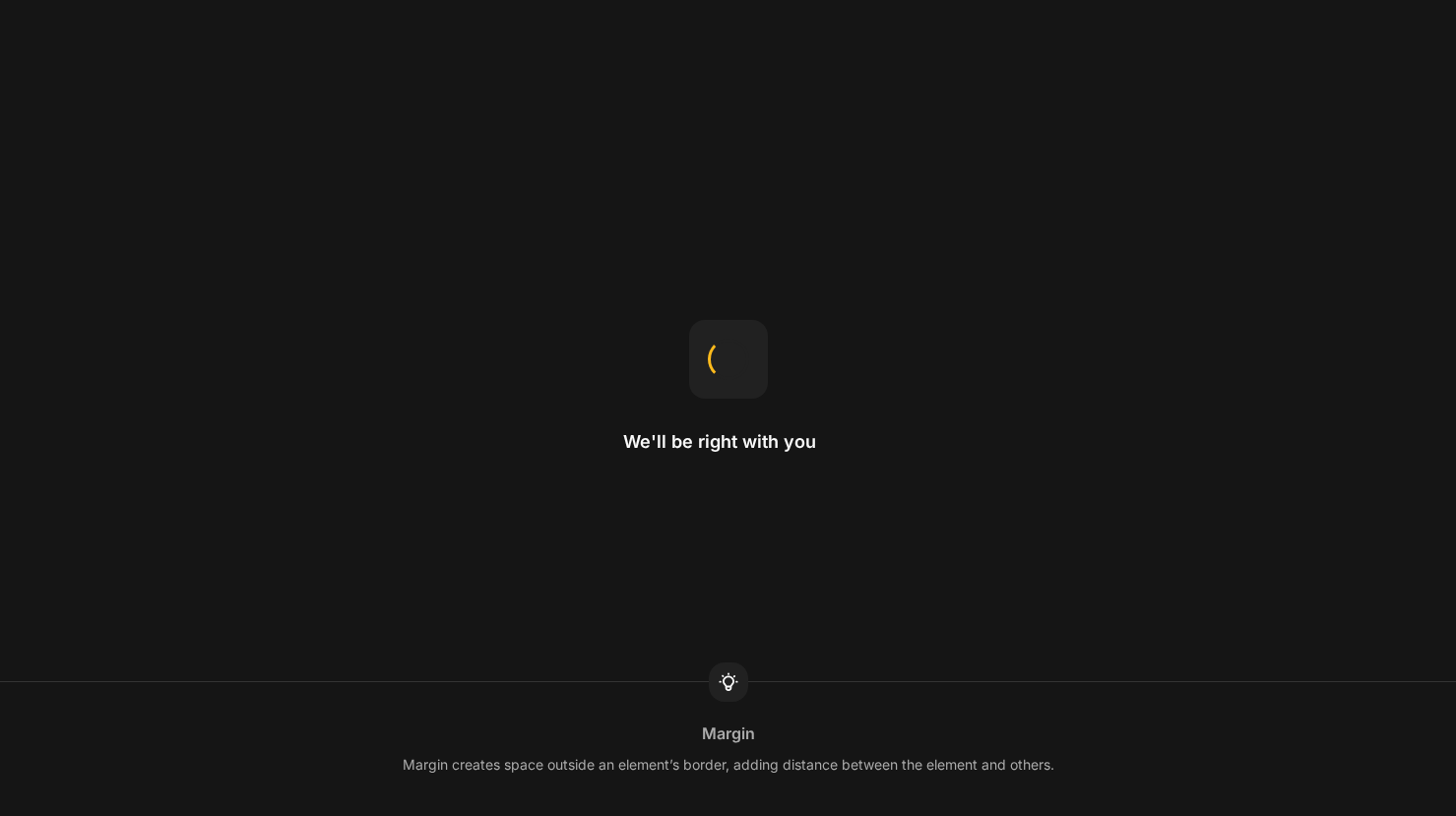 scroll, scrollTop: 0, scrollLeft: 0, axis: both 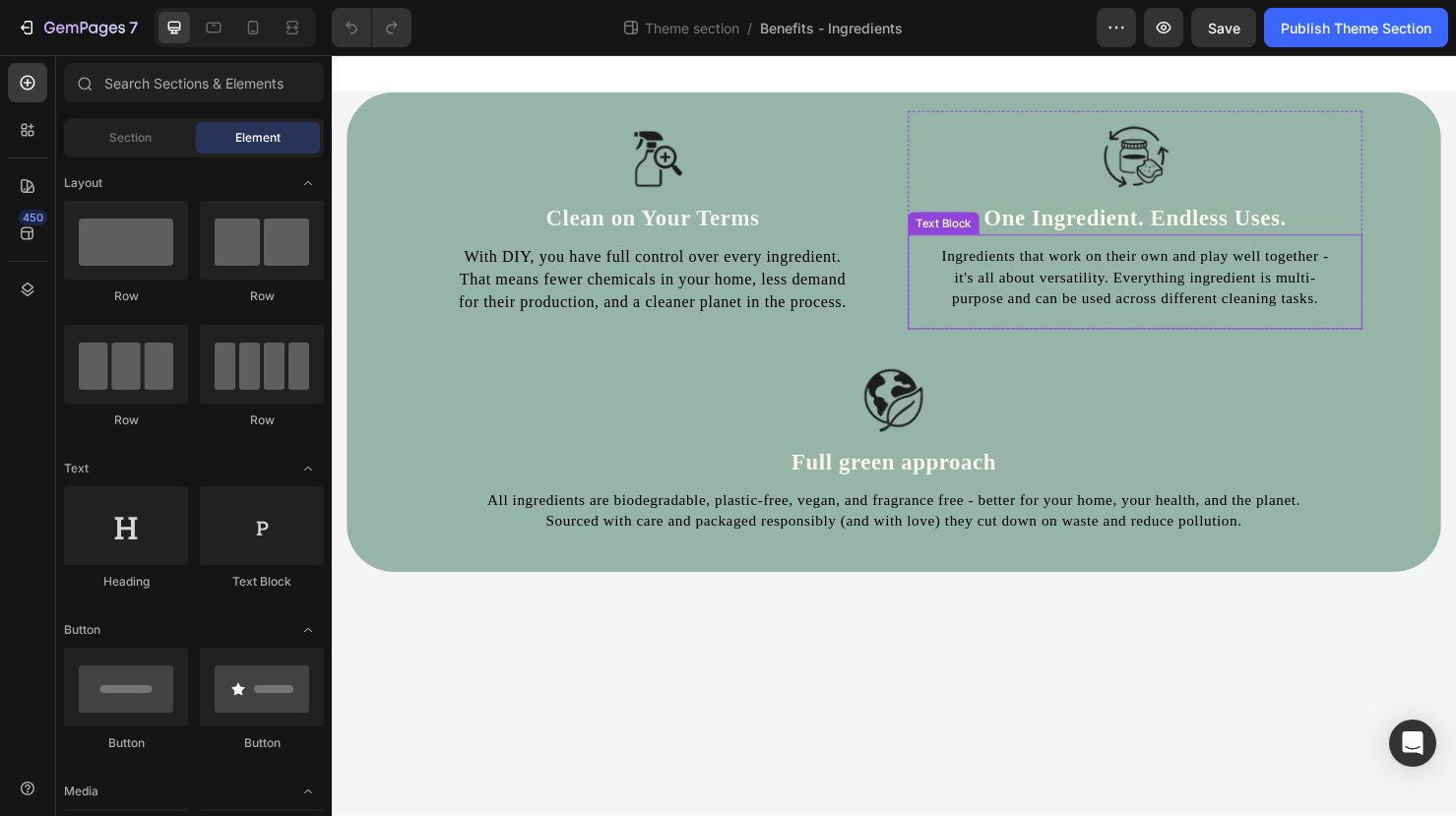 click on "Ingredients that work on their own and play well together - it's all about versatility. Everything ingredient is multi-purpose and can be used across different cleaning tasks." at bounding box center (1175, 288) 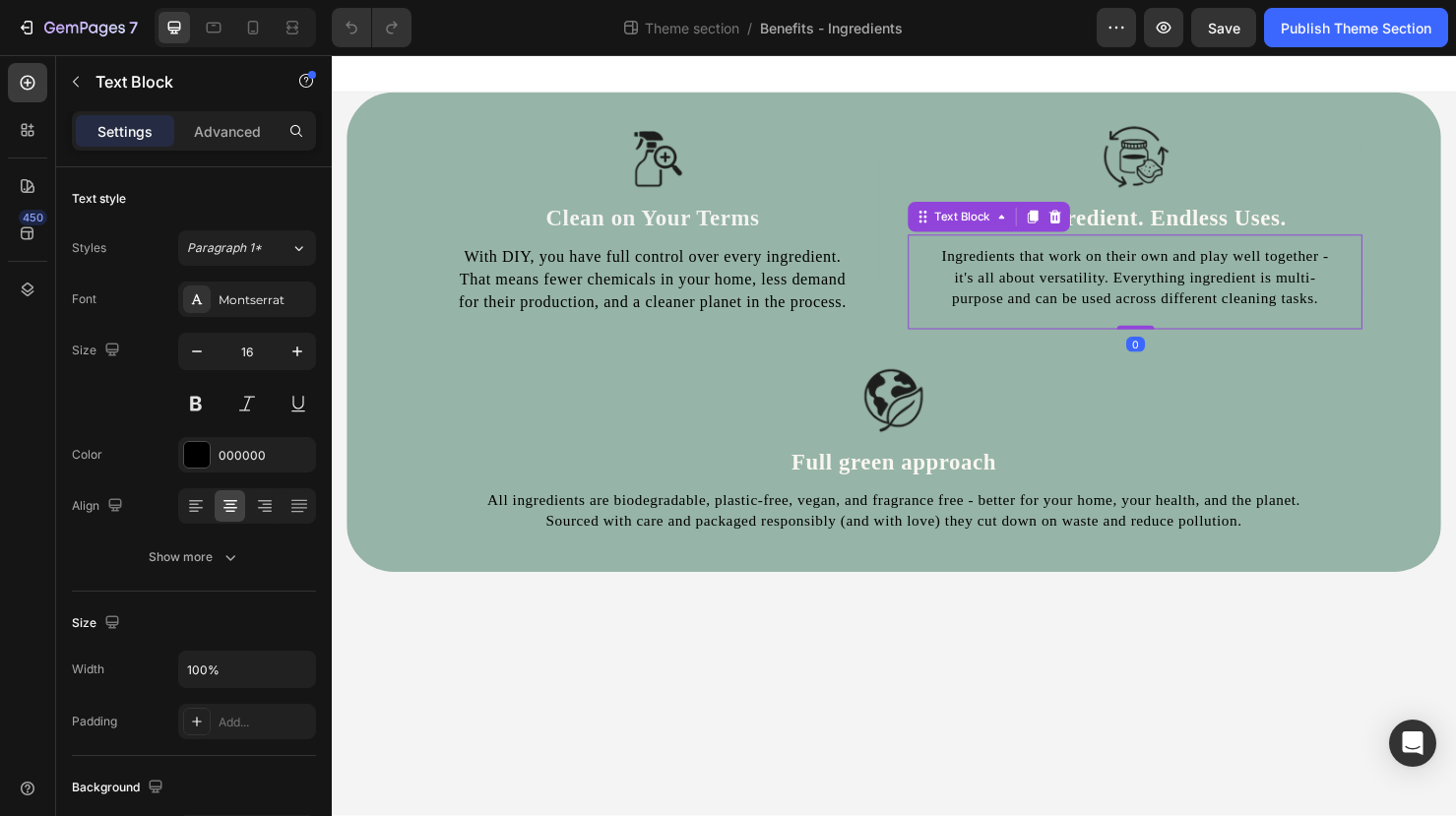 click on "Ingredients that work on their own and play well together - it's all about versatility. Everything ingredient is multi-purpose and can be used across different cleaning tasks." at bounding box center [1175, 288] 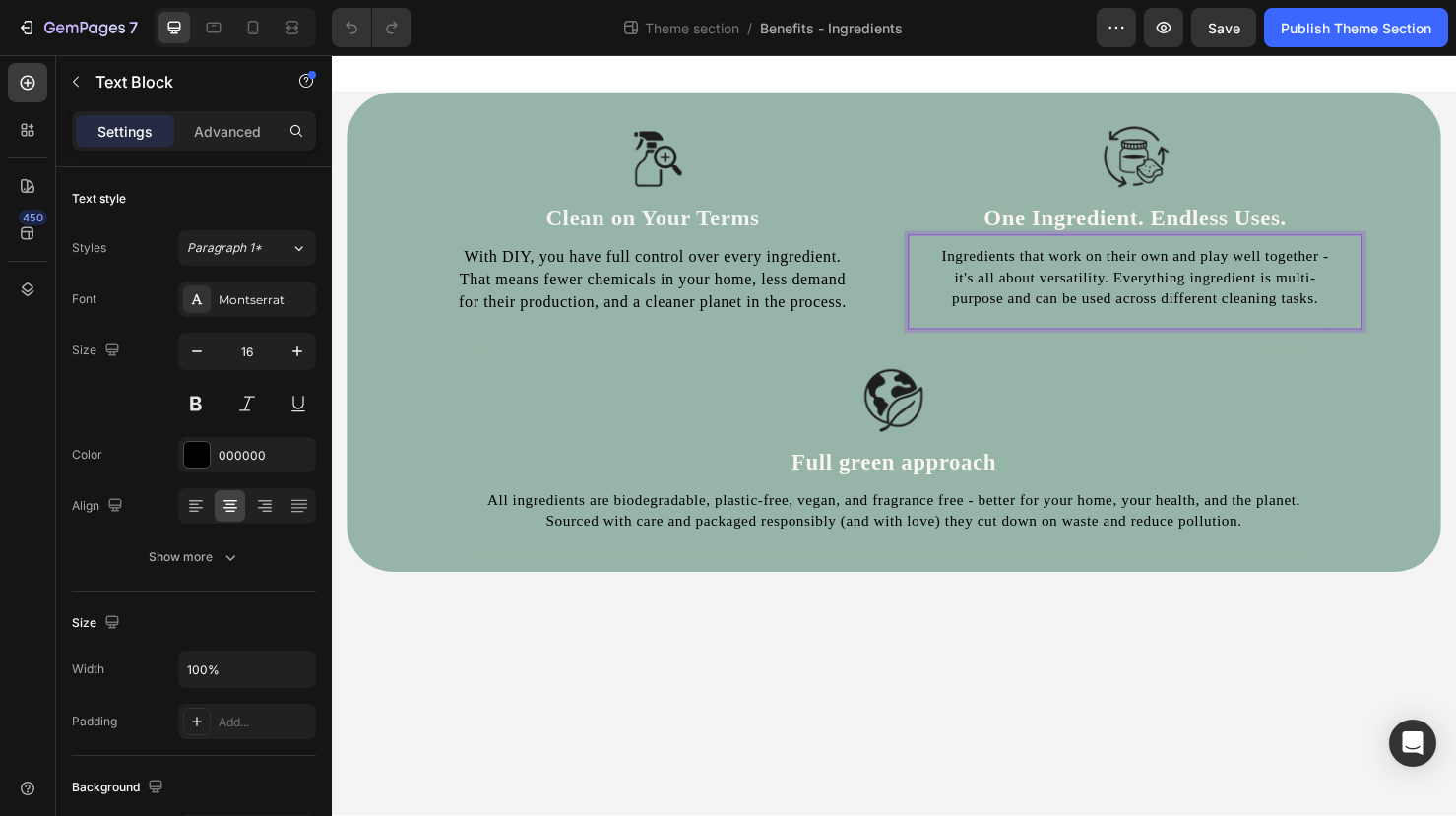 click on "Ingredients that work on their own and play well together - it's all about versatility. Everything ingredient is multi-purpose and can be used across different cleaning tasks." at bounding box center (1175, 288) 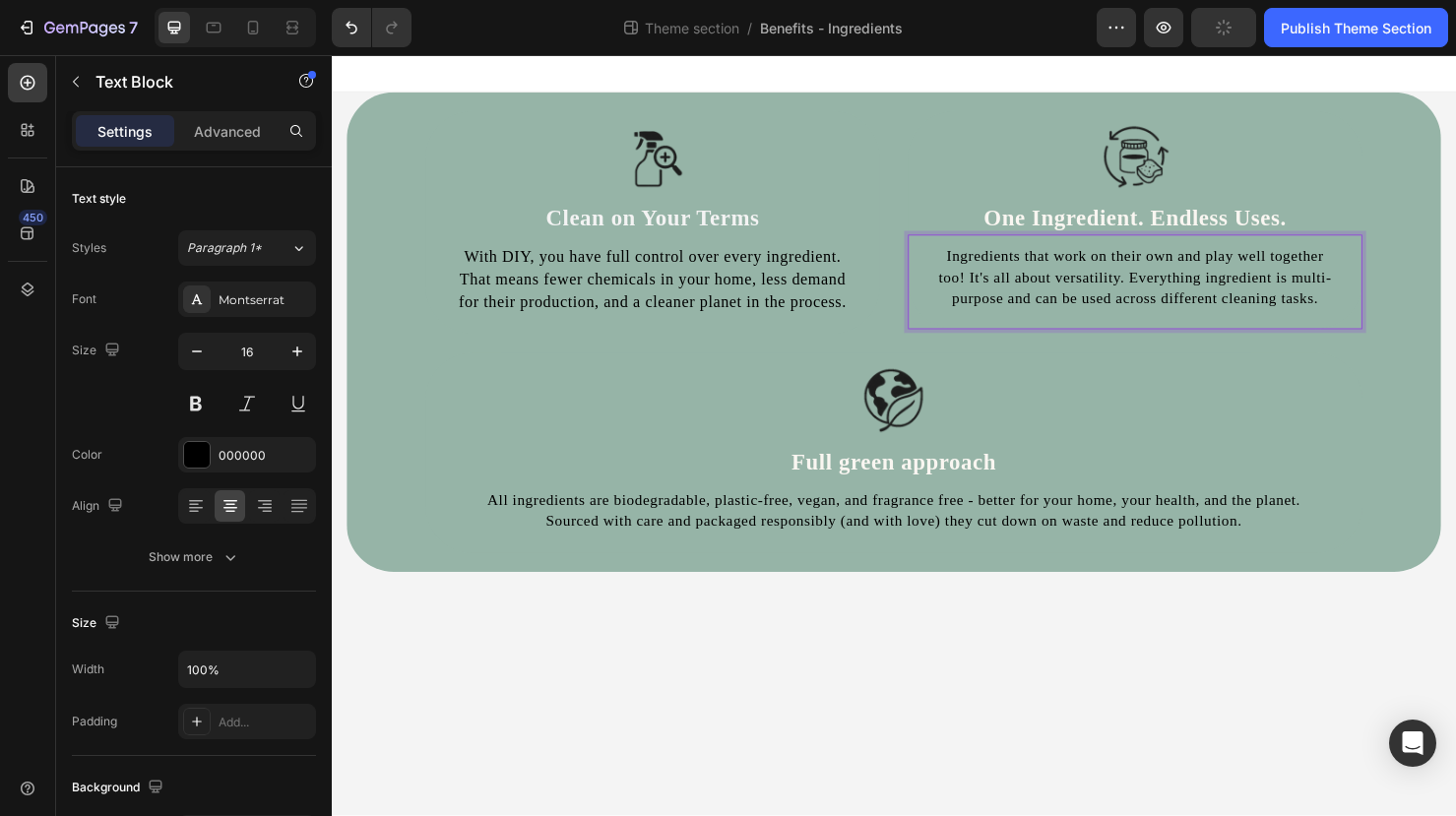 click on "Ingredients that work on their own and play well together too! It's all about versatility. Everything ingredient is multi-purpose and can be used across different cleaning tasks." at bounding box center (1175, 288) 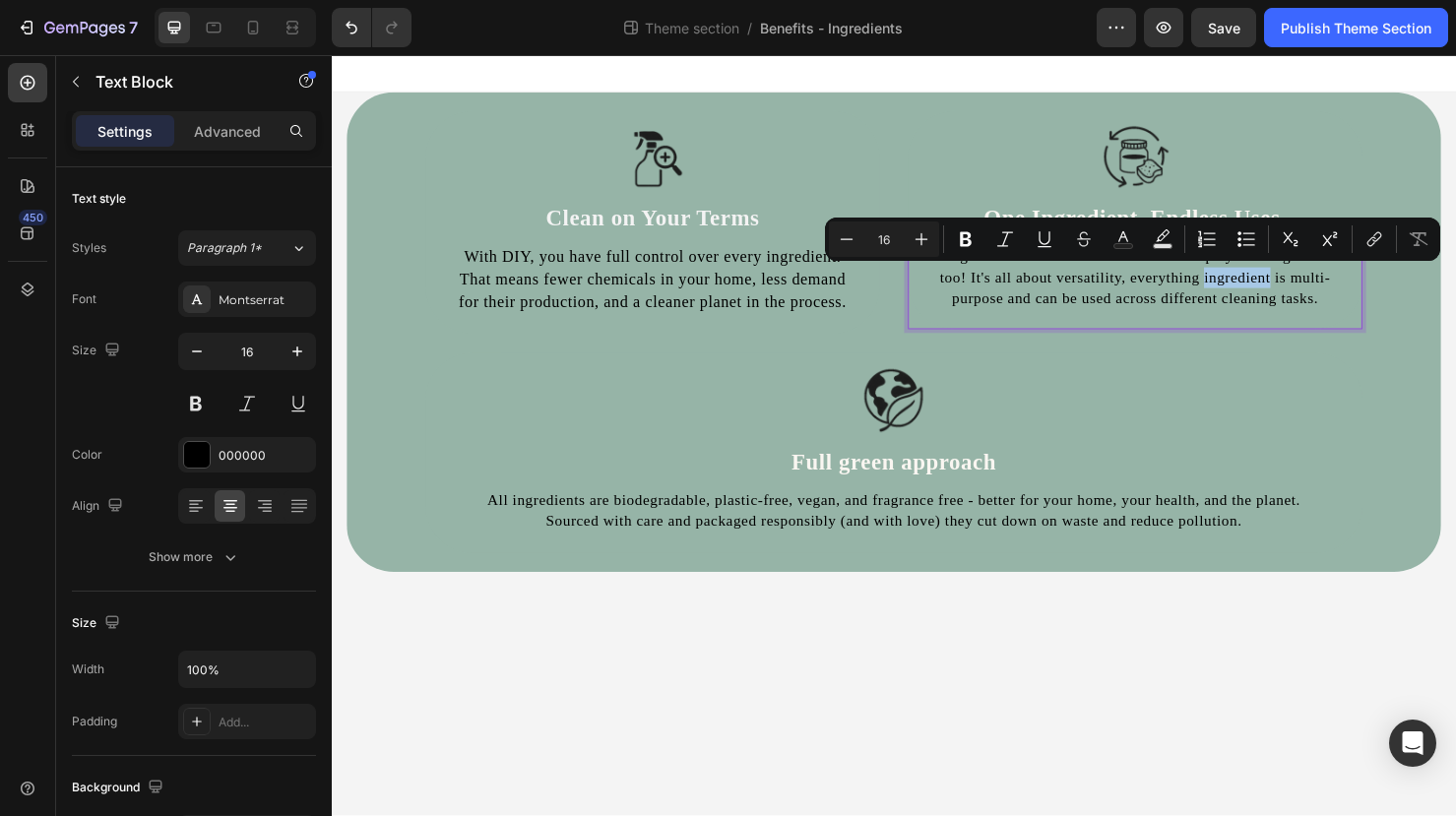drag, startPoint x: 1249, startPoint y: 293, endPoint x: 1318, endPoint y: 292, distance: 69.00725 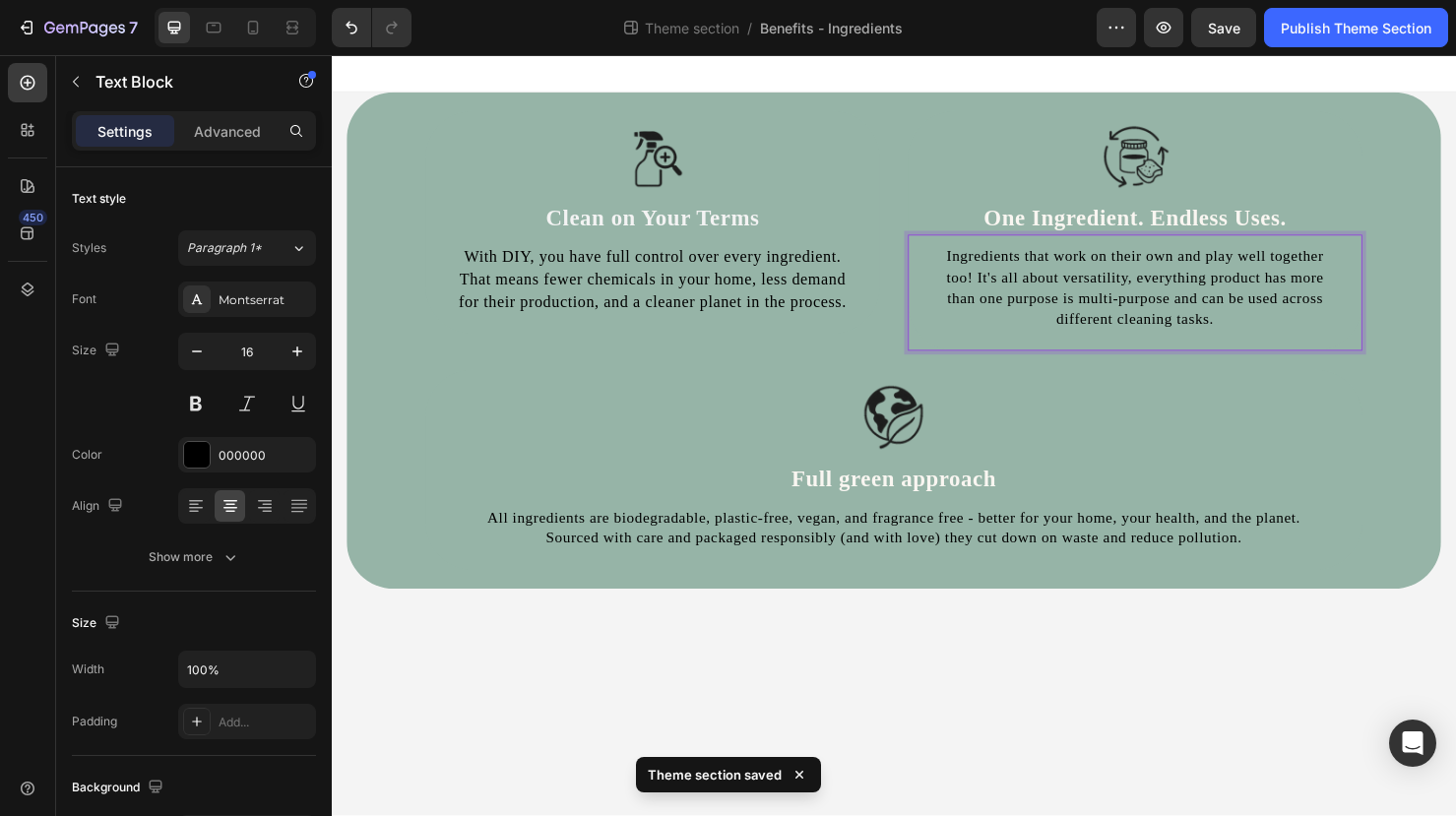 click on "Ingredients that work on their own and play well together too! It's all about versatility, everything product has more than one purpose is multi-purpose and can be used across different cleaning tasks." at bounding box center [1175, 300] 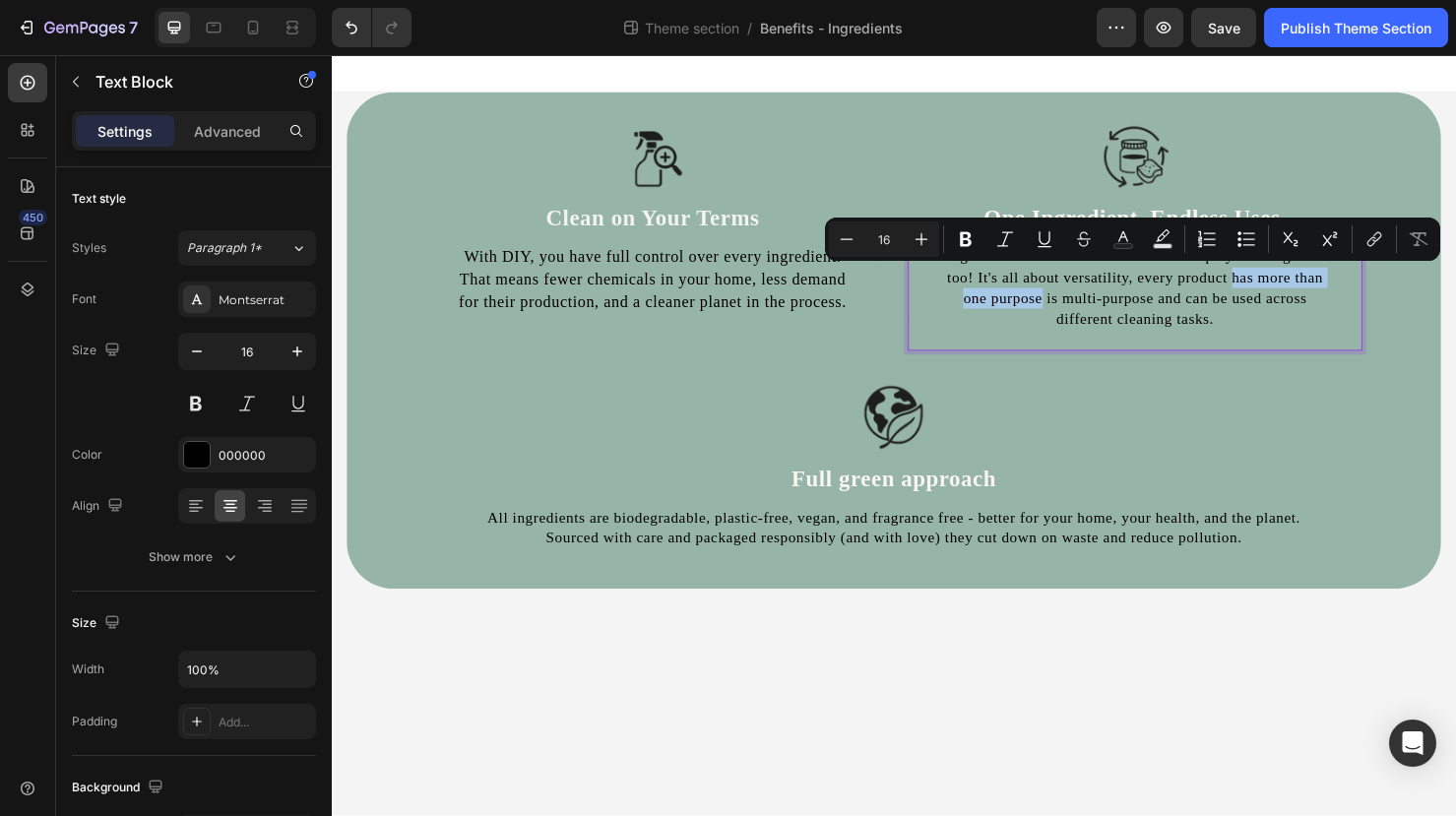 drag, startPoint x: 1278, startPoint y: 289, endPoint x: 1080, endPoint y: 314, distance: 199.57204 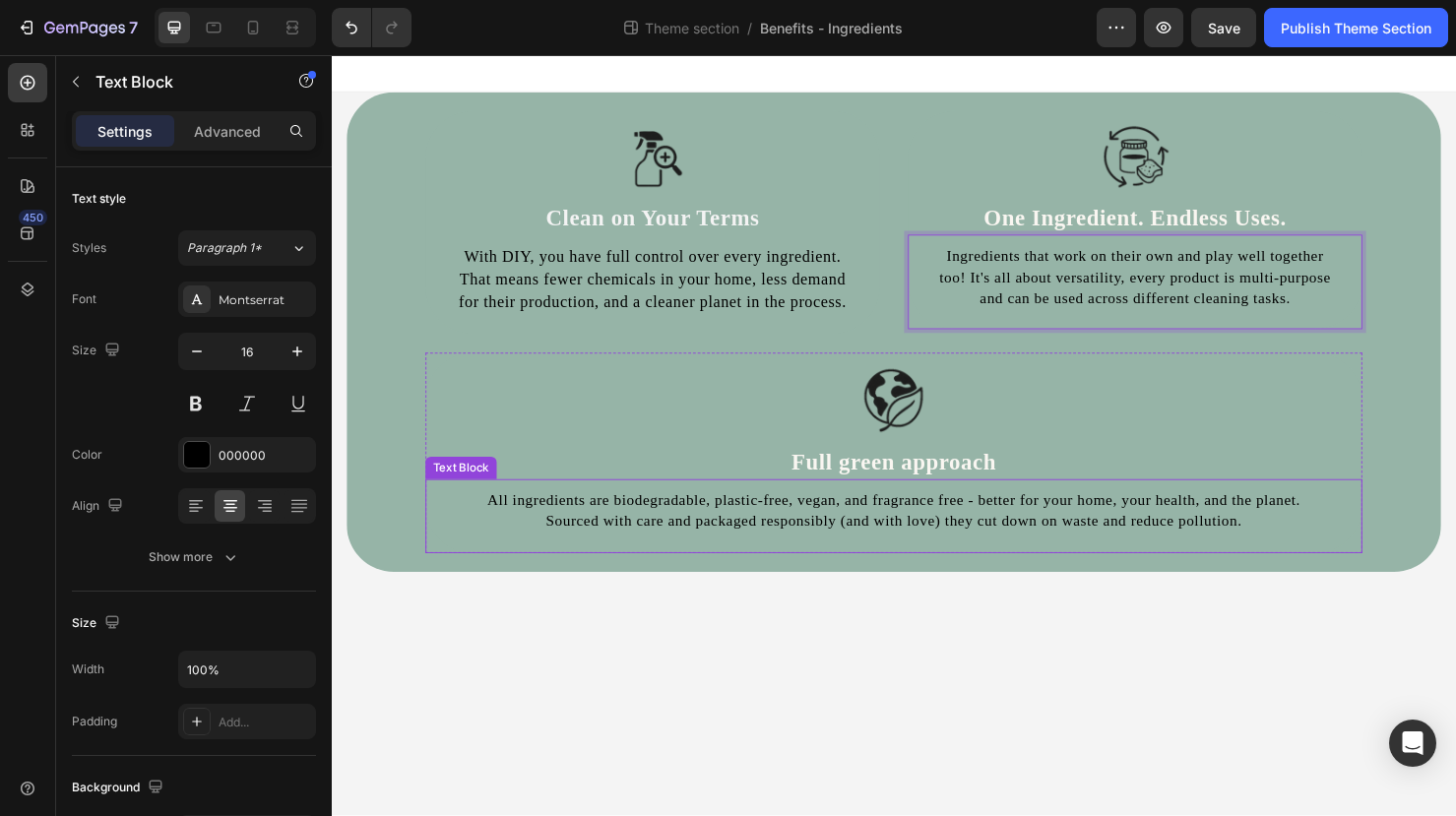 click on "All ingredients are biodegradable, plastic-free, vegan, and fragrance free - better for your home, your health, and the planet. Sourced with care and packaged responsibly (and with love) they cut down on waste and reduce pollution." at bounding box center (922, 534) 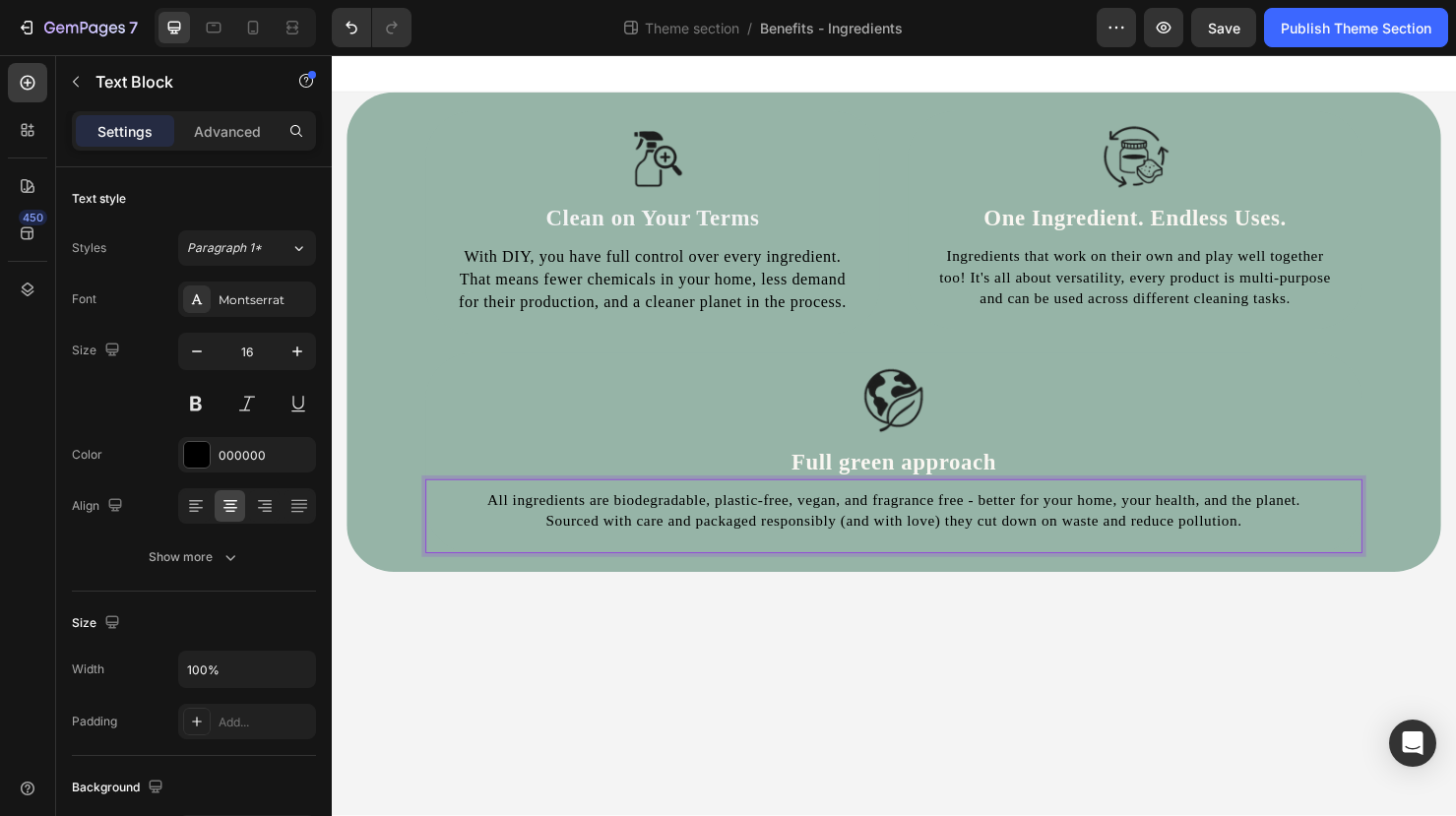 click on "All ingredients are biodegradable, plastic-free, vegan, and fragrance free - better for your home, your health, and the planet. Sourced with care and packaged responsibly (and with love) they cut down on waste and reduce pollution." at bounding box center (922, 534) 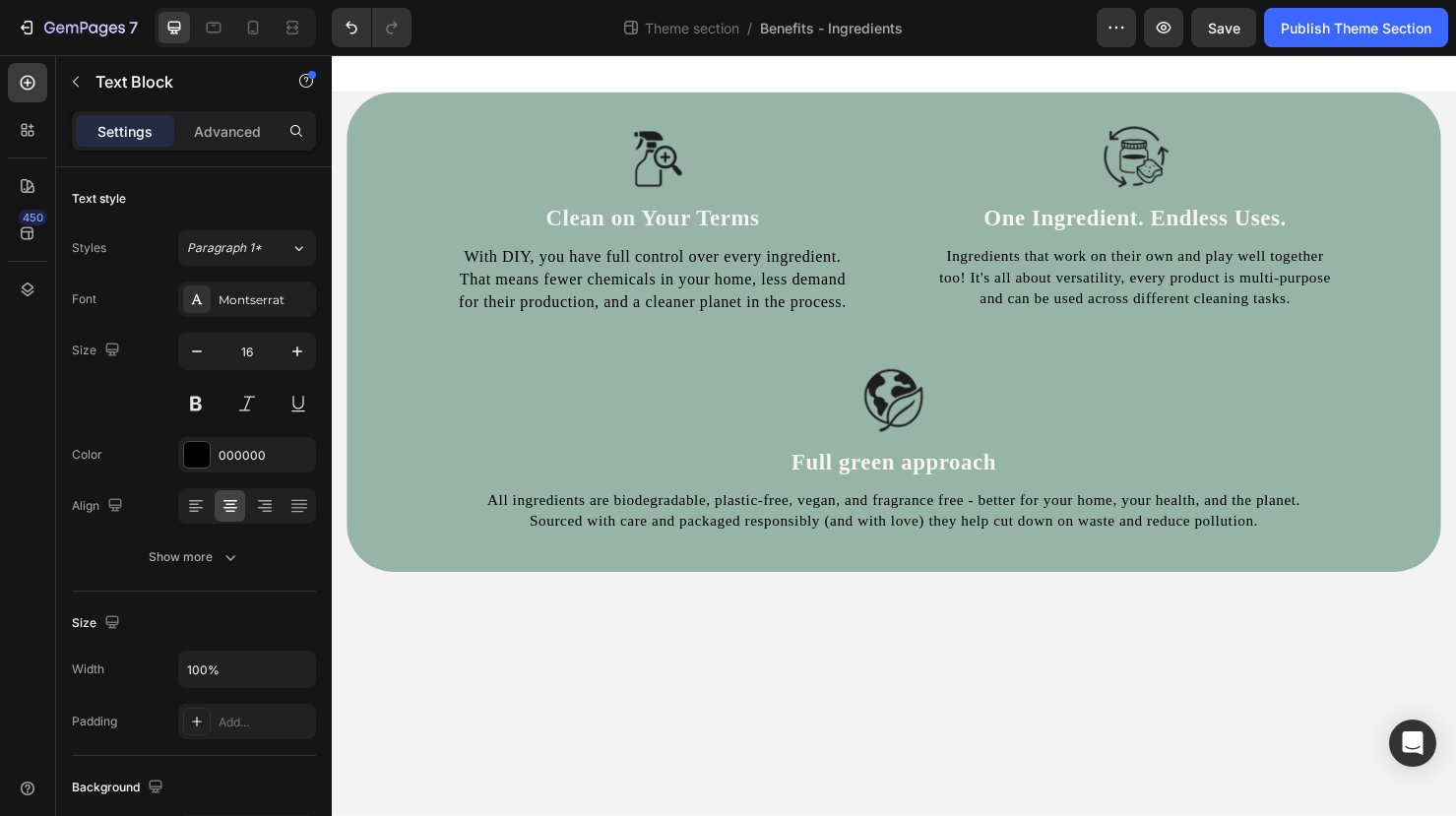 click on "Image Clean on Your Terms Heading With DIY, you have full control over every ingredient. That means fewer chemicals in your home, less demand for their production, and a cleaner planet in the process. Text Block Row Image One Ingredient. Endless Uses. Heading Ingredients that work on their own and play well together too! It's all about versatility, every product is multi-purpose and can be used across different cleaning tasks. Text Block Row Row Image Full green approach Heading All ingredients are biodegradable, plastic-free, vegan, and fragrance free - better for your home, your health, and the planet. Sourced with care and packaged responsibly (and with love) they help cut down on waste and reduce pollution. Text Block Row Row Root
Drag & drop element from sidebar or
Explore Library
Add section Choose templates" at bounding box center [922, 455] 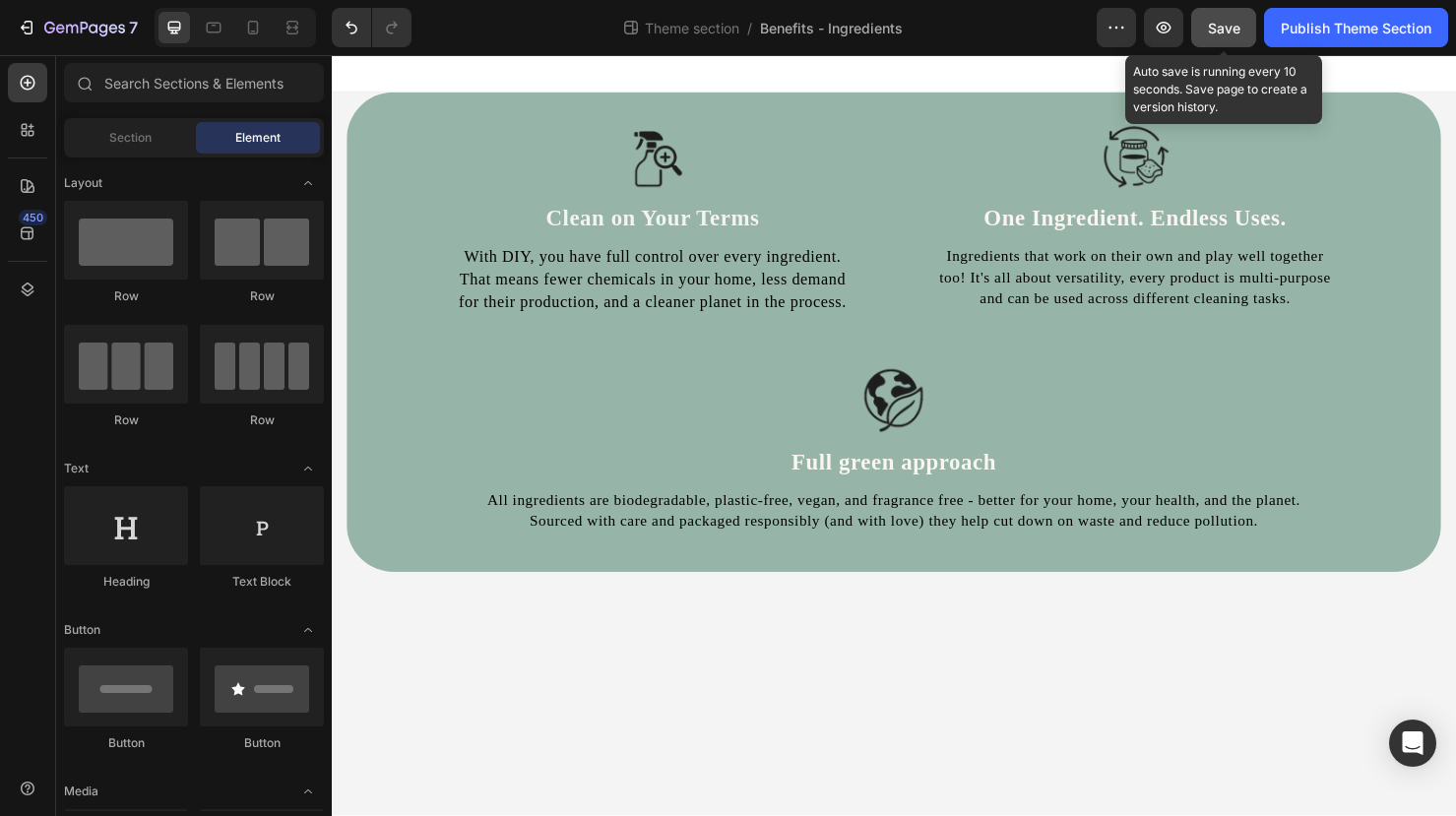 click on "Save" at bounding box center [1224, 28] 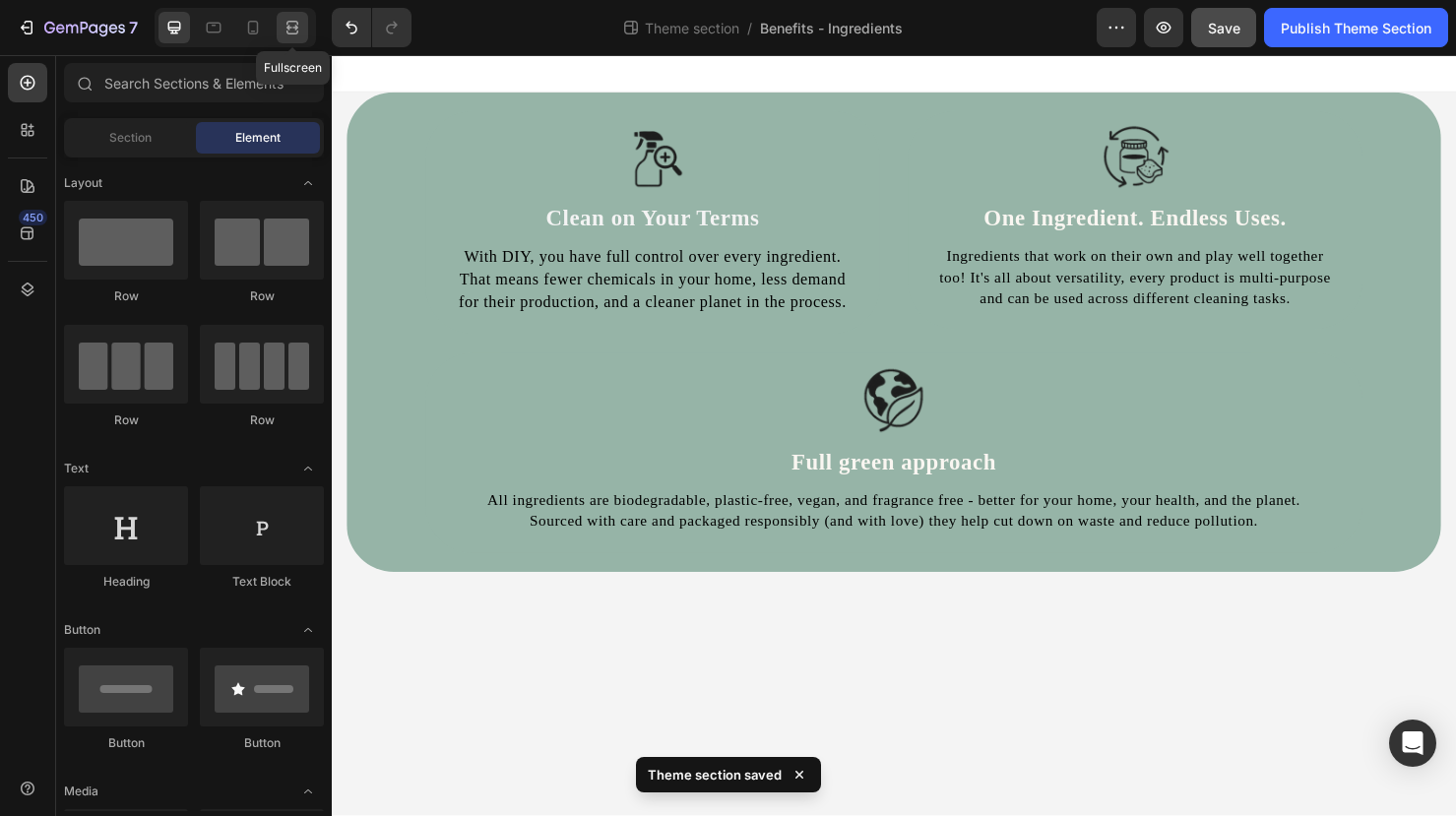 click 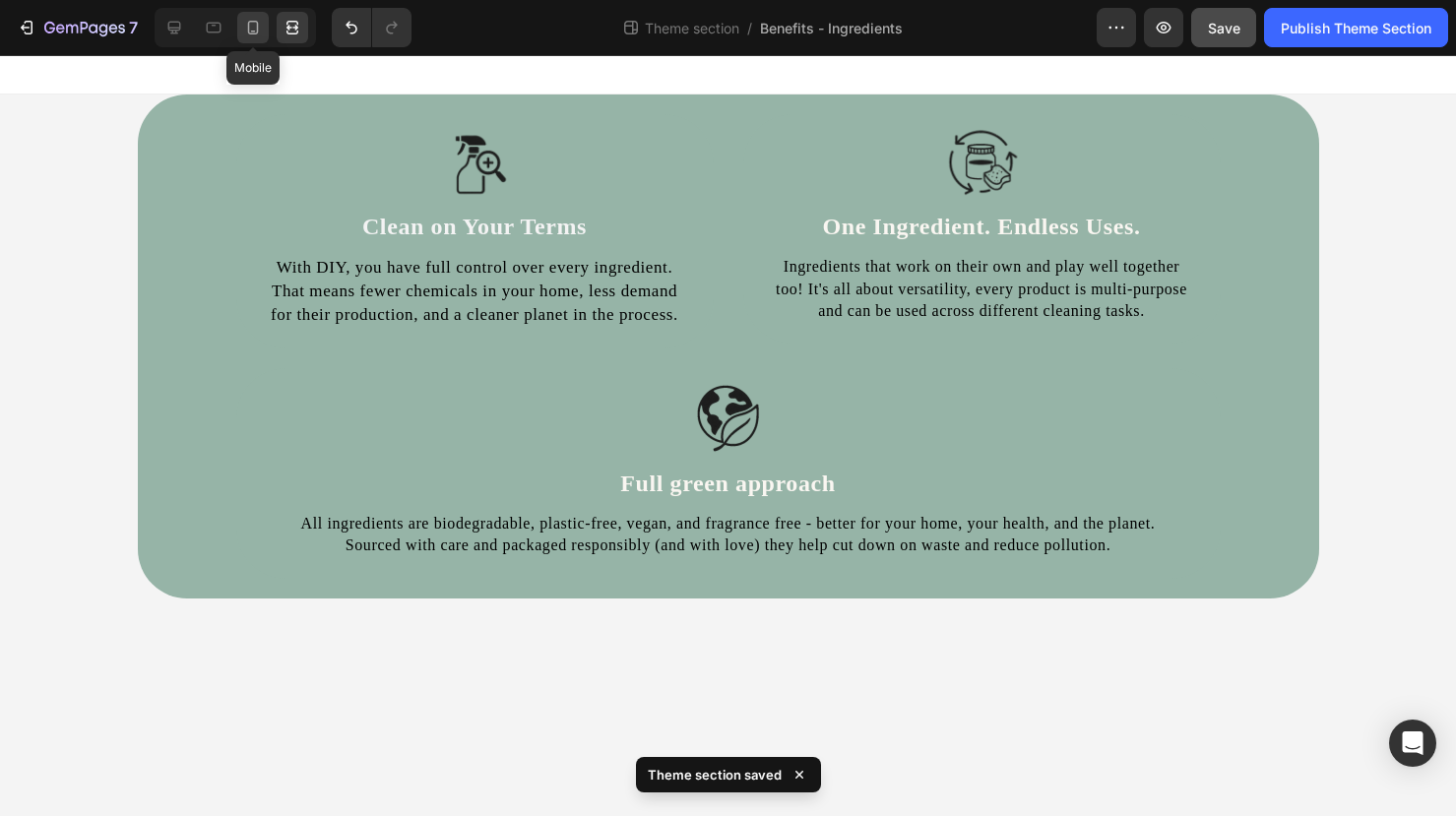 click 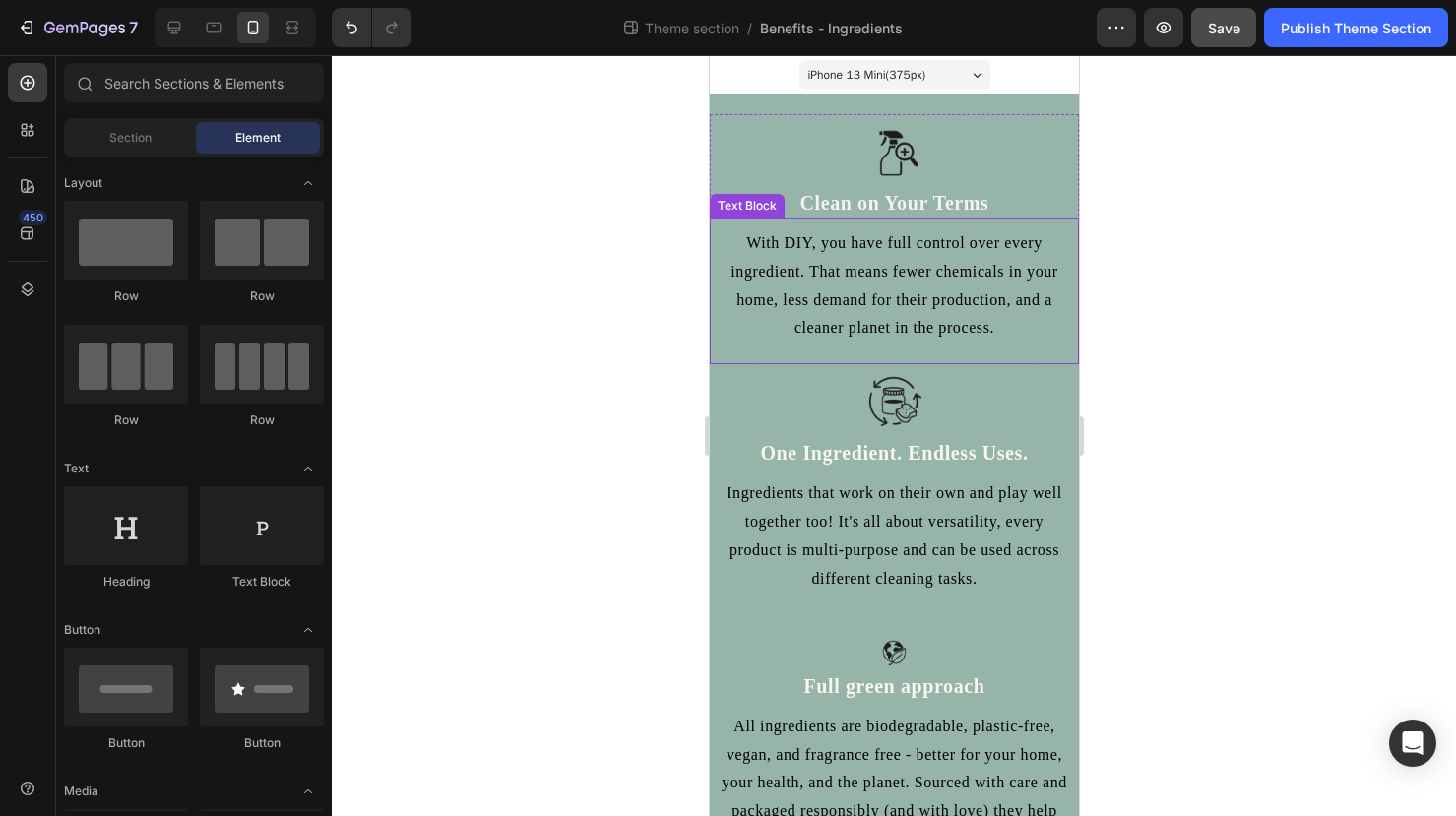 click on "With DIY, you have full control over every ingredient. That means fewer chemicals in your home, less demand for their production, and a cleaner planet in the process." at bounding box center [893, 285] 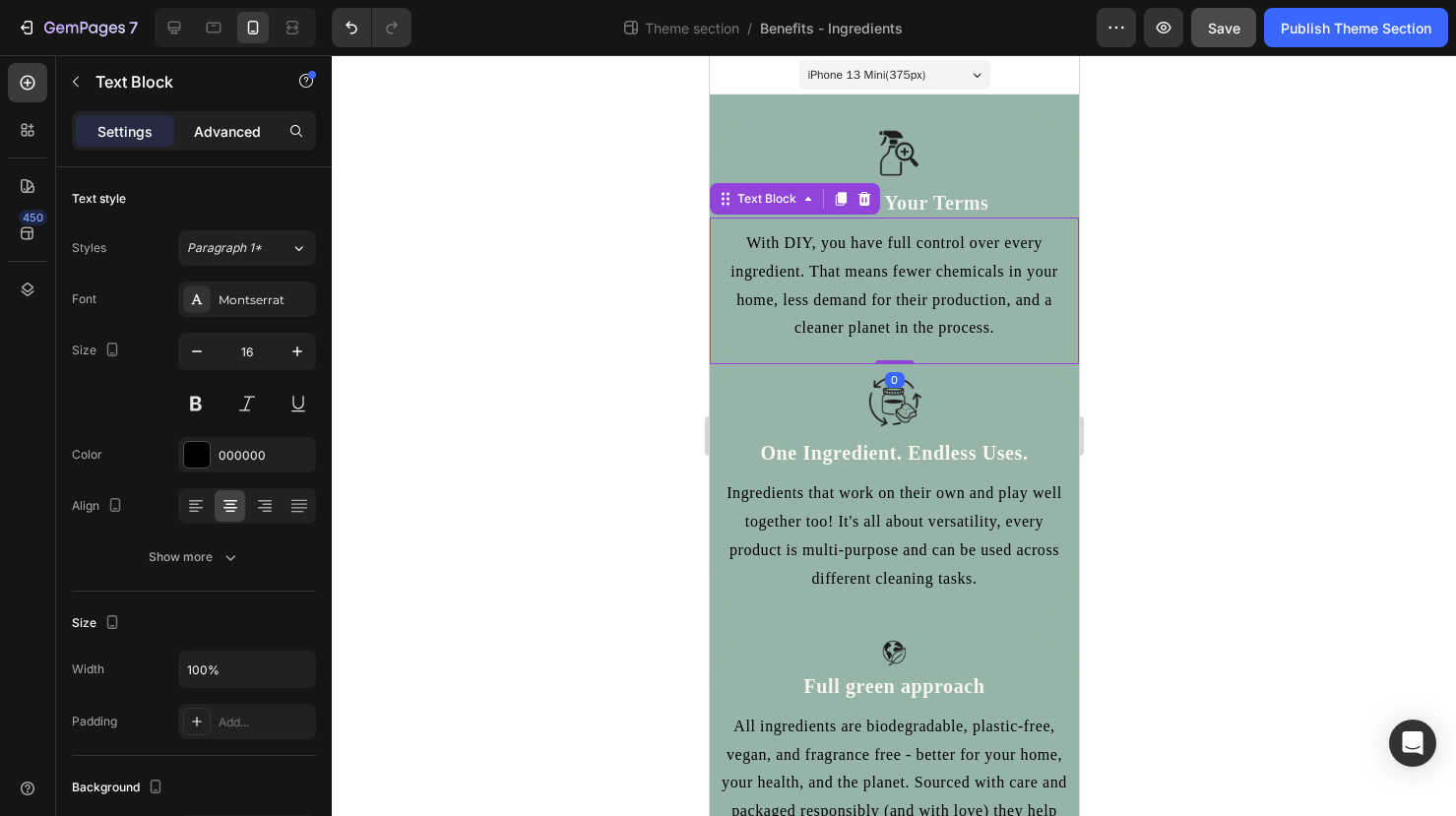 click on "Advanced" at bounding box center (227, 131) 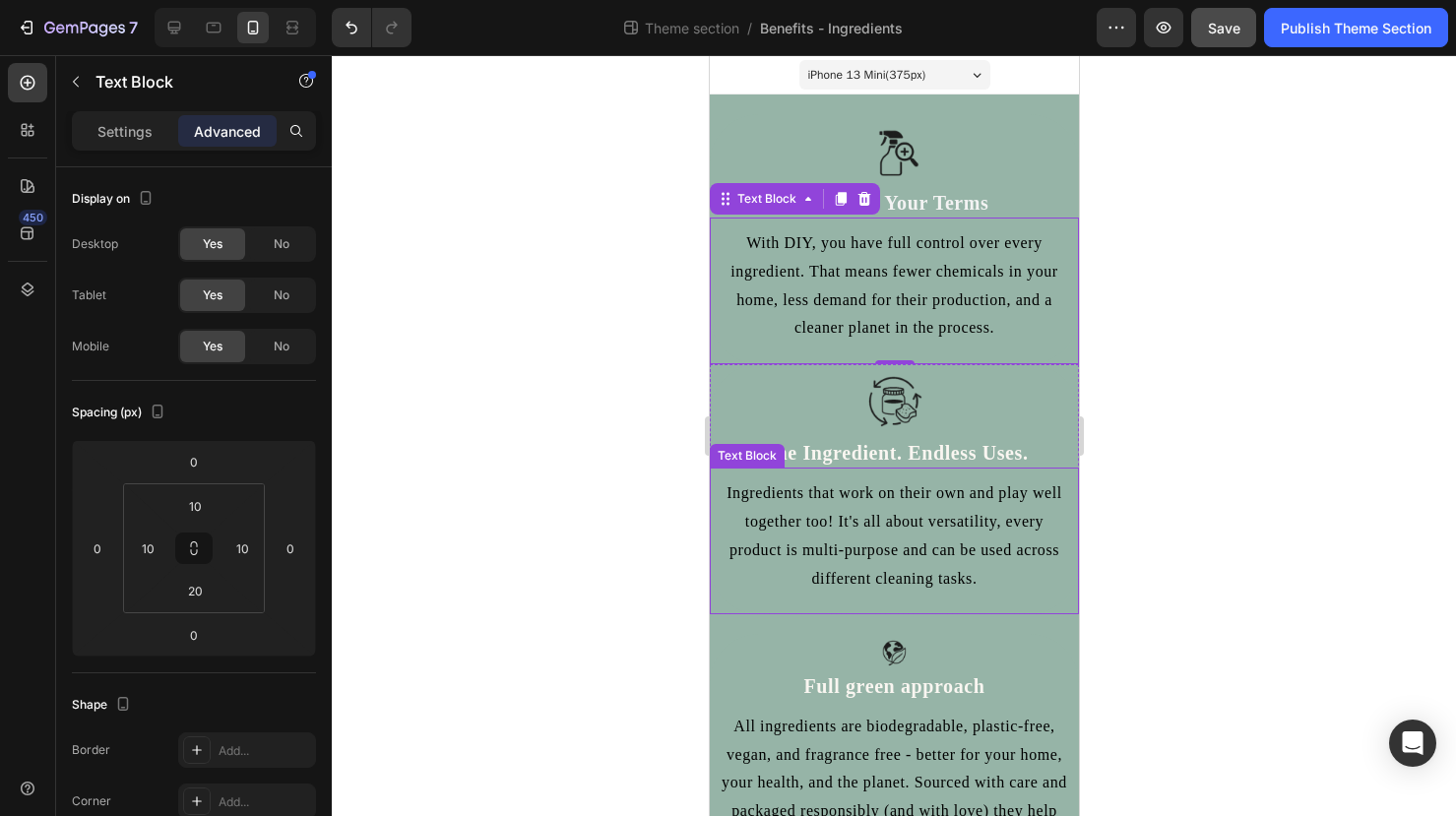 click on "Ingredients that work on their own and play well together too! It's all about versatility, every product is multi-purpose and can be used across different cleaning tasks." at bounding box center (893, 535) 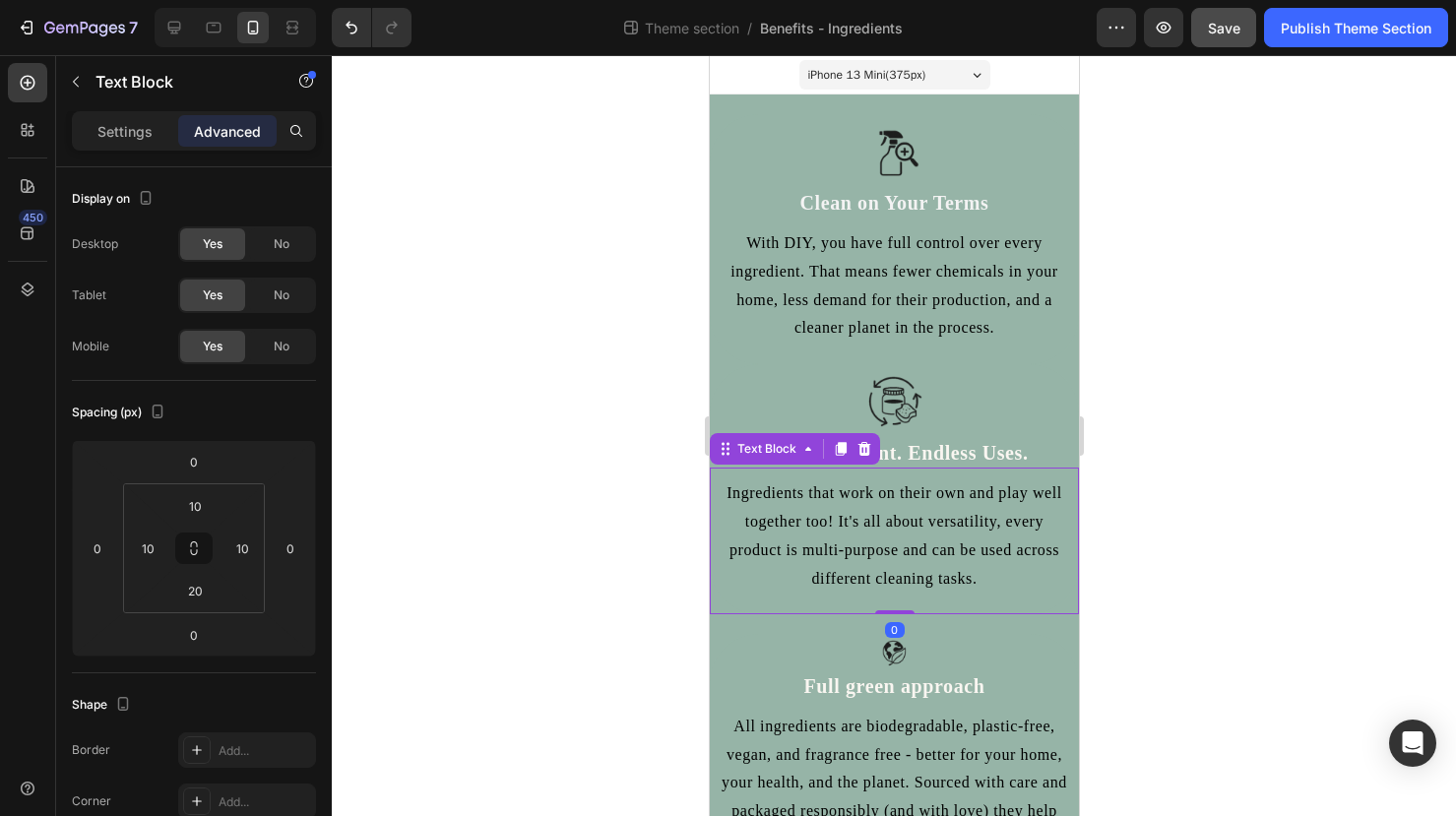 scroll, scrollTop: 80, scrollLeft: 0, axis: vertical 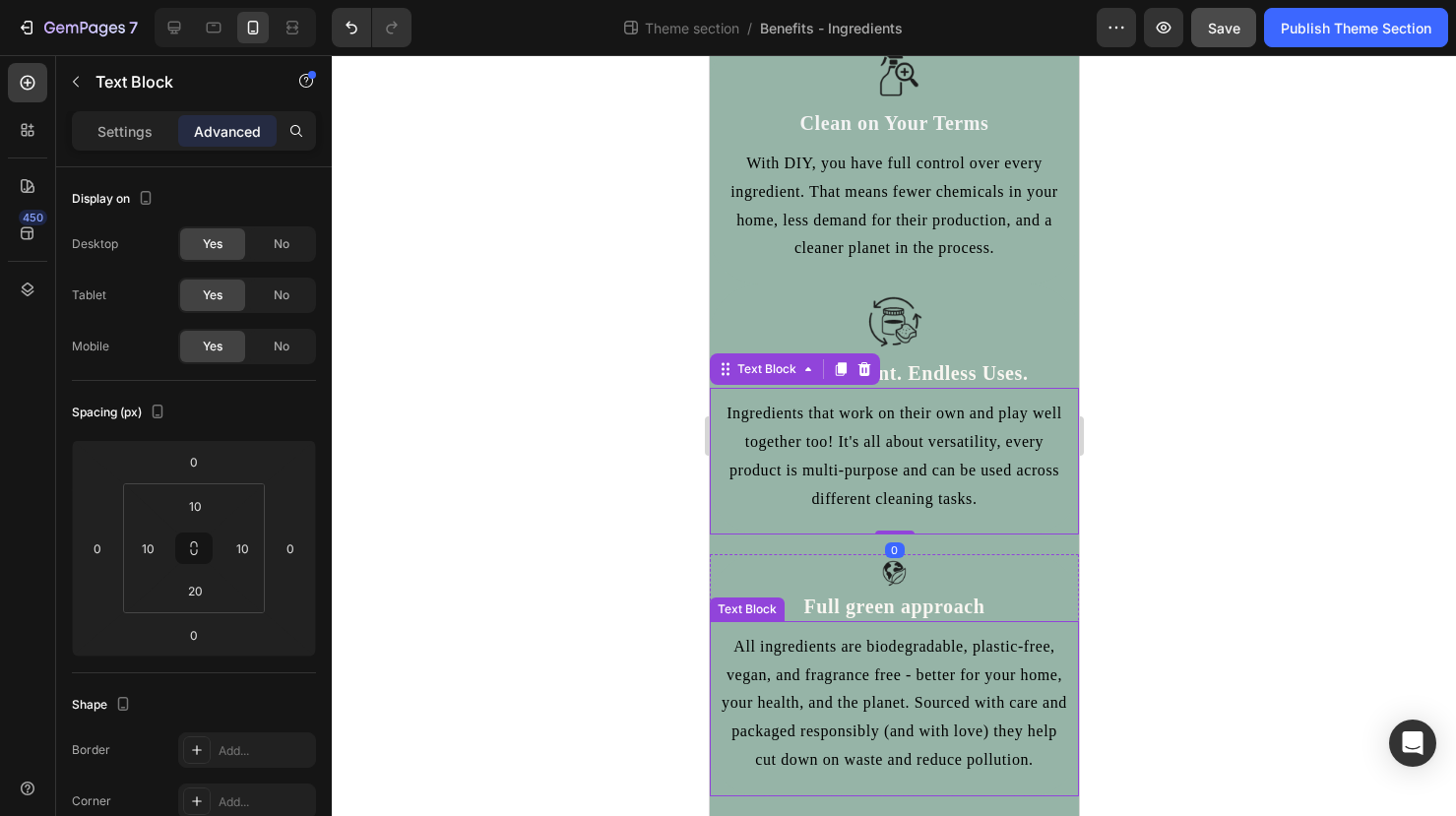 click on "All ingredients are biodegradable, plastic-free, vegan, and fragrance free - better for your home, your health, and the planet. Sourced with care and packaged responsibly (and with love) they help cut down on waste and reduce pollution." at bounding box center (893, 704) 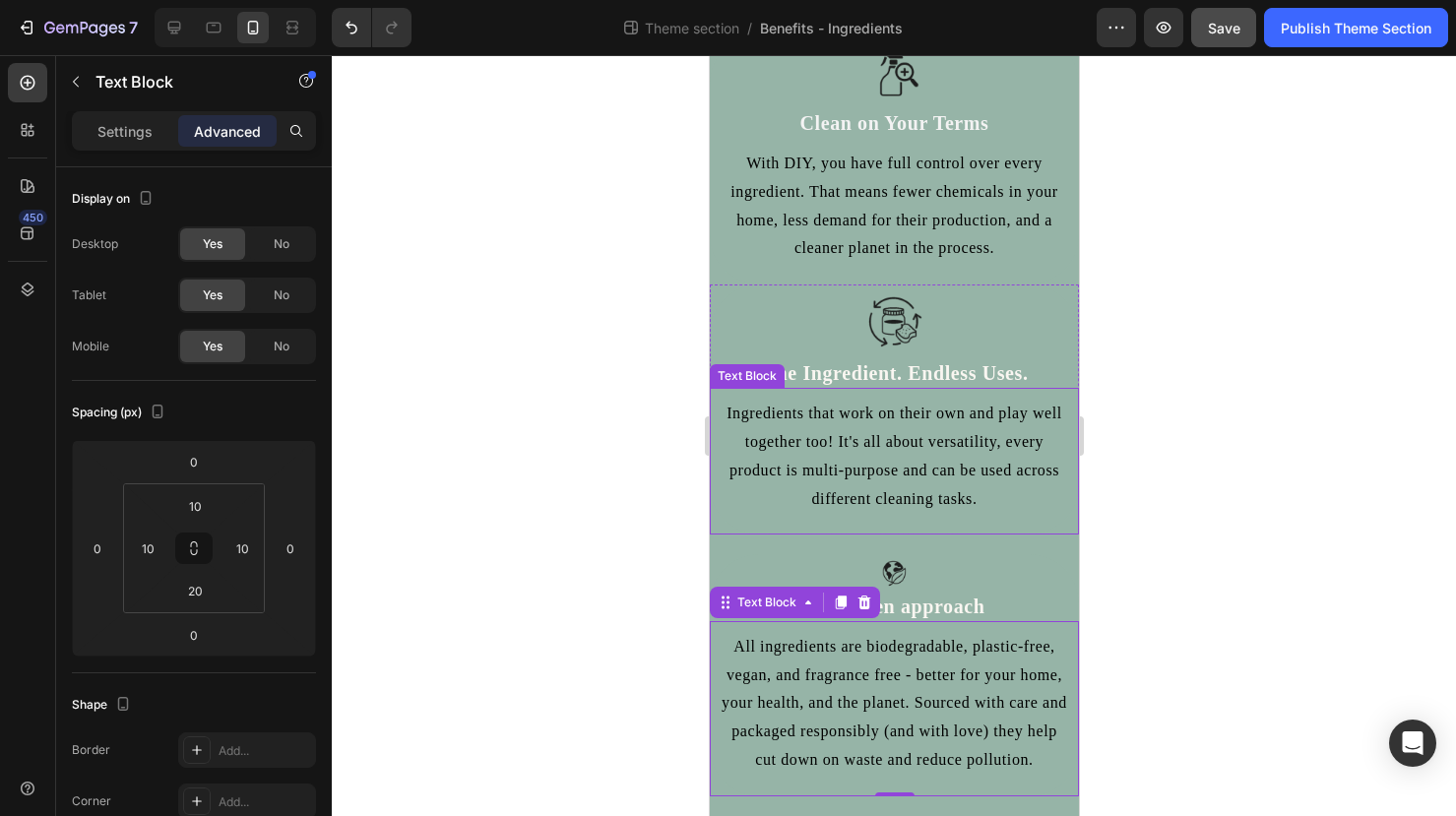 scroll, scrollTop: 84, scrollLeft: 0, axis: vertical 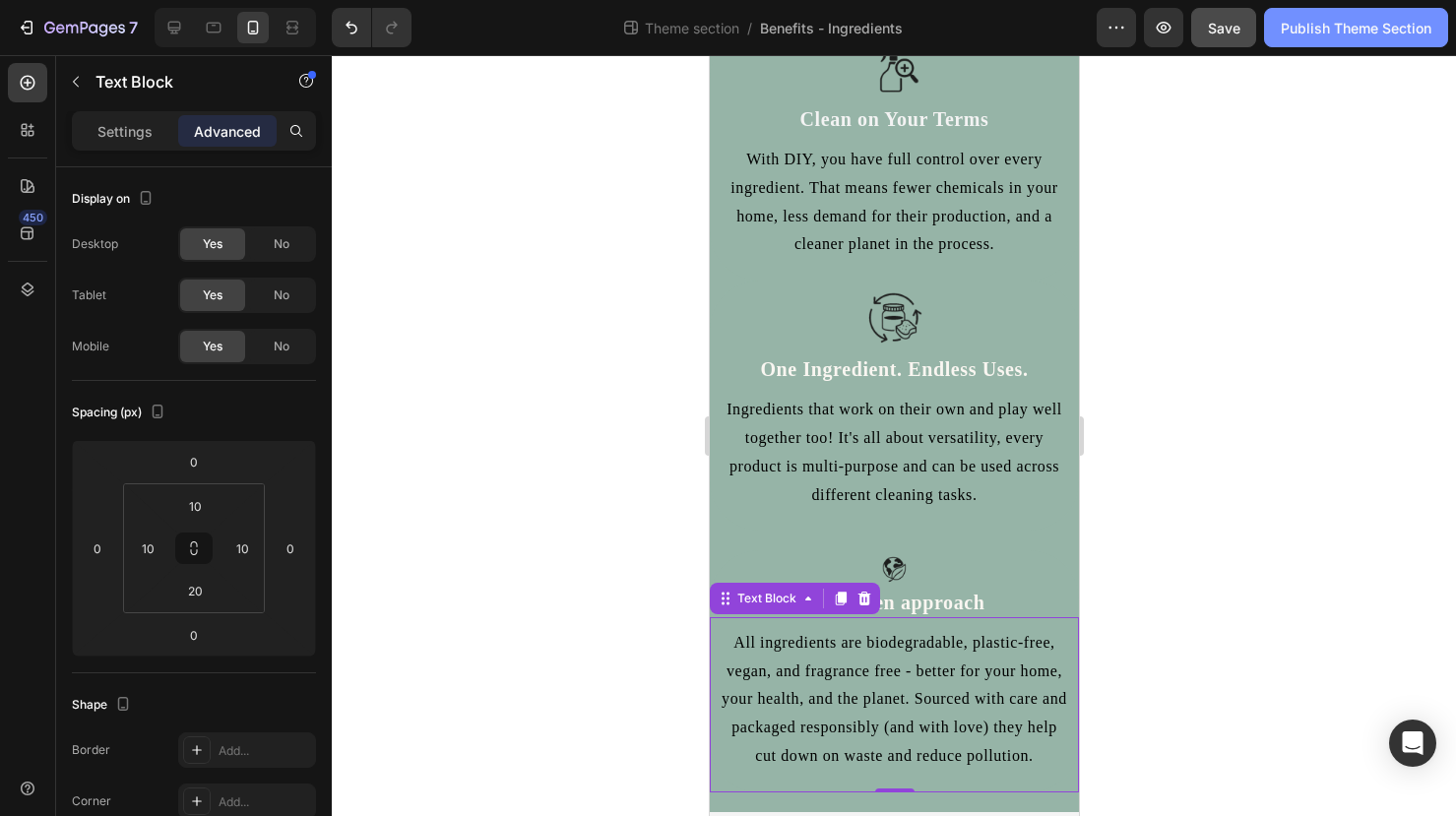 click on "Publish Theme Section" at bounding box center [1356, 28] 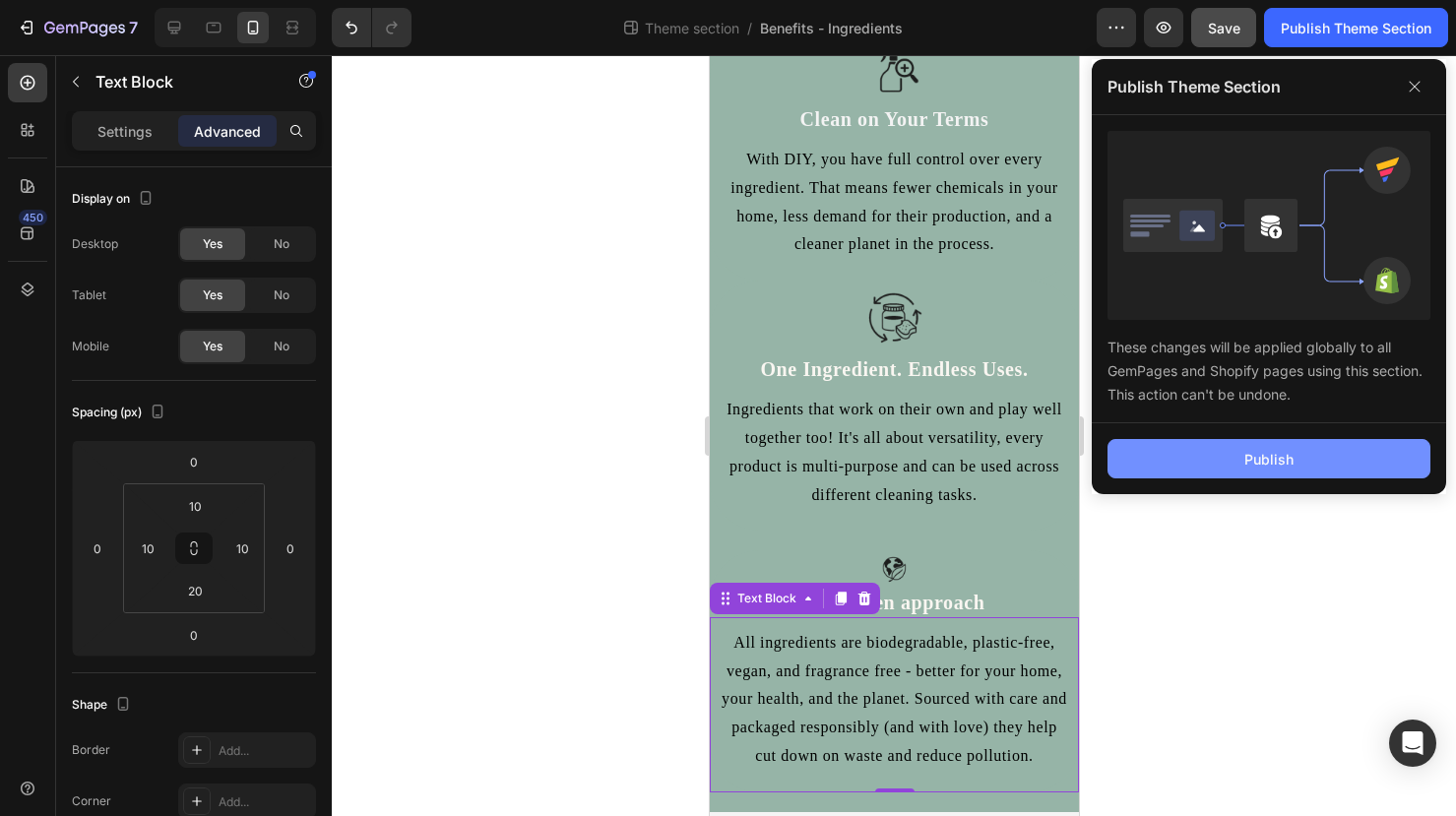 click on "Publish" 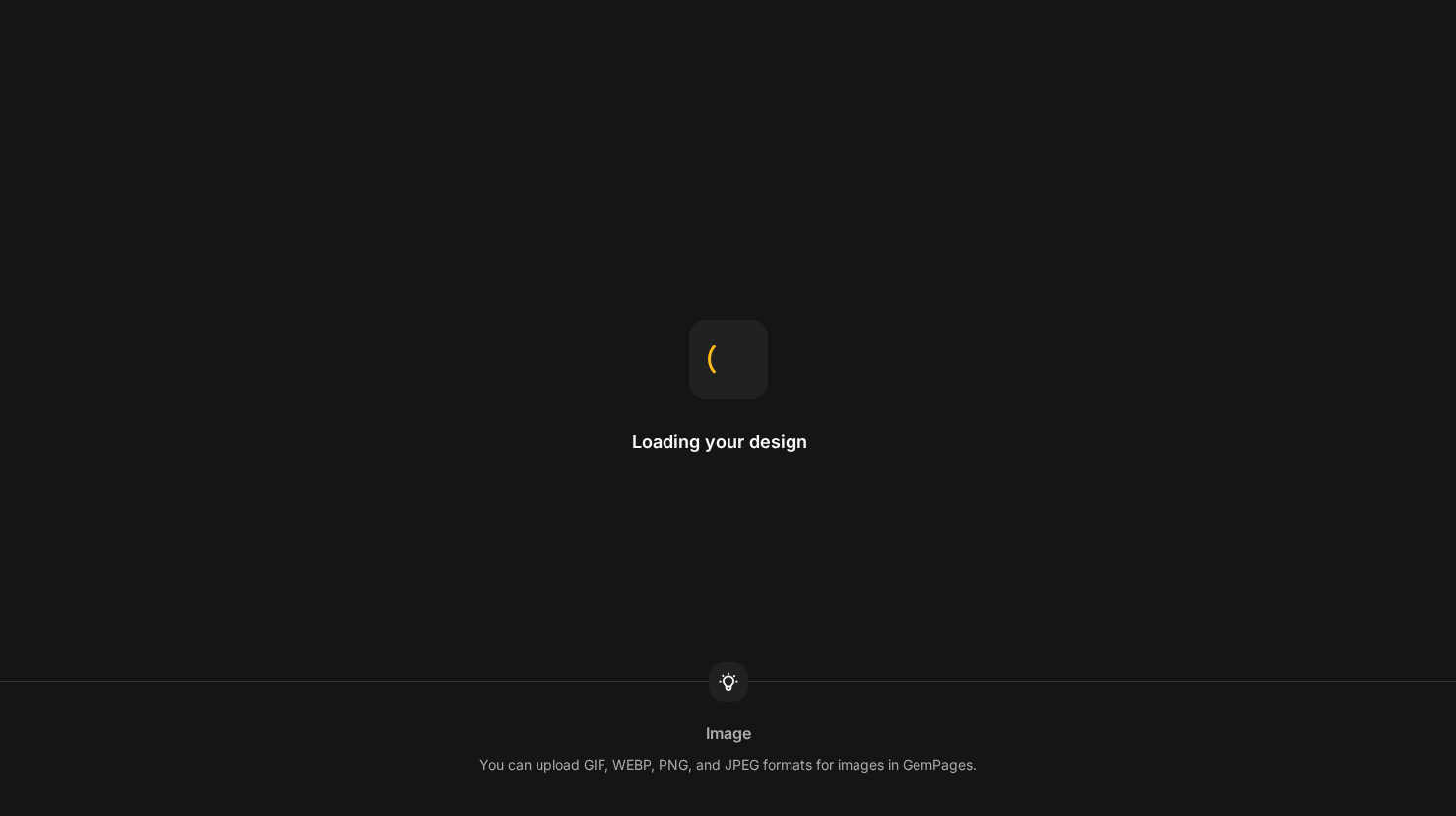 scroll, scrollTop: 0, scrollLeft: 0, axis: both 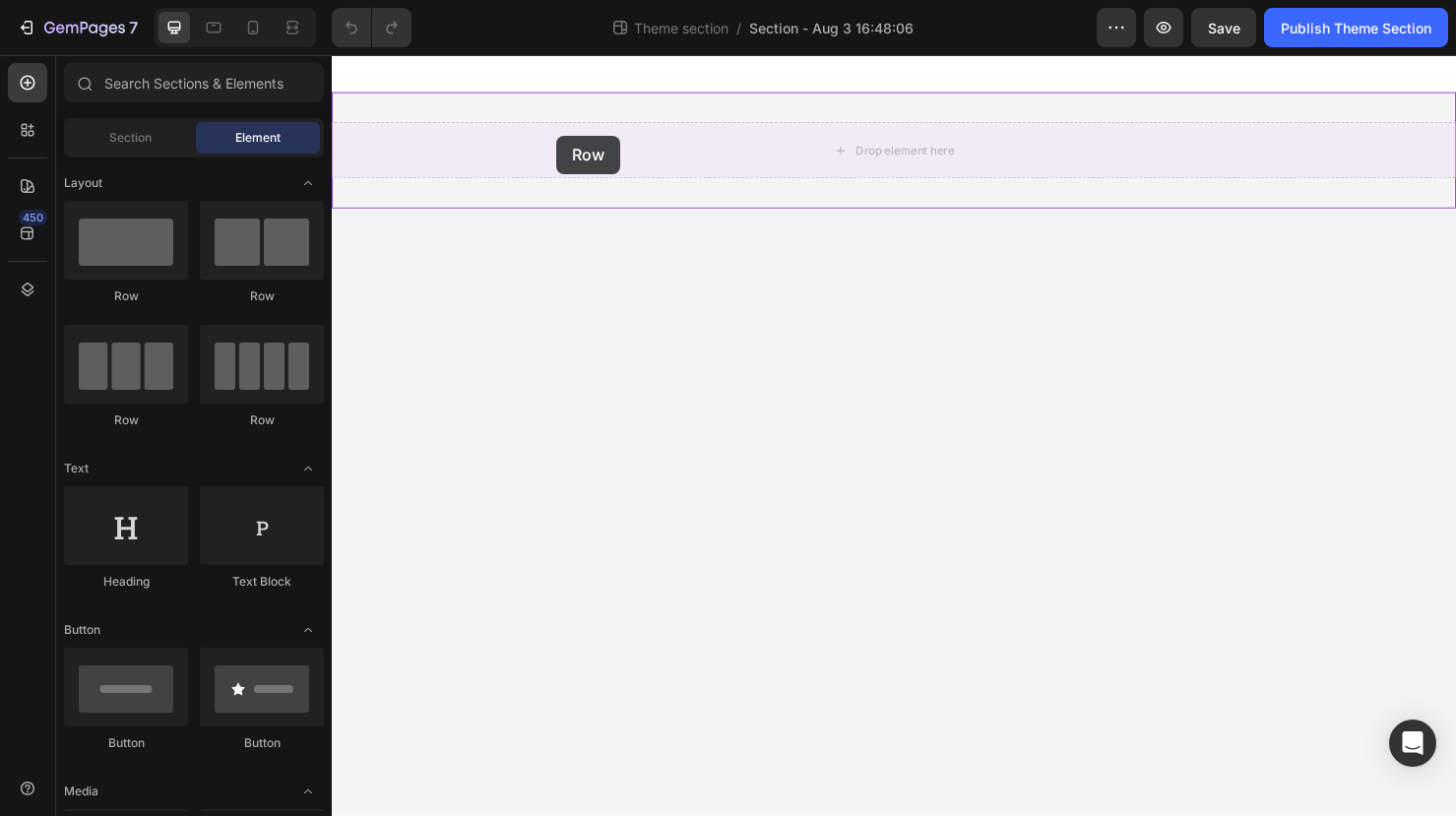 drag, startPoint x: 477, startPoint y: 293, endPoint x: 568, endPoint y: 140, distance: 178.0169 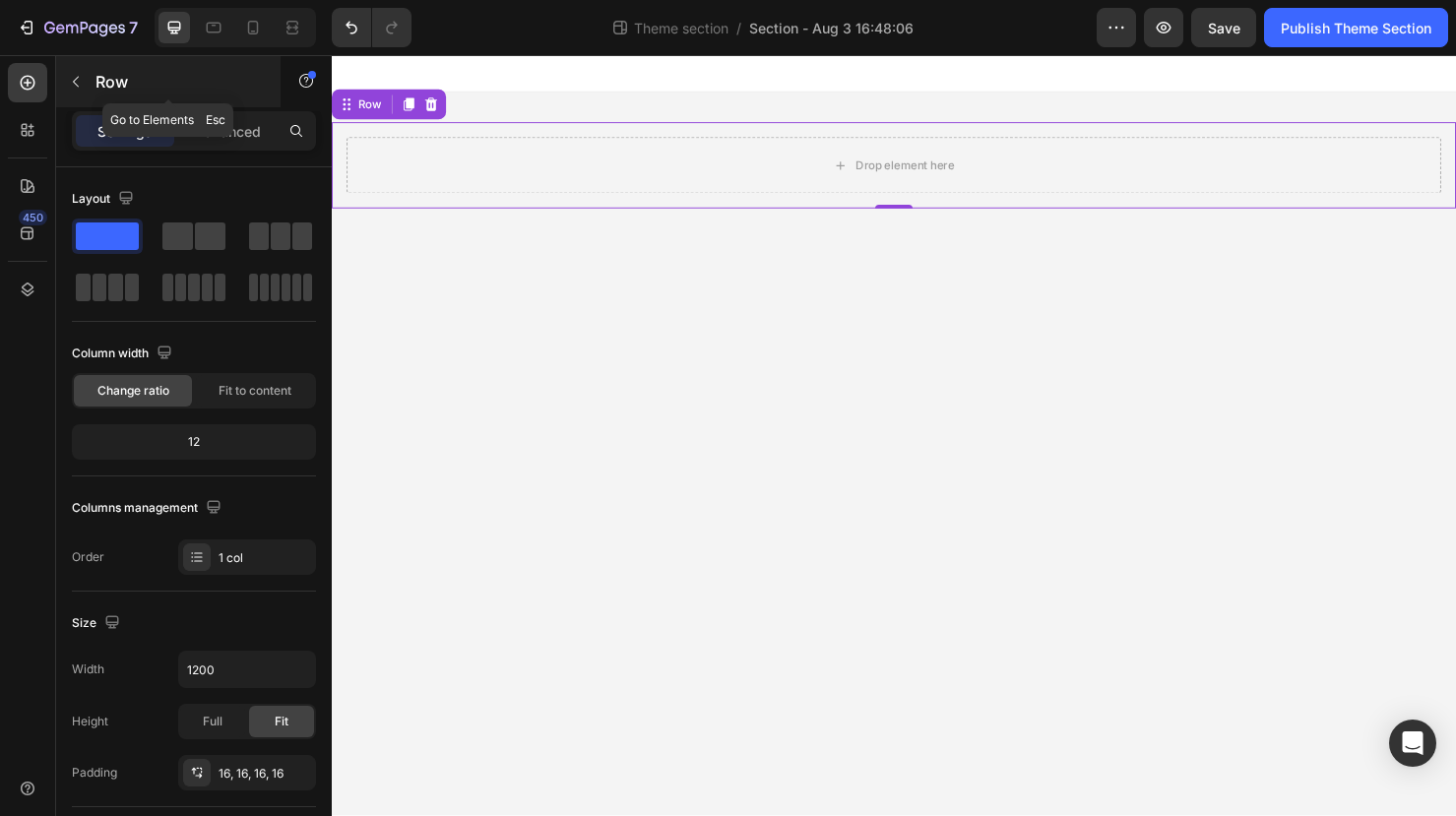 click at bounding box center [76, 82] 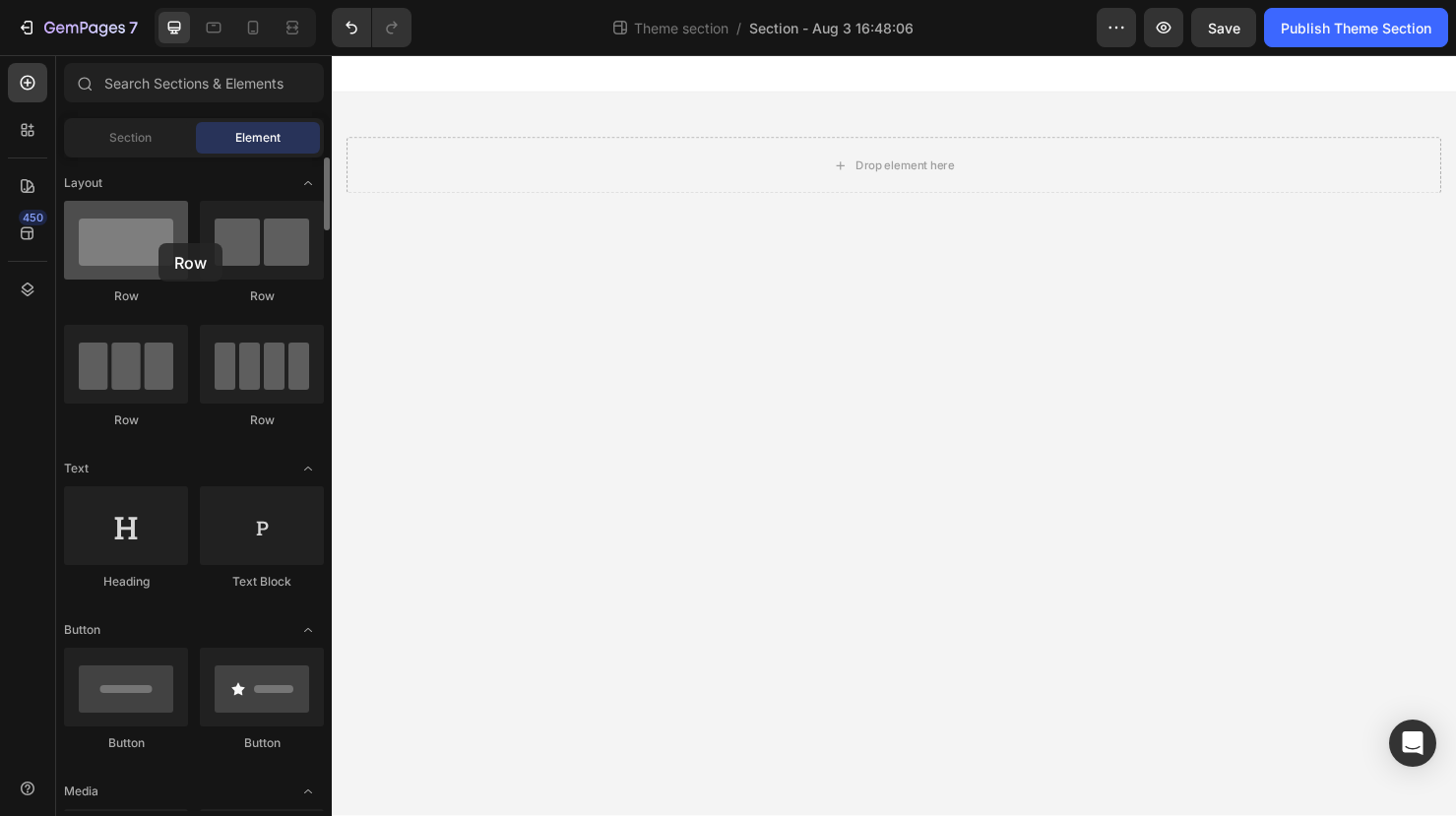 click at bounding box center (126, 240) 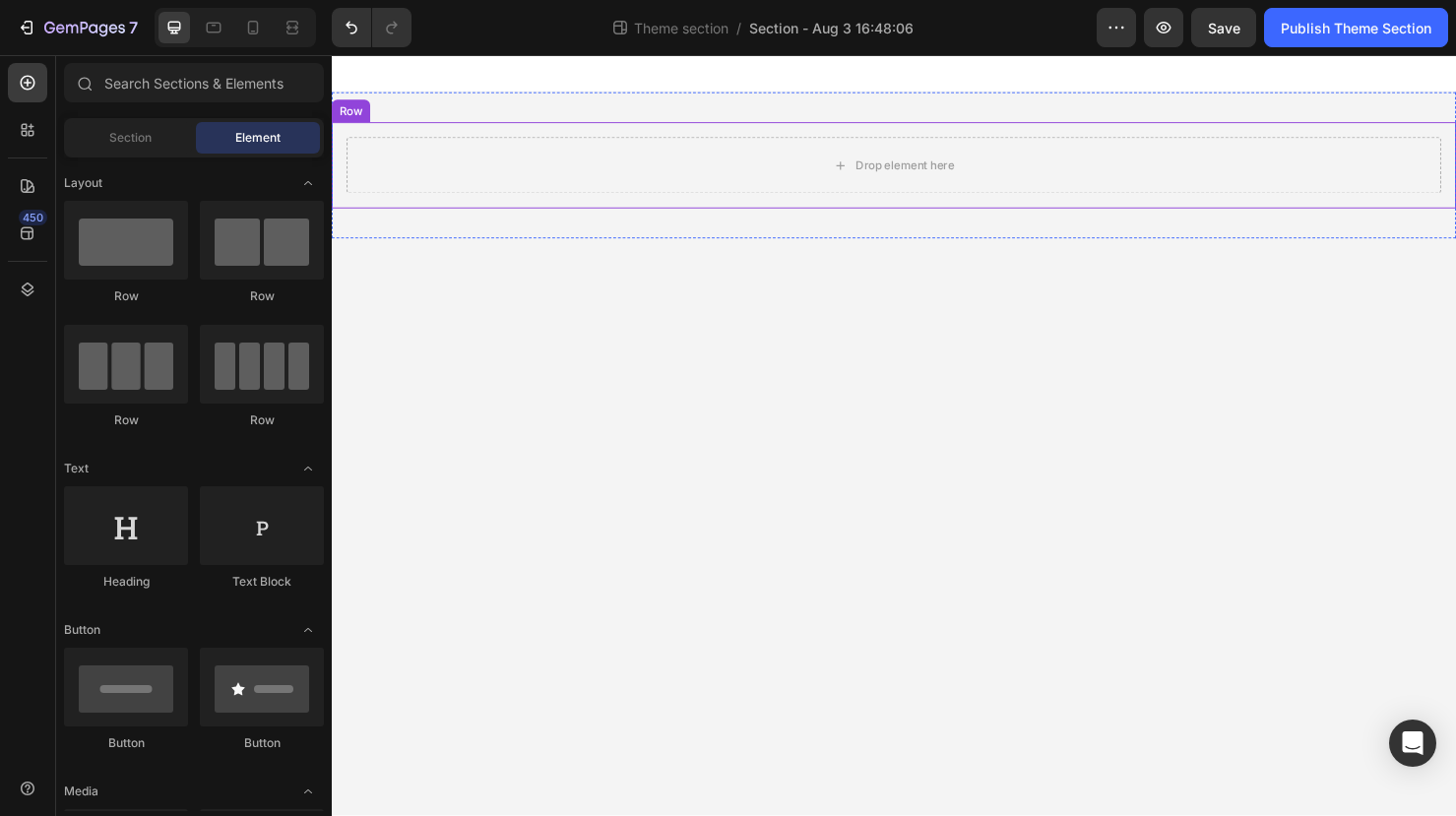 click on "Drop element here Row" at bounding box center [922, 171] 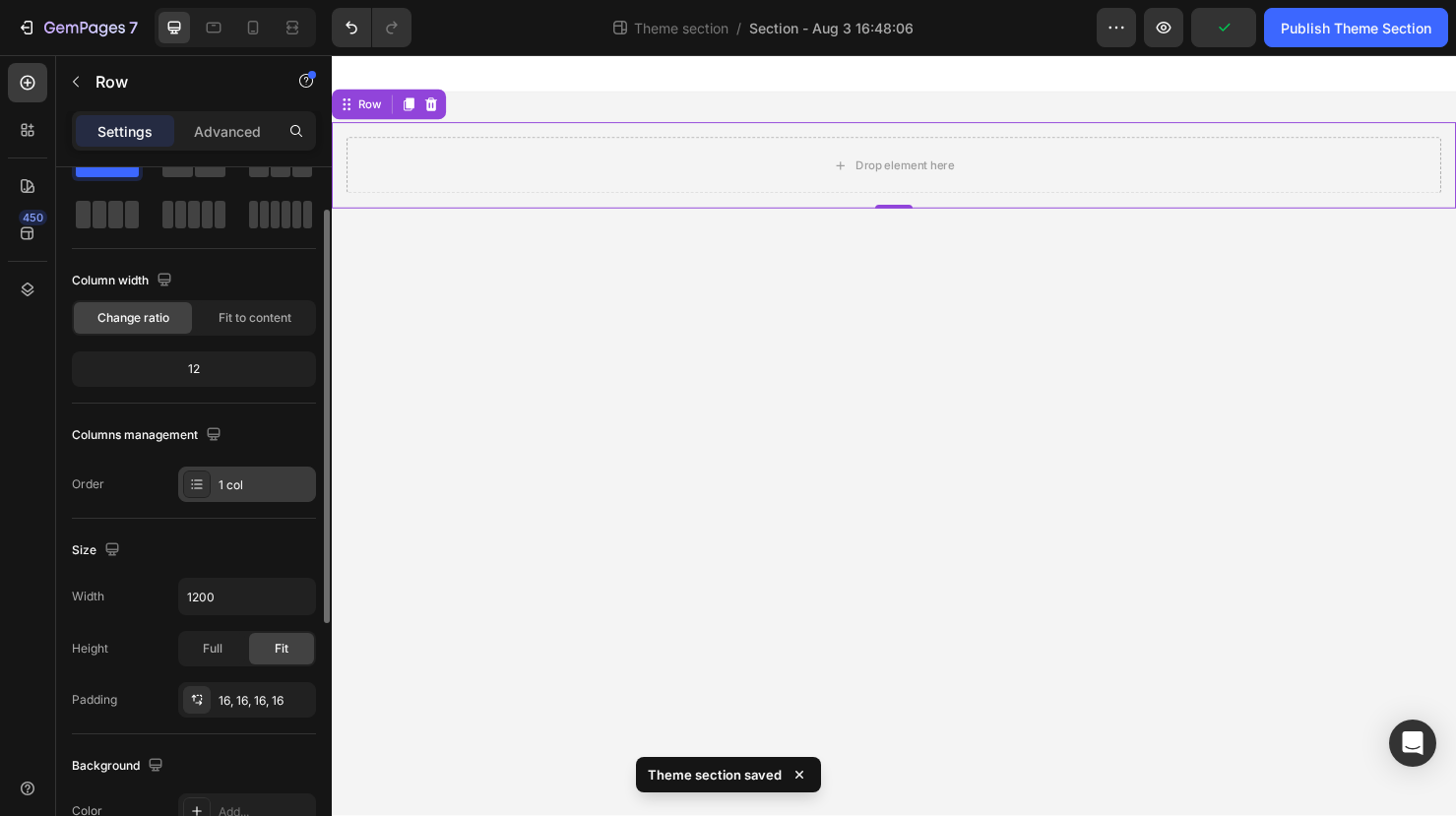 scroll, scrollTop: 0, scrollLeft: 0, axis: both 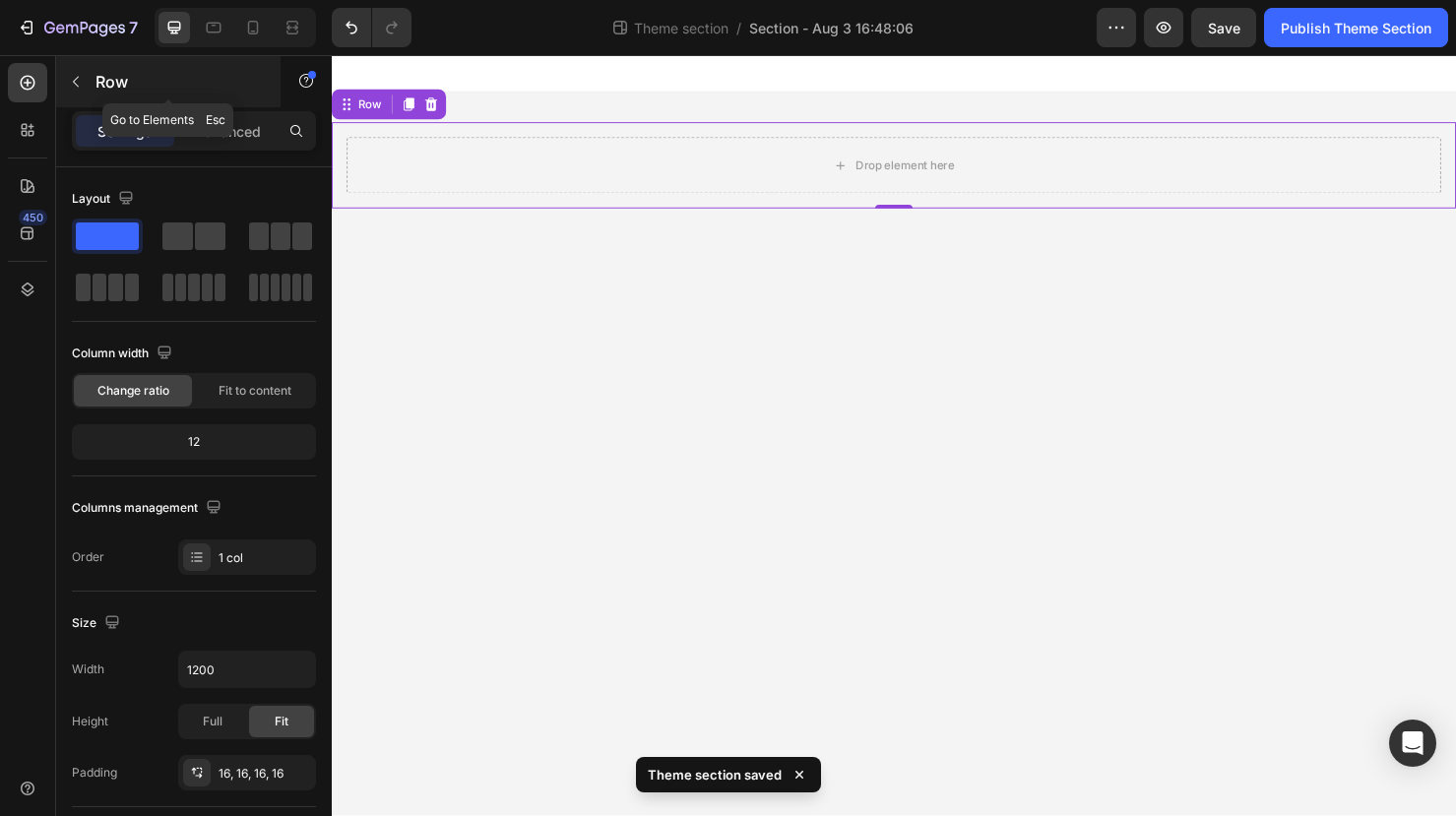 click on "Row" at bounding box center [168, 82] 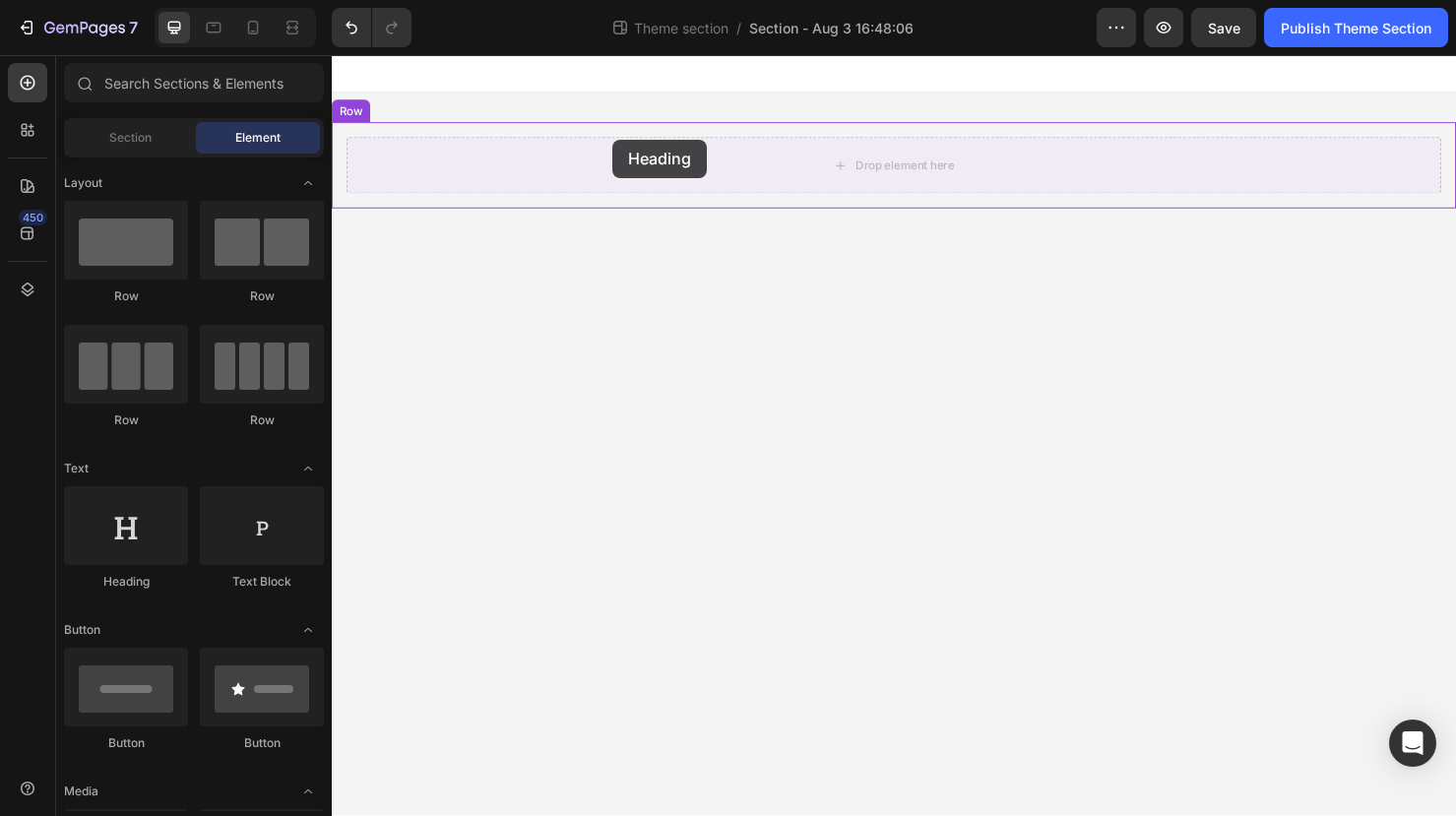 drag, startPoint x: 443, startPoint y: 580, endPoint x: 626, endPoint y: 144, distance: 472.84776 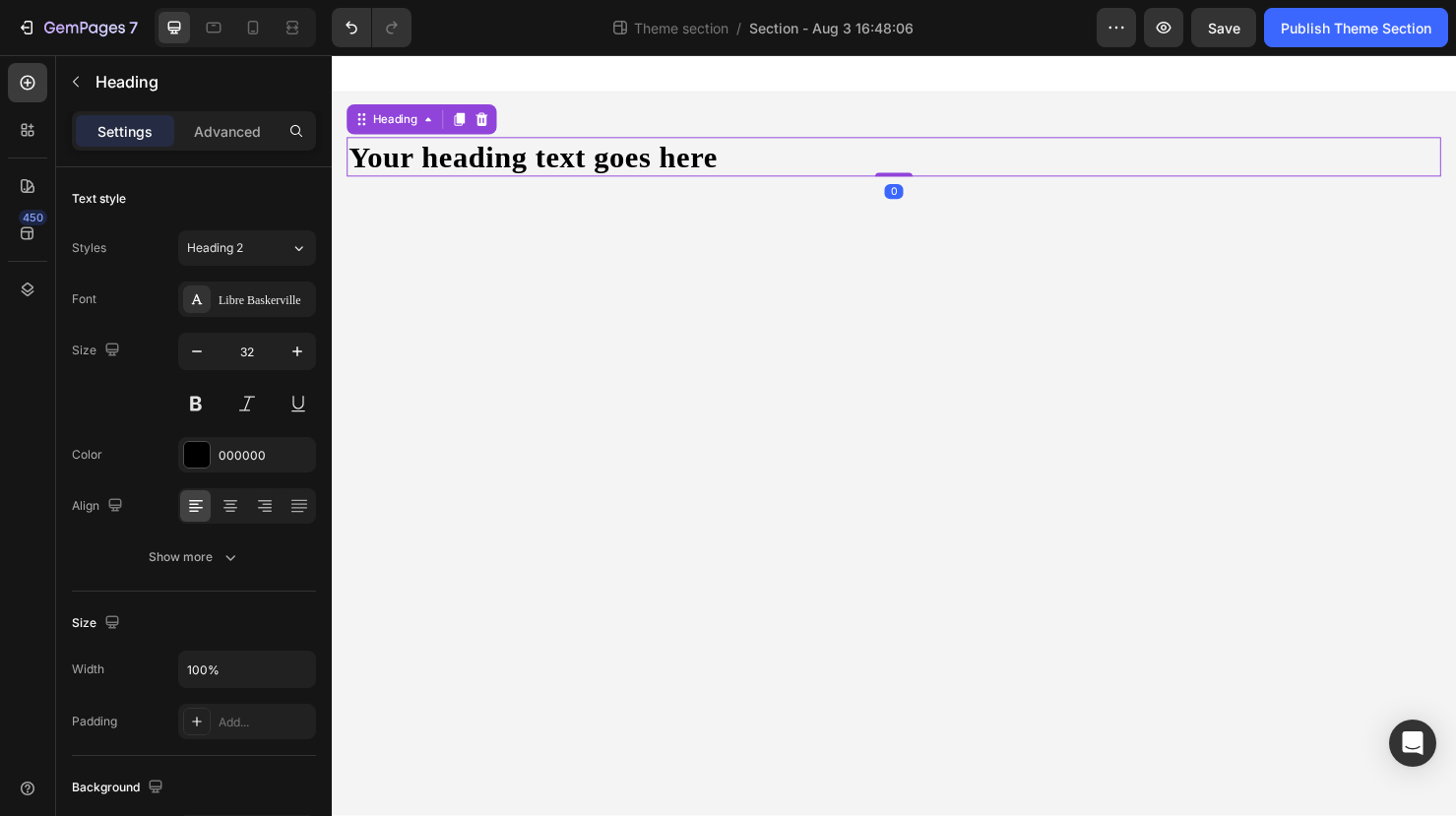 click on "Your heading text goes here" at bounding box center (922, 162) 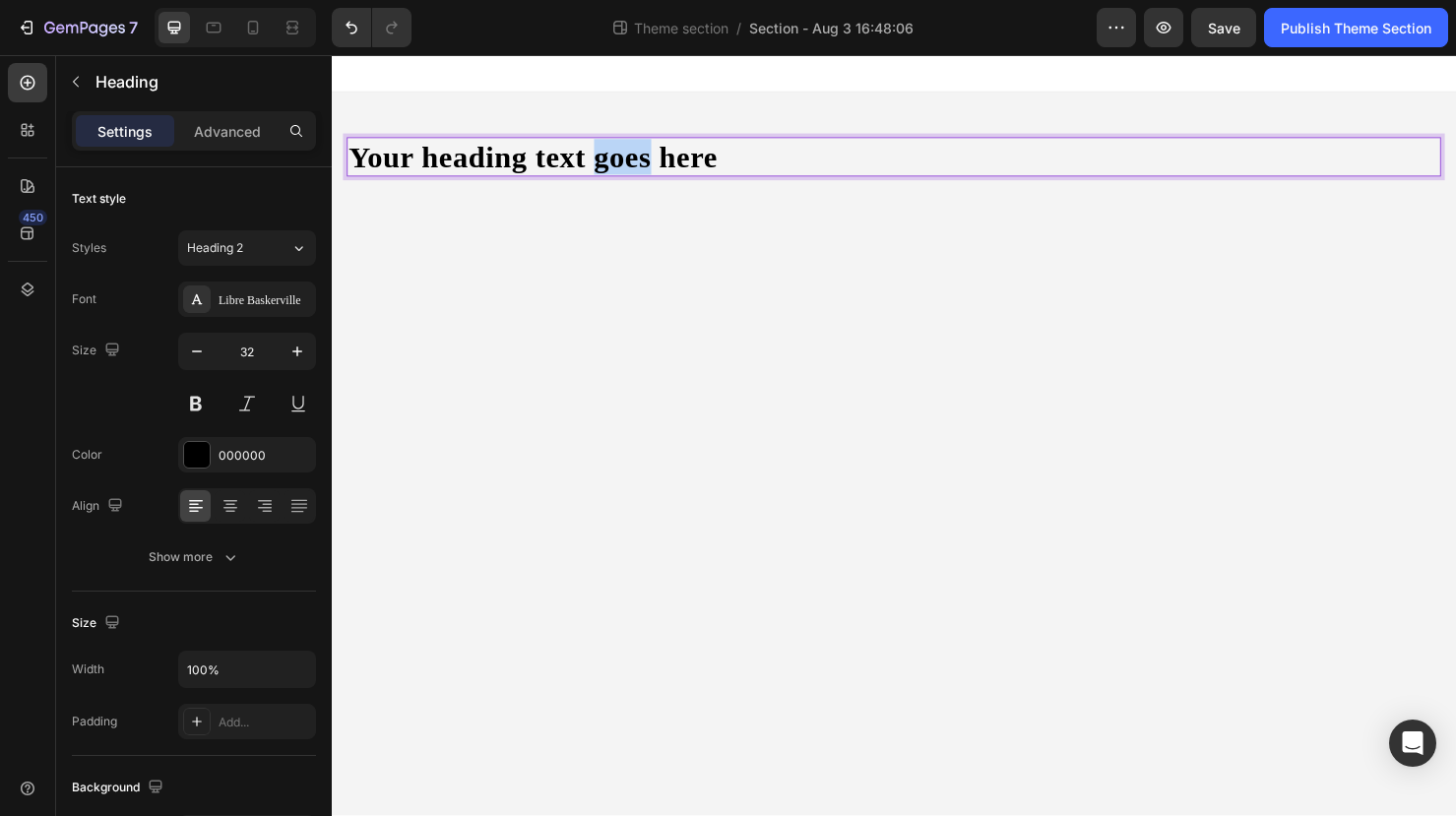 click on "Your heading text goes here" at bounding box center [922, 162] 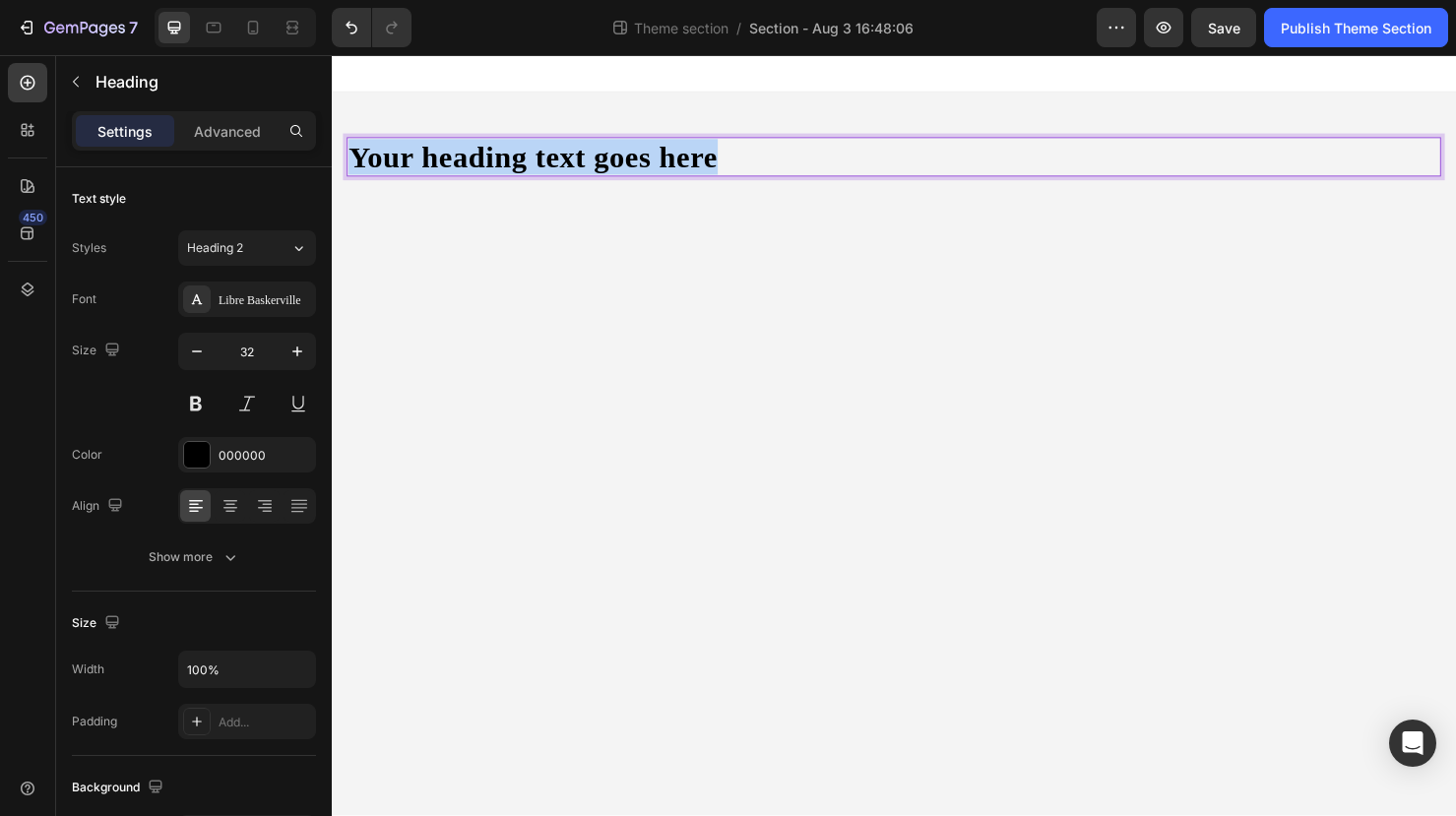 click on "Your heading text goes here" at bounding box center (922, 162) 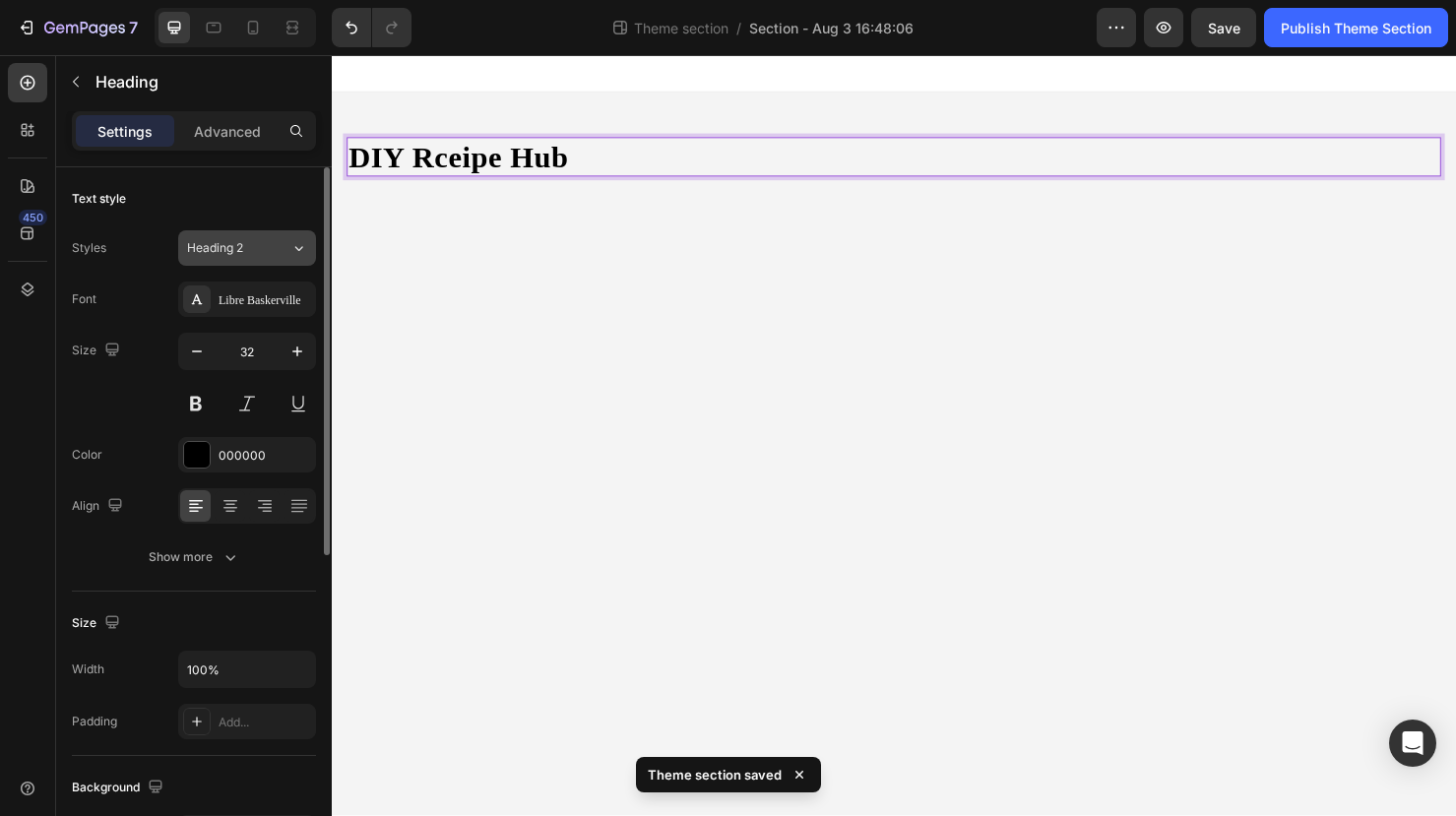 click on "Heading 2" at bounding box center (226, 248) 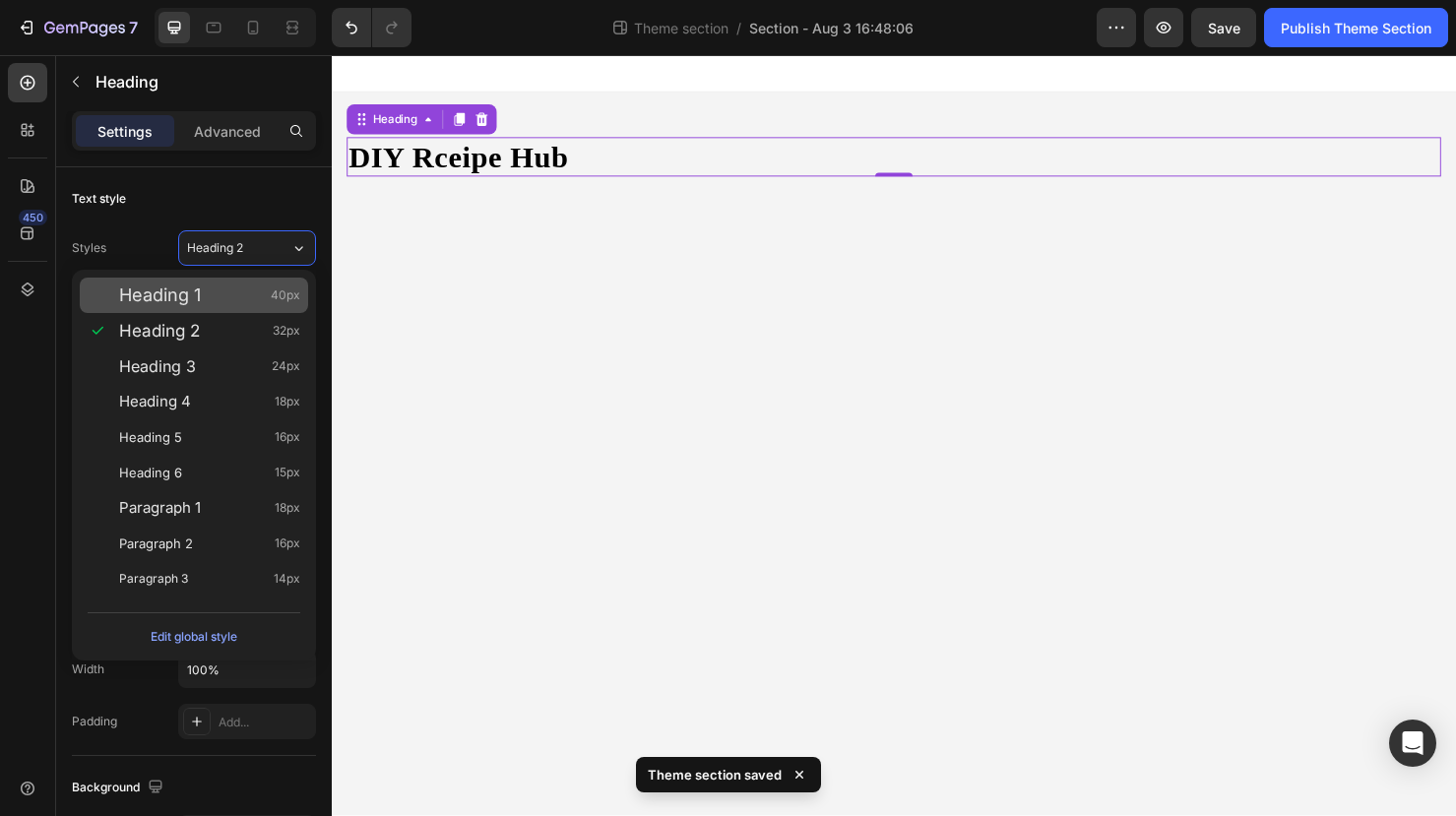 click on "Heading 1 40px" at bounding box center (210, 295) 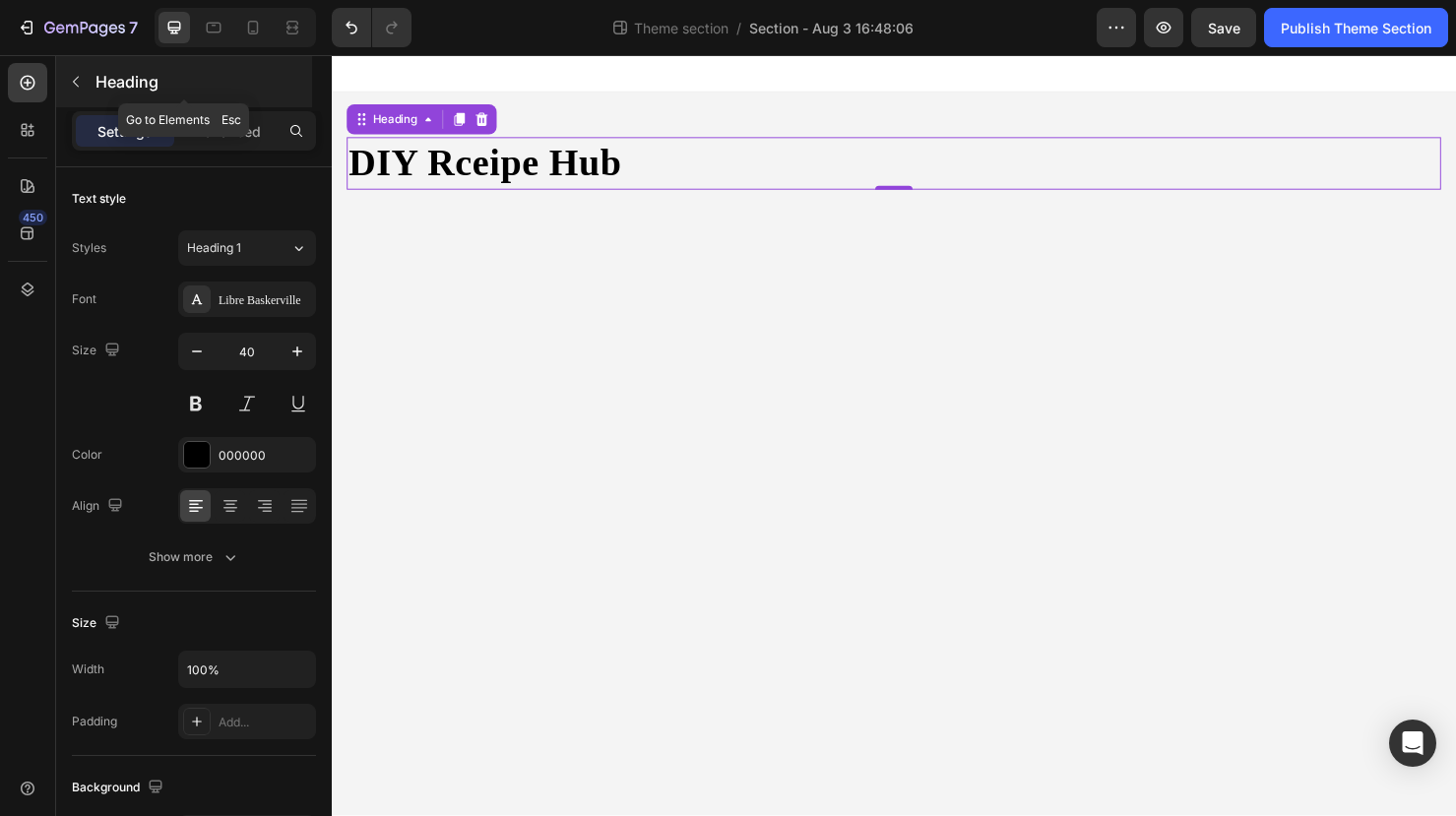 click at bounding box center (76, 82) 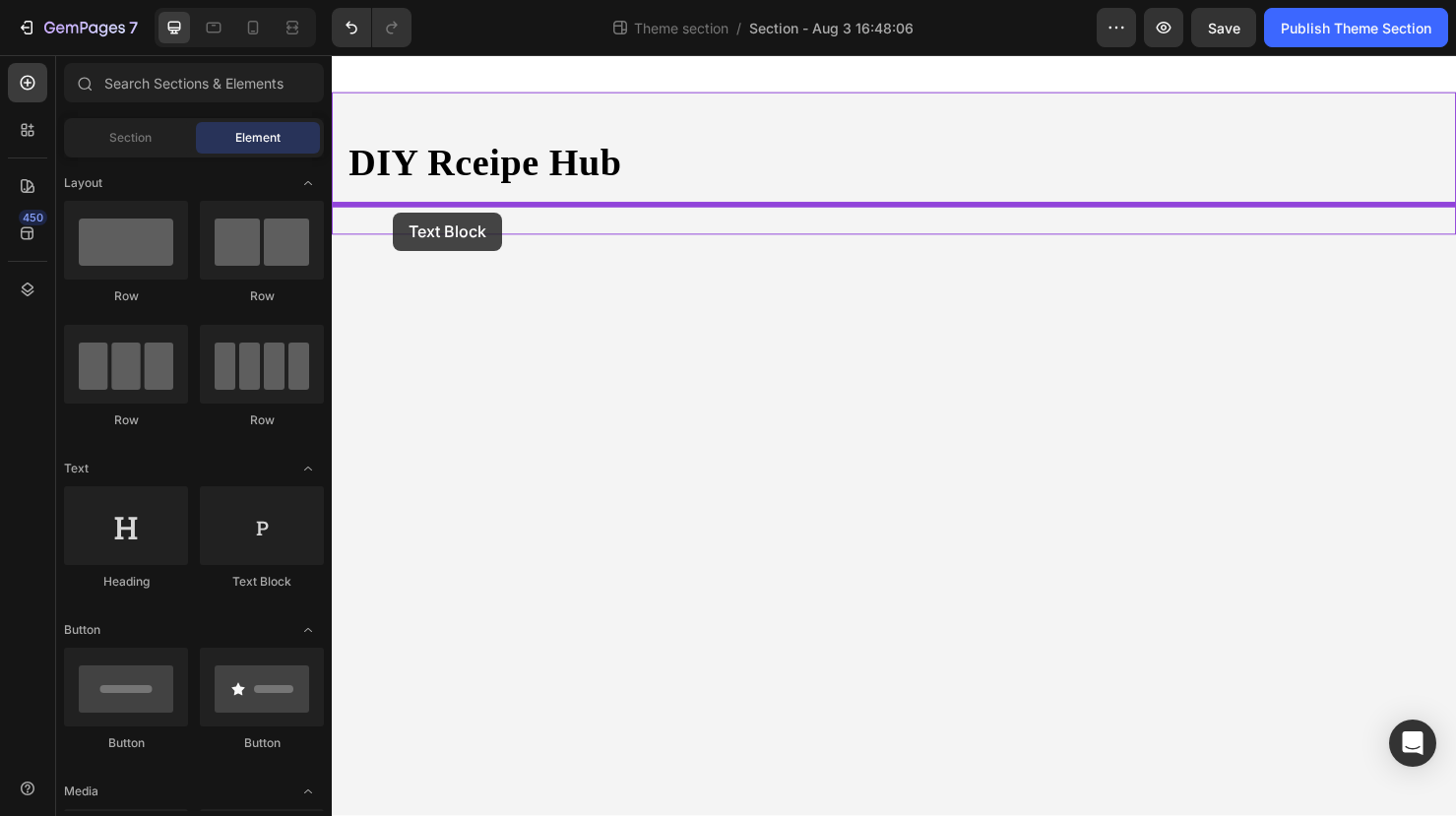 drag, startPoint x: 567, startPoint y: 577, endPoint x: 396, endPoint y: 220, distance: 395.8409 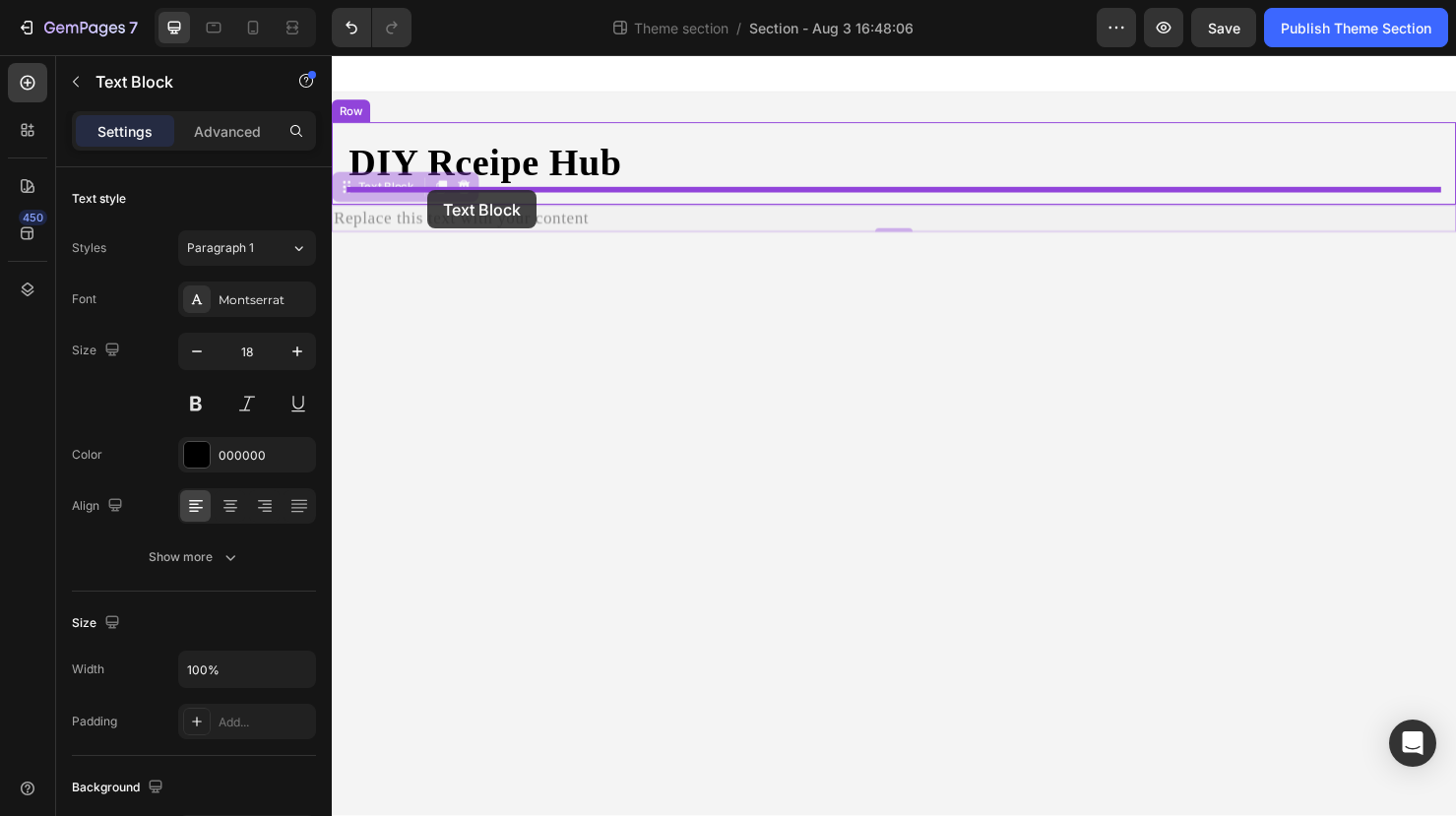 drag, startPoint x: 350, startPoint y: 200, endPoint x: 432, endPoint y: 197, distance: 82.0549 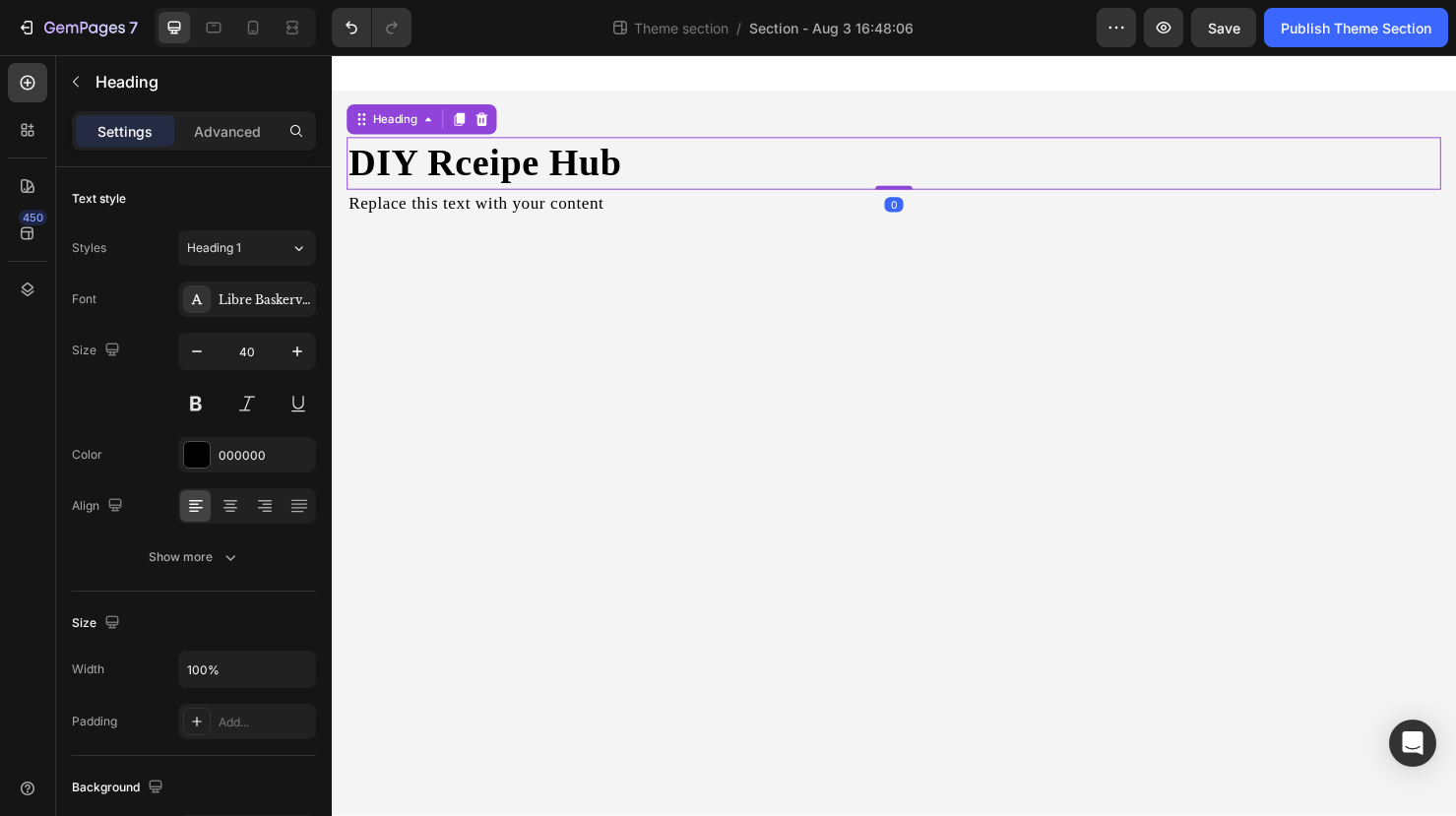 click on "DIY Rceipe Hub" at bounding box center (922, 169) 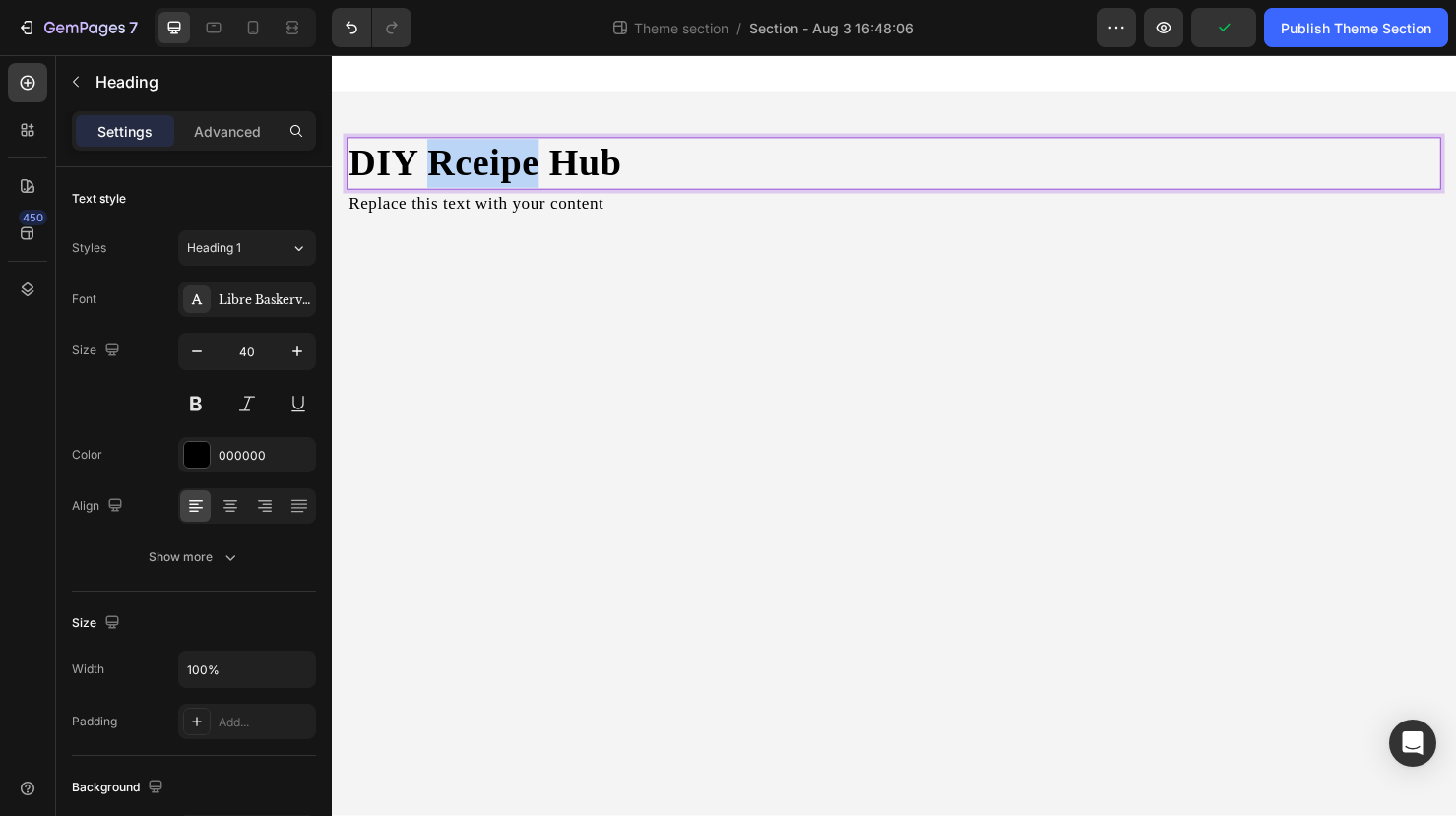click on "DIY Rceipe Hub" at bounding box center (922, 169) 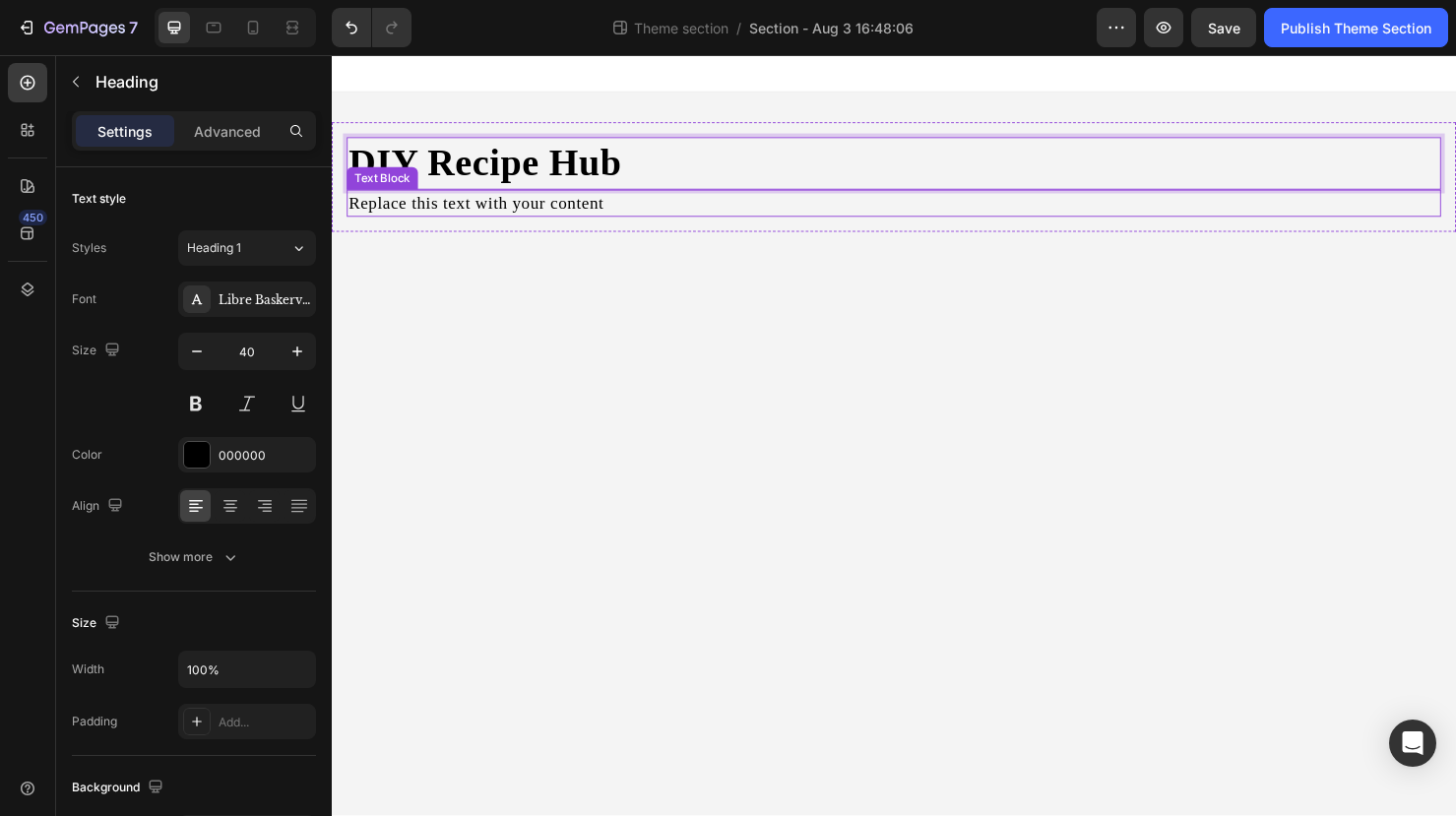 click on "Replace this text with your content" at bounding box center [922, 211] 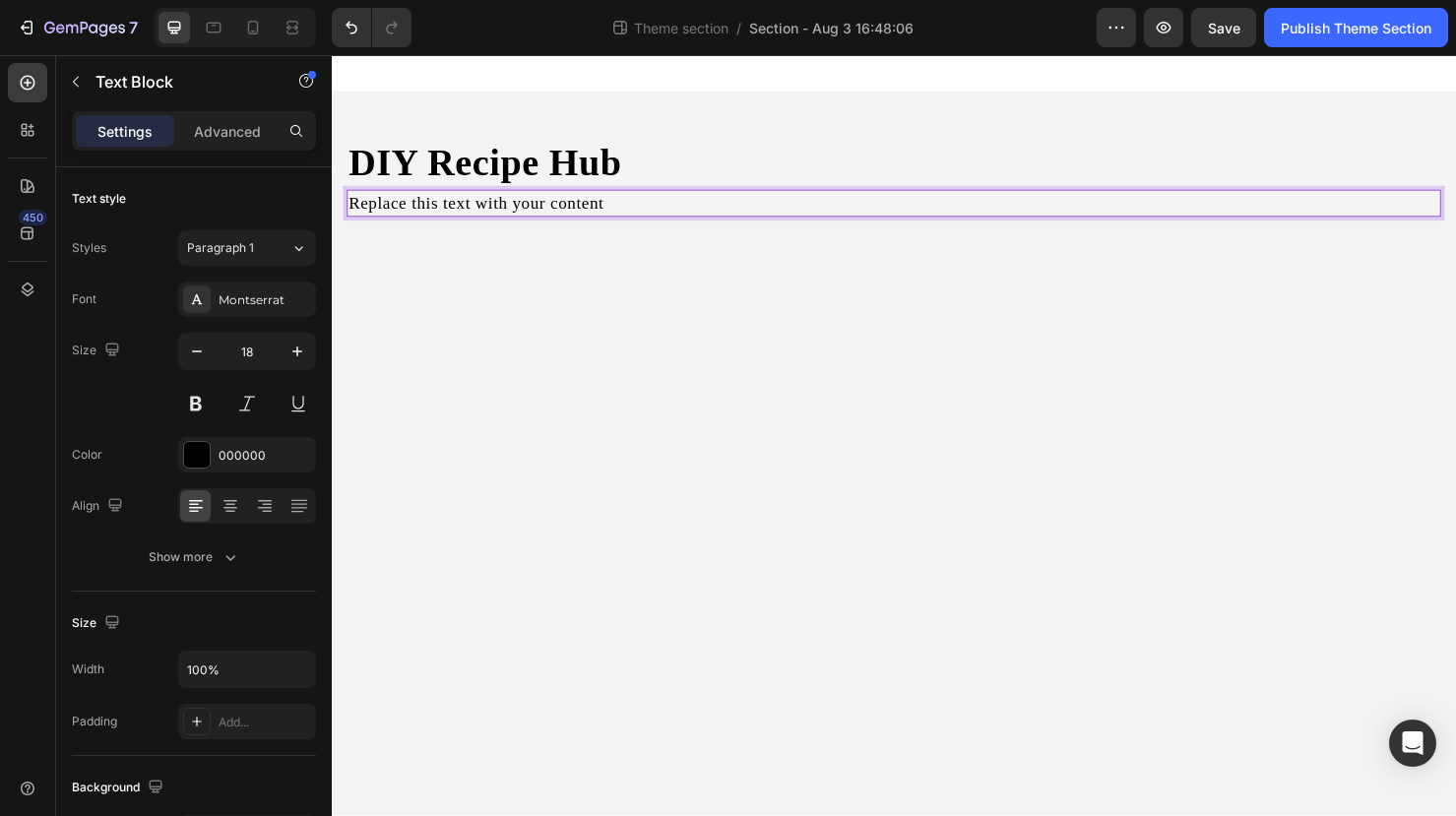 click on "Replace this text with your content" at bounding box center [922, 211] 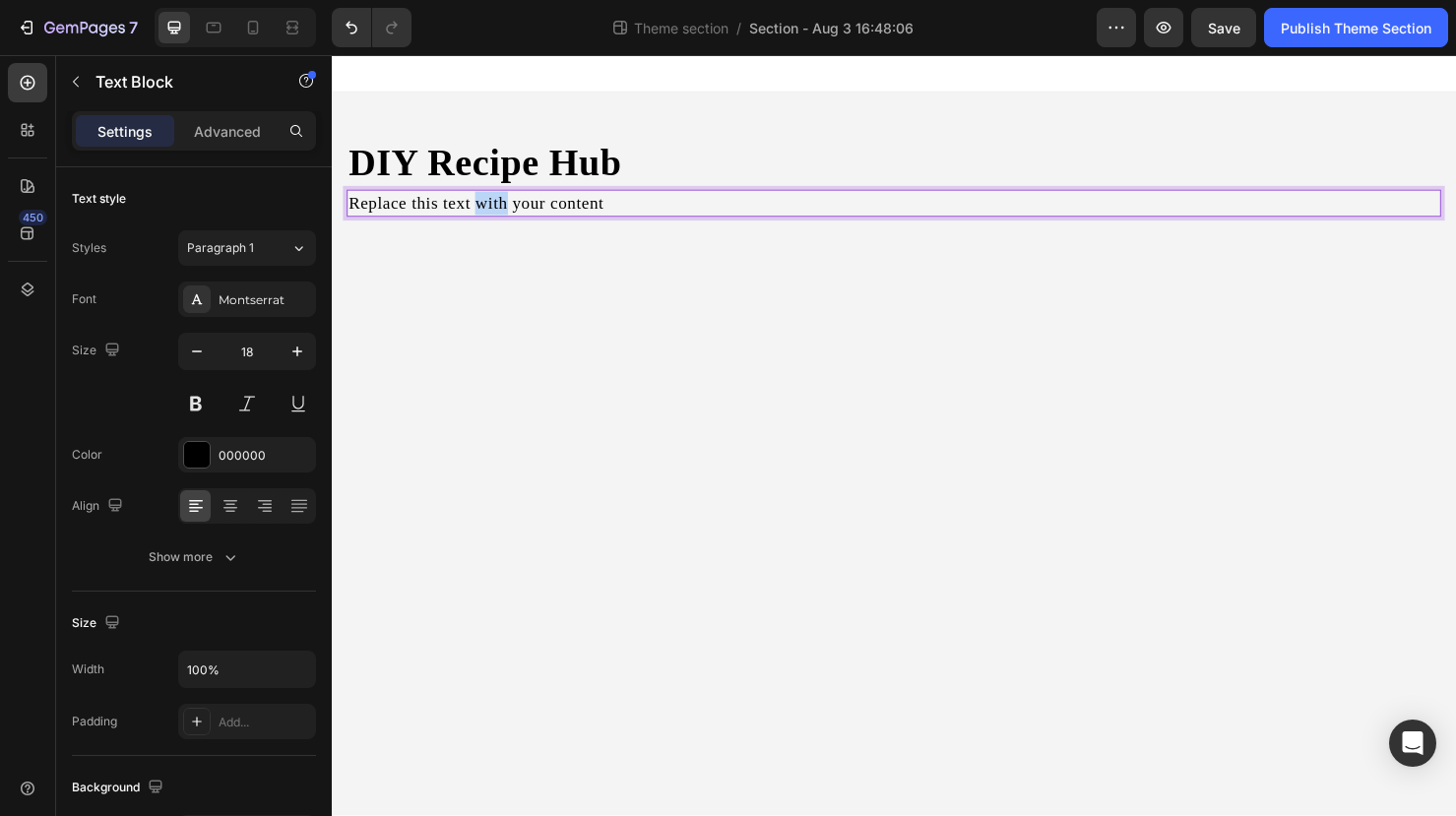 click on "Replace this text with your content" at bounding box center (922, 211) 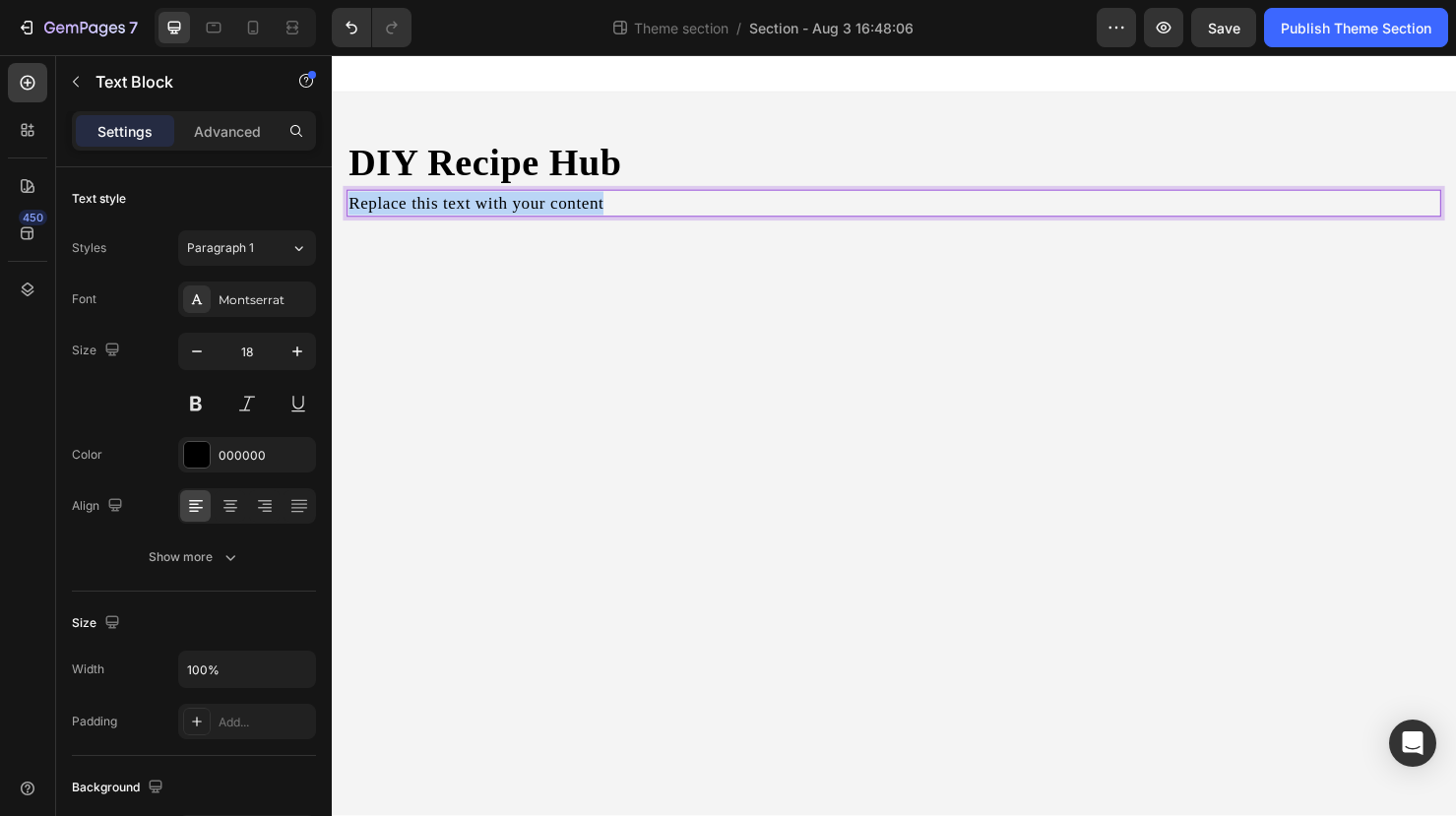 click on "Replace this text with your content" at bounding box center [922, 211] 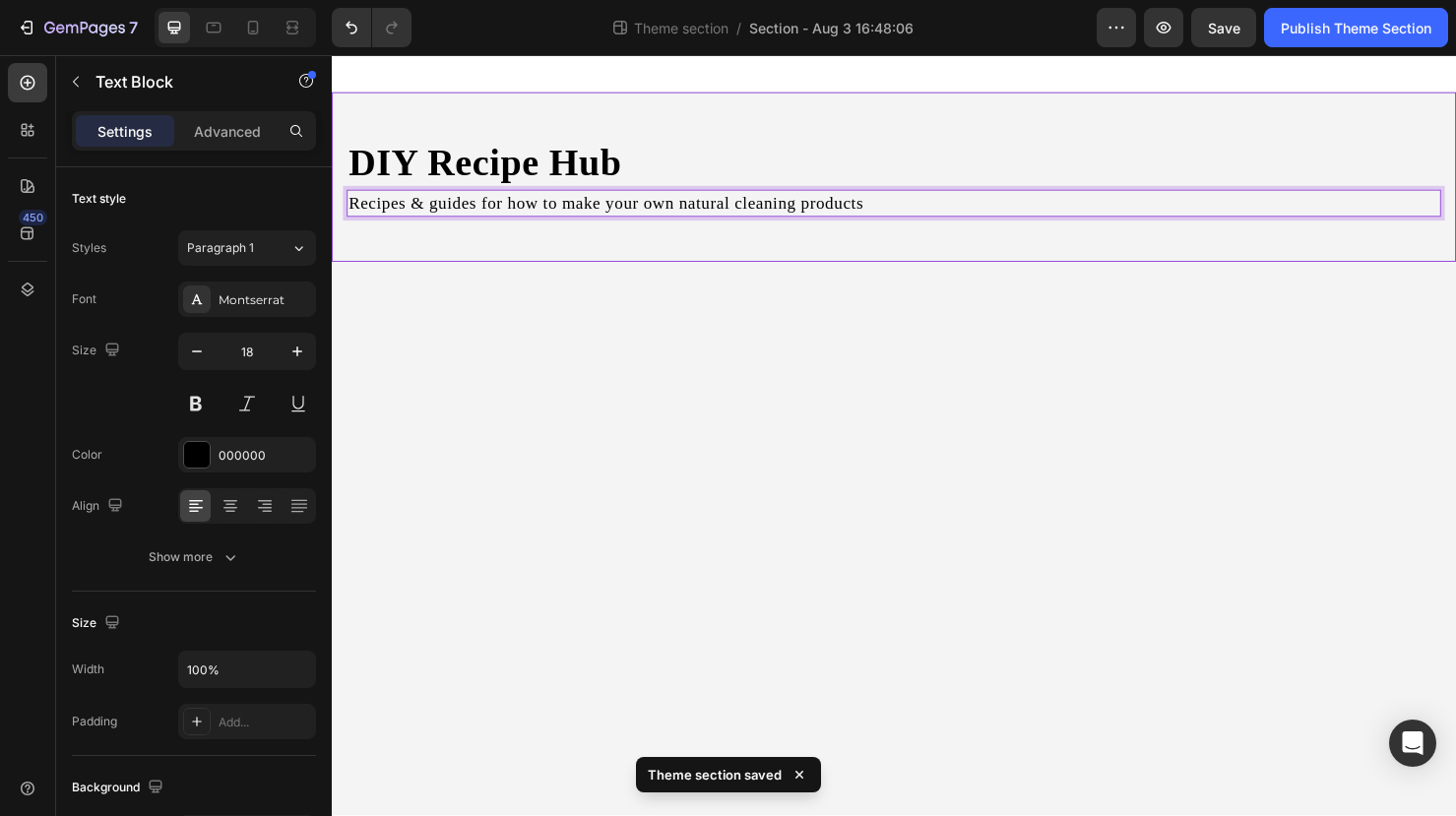 click on "DIY Recipe Hub Heading Recipes & guides for how to make your own natural cleaning products Text Block   0 Row" at bounding box center (922, 183) 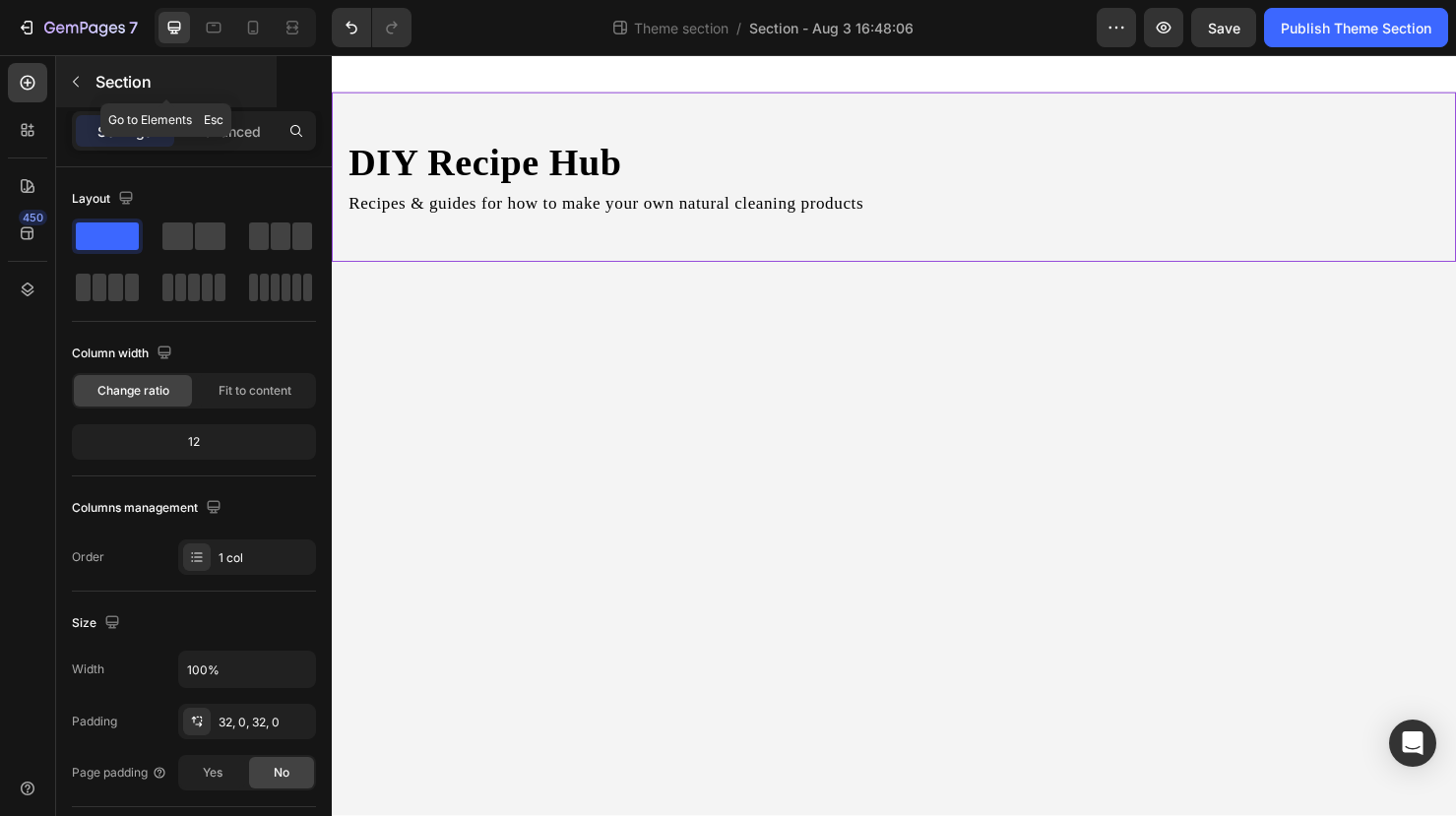 click 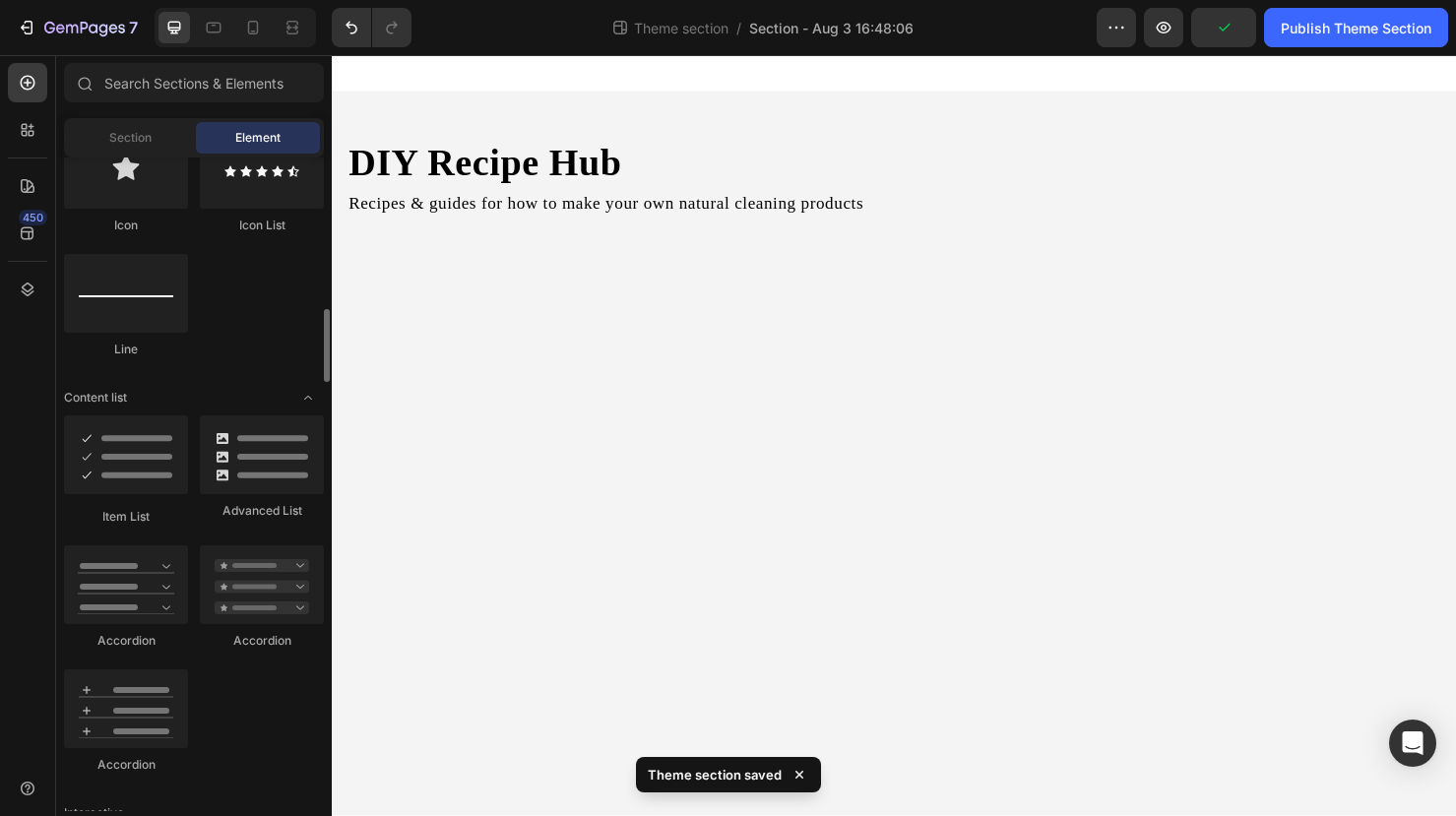 scroll, scrollTop: 1345, scrollLeft: 0, axis: vertical 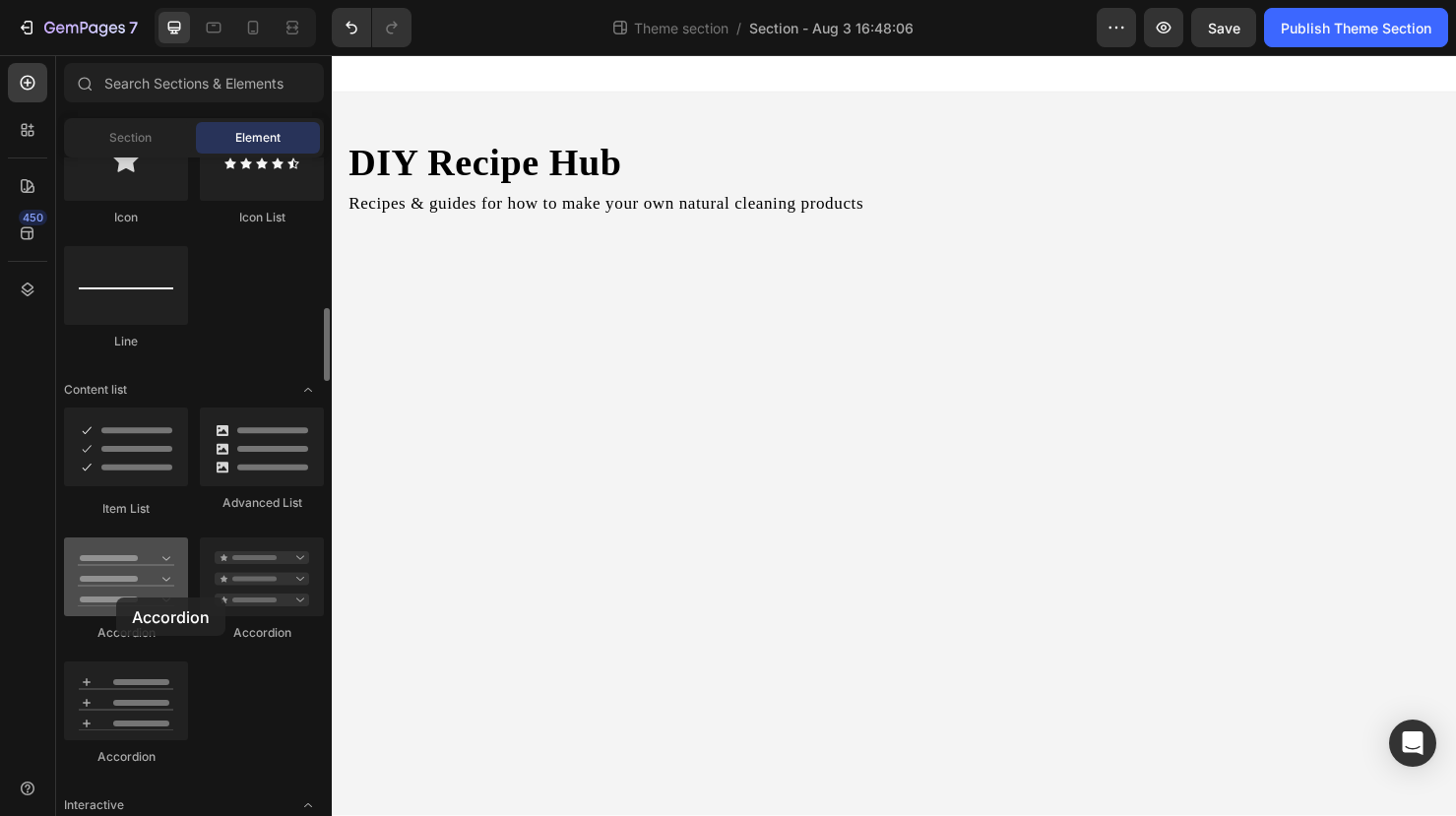 click at bounding box center [126, 577] 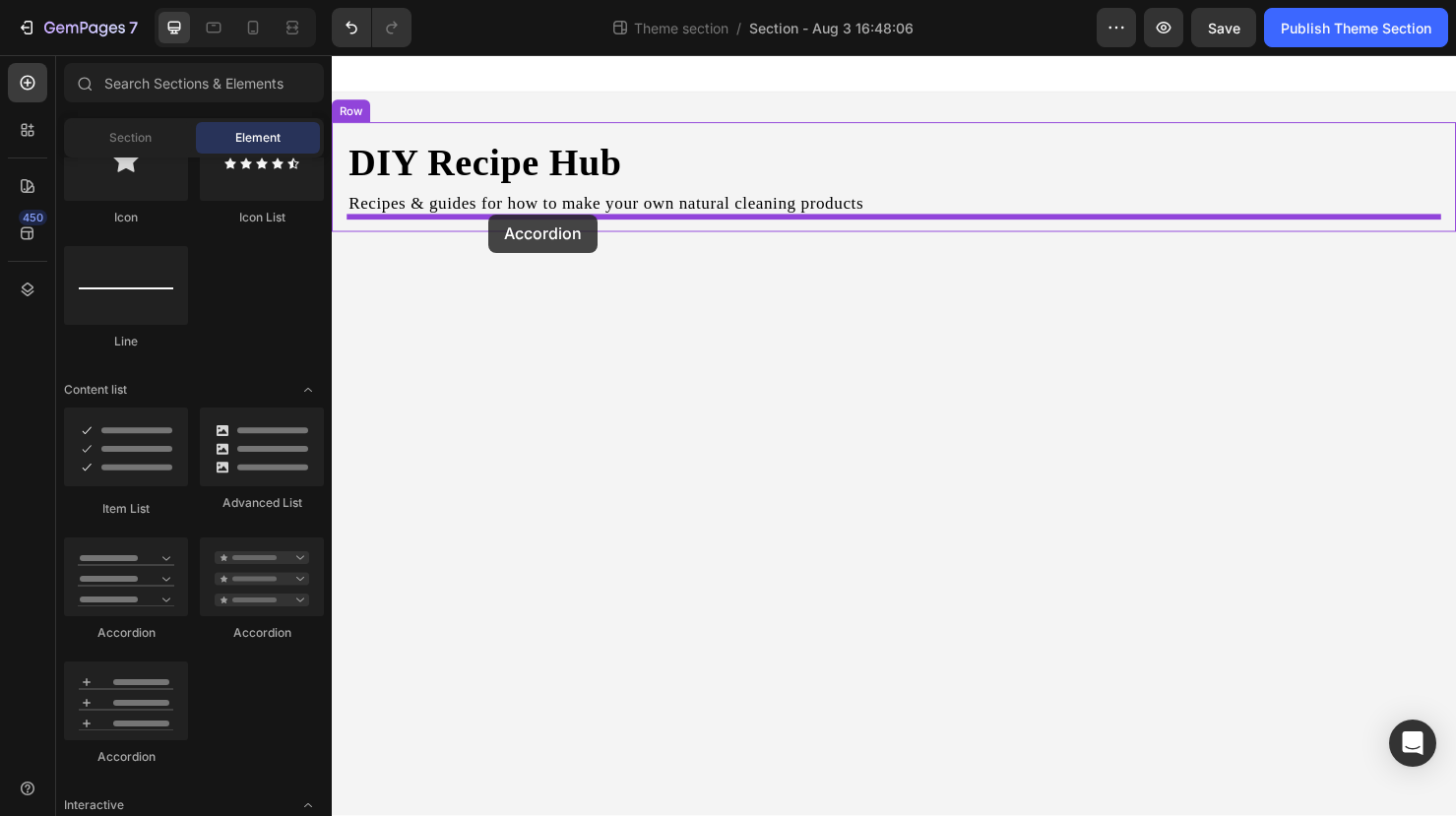 drag, startPoint x: 580, startPoint y: 637, endPoint x: 496, endPoint y: 222, distance: 423.41587 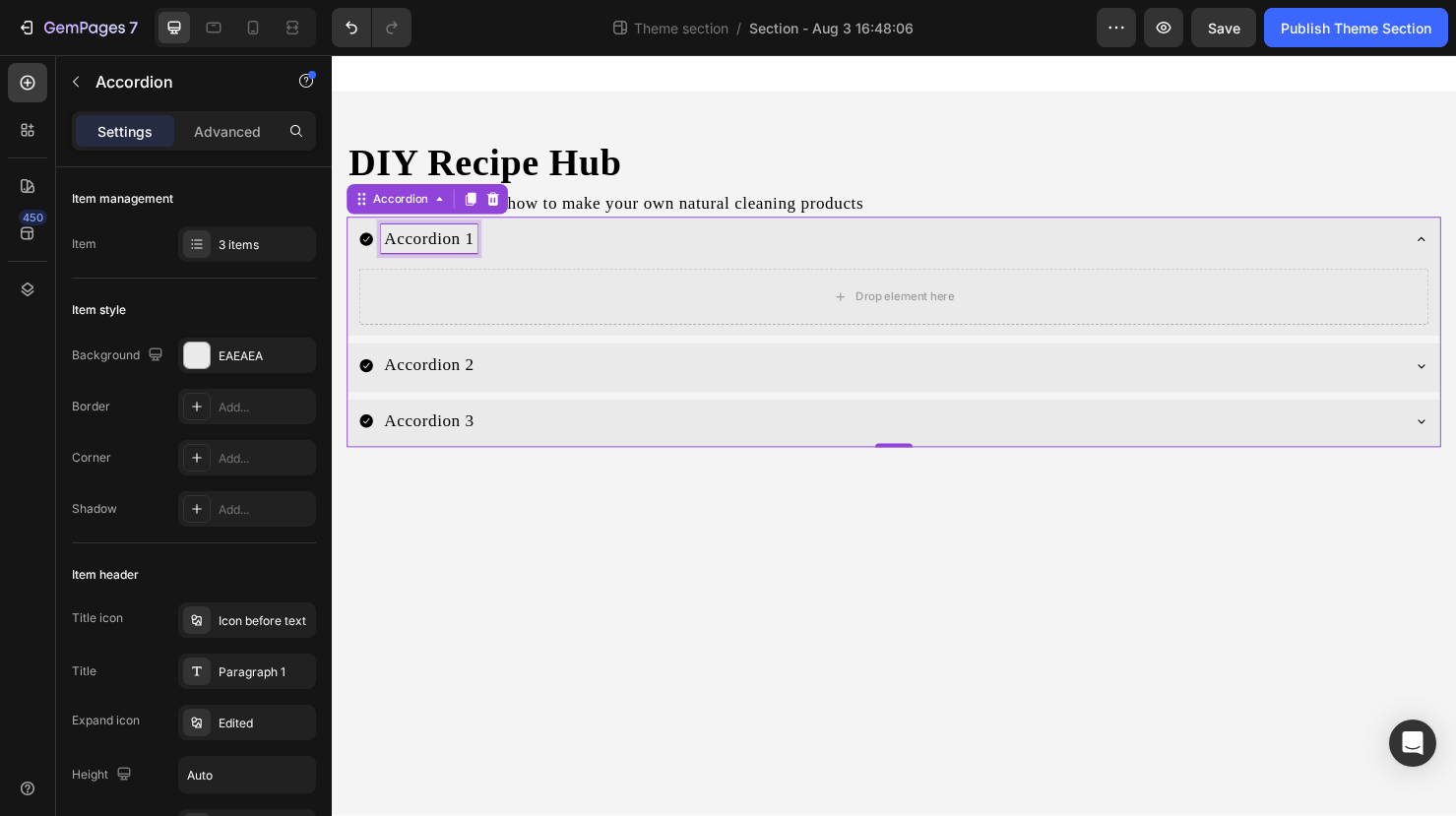 click on "Accordion 1" at bounding box center [434, 248] 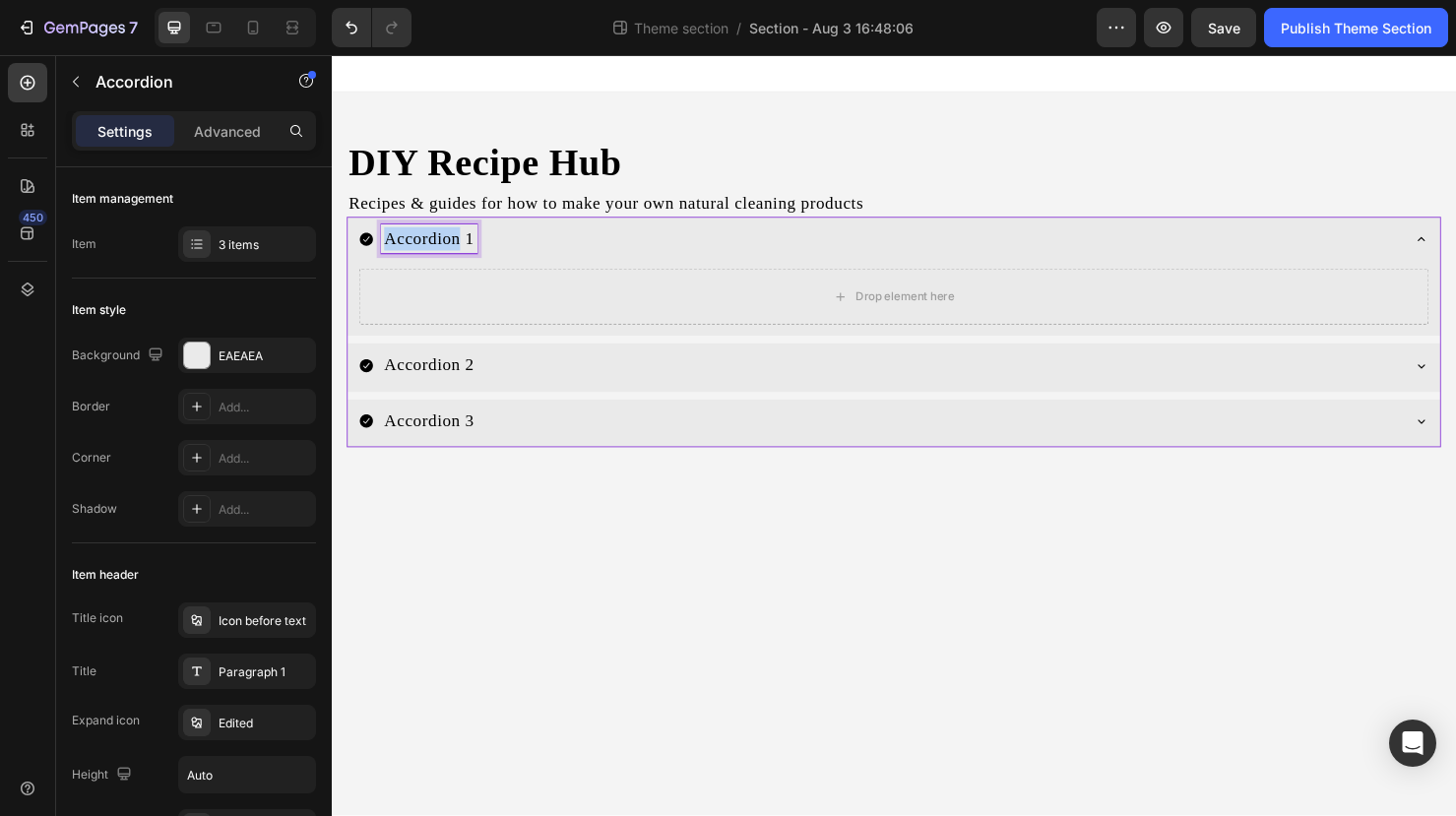 click on "Accordion 1" at bounding box center (434, 248) 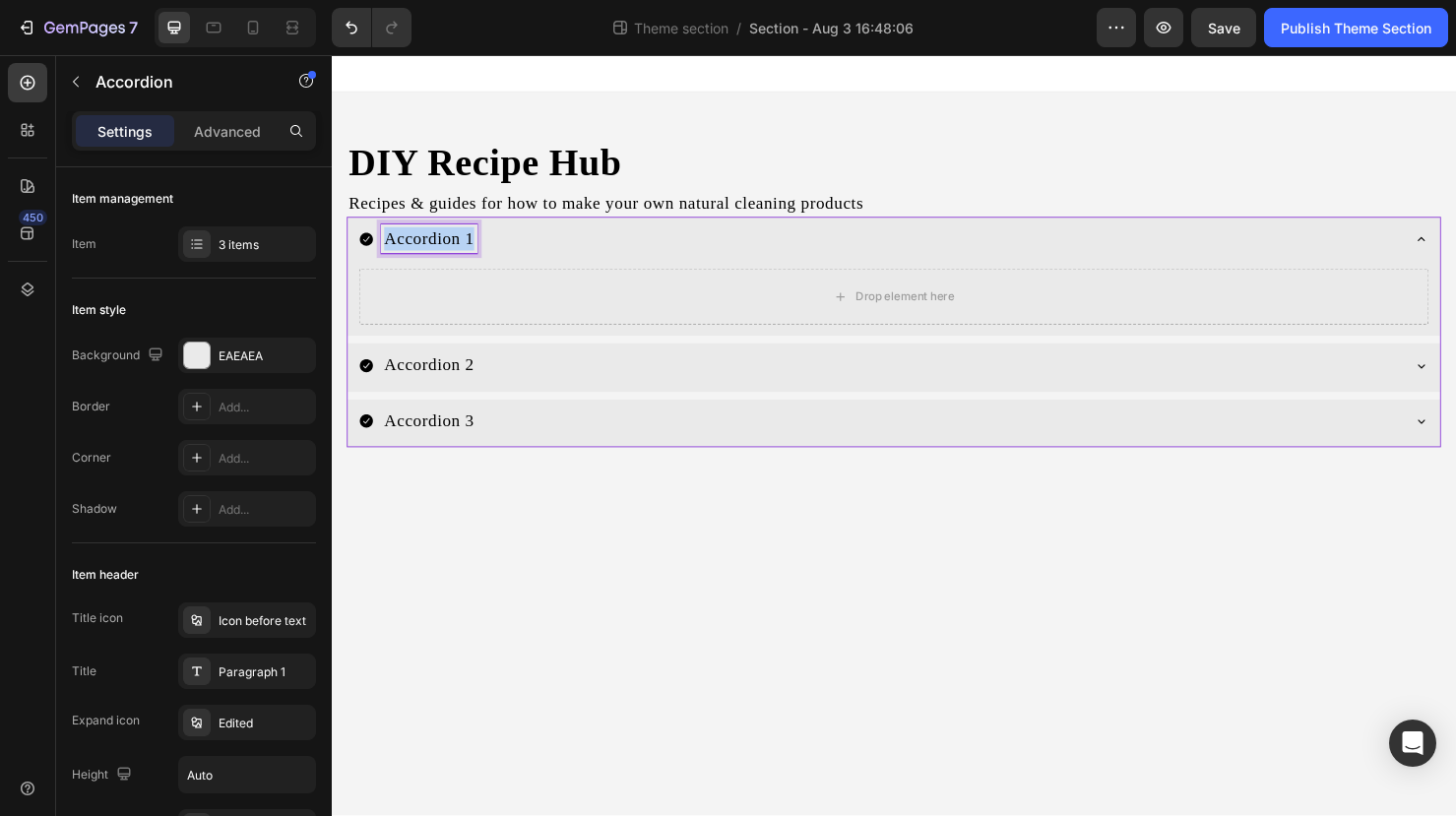 click on "Accordion 1" at bounding box center (434, 248) 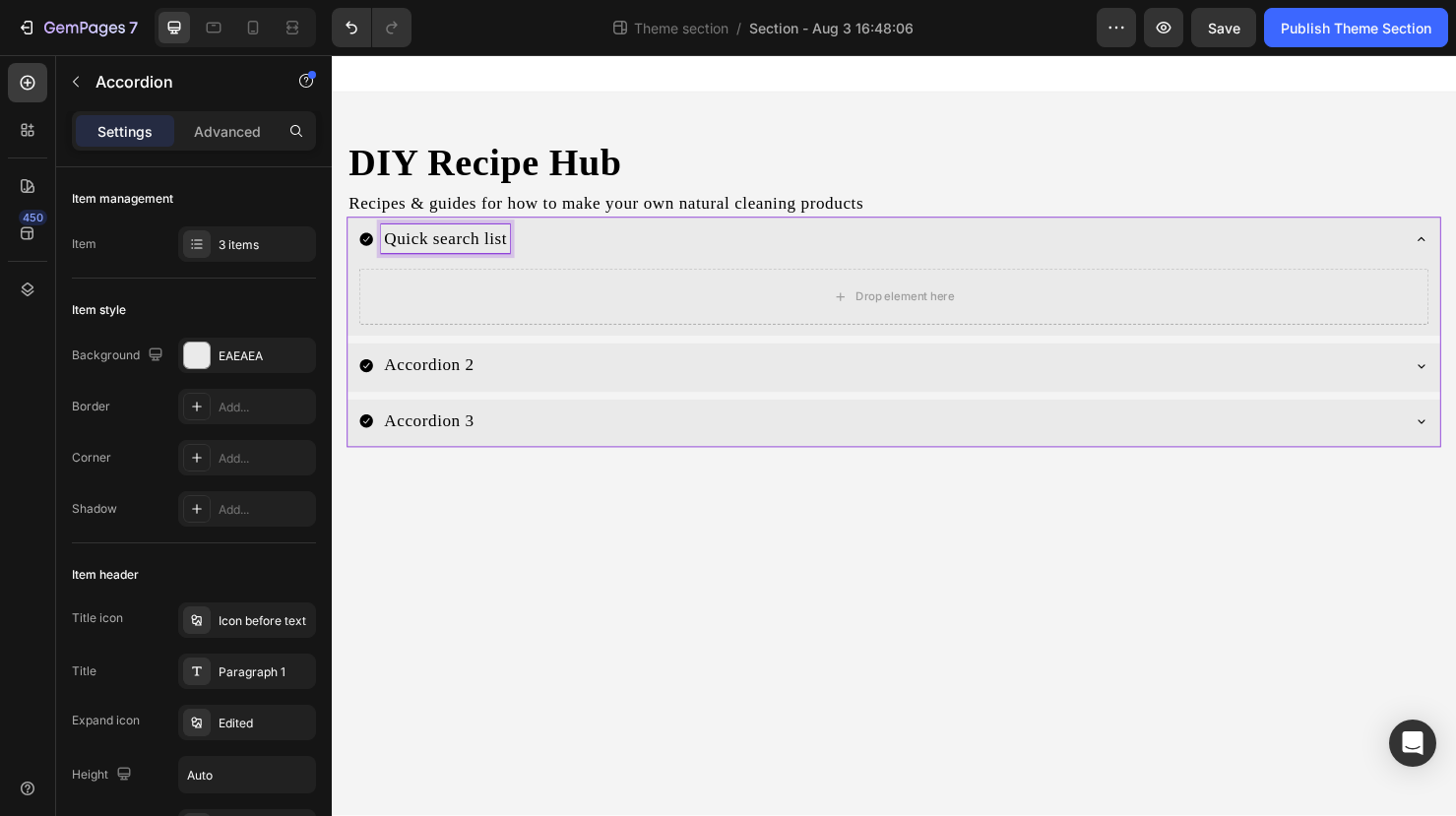 click on "Accordion 2" at bounding box center (907, 381) 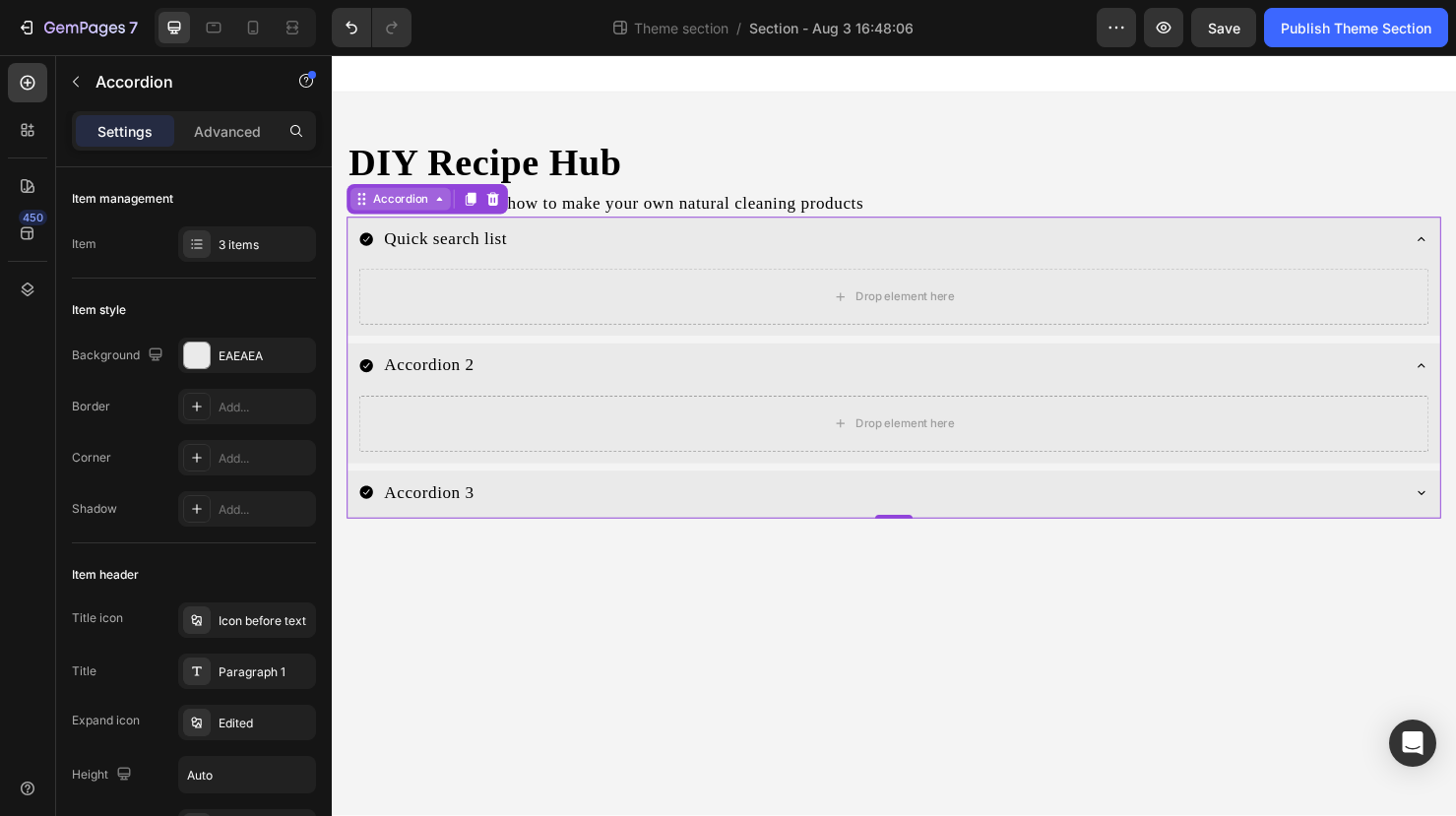 click on "Accordion" at bounding box center (404, 207) 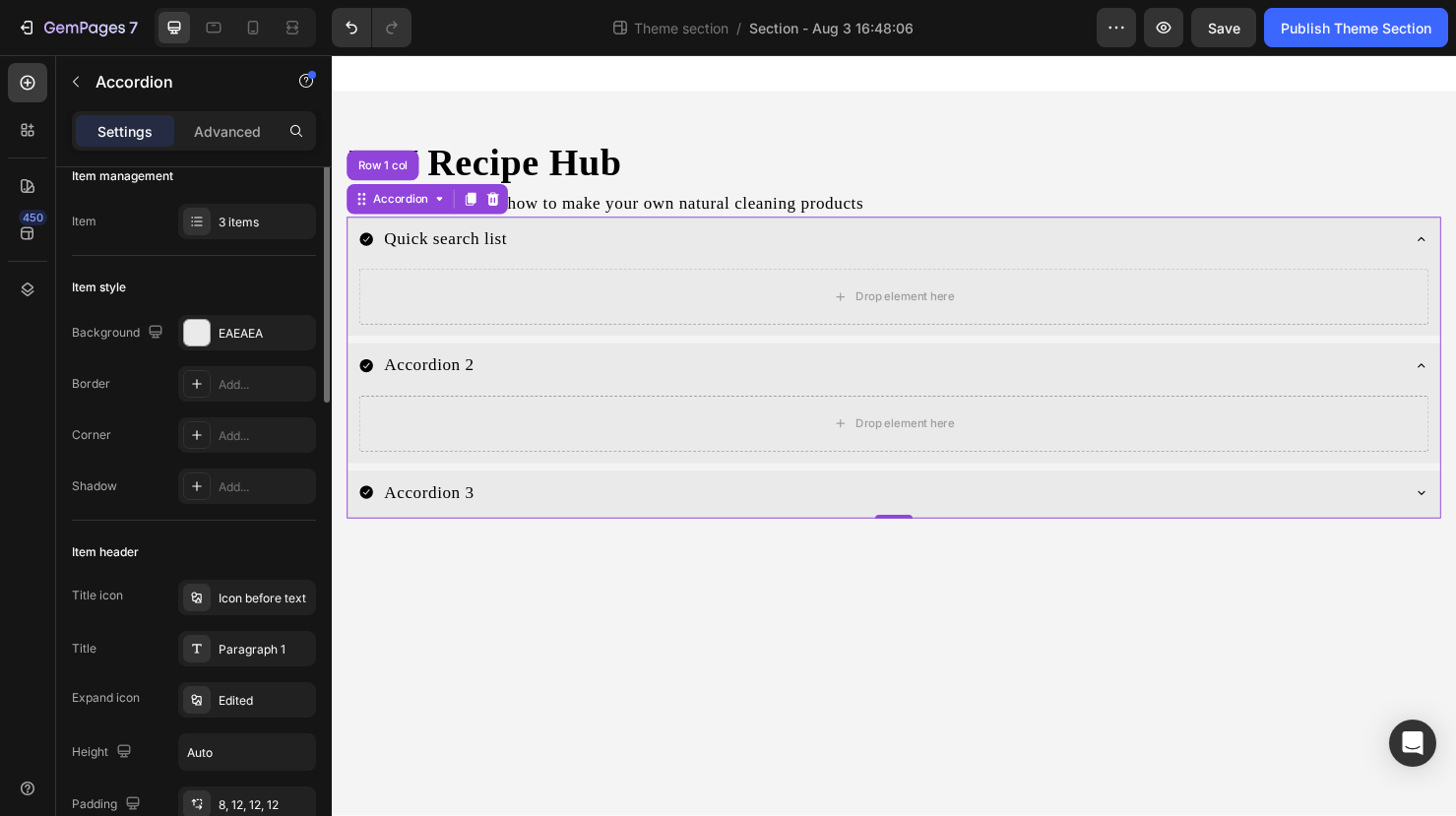 scroll, scrollTop: 0, scrollLeft: 0, axis: both 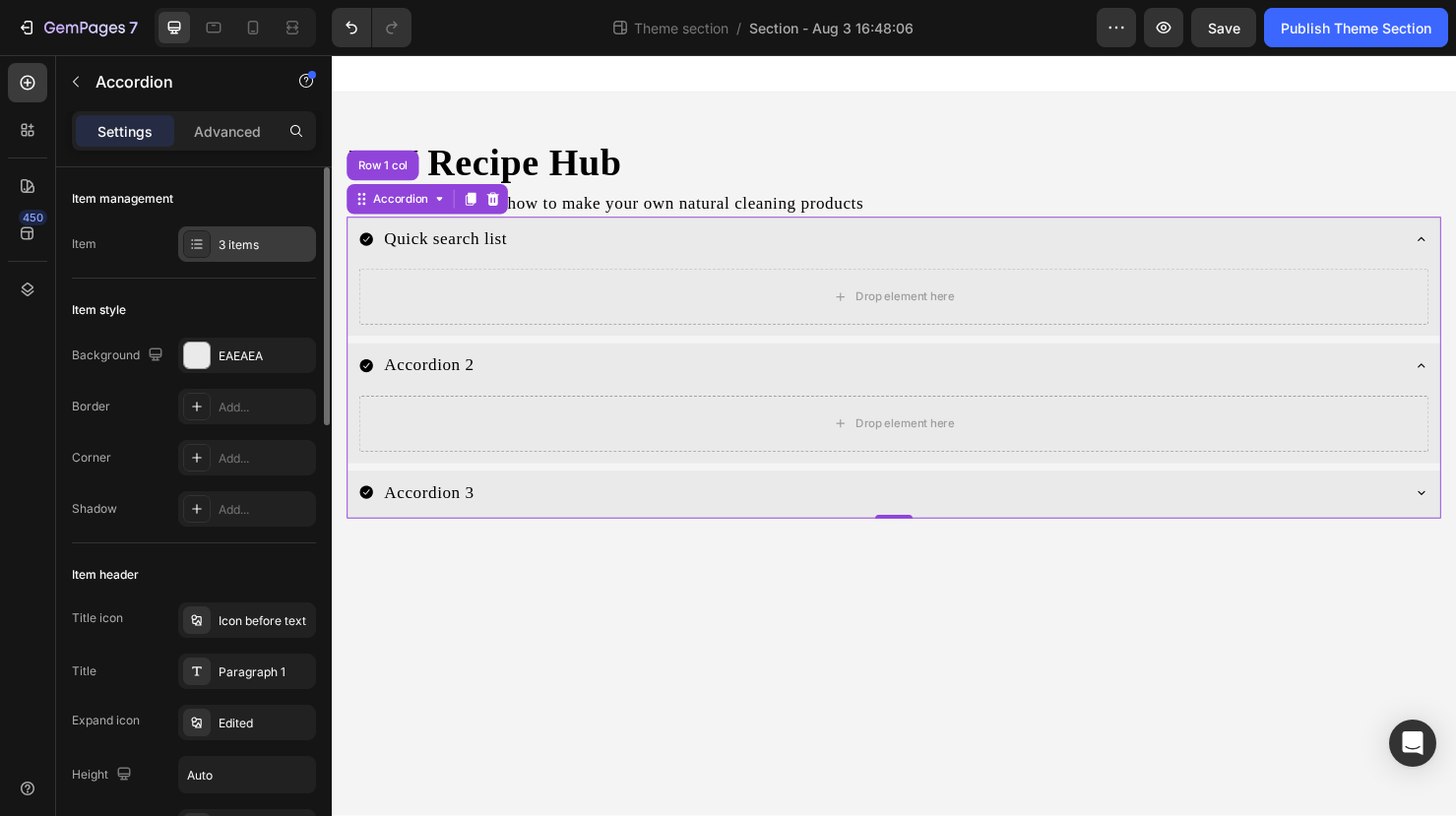 click 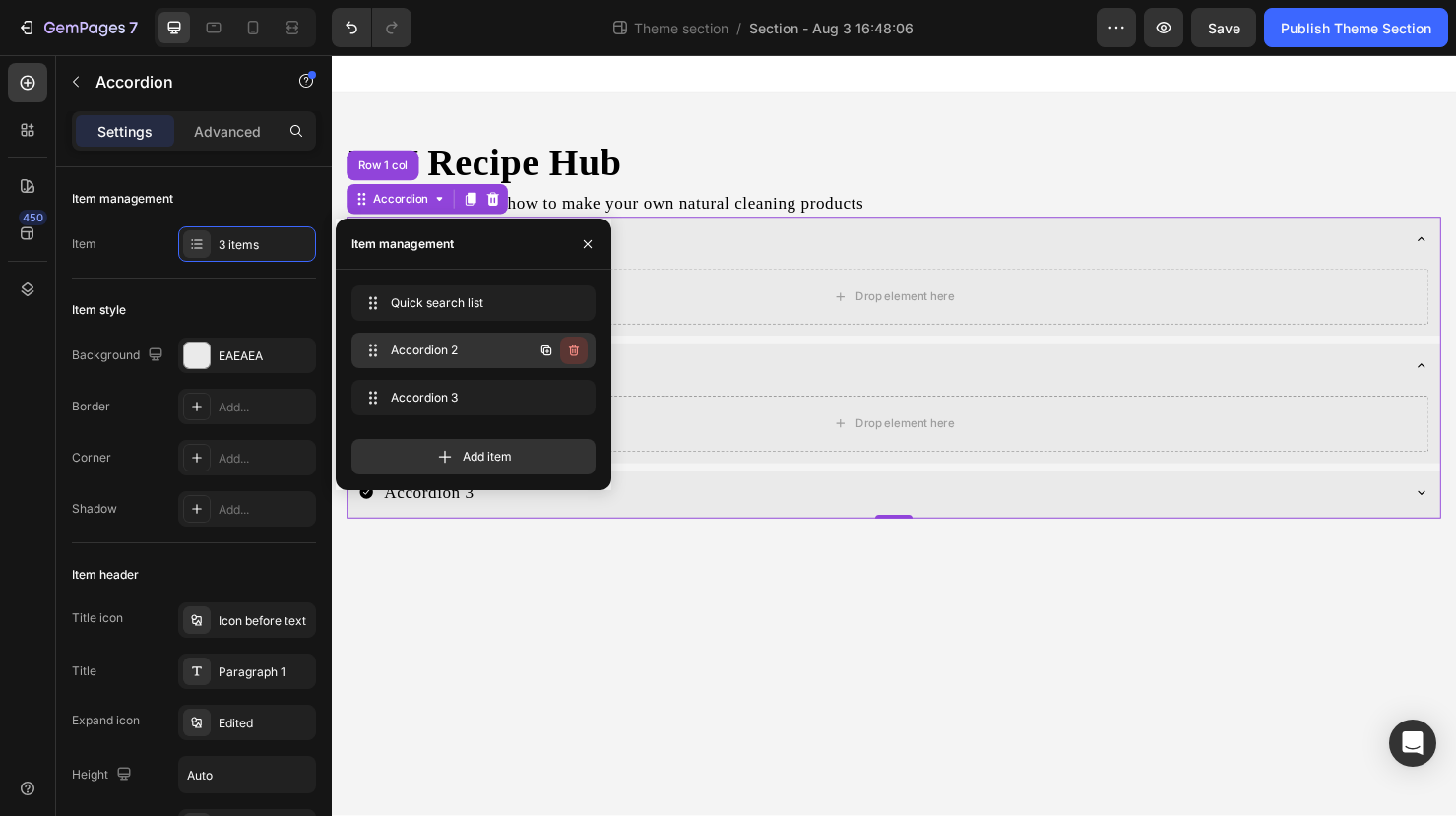 click 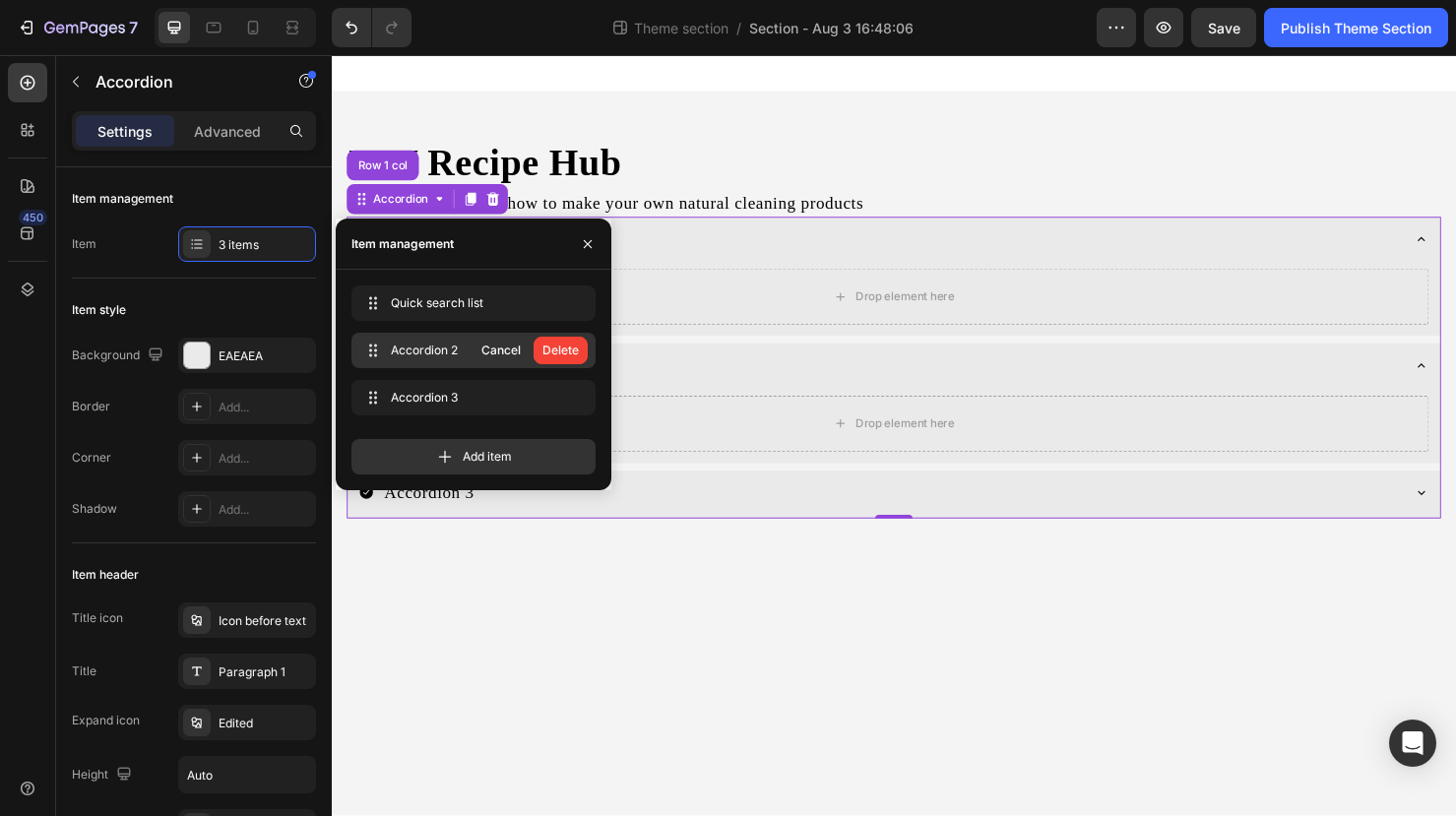 click on "Delete" at bounding box center (560, 350) 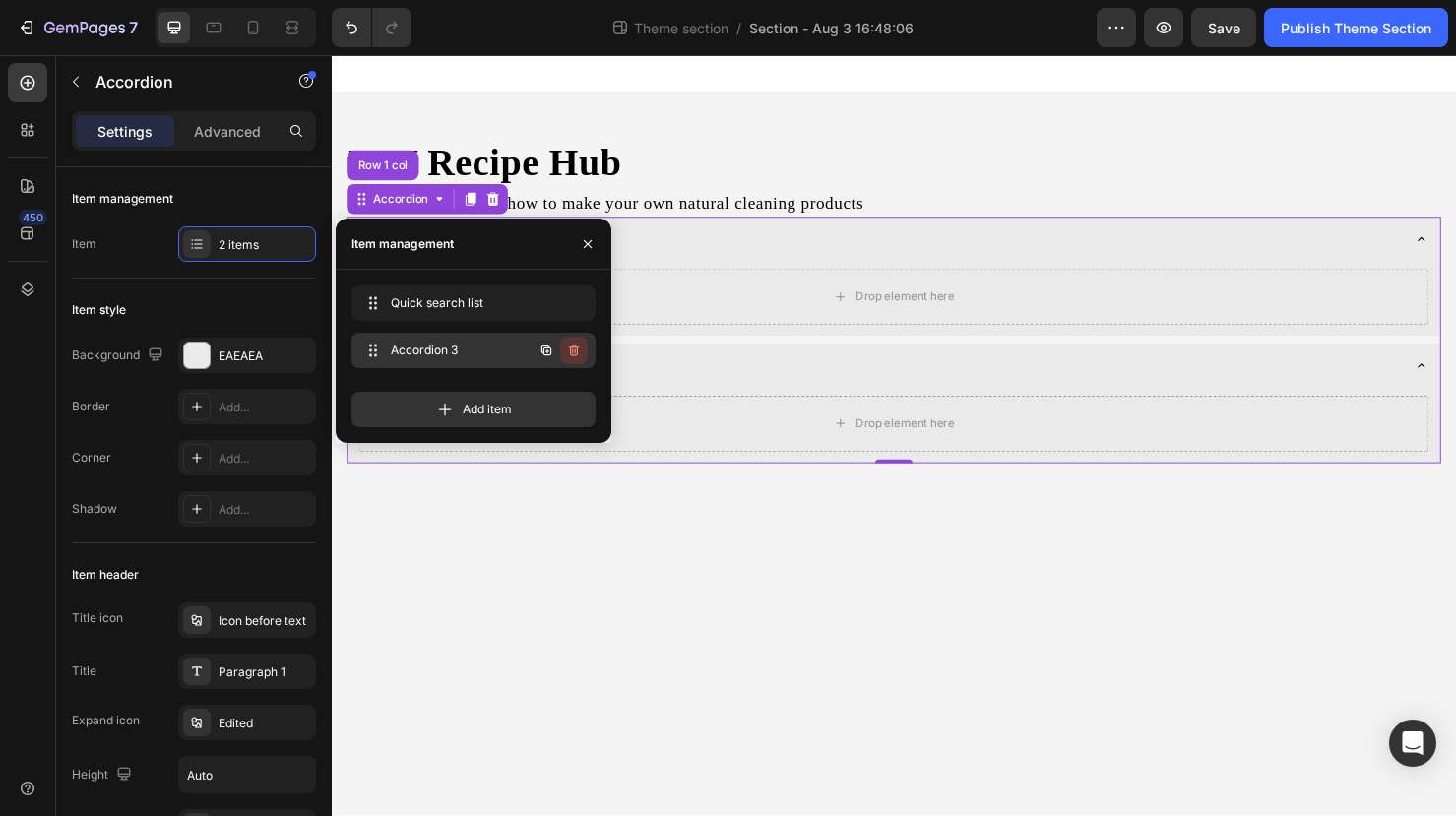 click 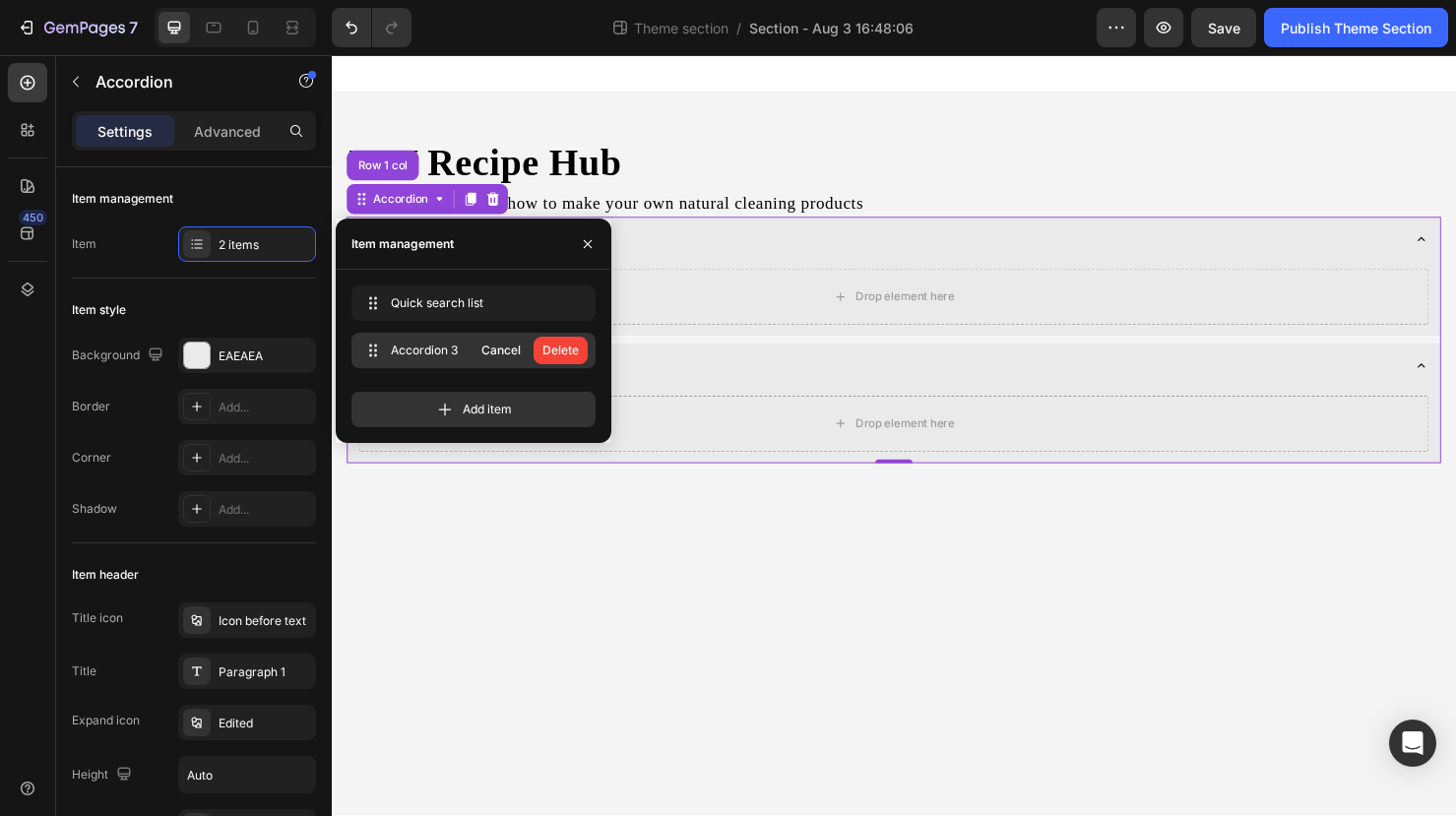 click on "Delete" at bounding box center (560, 350) 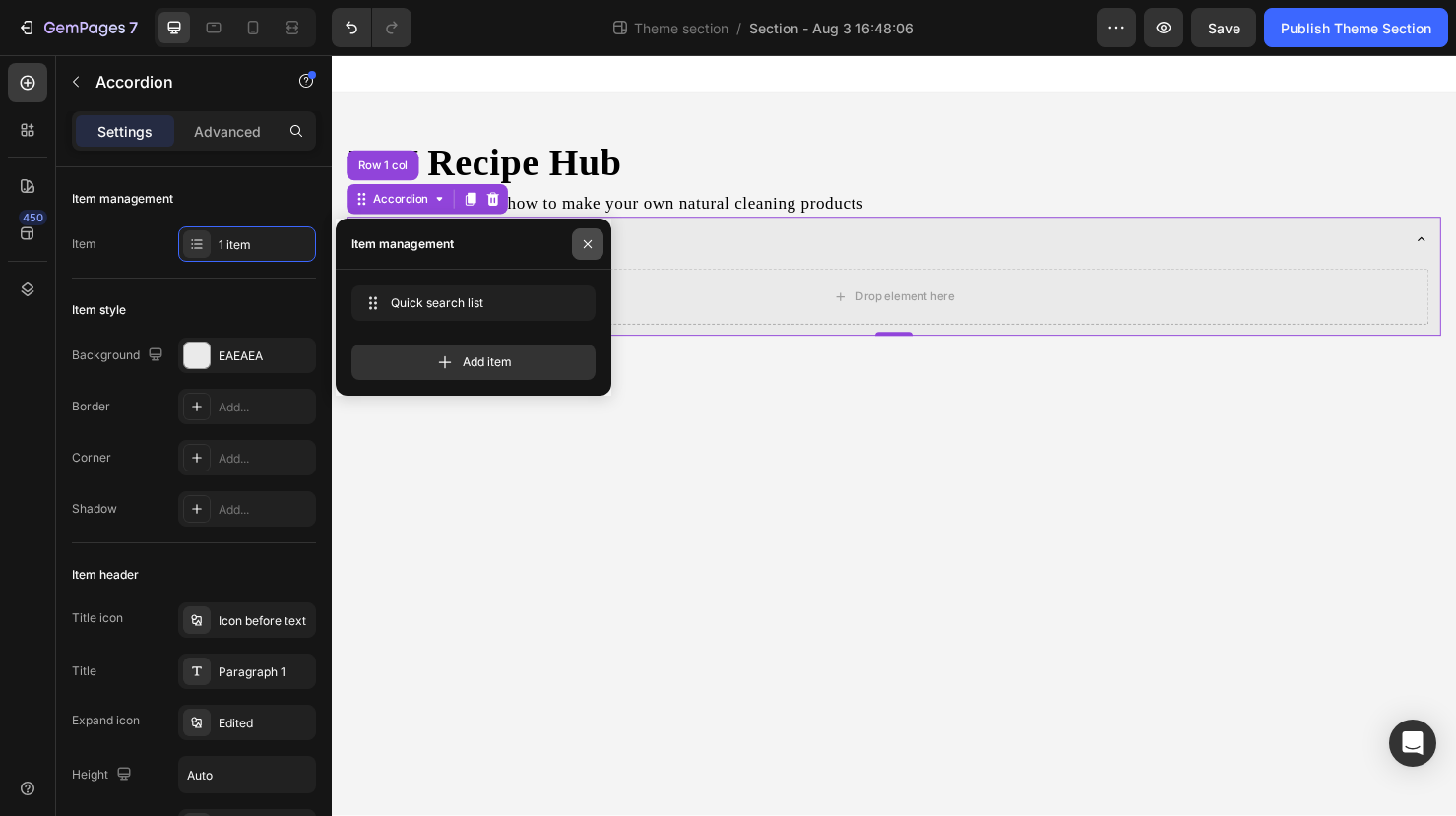 click 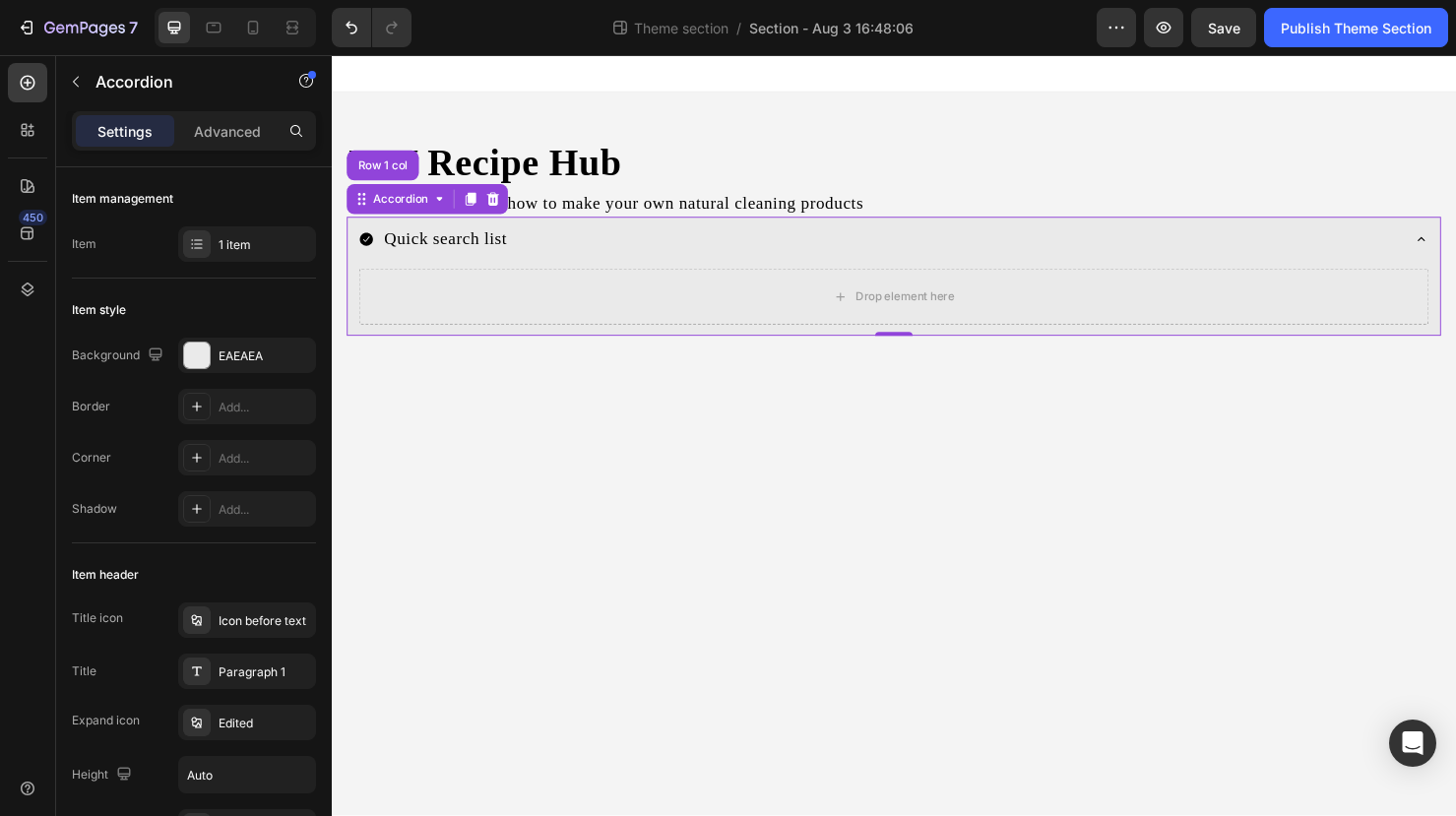 click 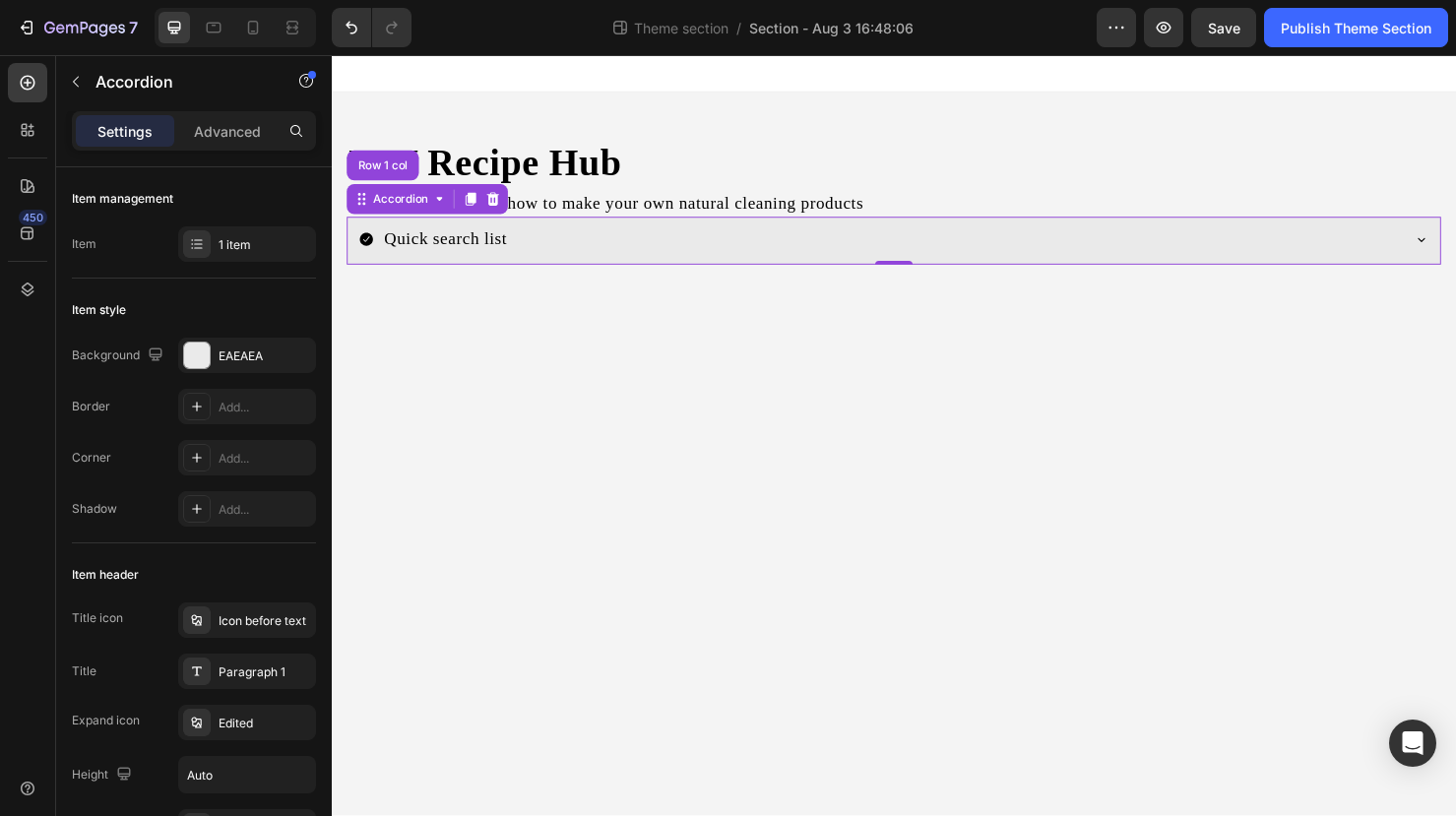 click 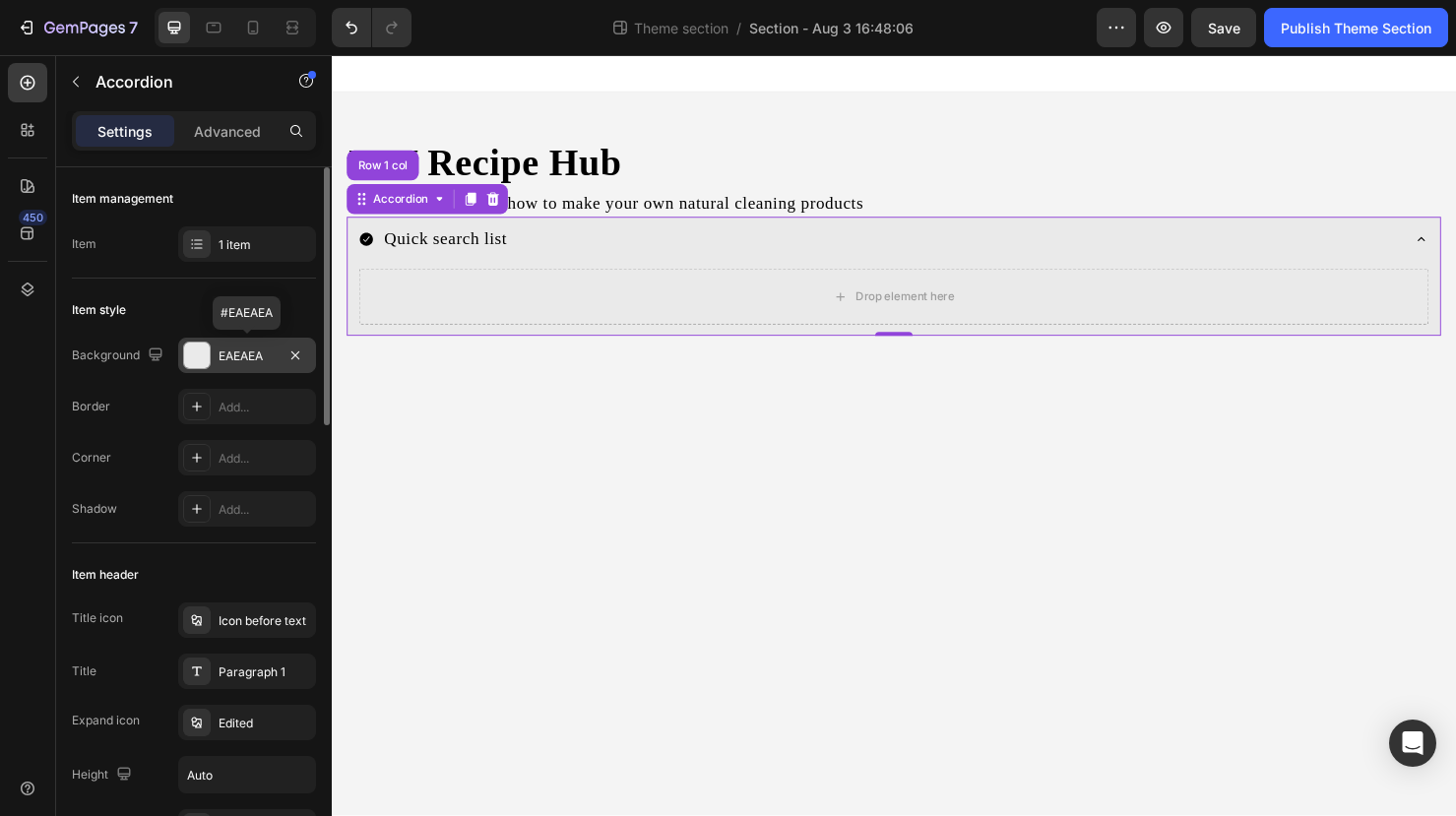 click at bounding box center [197, 355] 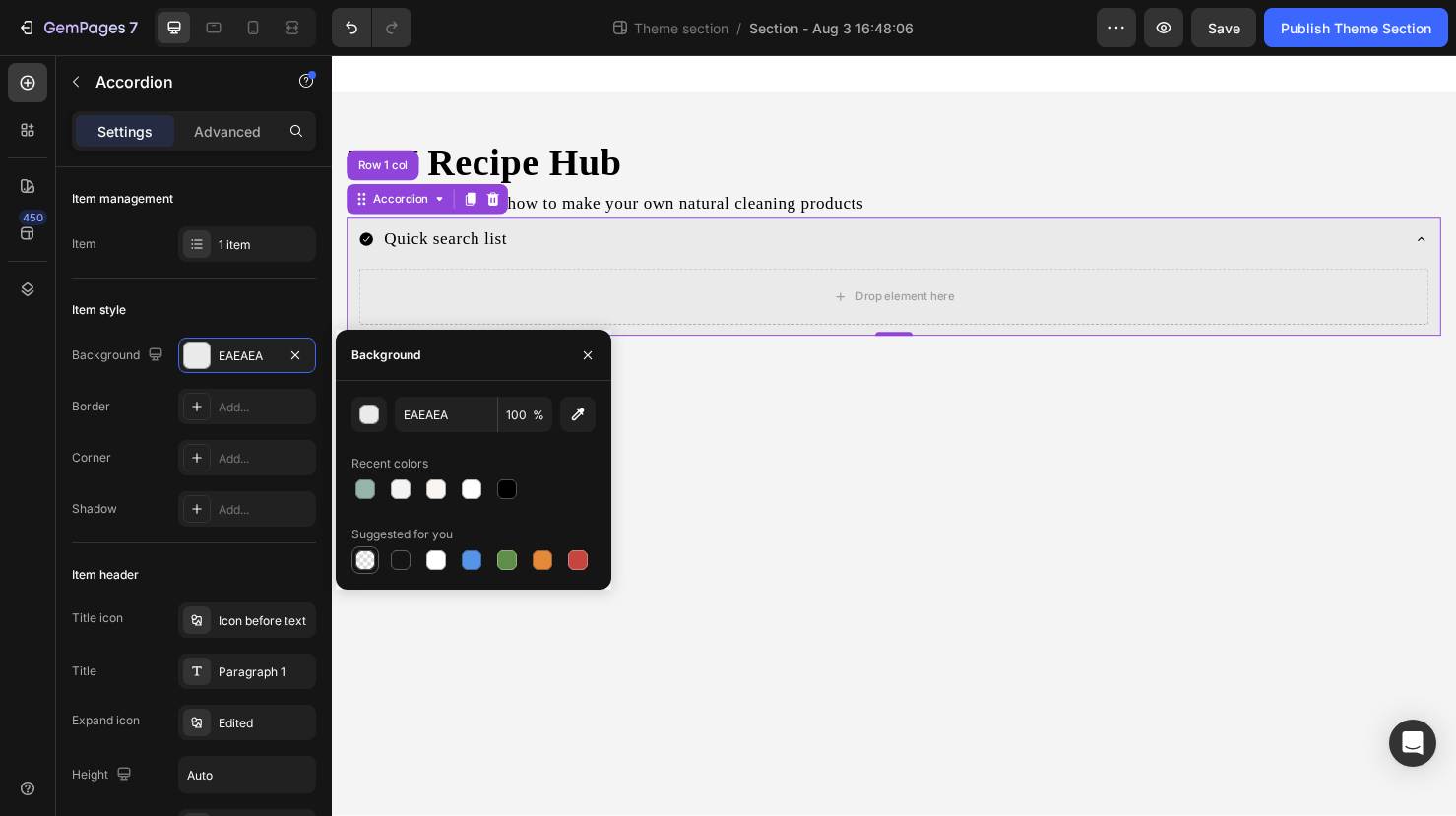 click at bounding box center (365, 560) 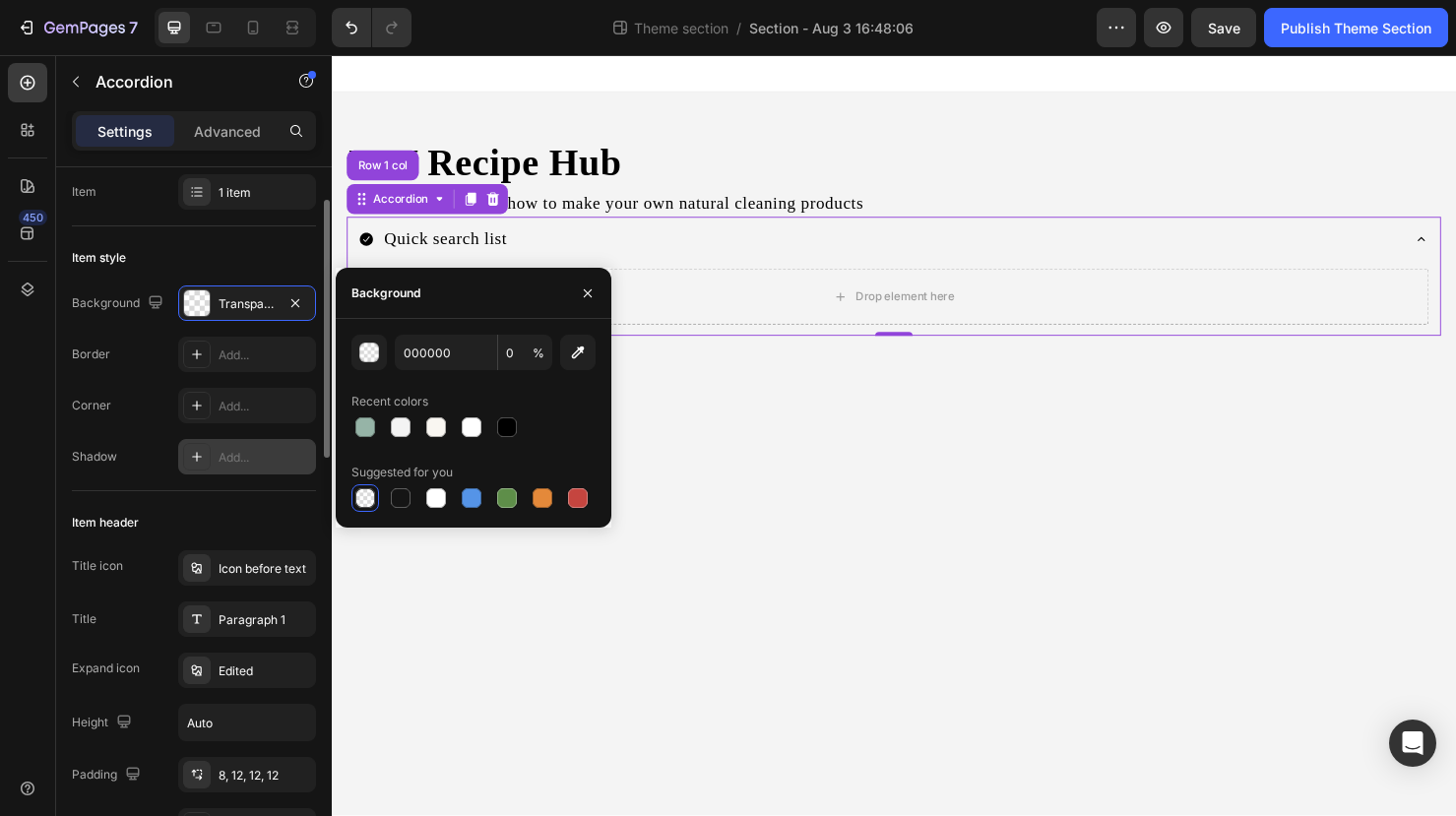 scroll, scrollTop: 65, scrollLeft: 0, axis: vertical 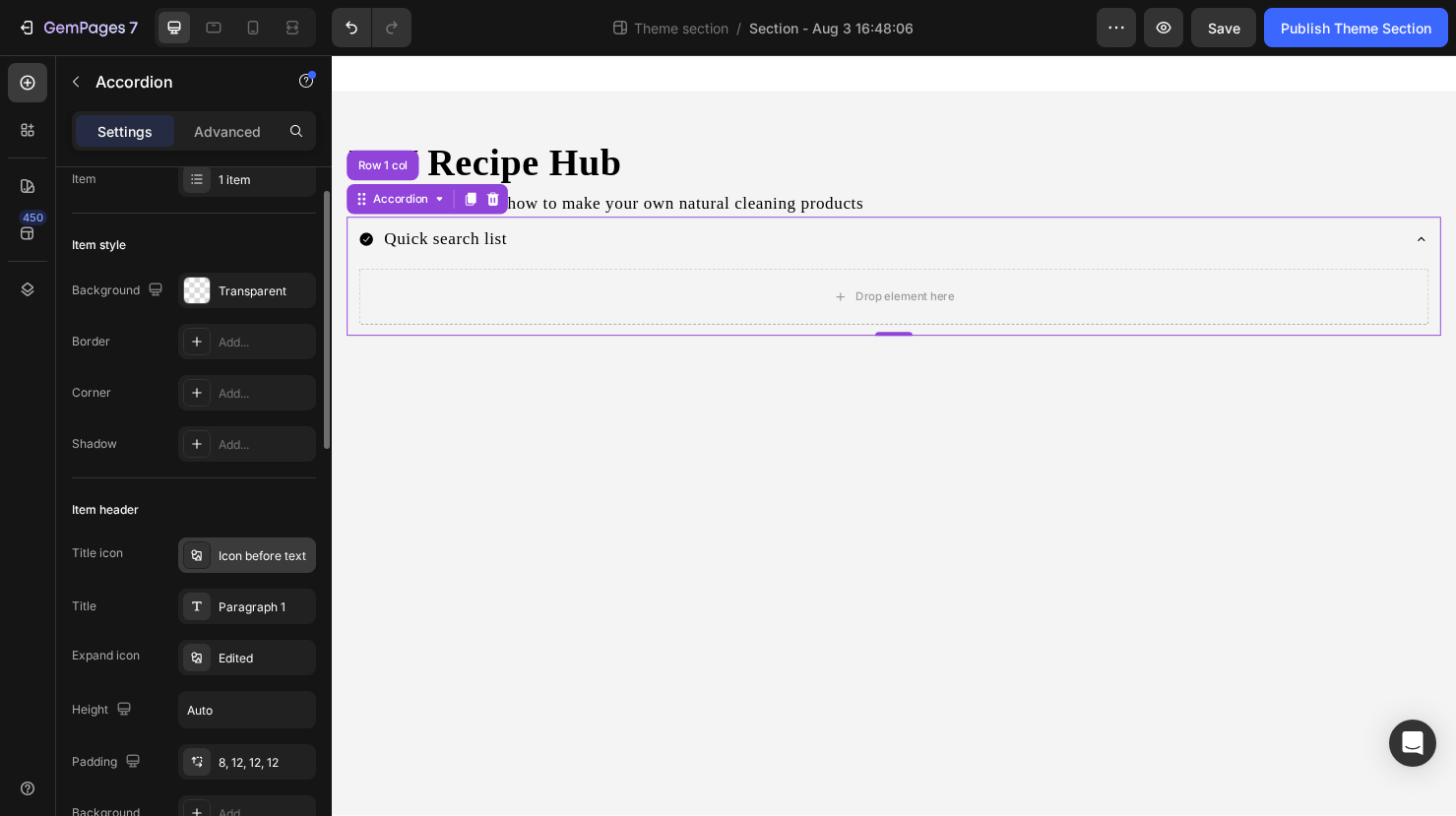 click 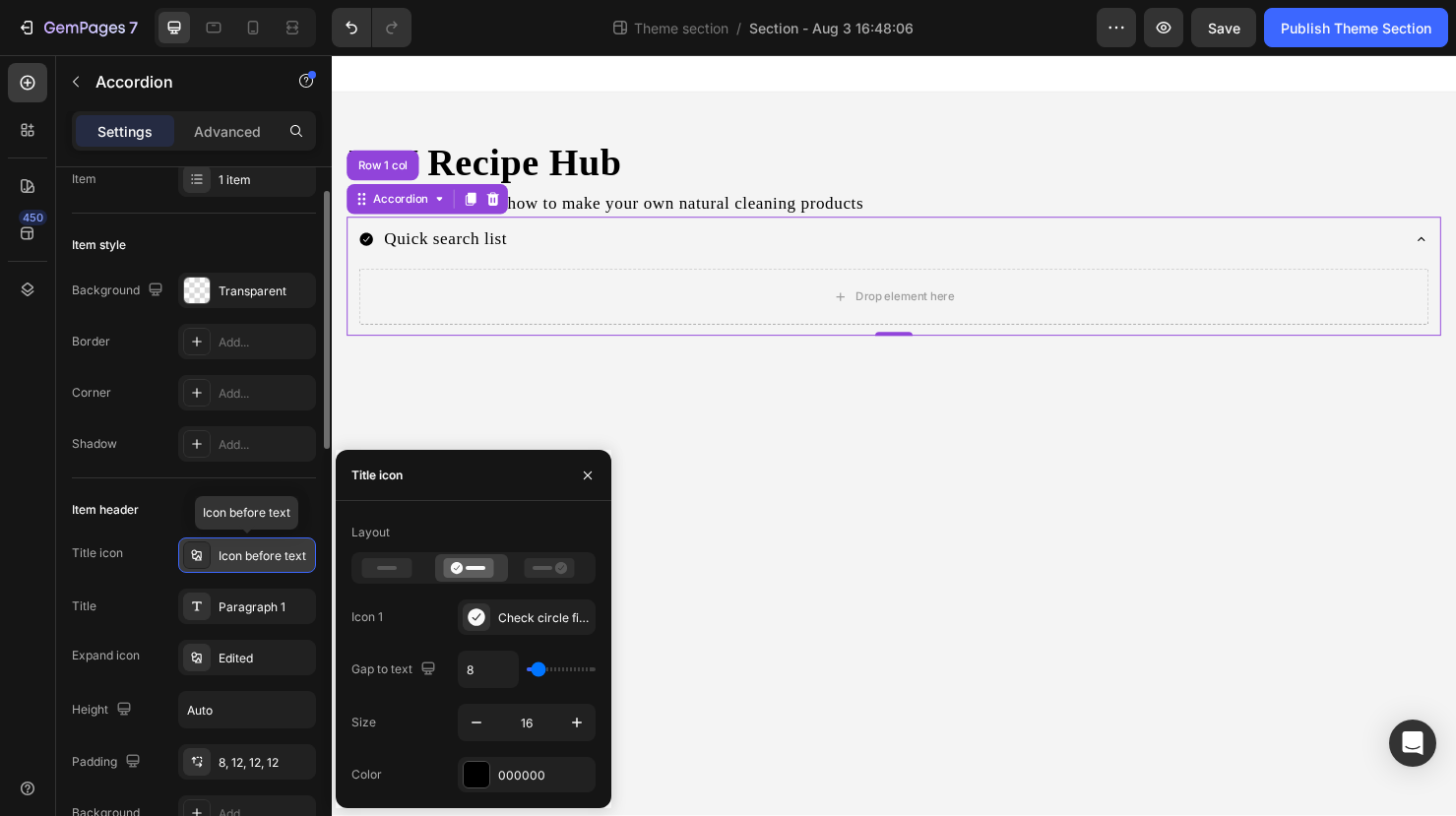 click 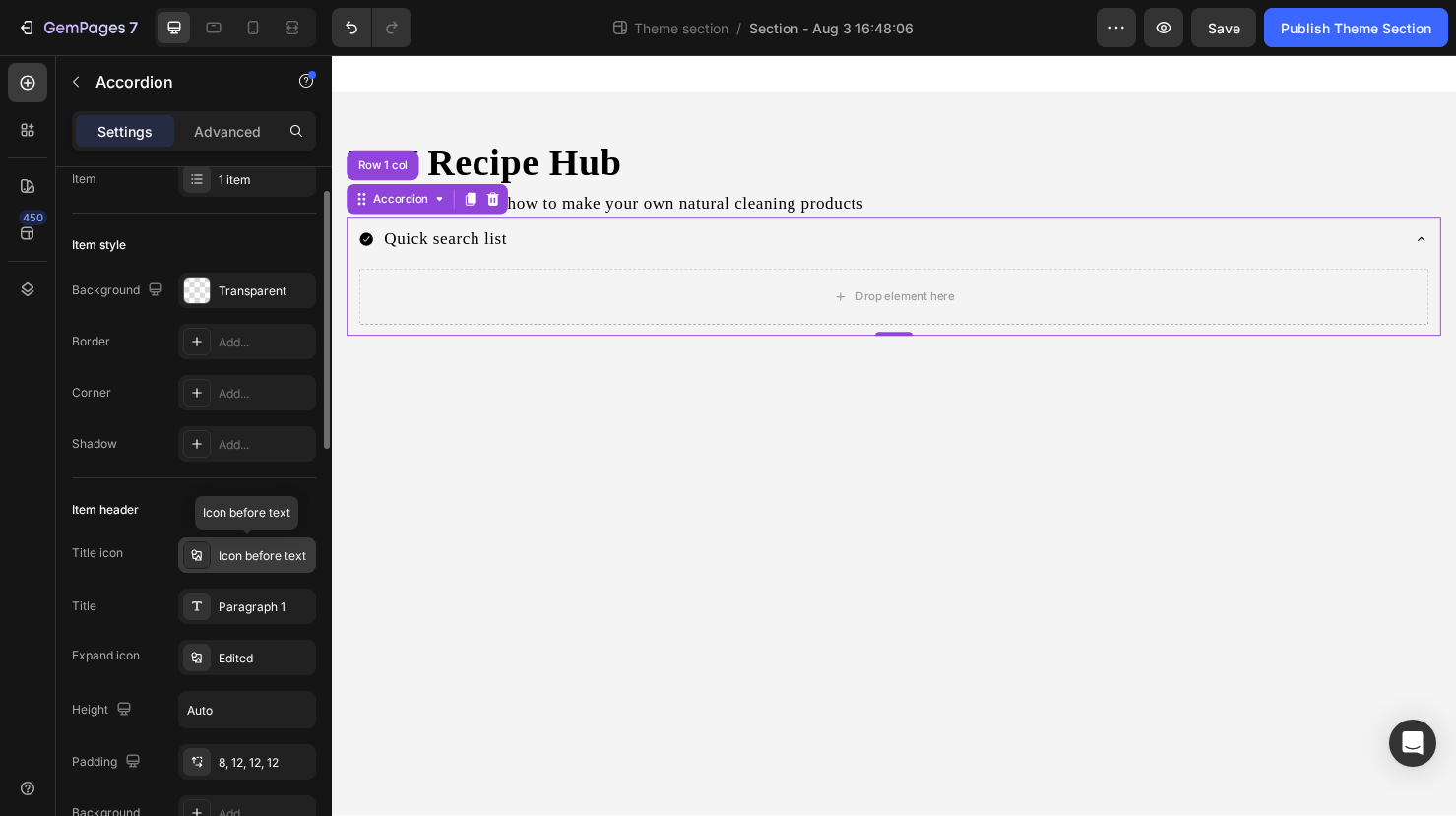 click 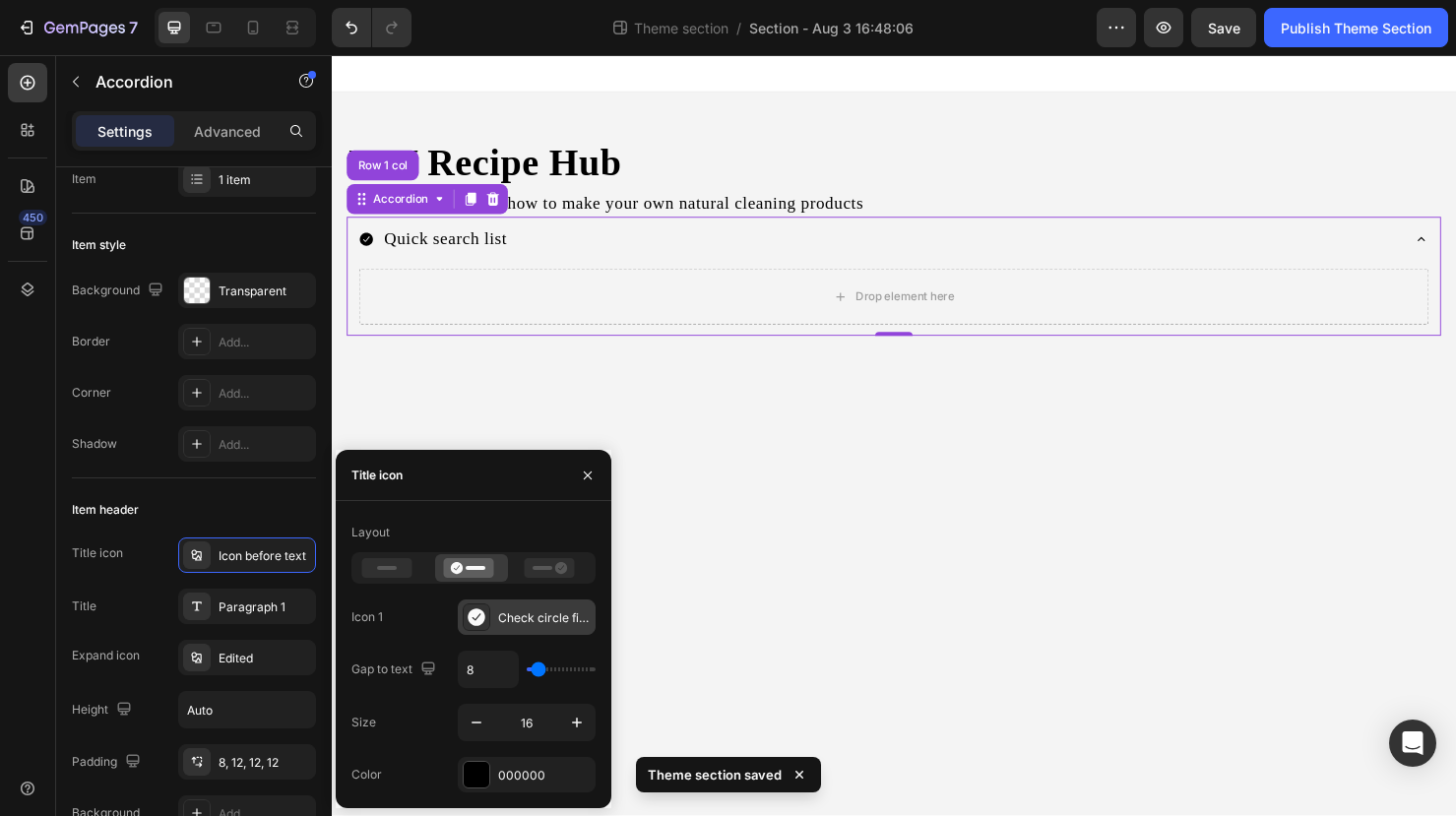 click 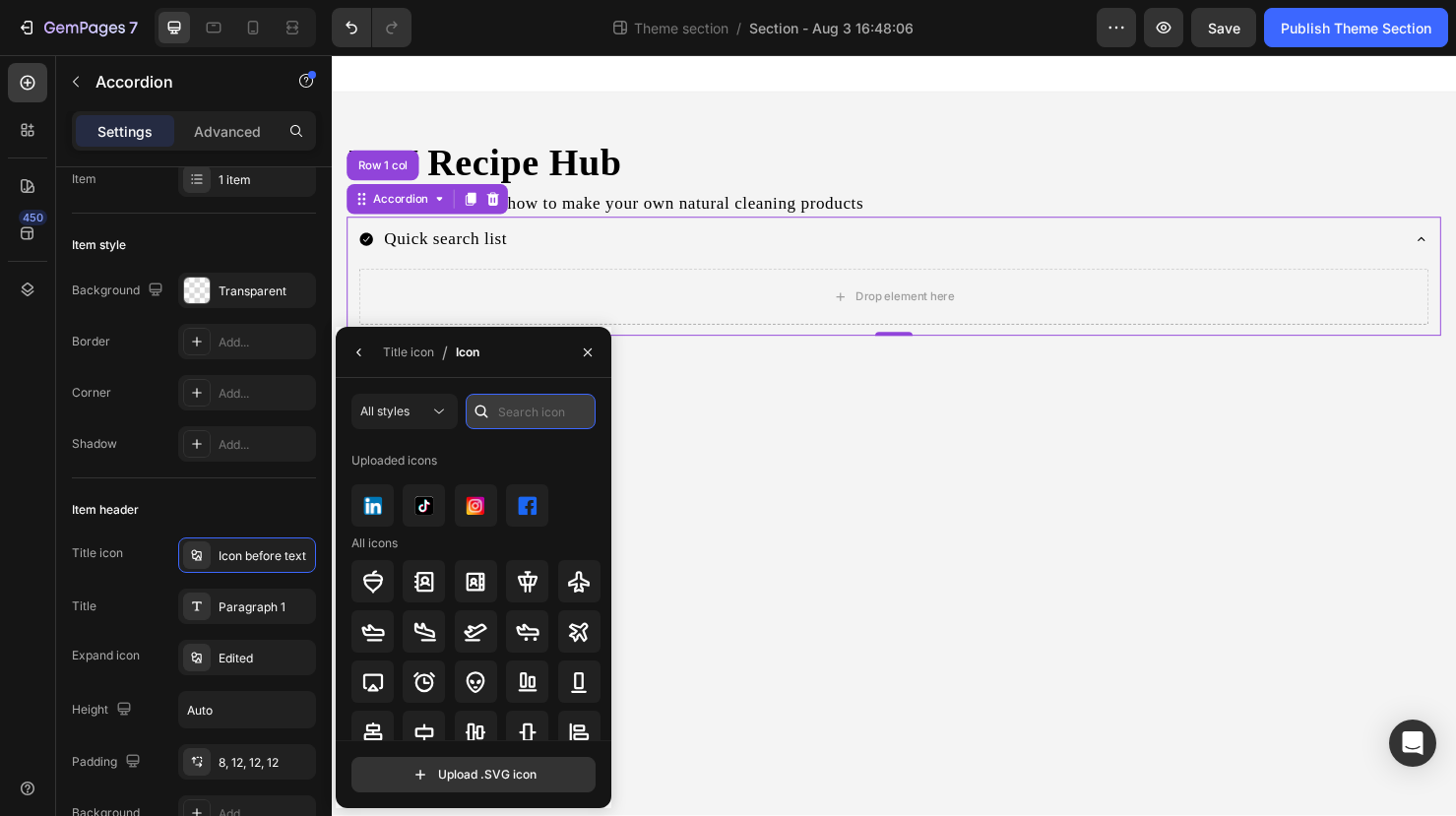 click at bounding box center [531, 411] 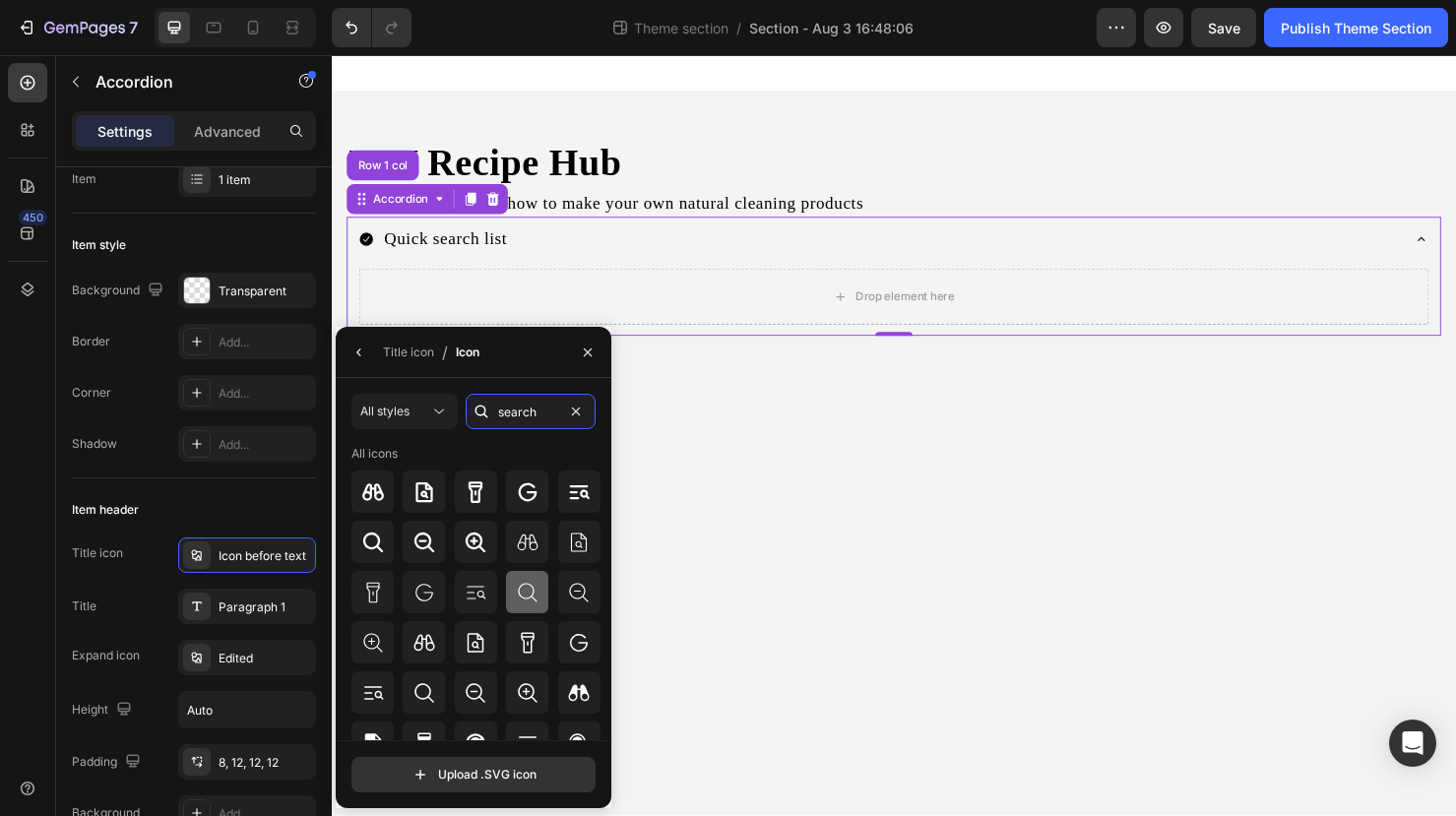 type on "search" 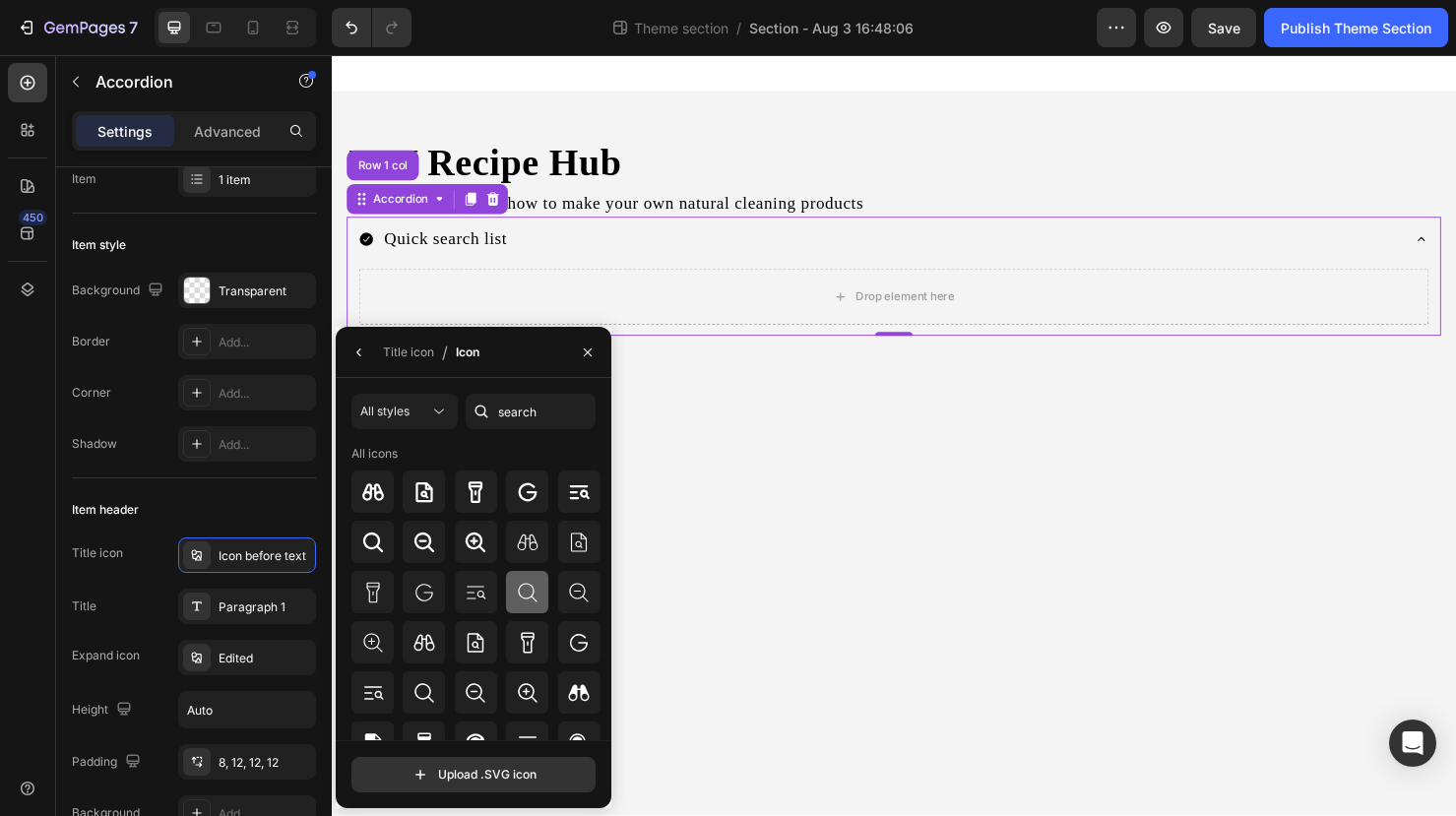 click 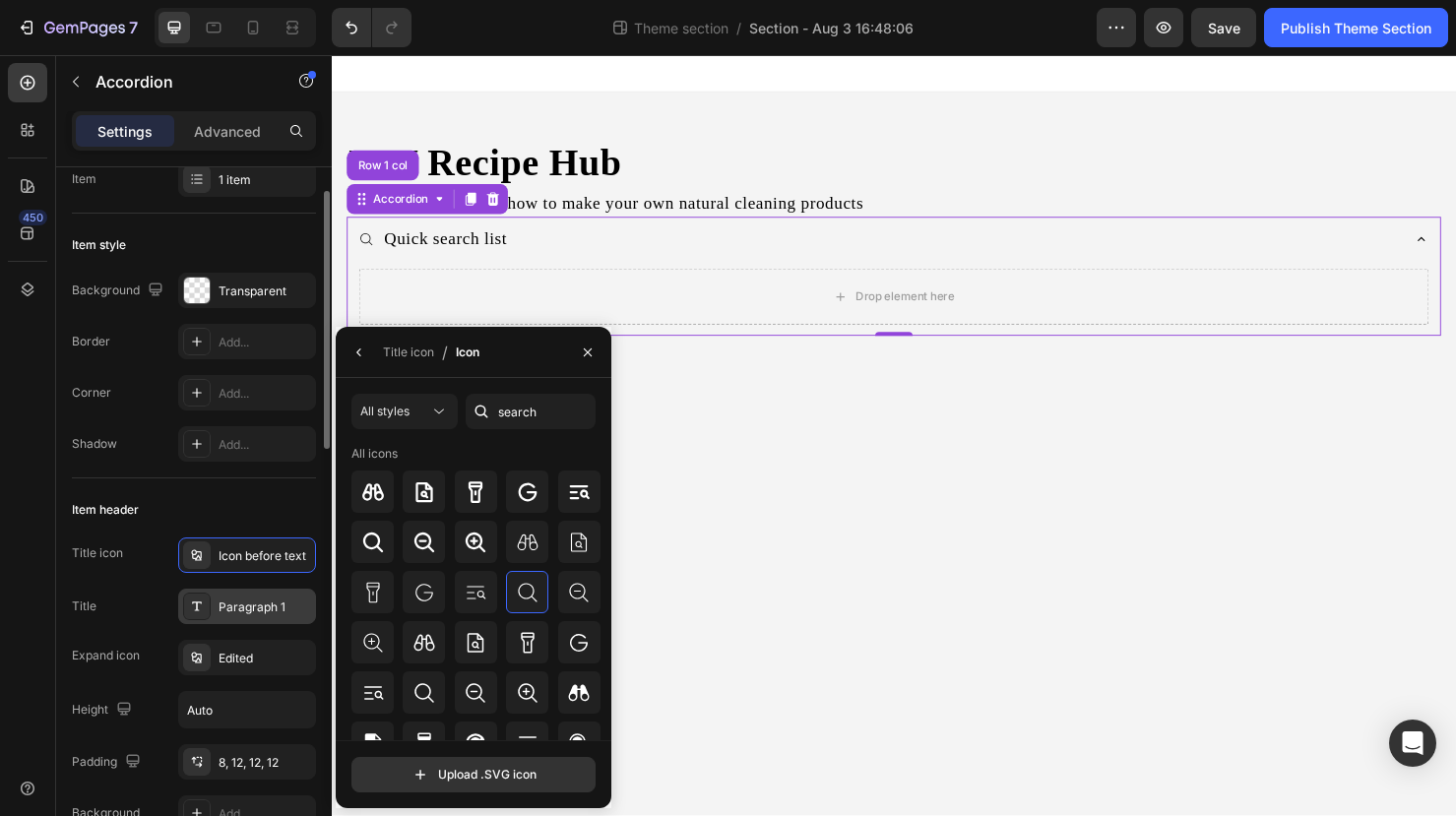 click on "Paragraph 1" at bounding box center [247, 606] 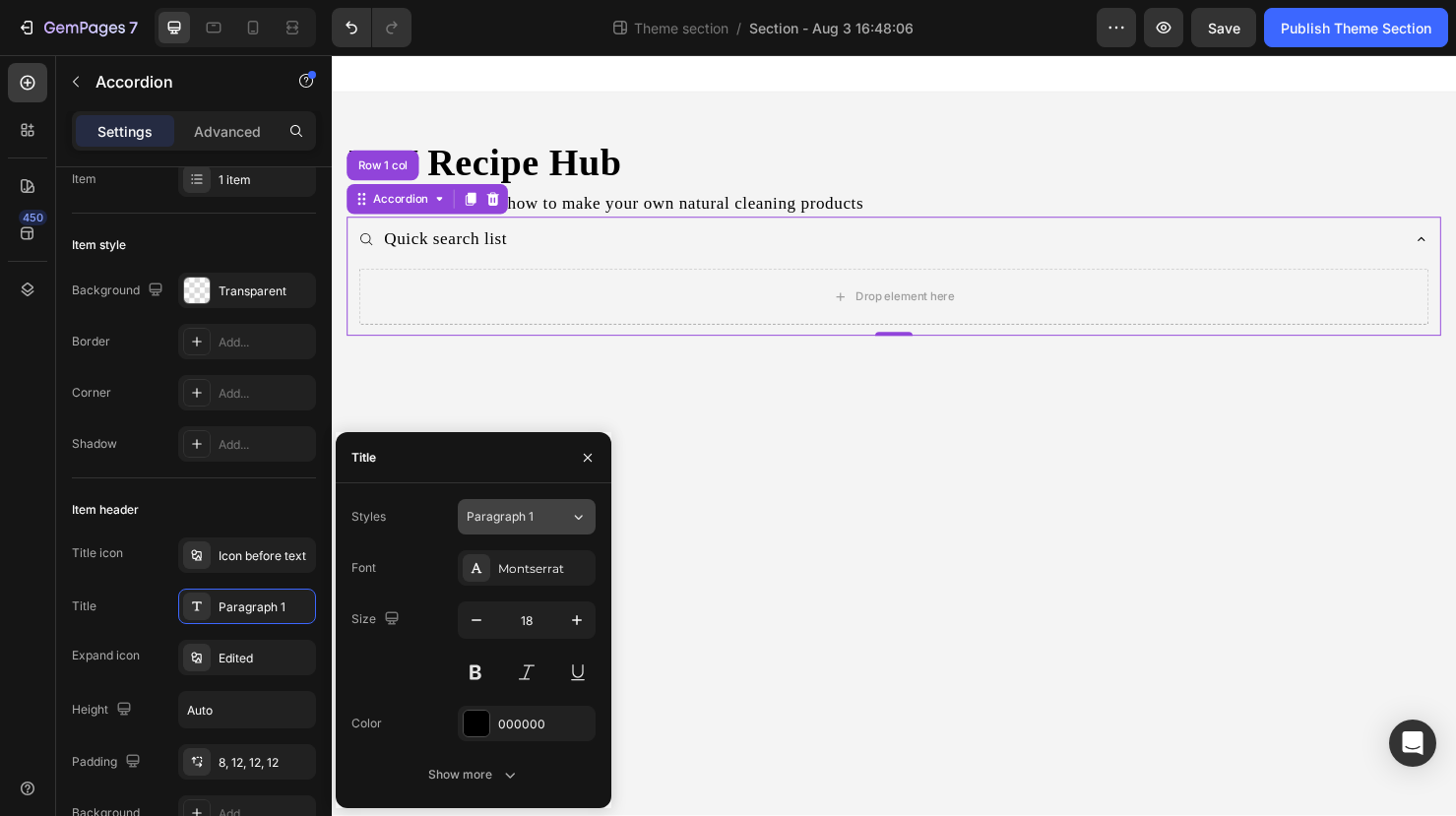 click on "Paragraph 1" 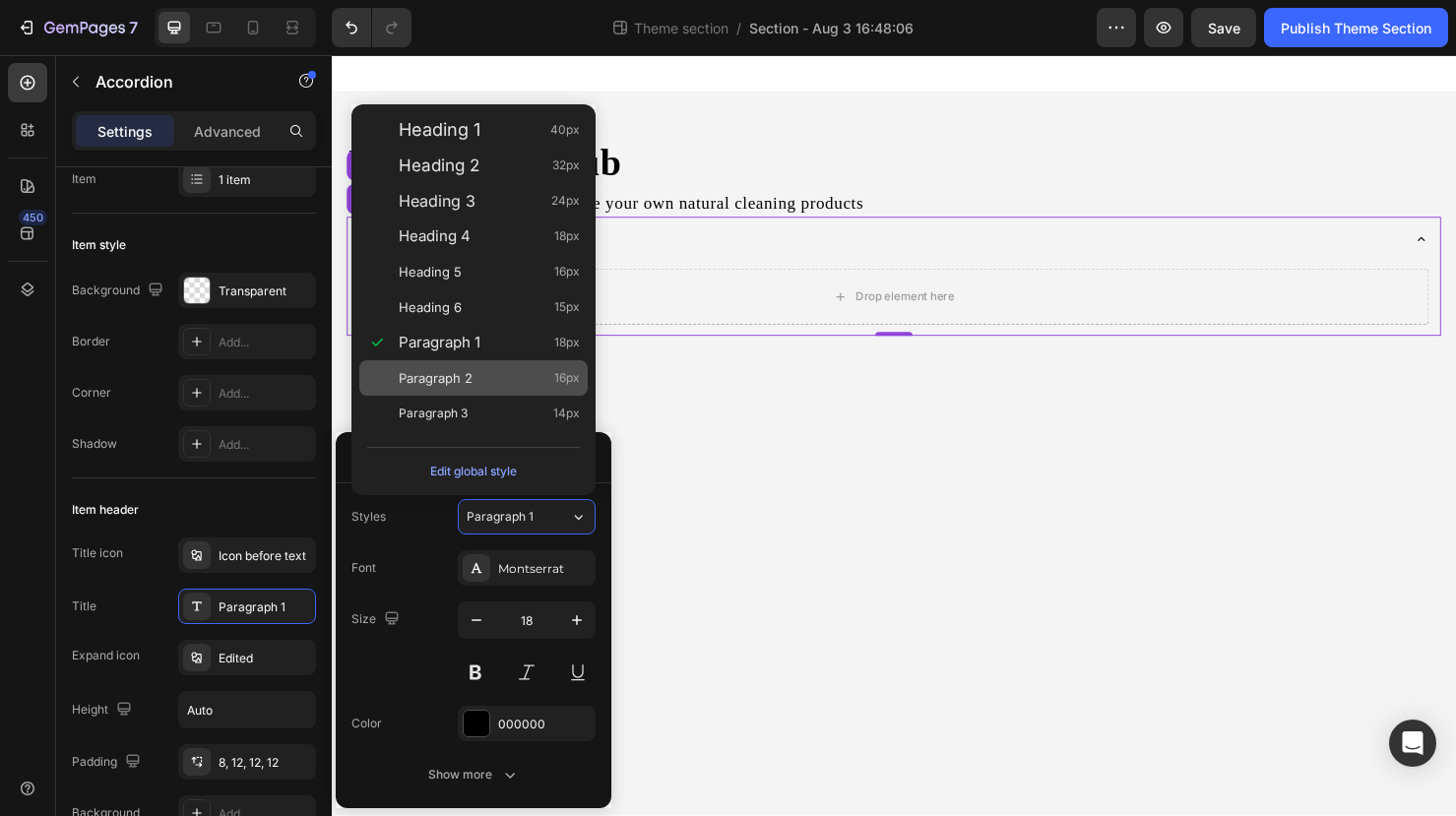 click on "Paragraph 2 16px" at bounding box center [489, 378] 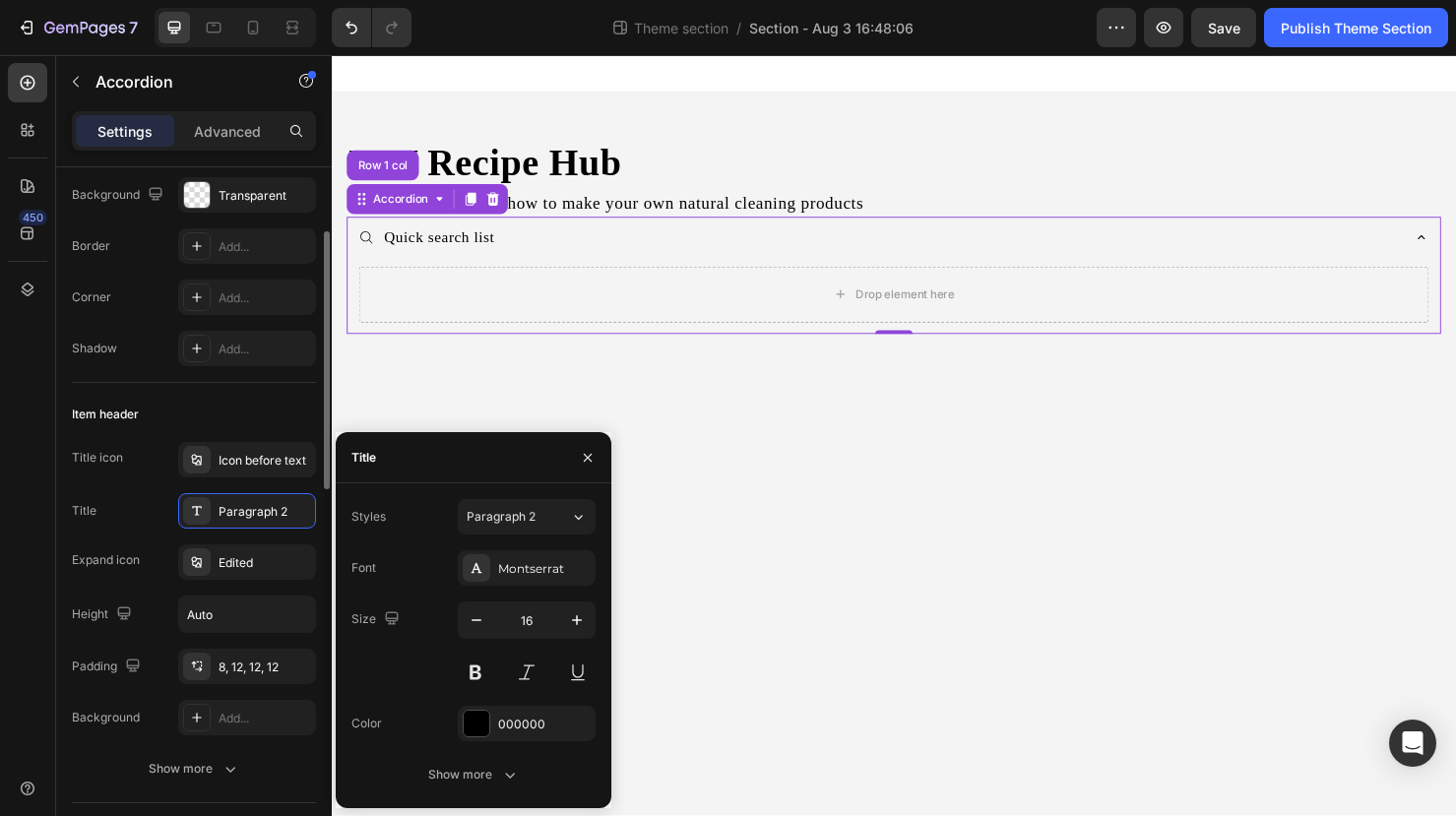 scroll, scrollTop: 164, scrollLeft: 0, axis: vertical 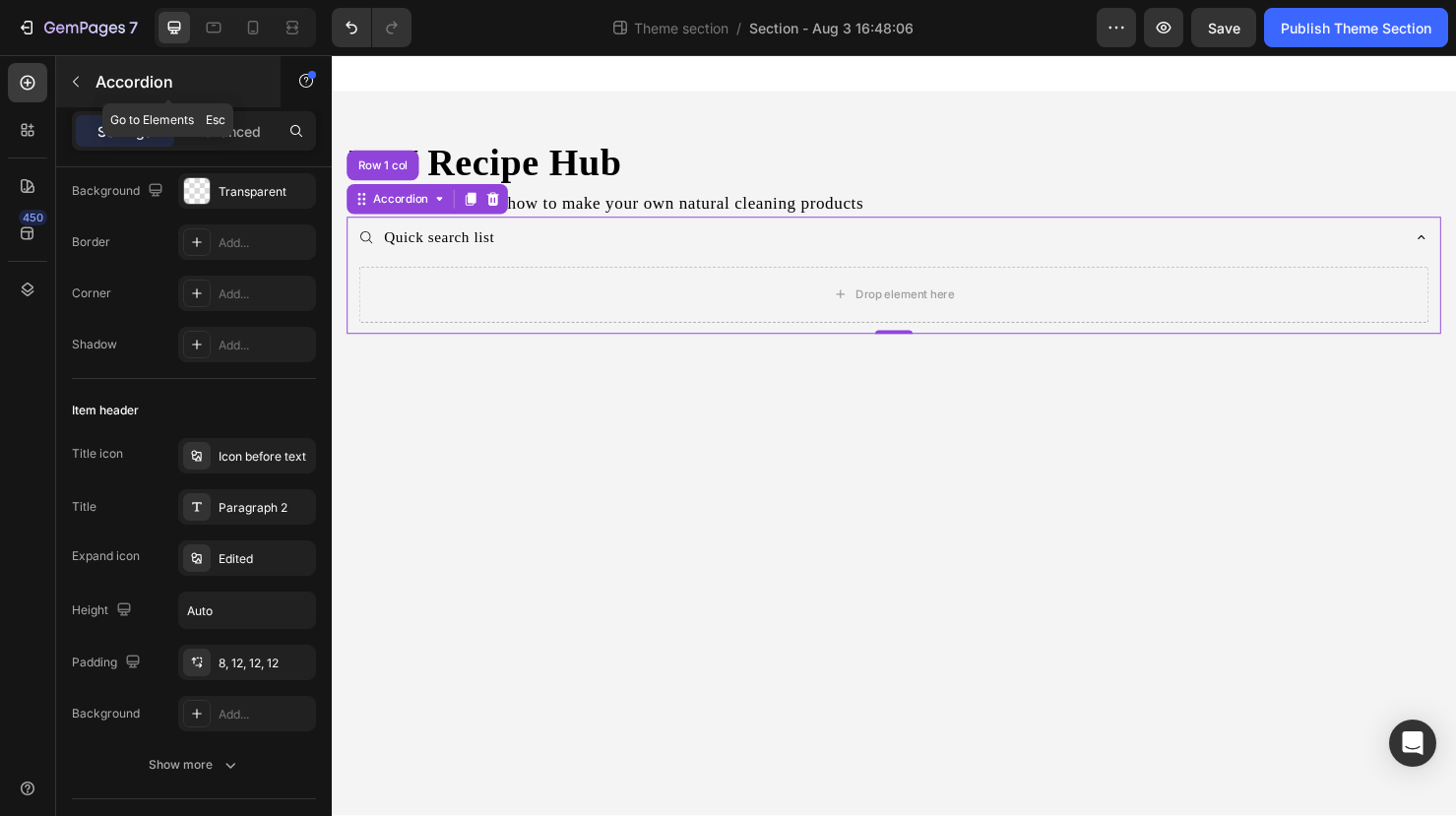 click at bounding box center [76, 82] 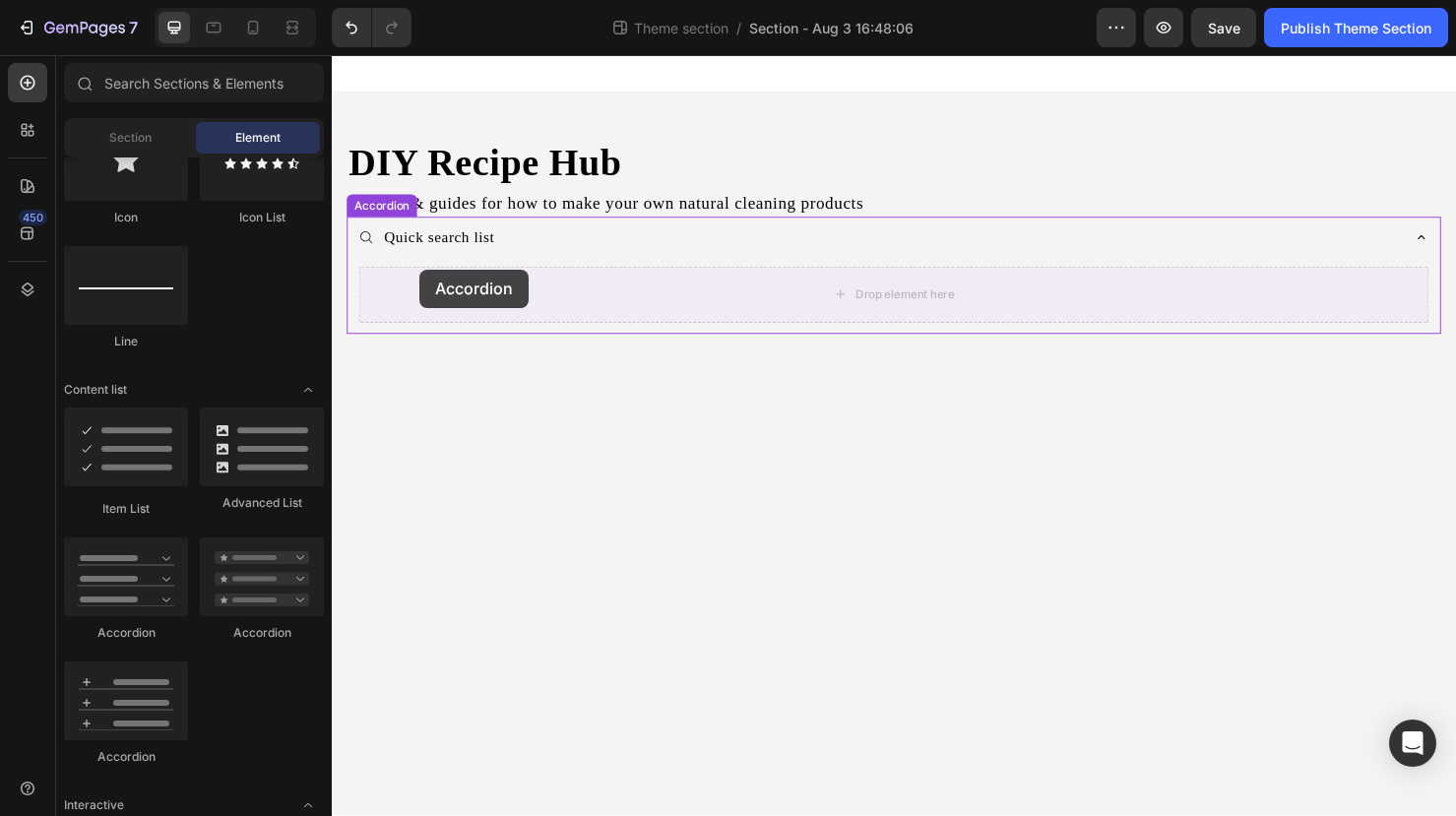 drag, startPoint x: 446, startPoint y: 635, endPoint x: 423, endPoint y: 281, distance: 354.74639 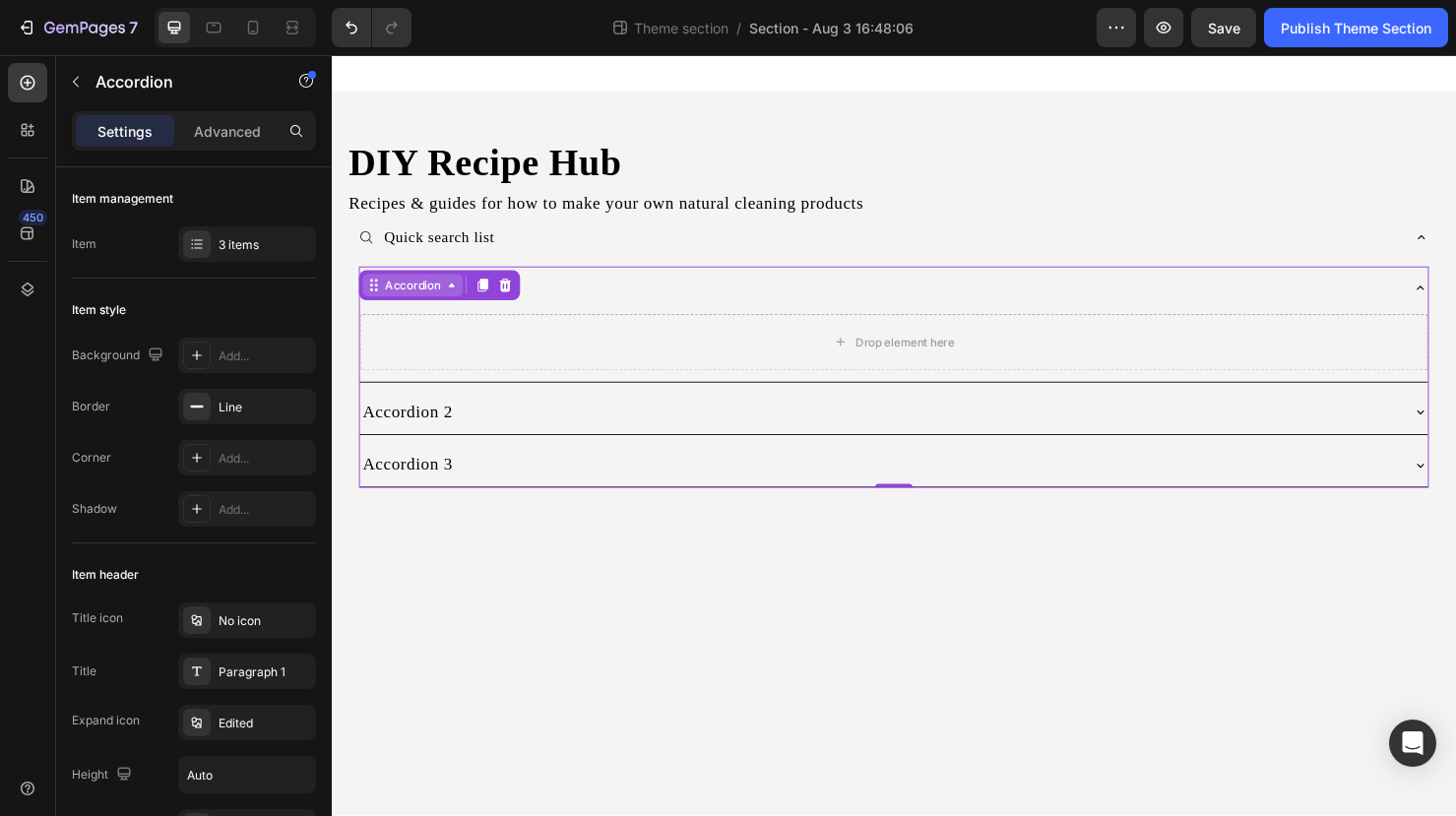 click on "Accordion" at bounding box center (416, 297) 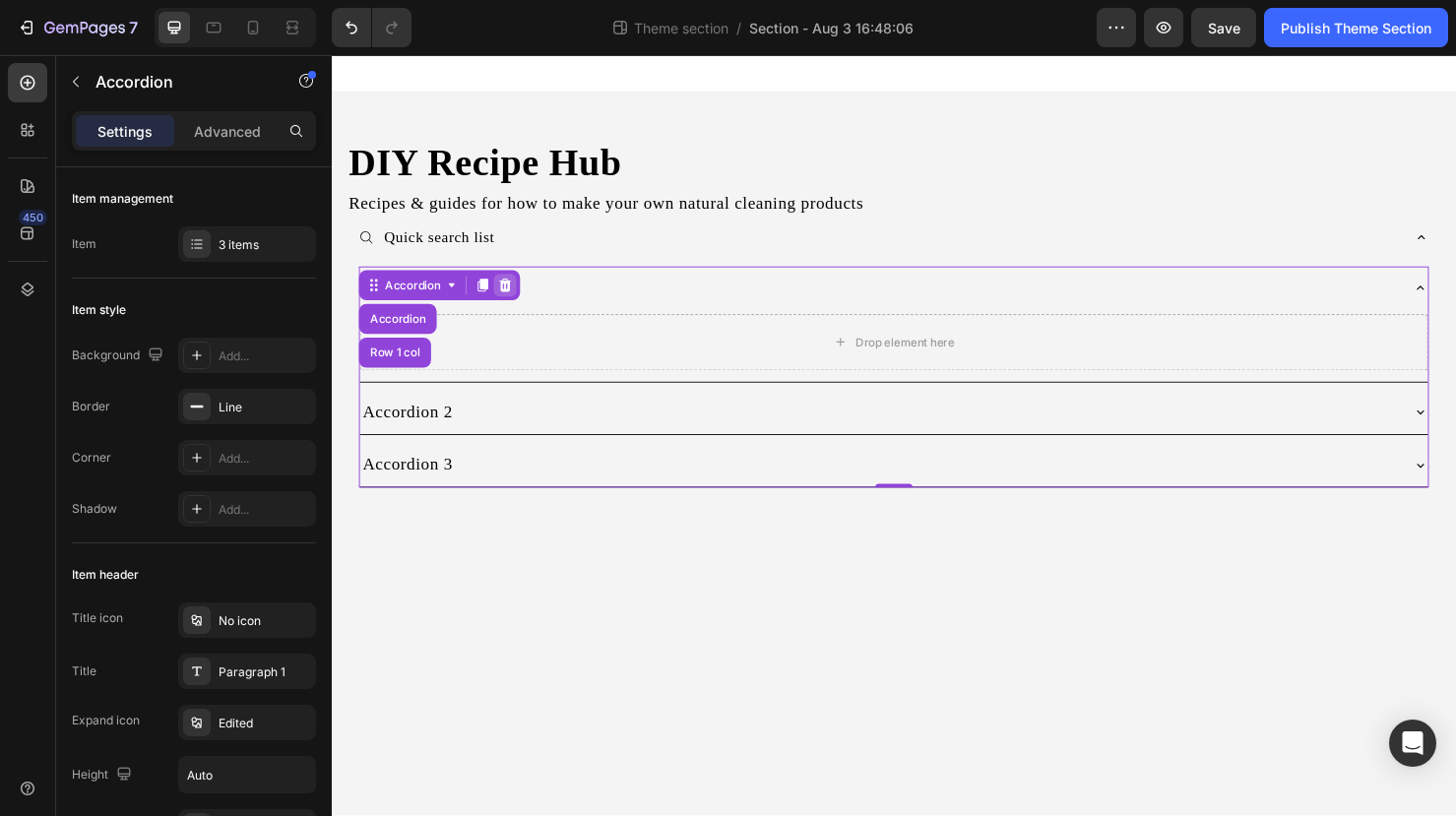 click 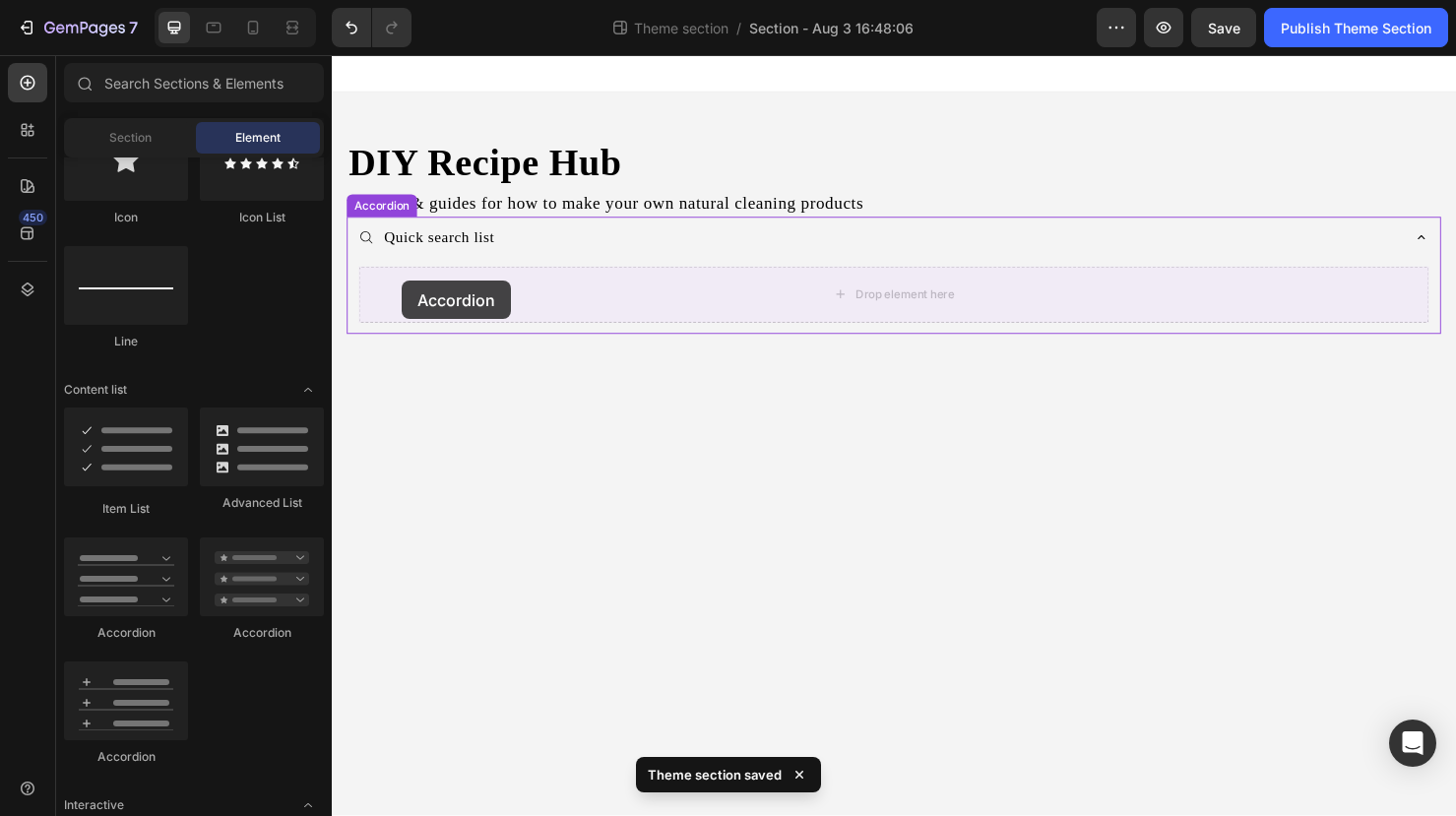 drag, startPoint x: 580, startPoint y: 629, endPoint x: 406, endPoint y: 292, distance: 379.269 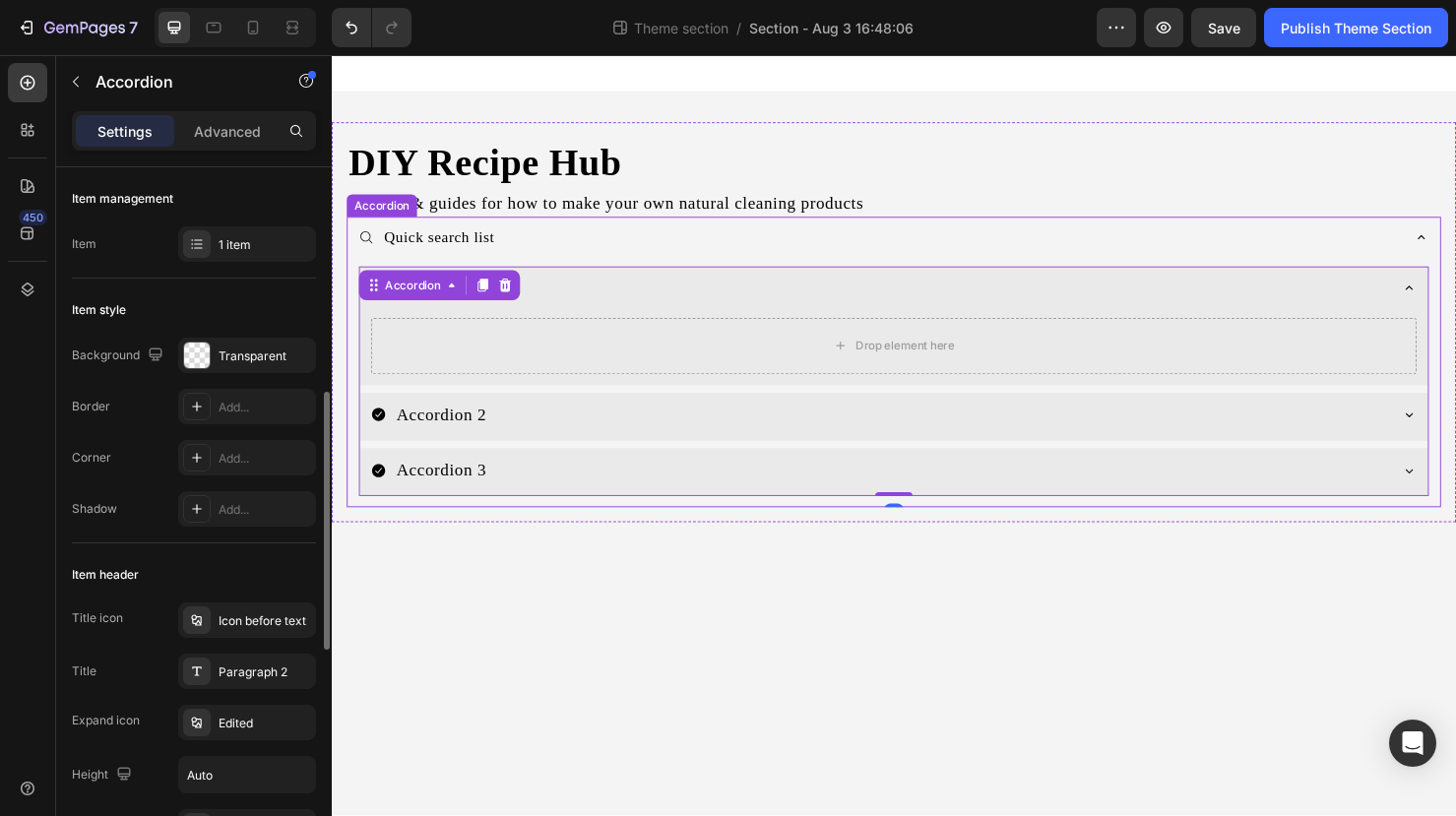 click on "Accordion" at bounding box center [384, 214] 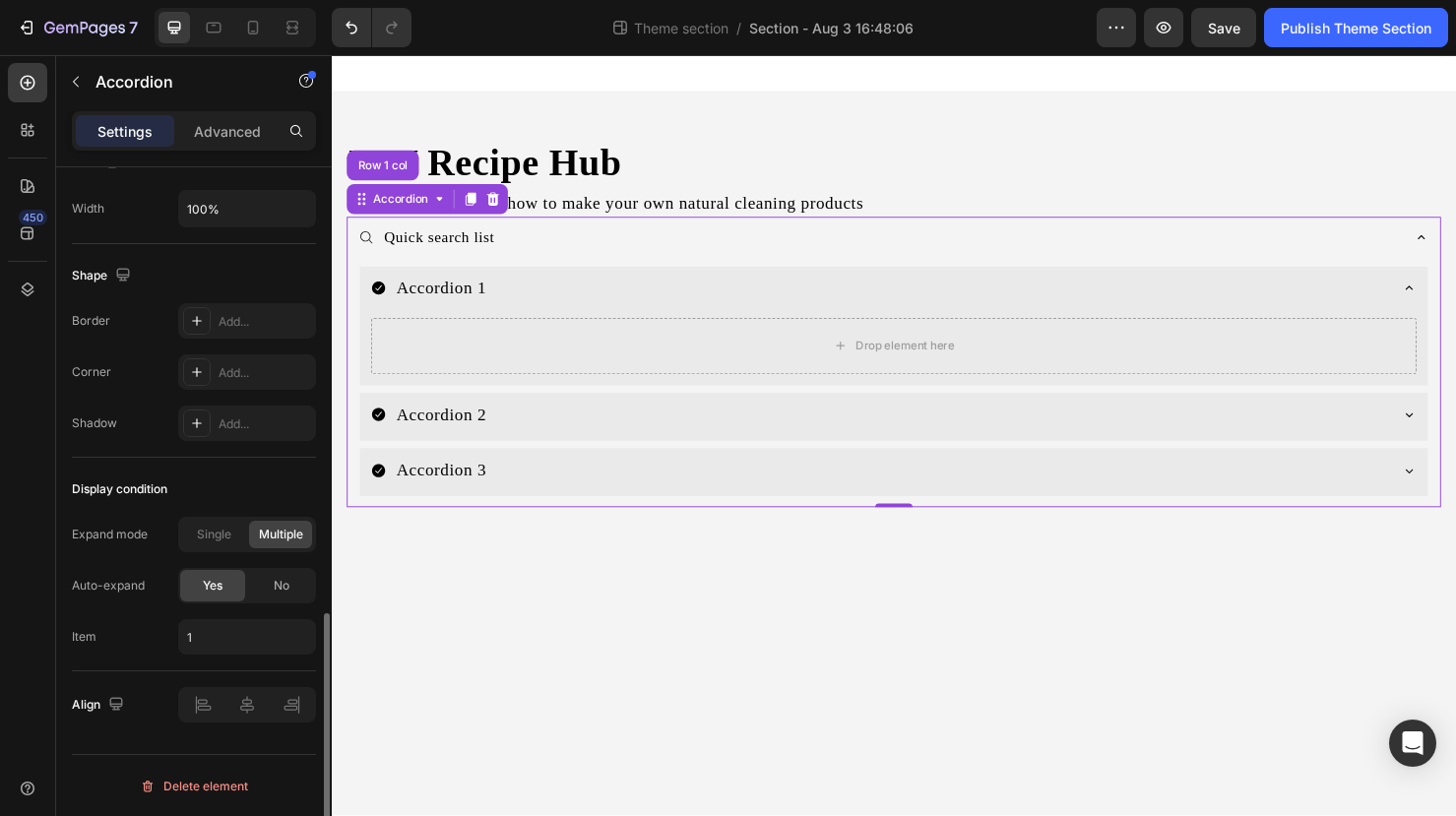 scroll, scrollTop: 1221, scrollLeft: 0, axis: vertical 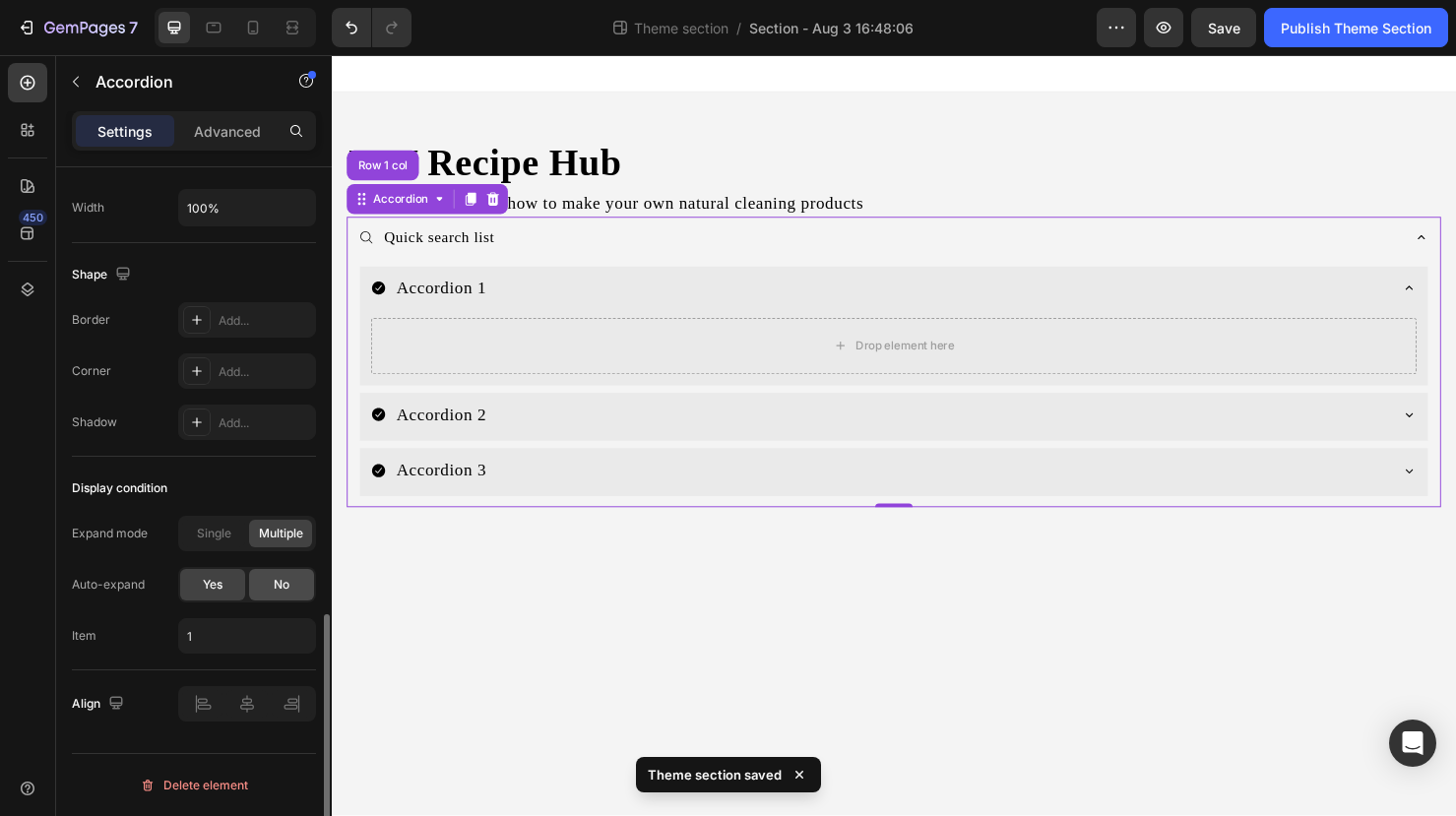 click on "No" 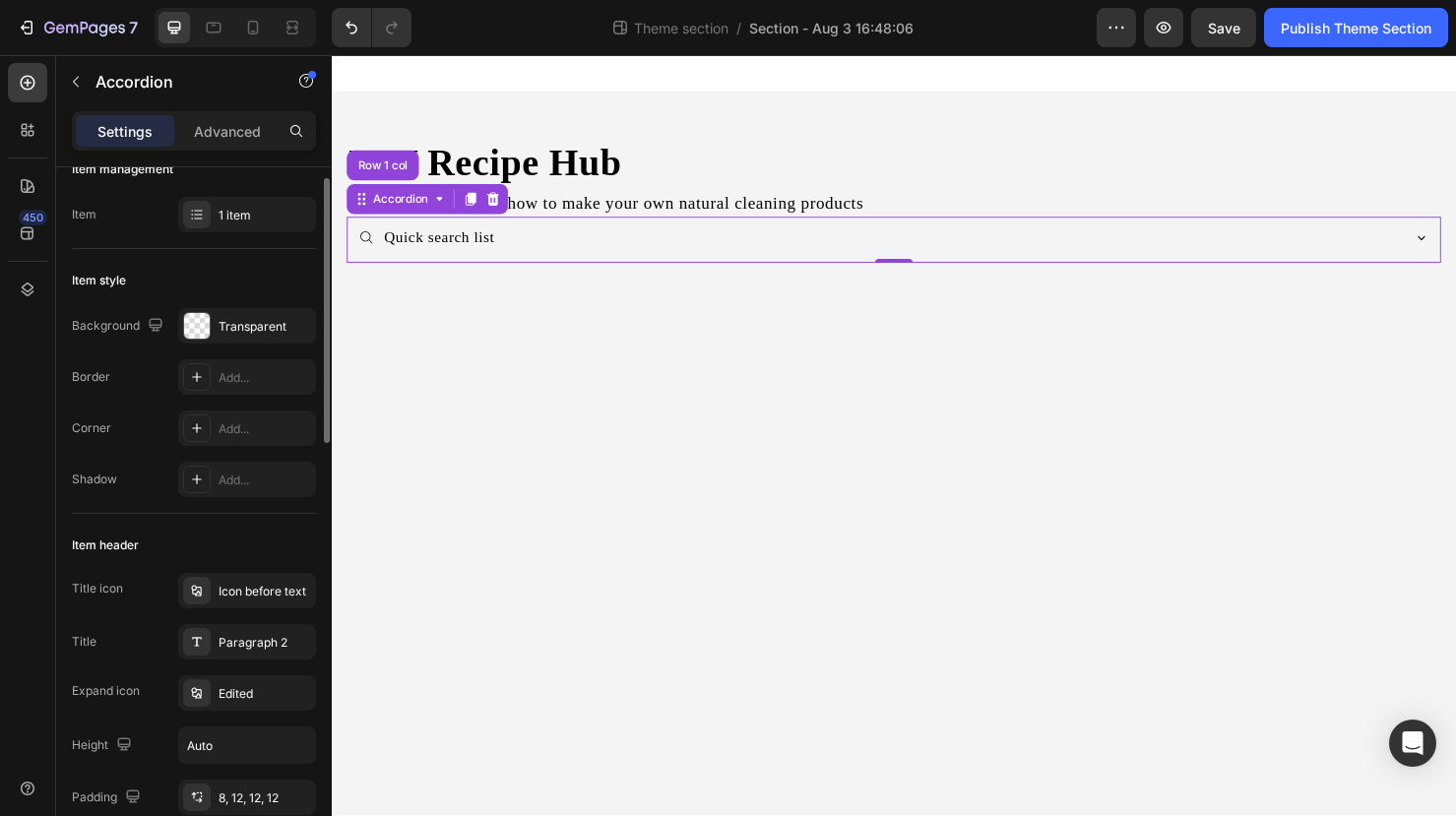 scroll, scrollTop: 0, scrollLeft: 0, axis: both 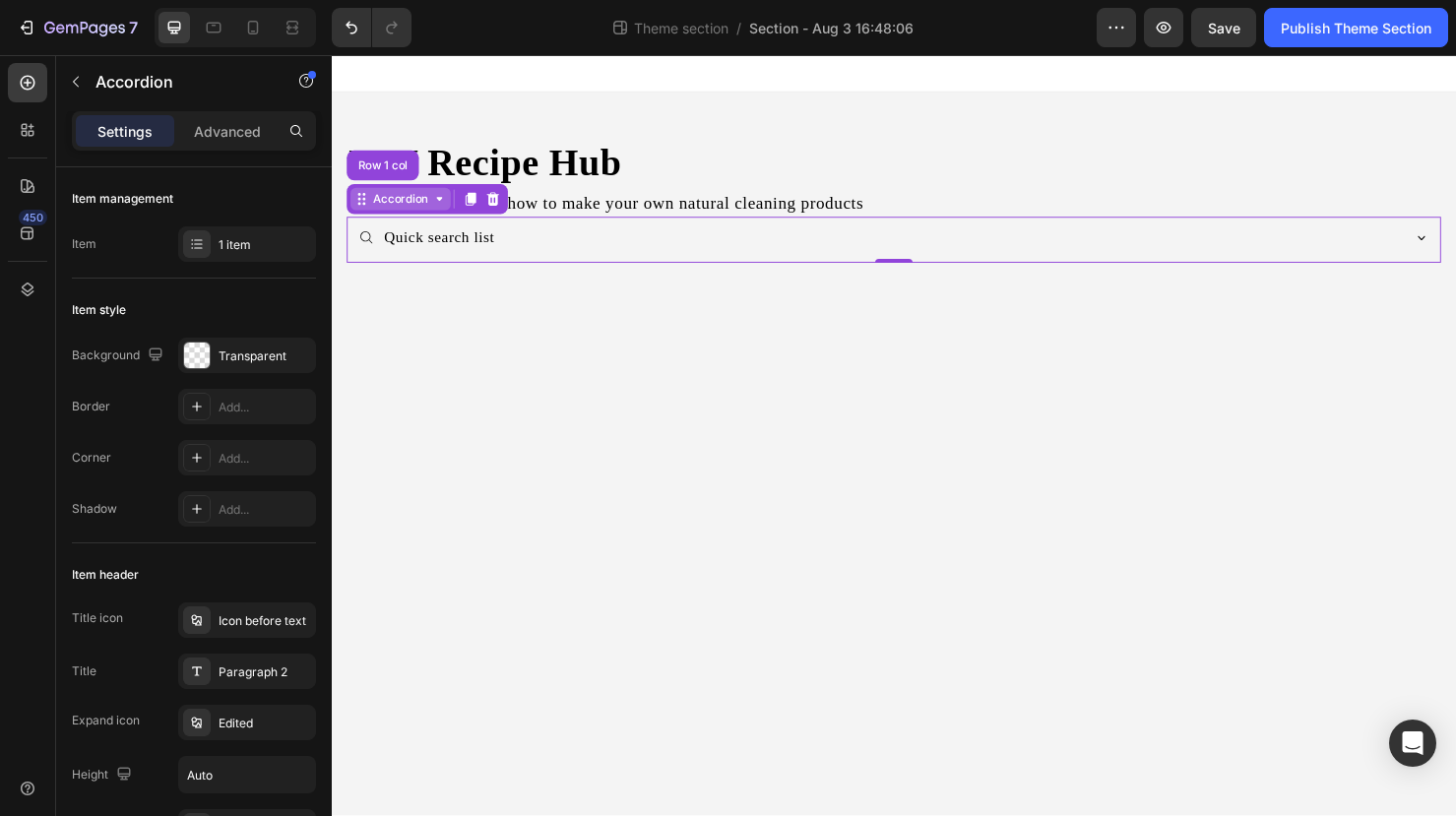 click on "Accordion" at bounding box center (404, 207) 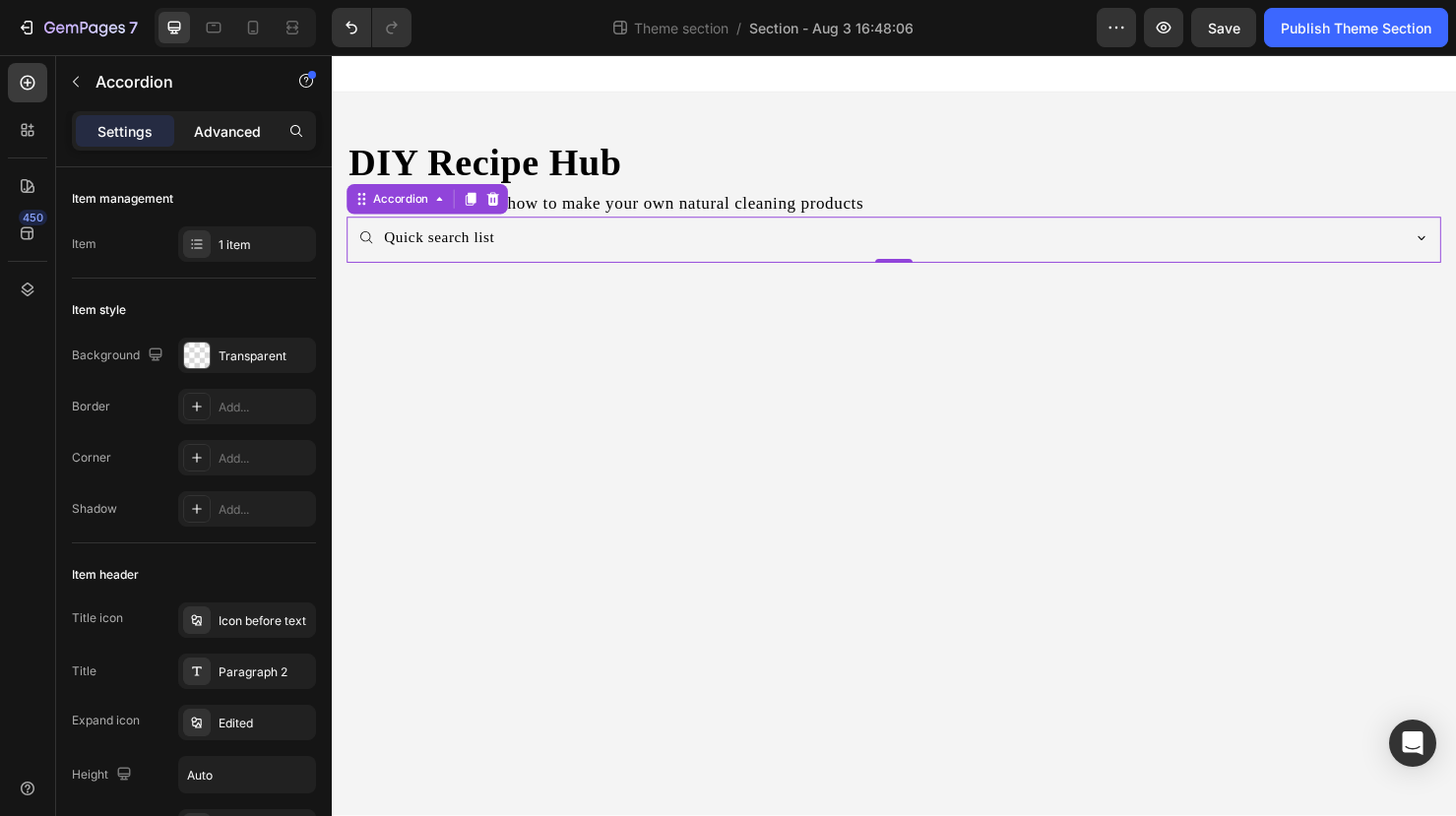 click on "Advanced" at bounding box center [227, 131] 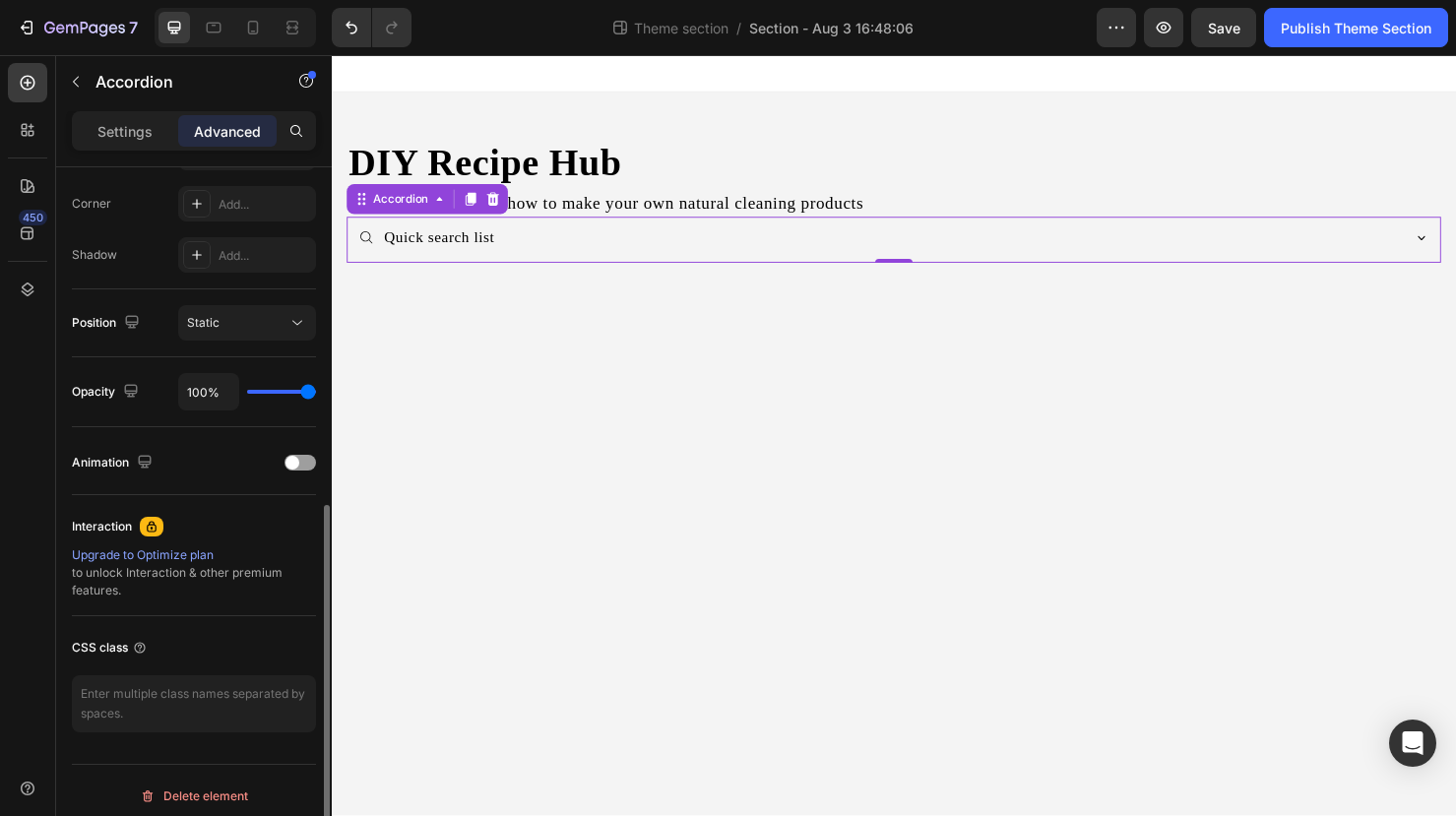 scroll, scrollTop: 608, scrollLeft: 0, axis: vertical 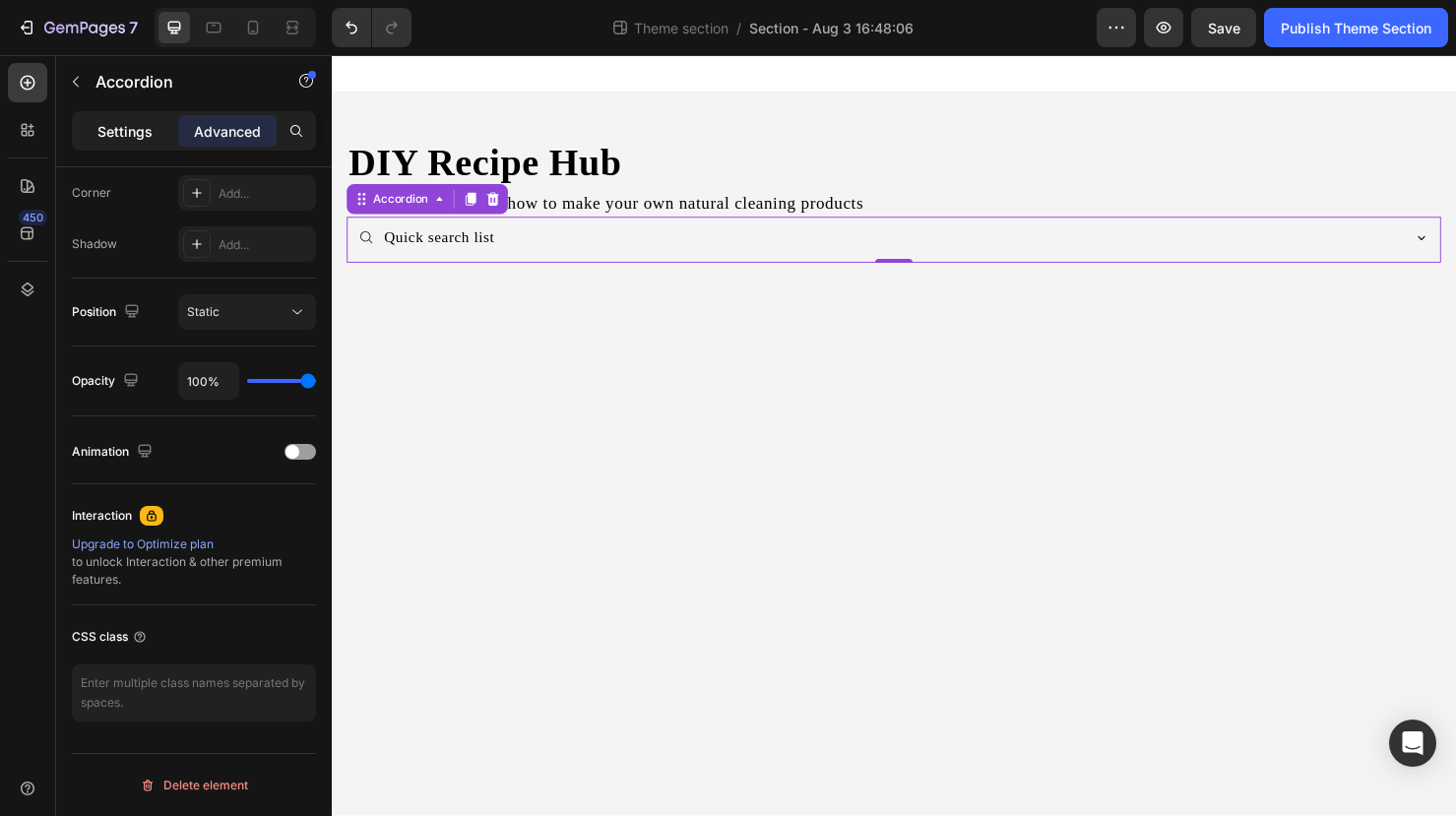 click on "Settings" at bounding box center (125, 131) 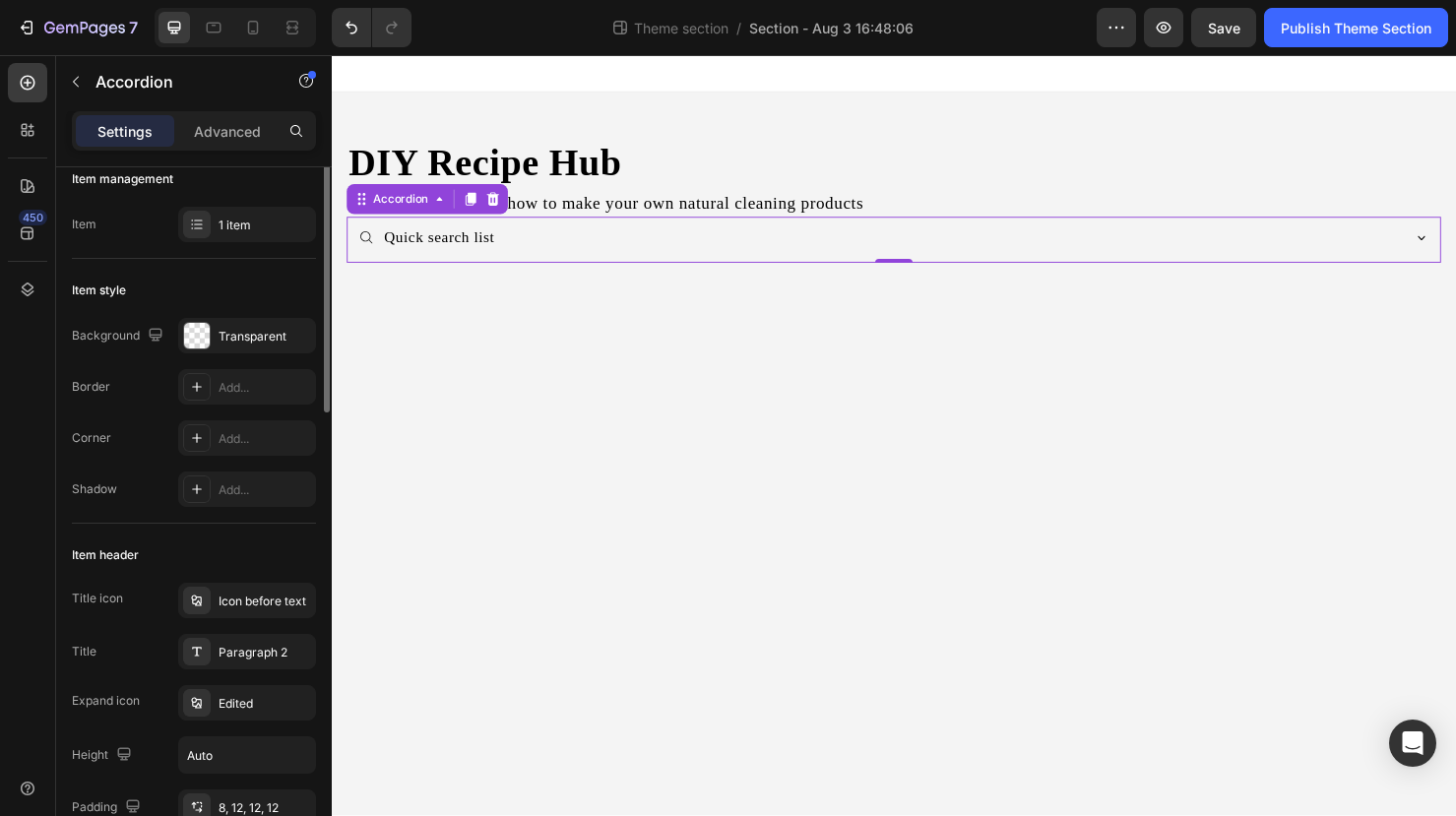 scroll, scrollTop: 0, scrollLeft: 0, axis: both 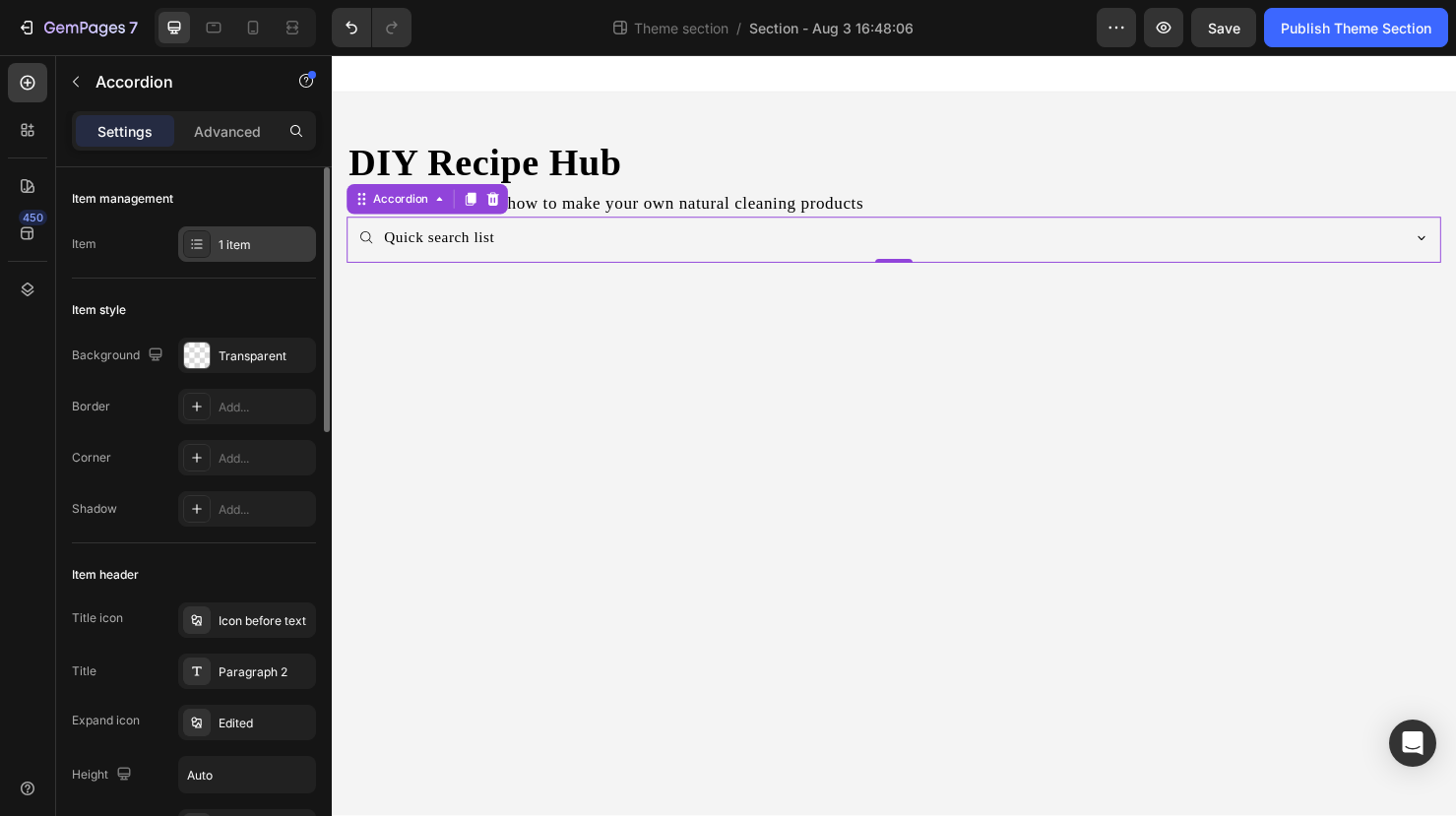 click 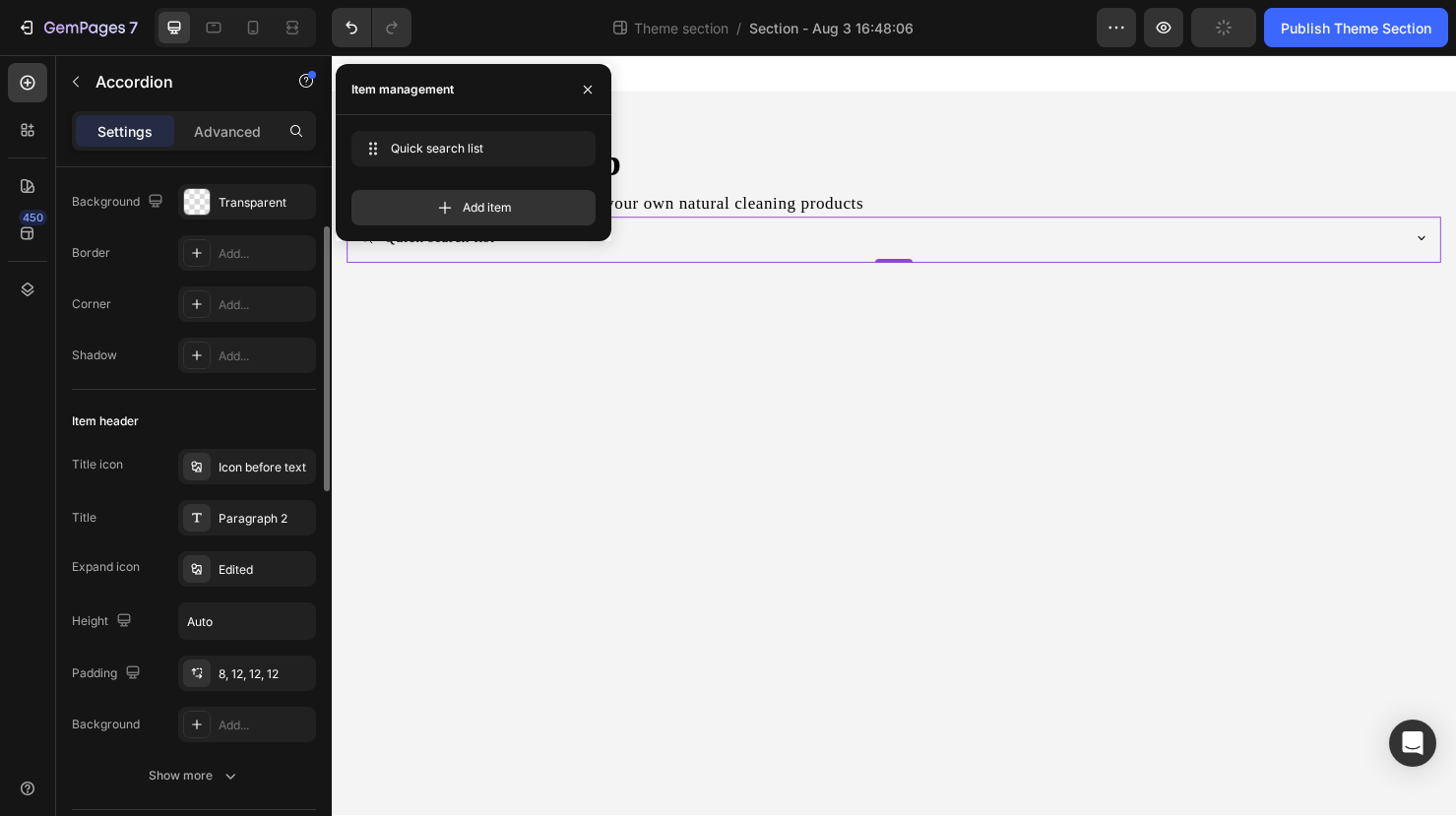 scroll, scrollTop: 155, scrollLeft: 0, axis: vertical 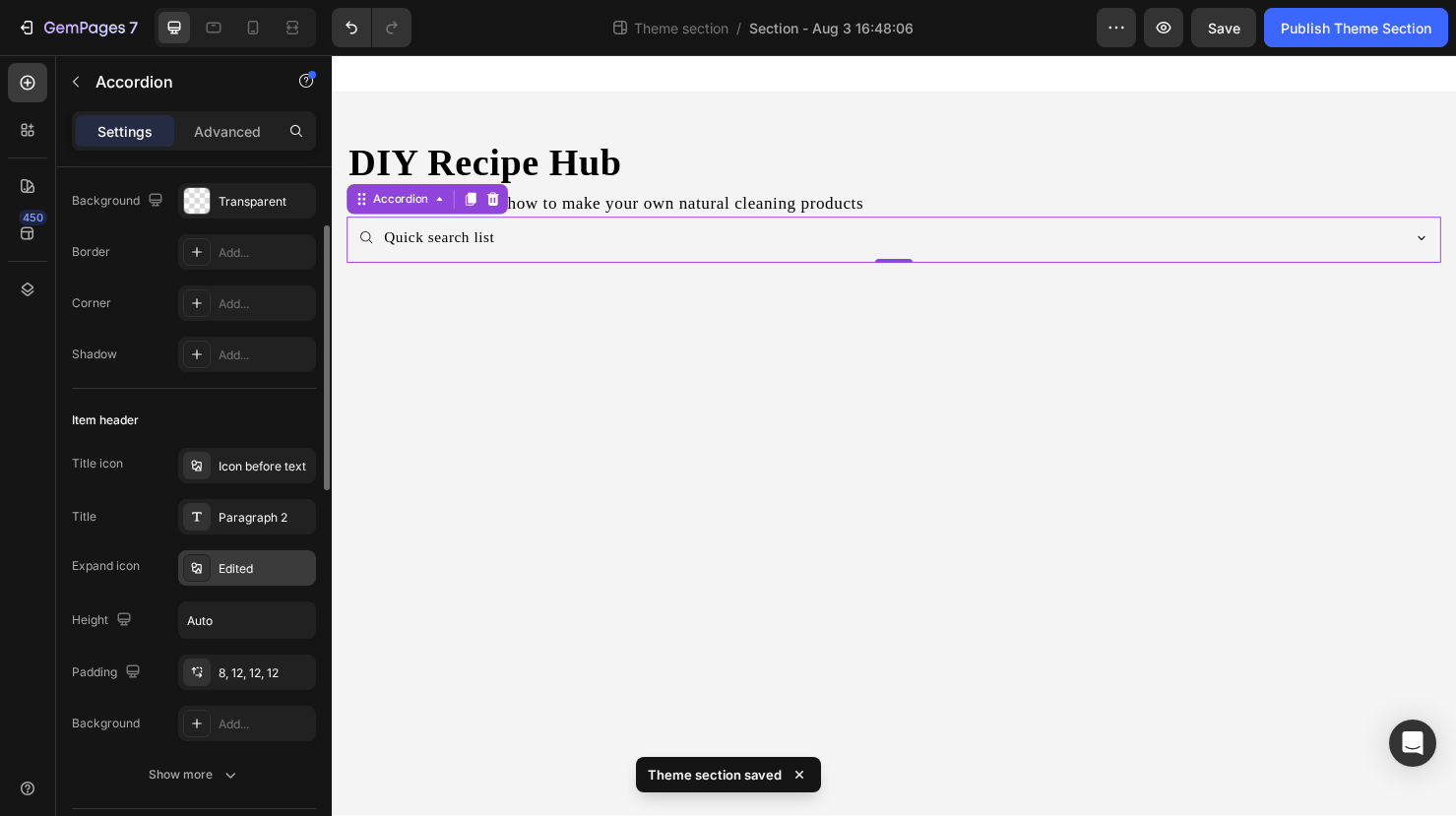 click 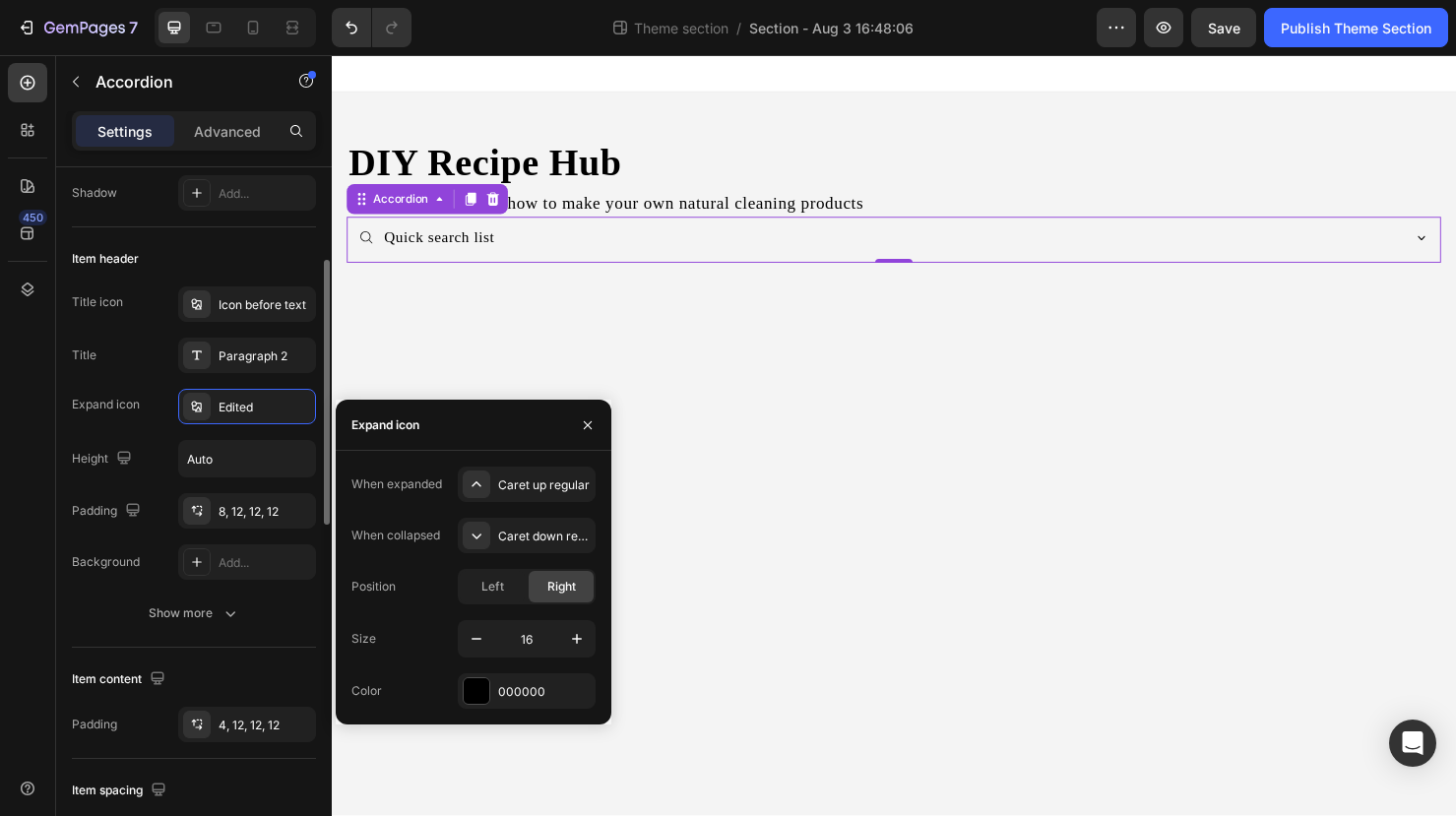 scroll, scrollTop: 327, scrollLeft: 0, axis: vertical 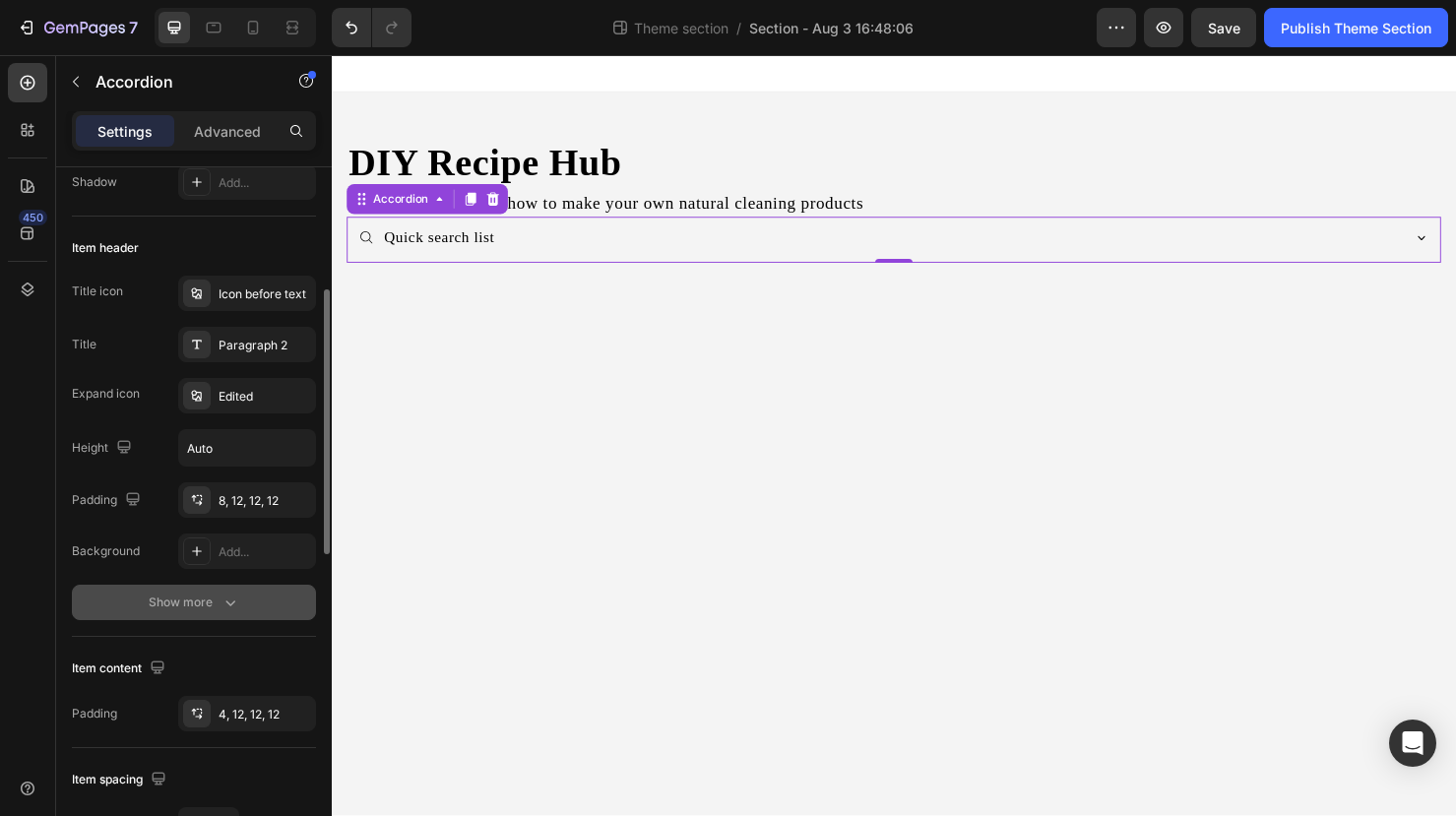 click on "Show more" at bounding box center [194, 602] 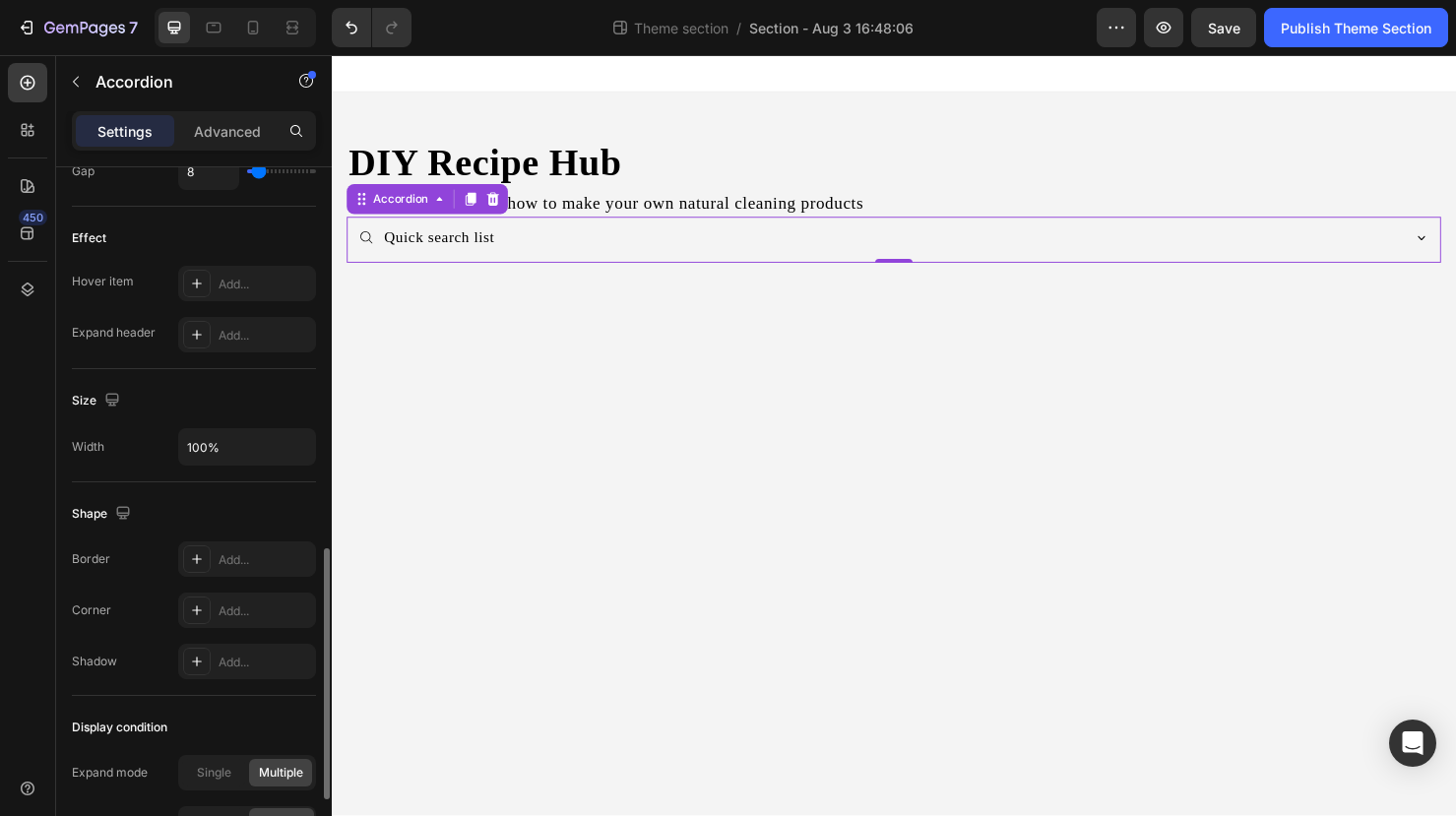 scroll, scrollTop: 1076, scrollLeft: 0, axis: vertical 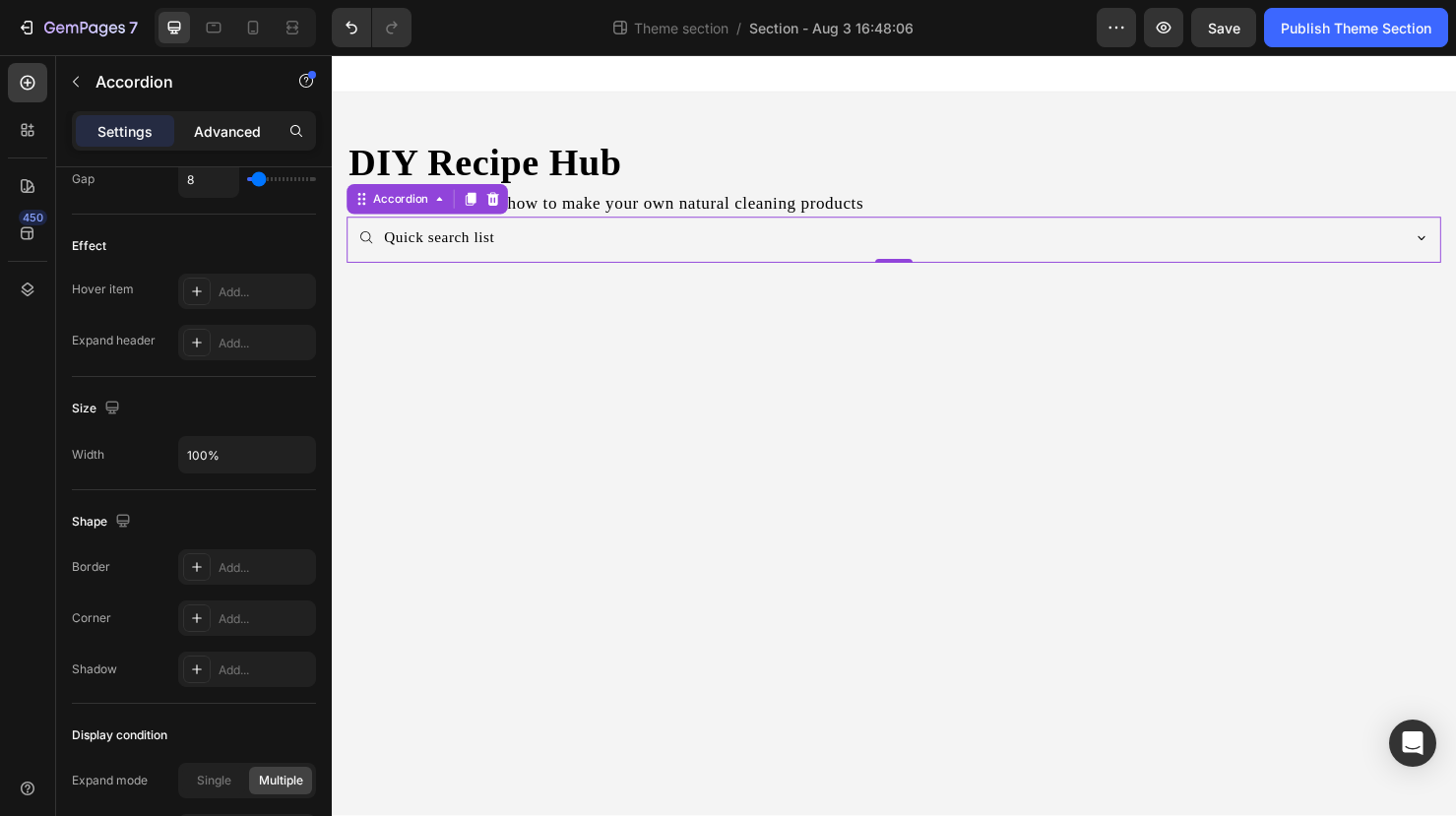 click on "Advanced" at bounding box center (227, 131) 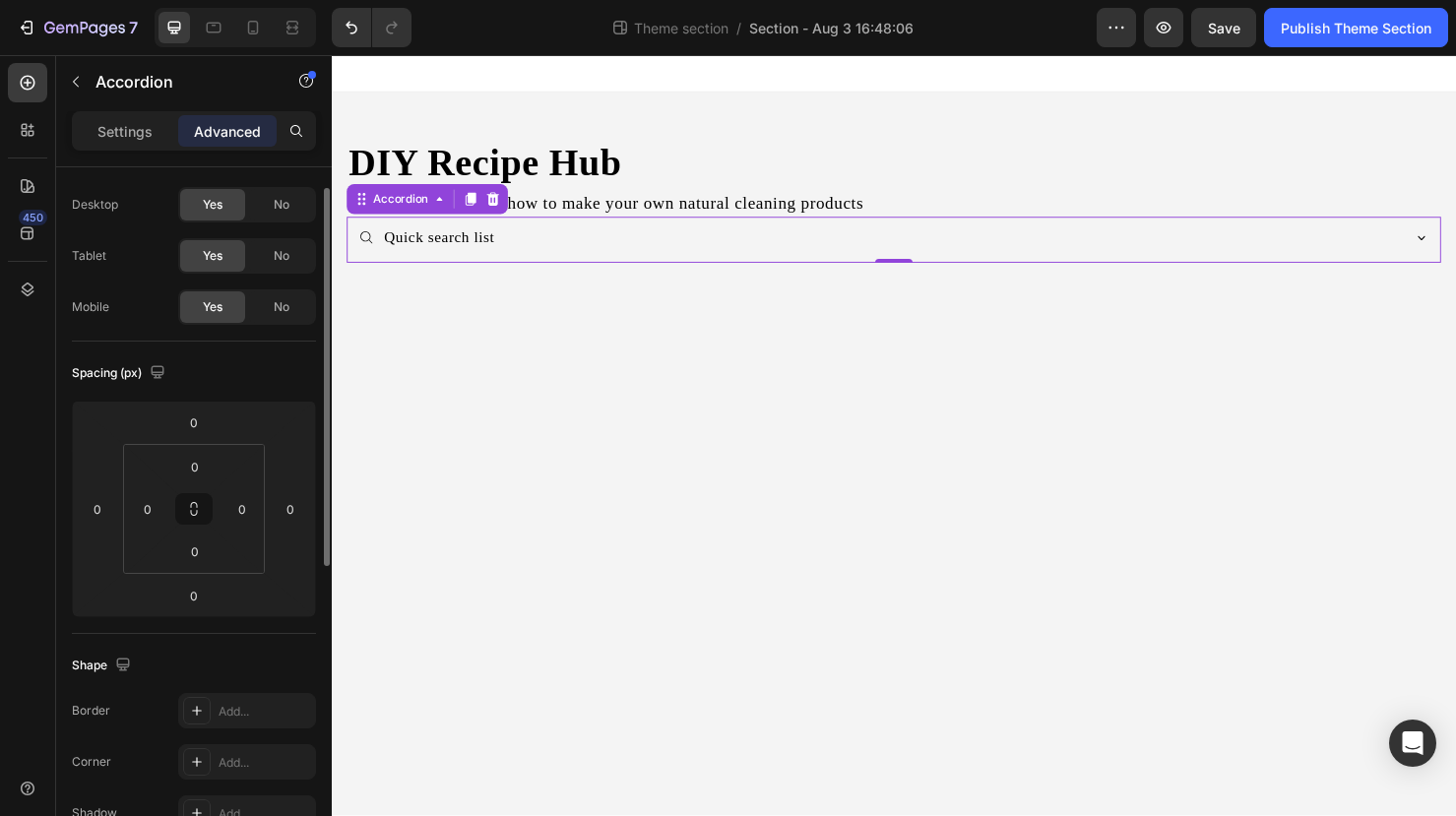 scroll, scrollTop: 0, scrollLeft: 0, axis: both 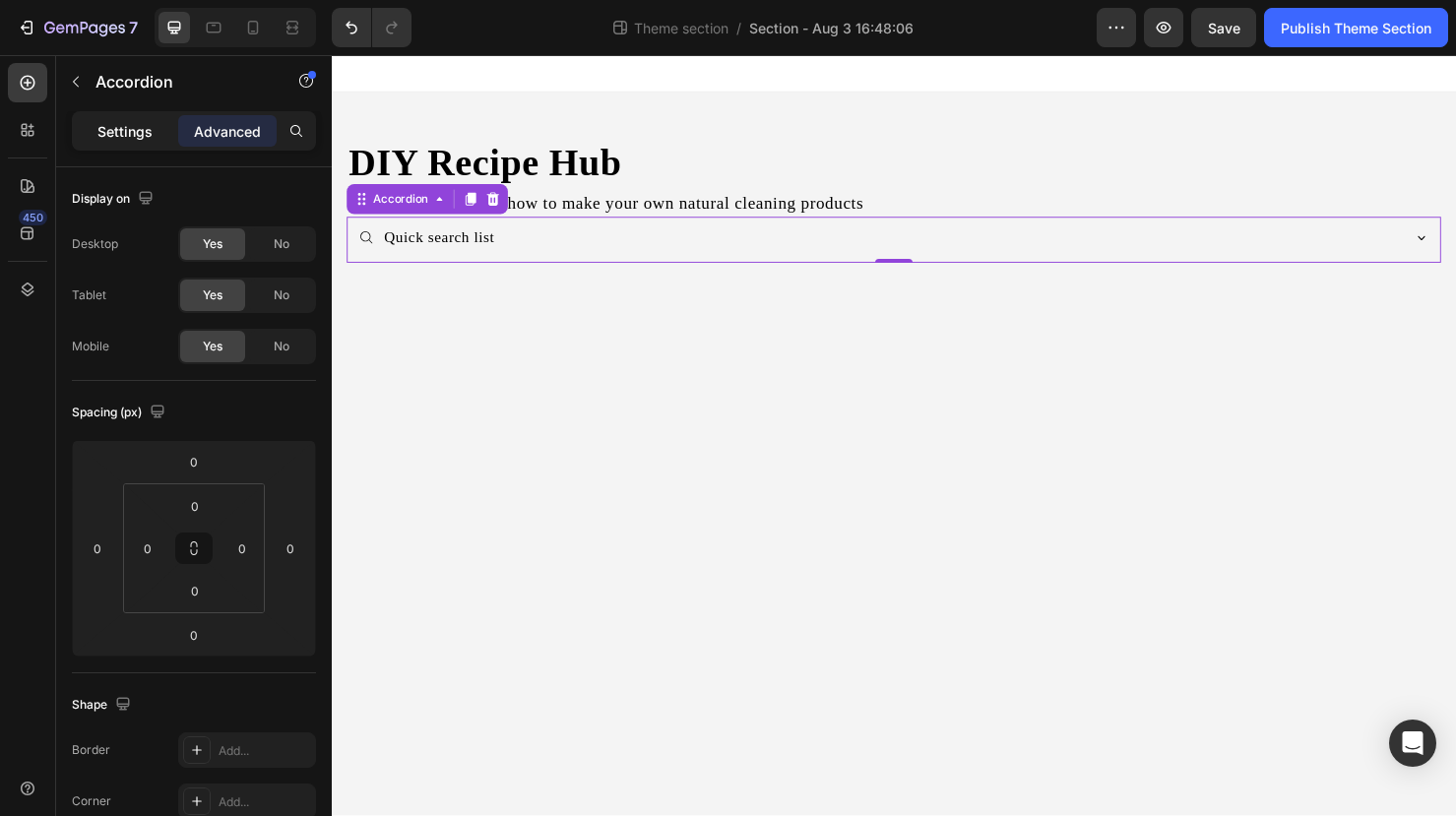 click on "Settings" at bounding box center [125, 131] 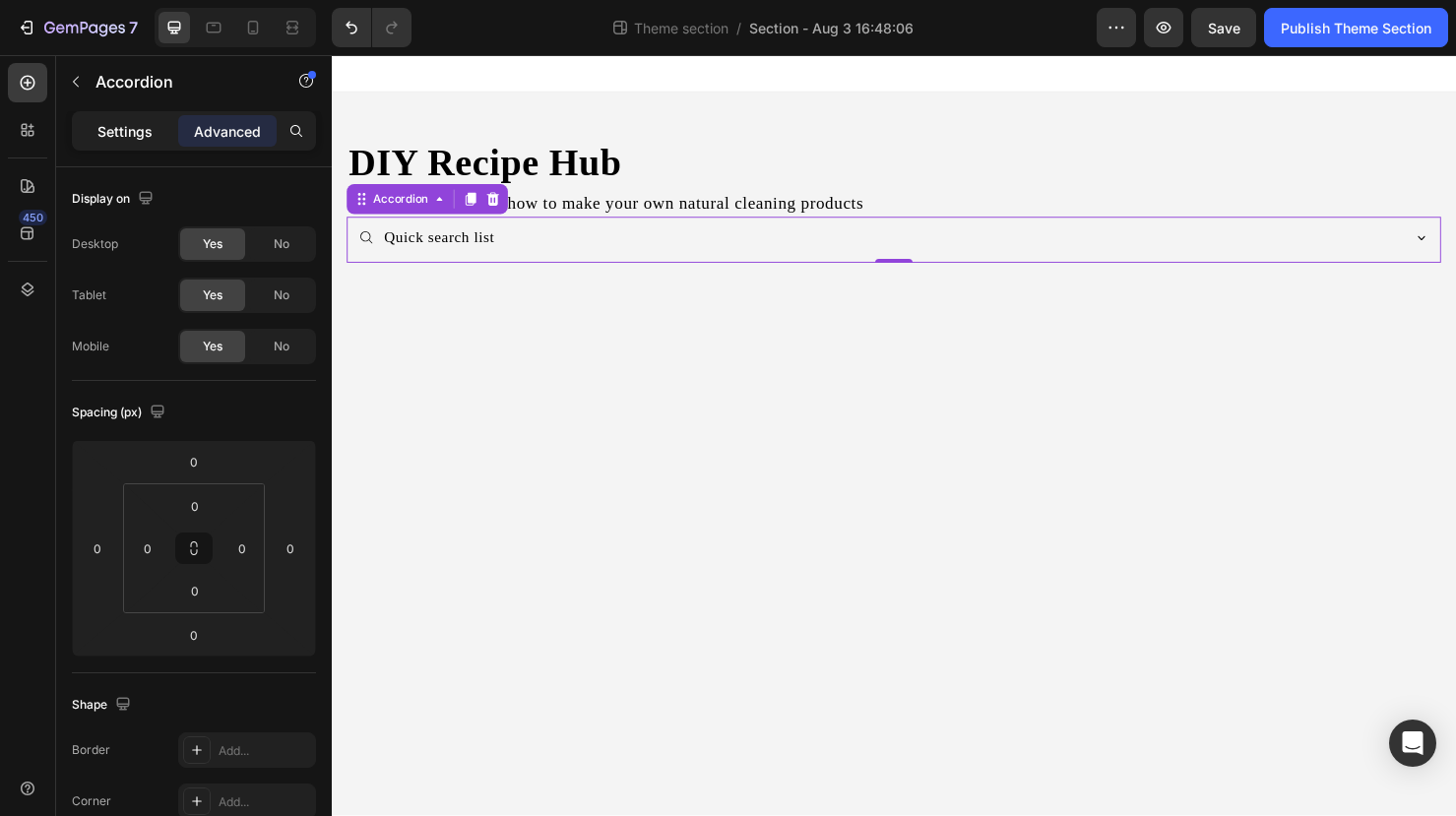 type on "8" 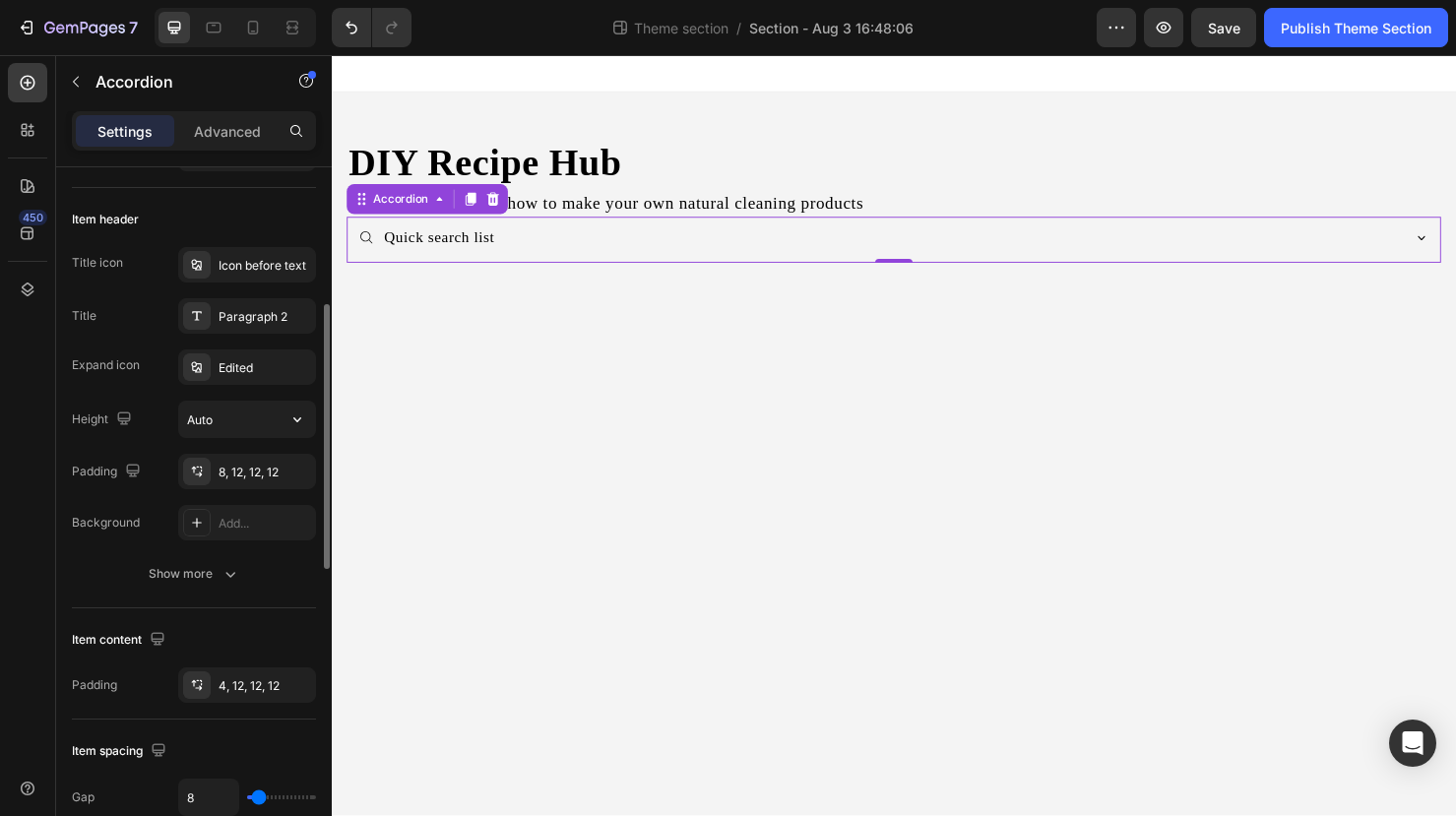 scroll, scrollTop: 378, scrollLeft: 0, axis: vertical 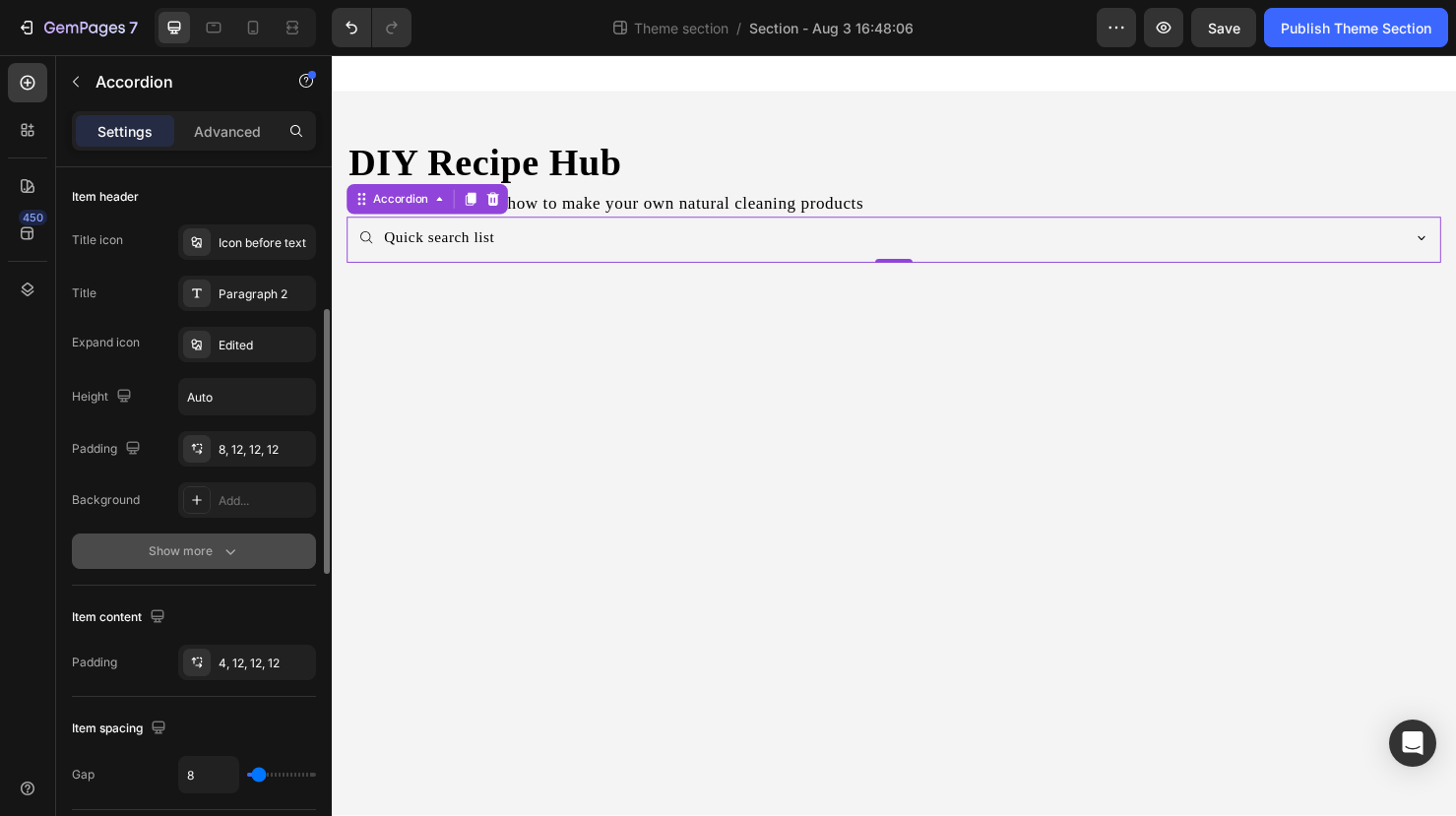 click on "Show more" at bounding box center (194, 551) 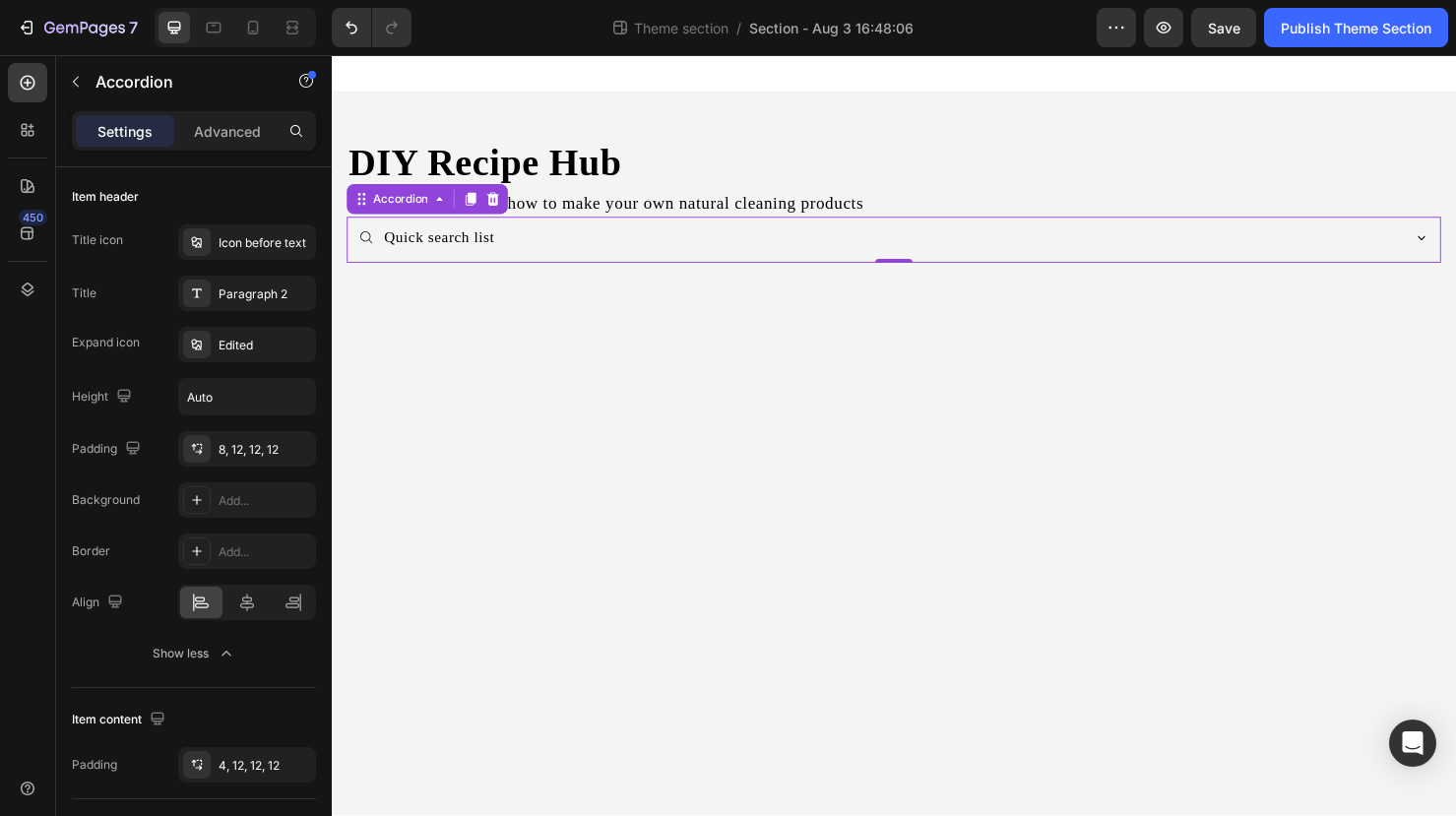 click on "Quick search list" at bounding box center (907, 247) 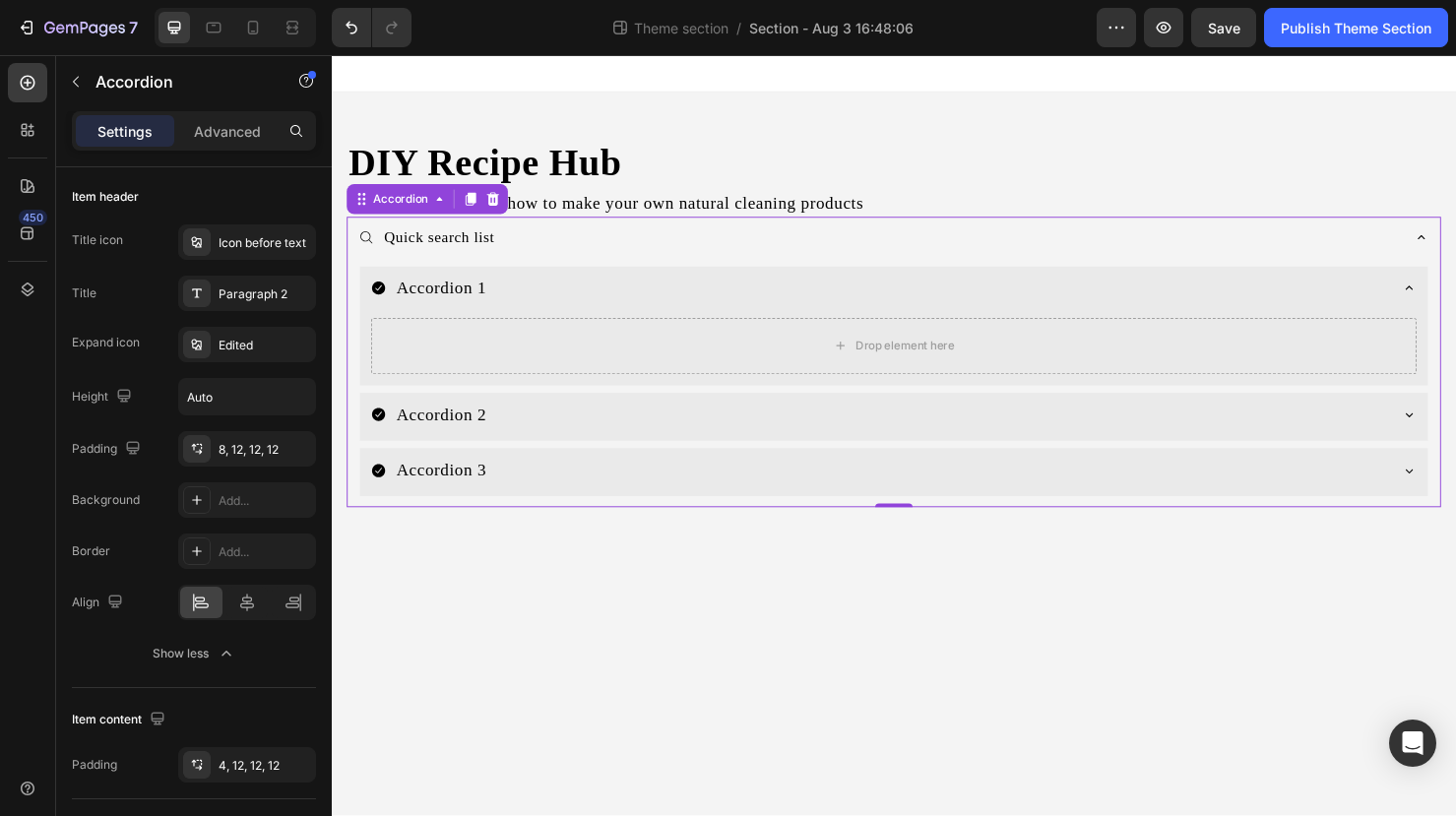 click on "Quick search list" at bounding box center [907, 247] 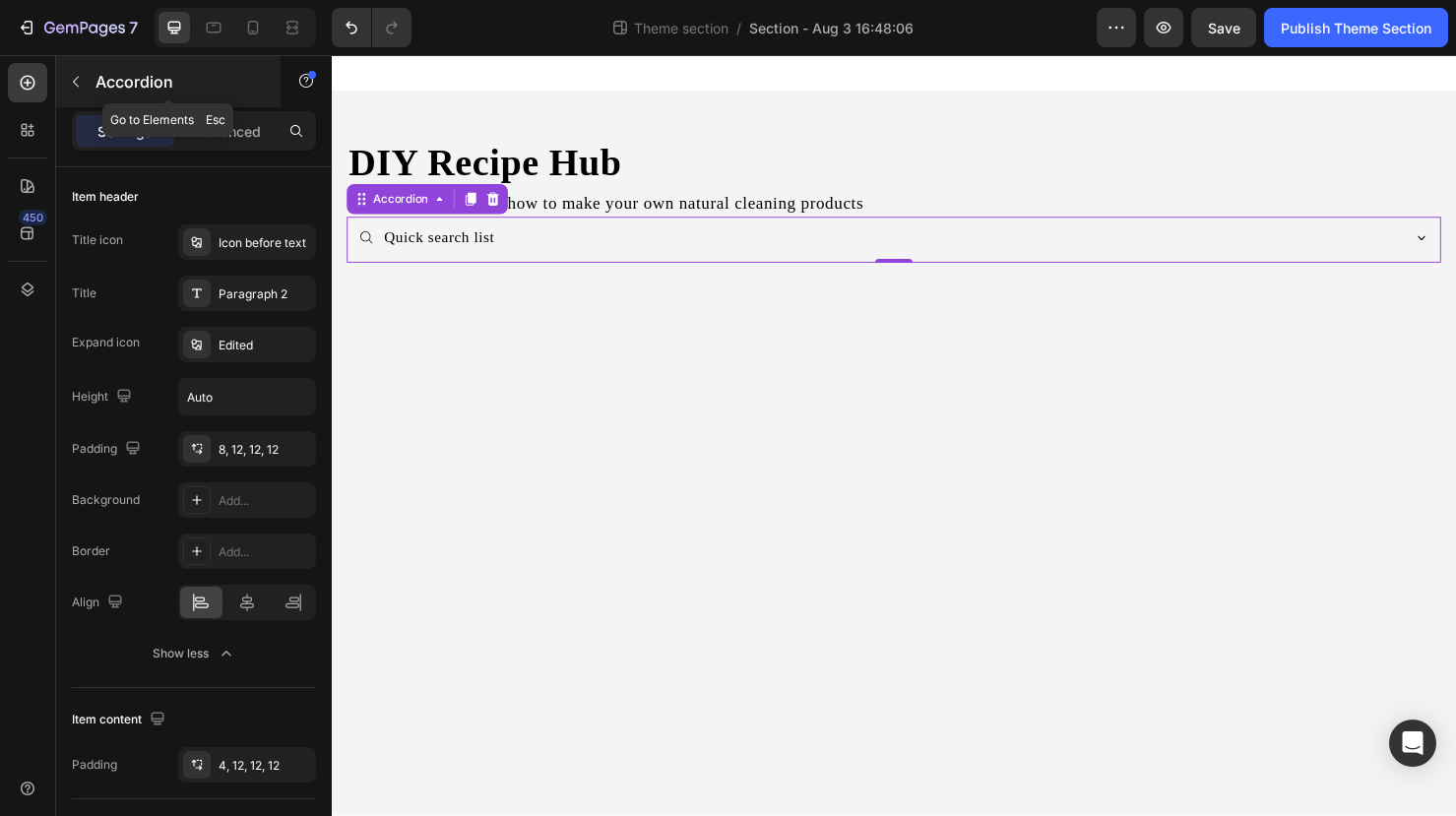 click 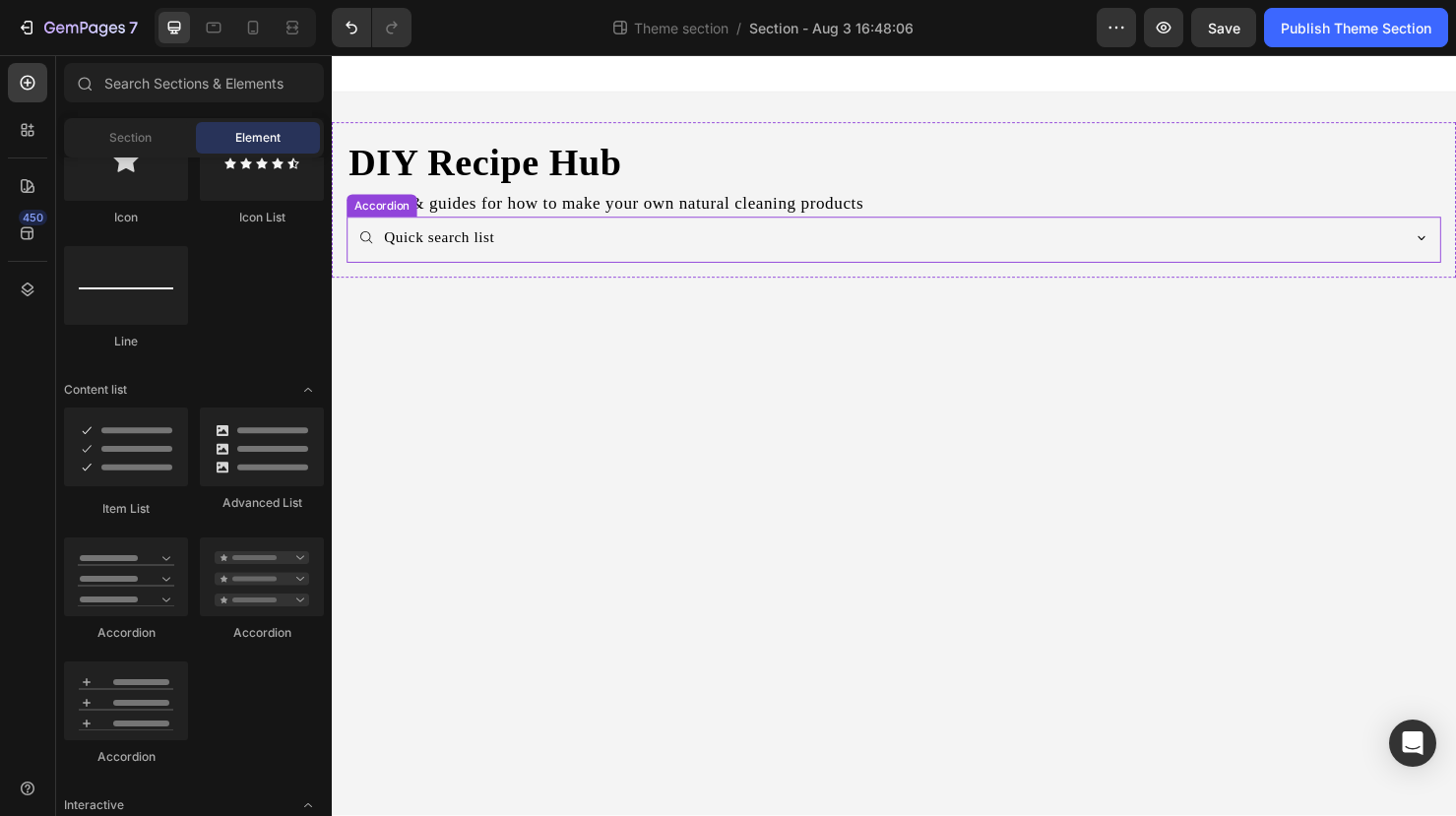 click on "Quick search list" at bounding box center (907, 247) 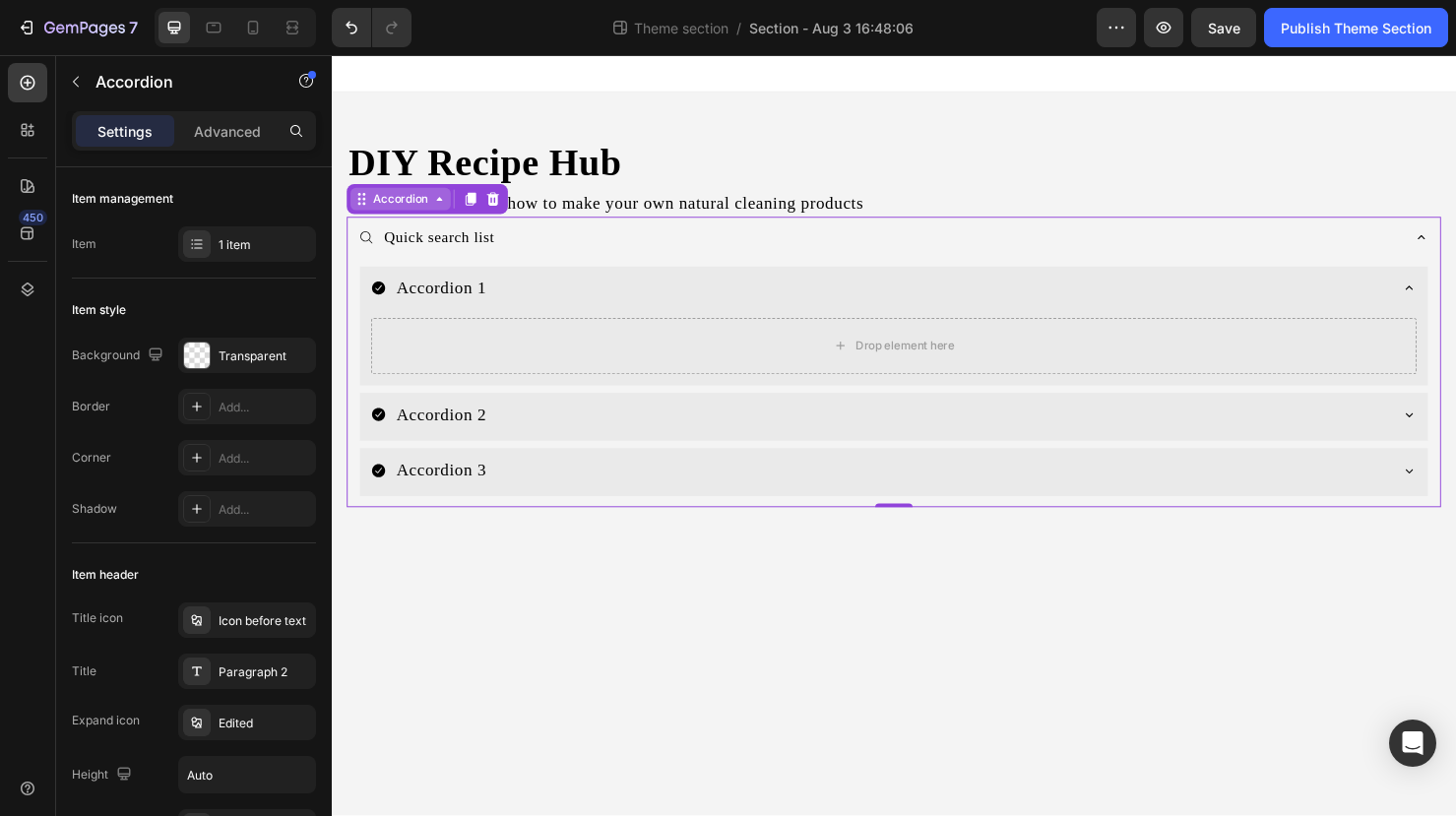 click on "Accordion" at bounding box center (404, 207) 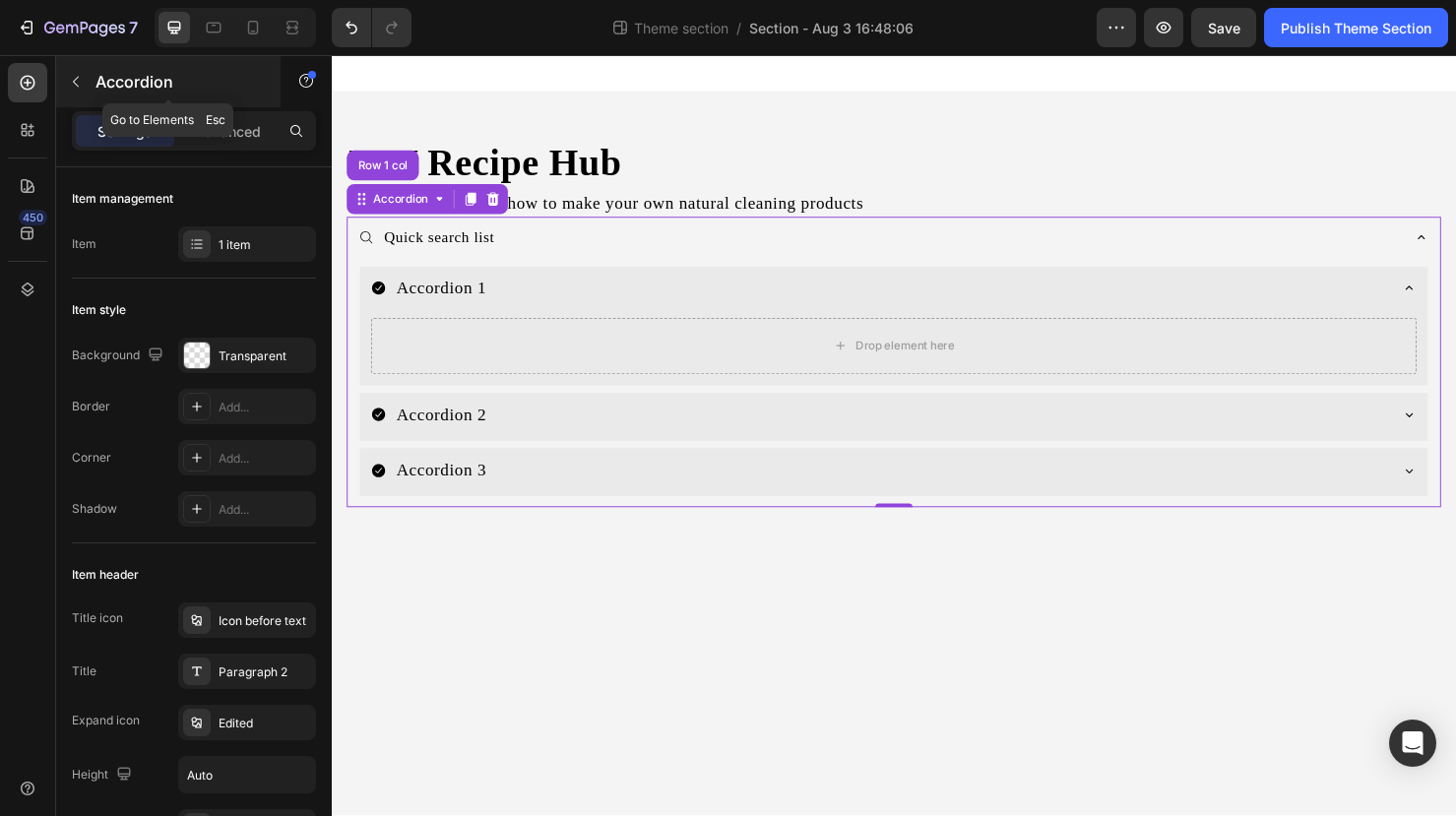 click at bounding box center [76, 82] 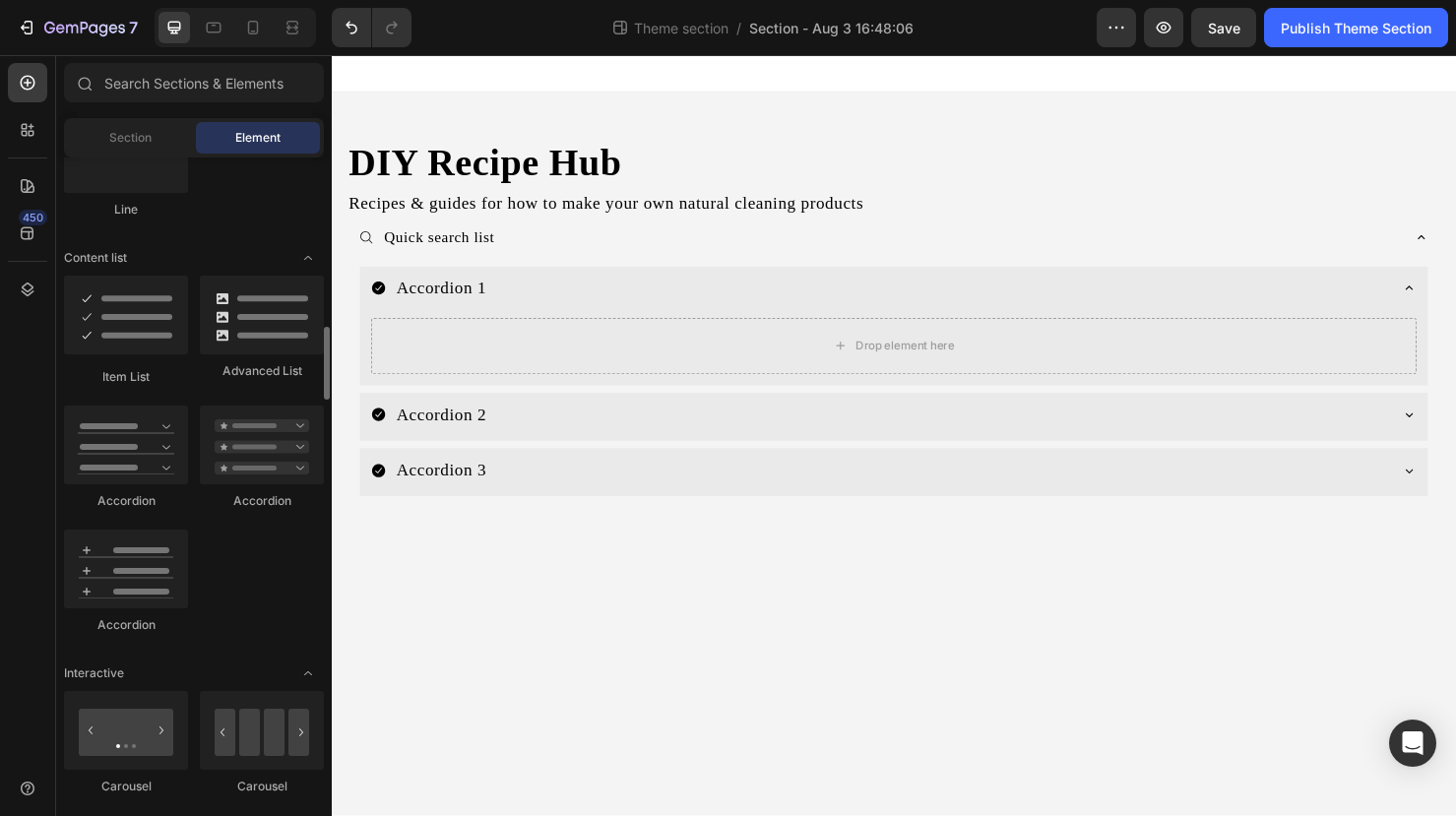 scroll, scrollTop: 1481, scrollLeft: 0, axis: vertical 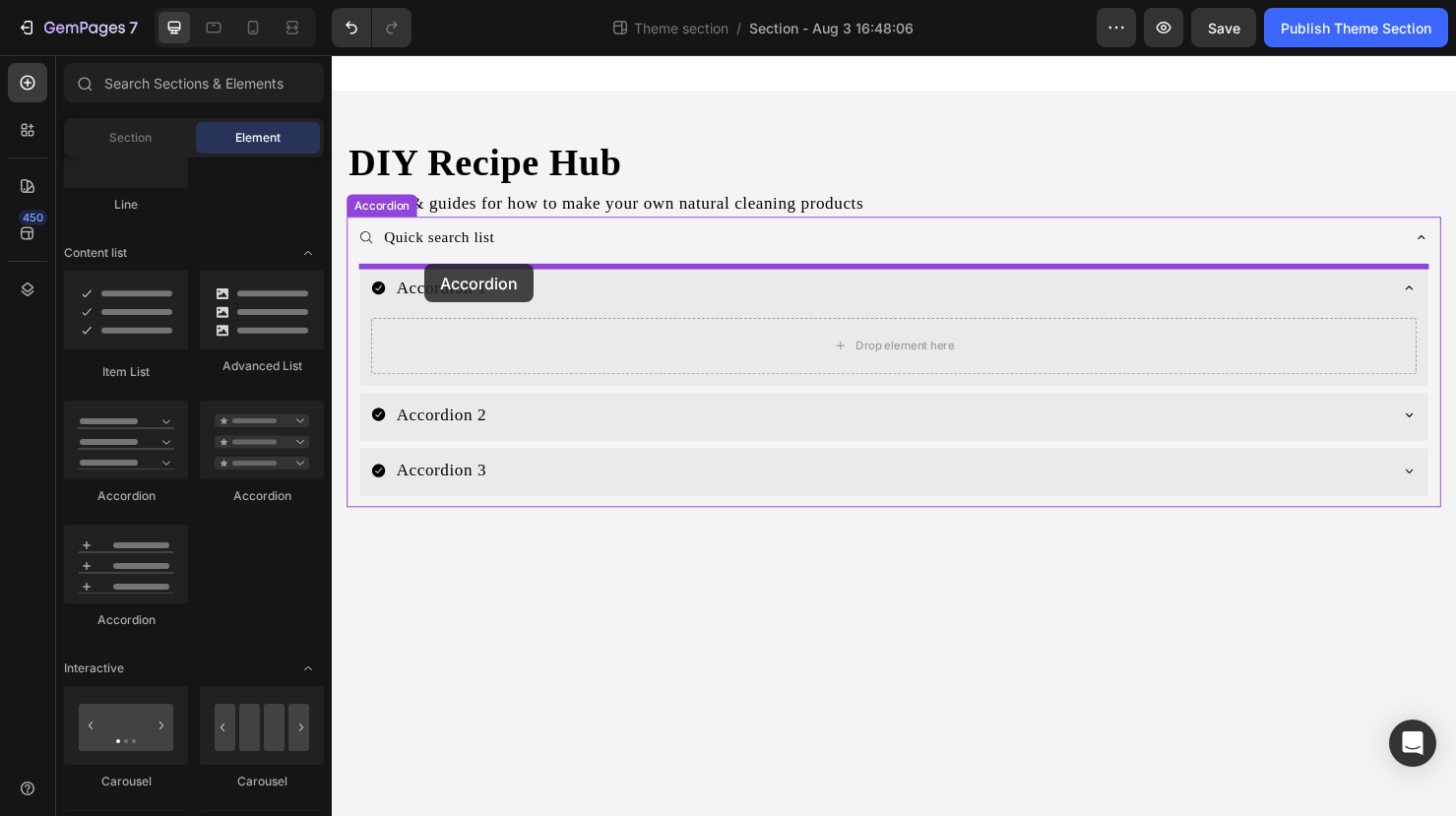 drag, startPoint x: 471, startPoint y: 622, endPoint x: 429, endPoint y: 275, distance: 349.5325 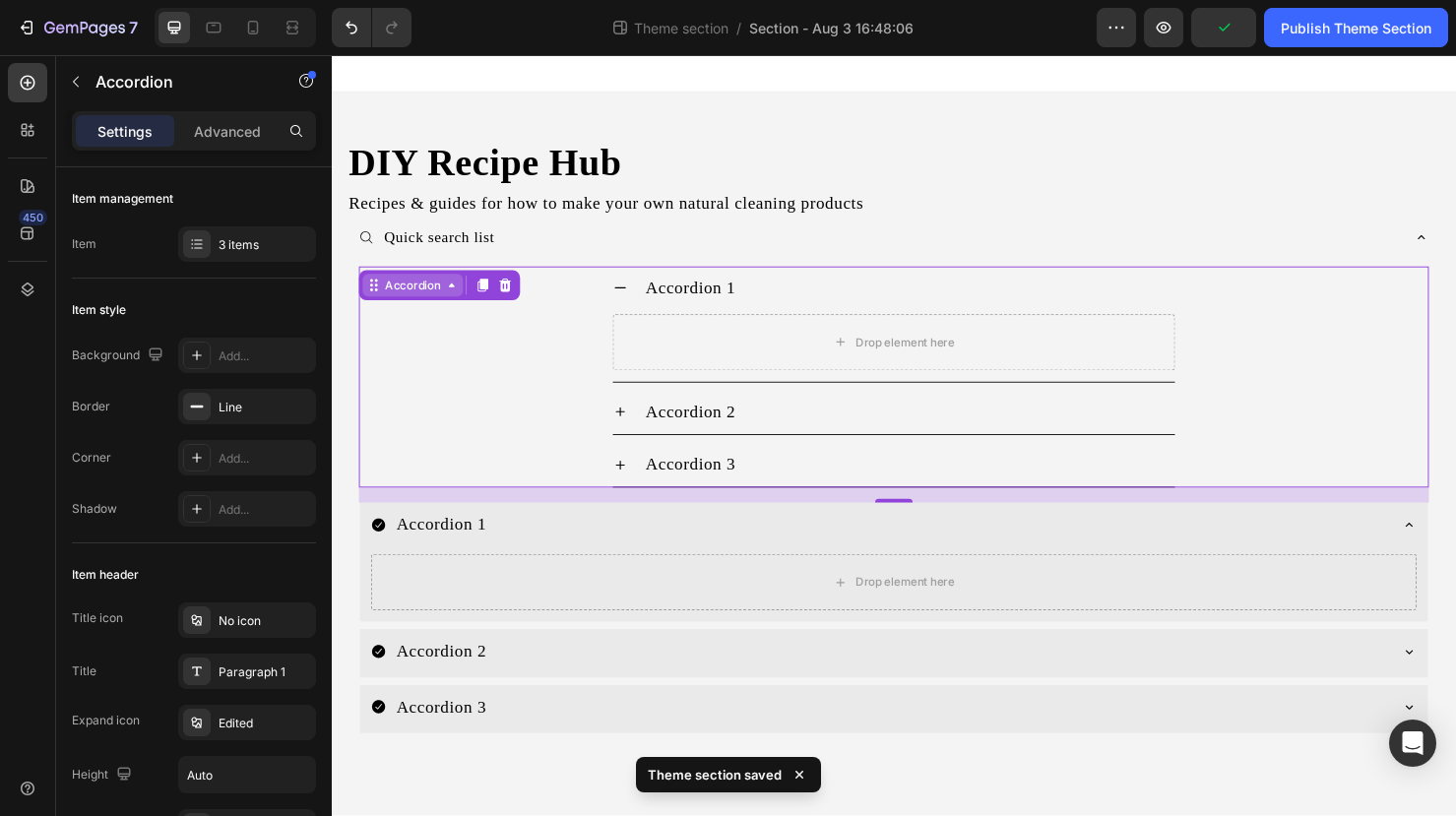 click on "Accordion" at bounding box center [416, 297] 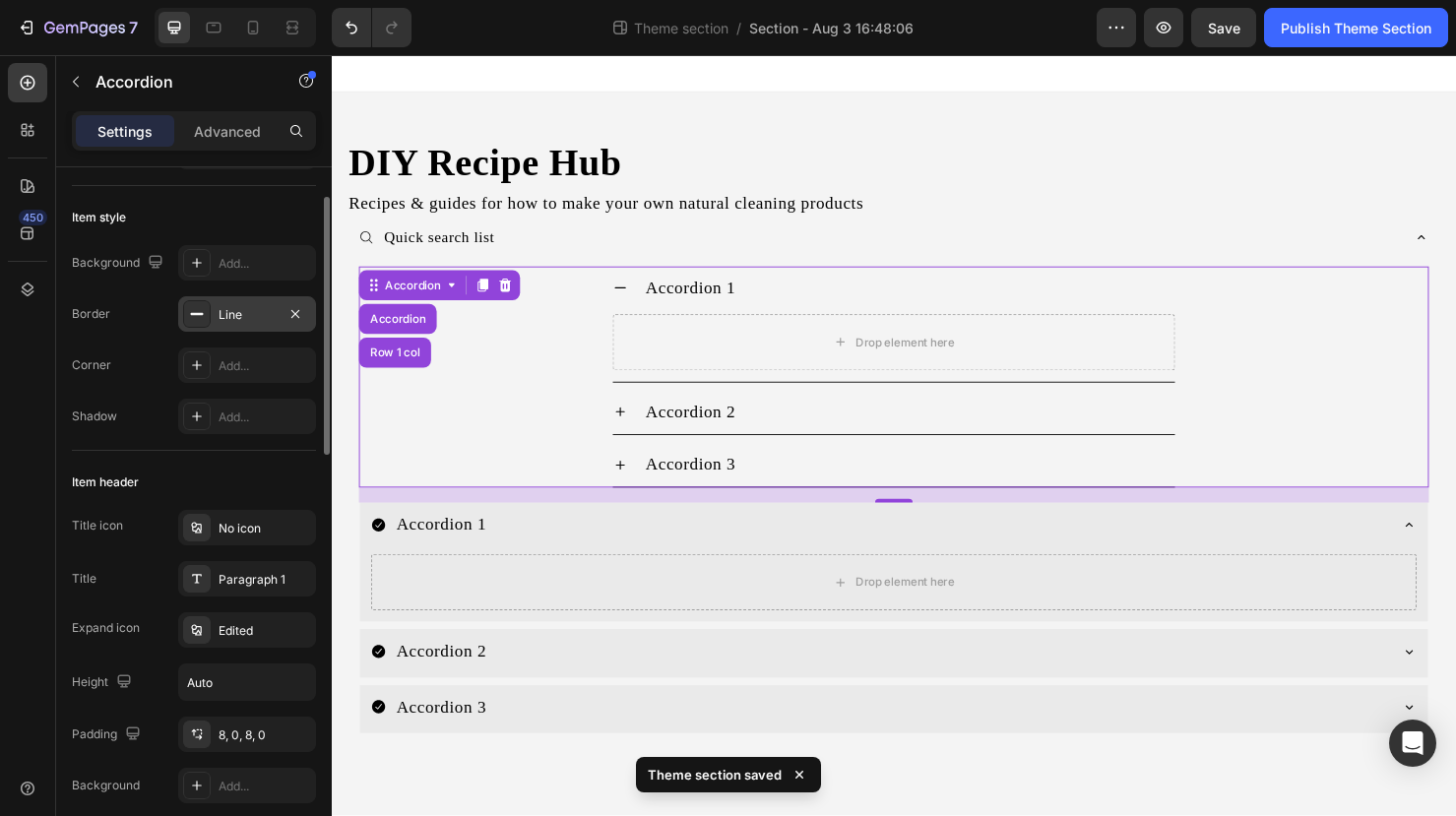 scroll, scrollTop: 103, scrollLeft: 0, axis: vertical 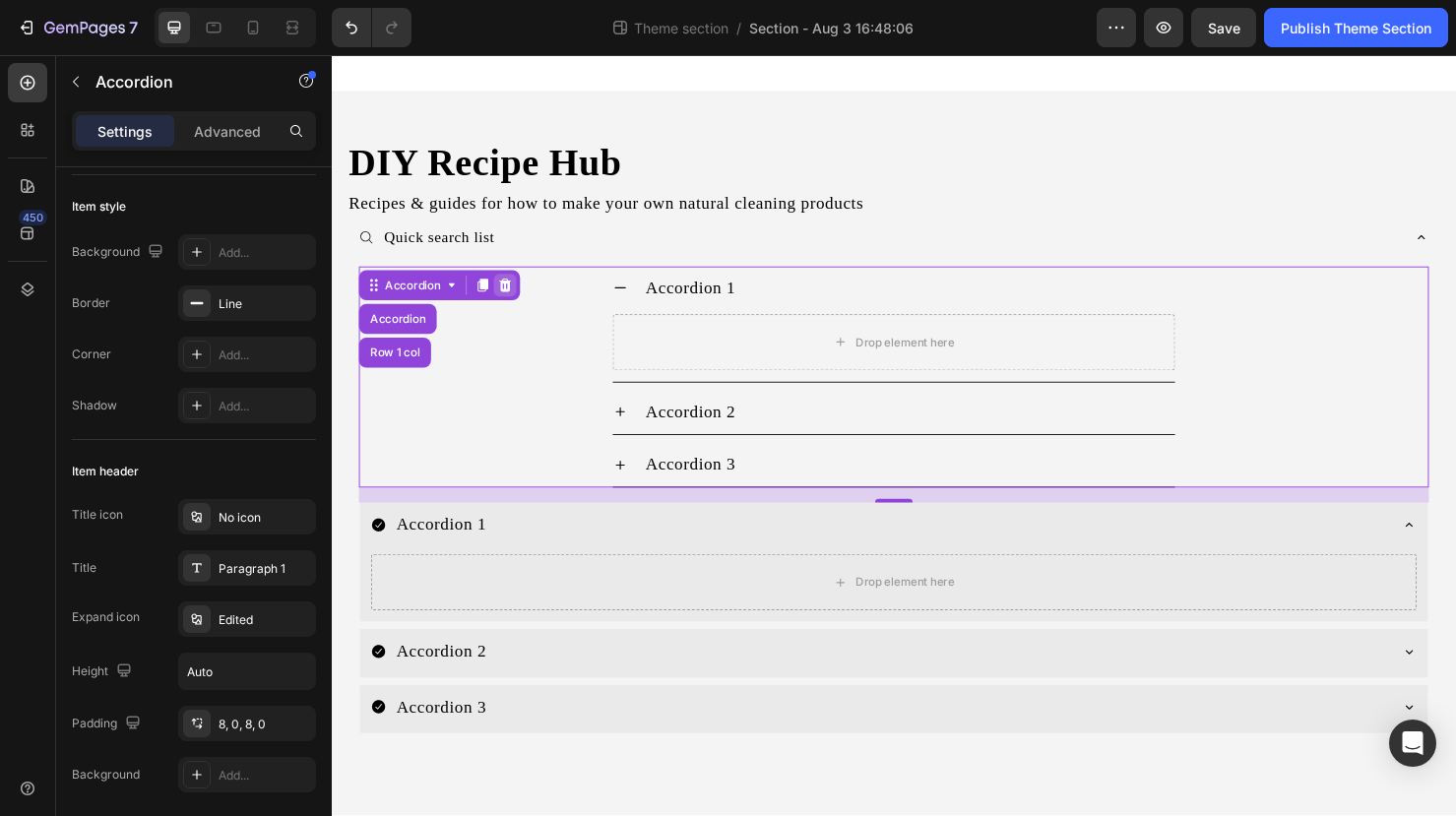 click 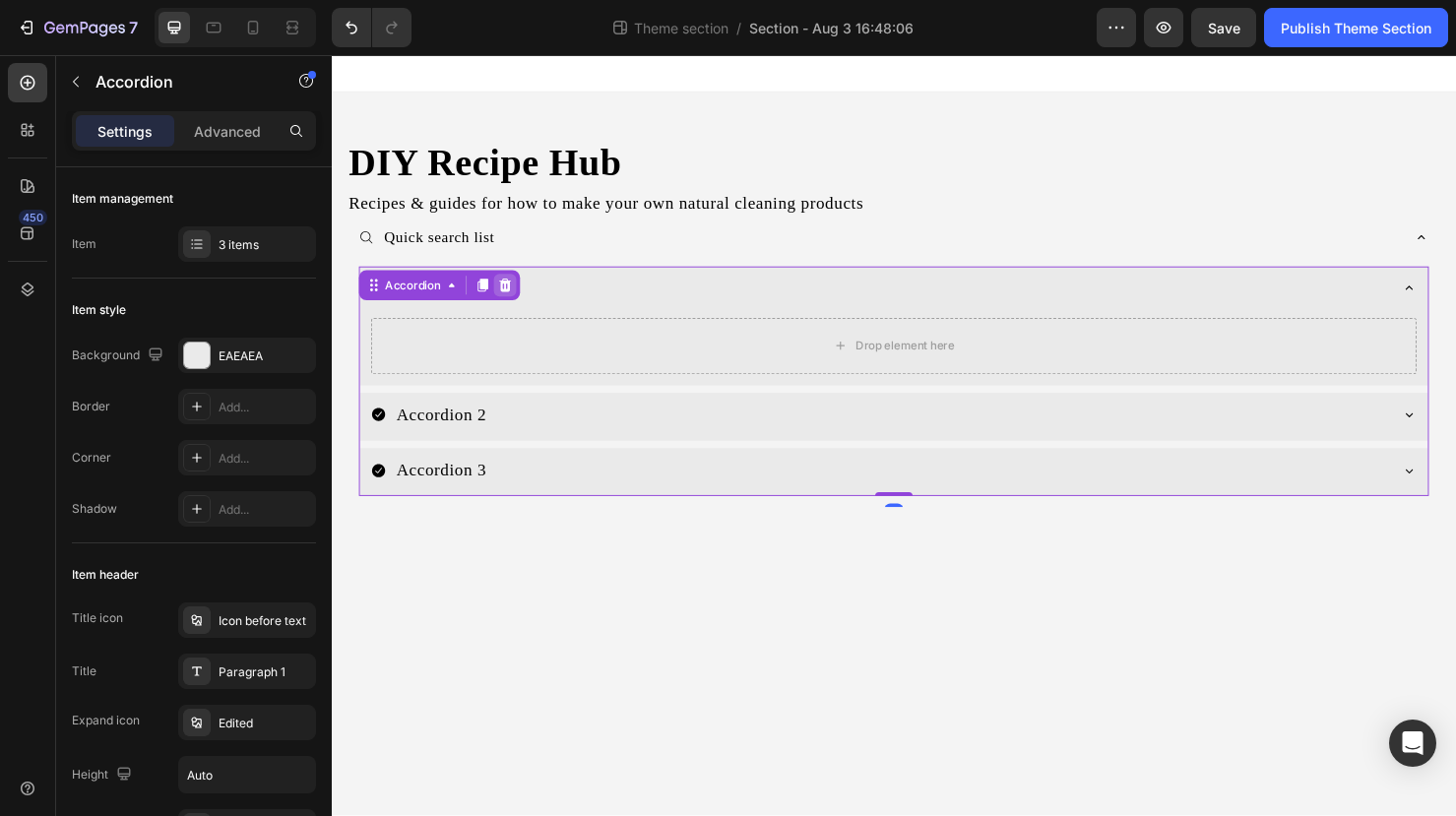 click 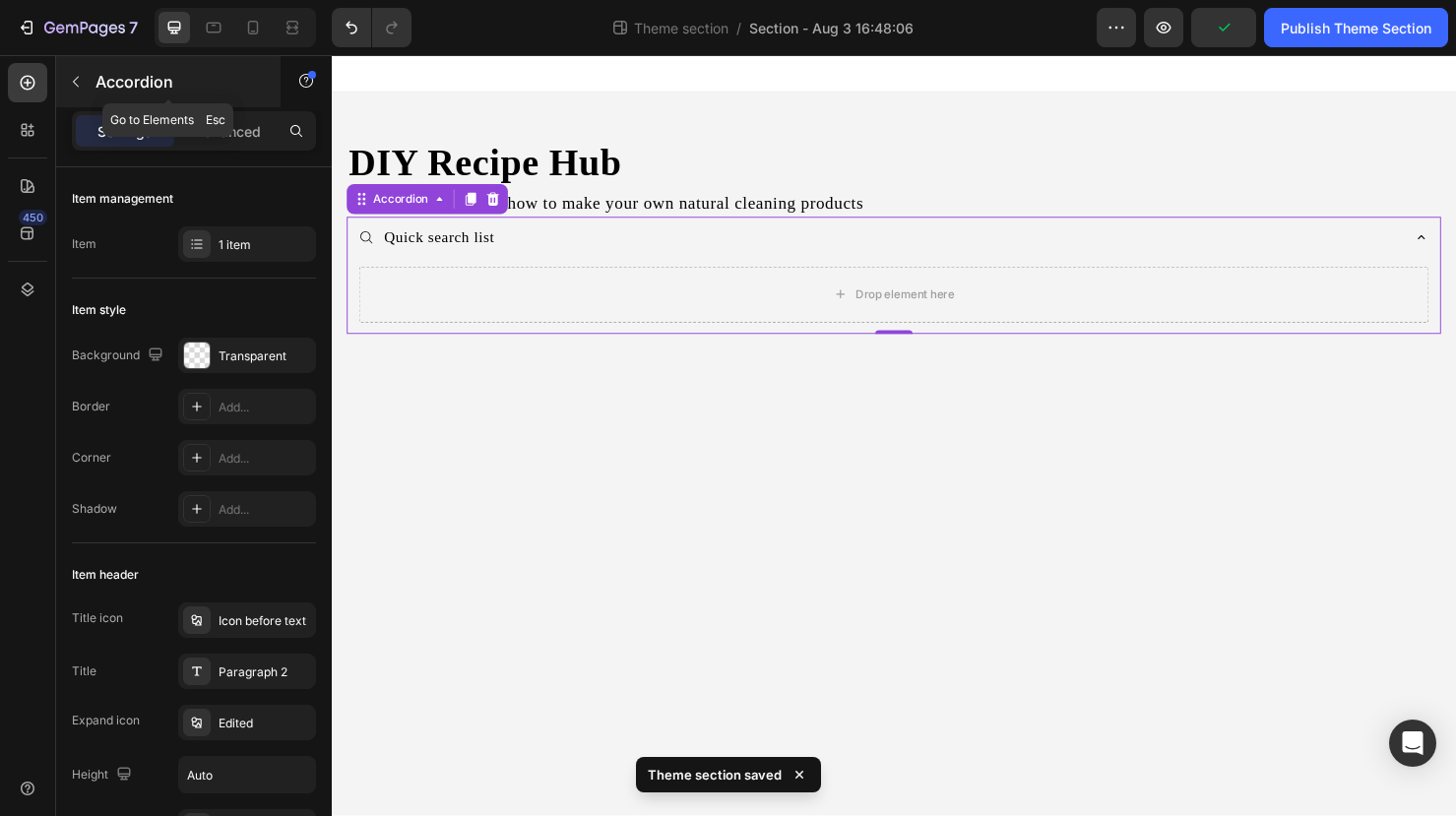 click at bounding box center [76, 82] 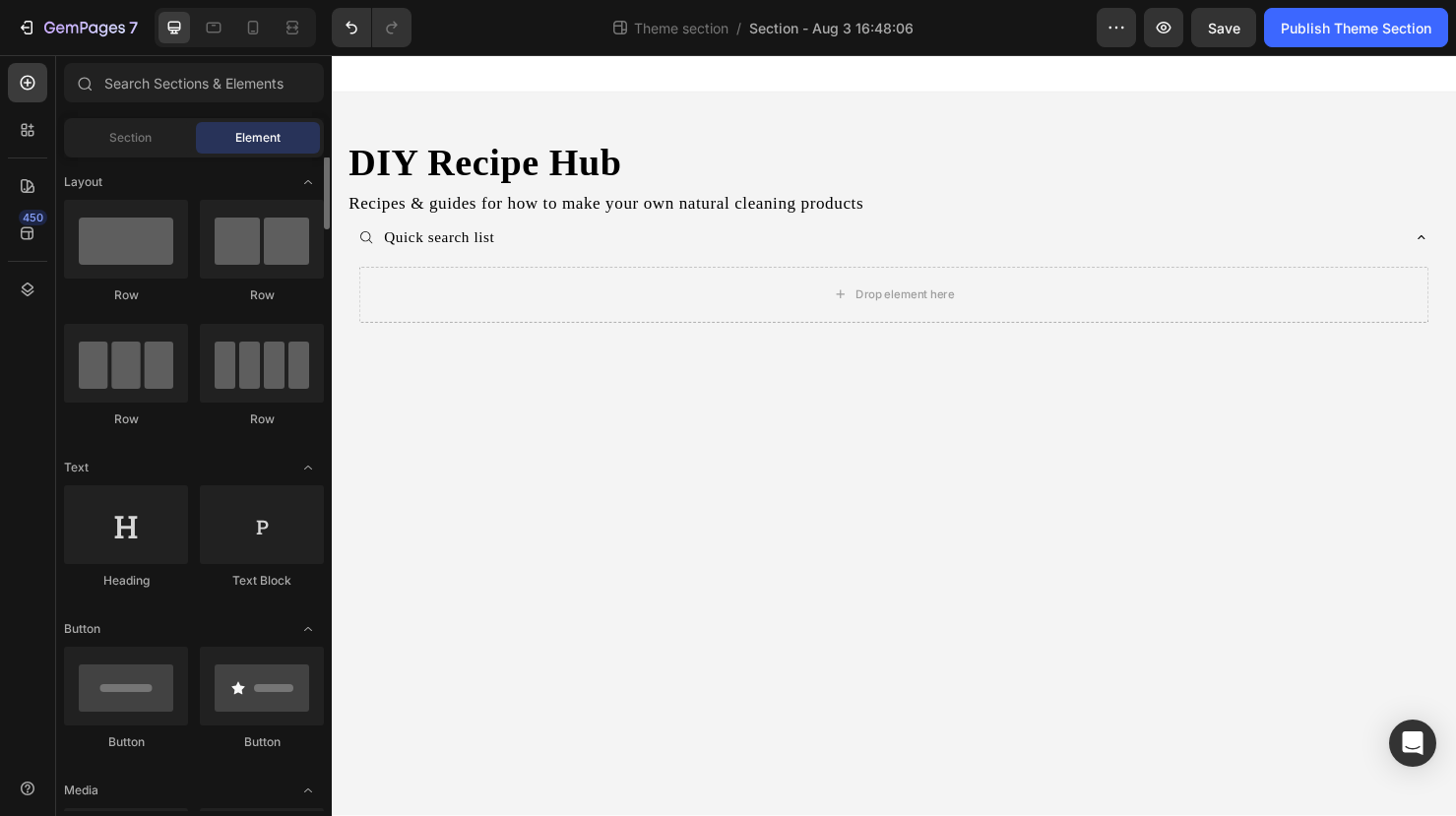 scroll, scrollTop: 0, scrollLeft: 0, axis: both 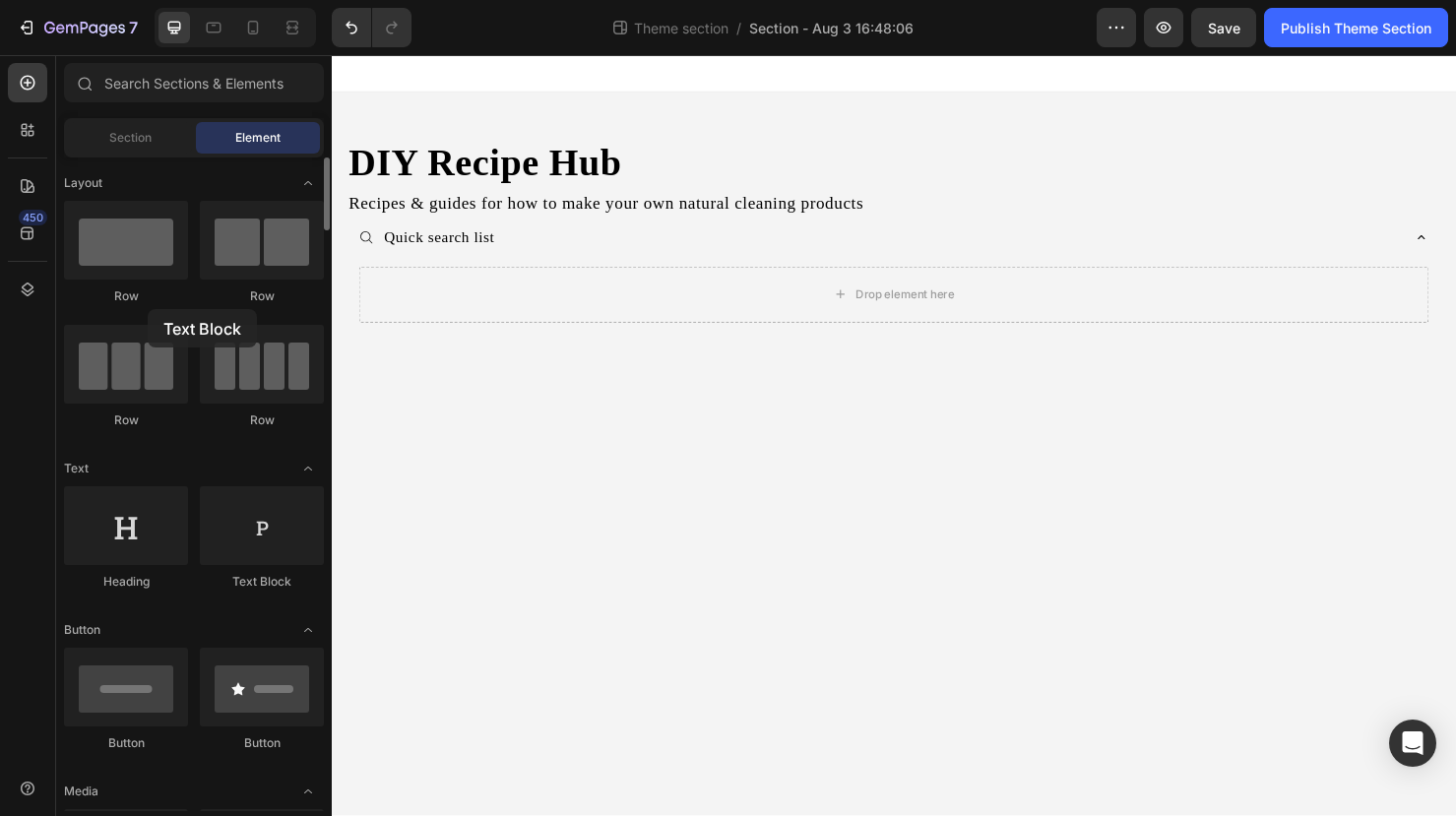 drag, startPoint x: 258, startPoint y: 543, endPoint x: 149, endPoint y: 308, distance: 259.0483 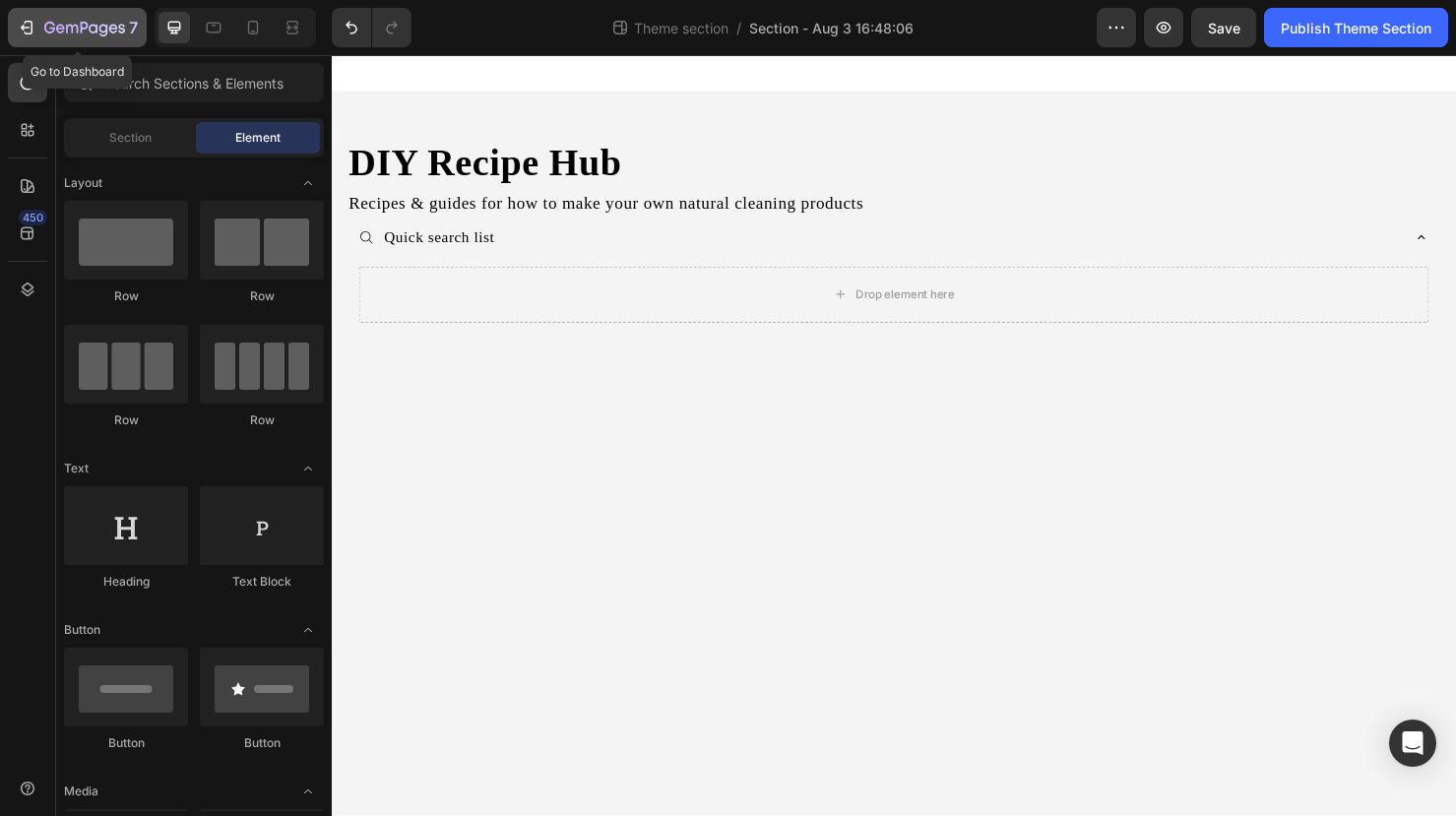 click 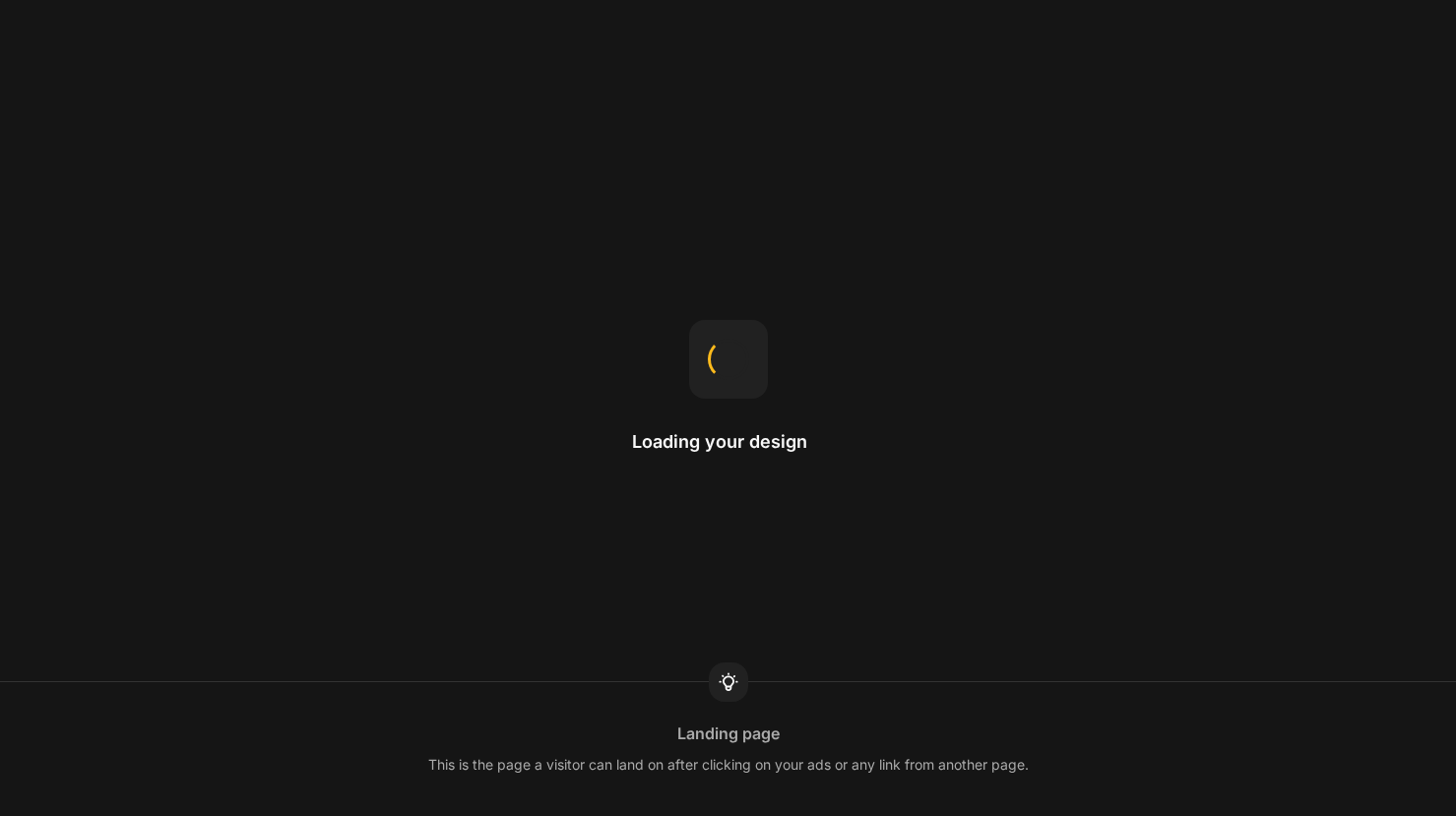 scroll, scrollTop: 0, scrollLeft: 0, axis: both 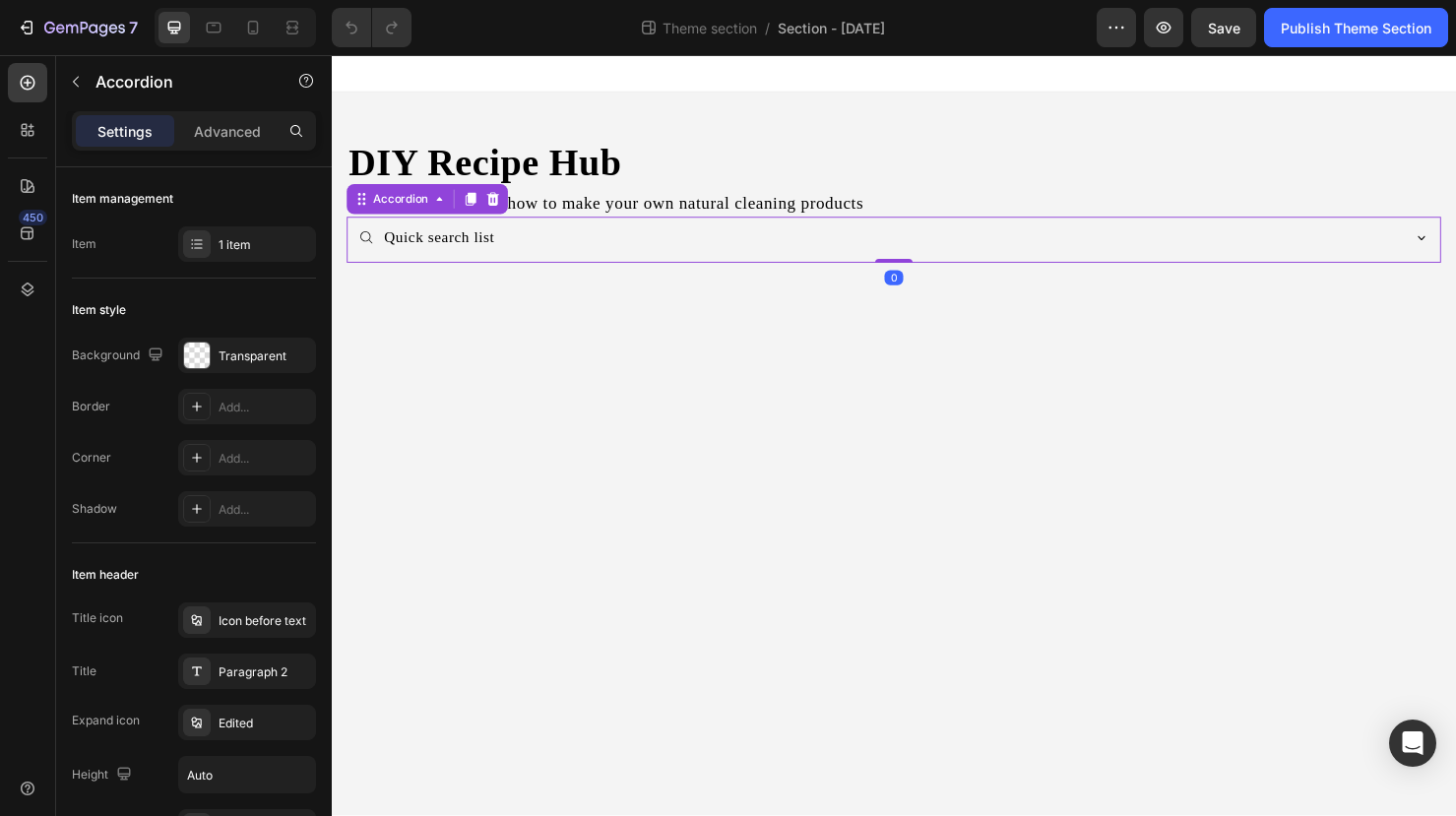 click on "Quick search list" at bounding box center (907, 247) 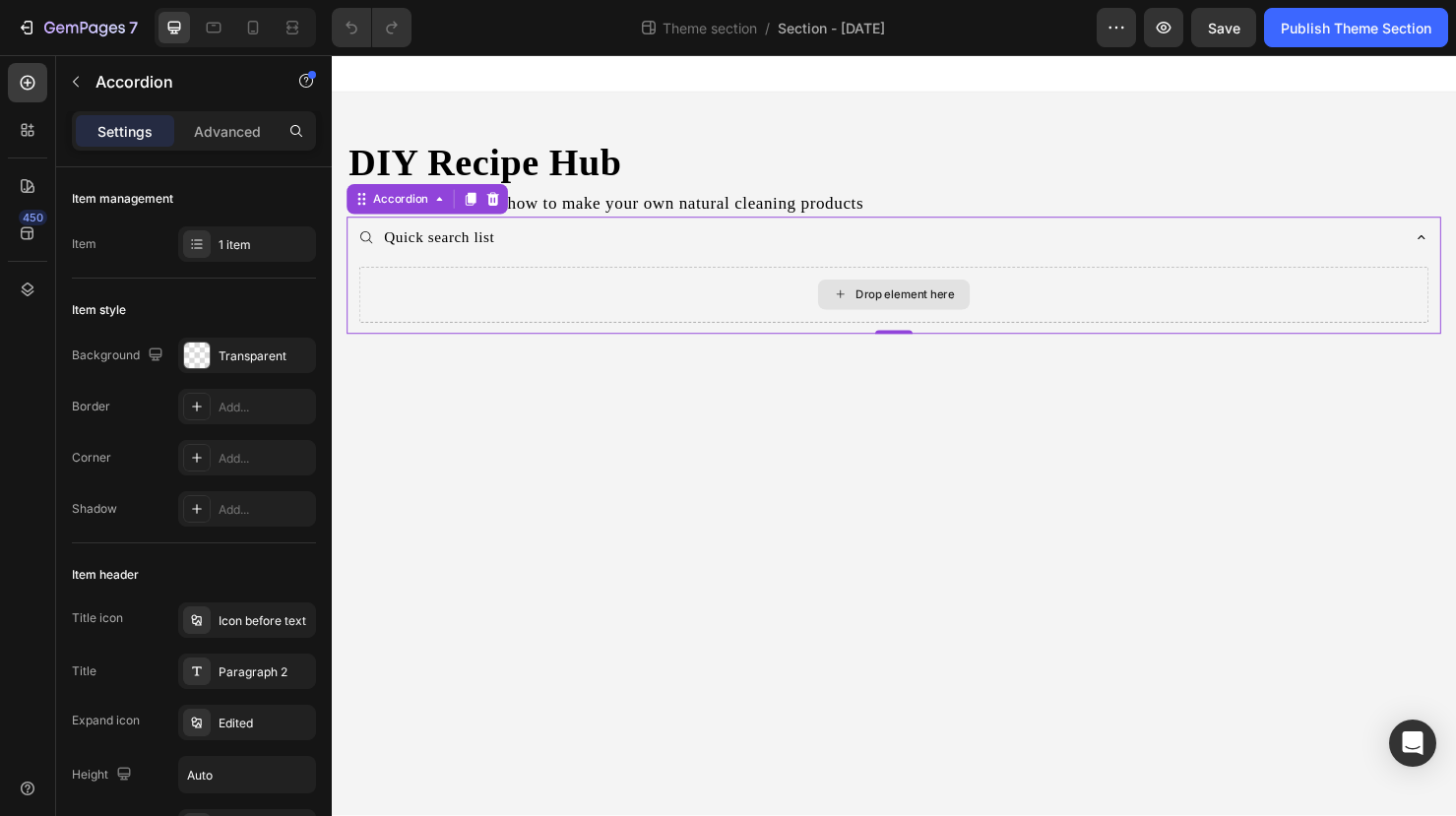 click on "Drop element here" at bounding box center [922, 307] 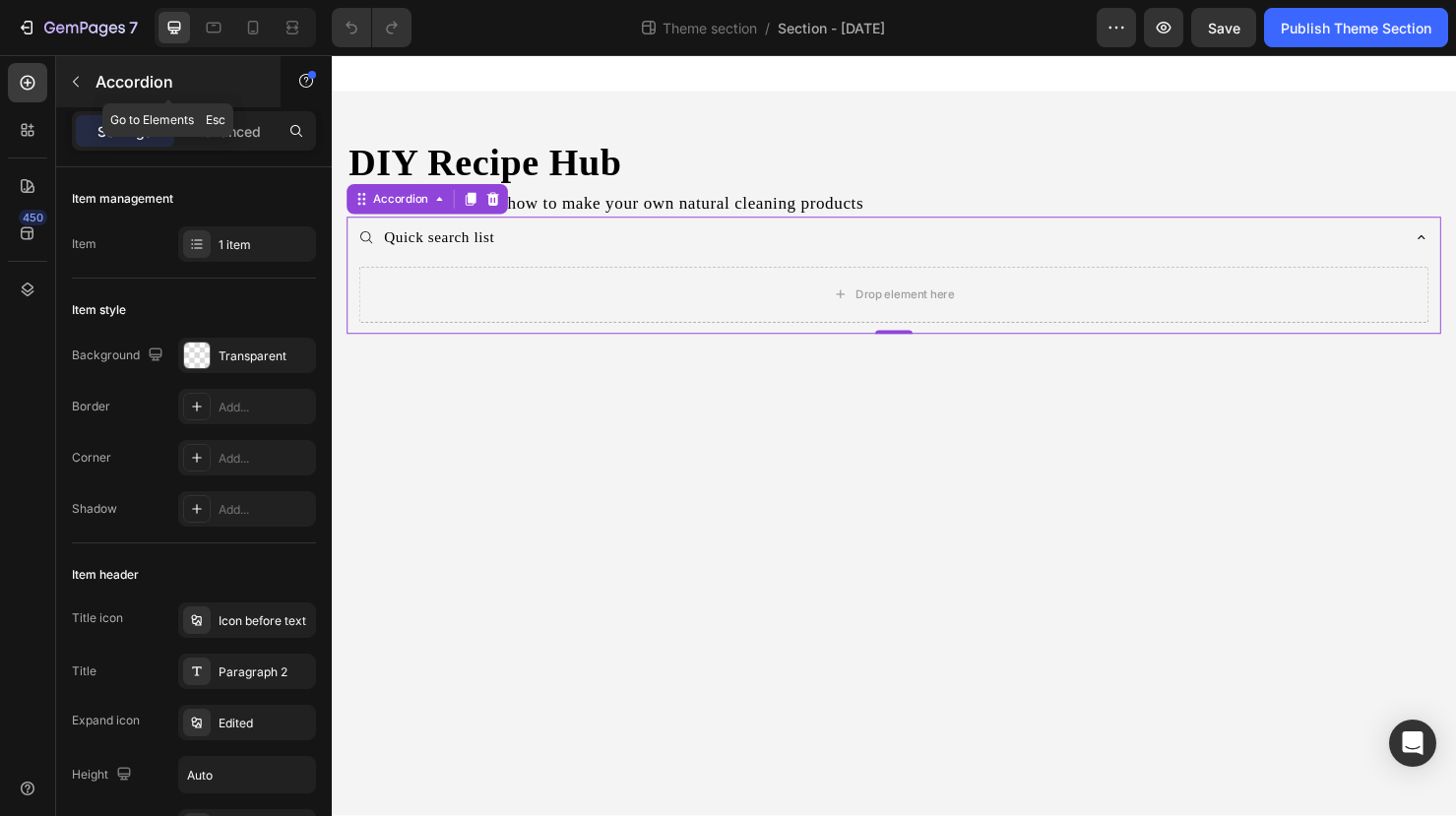 click 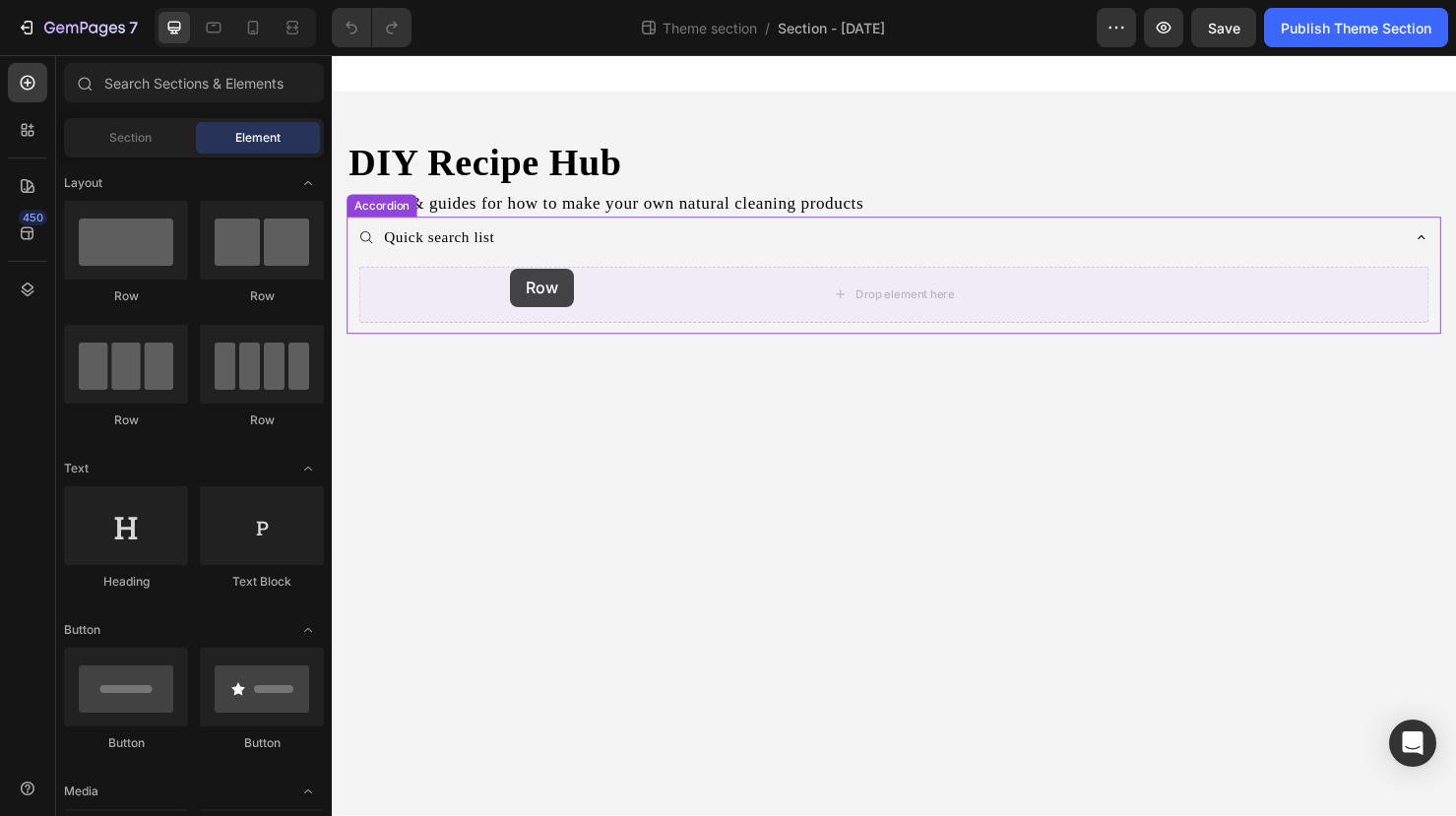 drag, startPoint x: 473, startPoint y: 413, endPoint x: 519, endPoint y: 280, distance: 140.73024 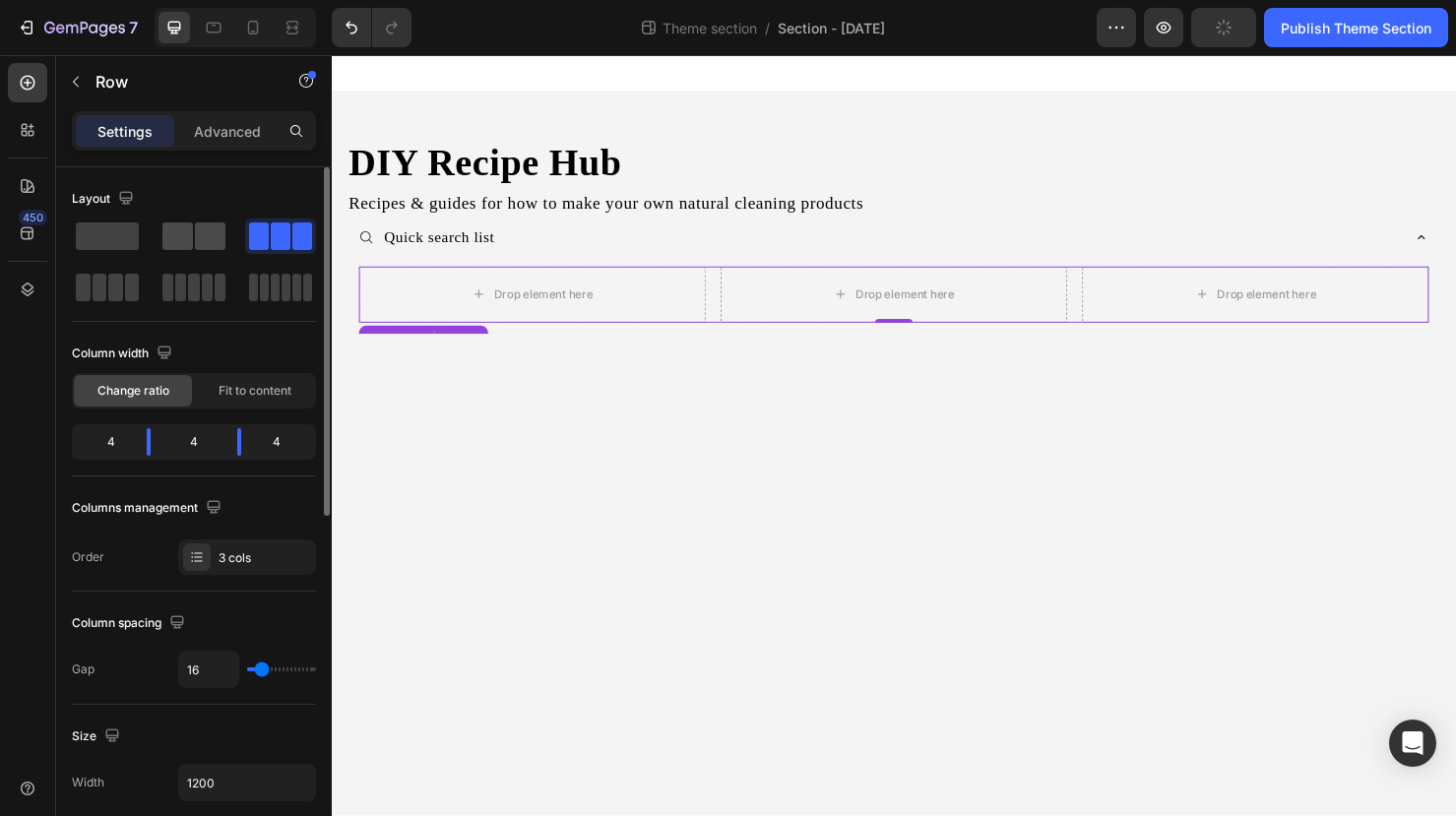 click 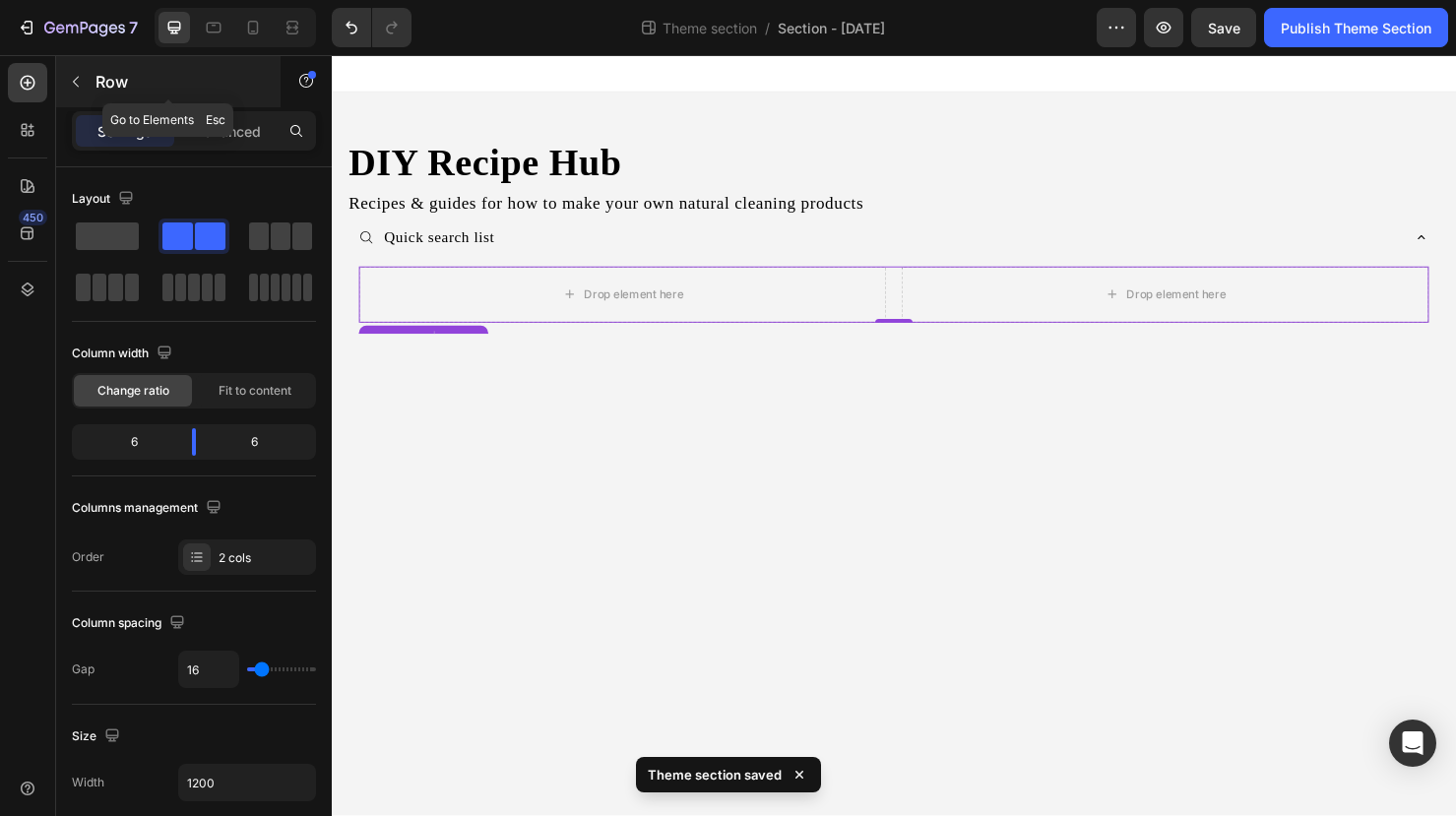 click at bounding box center (76, 82) 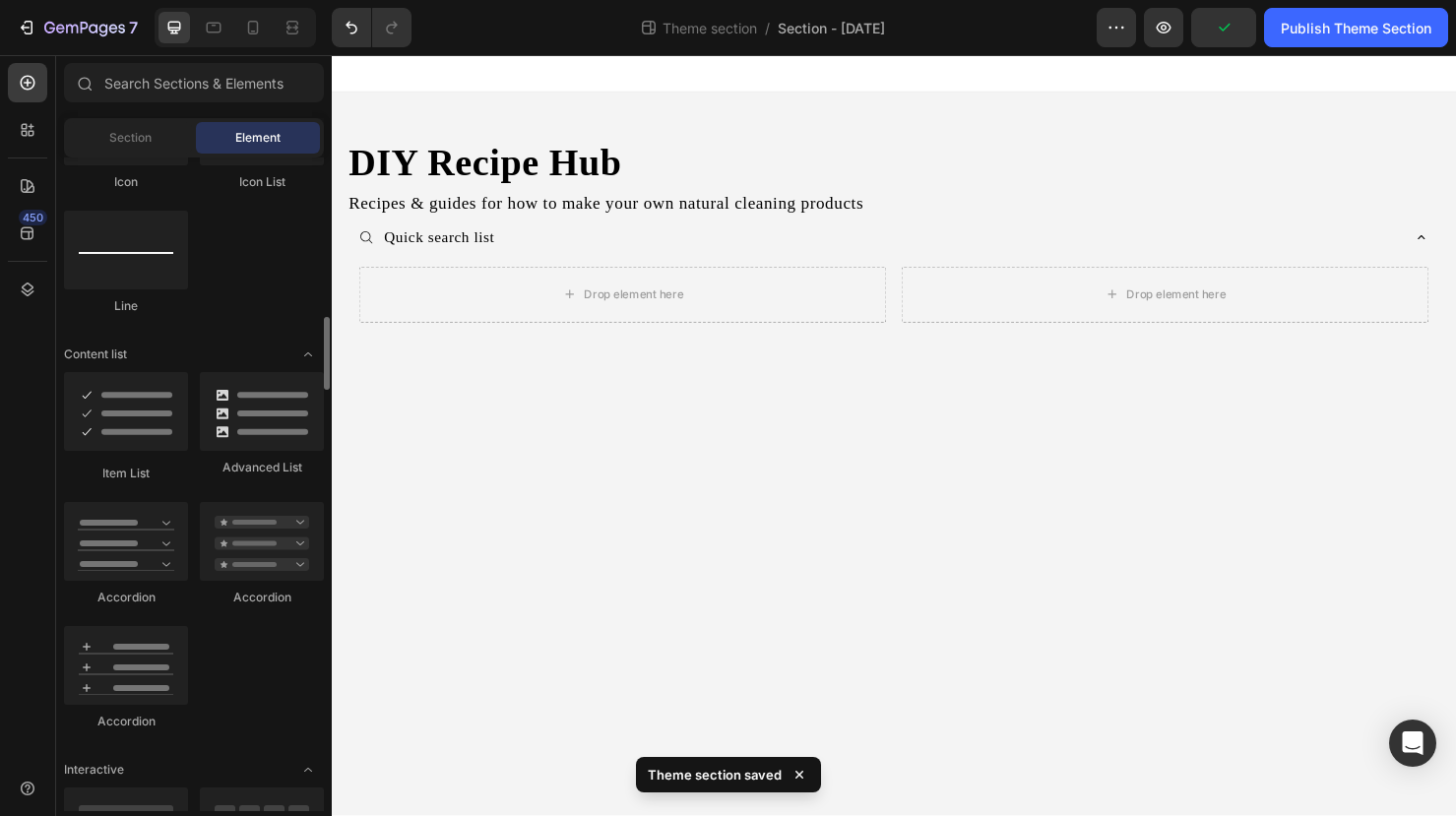 scroll, scrollTop: 1384, scrollLeft: 0, axis: vertical 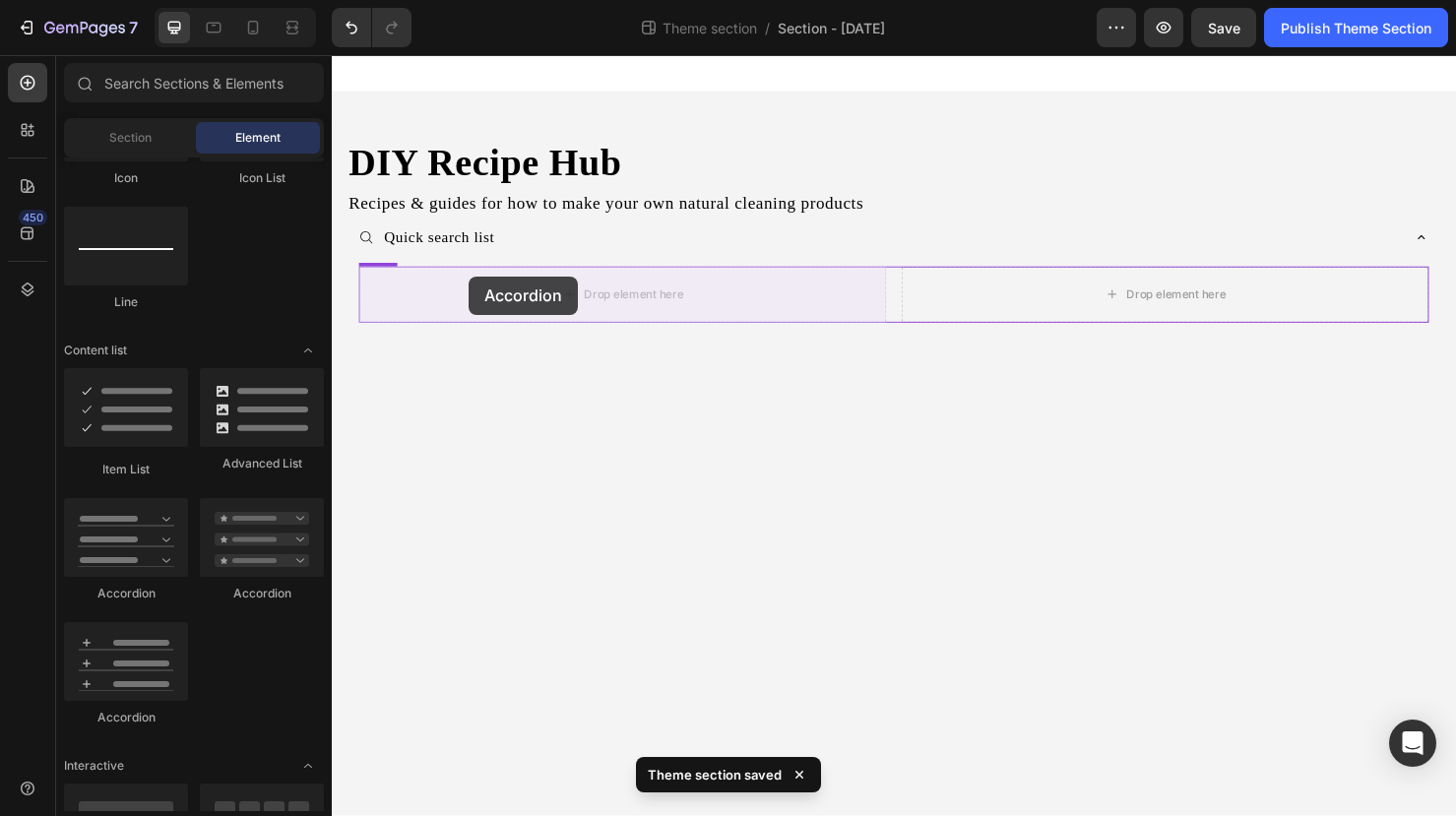 drag, startPoint x: 450, startPoint y: 716, endPoint x: 475, endPoint y: 287, distance: 429.7278 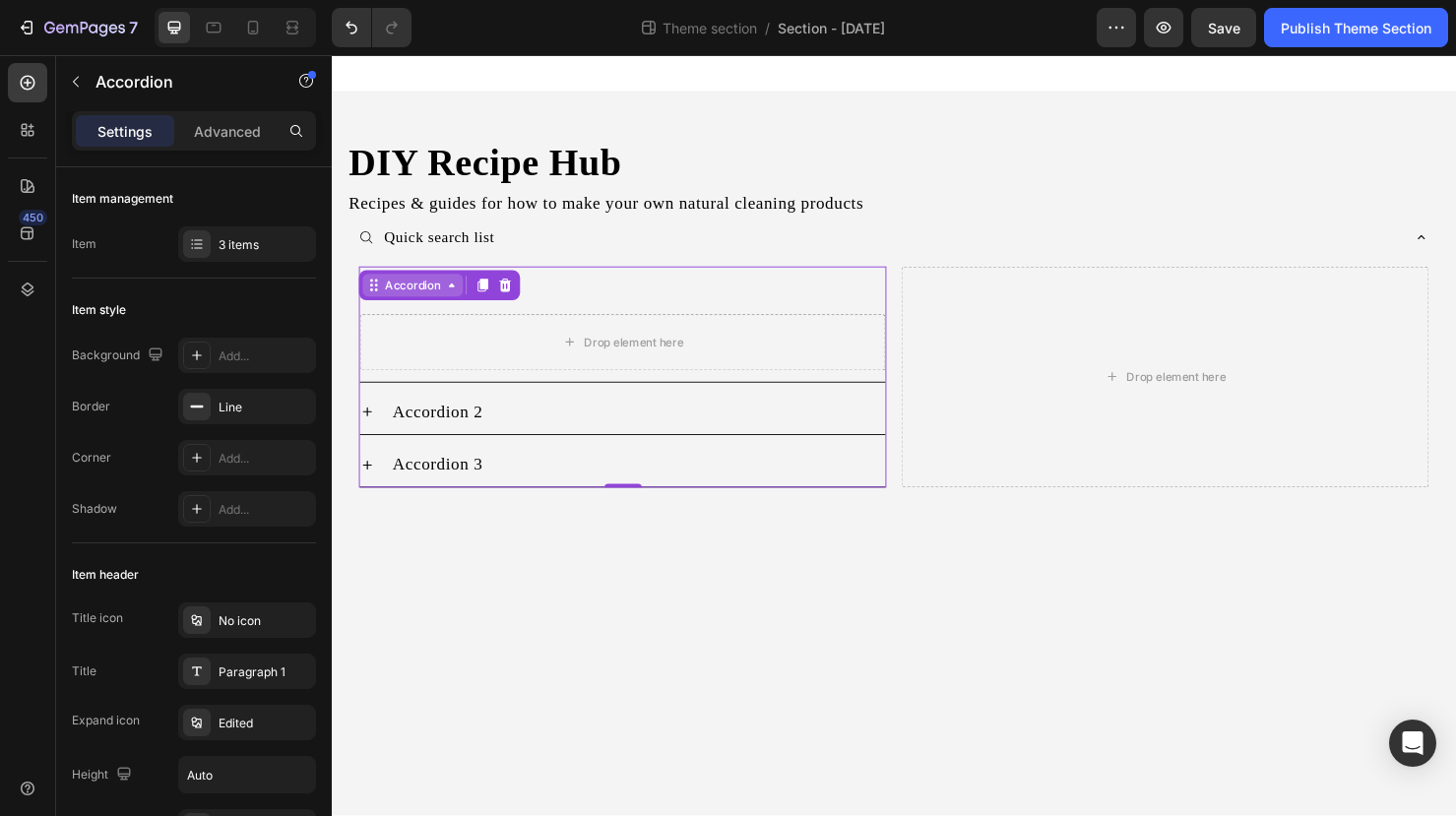 click on "Accordion" at bounding box center [416, 297] 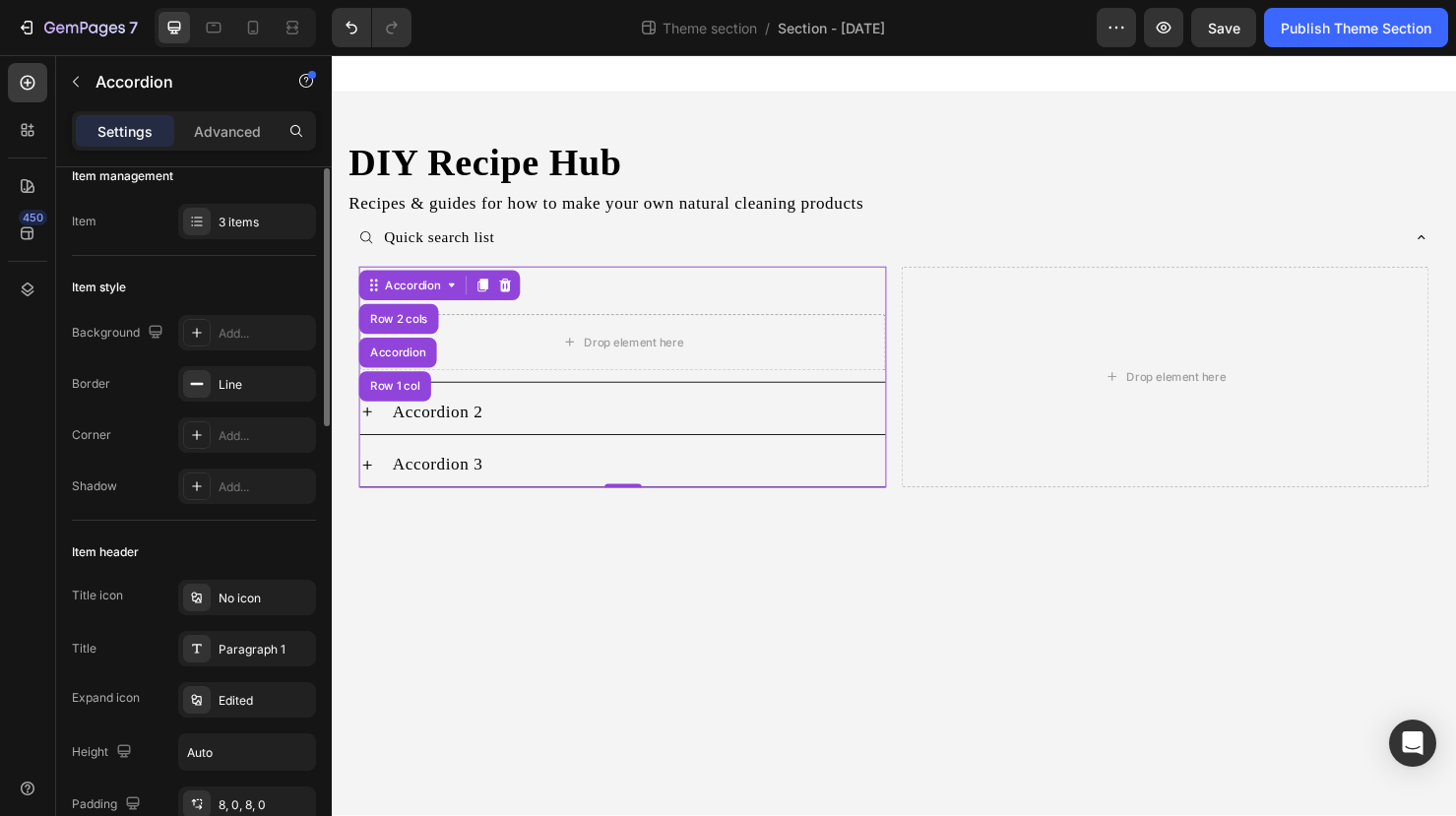 scroll, scrollTop: 26, scrollLeft: 0, axis: vertical 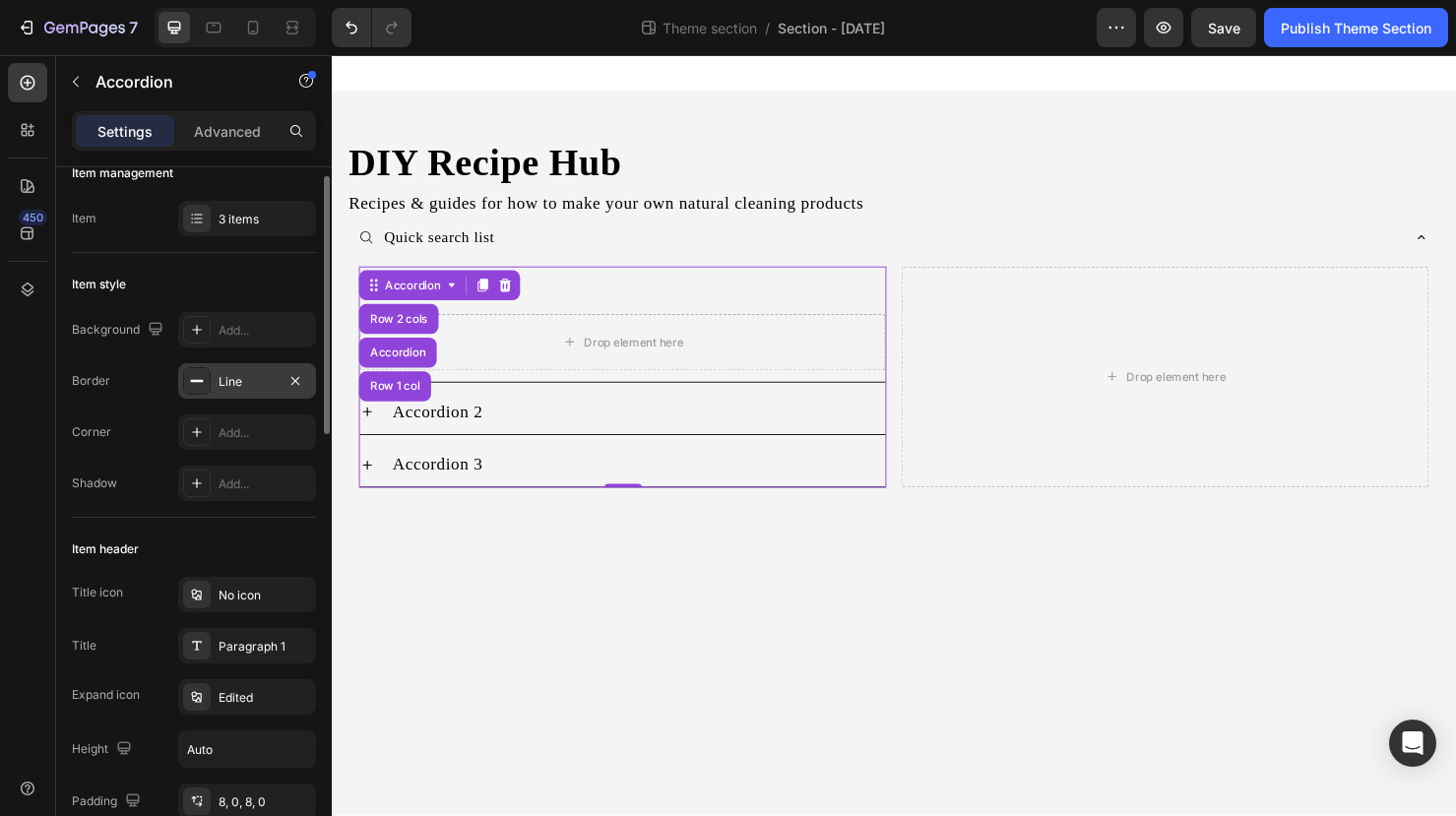 click 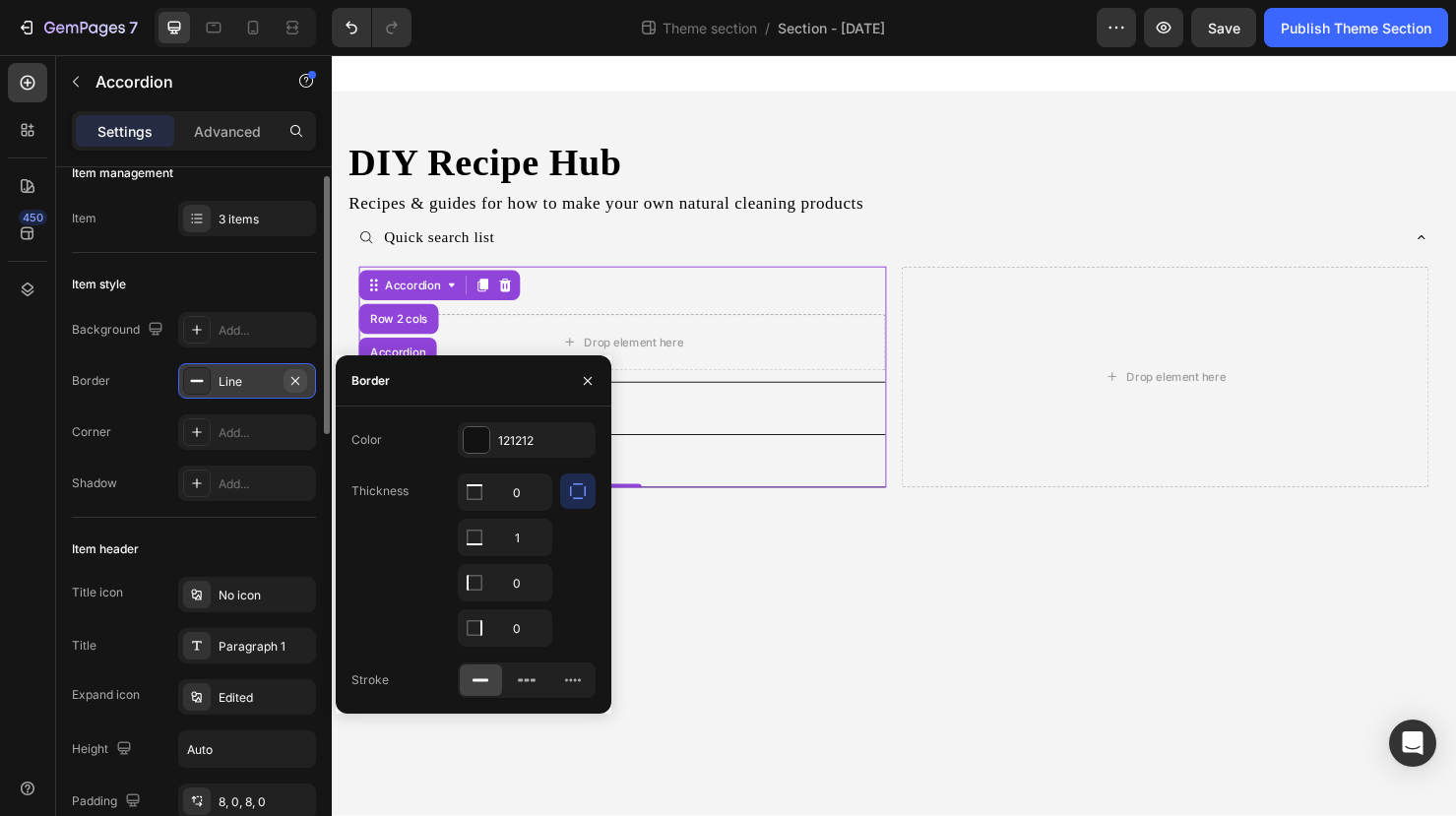 click 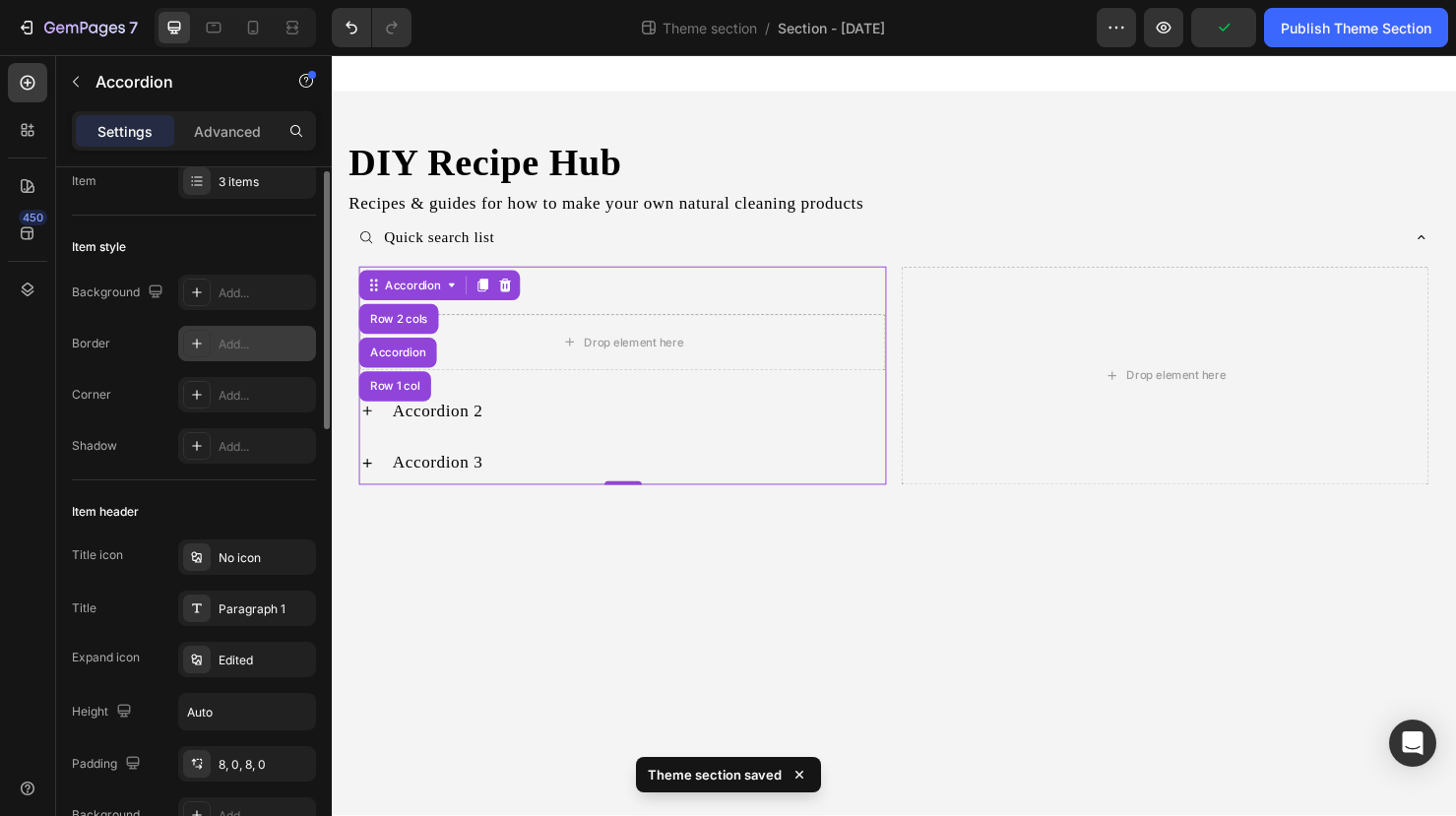 scroll, scrollTop: 74, scrollLeft: 0, axis: vertical 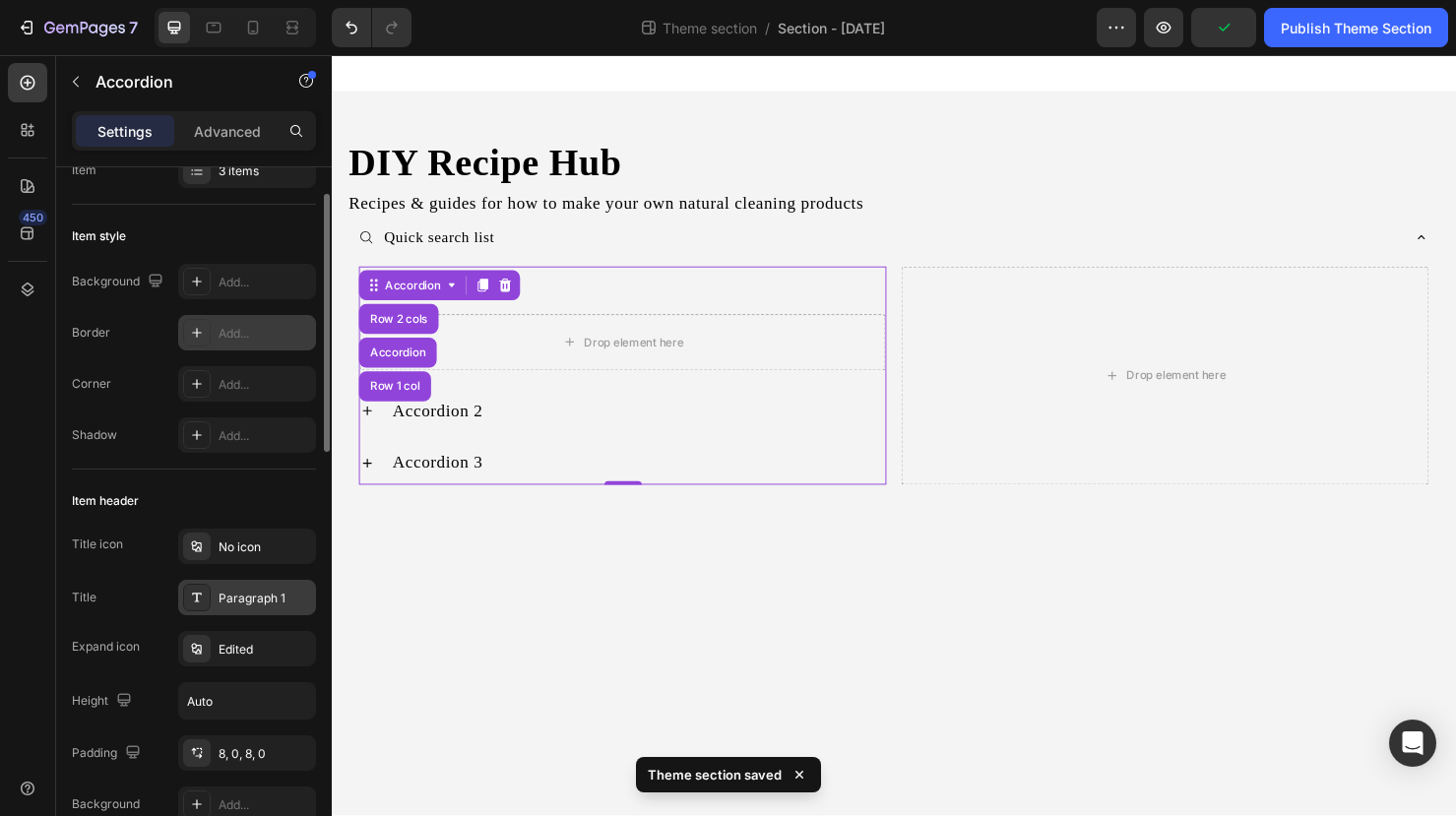 click 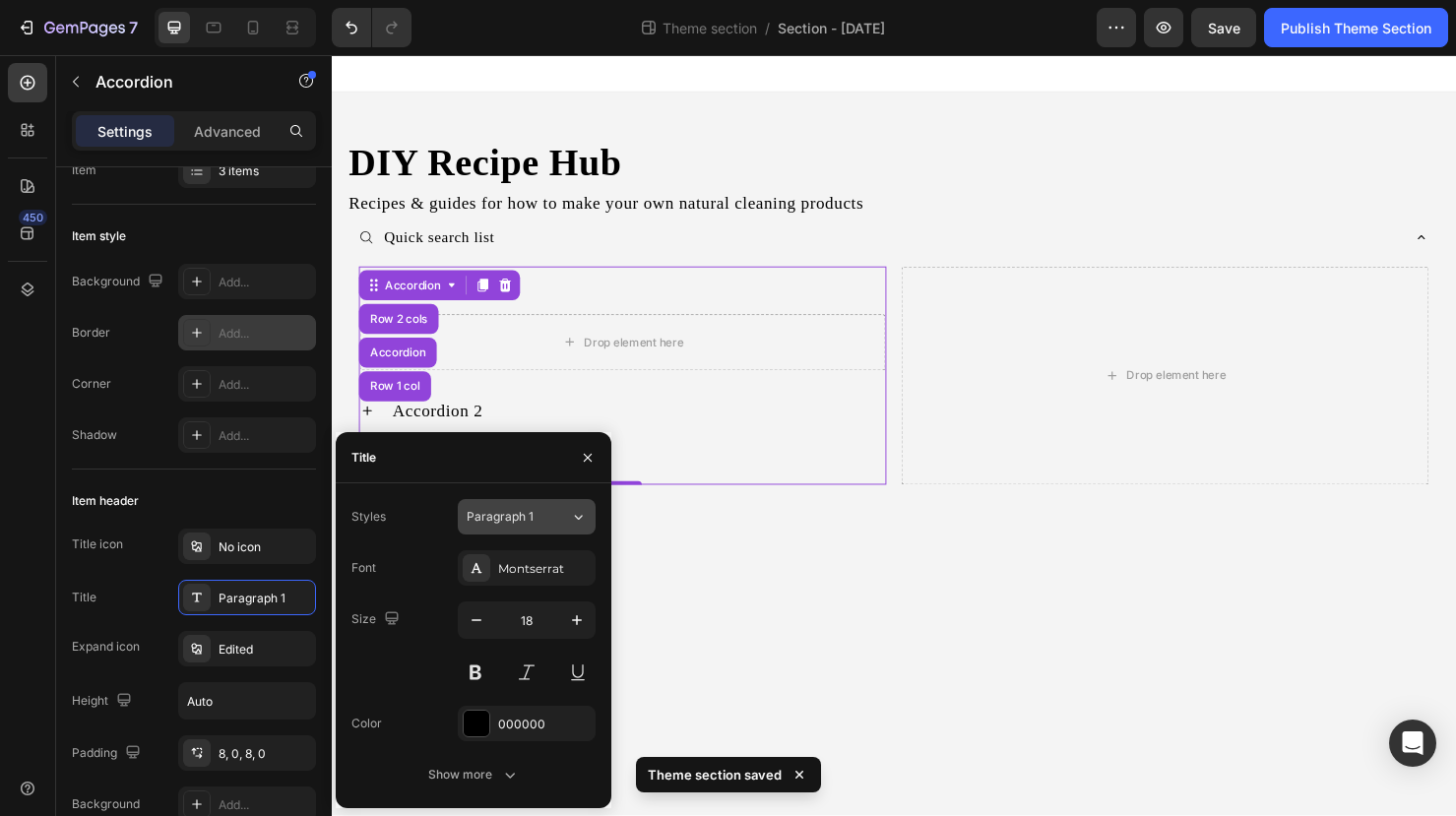 click on "Paragraph 1" 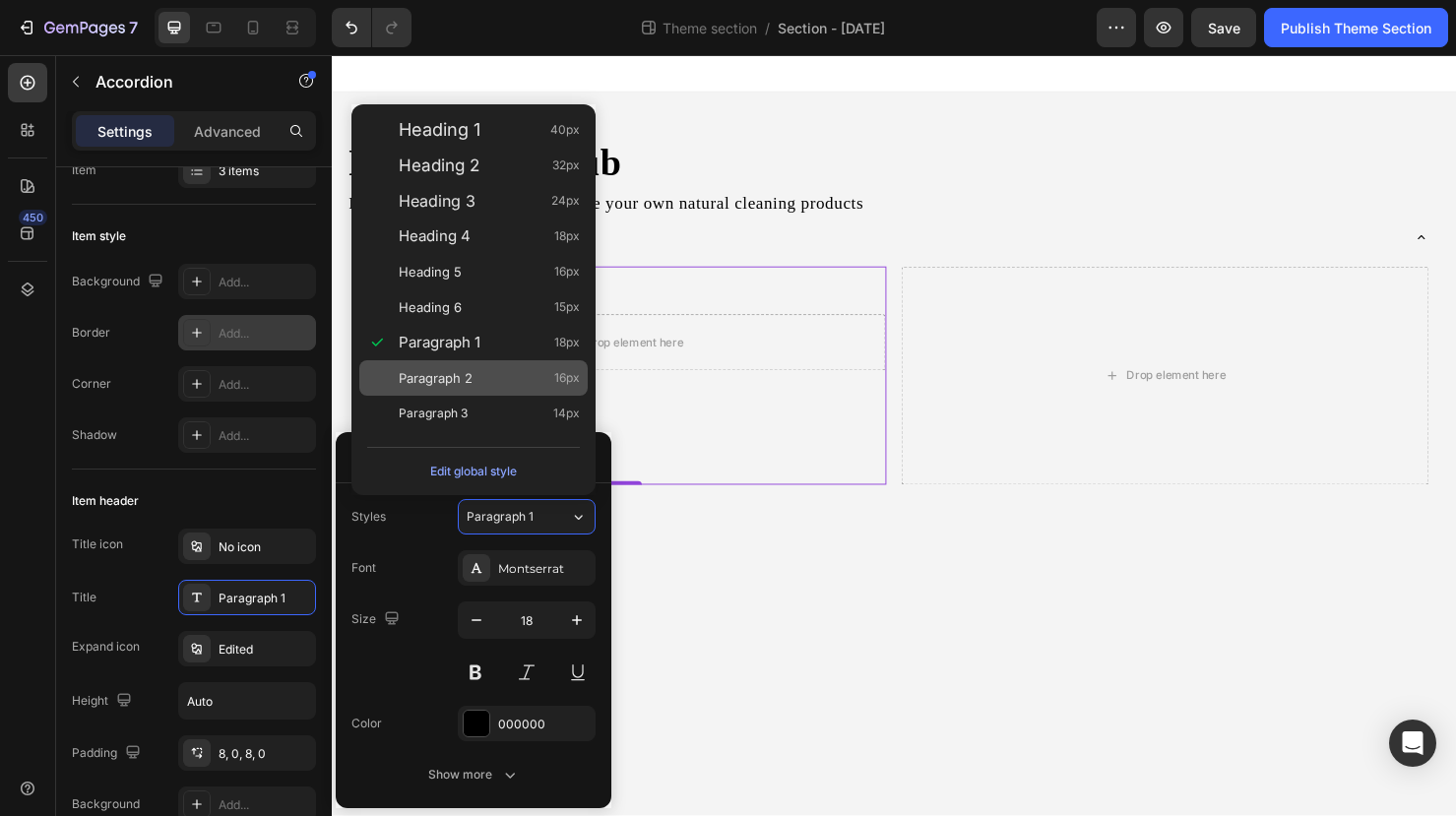 click on "Paragraph 2" at bounding box center [435, 378] 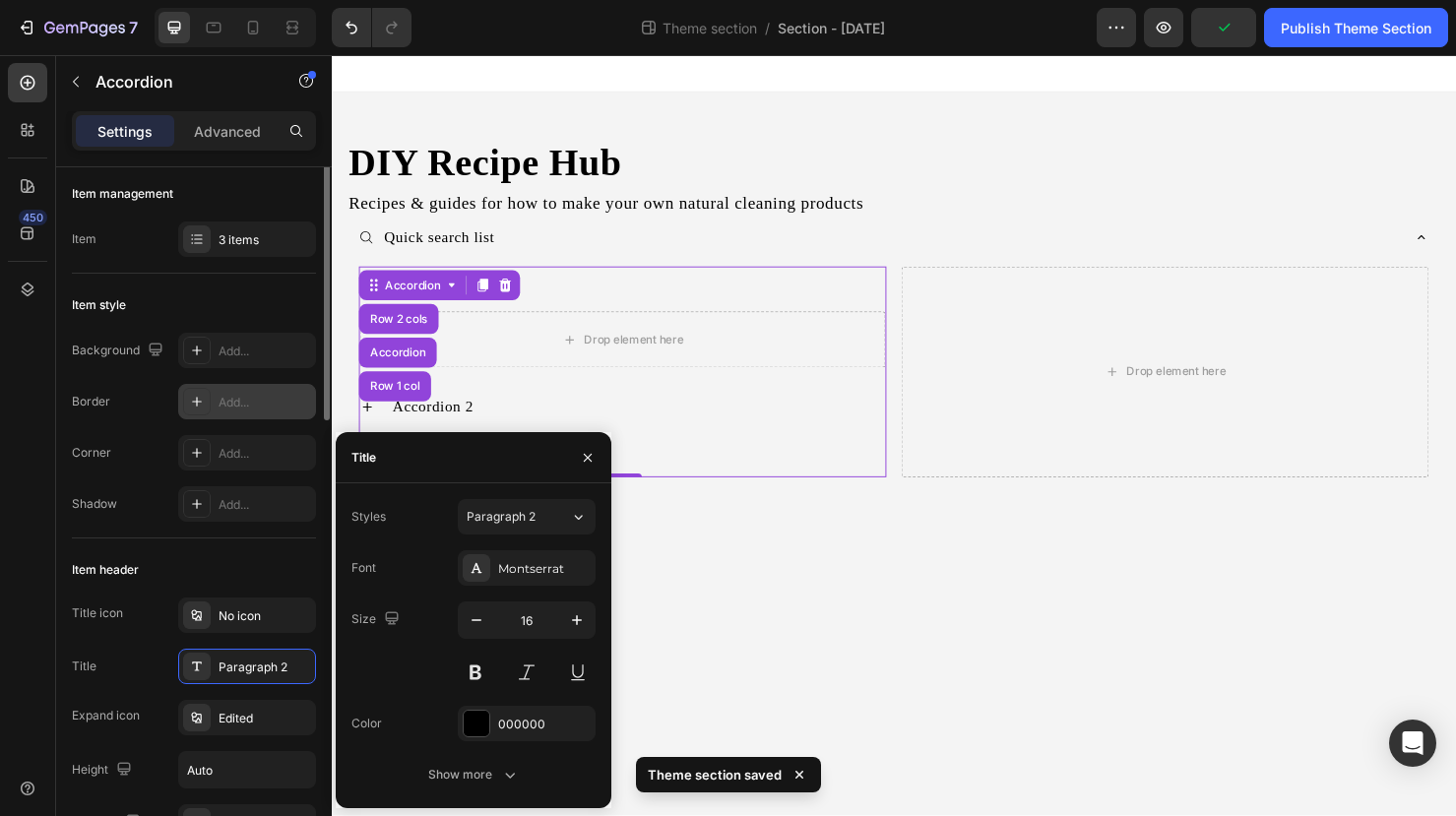 scroll, scrollTop: 0, scrollLeft: 0, axis: both 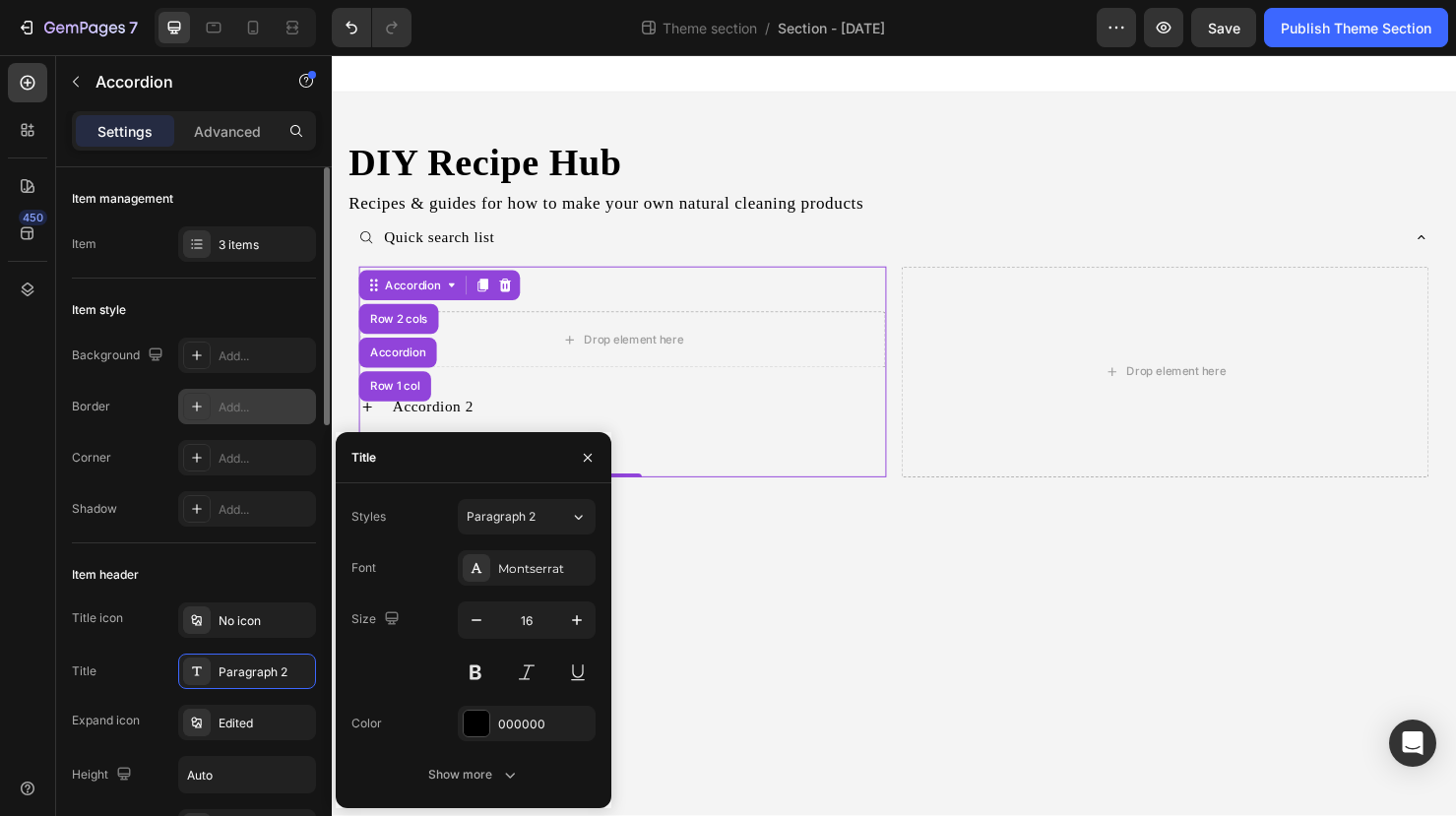 click on "Item header" at bounding box center [194, 575] 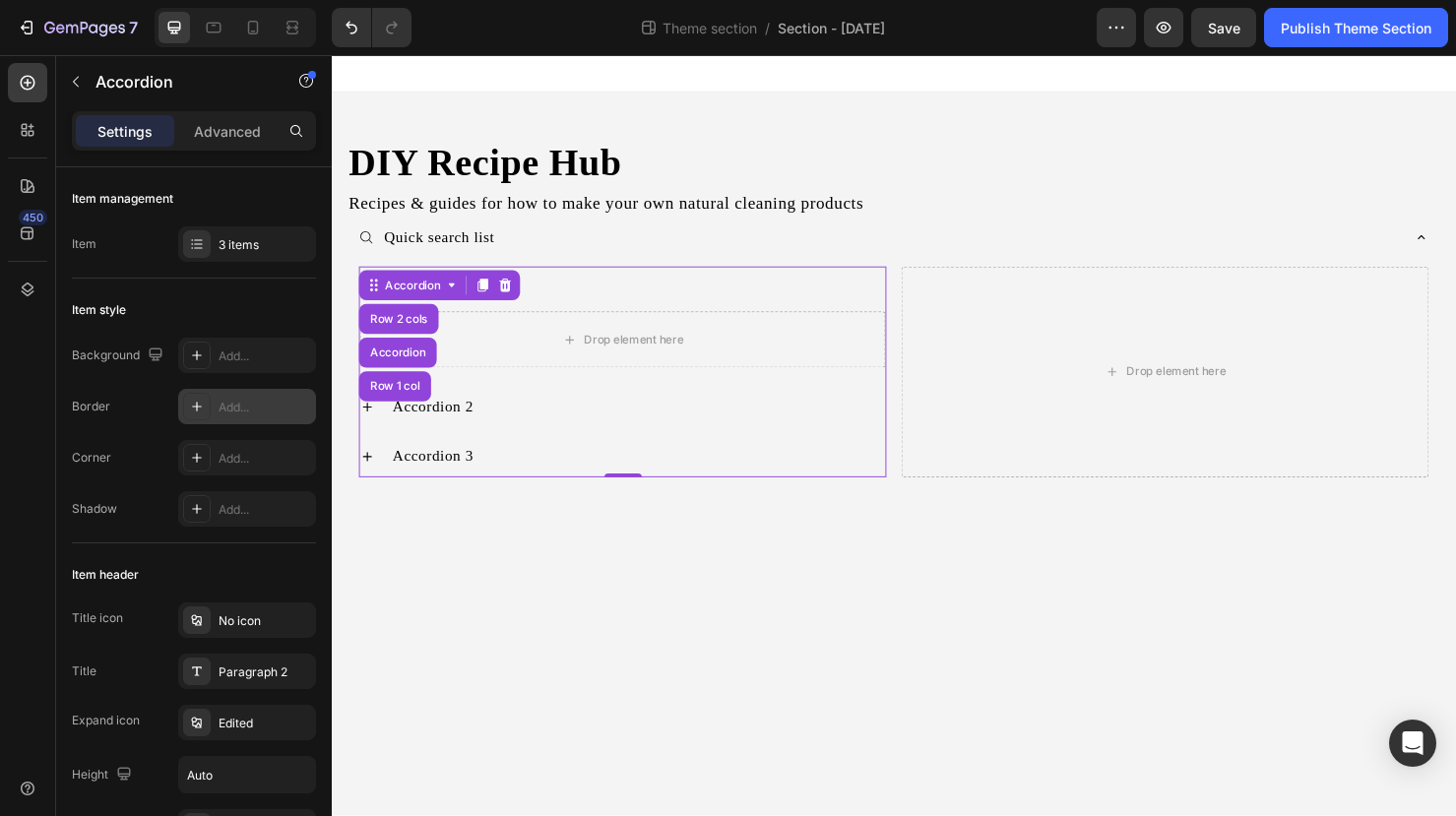 click on "Accordion 1" at bounding box center [637, 299] 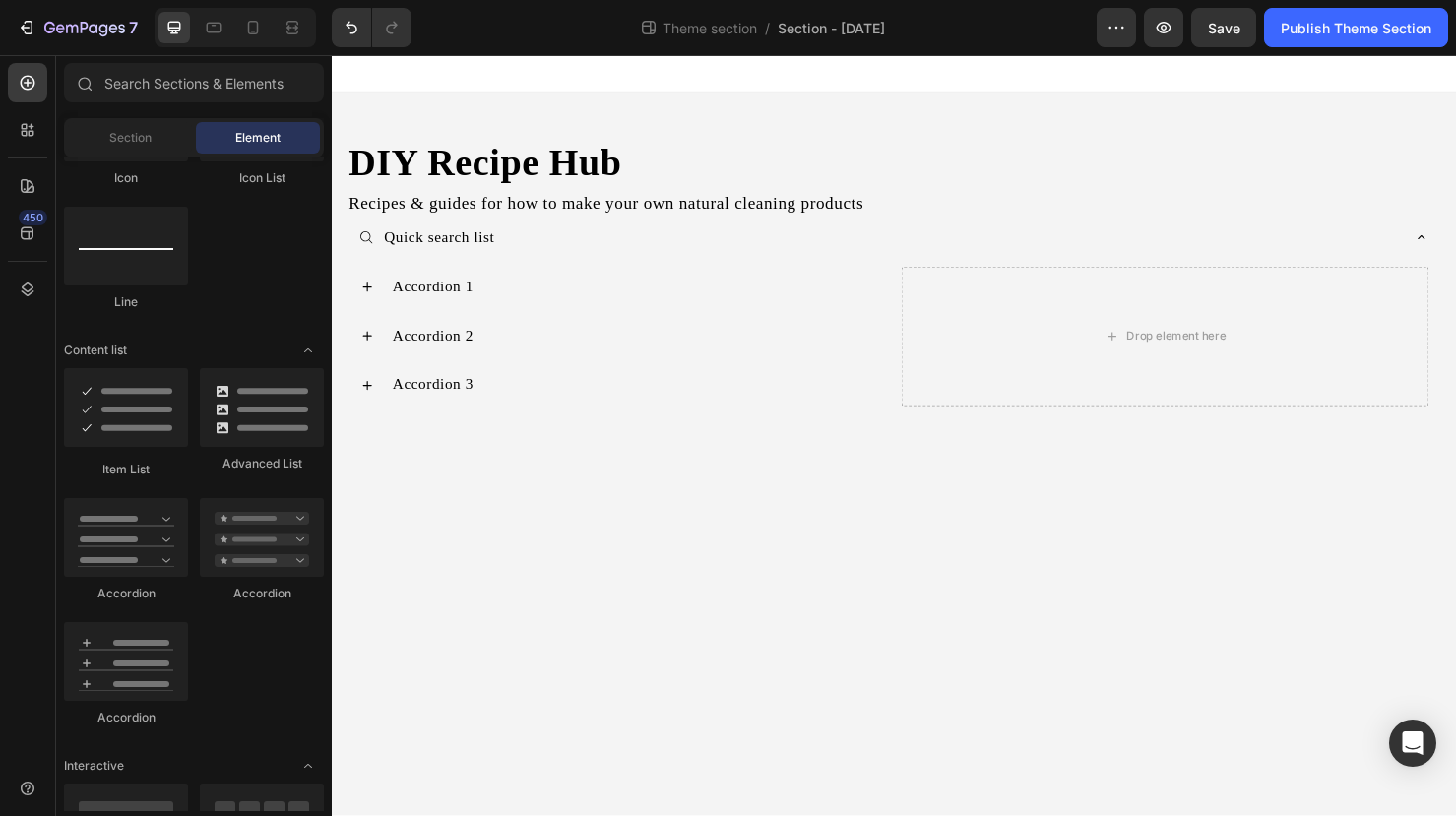 click on "DIY Recipe Hub Heading Recipes & guides for how to make your own natural cleaning products Text Block
Quick search list
Accordion 1
Accordion 2
Accordion 3 Accordion
Drop element here Row Accordion Row Root
Drag & drop element from sidebar or
Explore Library
Add section Choose templates inspired by CRO experts Generate layout from URL or image Add blank section then drag & drop elements" at bounding box center (922, 455) 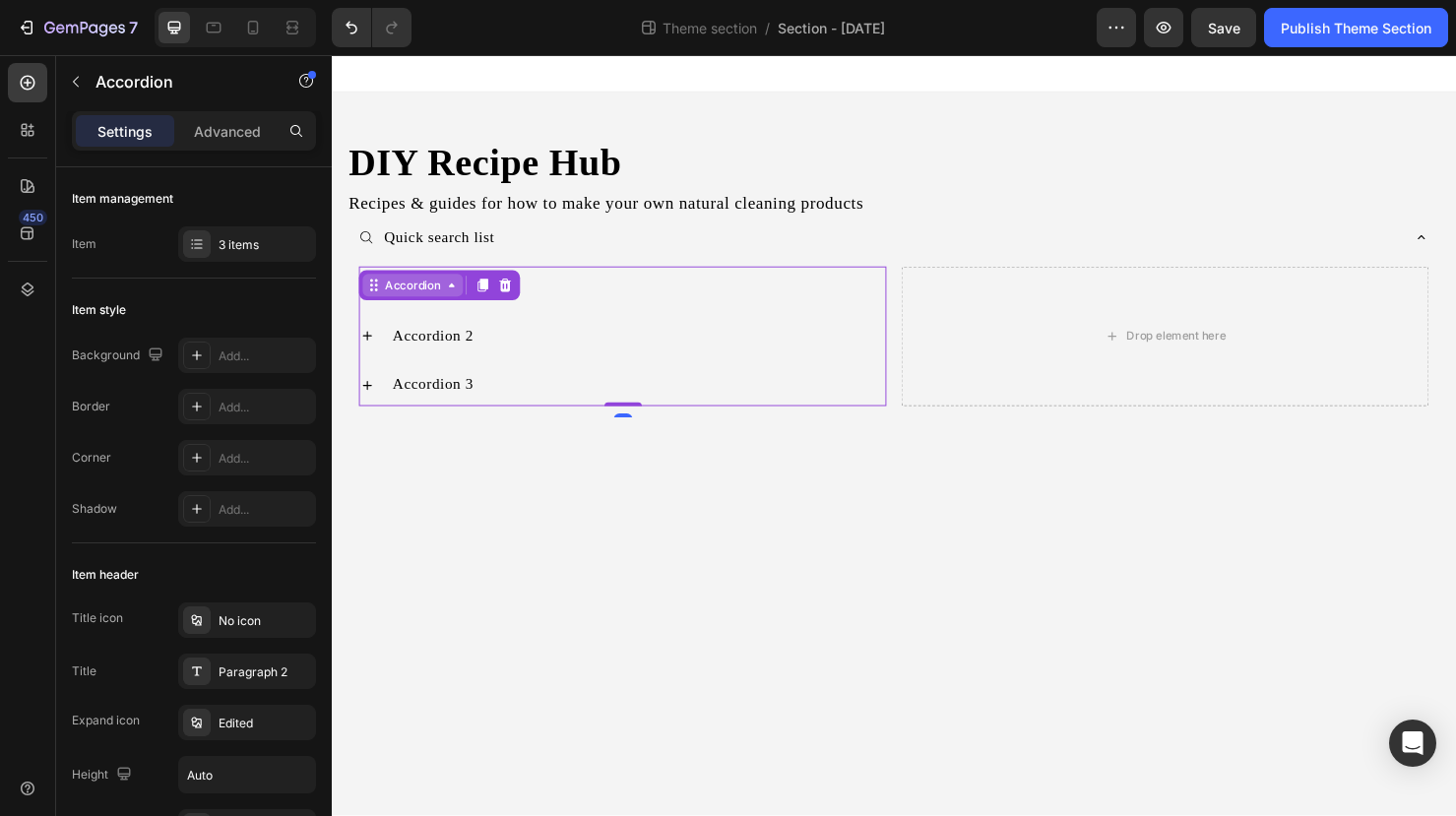 click on "Accordion" at bounding box center [416, 297] 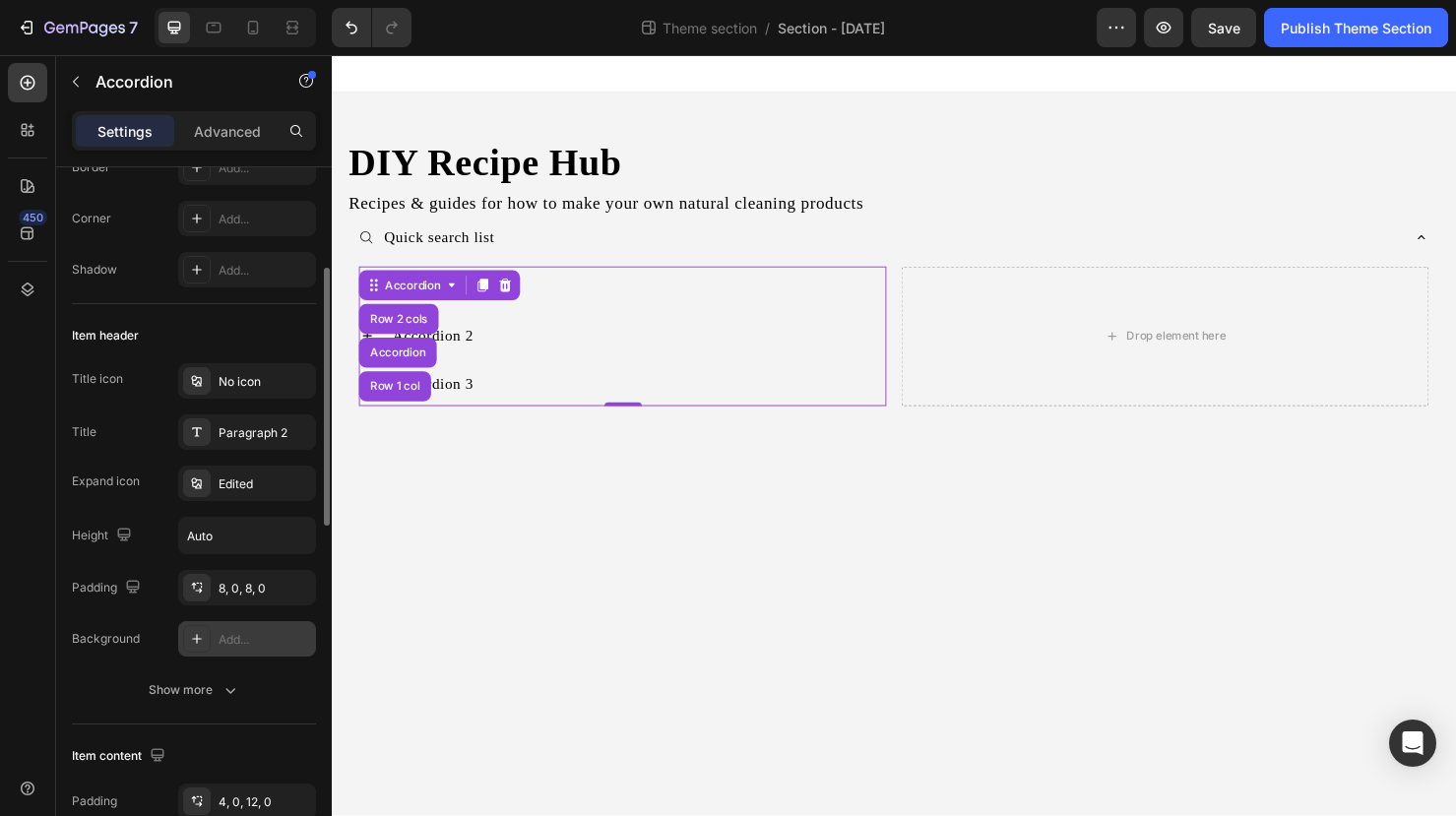 scroll, scrollTop: 281, scrollLeft: 0, axis: vertical 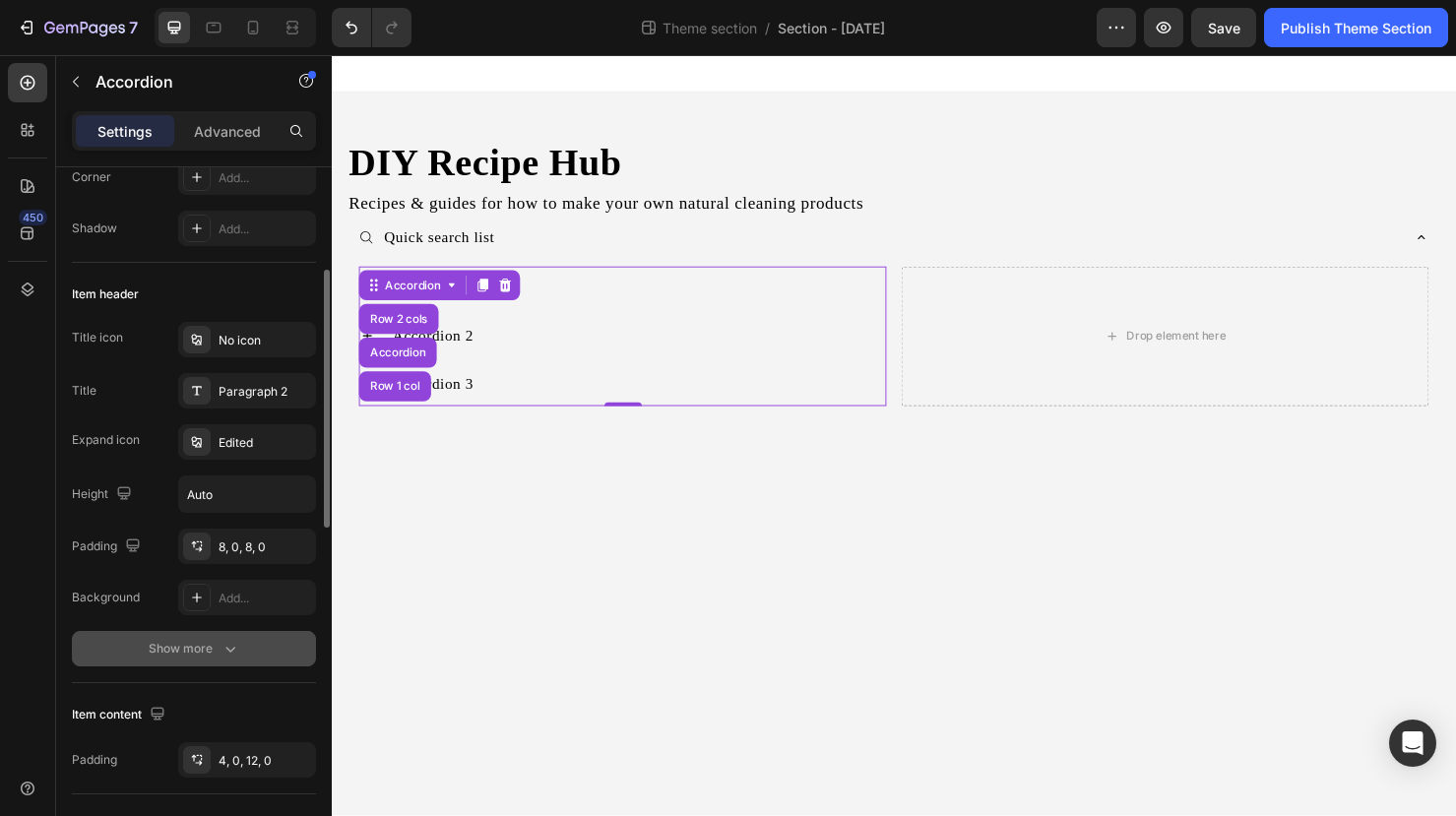 click on "Show more" at bounding box center [194, 649] 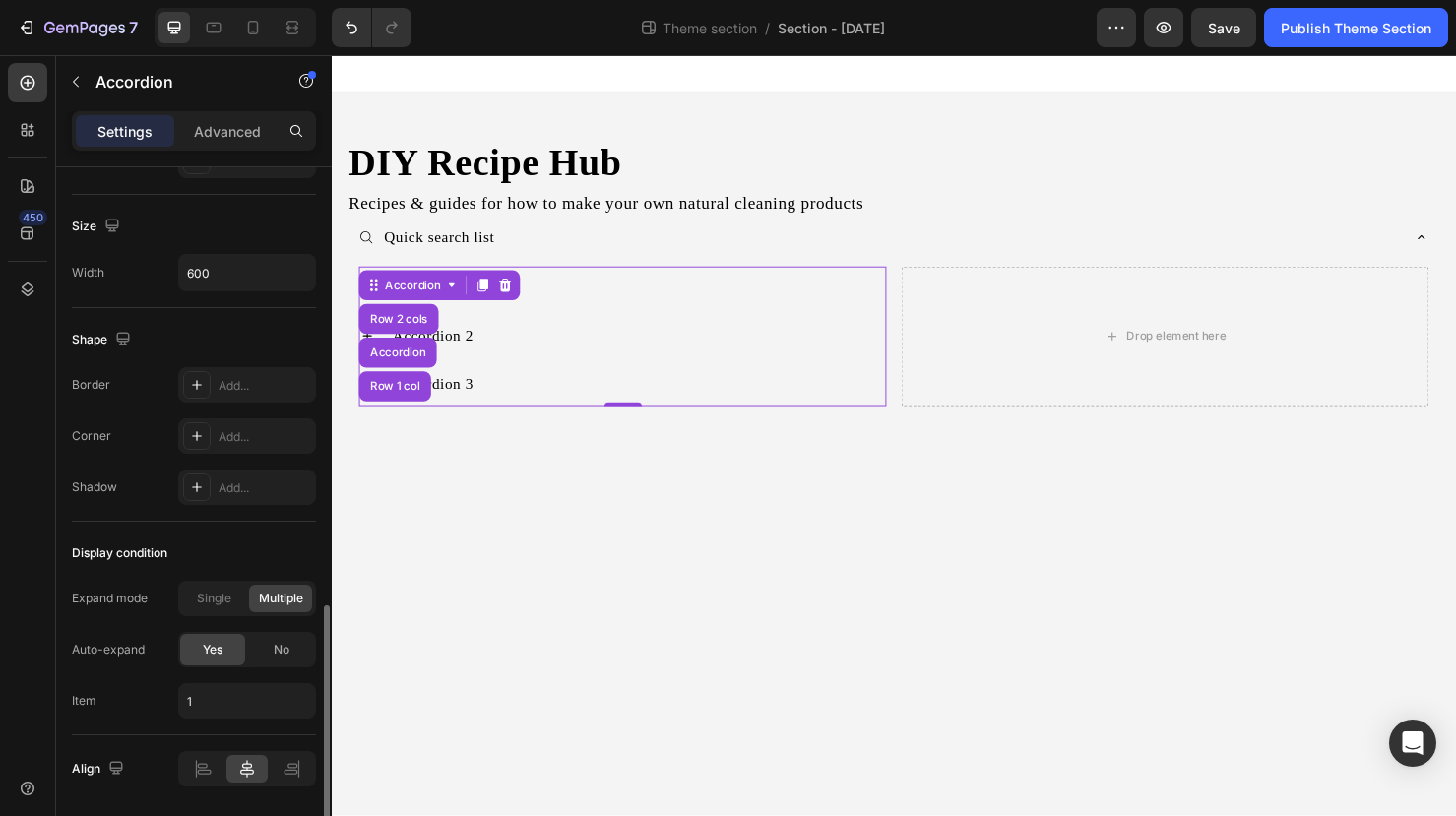scroll, scrollTop: 1259, scrollLeft: 0, axis: vertical 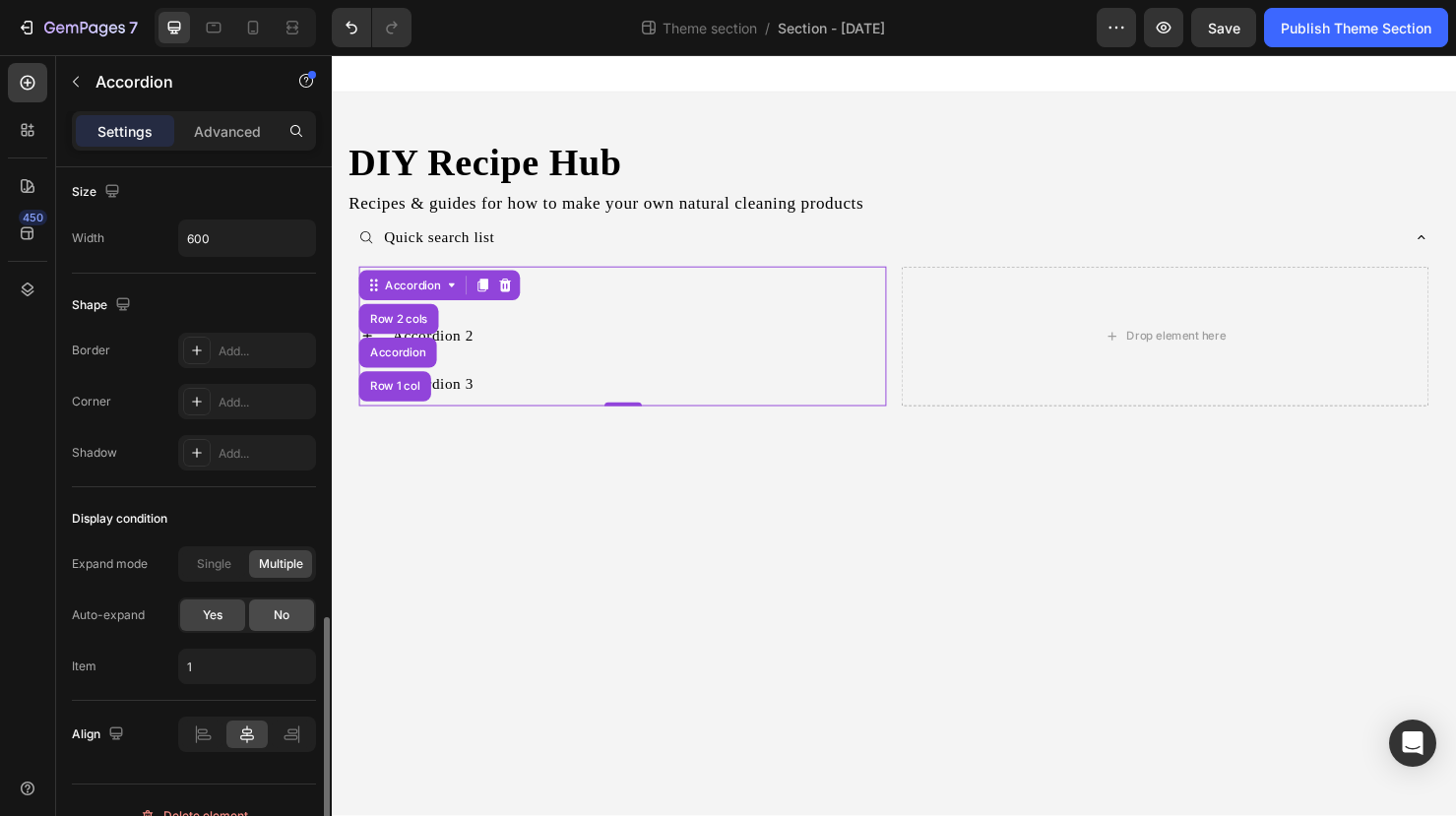 click on "No" 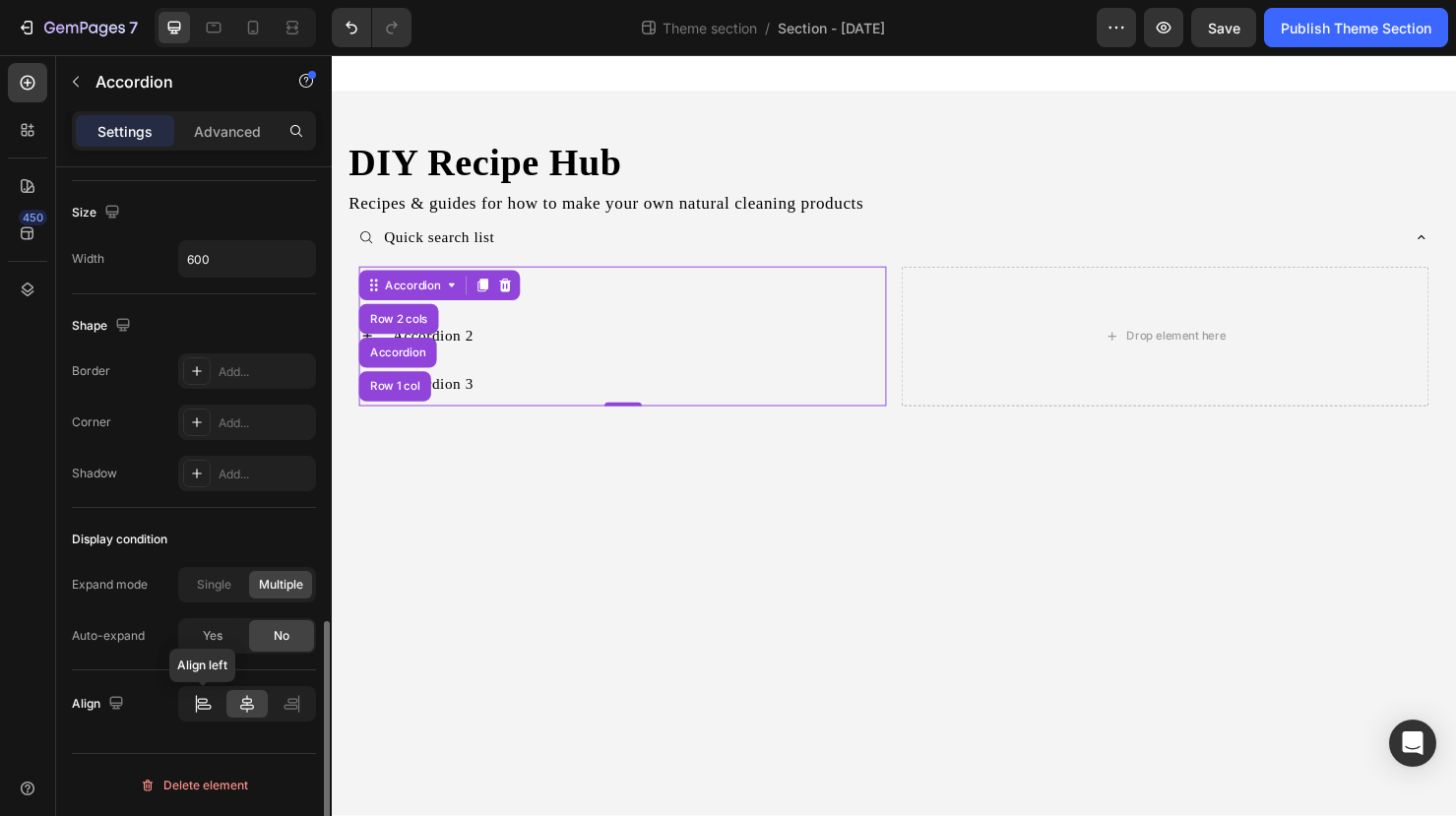 click 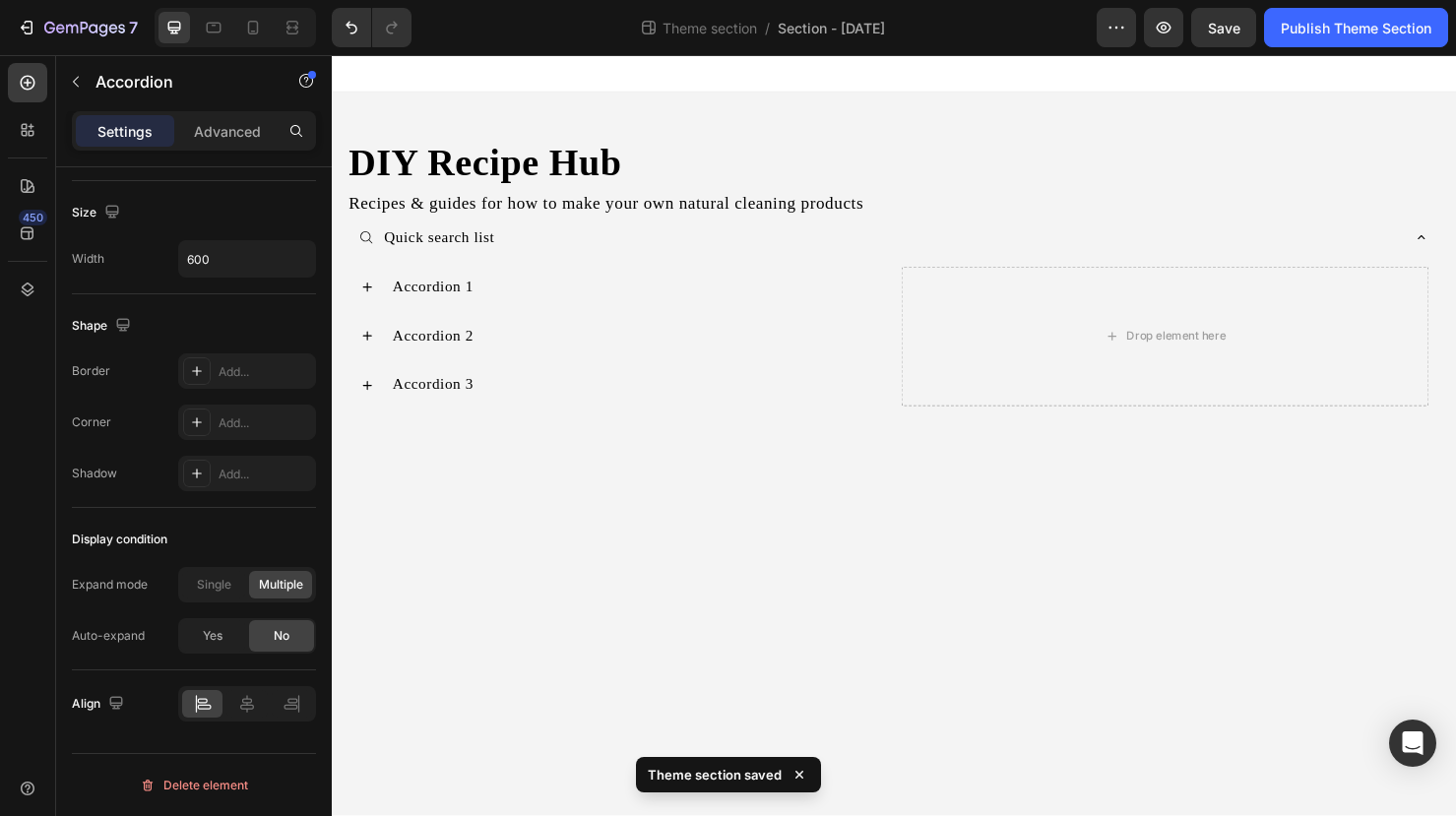 click on "DIY Recipe Hub Heading Recipes & guides for how to make your own natural cleaning products Text Block
Quick search list
Accordion 1
Accordion 2
Accordion 3 Accordion
Drop element here Row Accordion Row Root
Drag & drop element from sidebar or
Explore Library
Add section Choose templates inspired by CRO experts Generate layout from URL or image Add blank section then drag & drop elements" at bounding box center [922, 455] 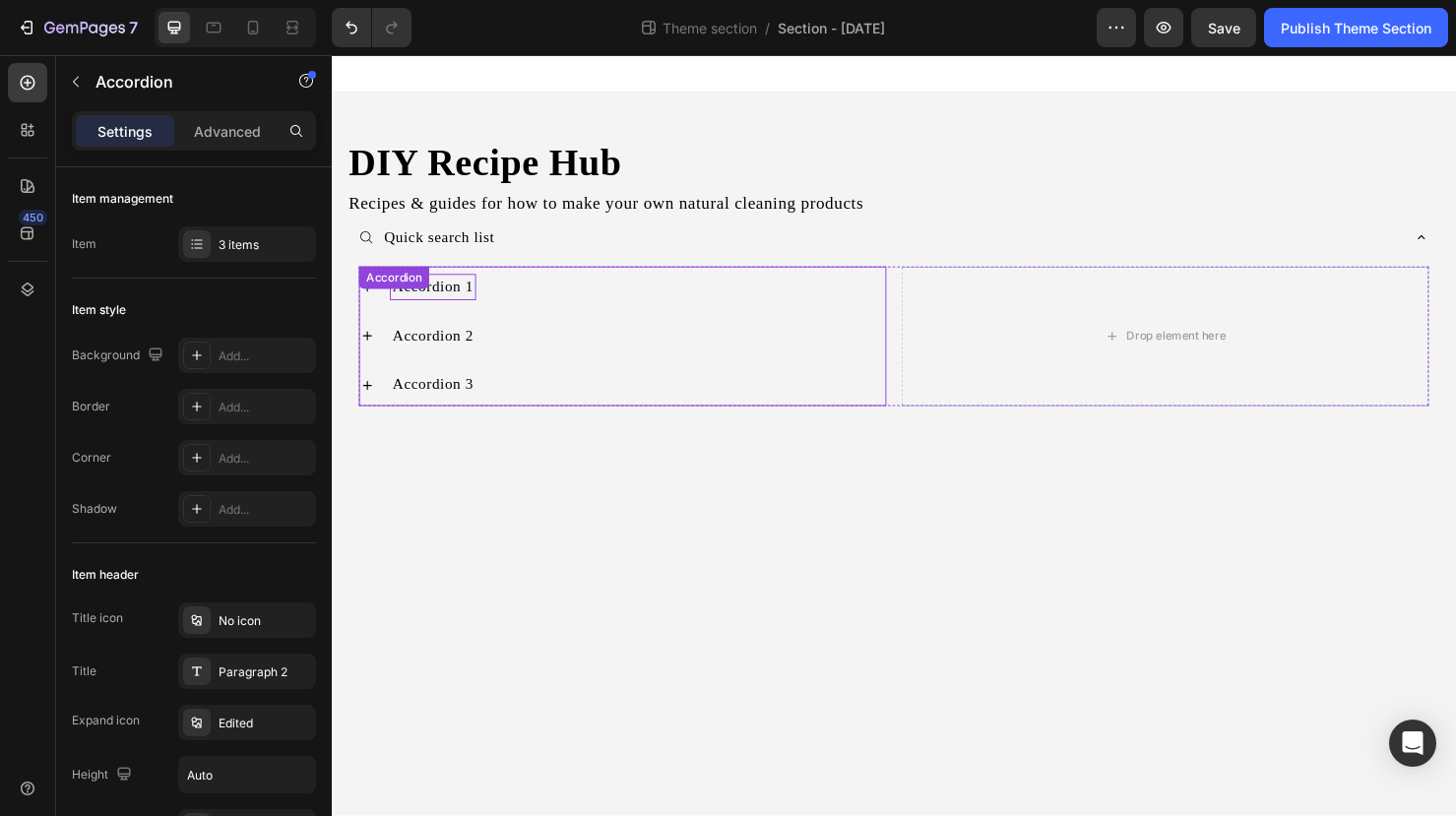 click on "Accordion 1
Accordion 2
Accordion 3 Accordion" at bounding box center (637, 350) 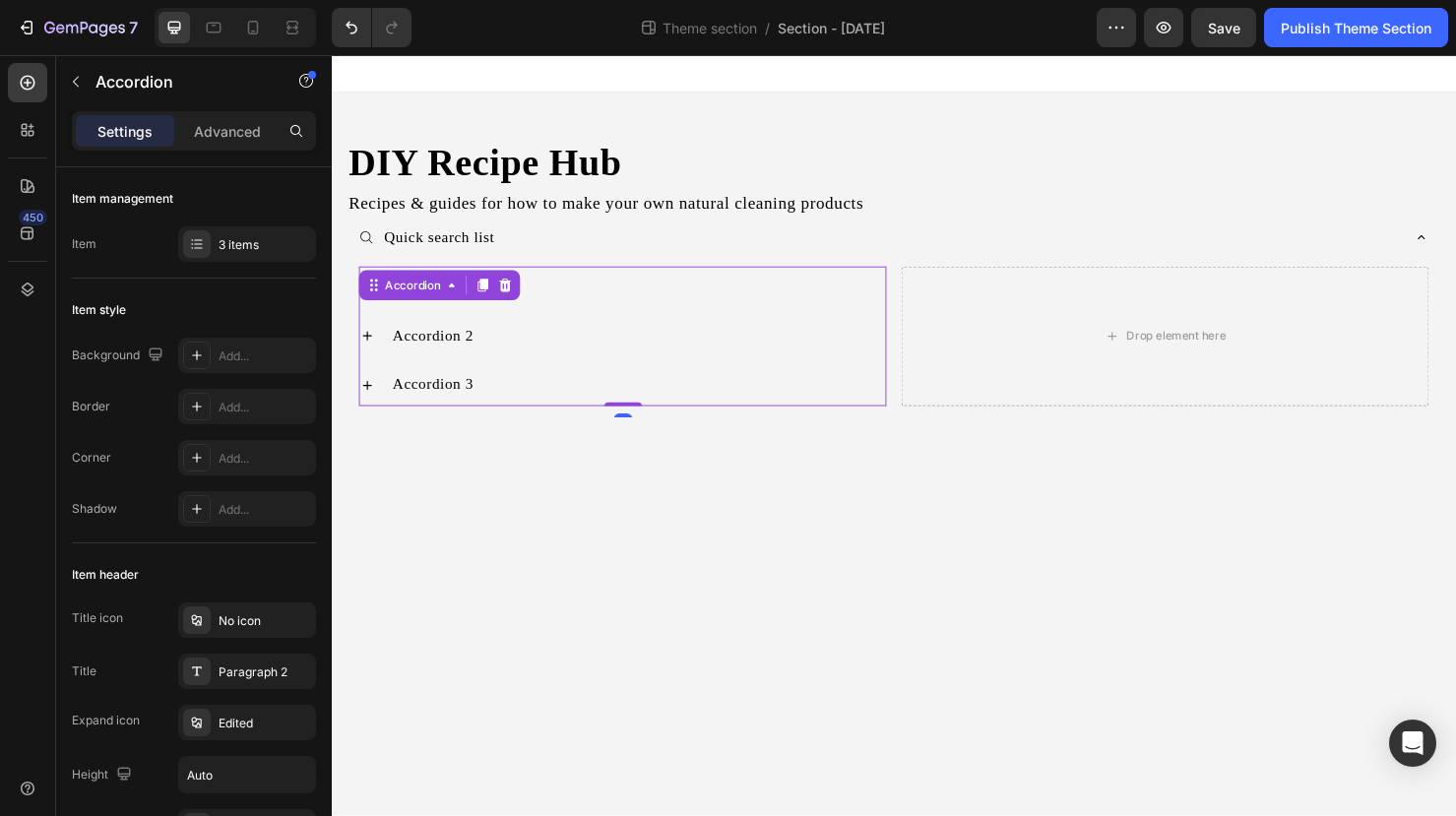 click 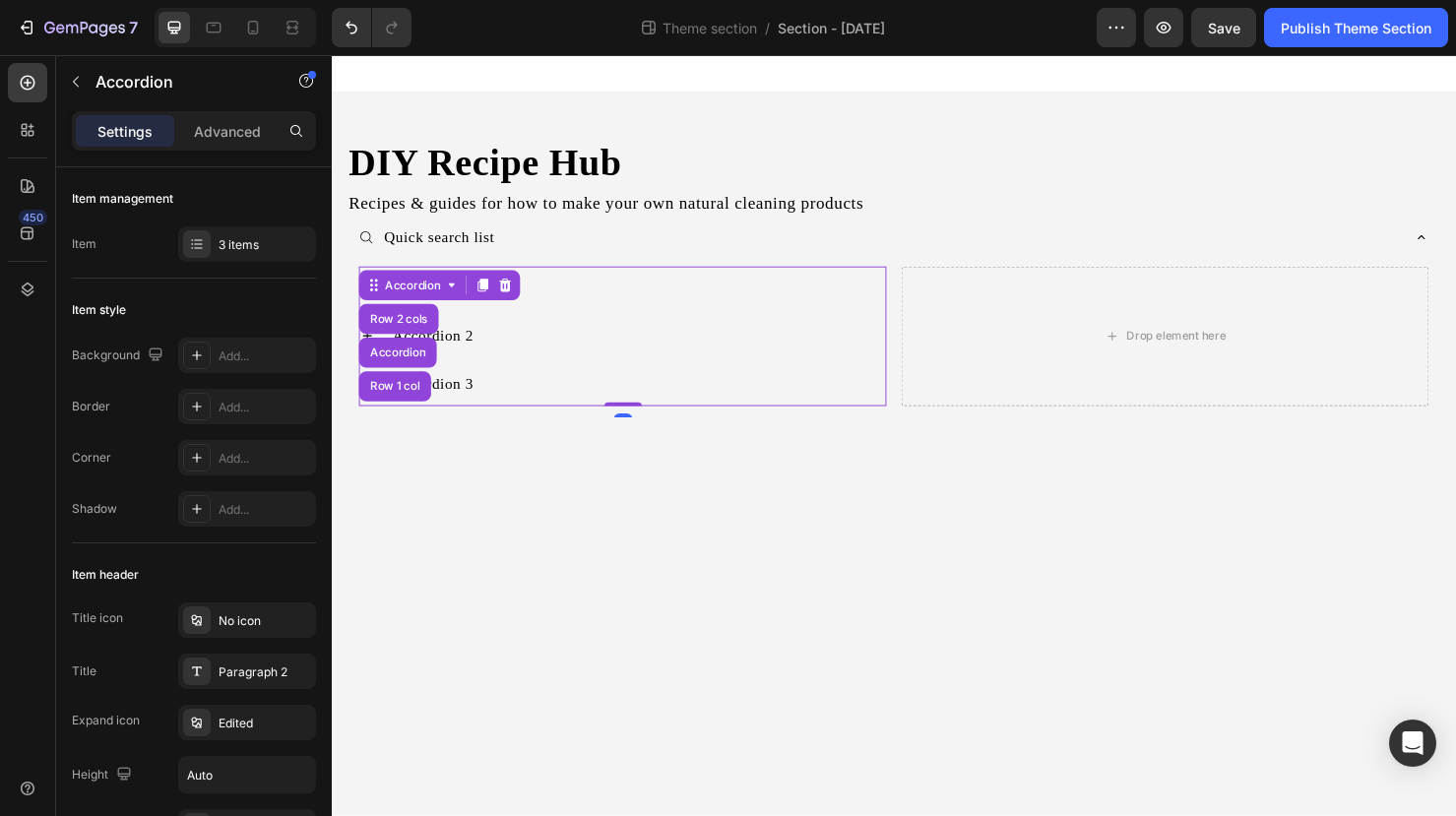 click 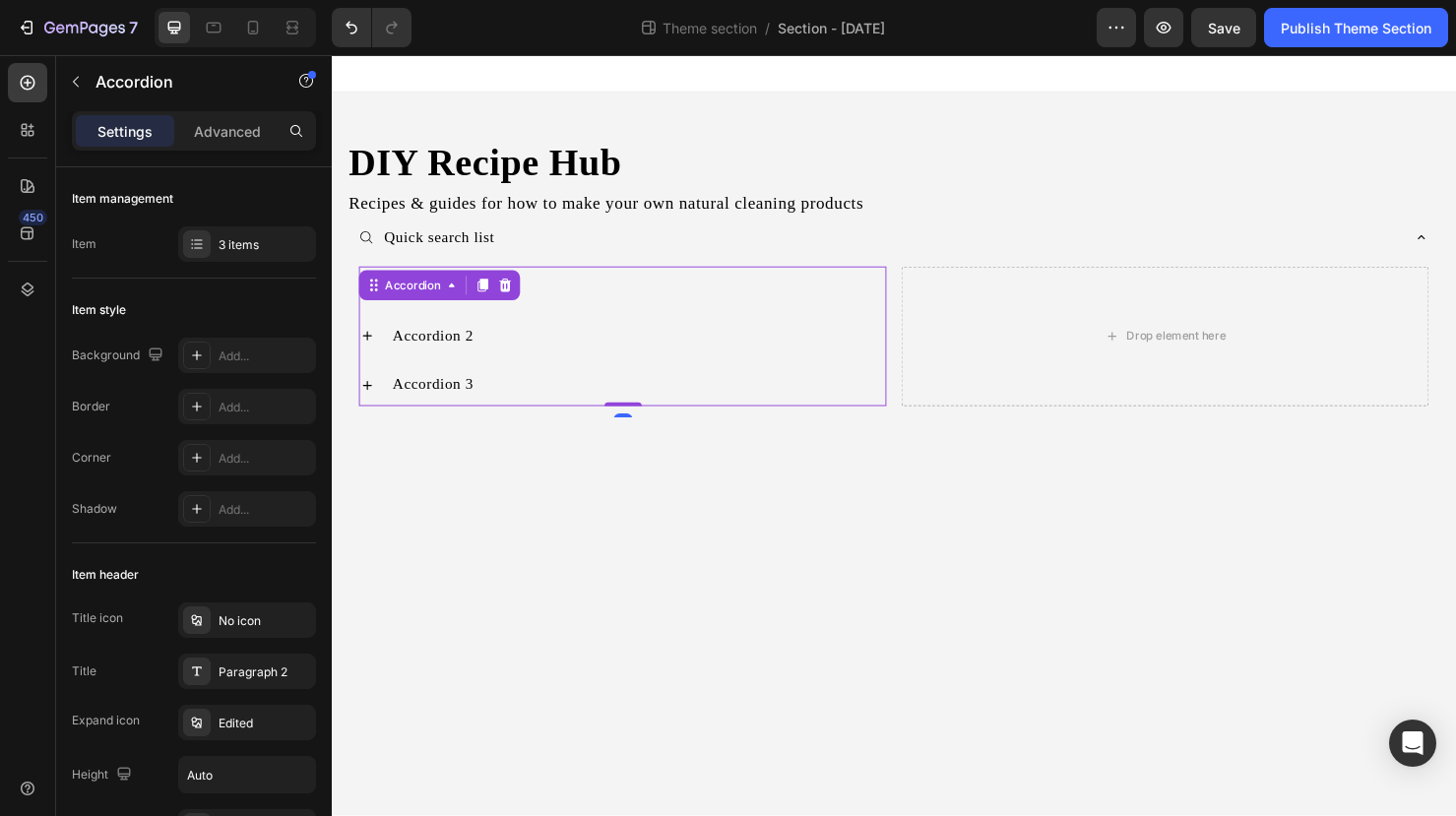 click on "Accordion 1" at bounding box center [653, 299] 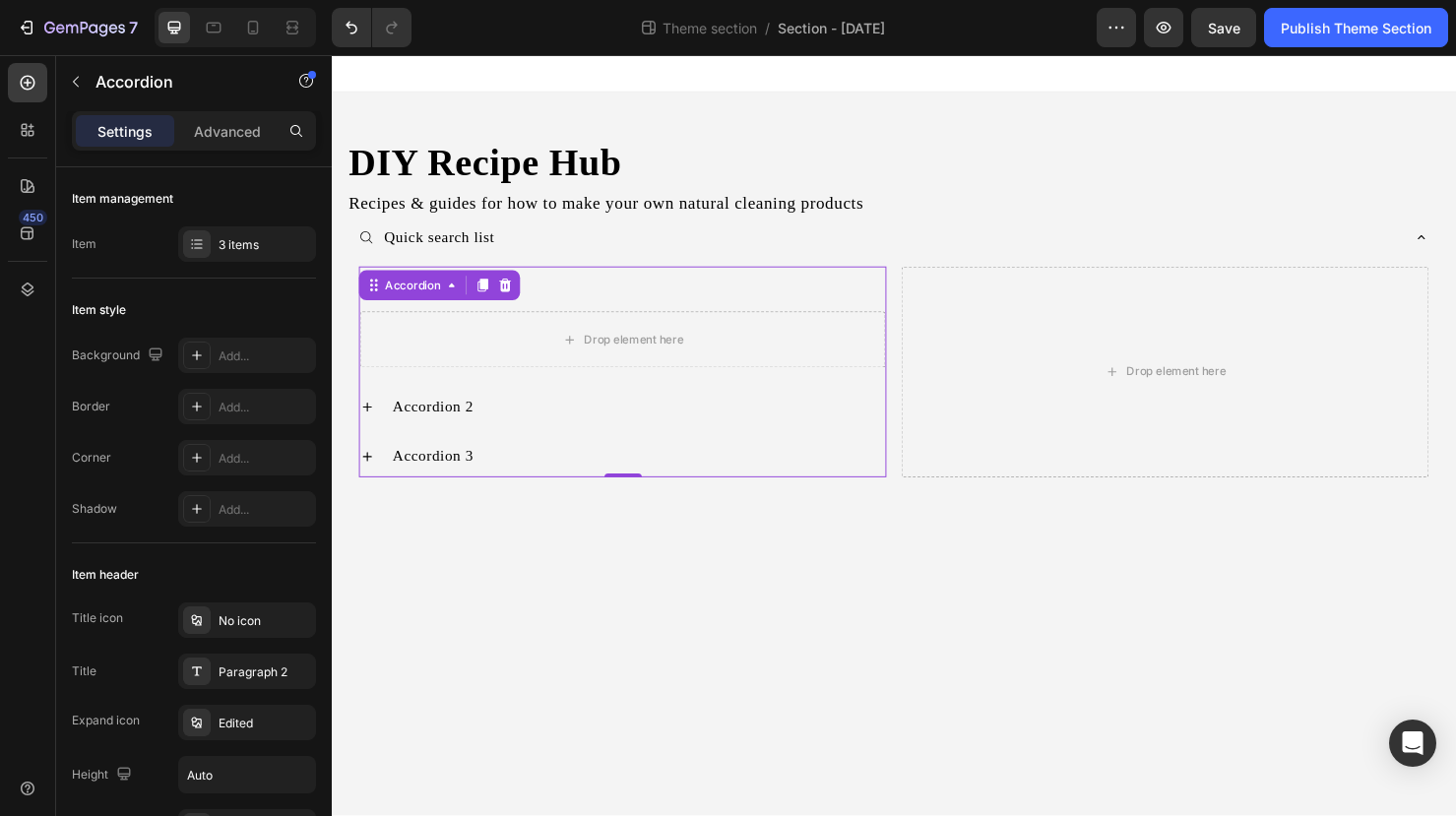 click on "Accordion 1" at bounding box center [653, 299] 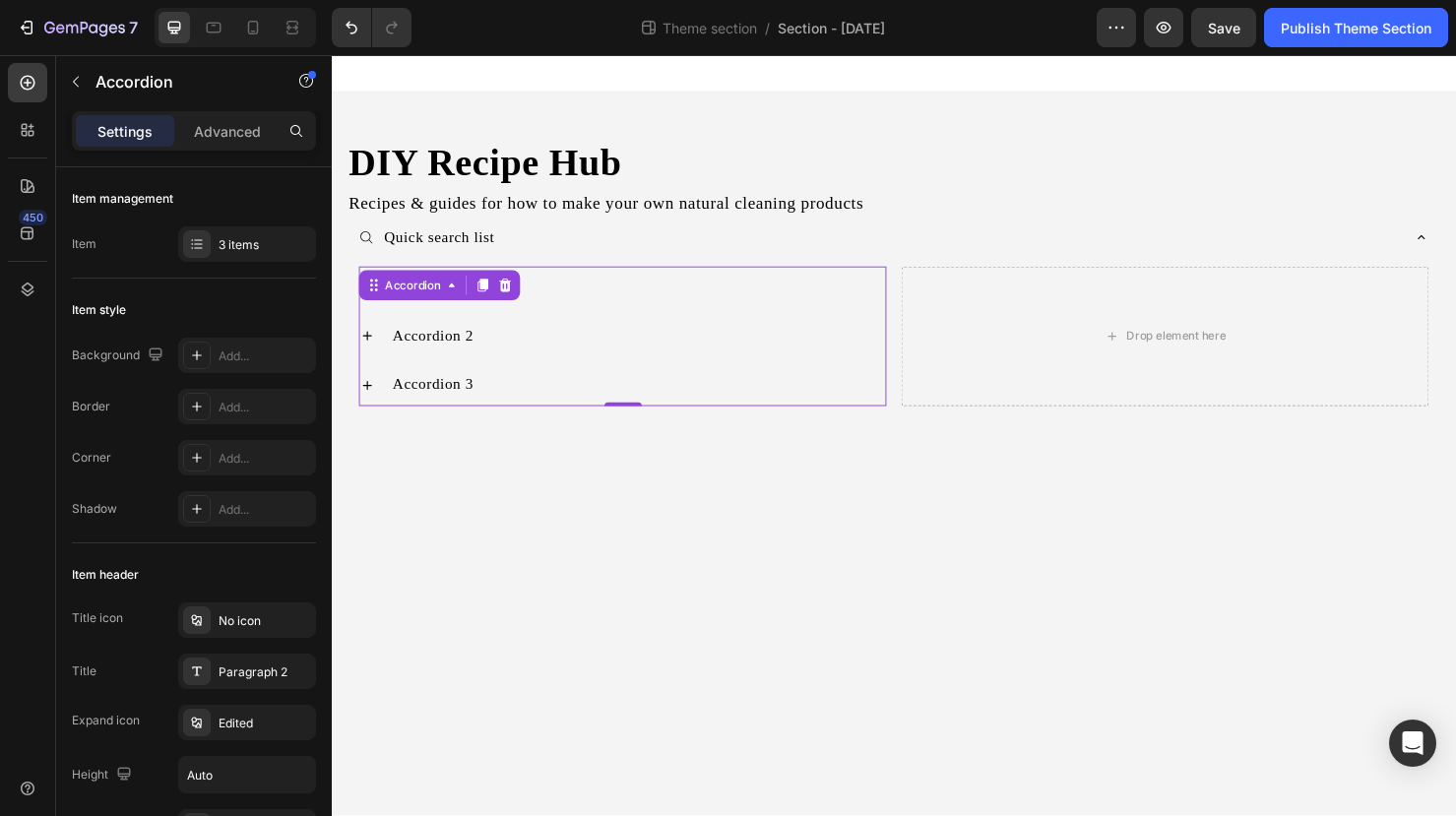 click on "Accordion 1" at bounding box center [653, 299] 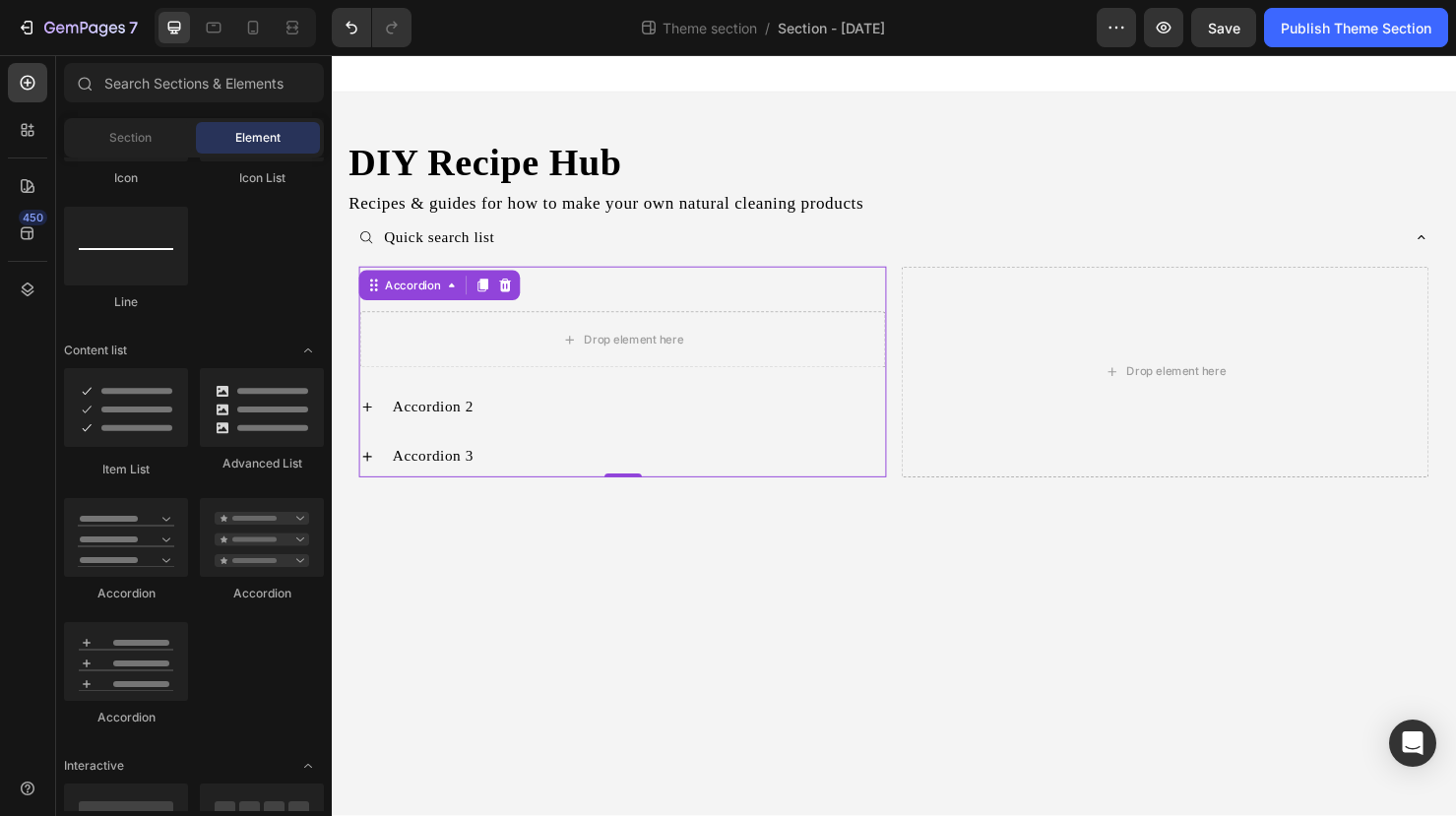 click on "DIY Recipe Hub Heading Recipes & guides for how to make your own natural cleaning products Text Block
Quick search list
Accordion 1
Drop element here
Accordion 2
Accordion 3 Accordion   0
Drop element here Row Accordion Row Root
Drag & drop element from sidebar or
Explore Library
Add section Choose templates inspired by CRO experts Generate layout from URL or image Add blank section then drag & drop elements" at bounding box center (922, 455) 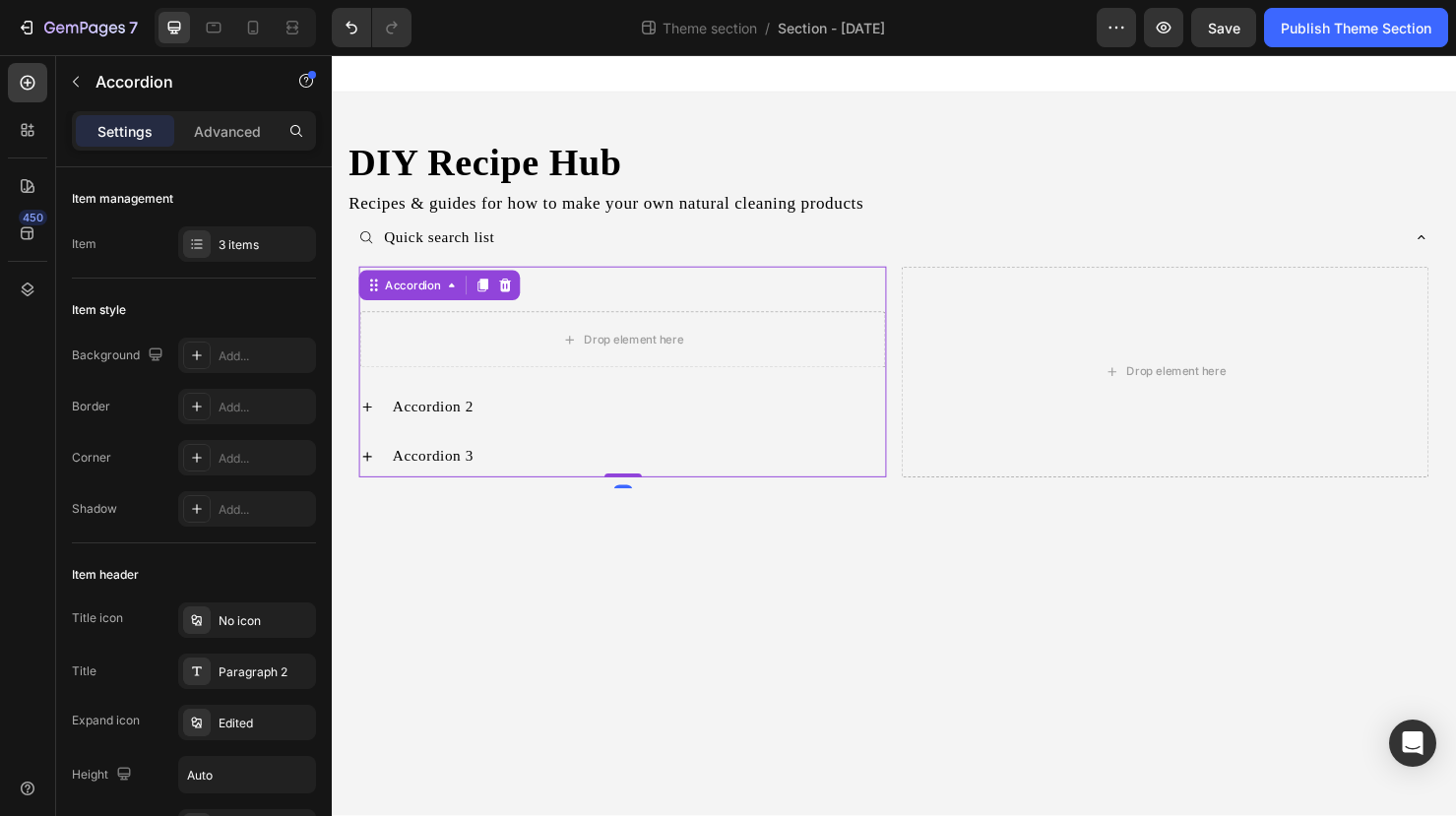 click on "Accordion 1
Drop element here
Accordion 2
Accordion 3 Accordion   0" at bounding box center (637, 388) 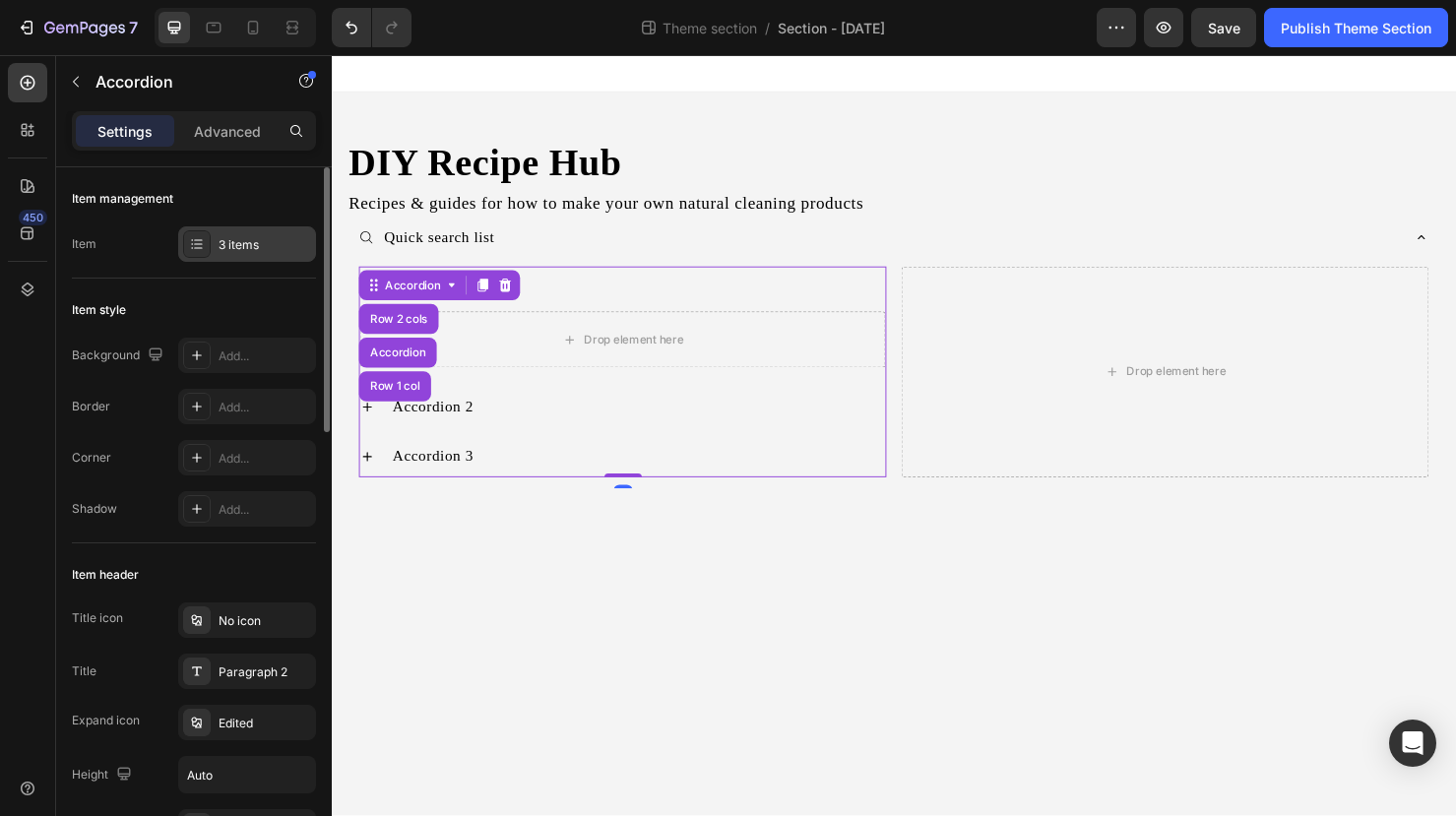 click on "3 items" at bounding box center [265, 245] 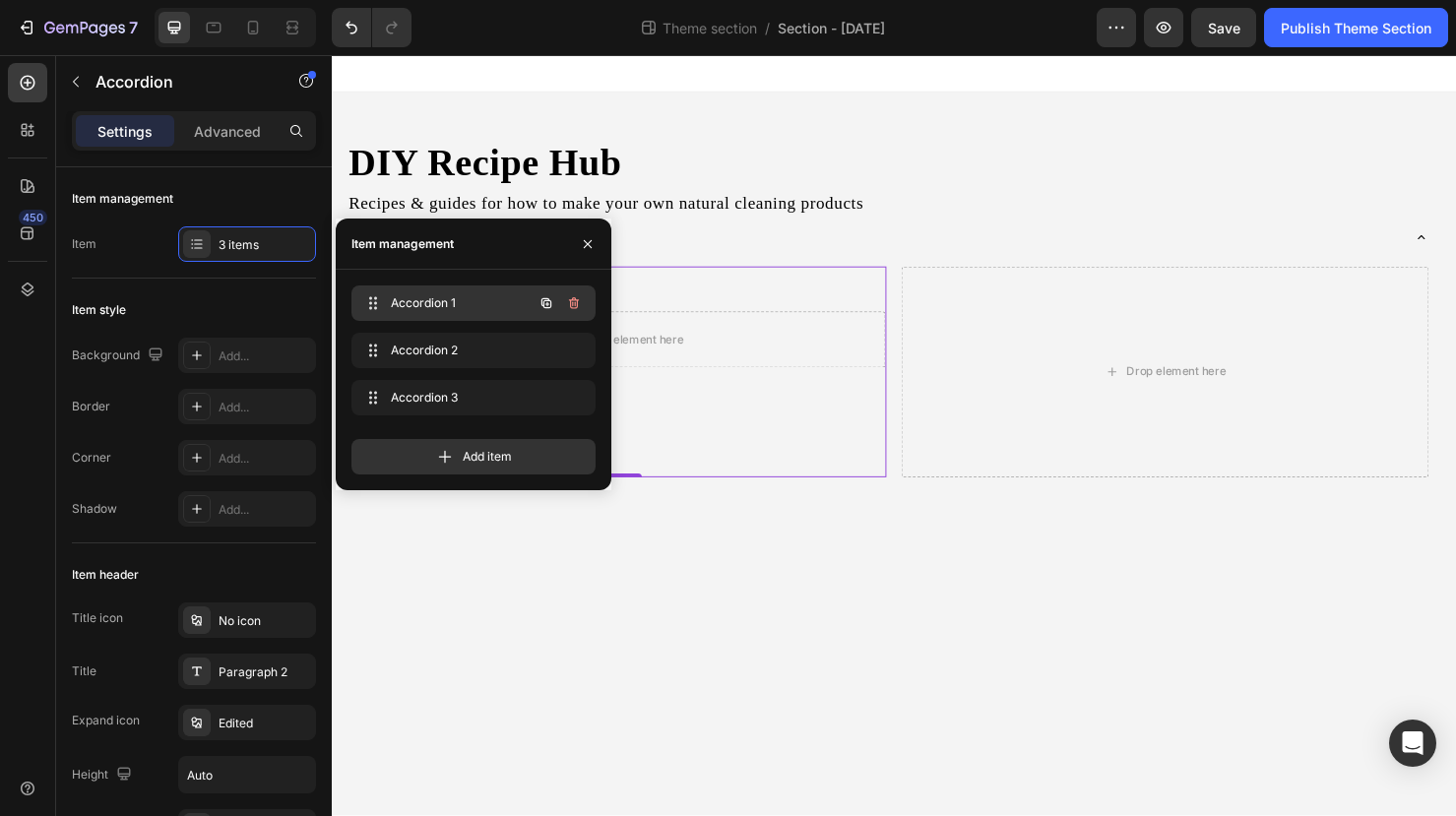 click on "Accordion 1" at bounding box center (446, 303) 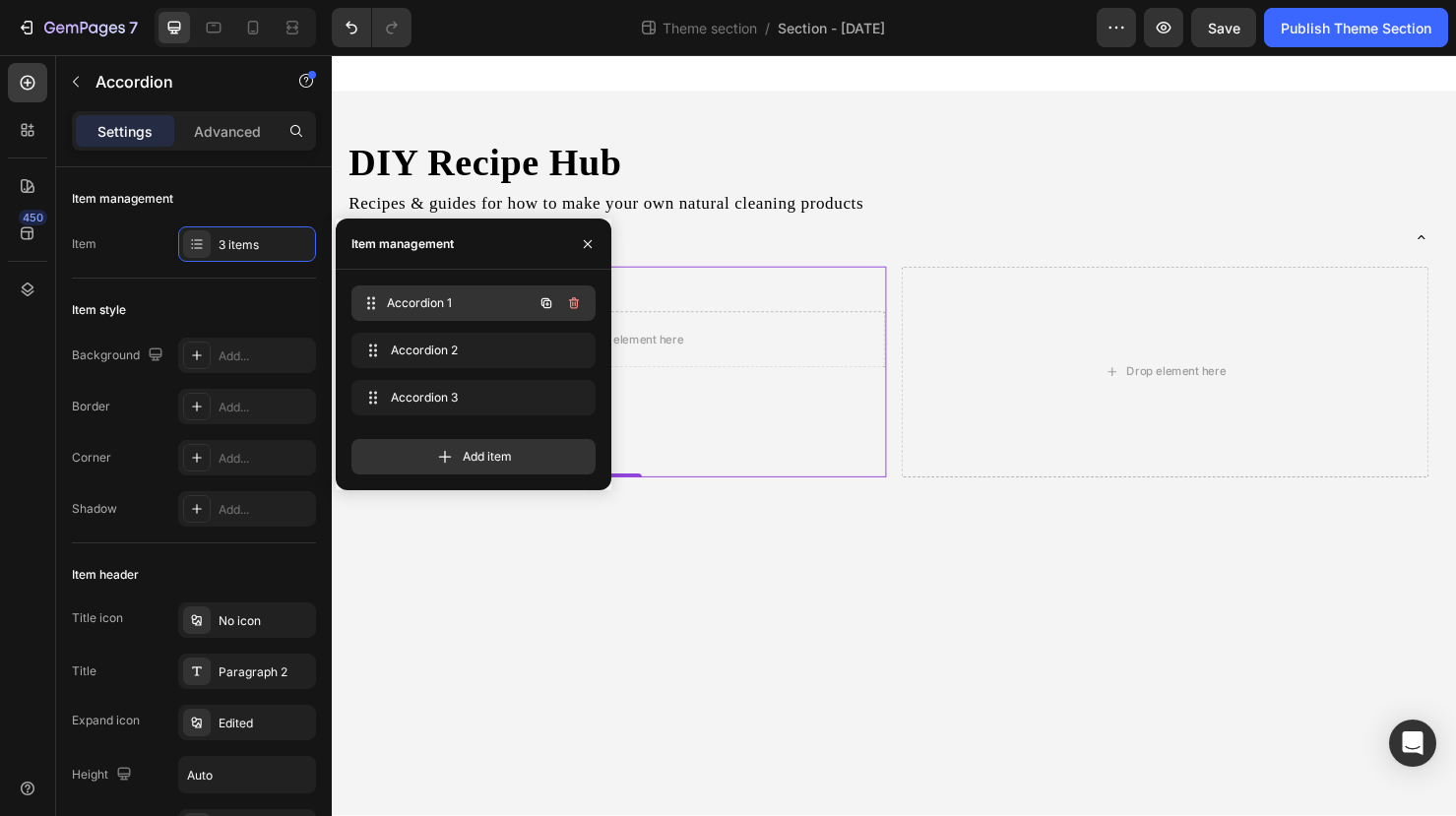click on "Accordion 1" at bounding box center [460, 303] 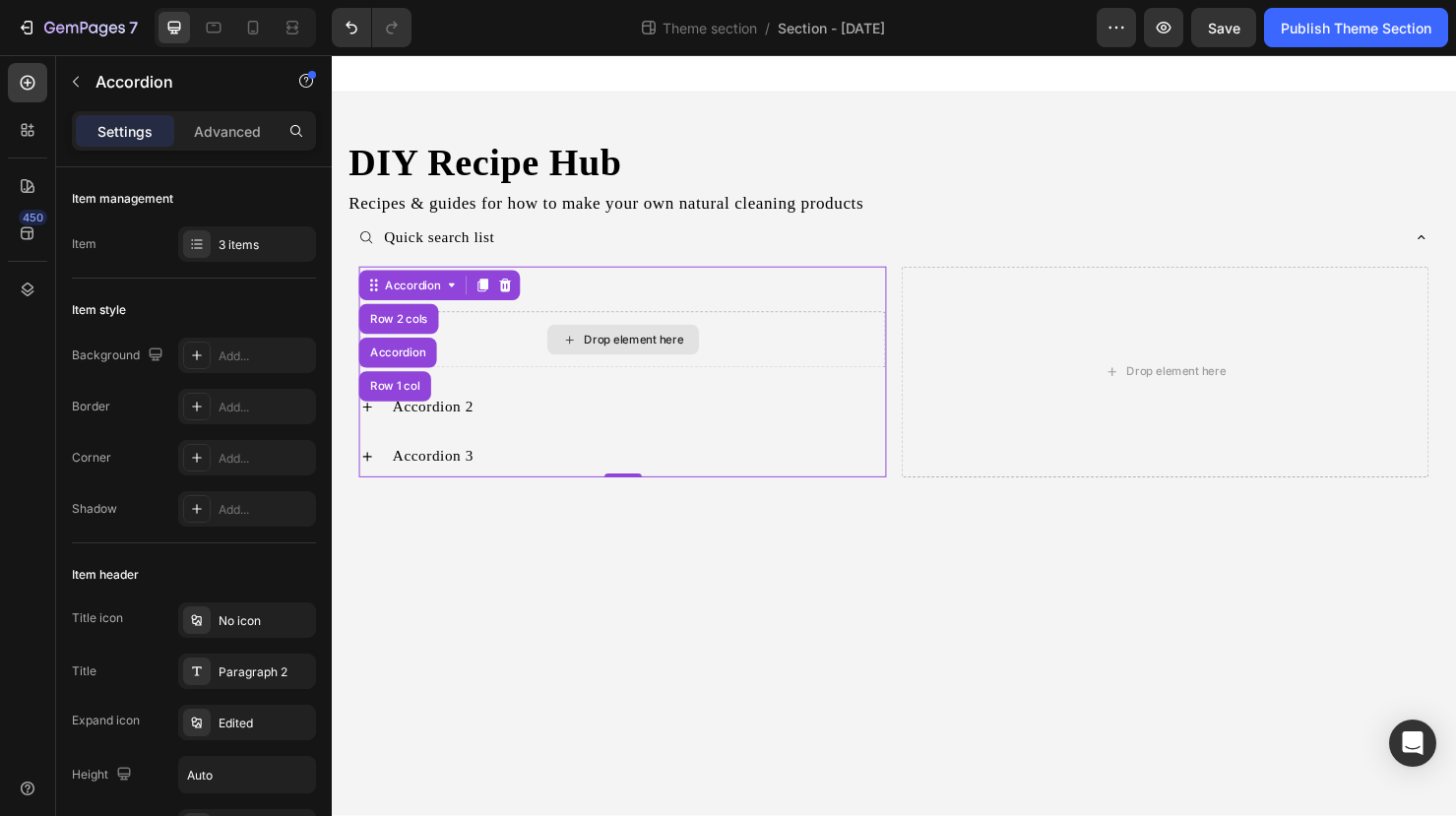 click on "Drop element here" at bounding box center (637, 354) 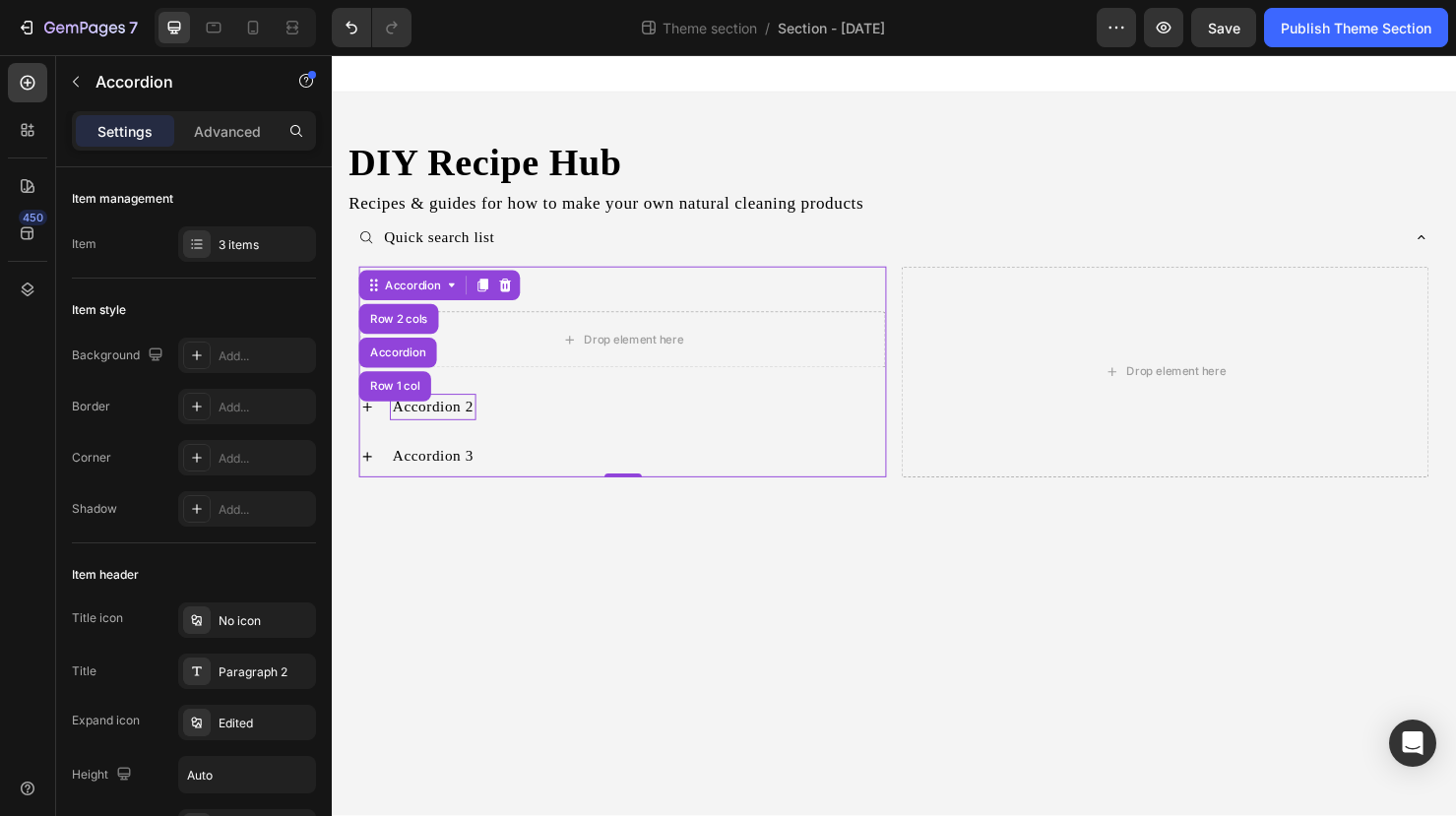 click on "Accordion 2" at bounding box center [438, 425] 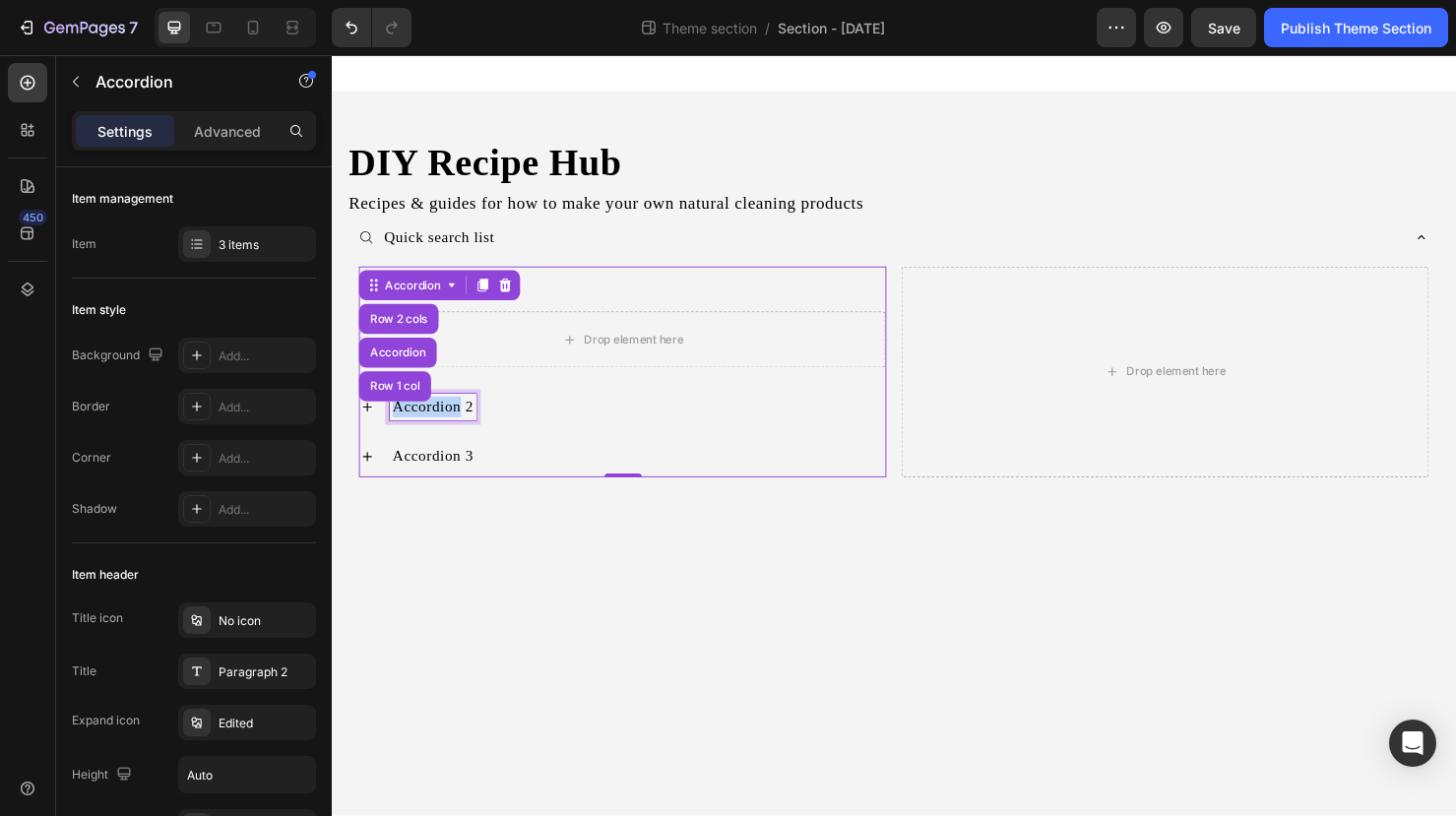 click on "Accordion 2" at bounding box center [438, 425] 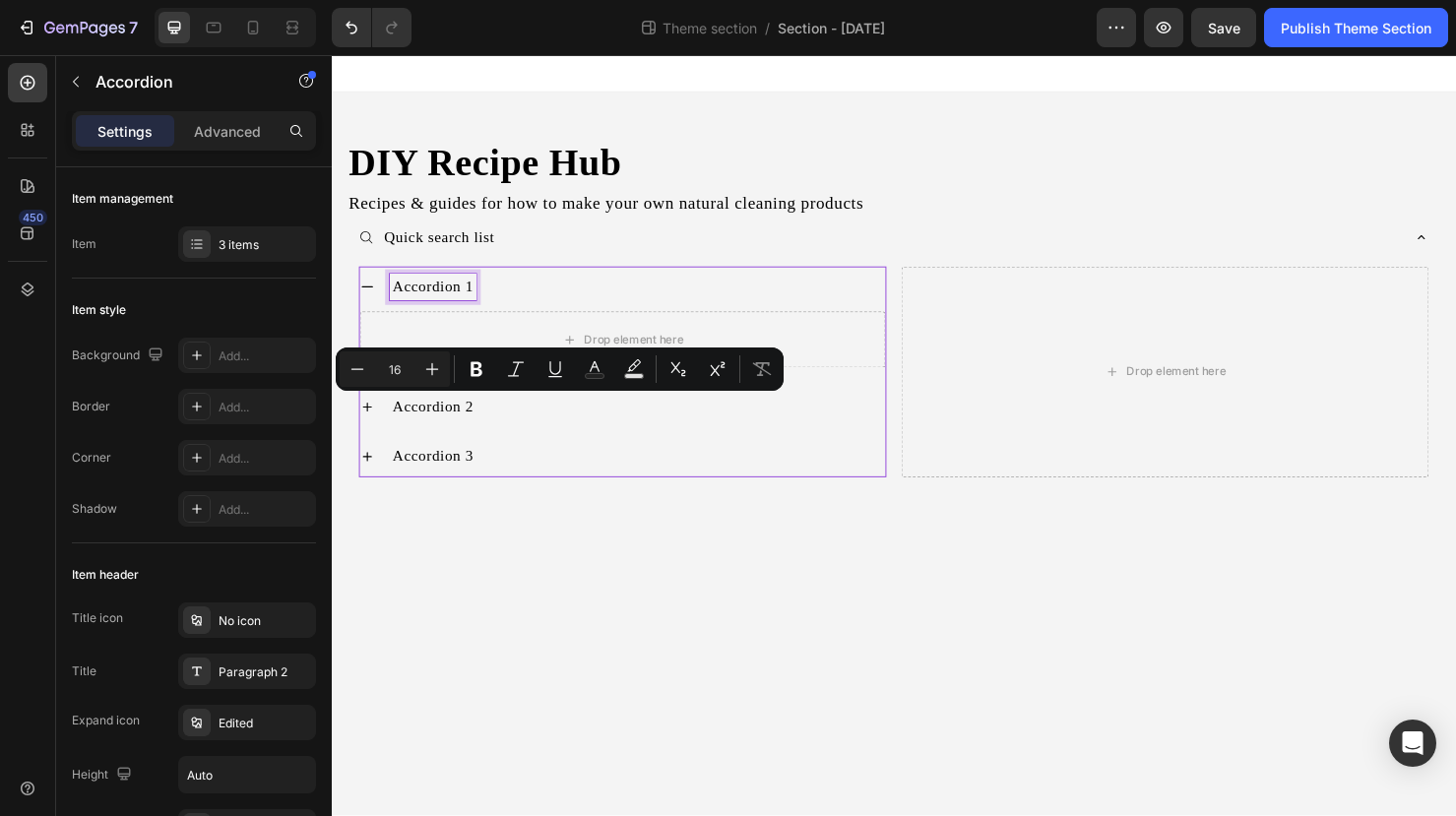 click on "Accordion 1" at bounding box center (438, 299) 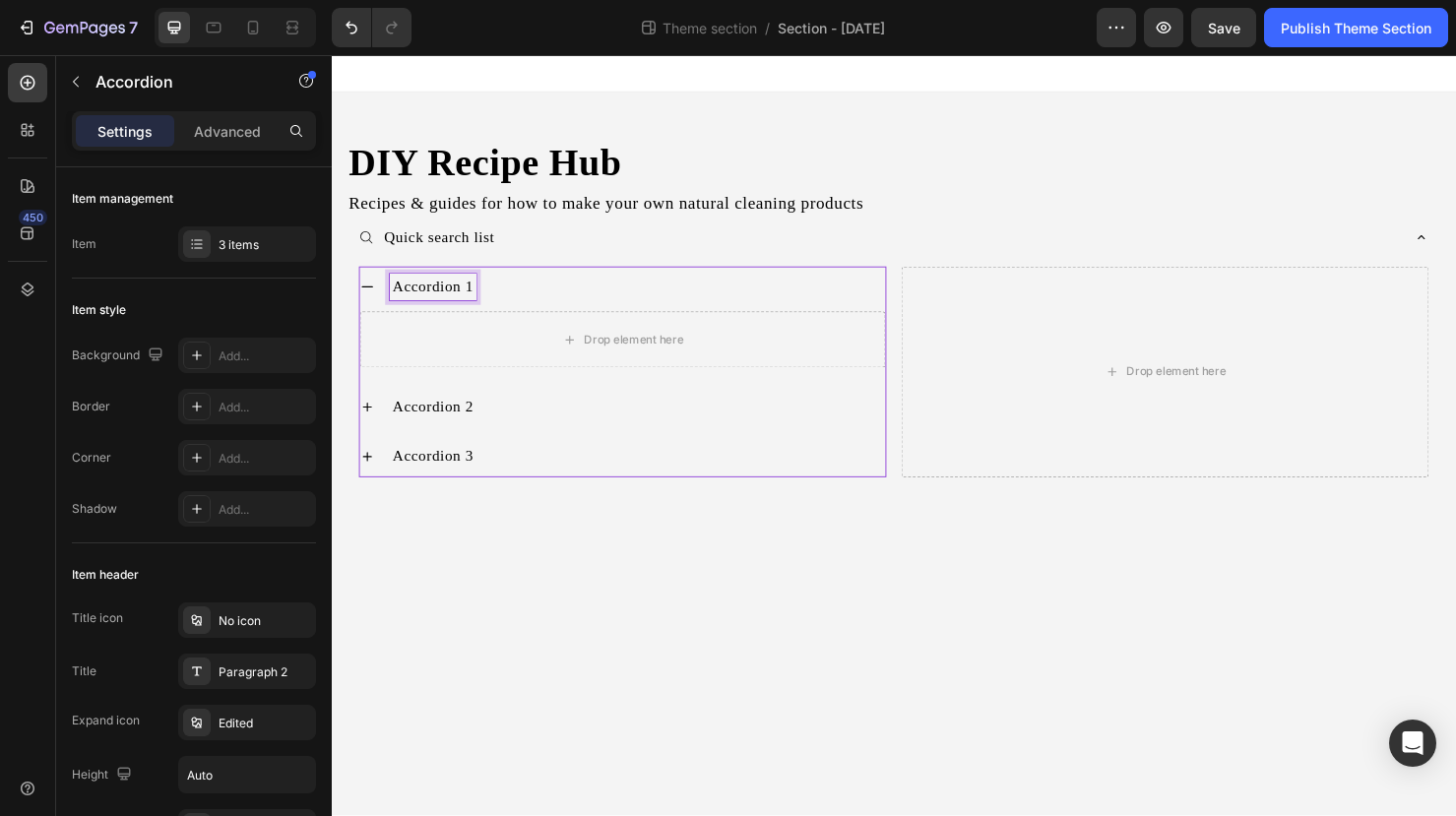 click on "Accordion 1" at bounding box center [438, 299] 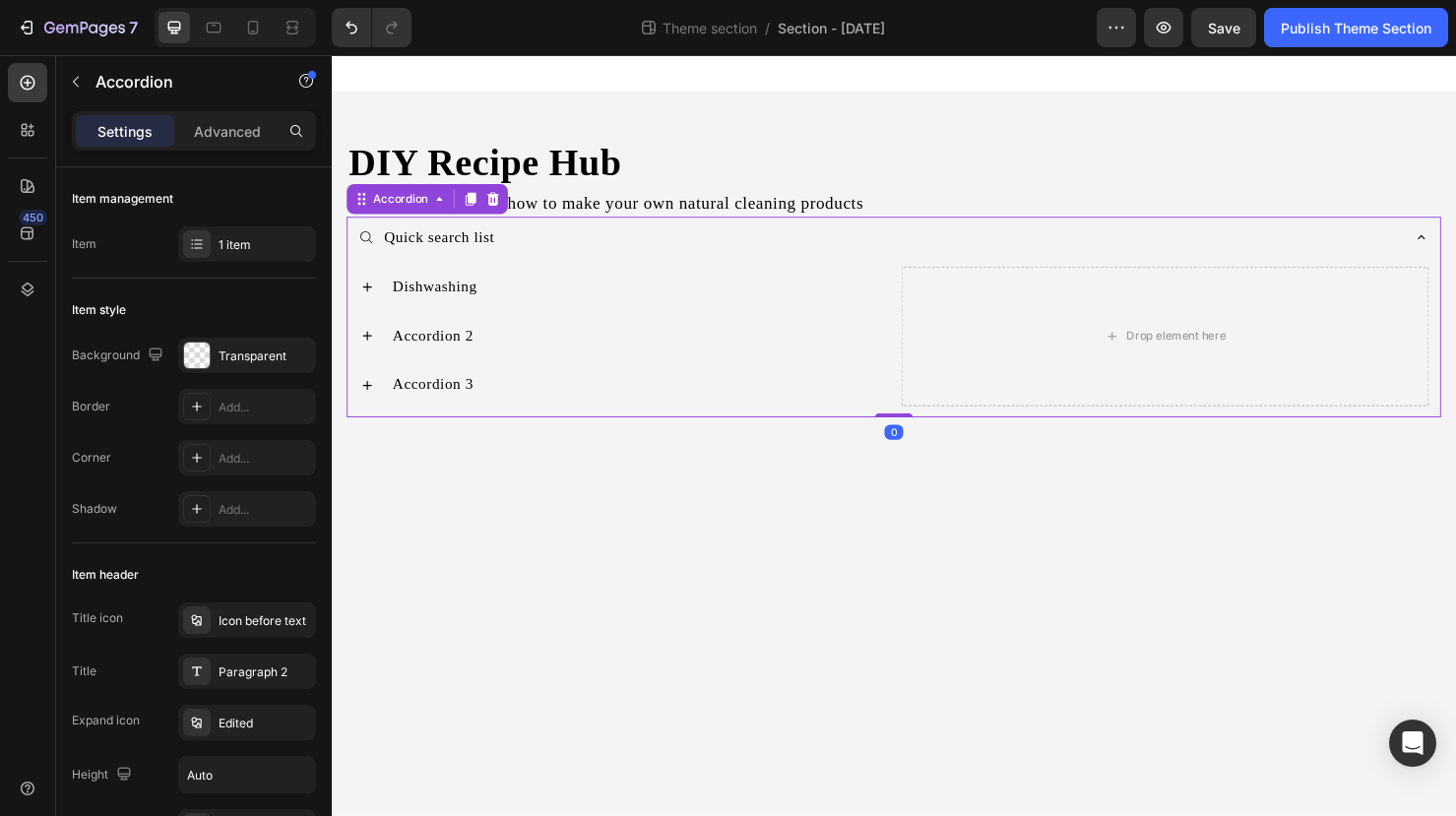 scroll, scrollTop: 1169, scrollLeft: 0, axis: vertical 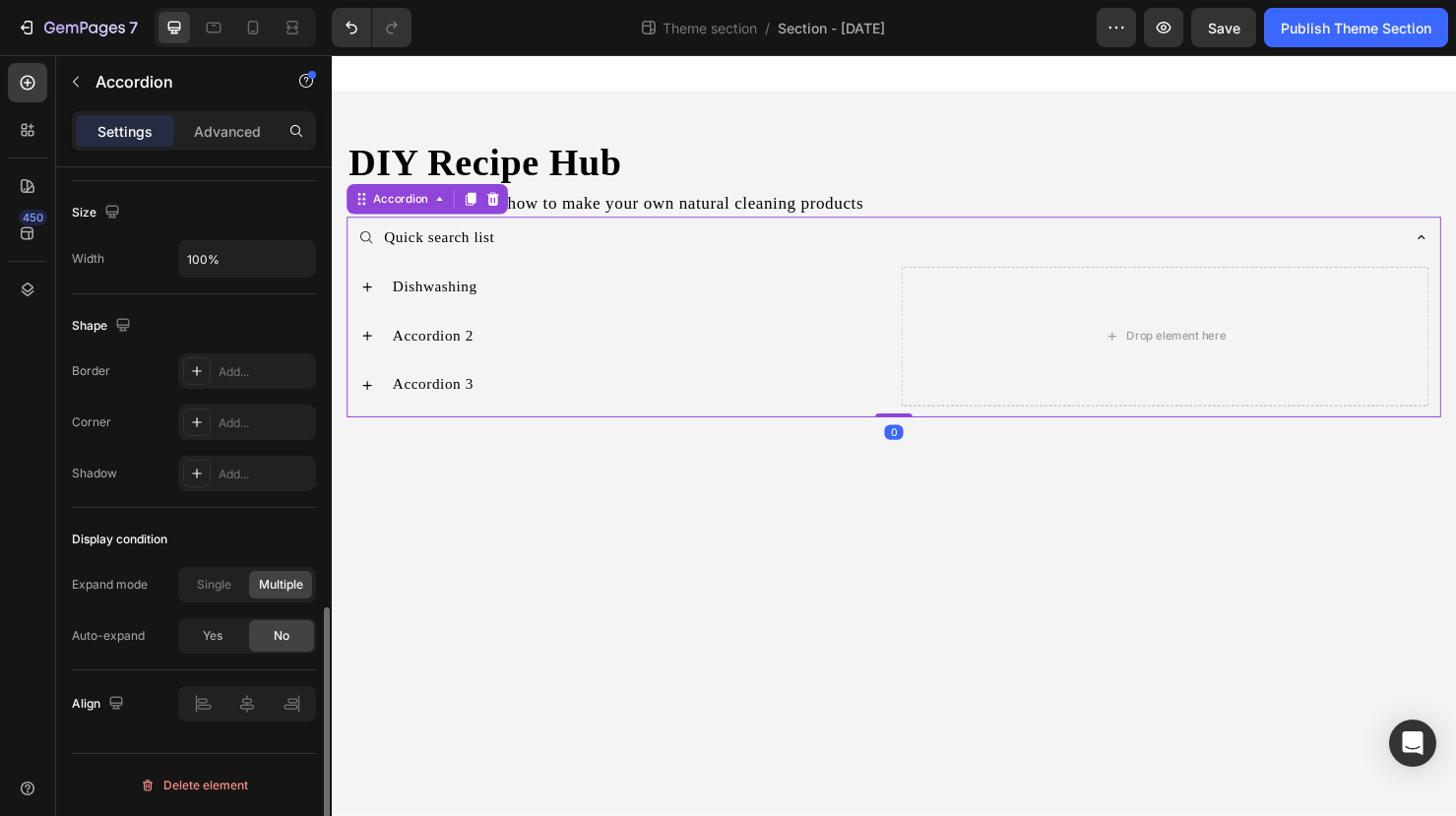 click on "Quick search list" at bounding box center [907, 247] 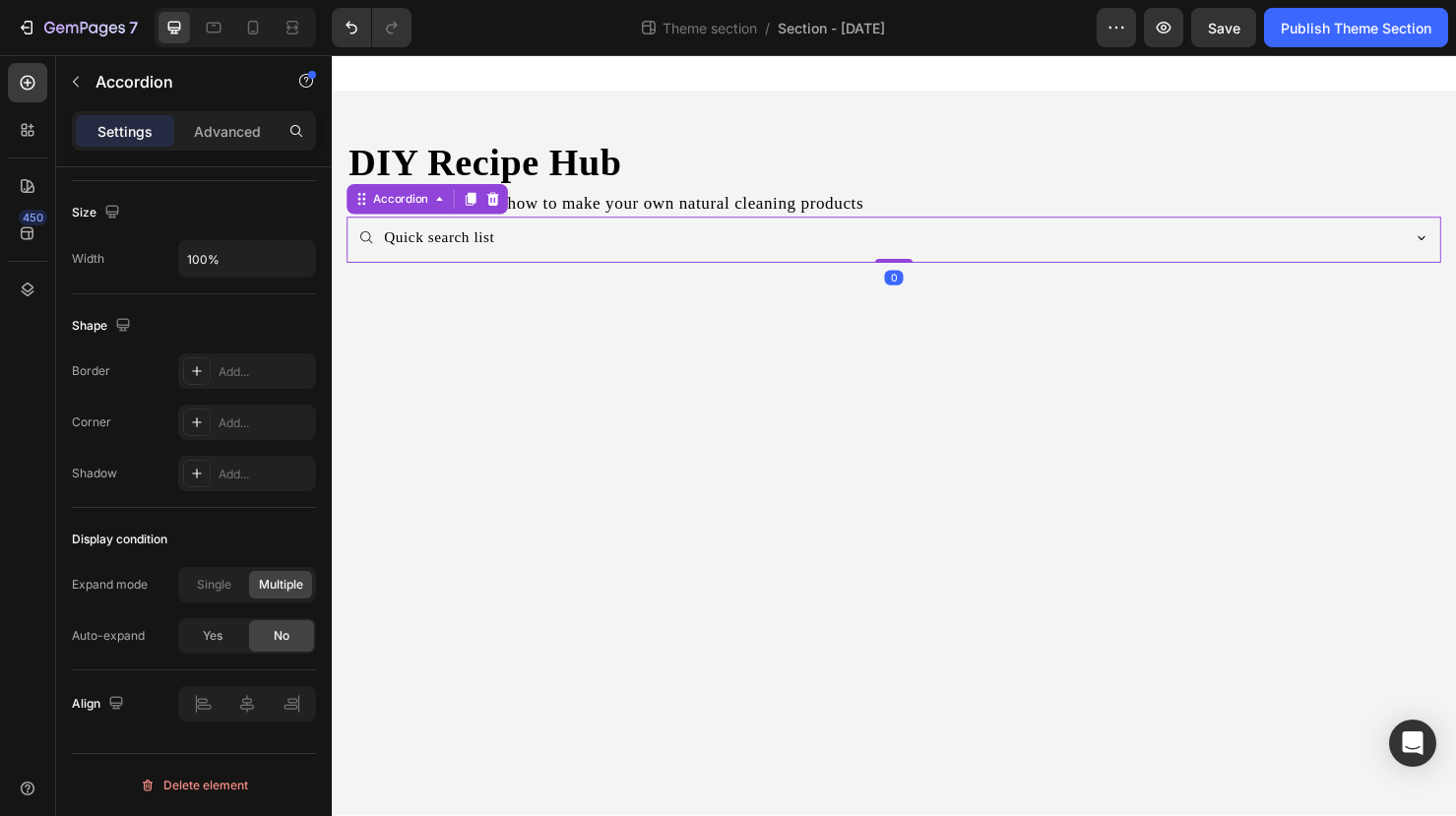 click on "Quick search list" at bounding box center [907, 247] 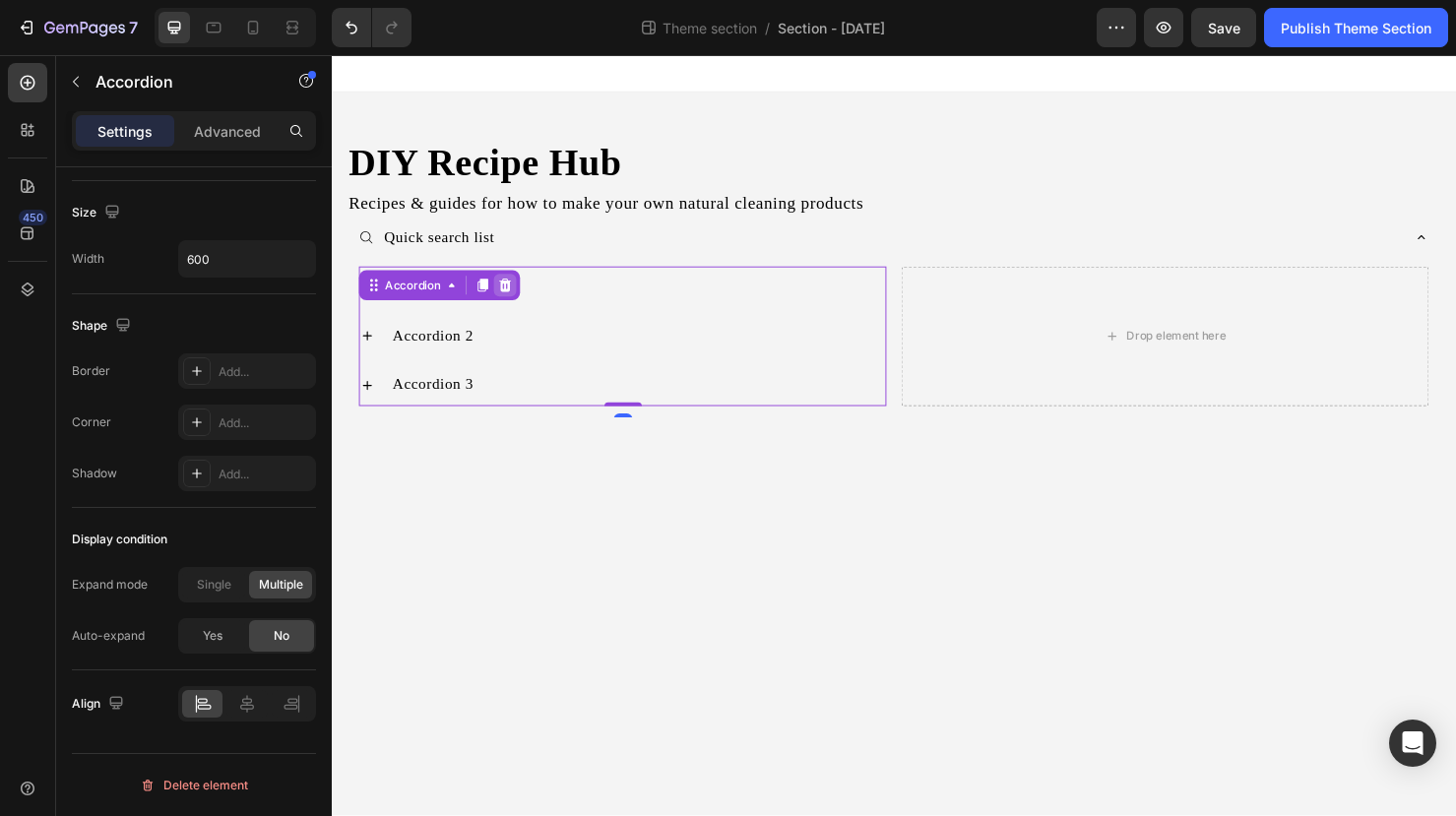click 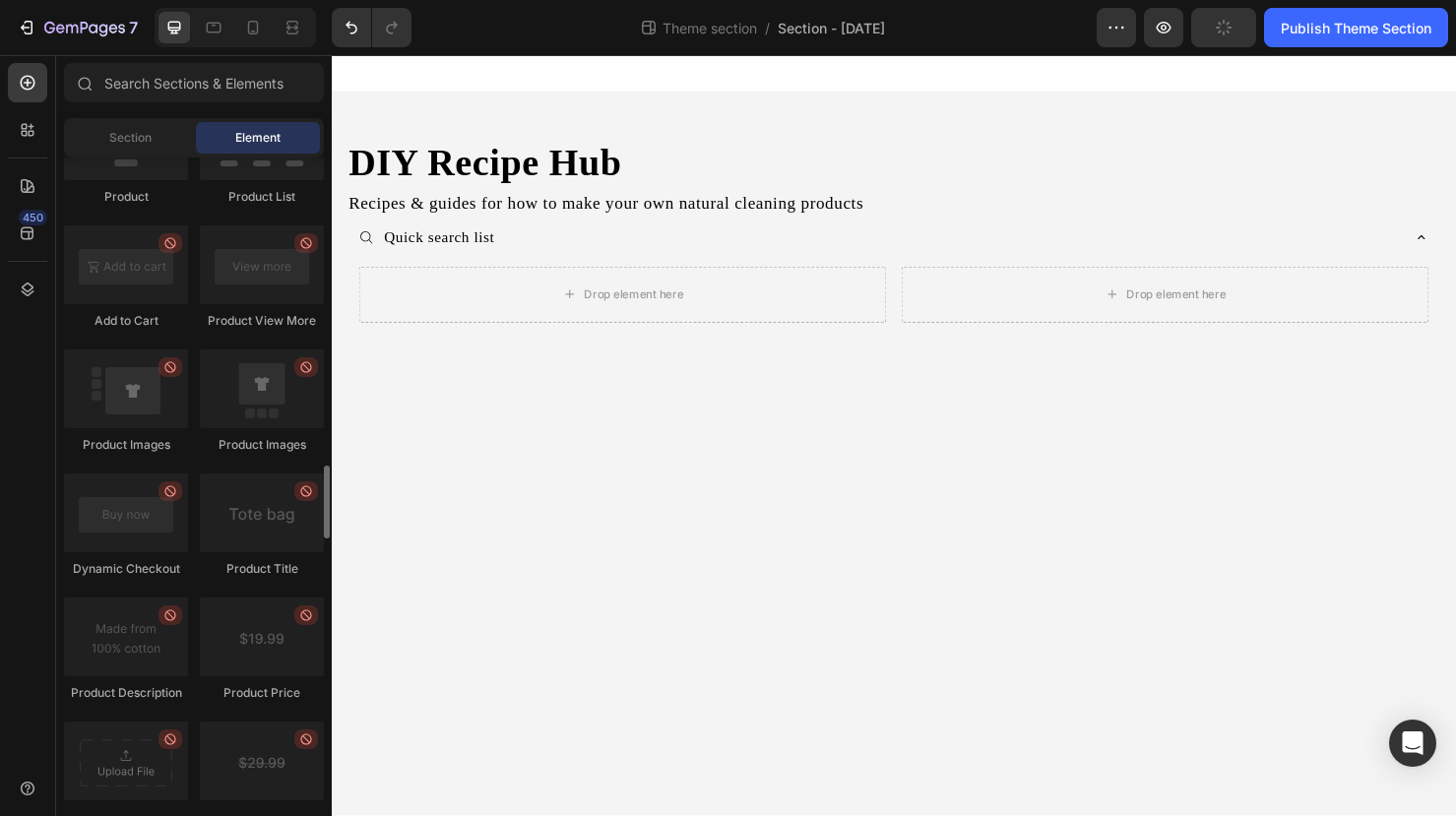 scroll, scrollTop: 2731, scrollLeft: 0, axis: vertical 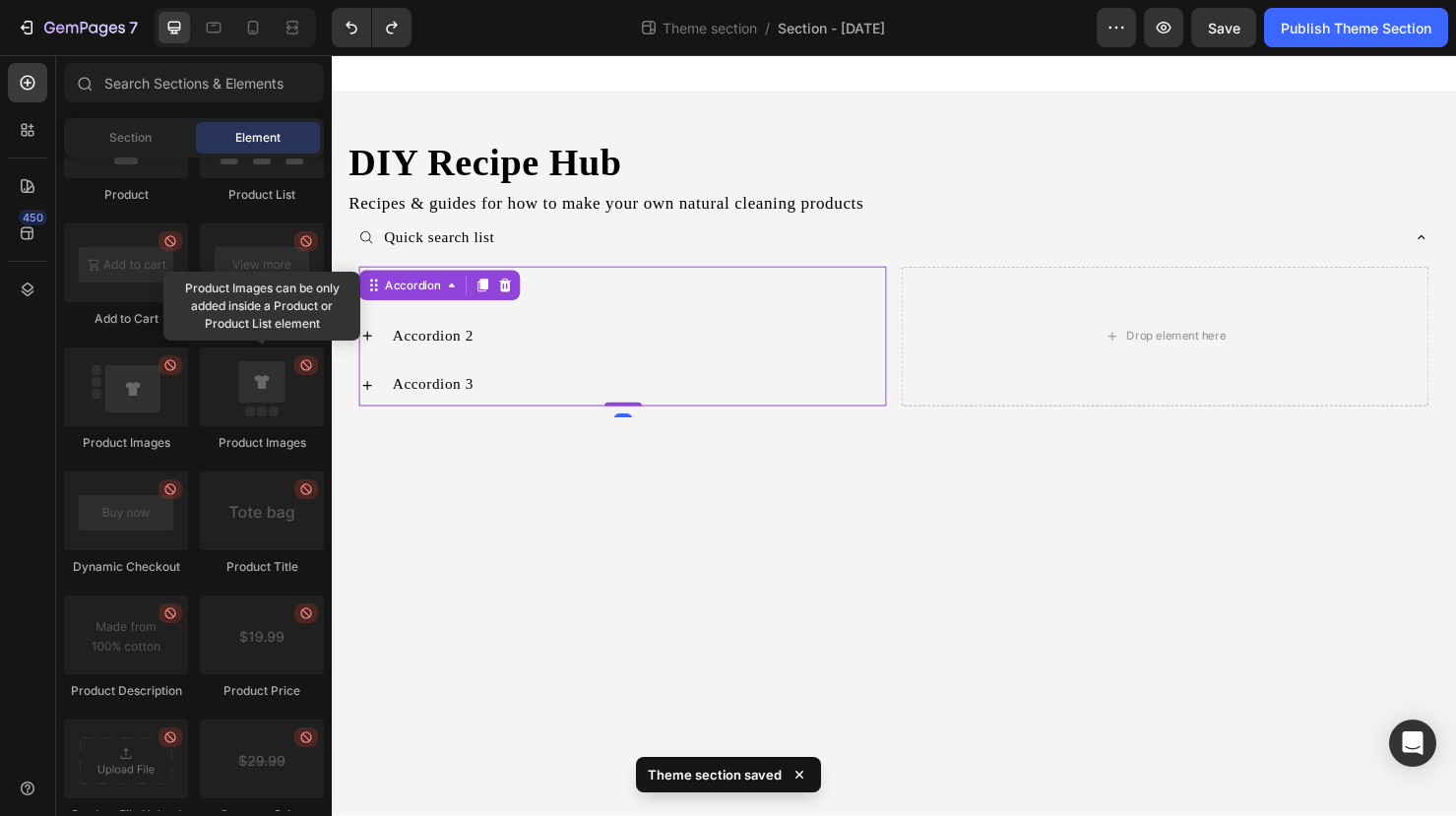 click on "Dishwashing" at bounding box center [653, 299] 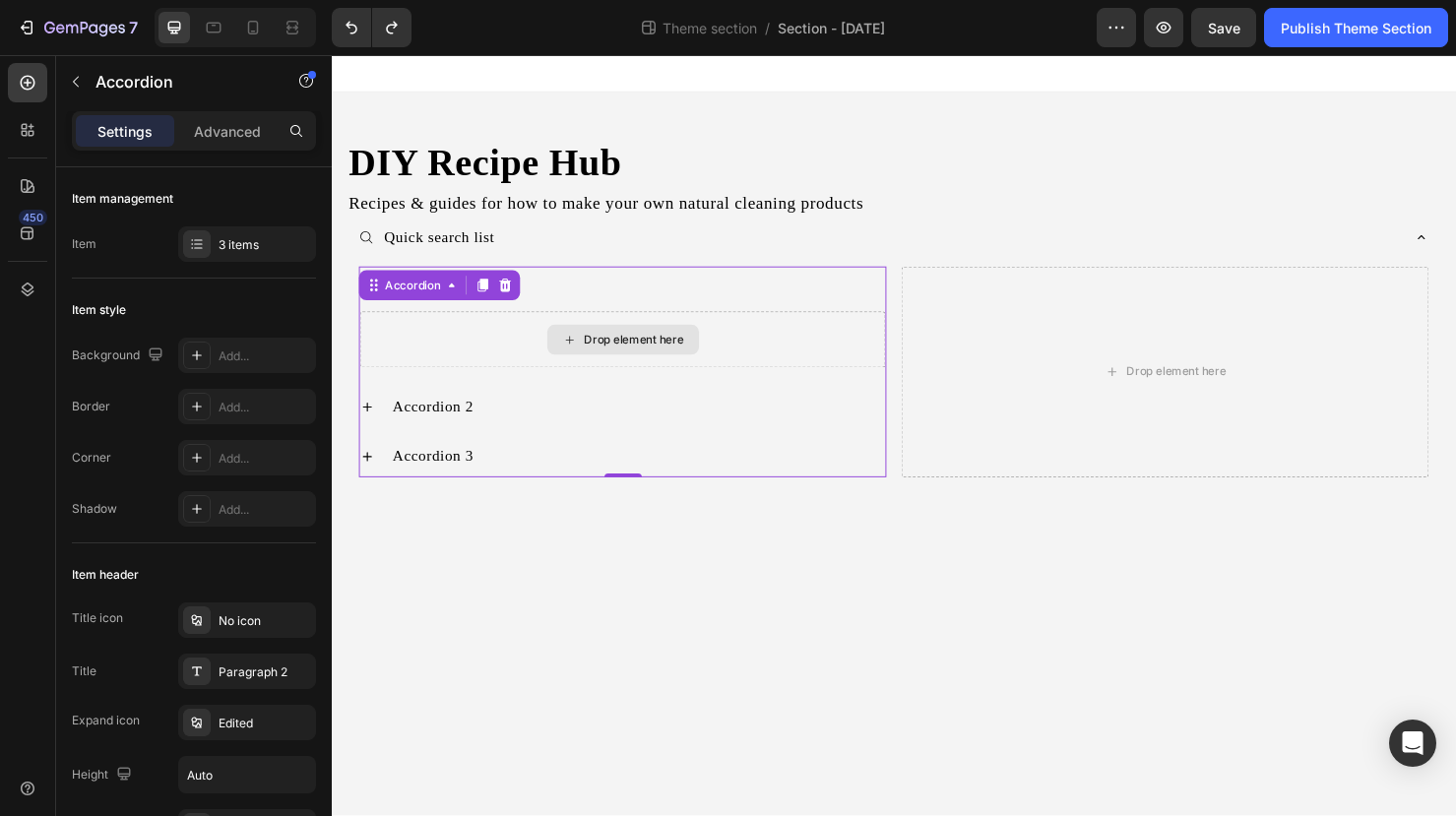 click on "Drop element here" at bounding box center [637, 354] 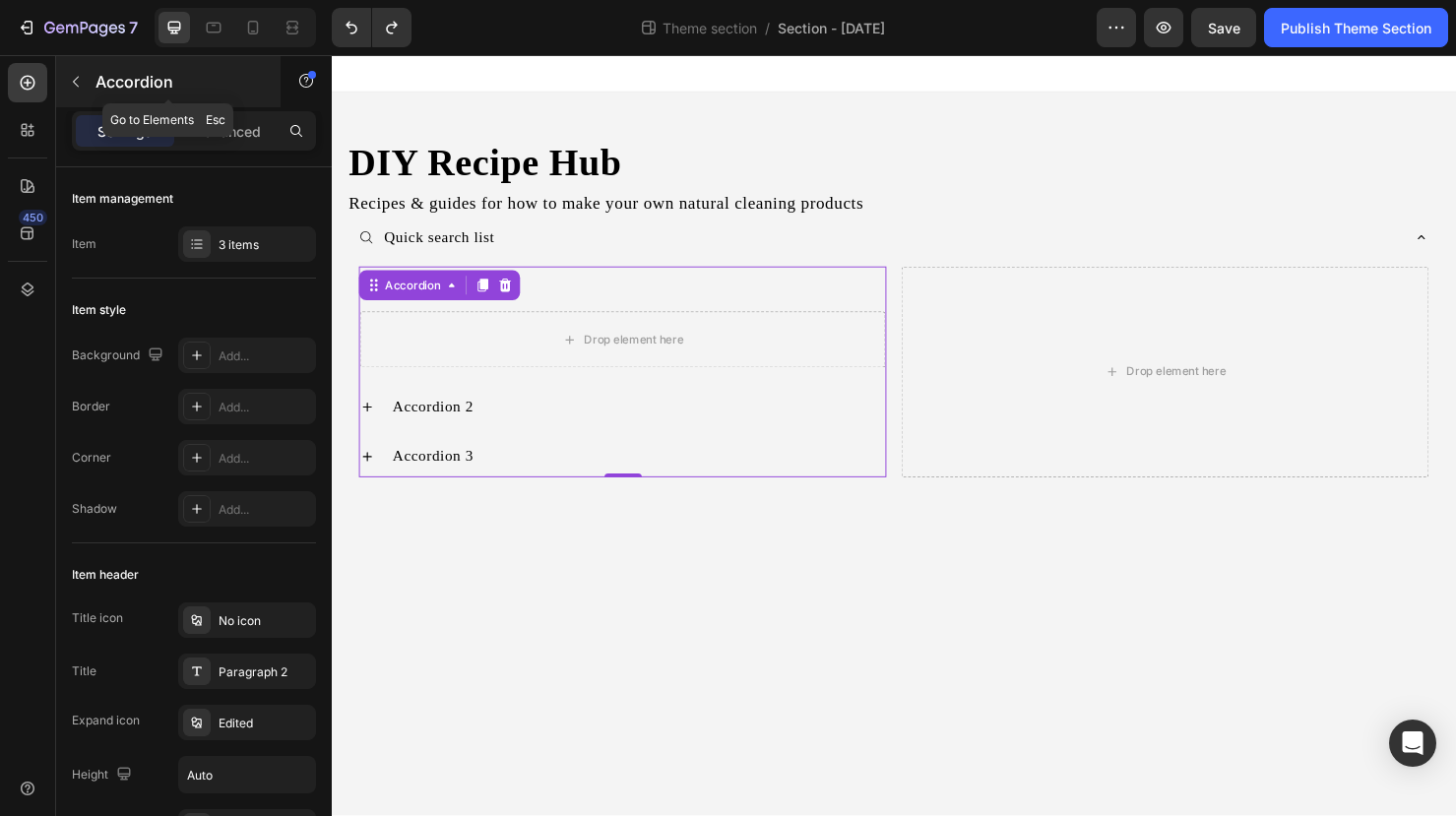click 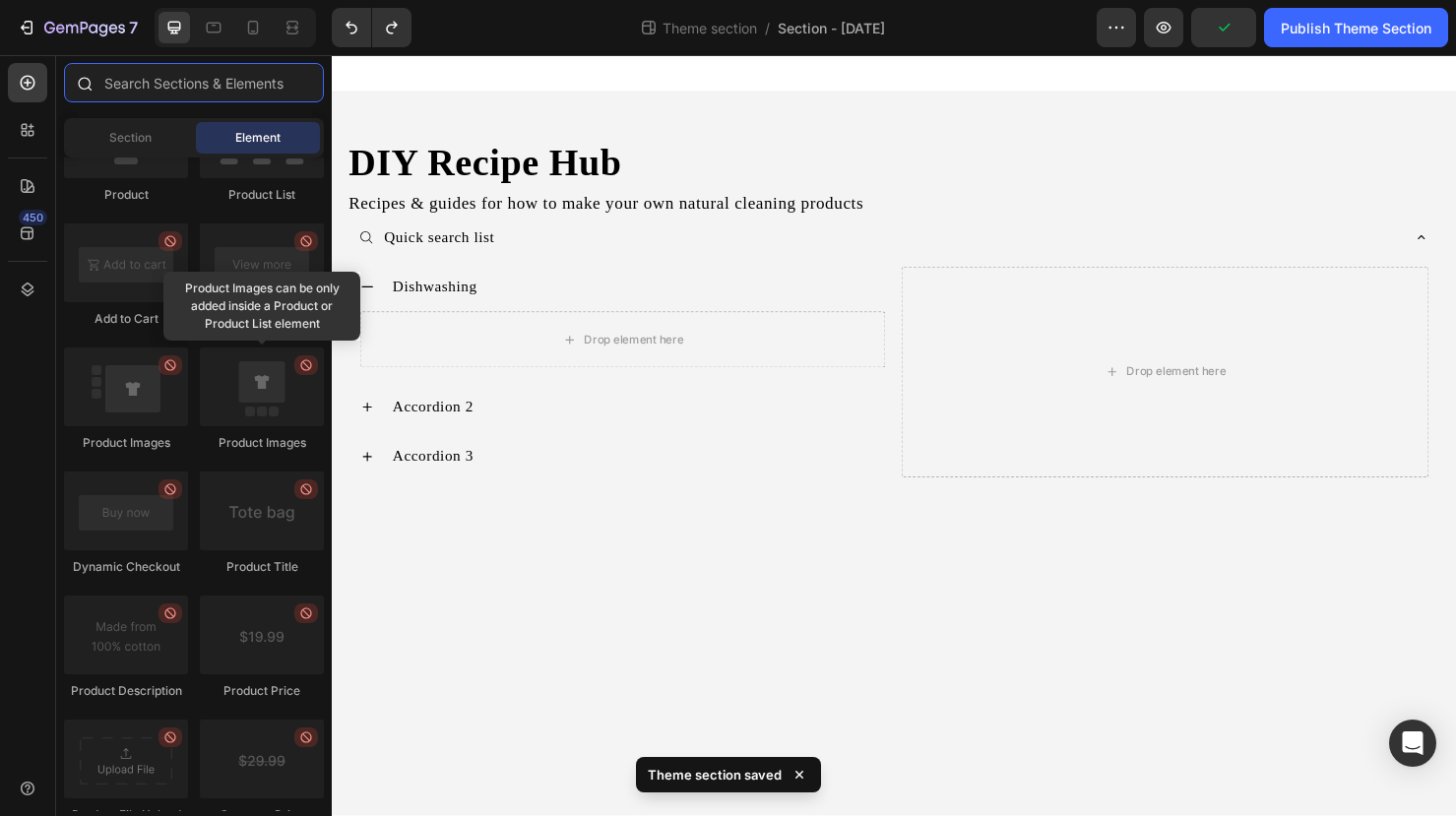 click at bounding box center [194, 83] 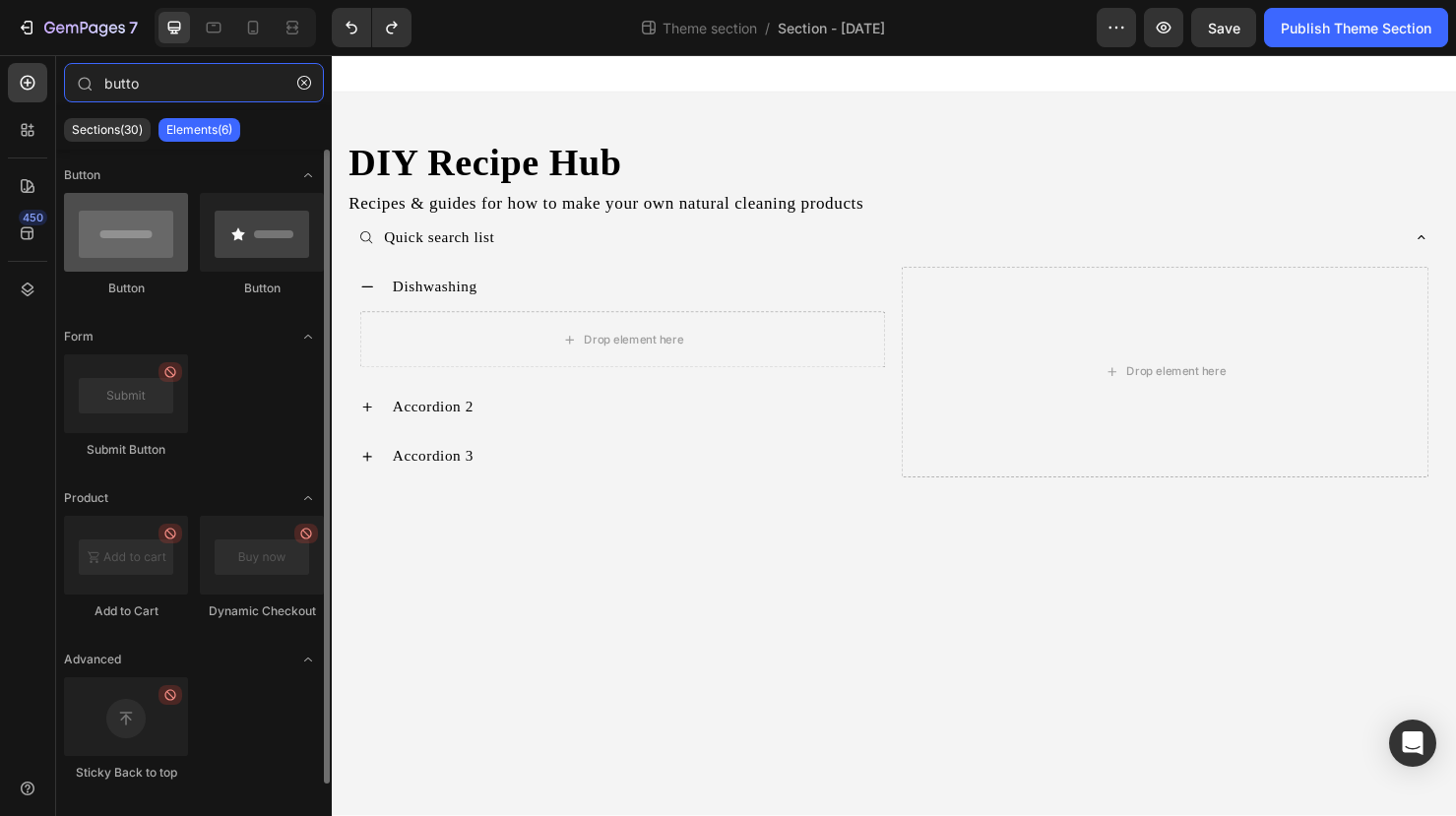 type on "butto" 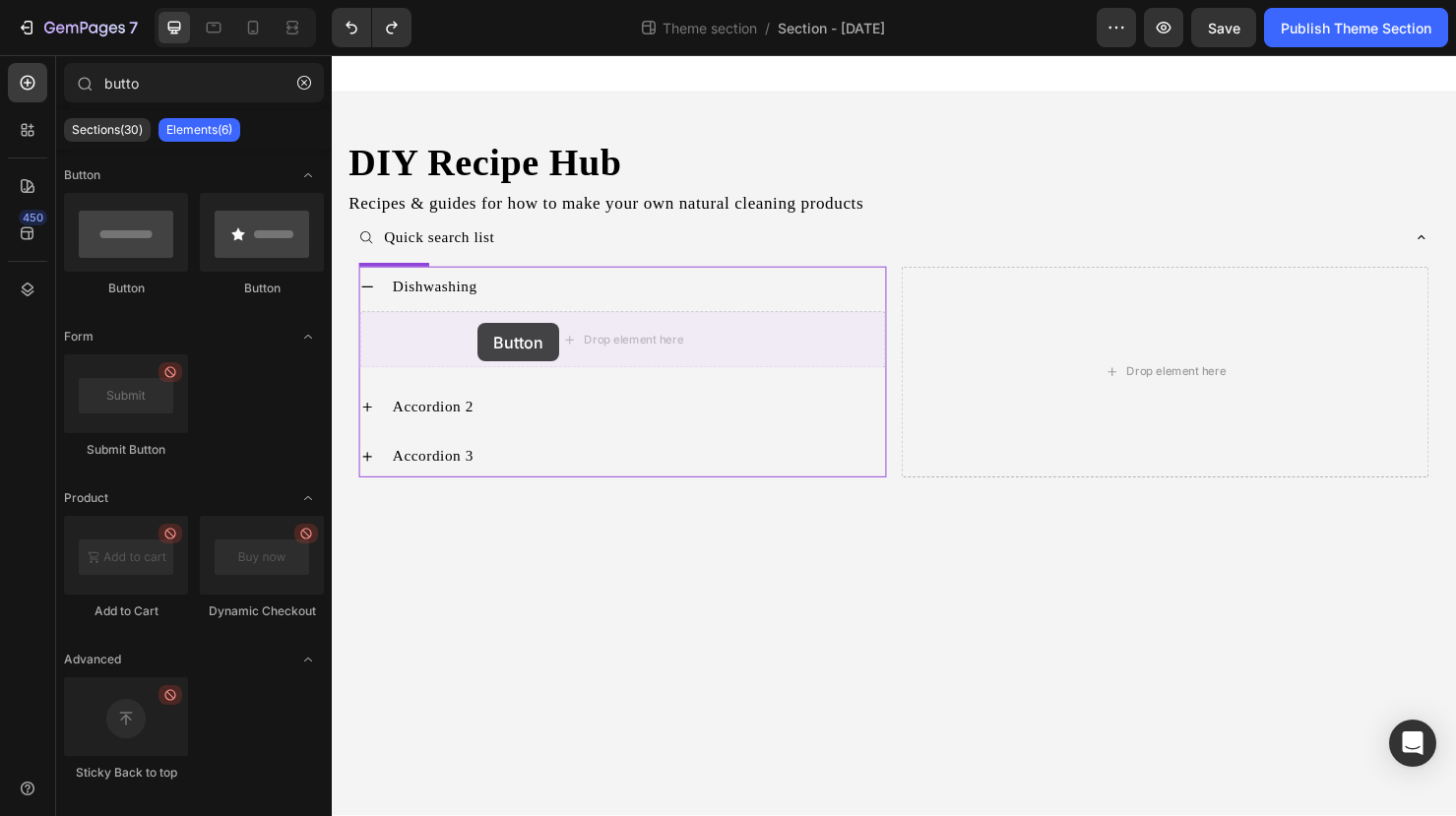 drag, startPoint x: 459, startPoint y: 318, endPoint x: 484, endPoint y: 337, distance: 31.400637 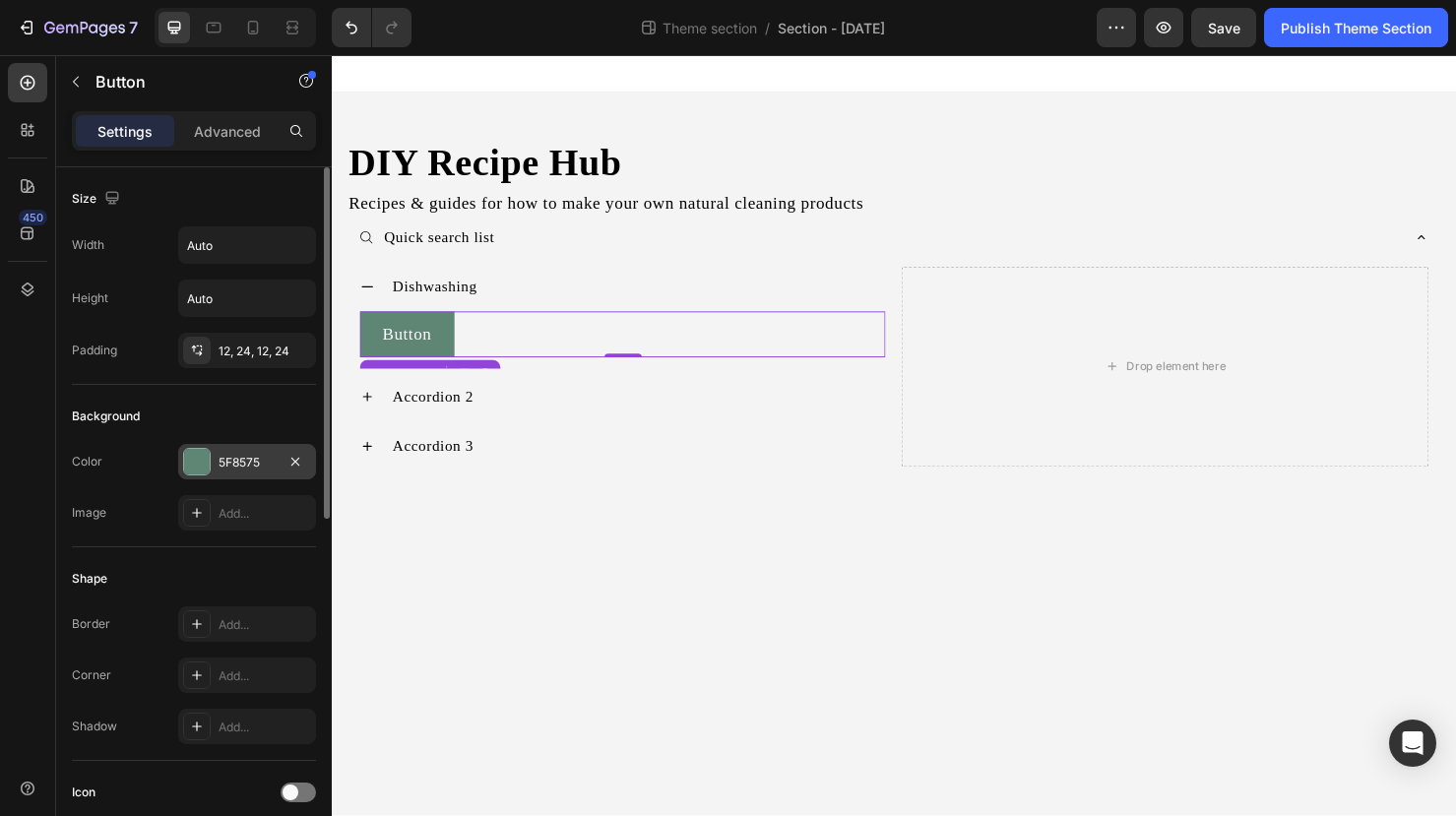 click at bounding box center (197, 462) 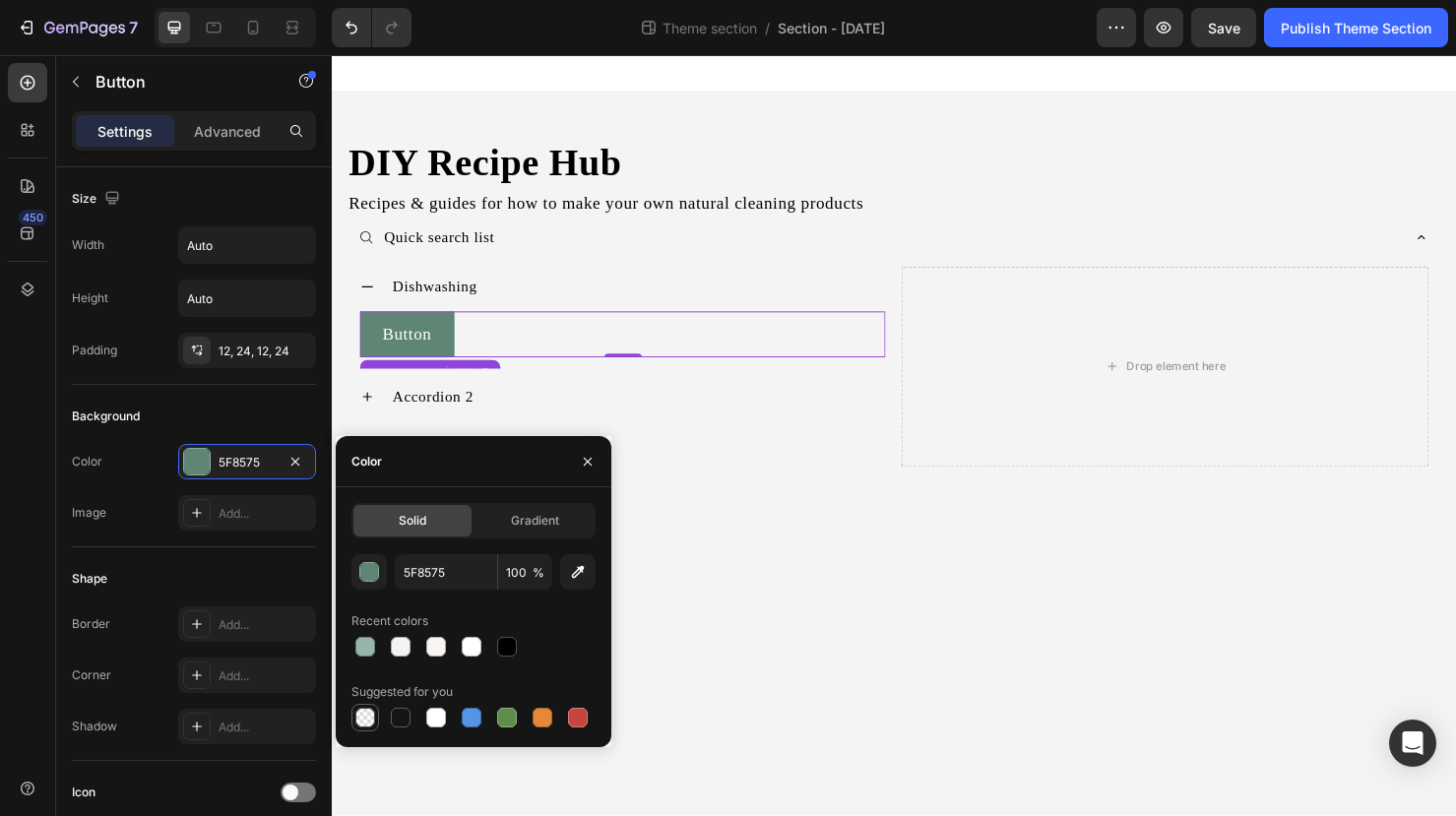 click at bounding box center (365, 718) 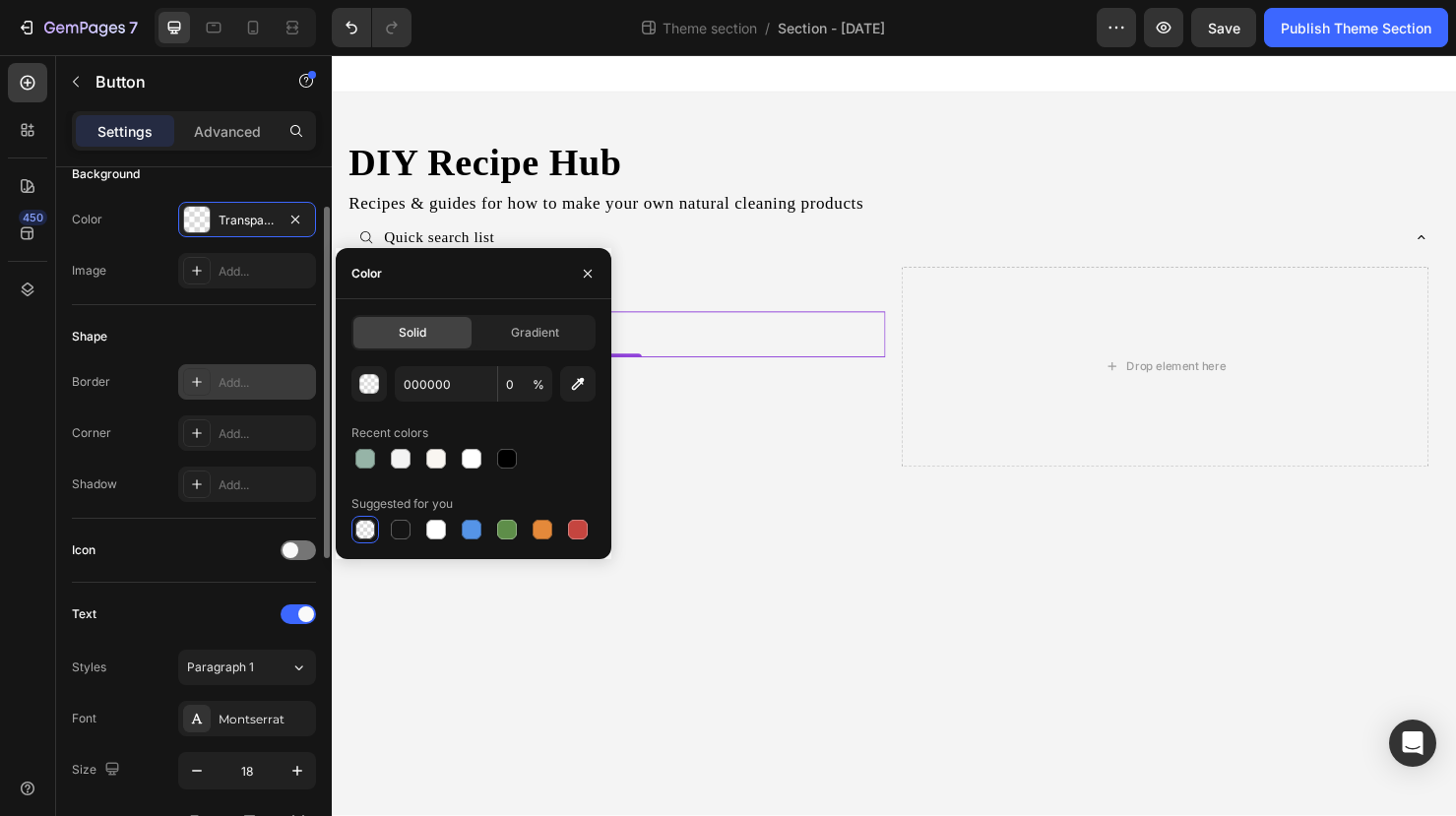 scroll, scrollTop: 248, scrollLeft: 0, axis: vertical 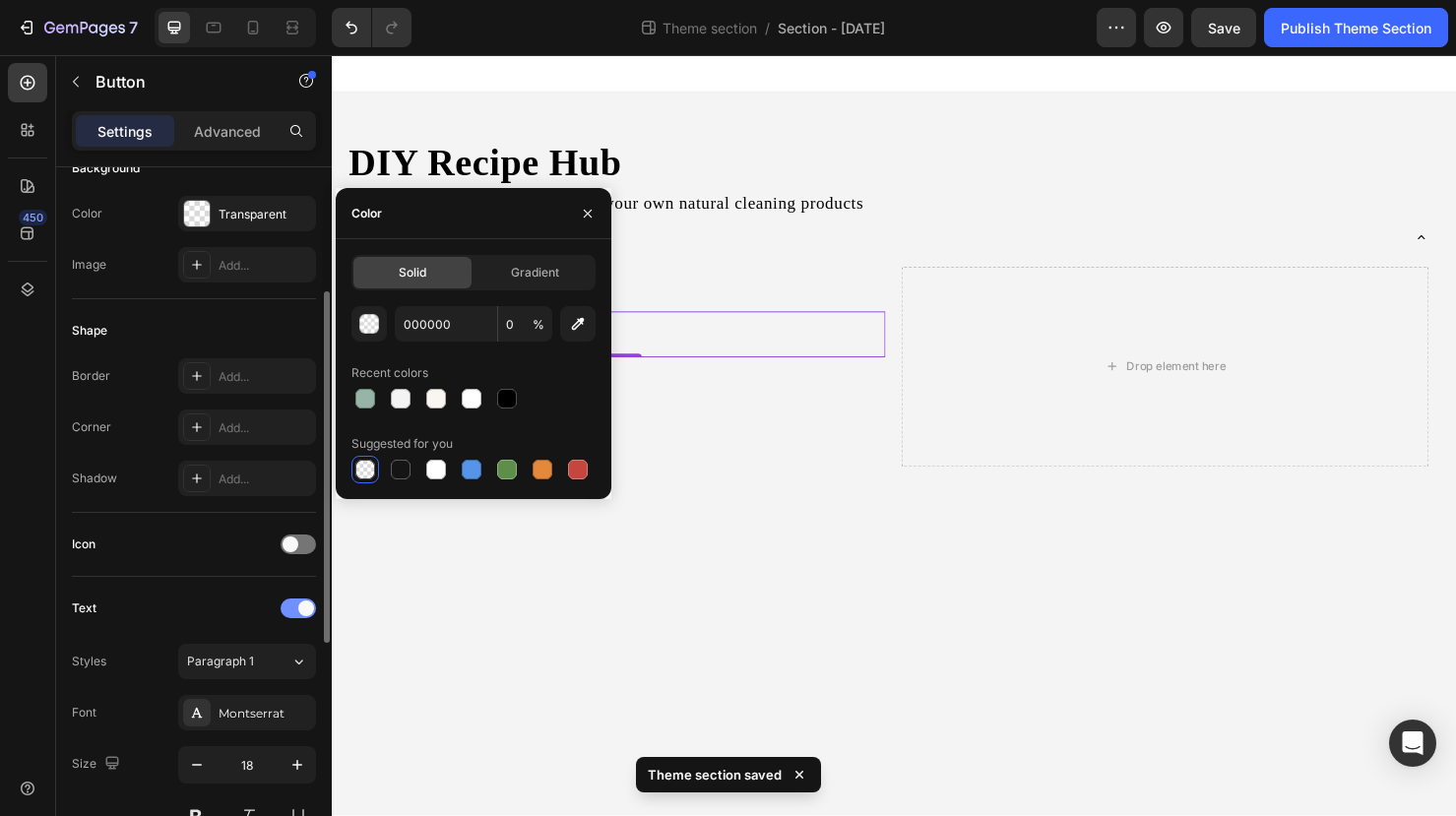 click at bounding box center (306, 608) 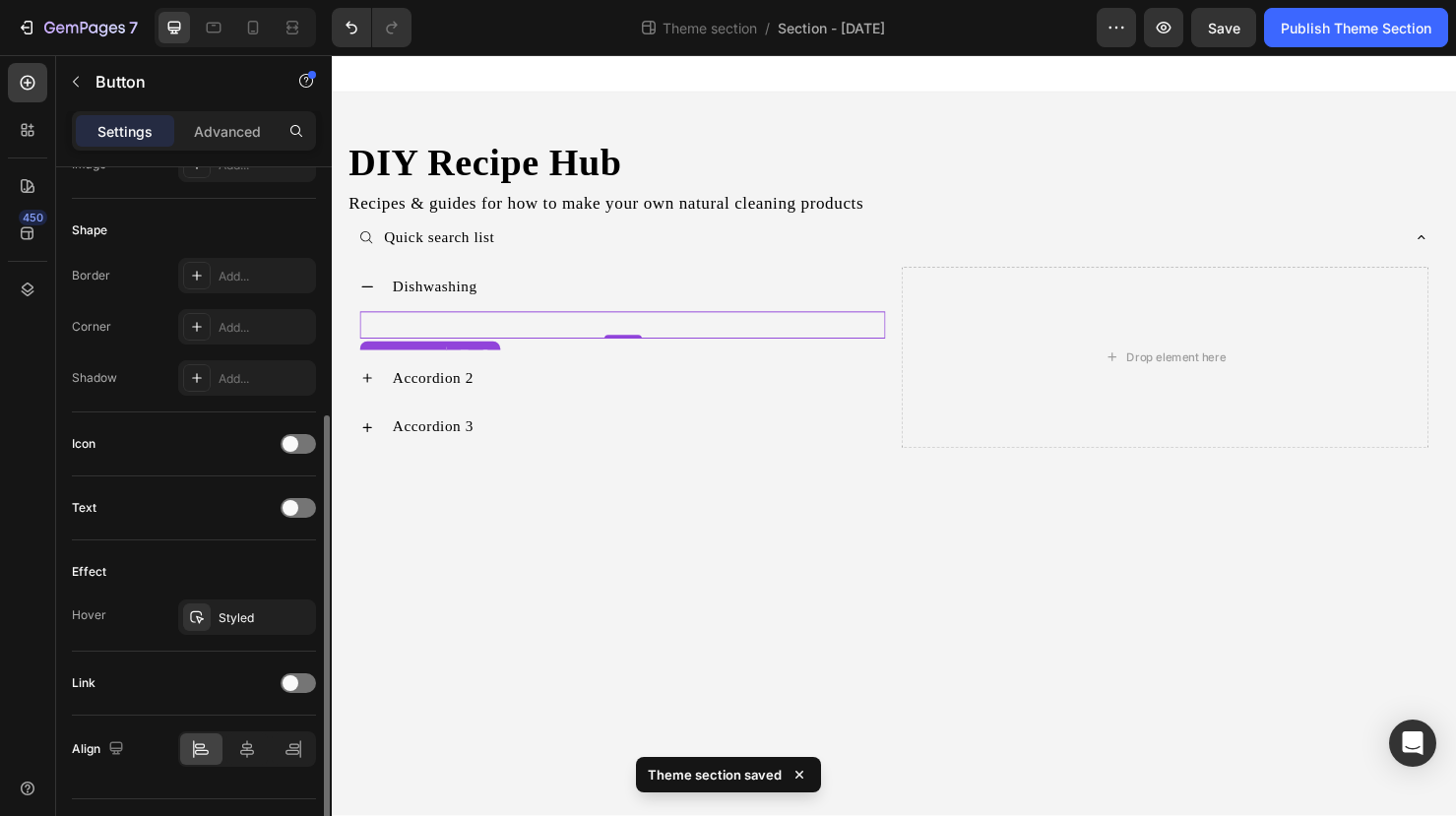 scroll, scrollTop: 364, scrollLeft: 0, axis: vertical 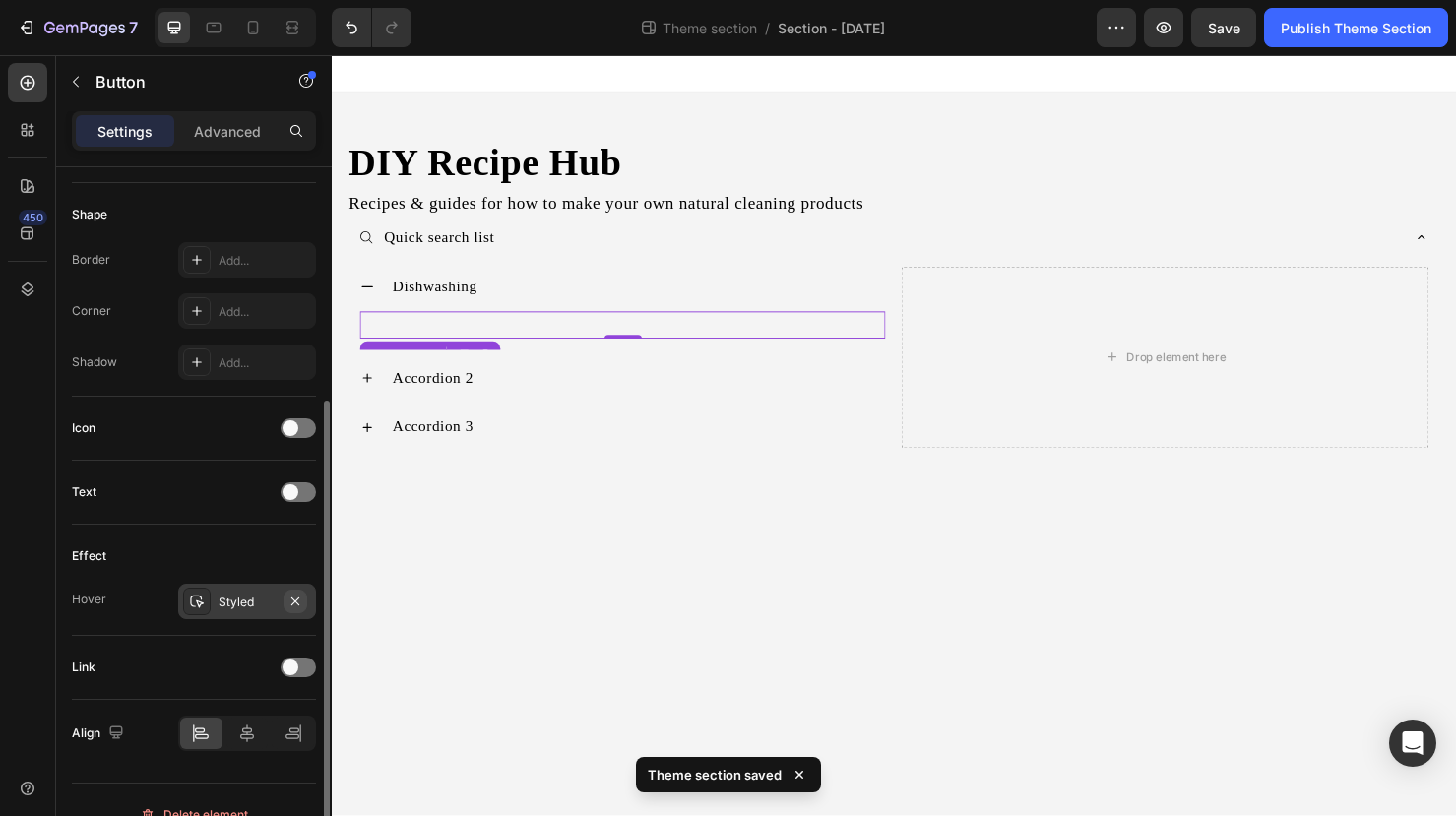click 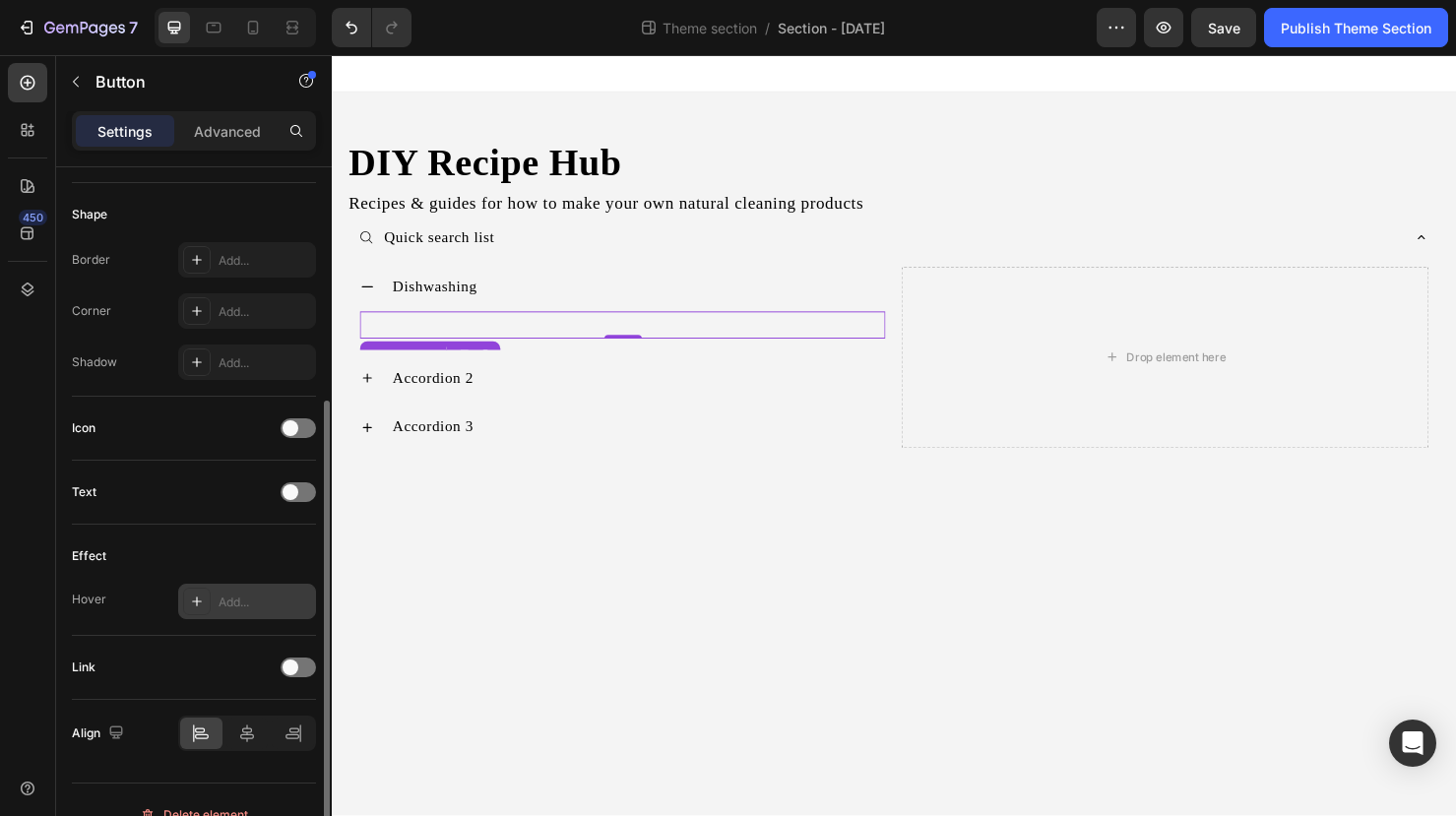scroll, scrollTop: 394, scrollLeft: 0, axis: vertical 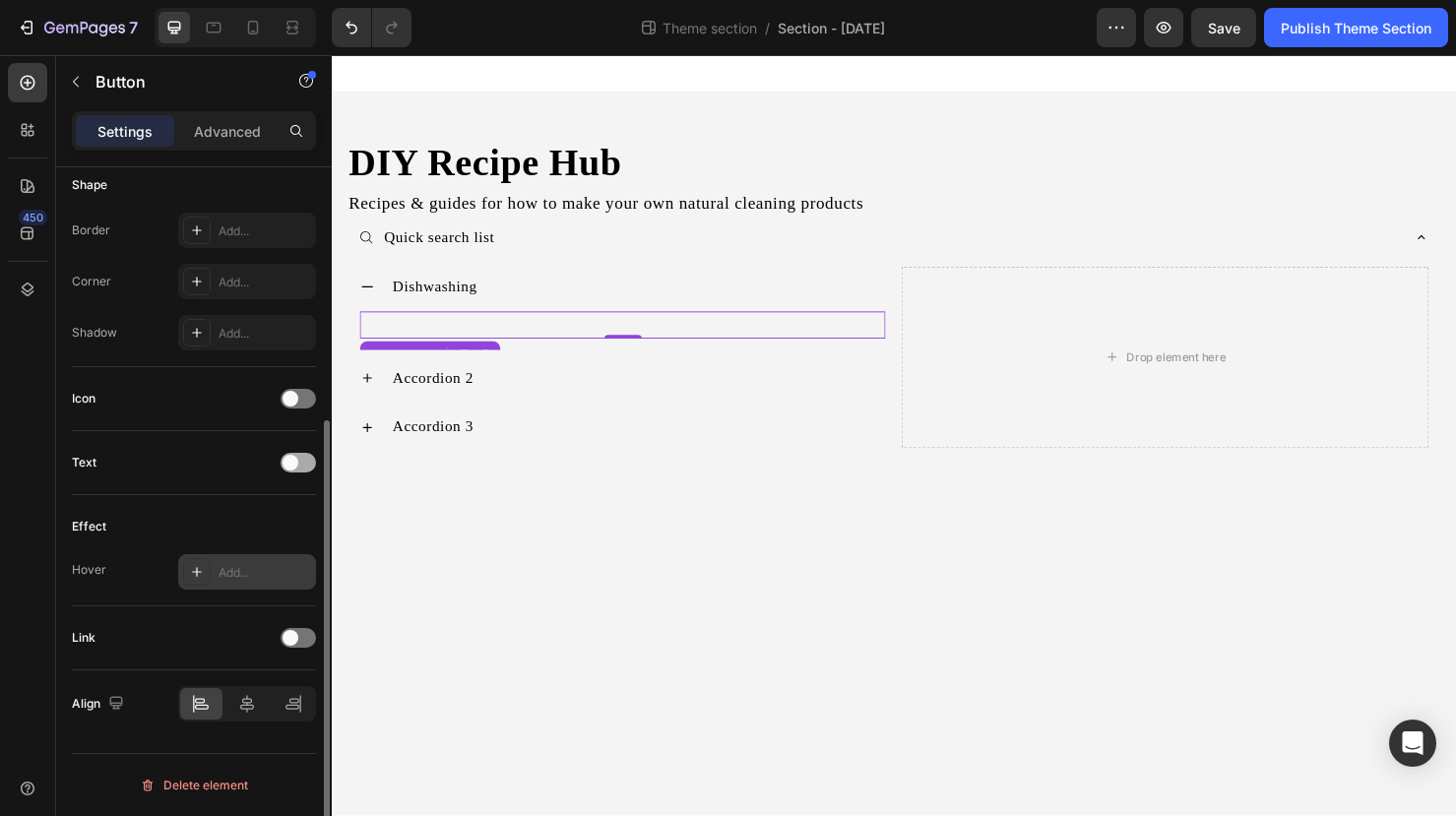 click at bounding box center [290, 463] 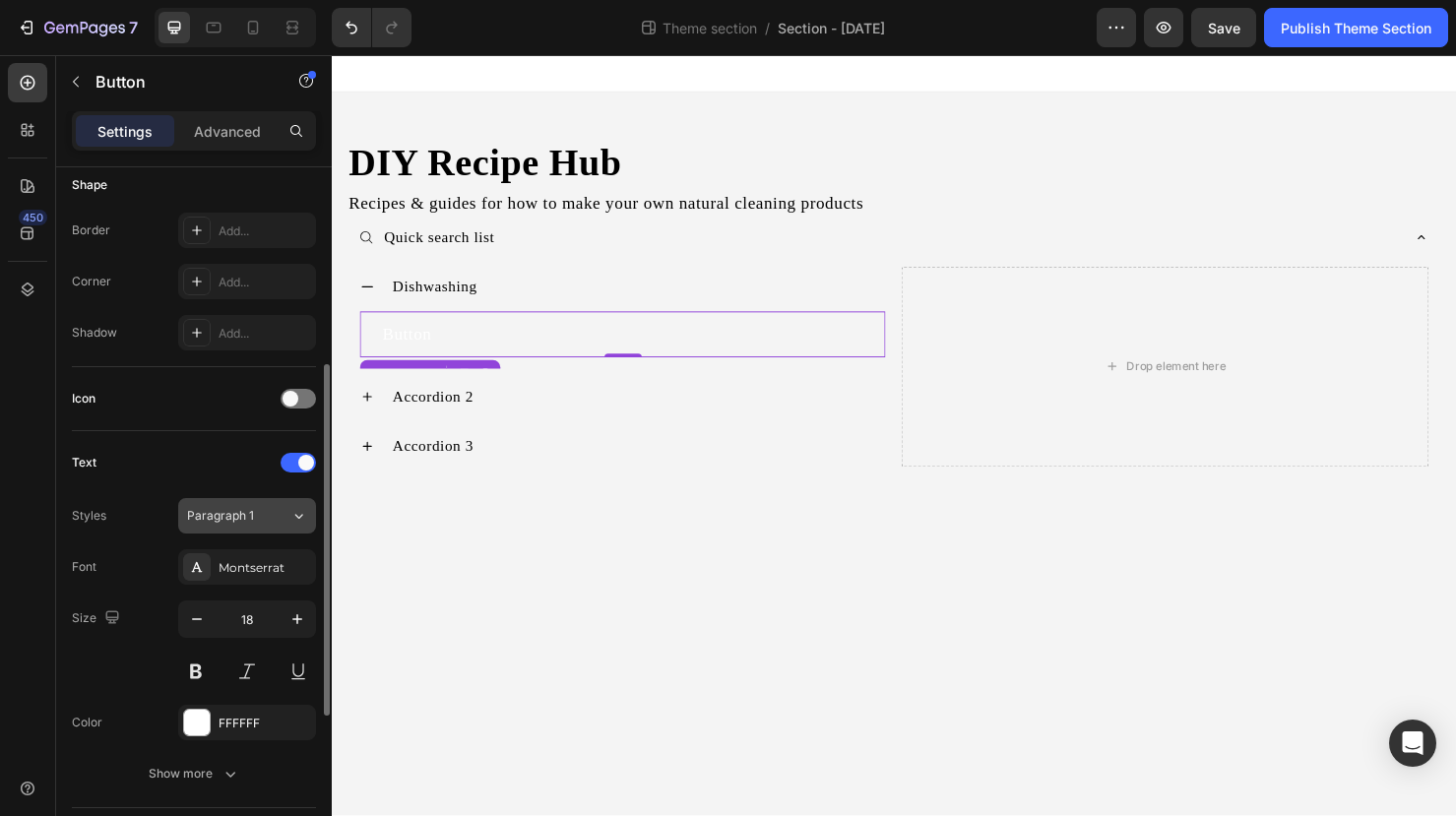 click on "Paragraph 1" at bounding box center (238, 516) 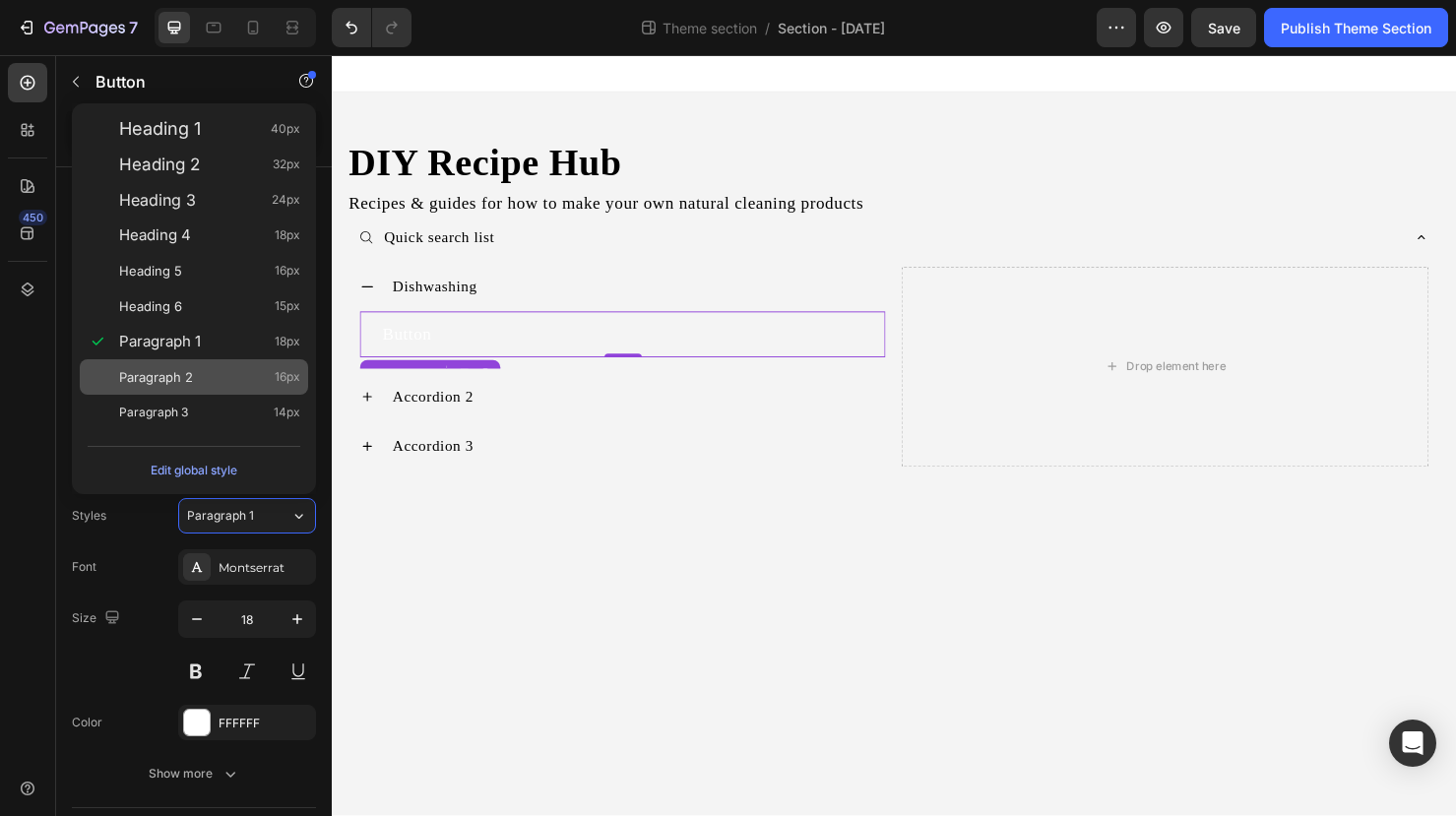 click on "Paragraph 2 16px" at bounding box center (210, 377) 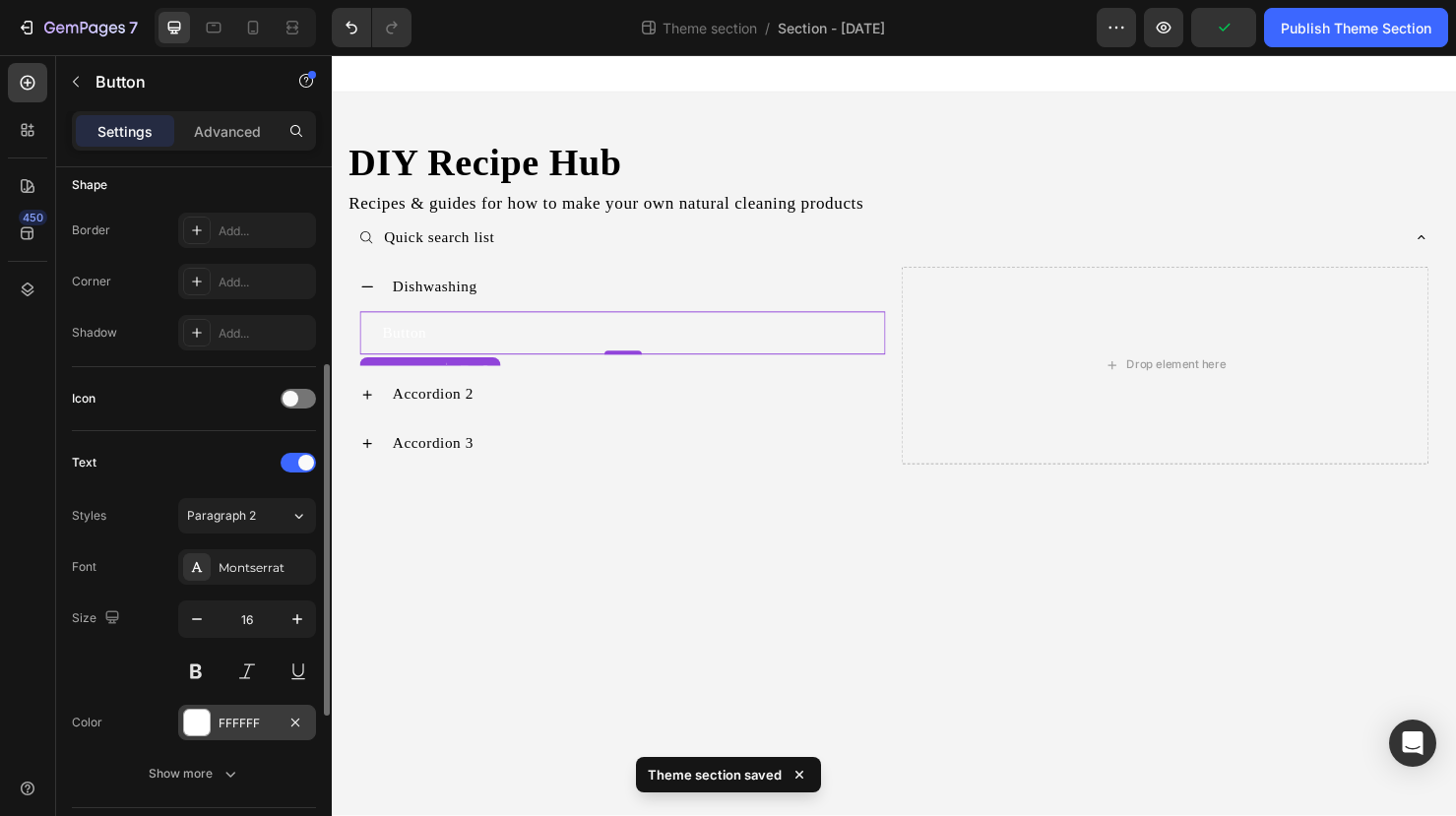 click at bounding box center [197, 722] 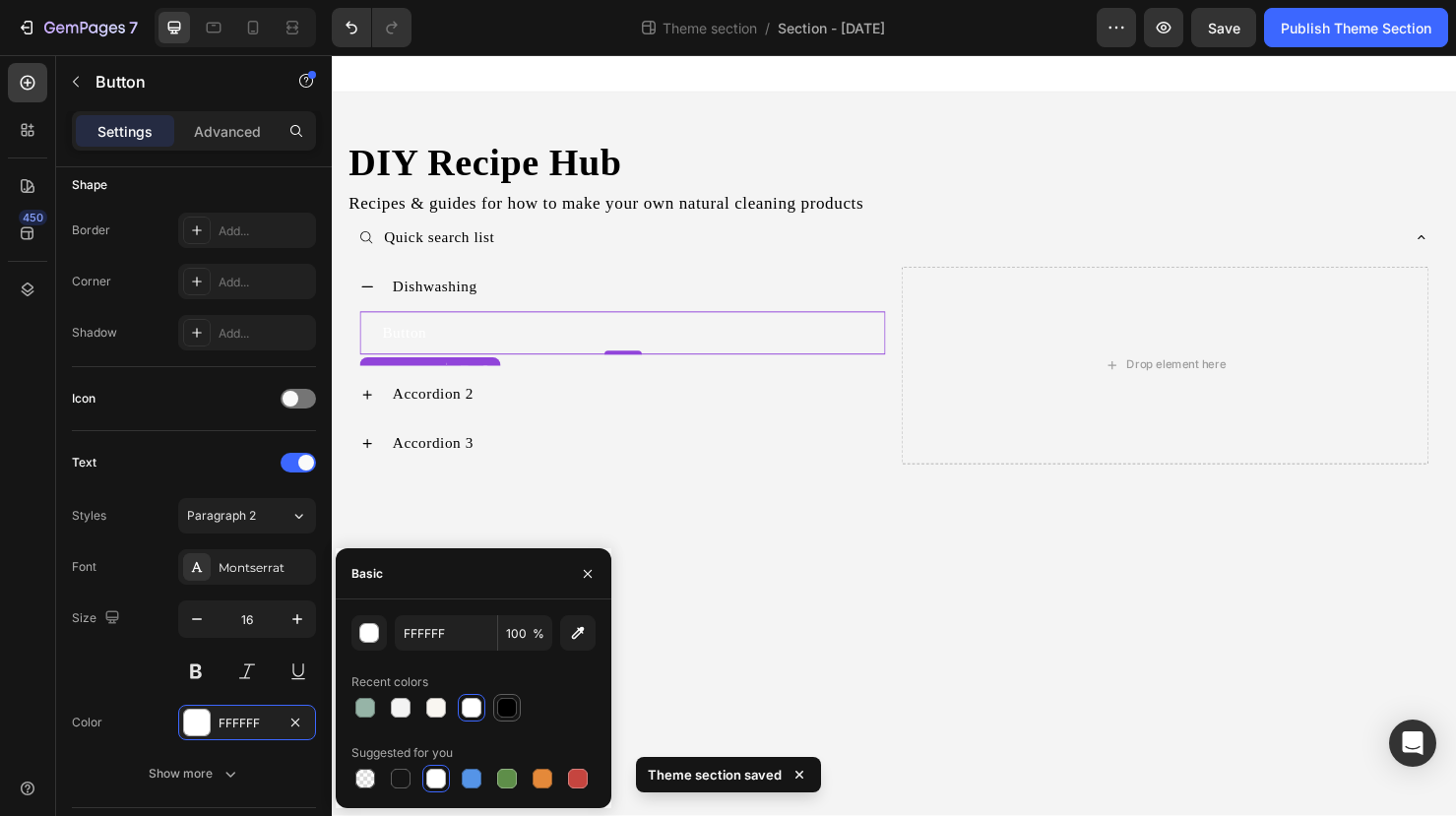 click at bounding box center [507, 708] 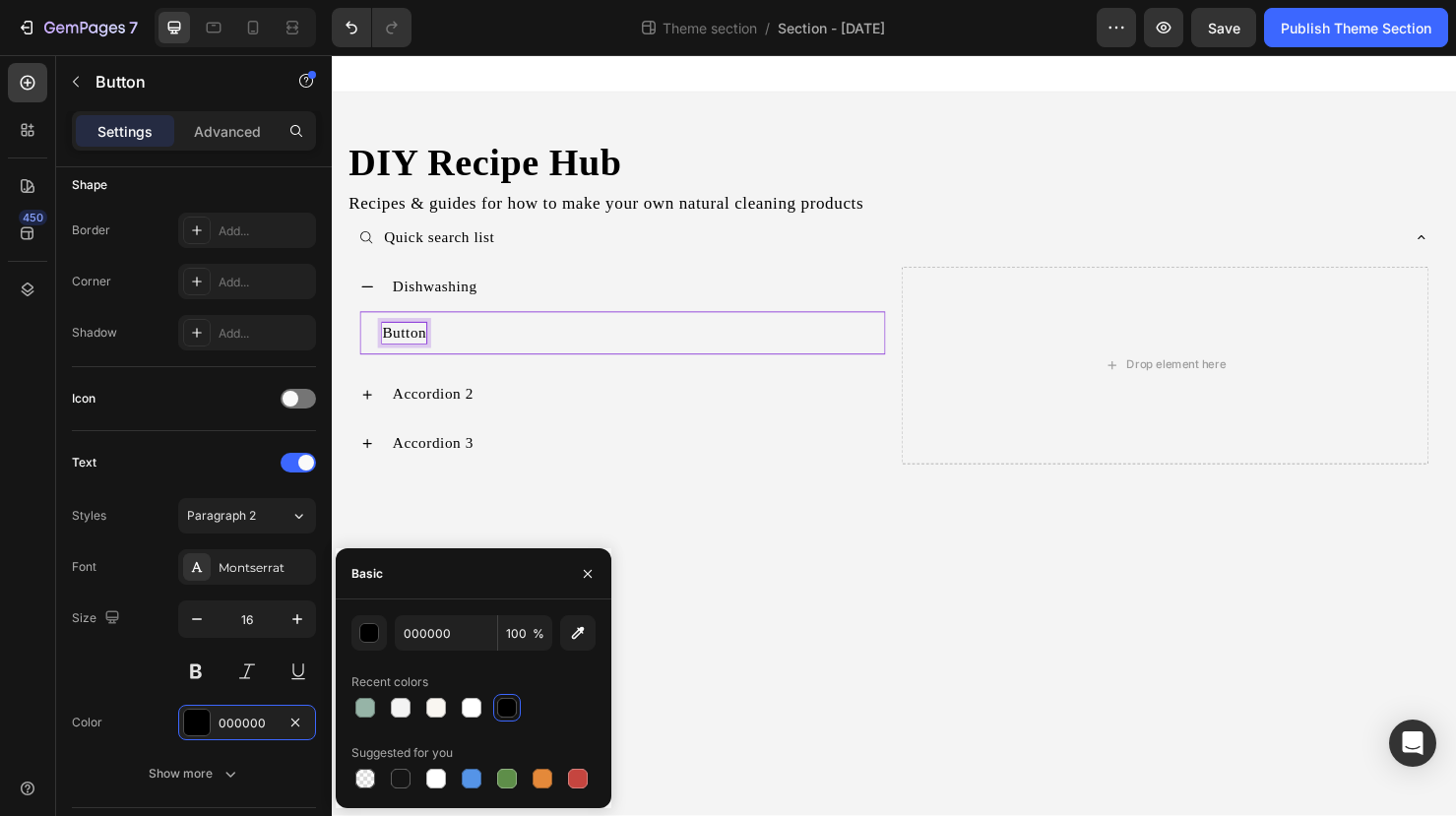 click on "Button" at bounding box center (408, 347) 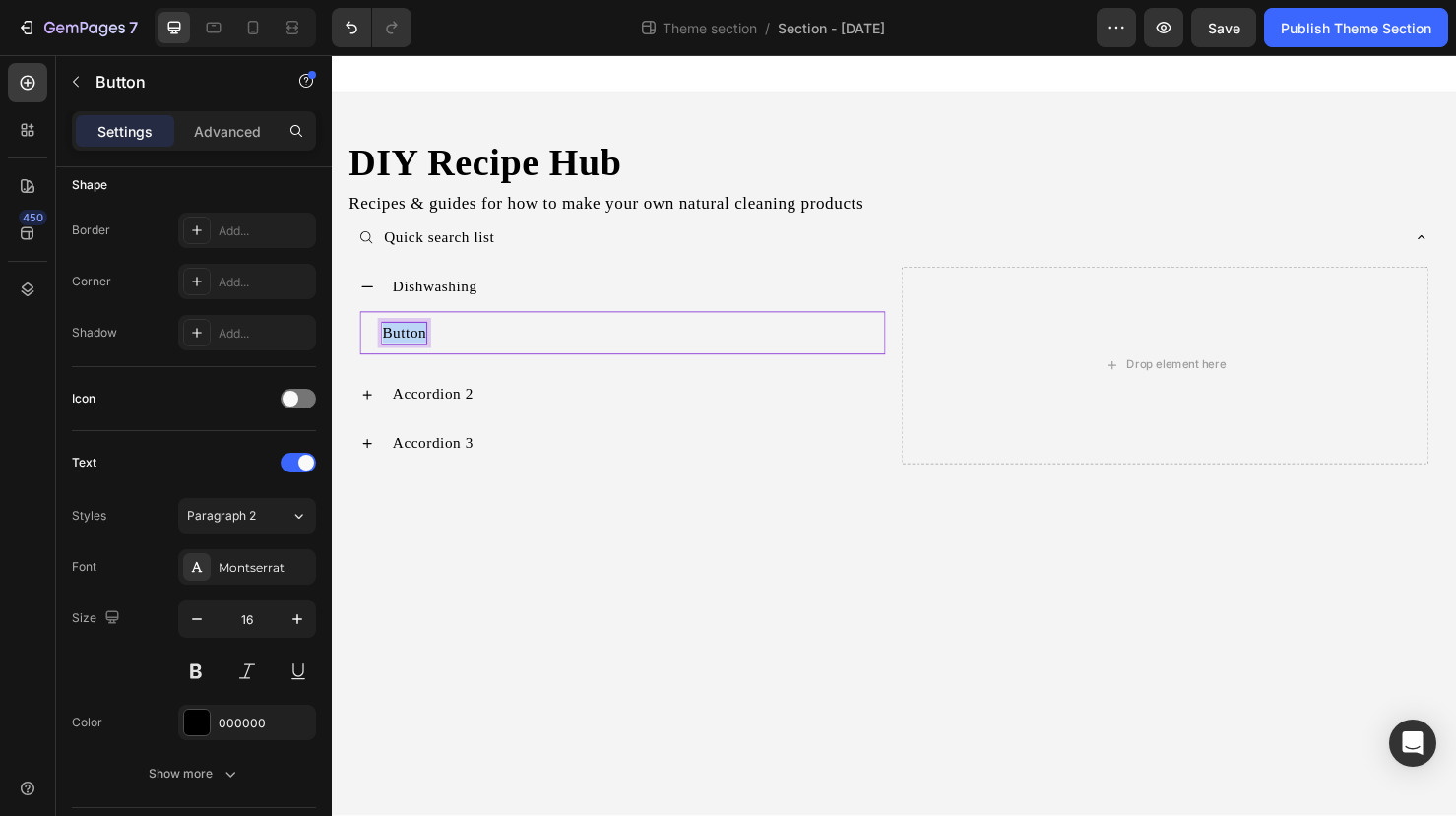 click on "Button" at bounding box center [408, 347] 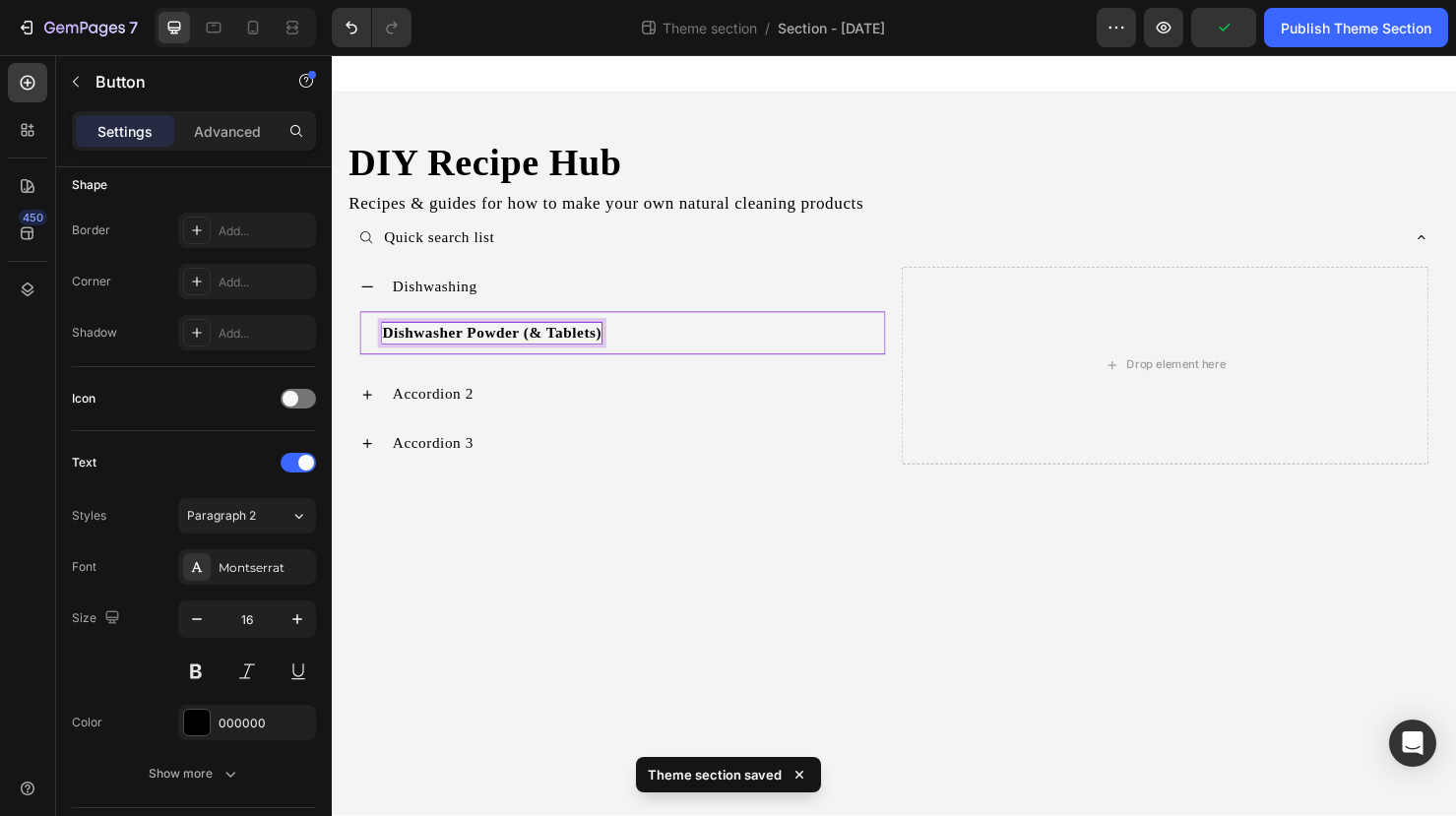 click on "Dishwasher Powder (& Tablets)" at bounding box center (500, 346) 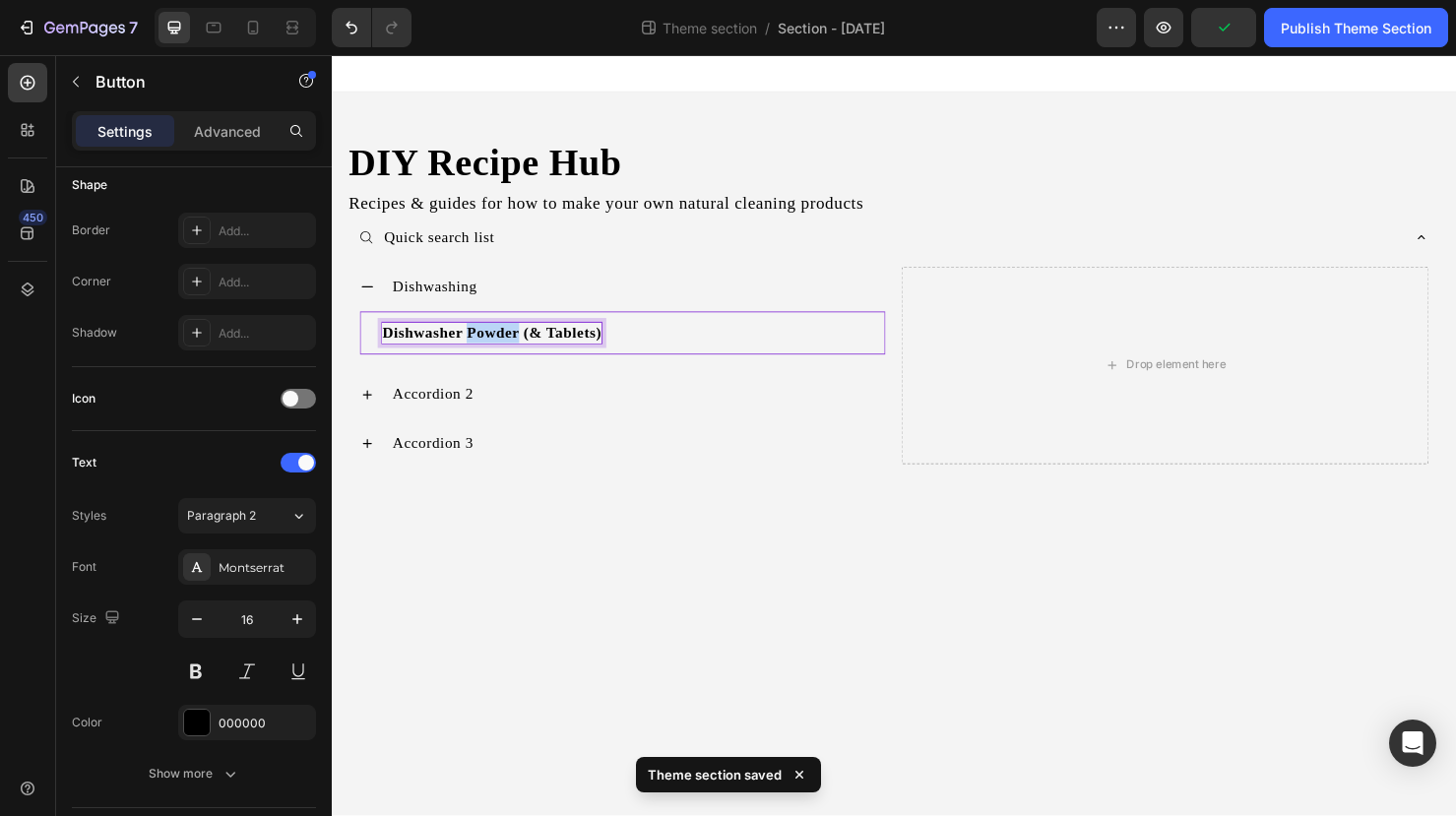 click on "Dishwasher Powder (& Tablets)" at bounding box center [500, 346] 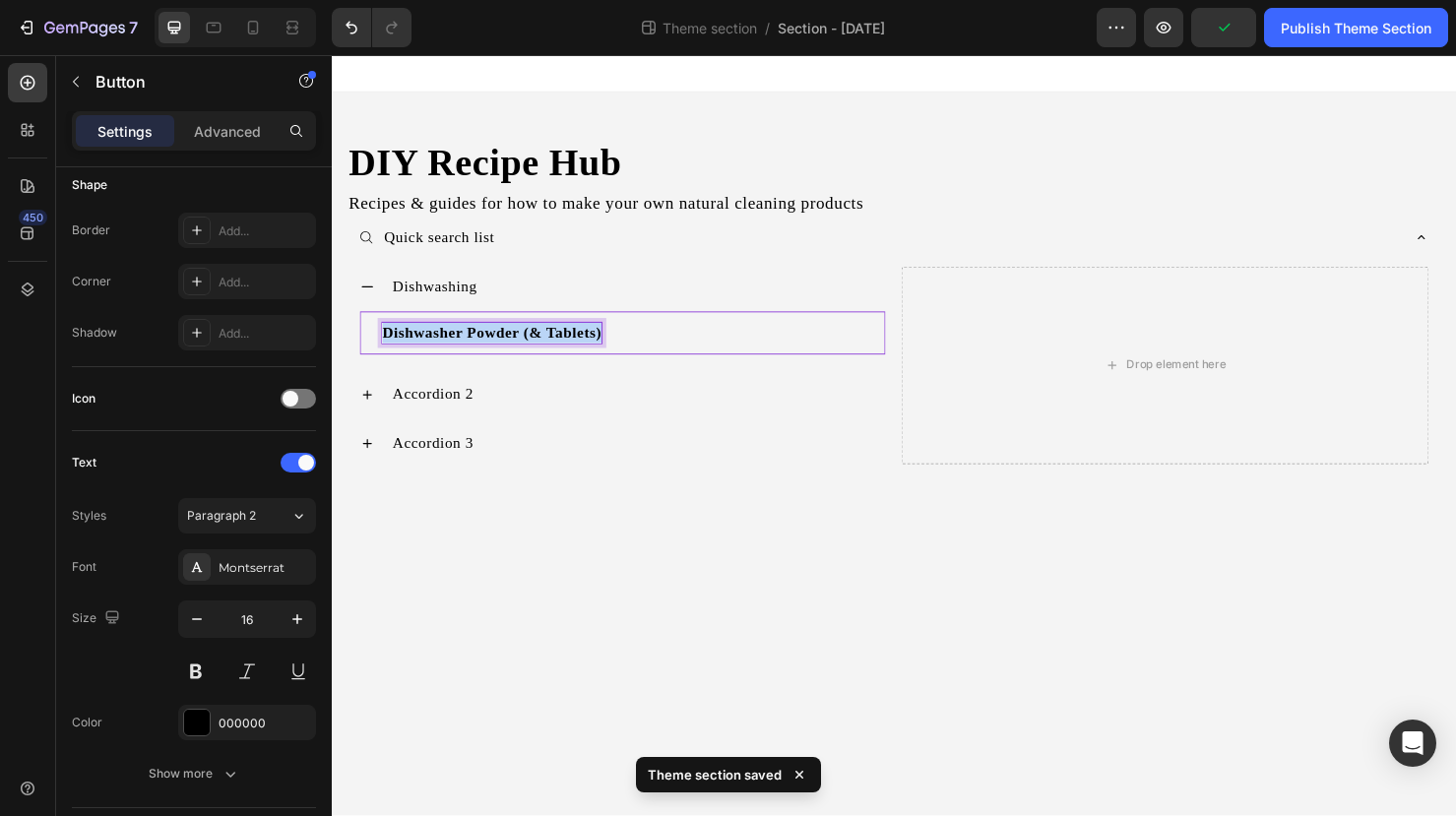 click on "Dishwasher Powder (& Tablets)" at bounding box center [500, 346] 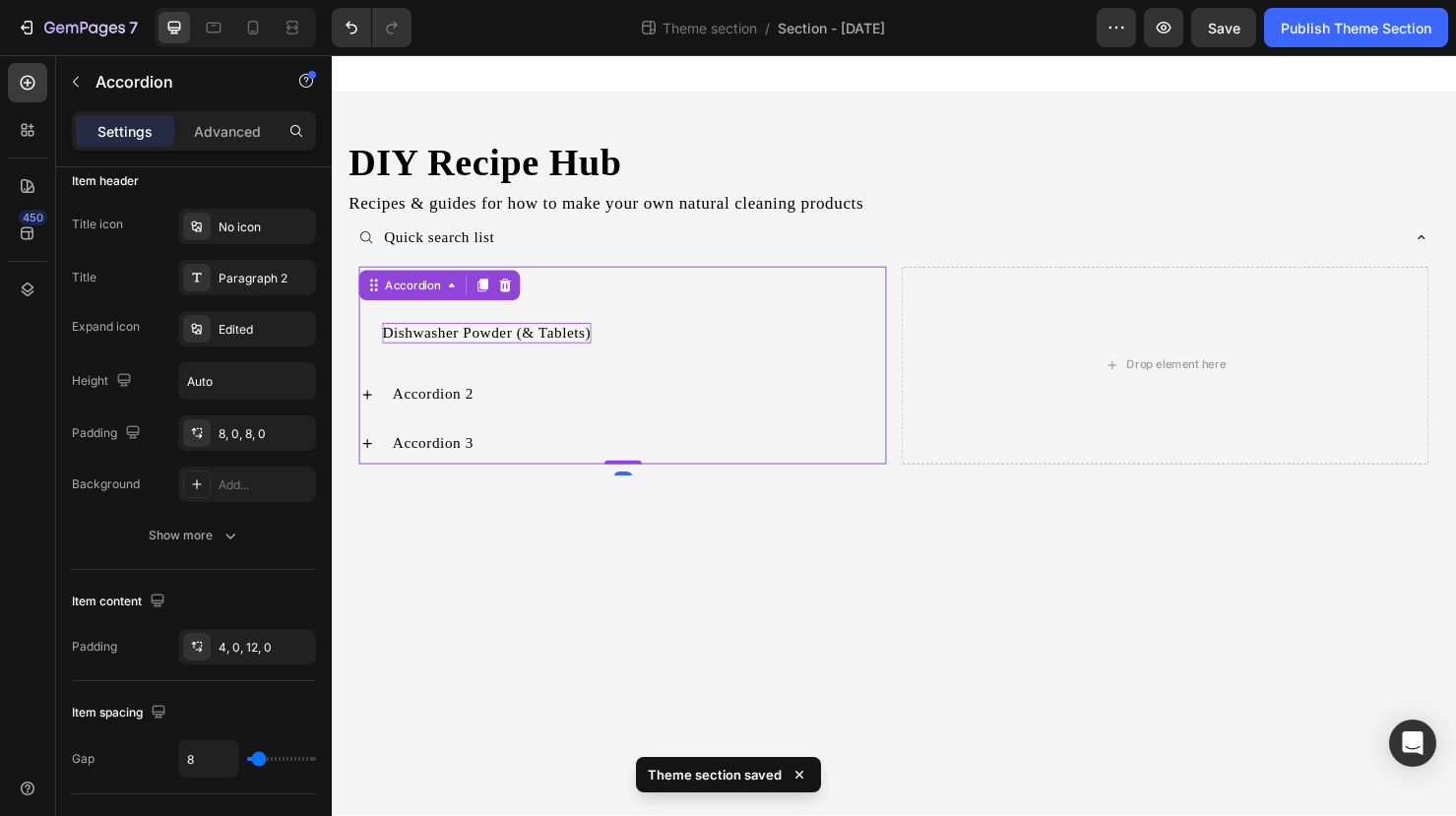 click on "Dishwashing Dishwasher Powder (& Tablets) Button
Accordion 2
Accordion 3 Accordion   0" at bounding box center (637, 382) 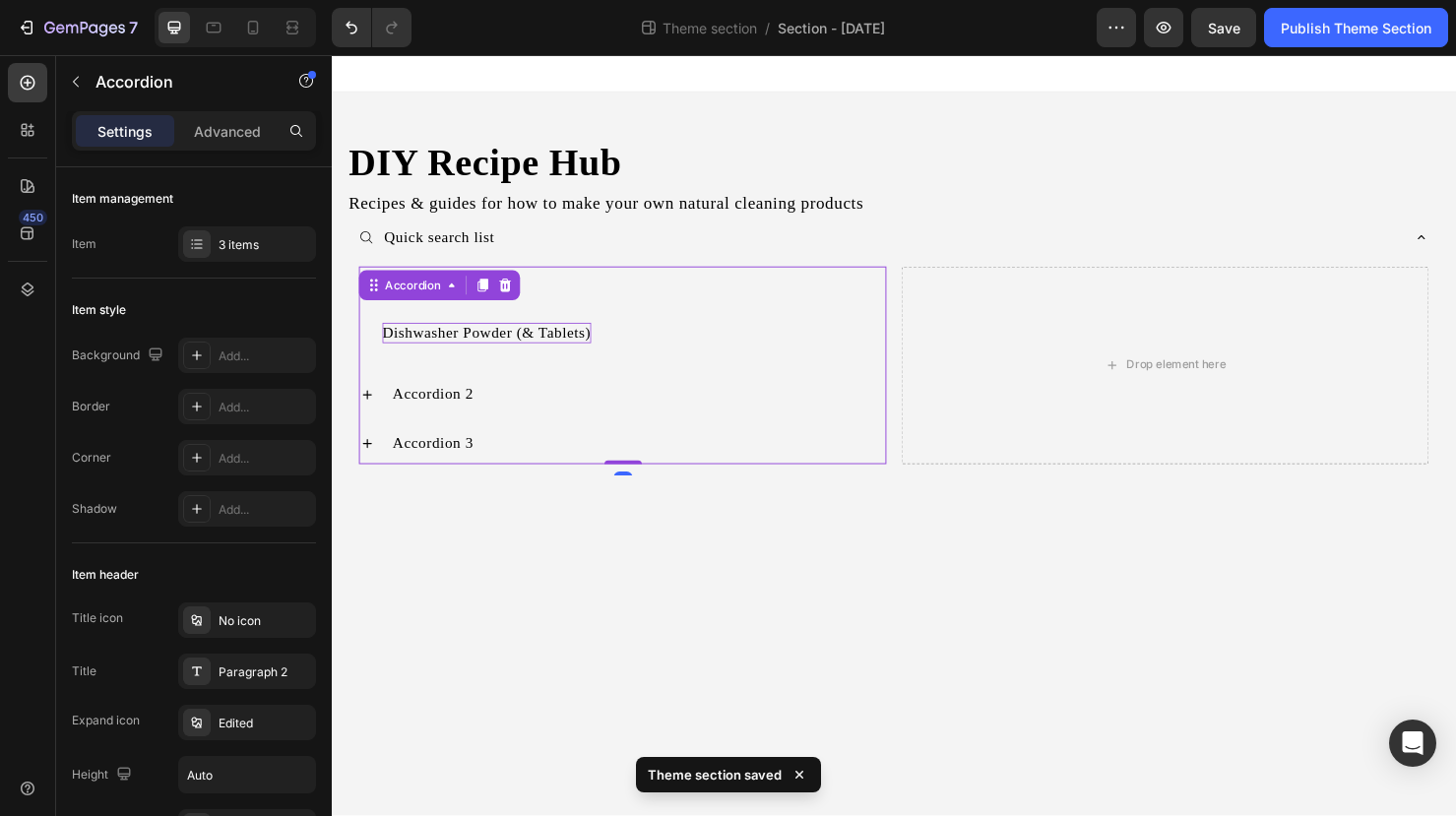 click on "Dishwashing" at bounding box center [653, 299] 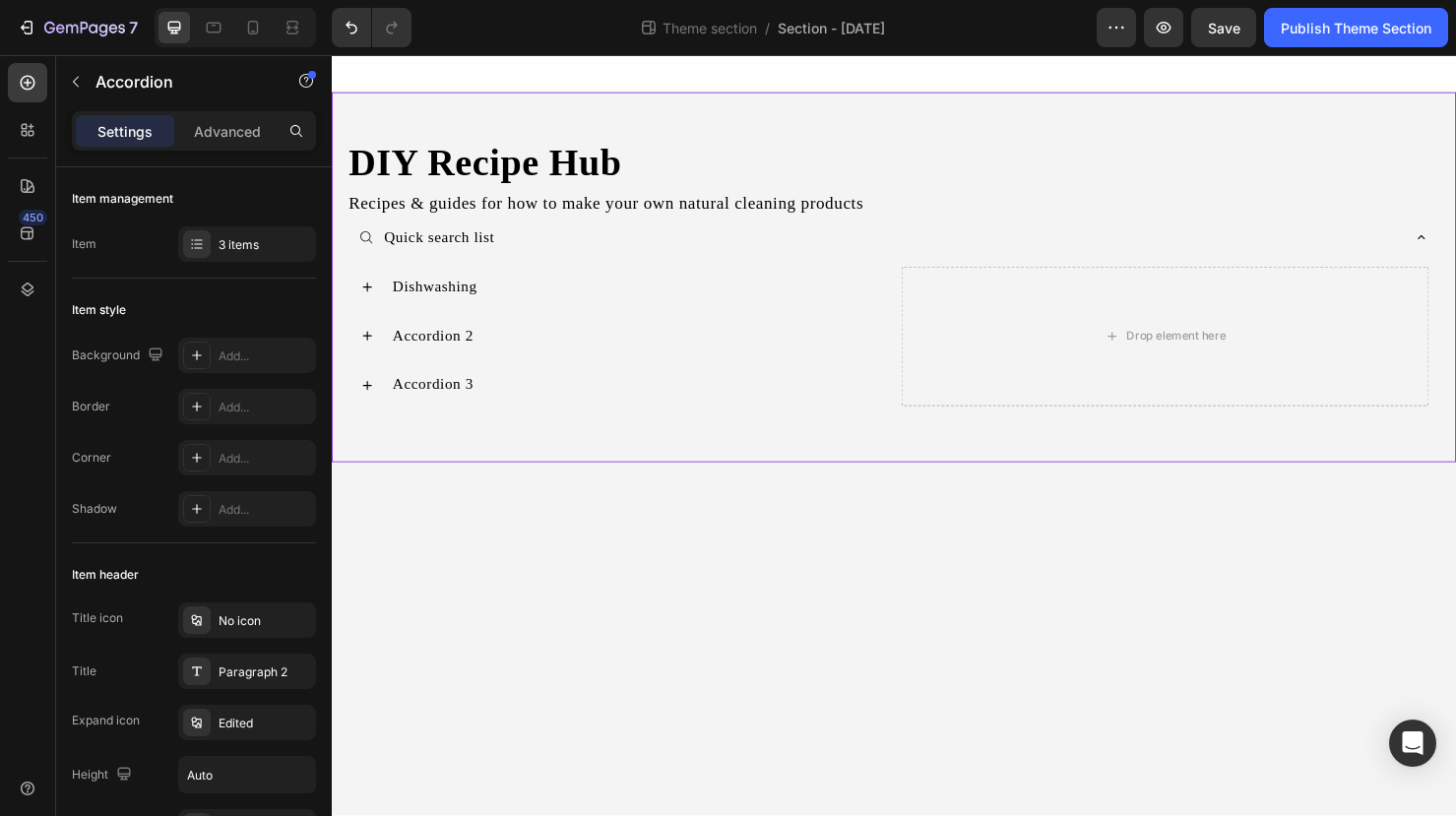 click on "DIY Recipe Hub Heading Recipes & guides for how to make your own natural cleaning products Text Block
Quick search list
Dishwashing
Accordion 2
Accordion 3 Accordion
Drop element here Row Accordion Row" at bounding box center (922, 288) 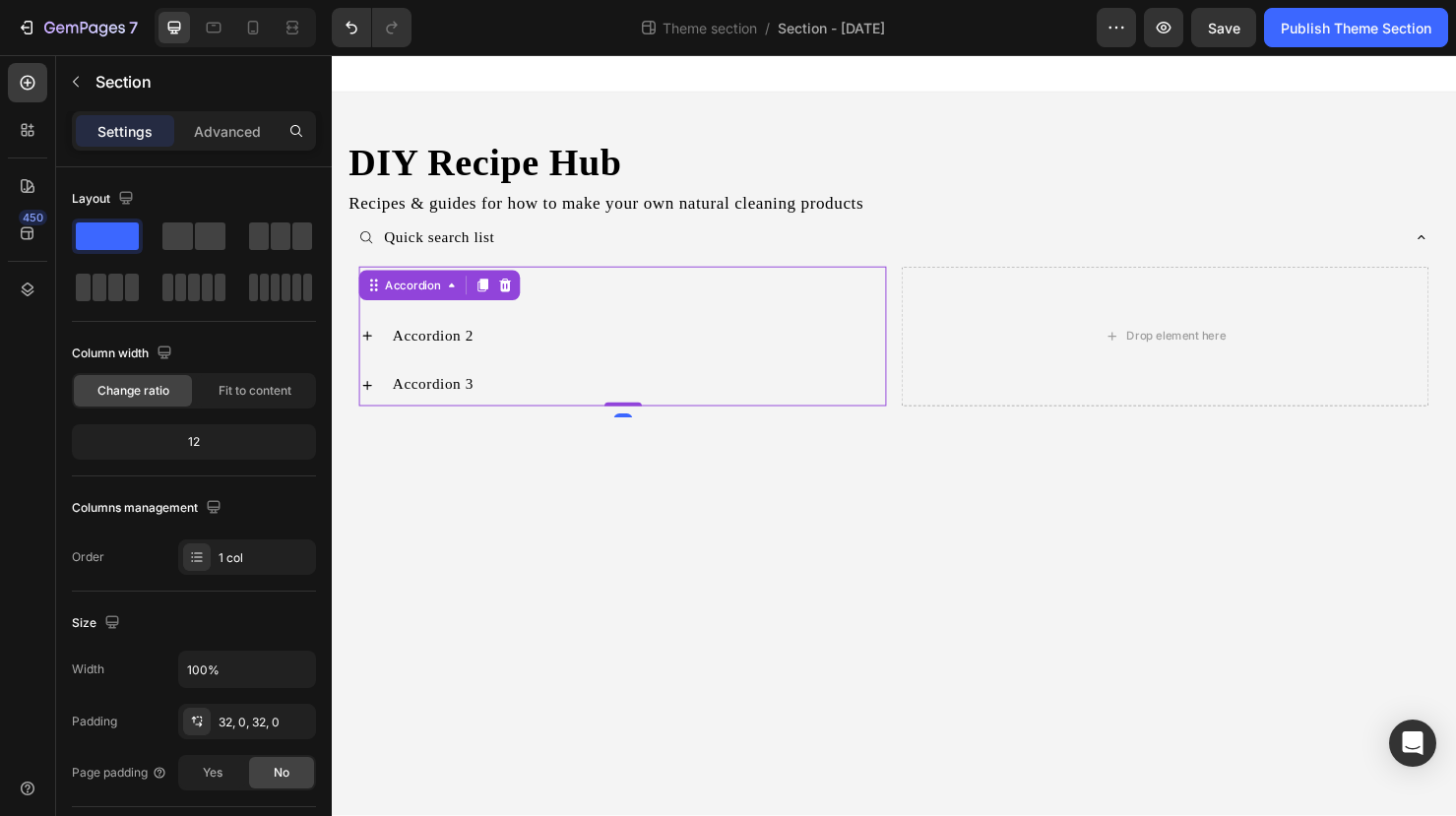 click on "Dishwashing
Accordion 2
Accordion 3 Accordion   0" at bounding box center [637, 350] 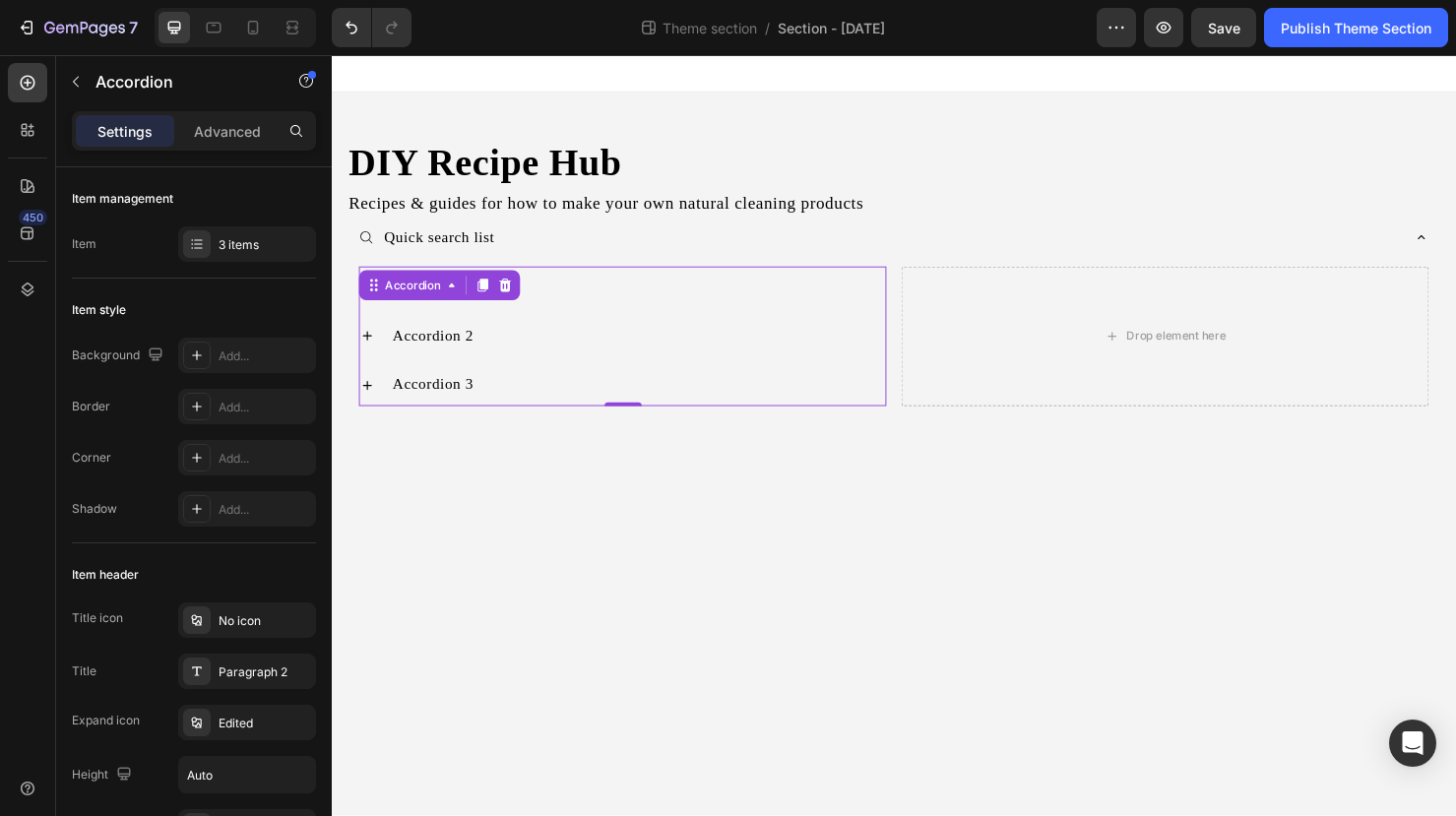 click on "Dishwashing" at bounding box center (653, 299) 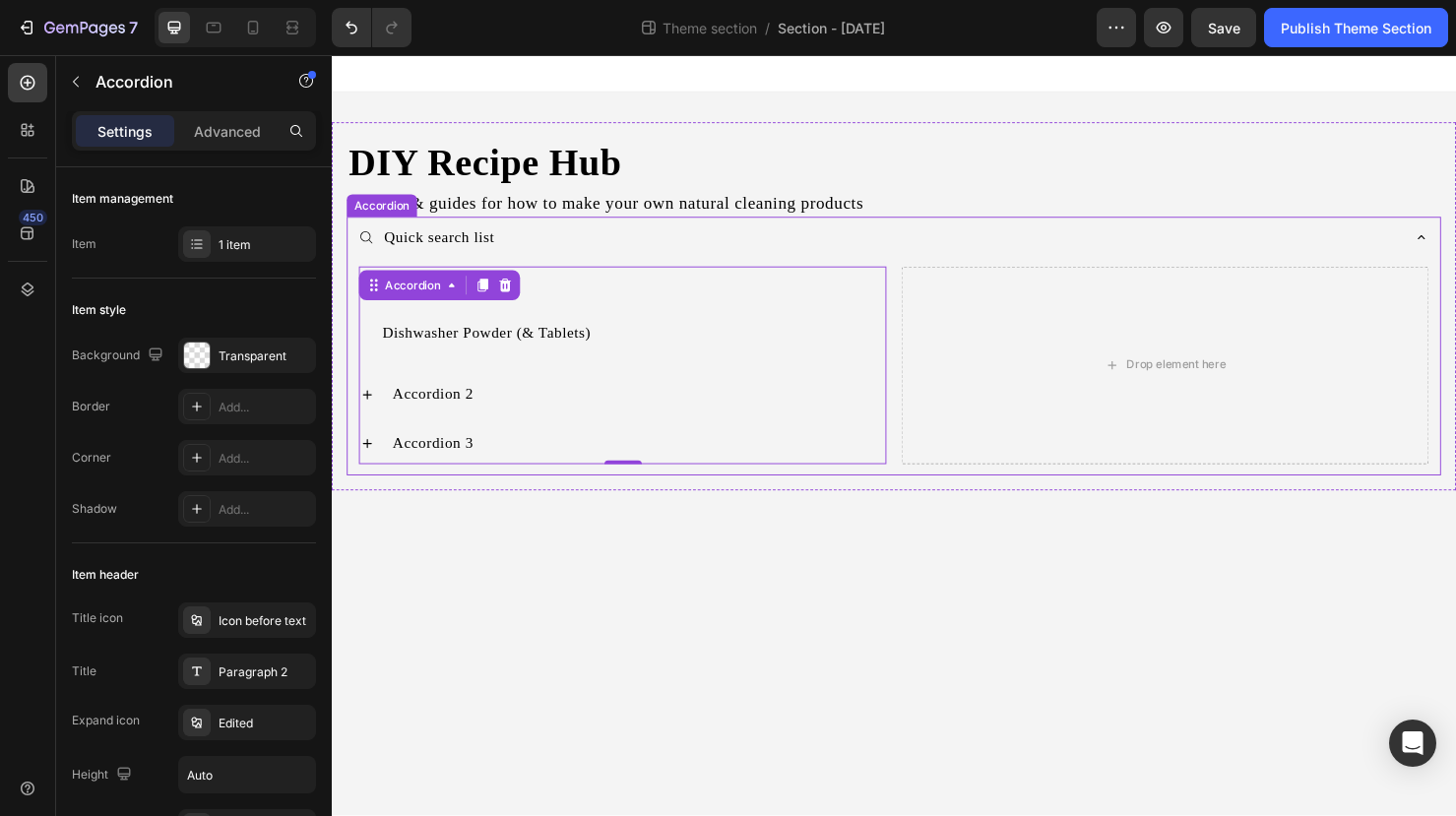 click on "Dishwashing Dishwasher Powder (& Tablets) Button
Accordion 2
Accordion 3 Accordion   0
Drop element here Row" at bounding box center [922, 386] 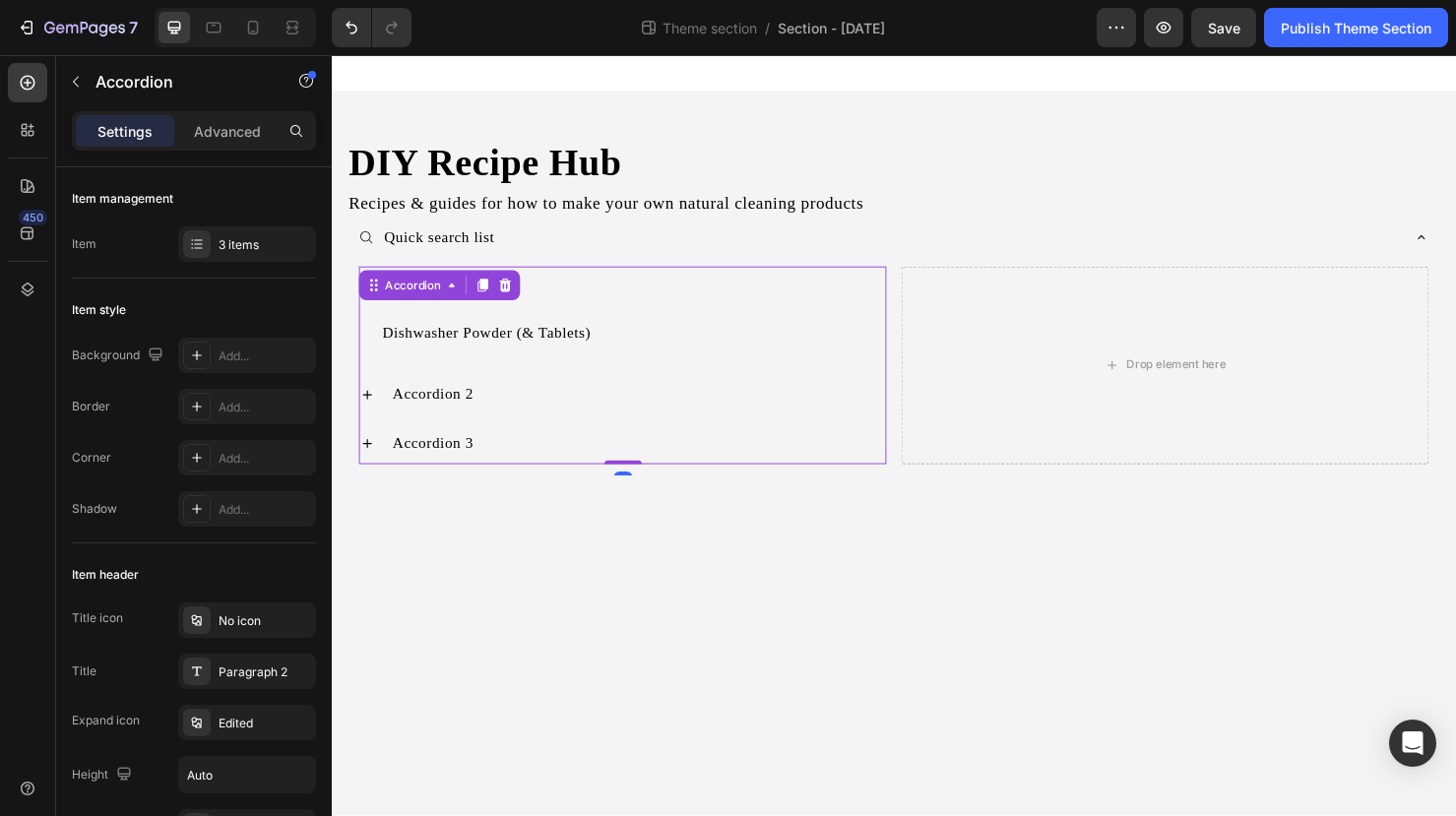click on "Dishwashing Dishwasher Powder (& Tablets) Button
Accordion 2
Accordion 3 Accordion   0" at bounding box center (637, 382) 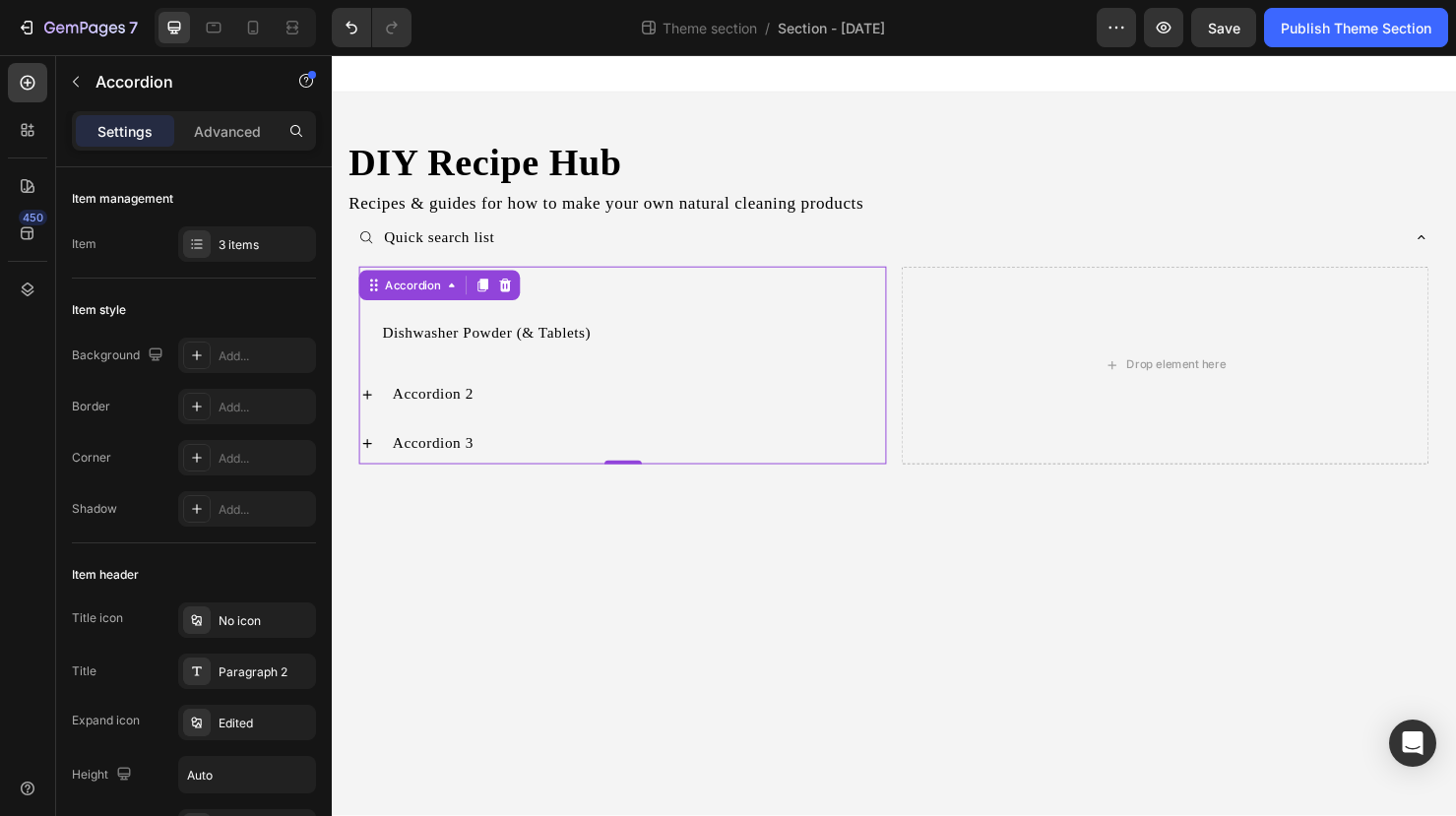 click on "Dishwashing" at bounding box center [653, 299] 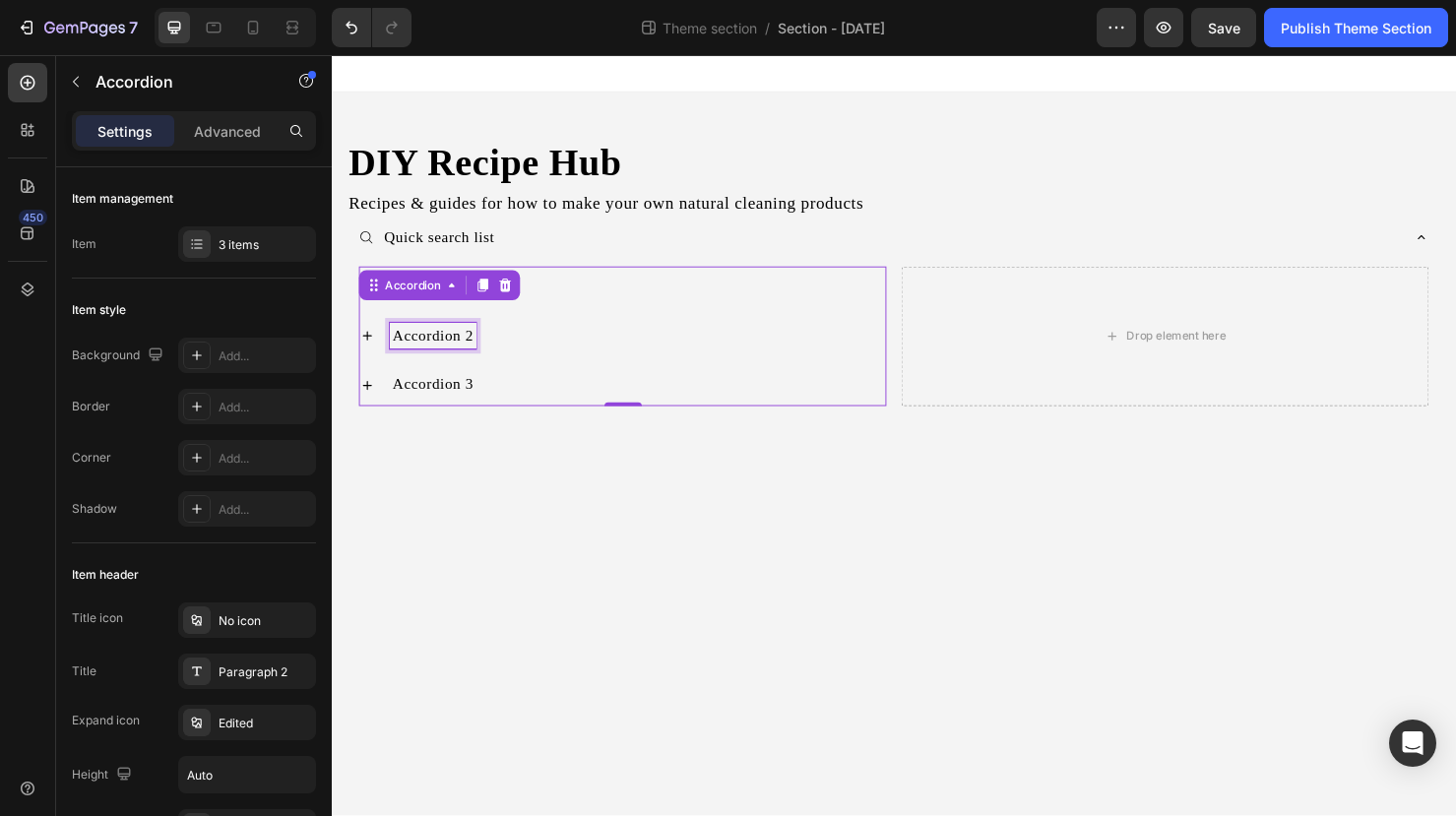 click on "Accordion 2" at bounding box center (438, 350) 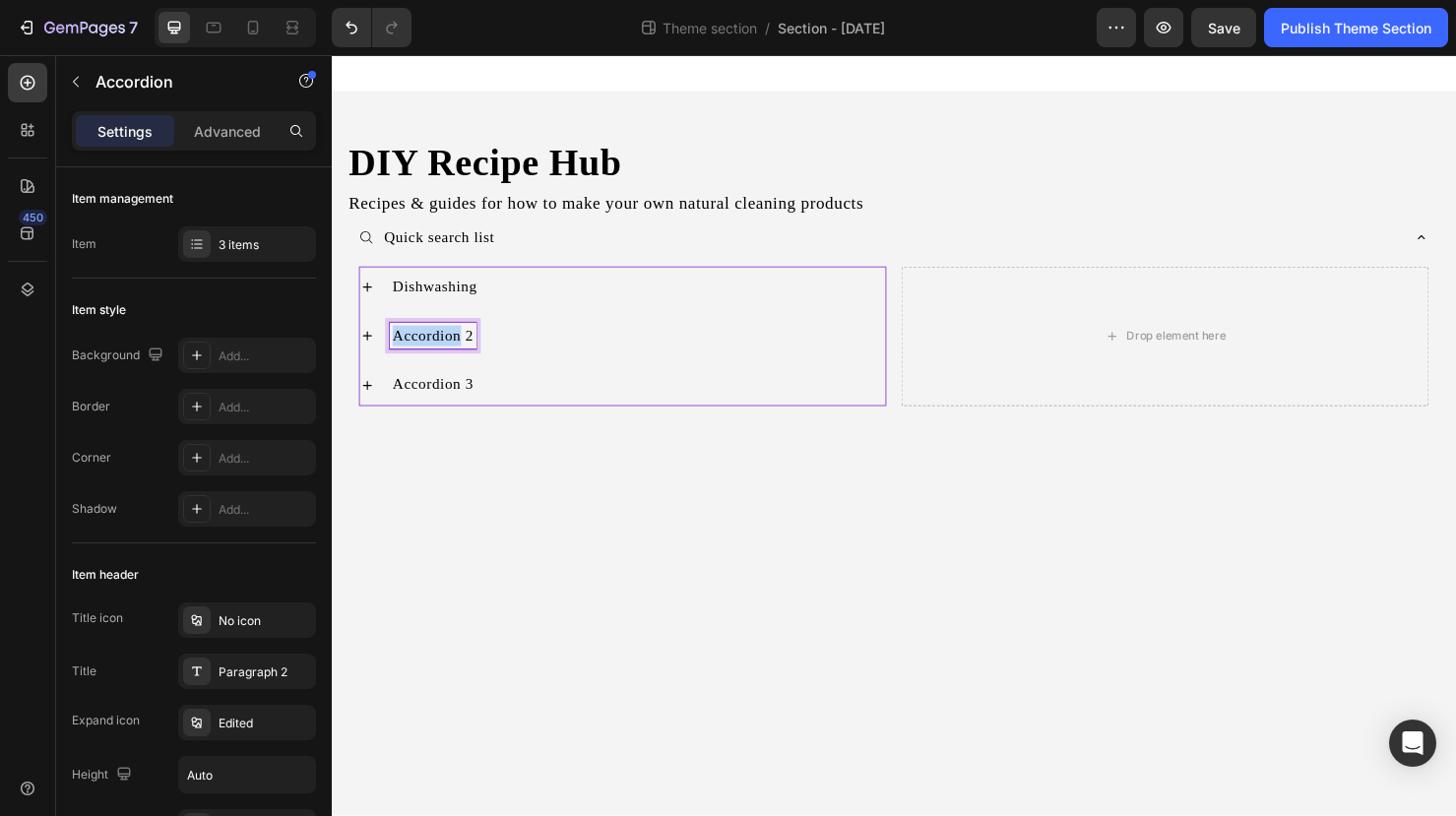 click on "Accordion 2" at bounding box center (438, 350) 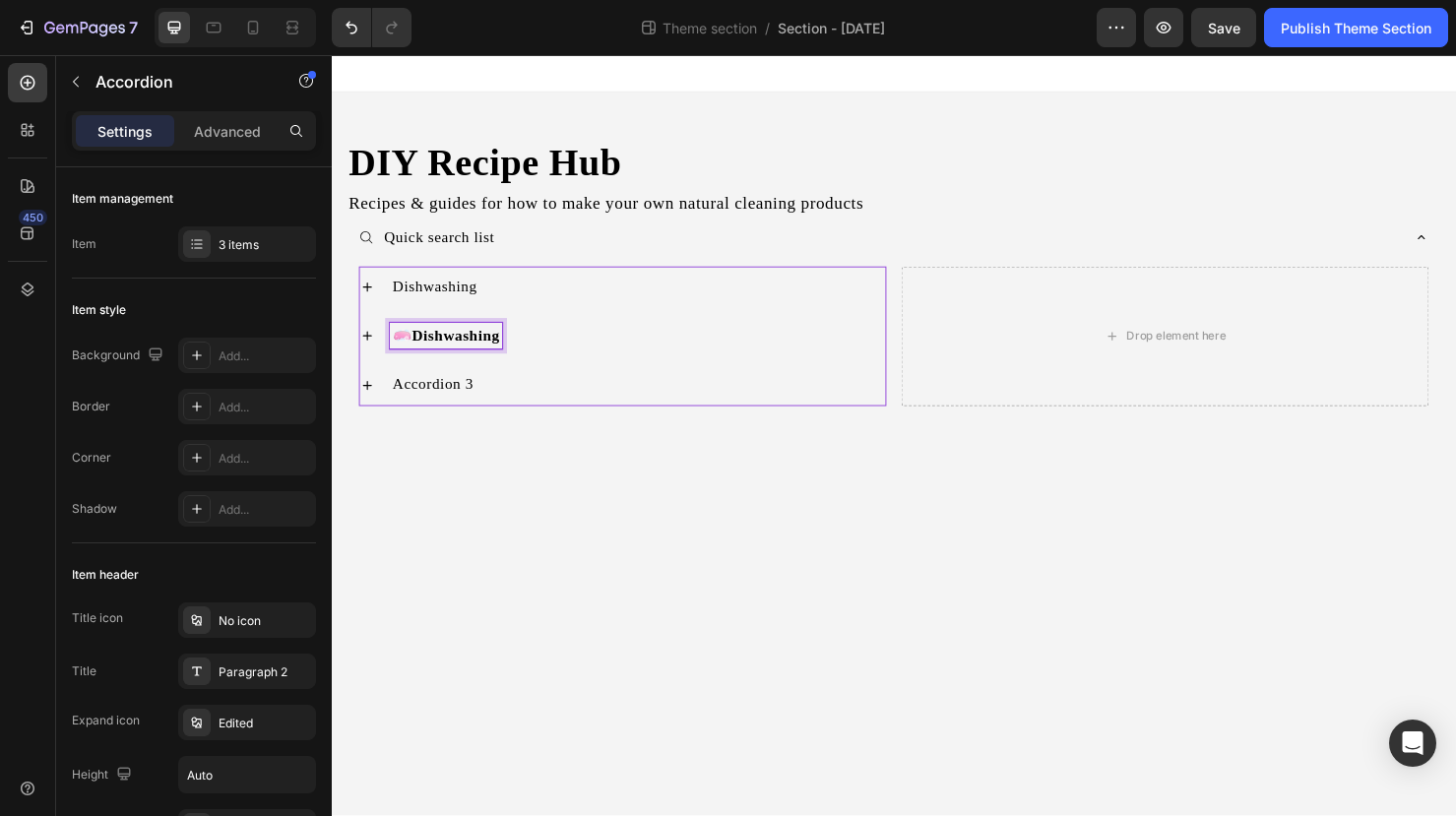 click 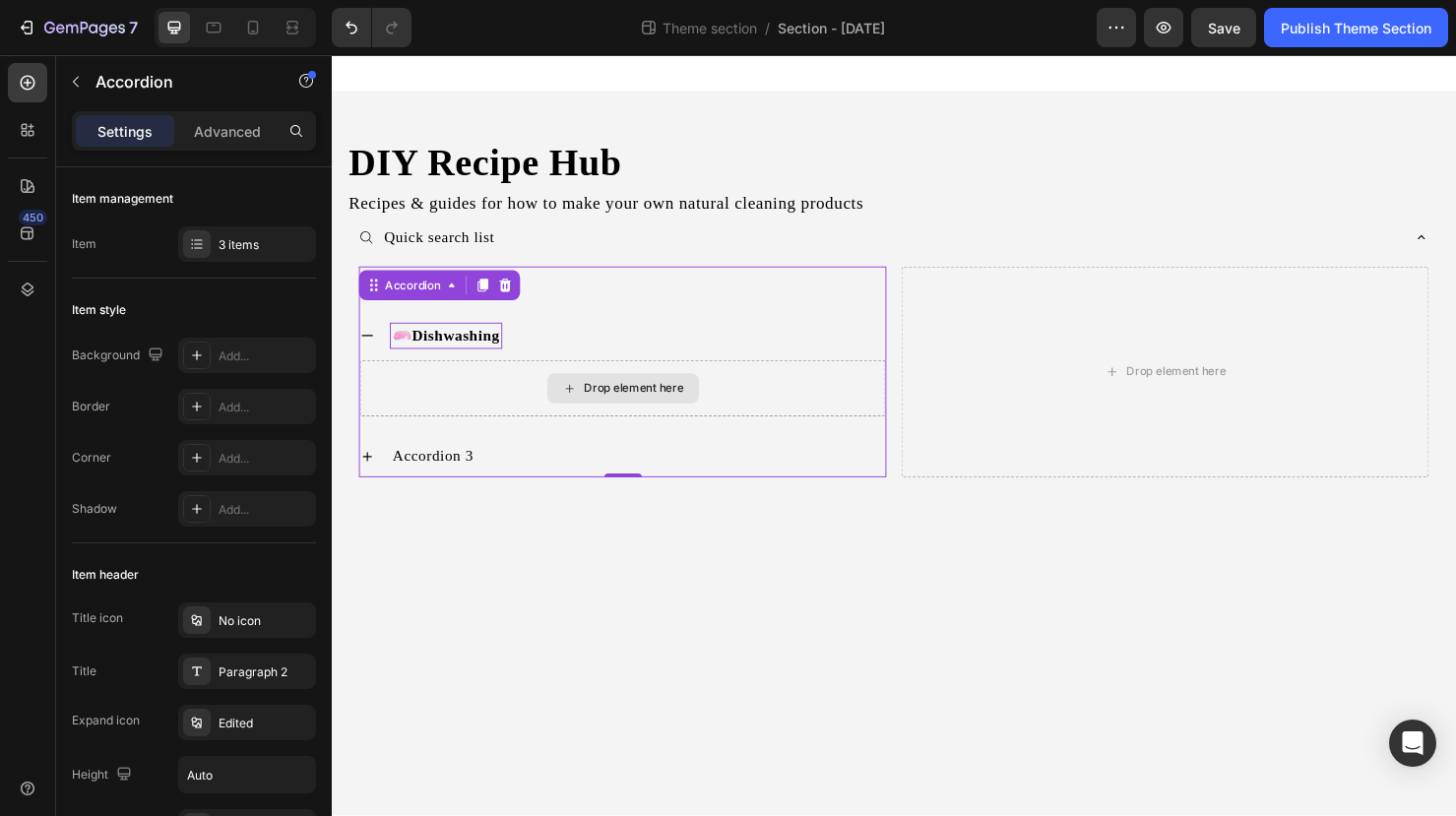 click on "Drop element here" at bounding box center [637, 406] 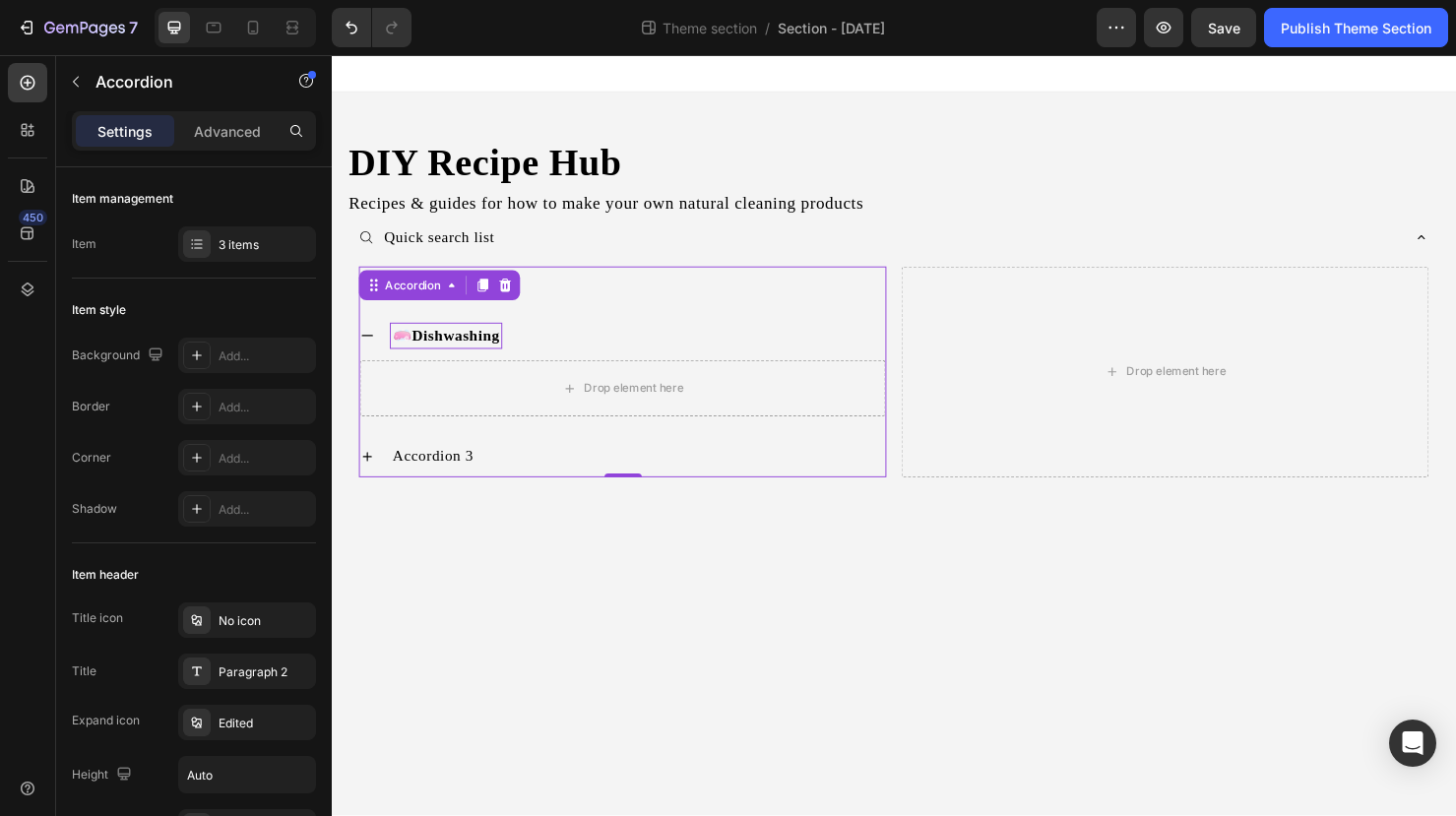 click on "Dishwashing" at bounding box center [637, 299] 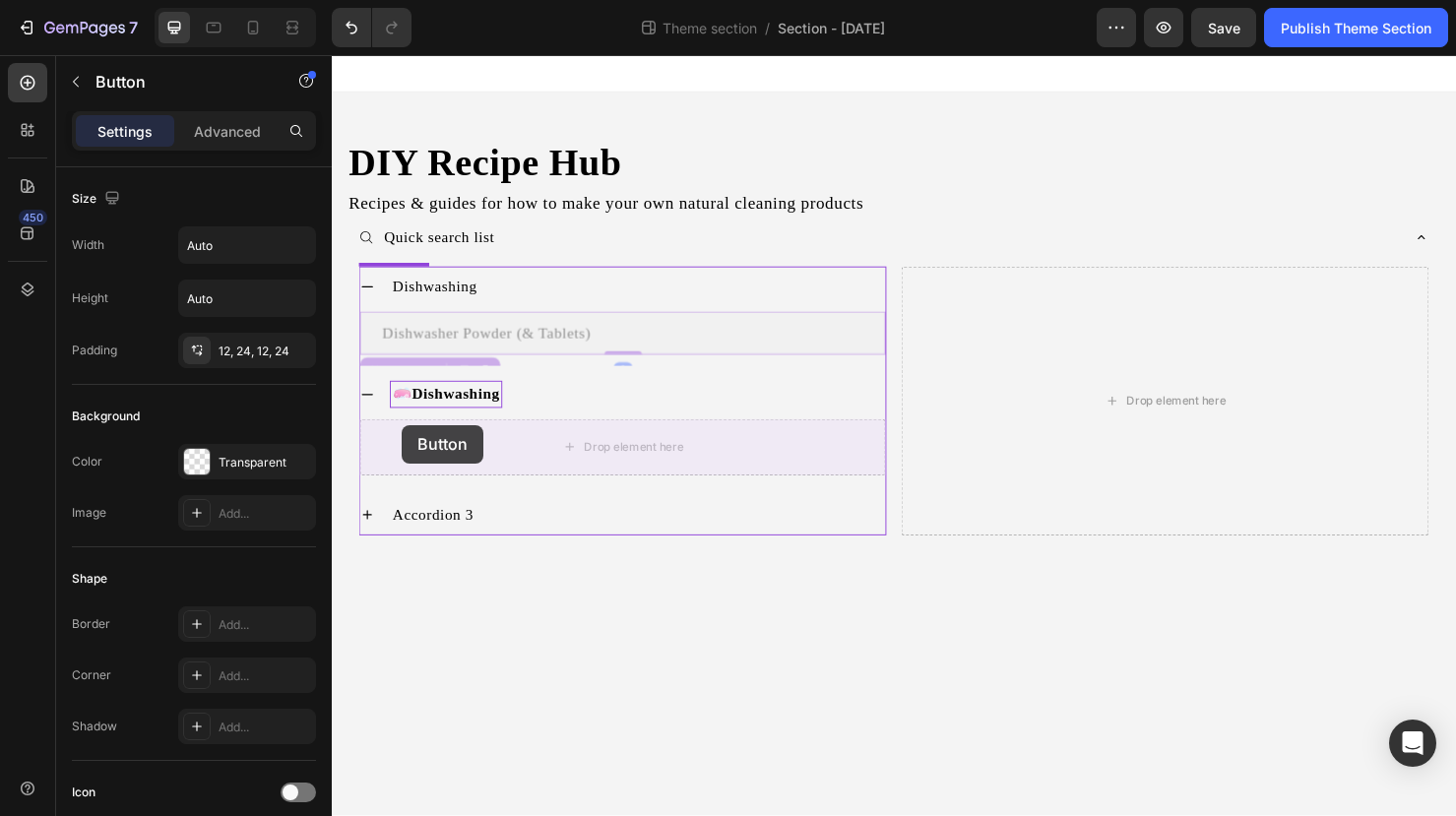 drag, startPoint x: 396, startPoint y: 368, endPoint x: 406, endPoint y: 444, distance: 76.65507 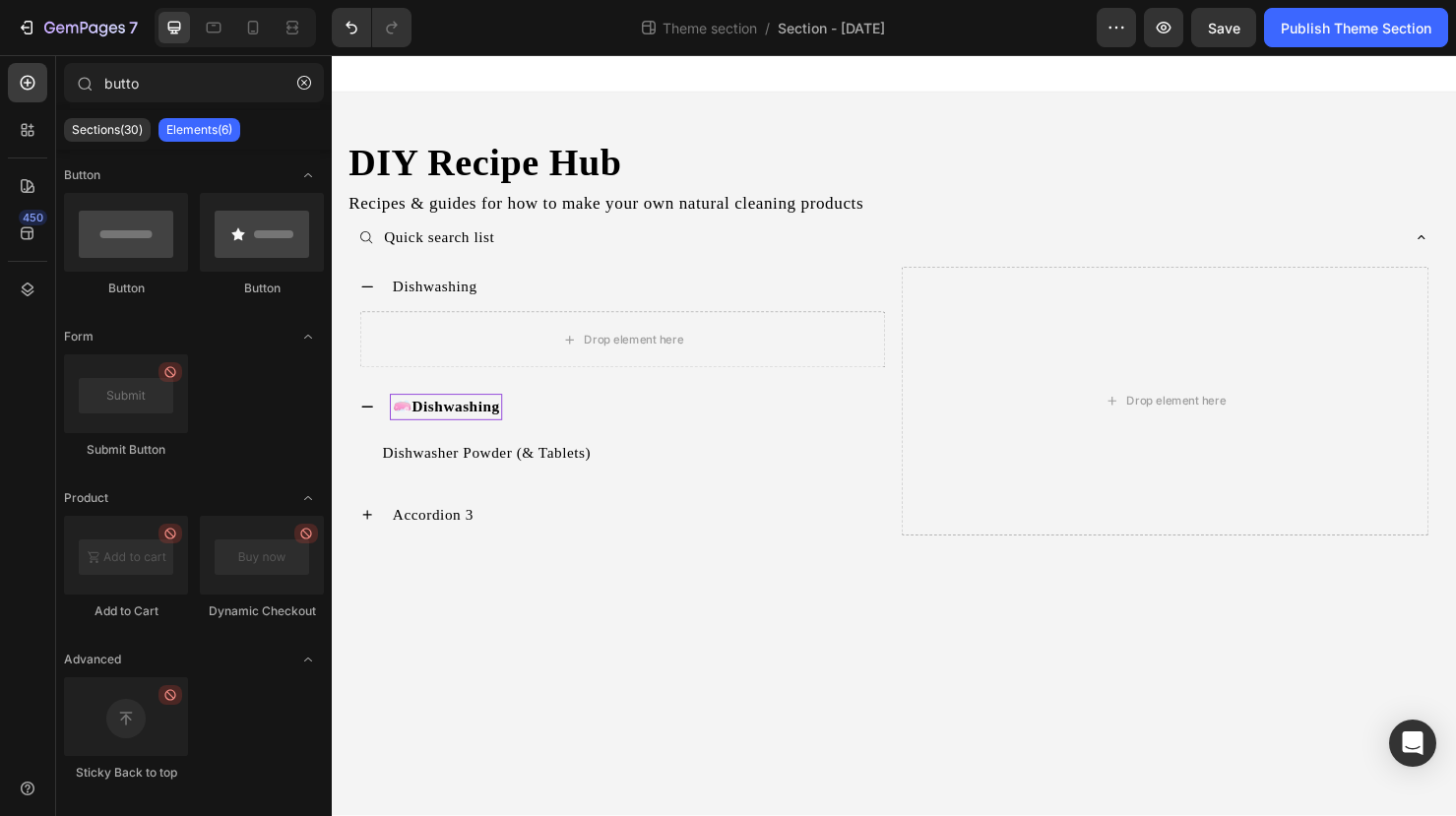 click on "DIY Recipe Hub Heading Recipes & guides for how to make your own natural cleaning products Text Block
Quick search list
Dishwashing
Drop element here
🧼  Dishwashing Dishwasher Powder (& Tablets) Button
Accordion 3 Accordion
Drop element here Row Accordion Row Root
Drag & drop element from sidebar or
Explore Library
Add section Choose templates inspired by CRO experts Generate layout from URL or image Add blank section then drag & drop elements" at bounding box center [922, 455] 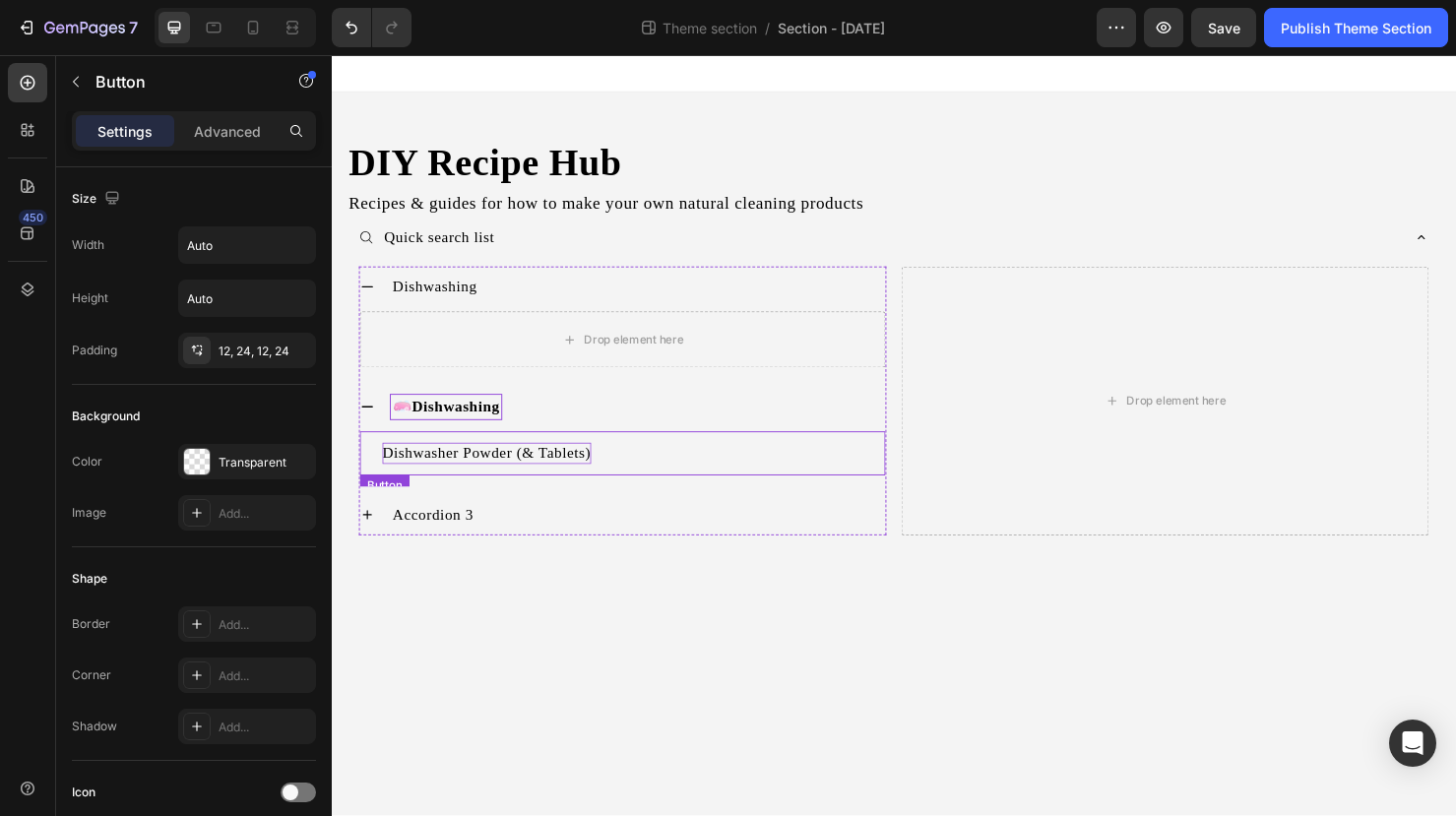 click on "Dishwasher Powder (& Tablets)" at bounding box center (494, 473) 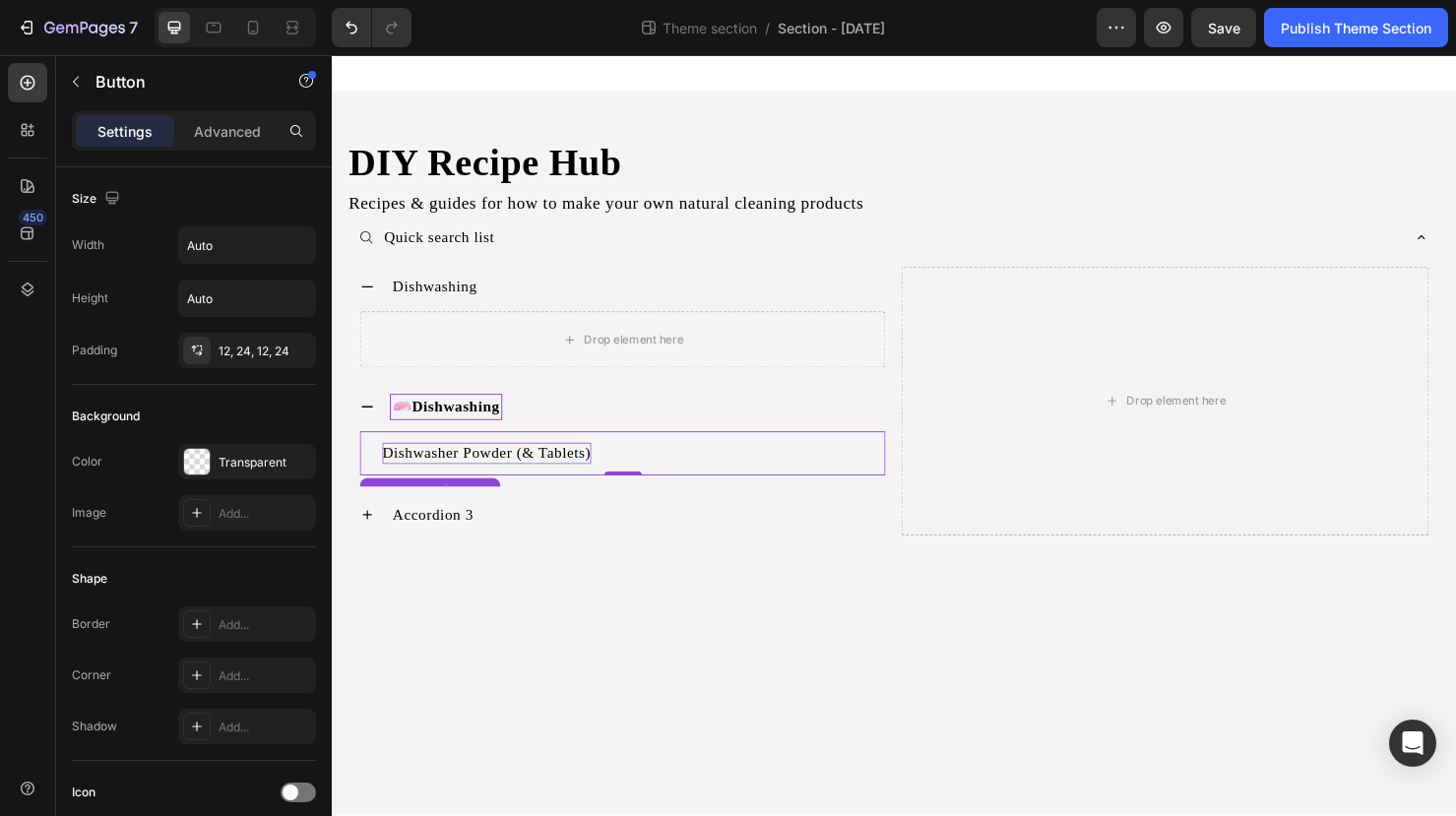 type 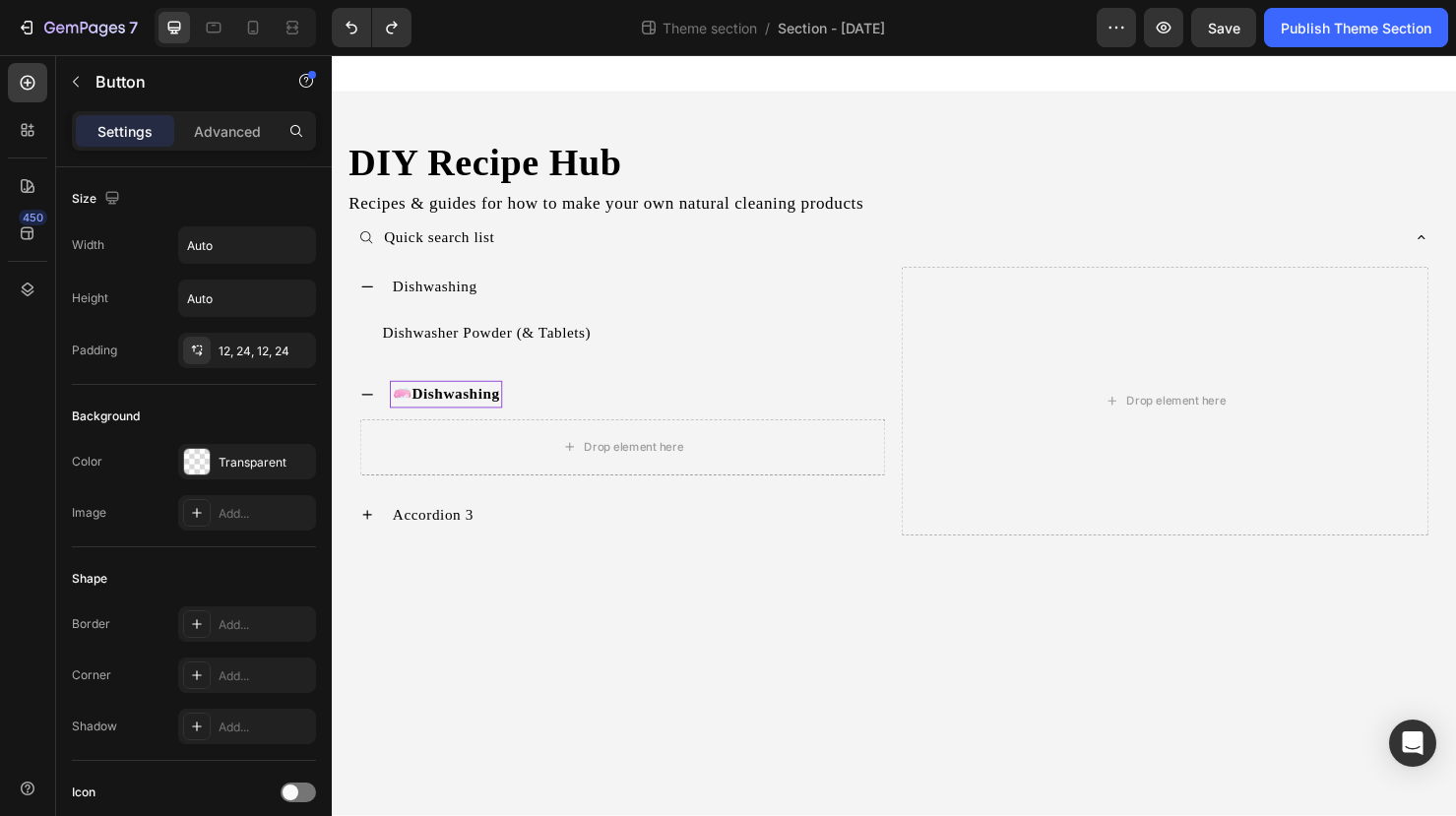 click on "Dishwasher Powder (& Tablets) Button" at bounding box center [637, 347] 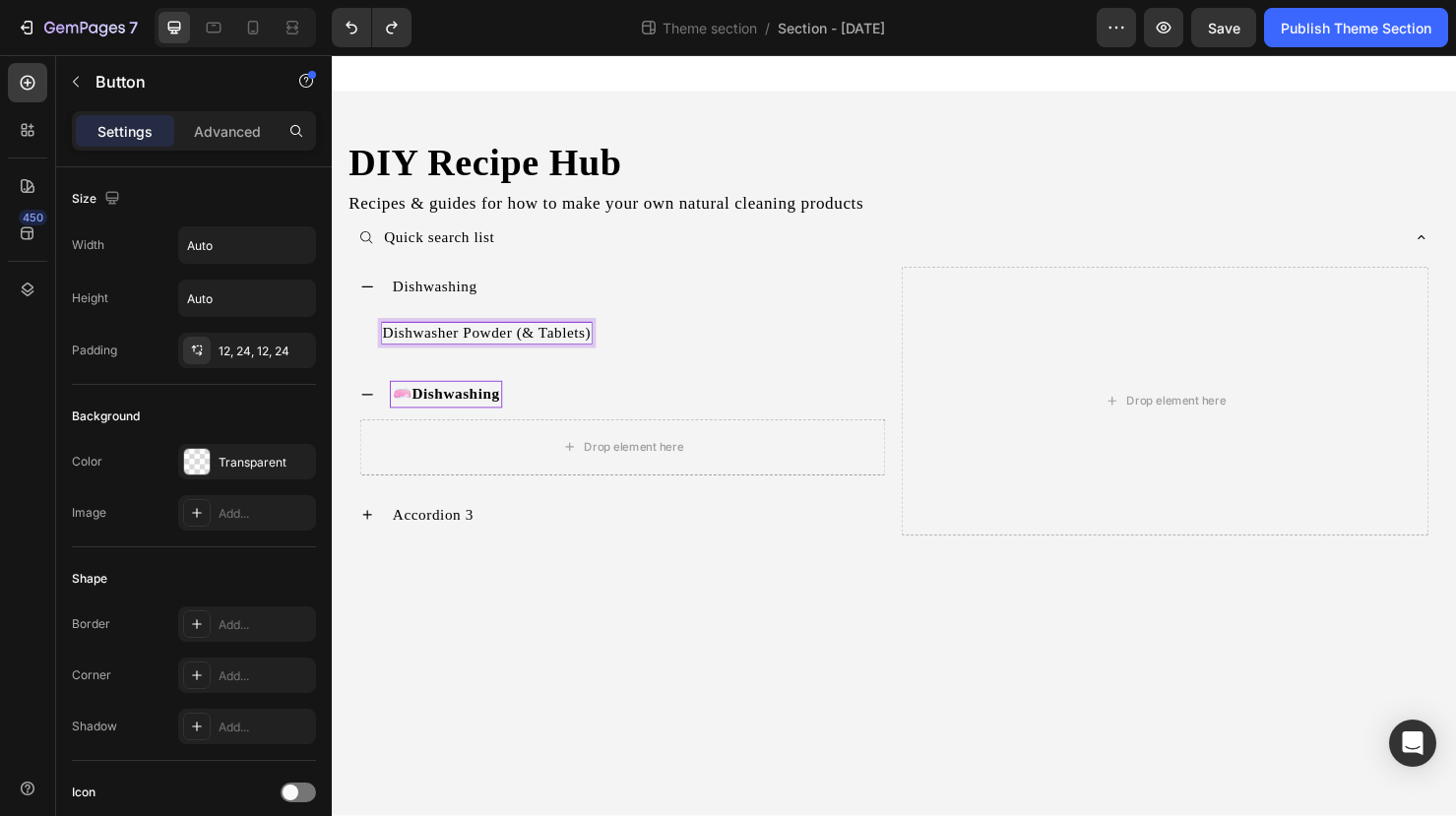 click on "Dishwasher Powder (& Tablets)" at bounding box center (494, 347) 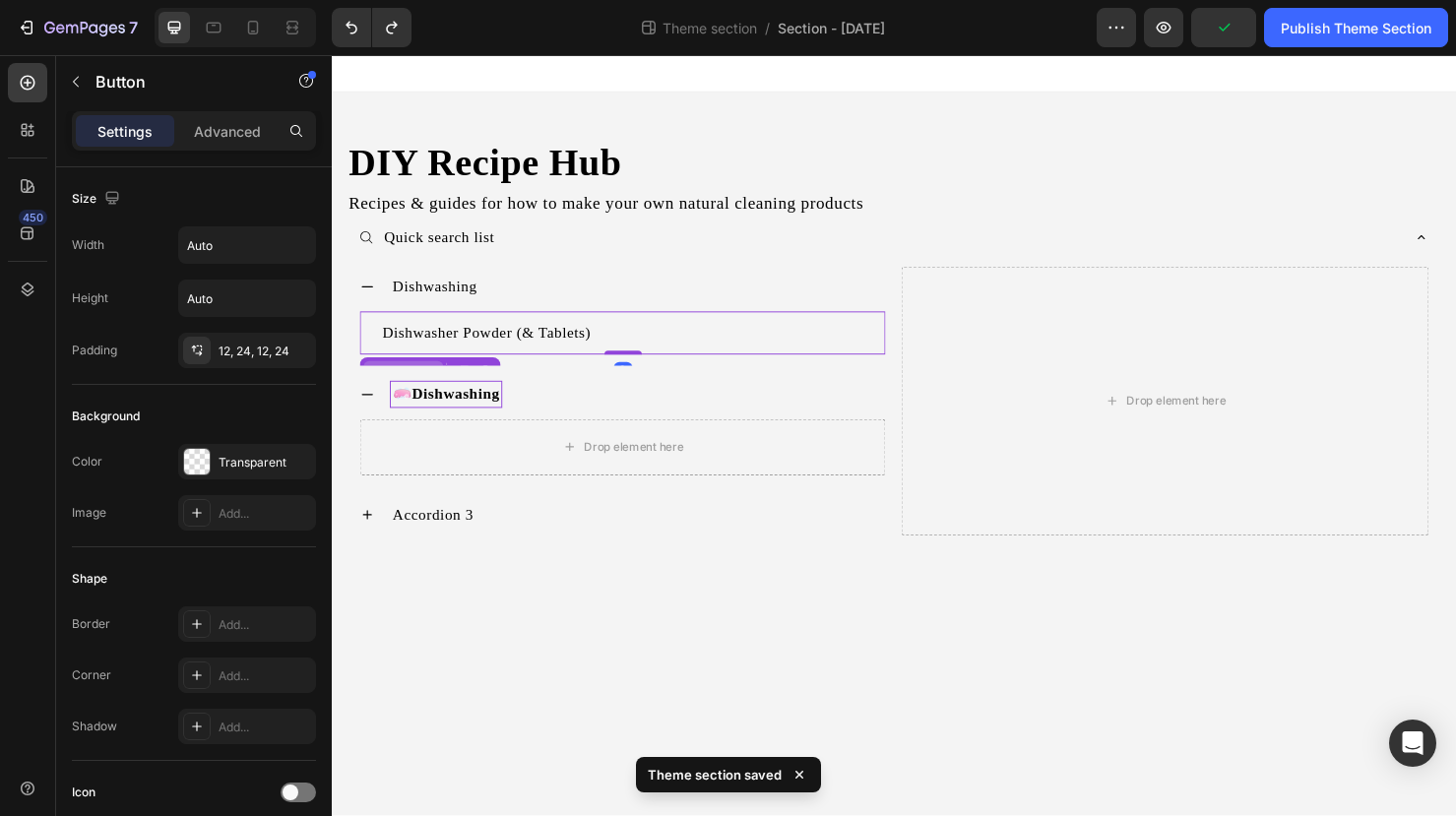 click on "Dishwasher Powder (& Tablets) Button   0" at bounding box center [637, 351] 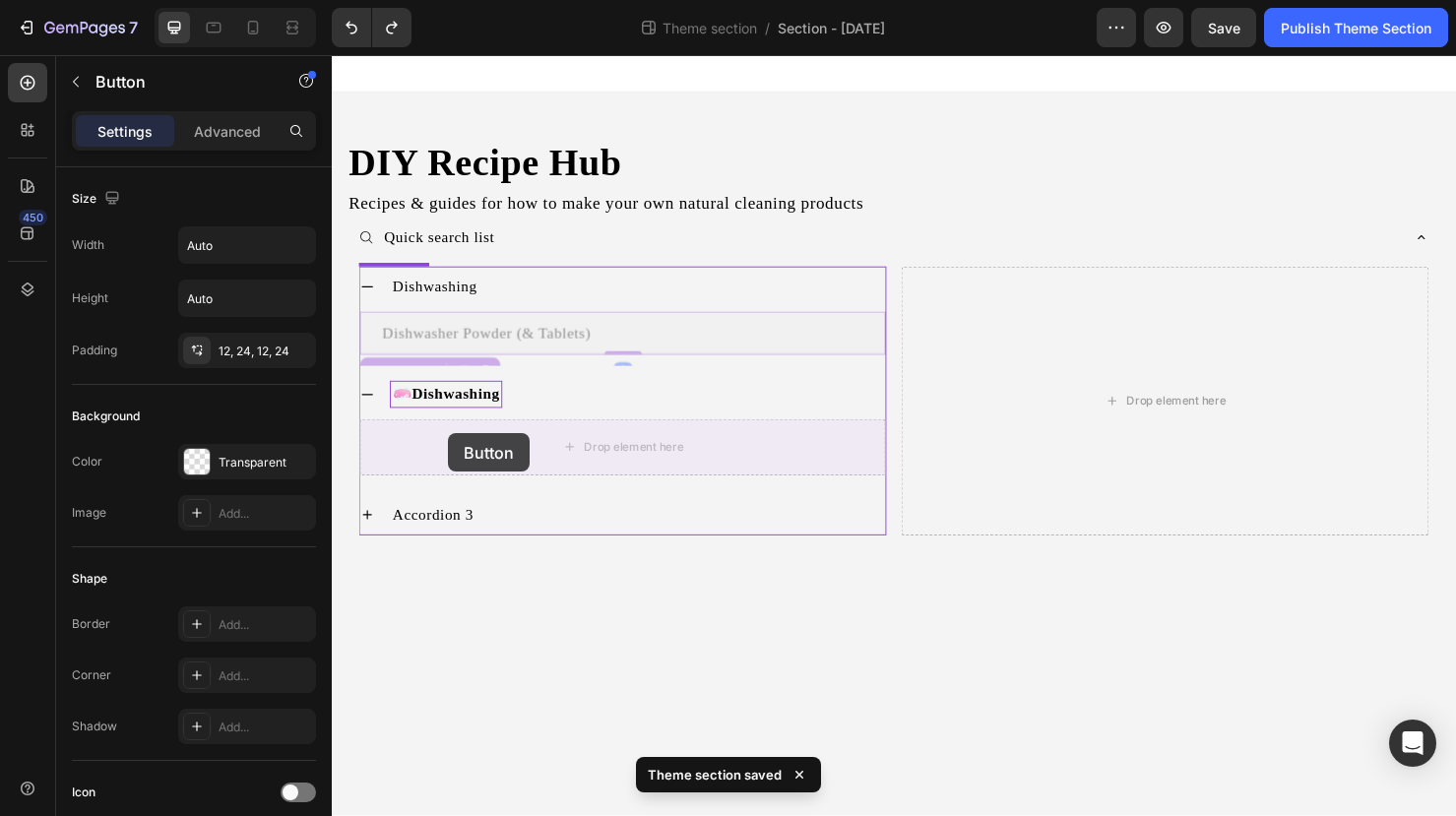 drag, startPoint x: 395, startPoint y: 375, endPoint x: 454, endPoint y: 453, distance: 97.80082 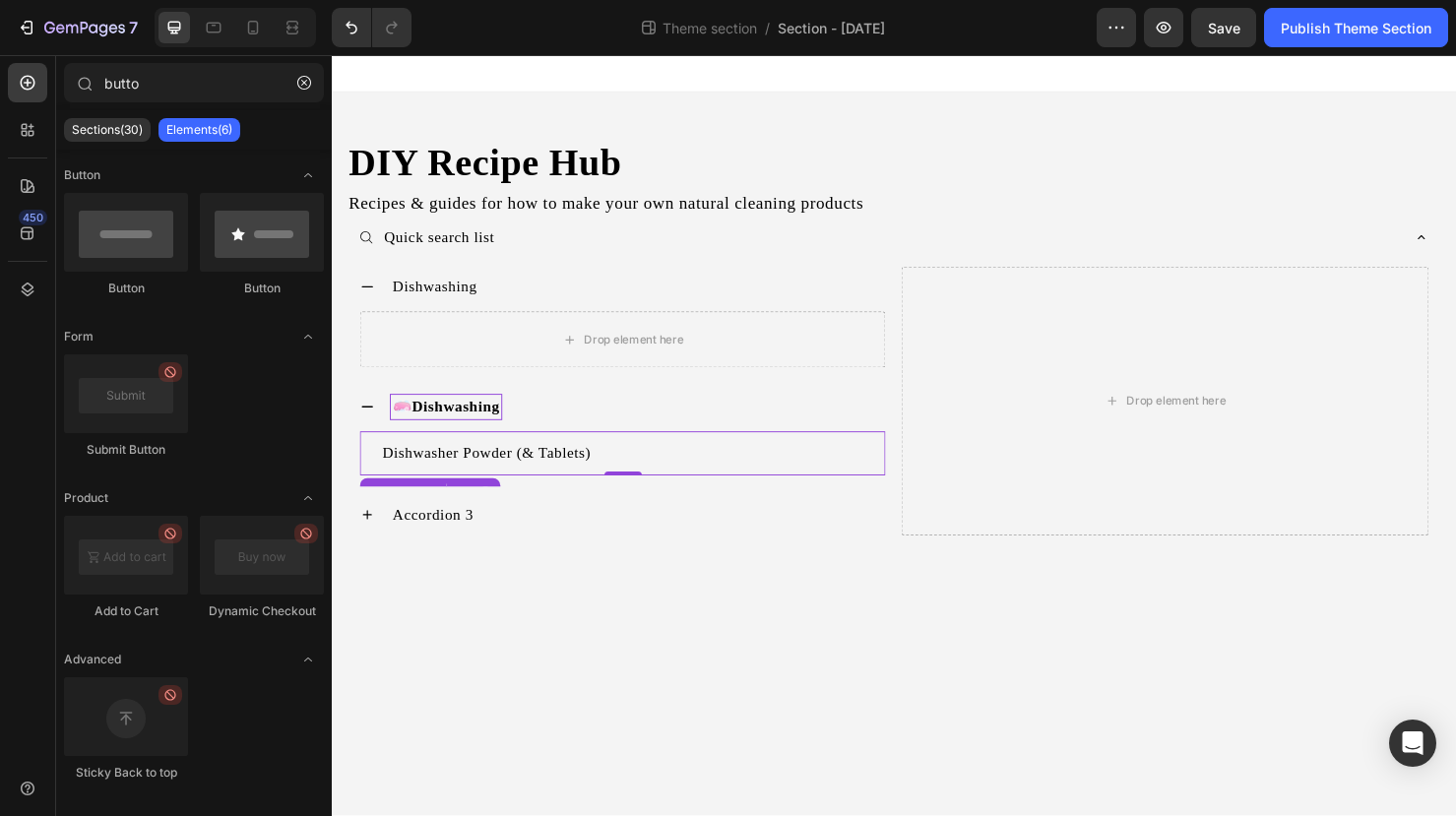 click on "DIY Recipe Hub Heading Recipes & guides for how to make your own natural cleaning products Text Block
Quick search list
Dishwashing
Drop element here
🧼  Dishwashing Dishwasher Powder (& Tablets) Button   0
Accordion 3 Accordion
Drop element here Row Accordion Row Root
Drag & drop element from sidebar or
Explore Library
Add section Choose templates inspired by CRO experts Generate layout from URL or image Add blank section then drag & drop elements" at bounding box center [922, 455] 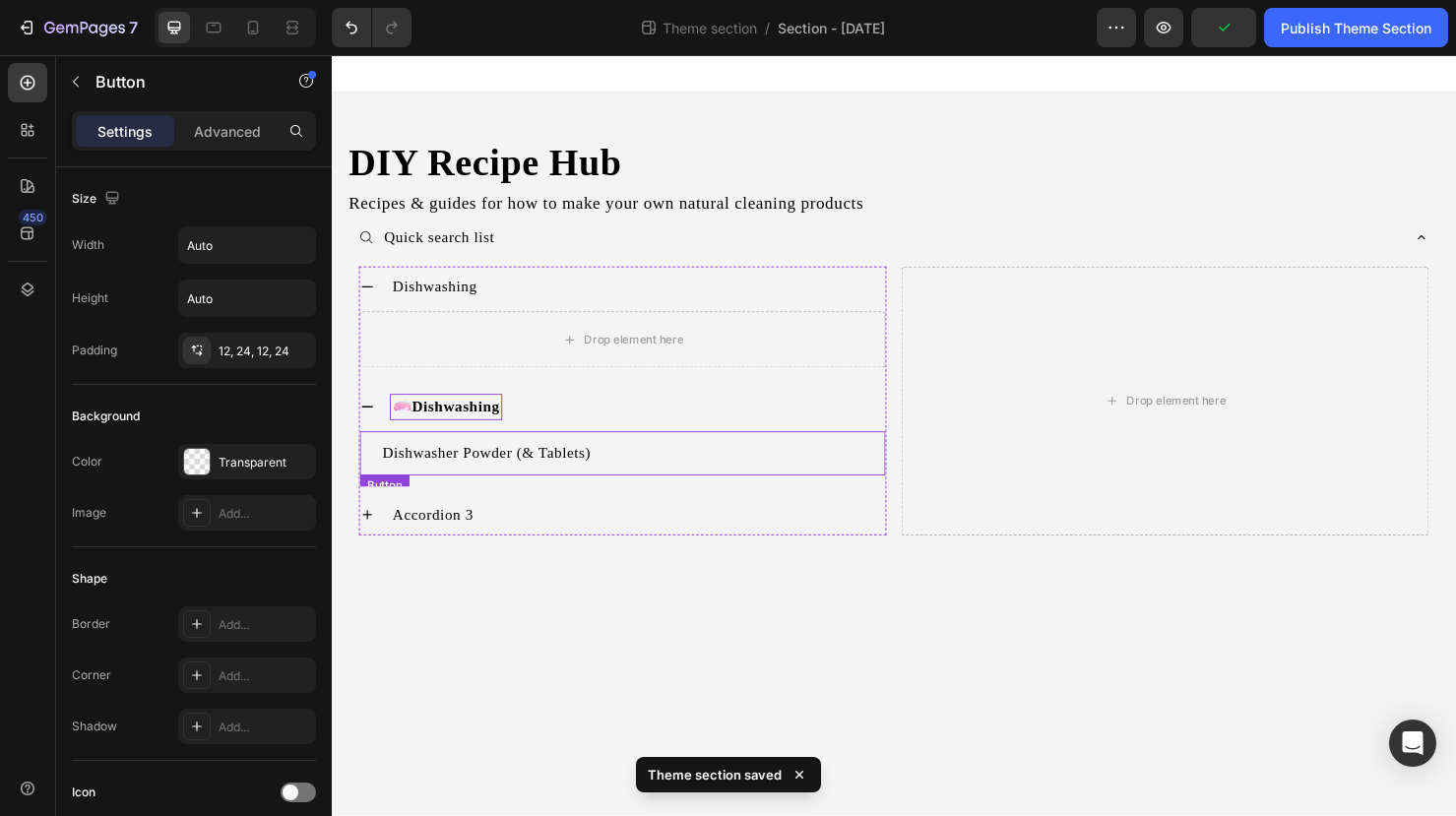 click on "Dishwasher Powder (& Tablets)" at bounding box center [494, 473] 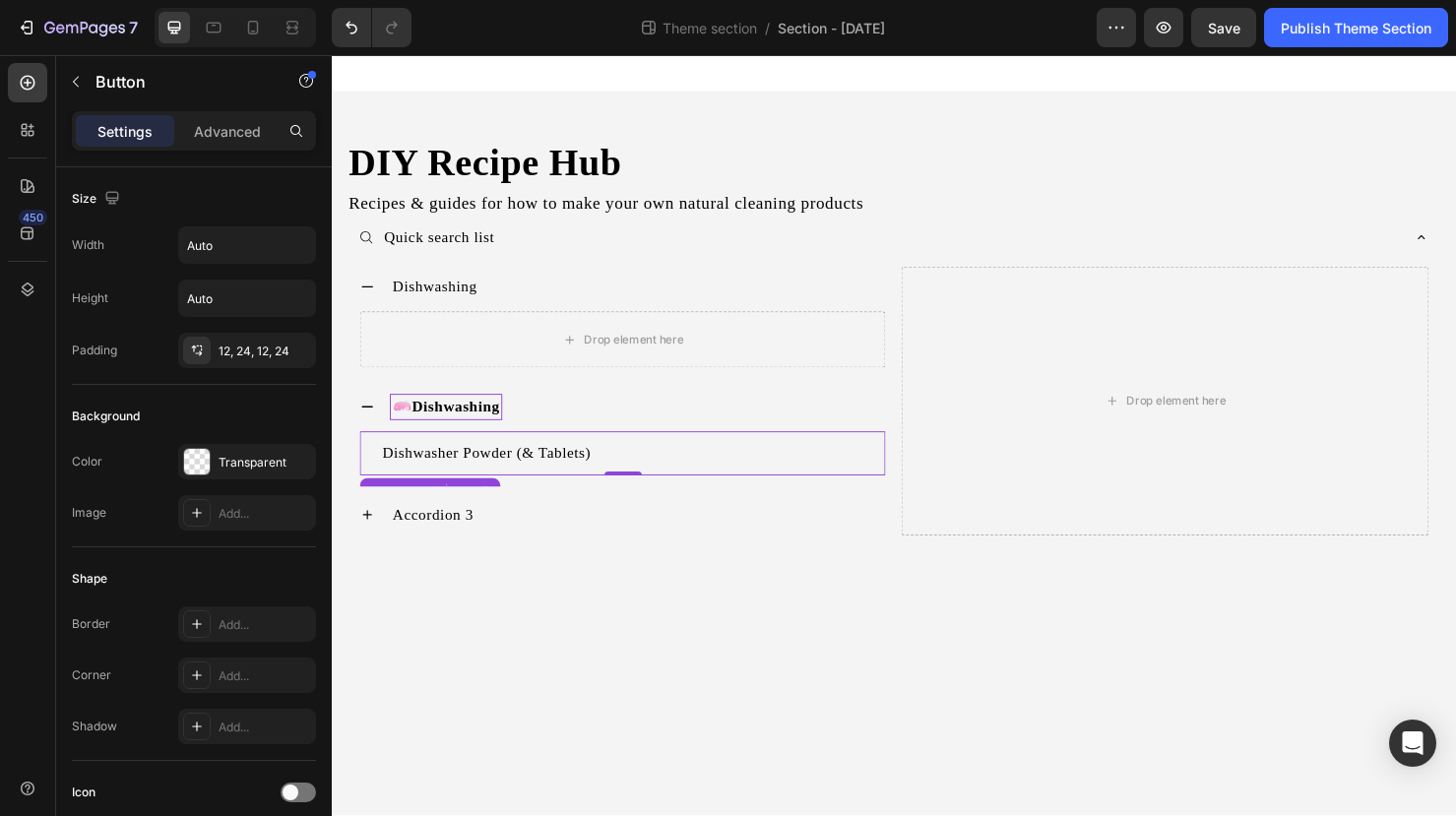 click on "Button" at bounding box center [435, 516] 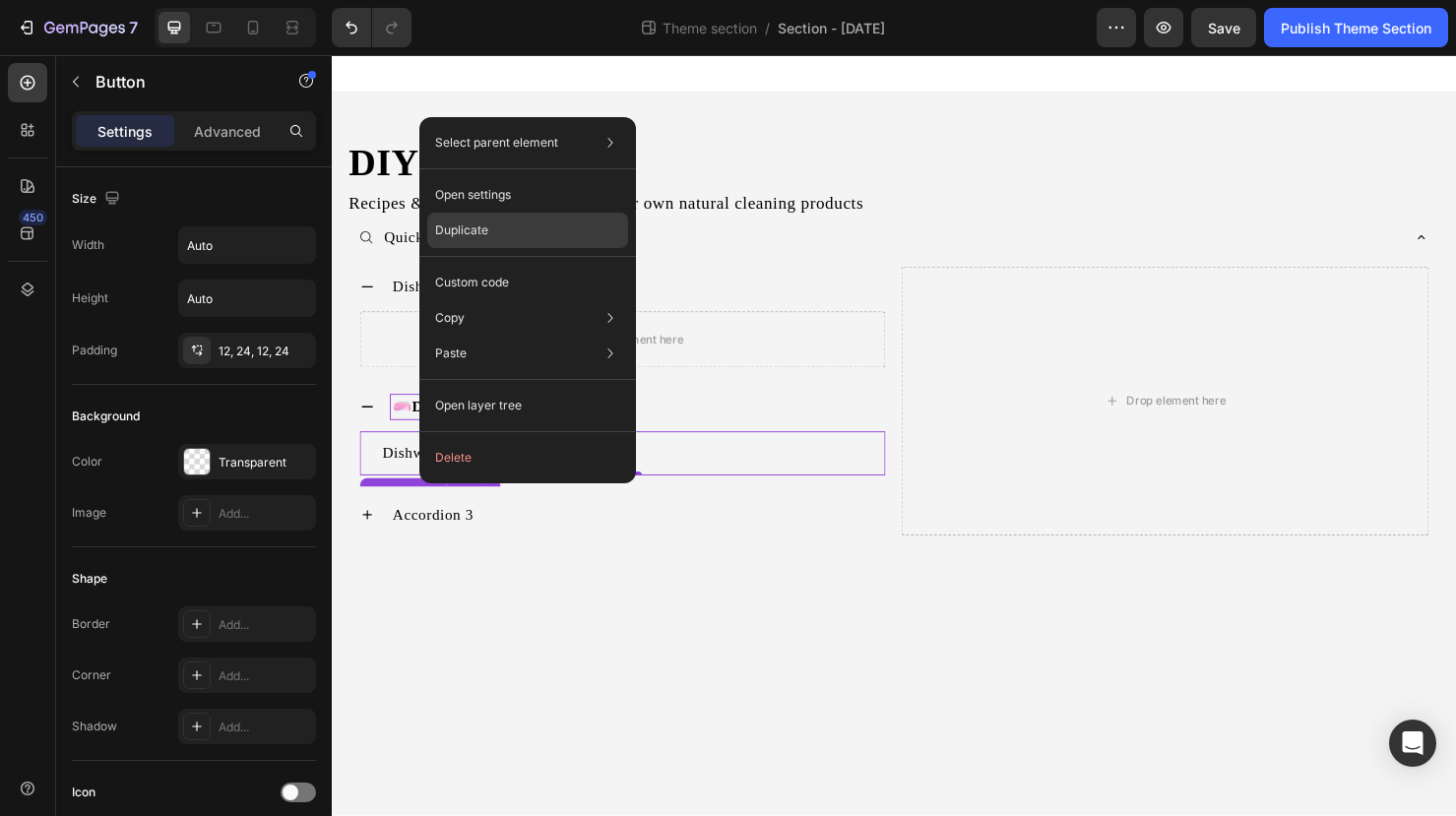 click on "Duplicate" at bounding box center (462, 230) 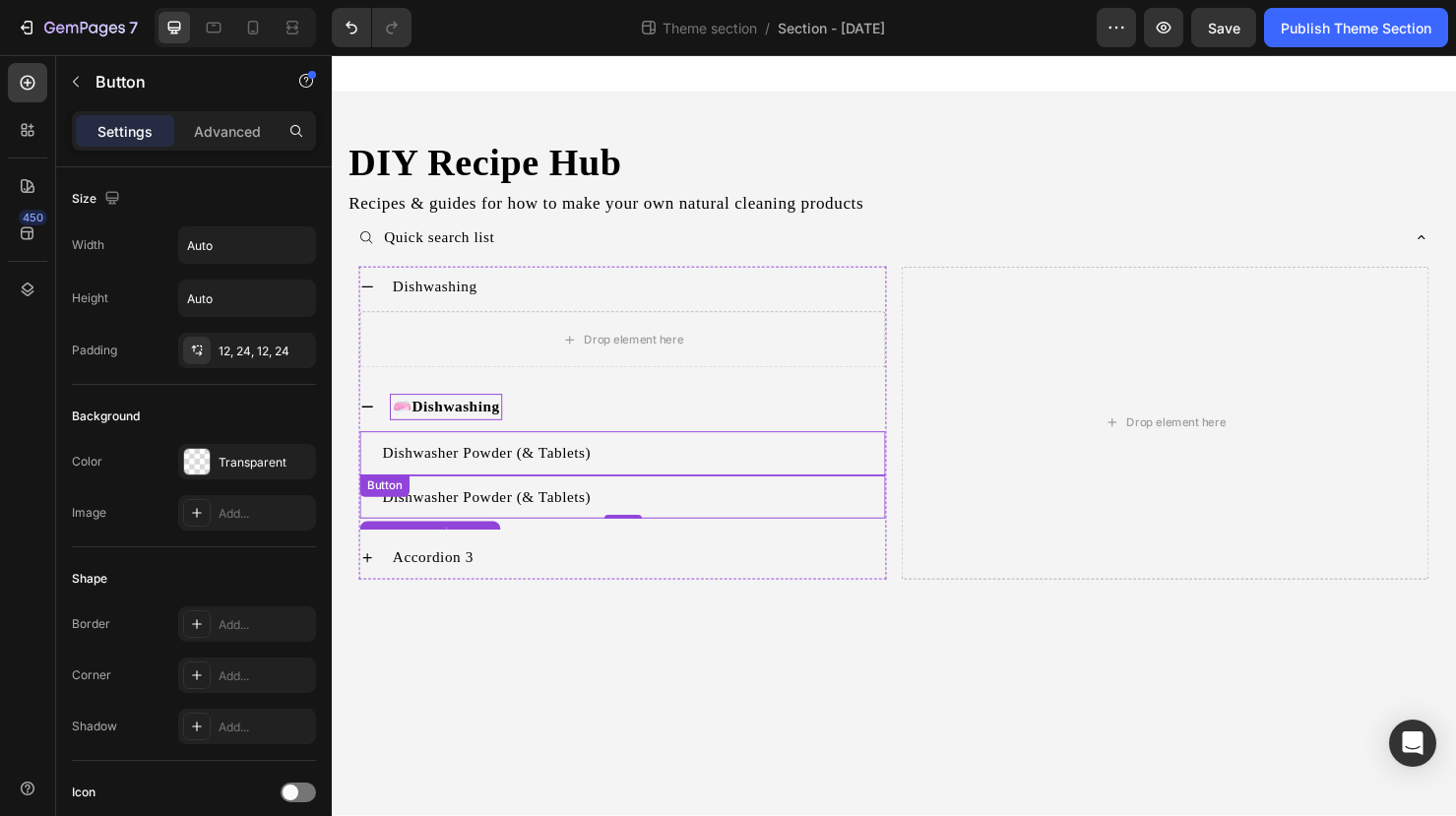 click on "Button" at bounding box center (387, 508) 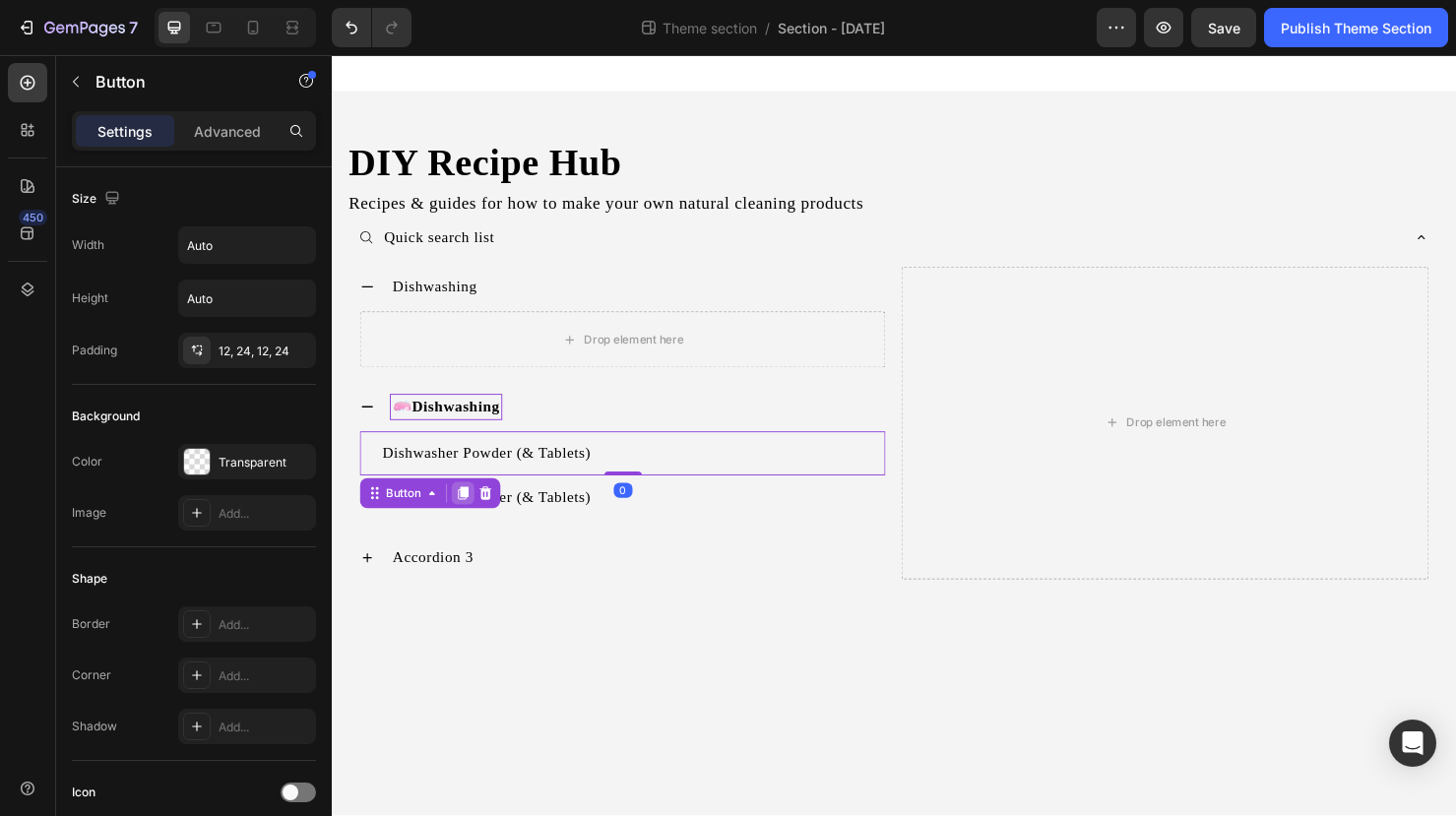 click 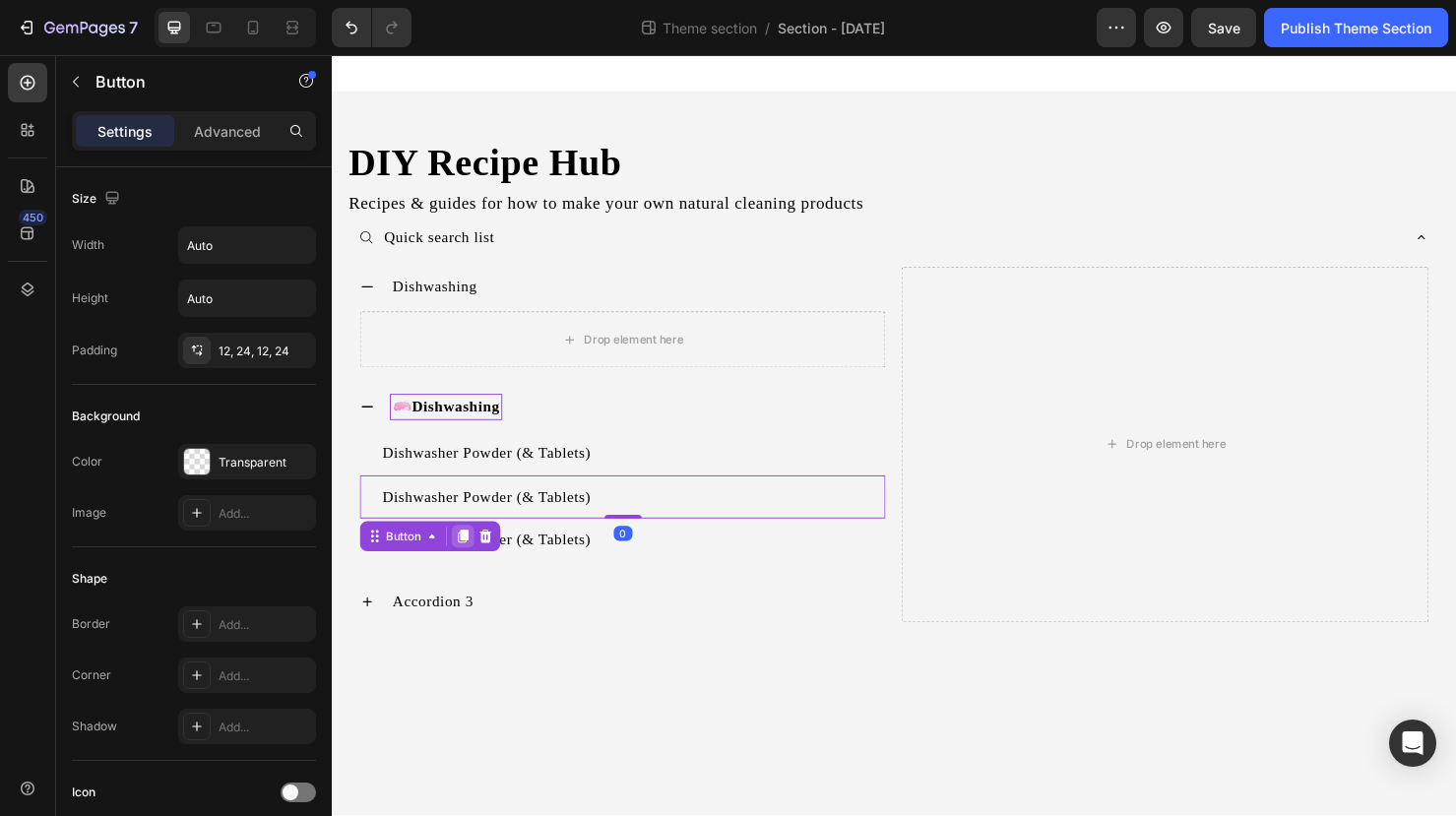 click 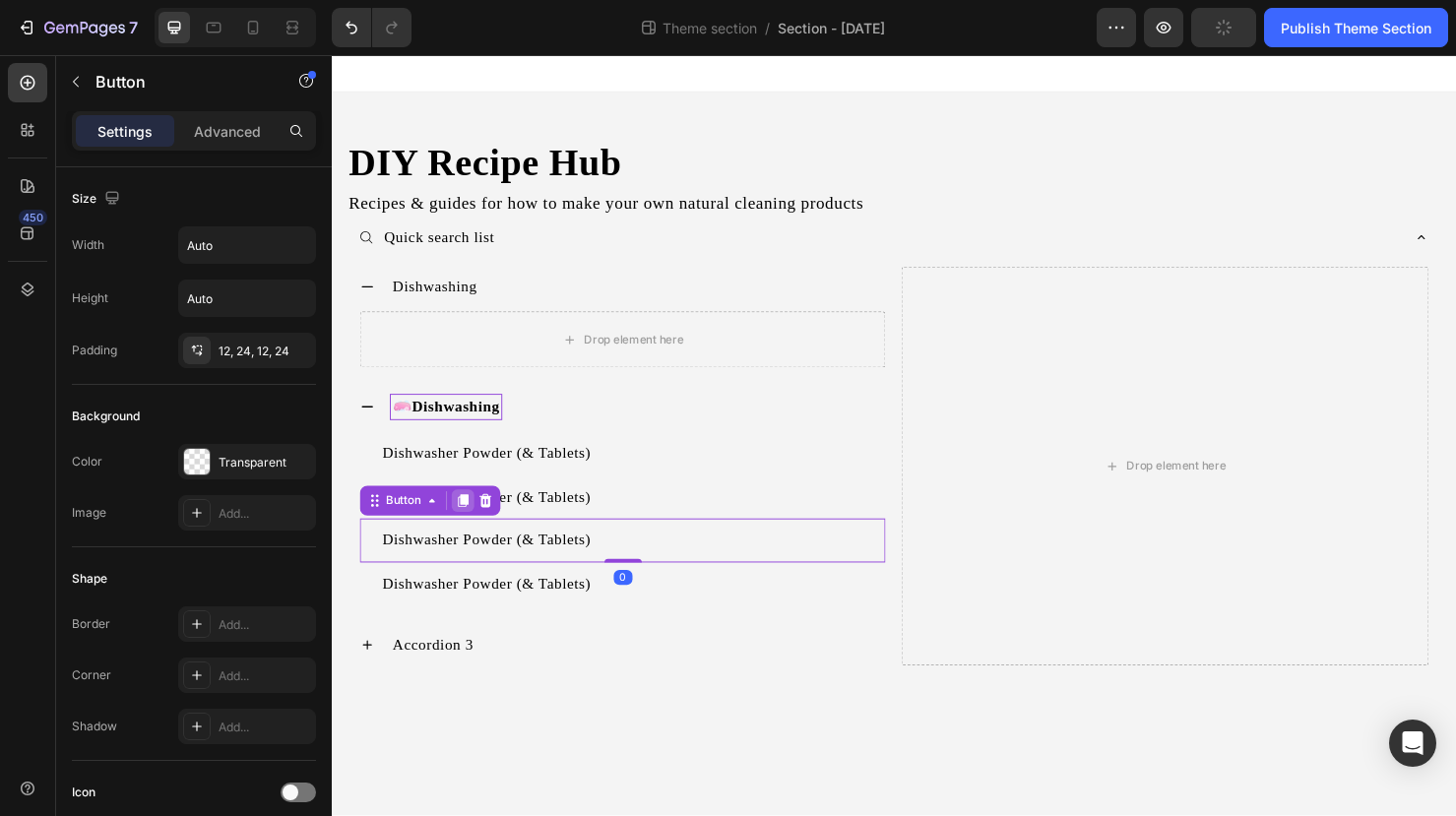 click 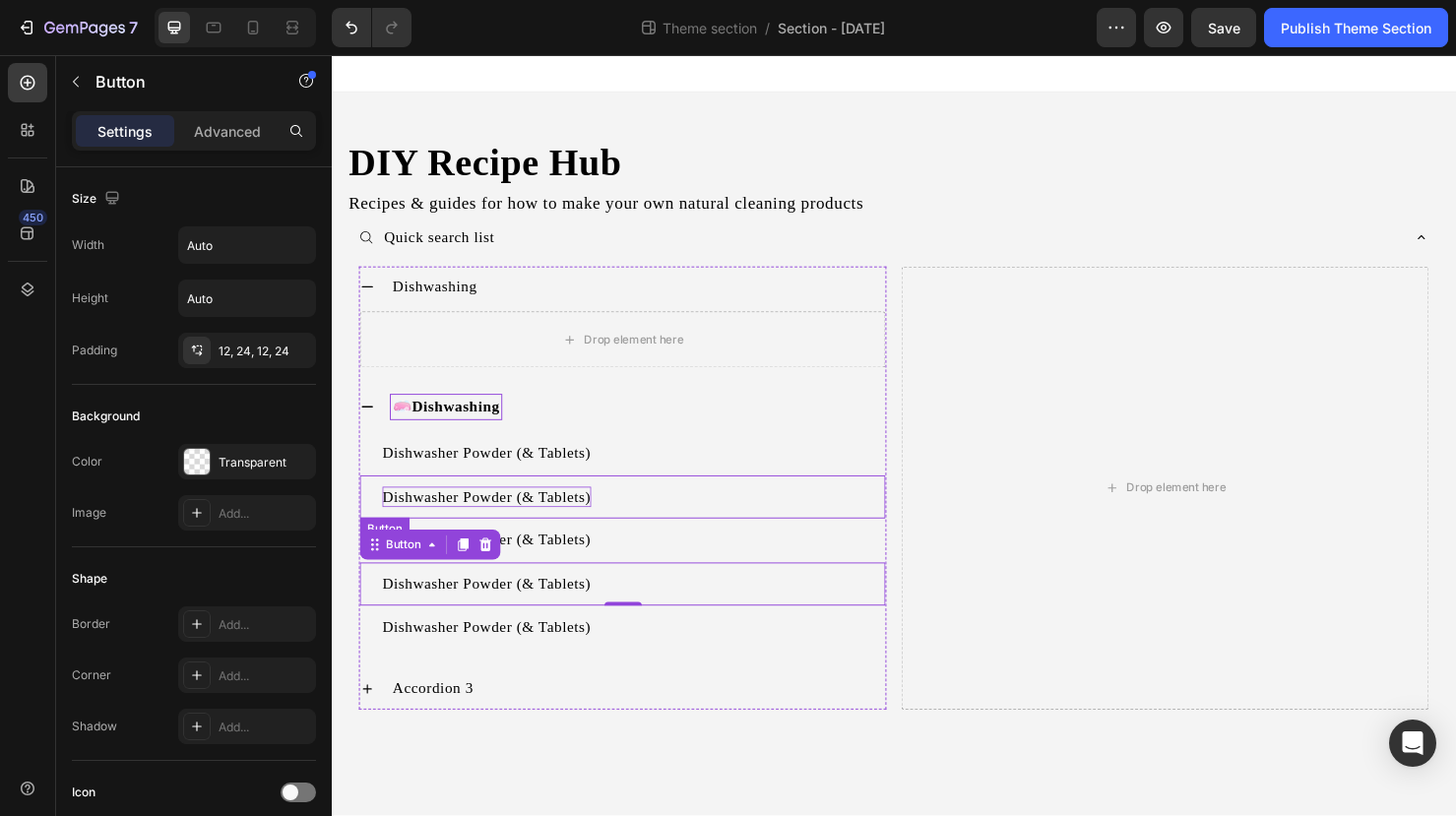 click on "Dishwasher Powder (& Tablets)" at bounding box center [494, 520] 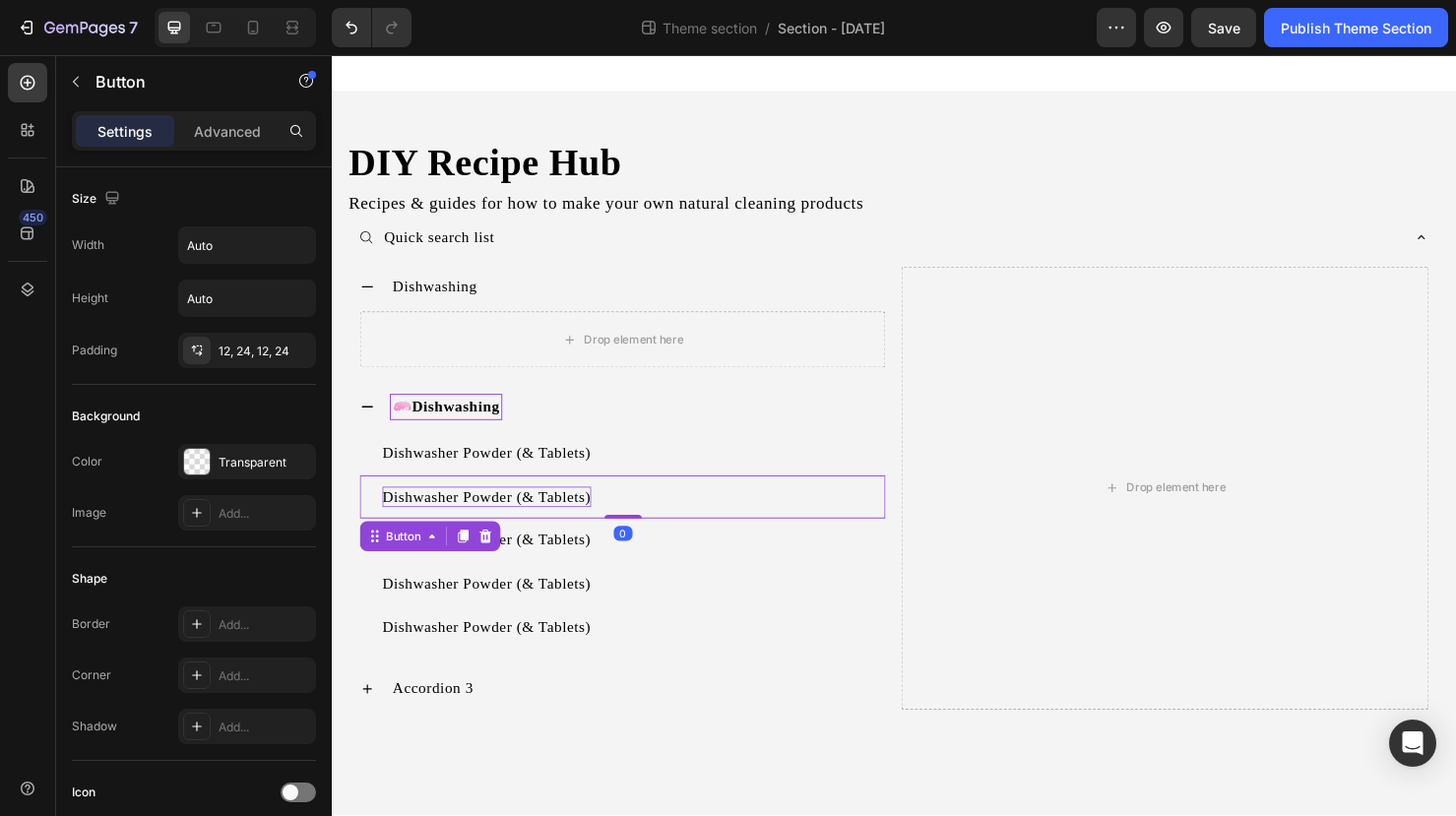 click on "Dishwasher Powder (& Tablets)" at bounding box center (494, 520) 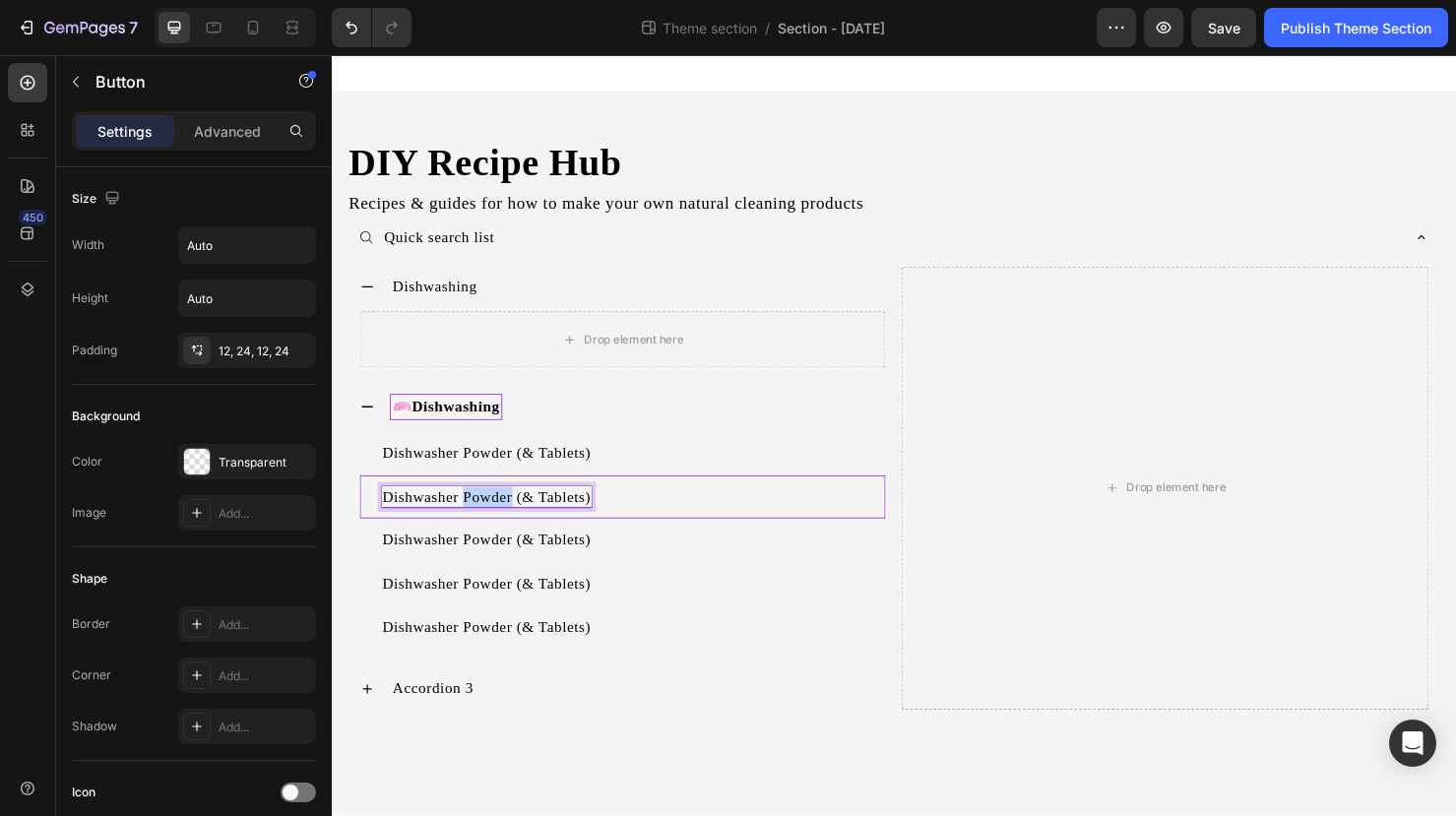 click on "Dishwasher Powder (& Tablets)" at bounding box center (494, 520) 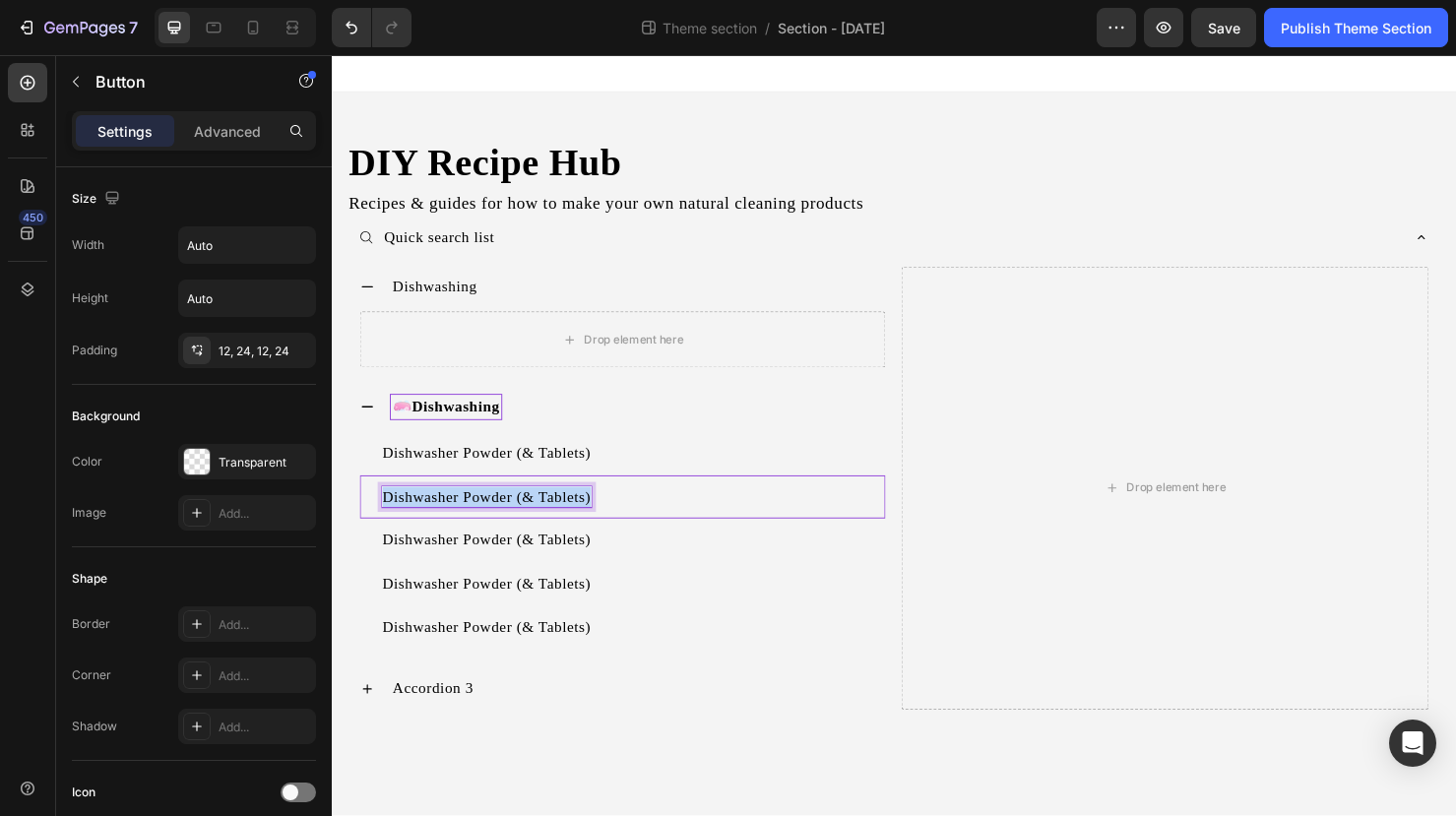 click on "Dishwasher Powder (& Tablets)" at bounding box center (494, 520) 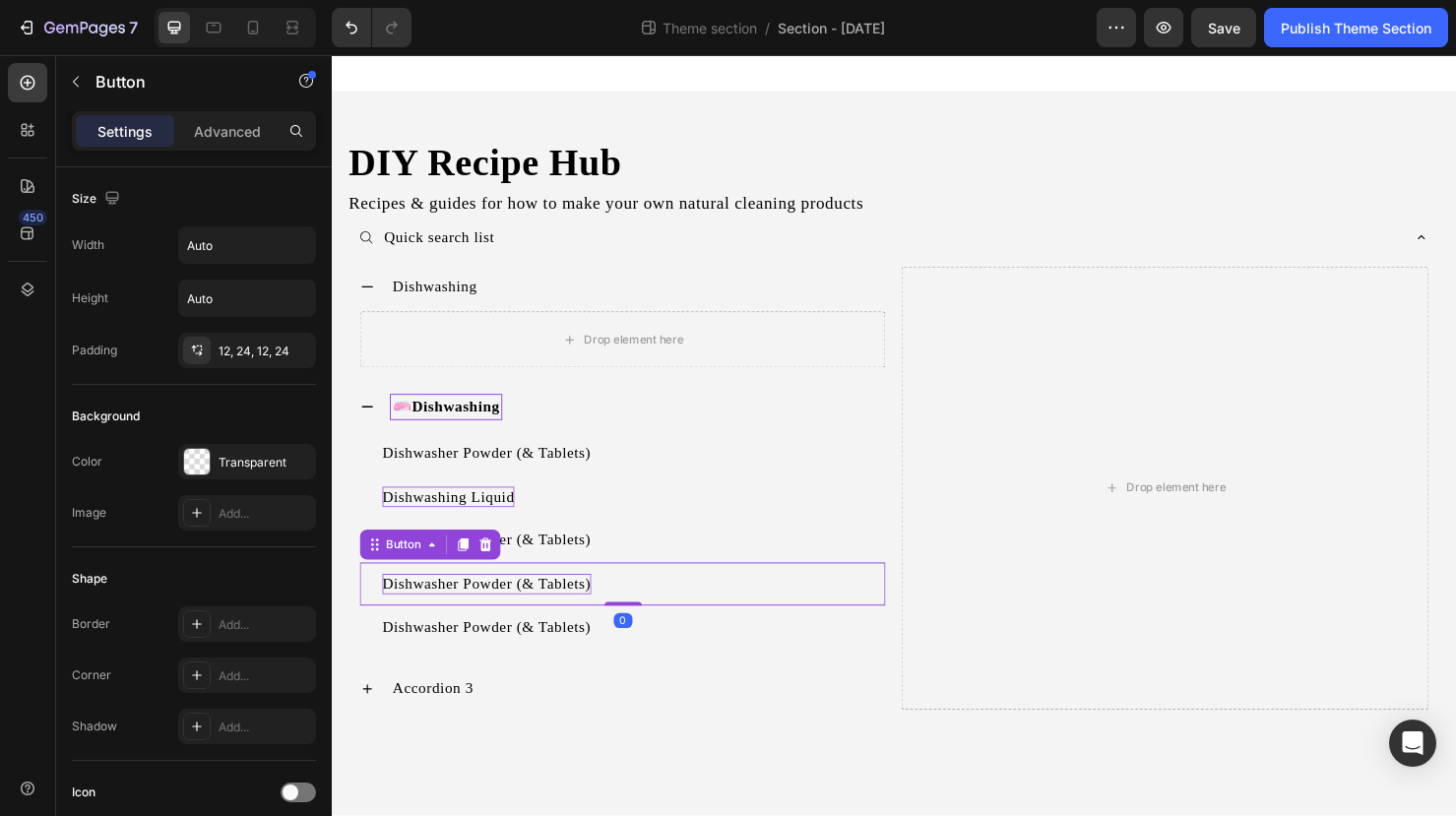 click on "Dishwasher Powder (& Tablets)" at bounding box center [494, 611] 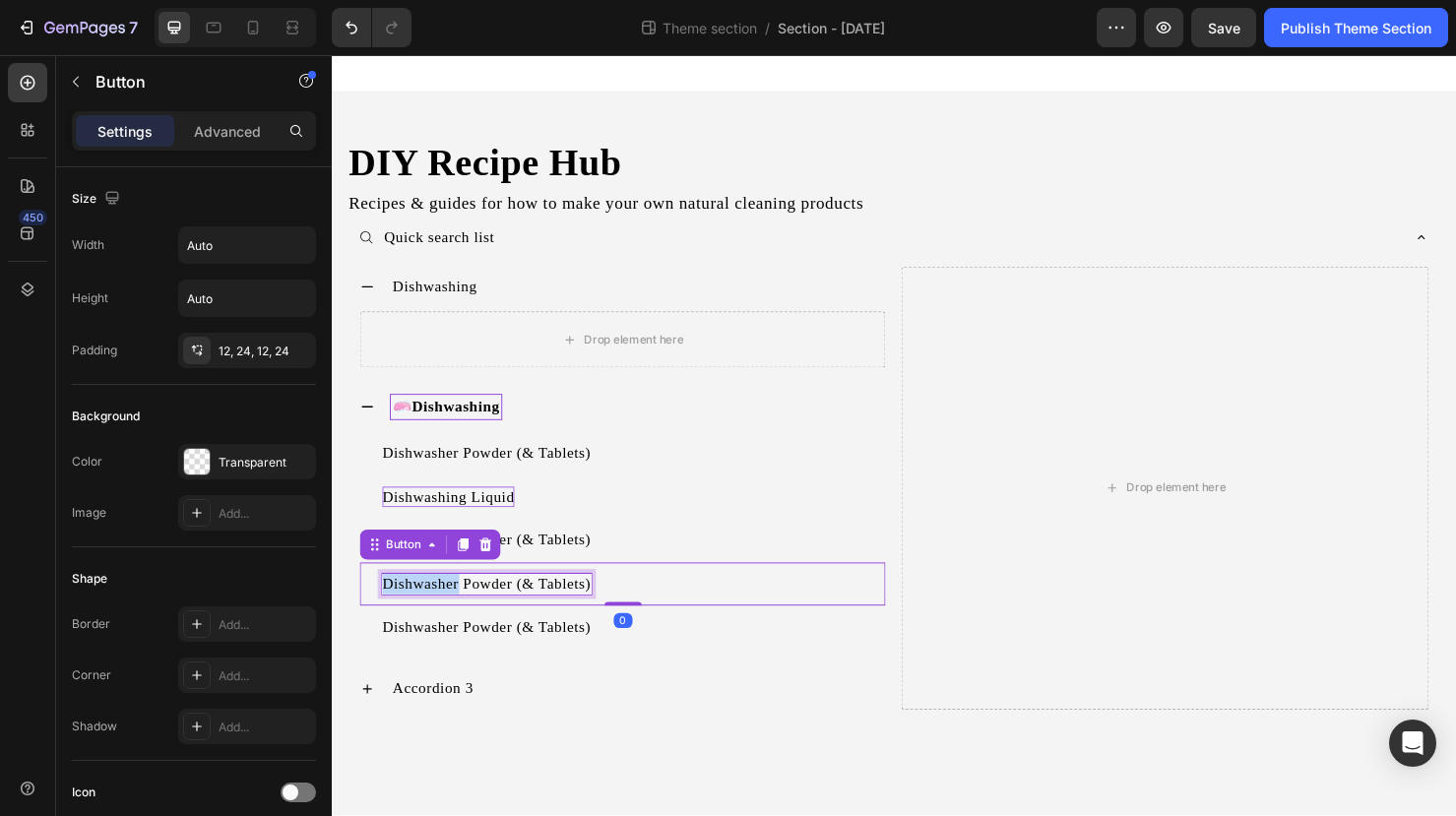 click on "Dishwasher Powder (& Tablets)" at bounding box center (494, 611) 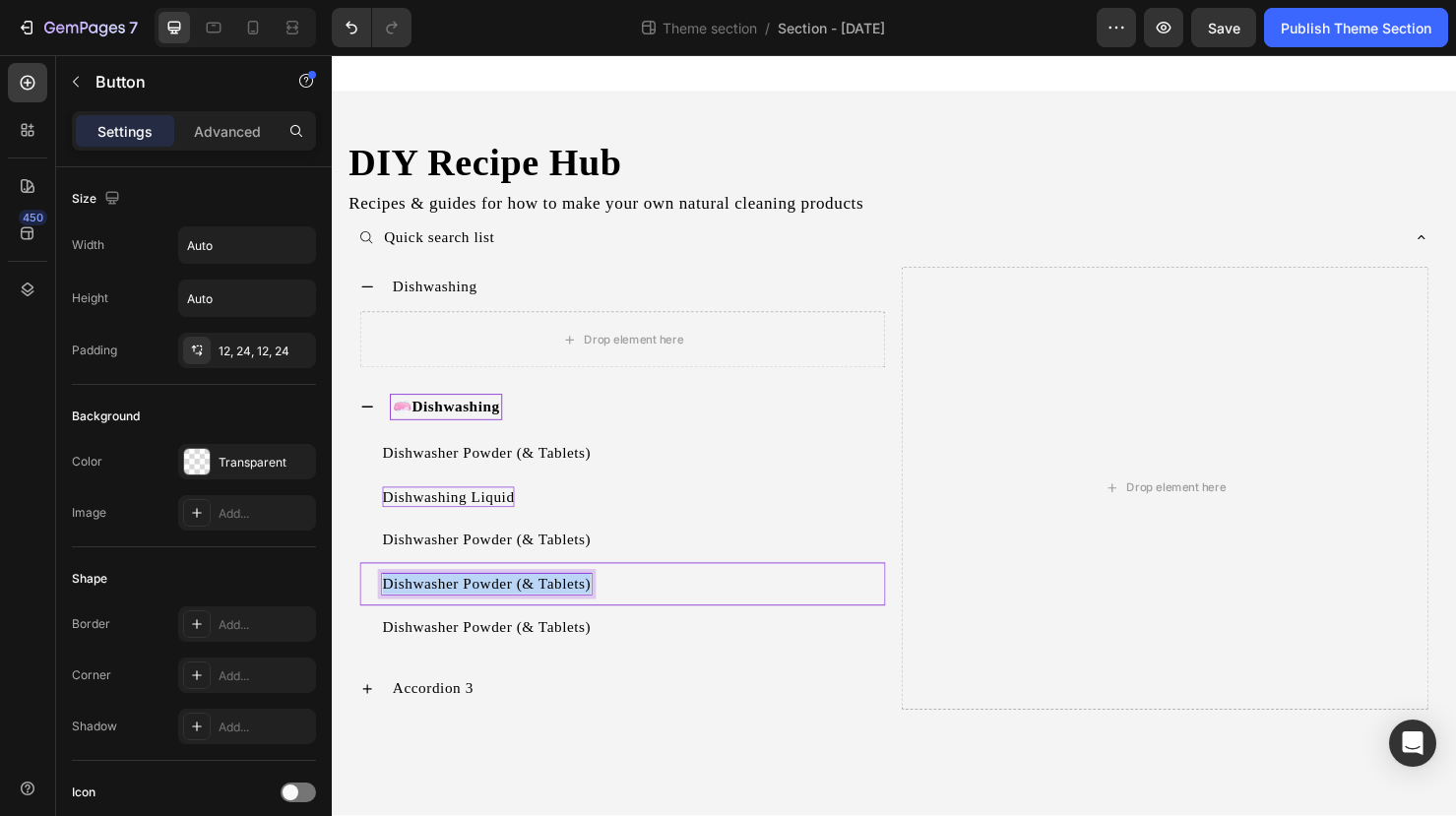 click on "Dishwasher Powder (& Tablets)" at bounding box center (494, 611) 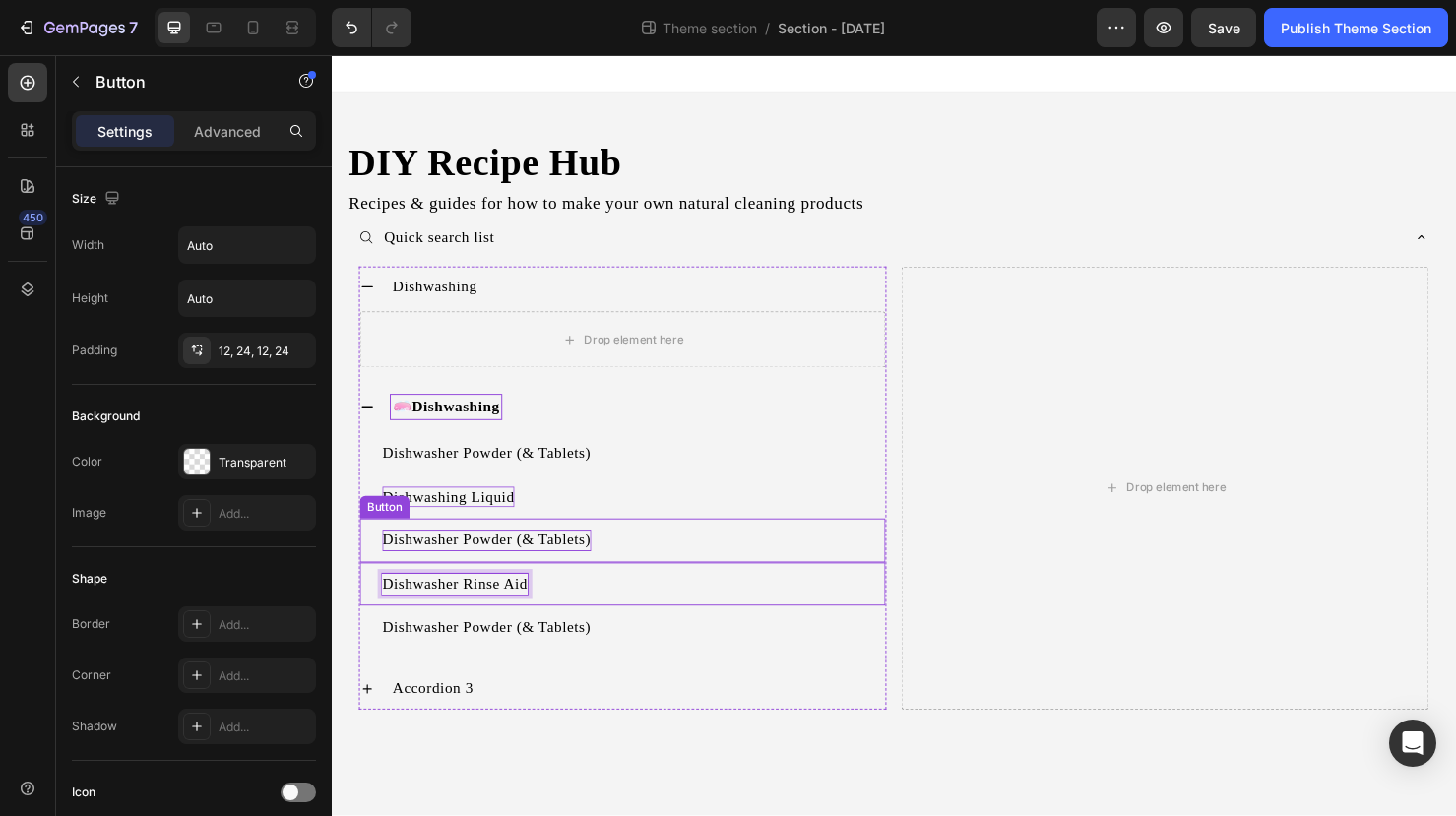 click on "Dishwasher Powder (& Tablets)" at bounding box center (494, 565) 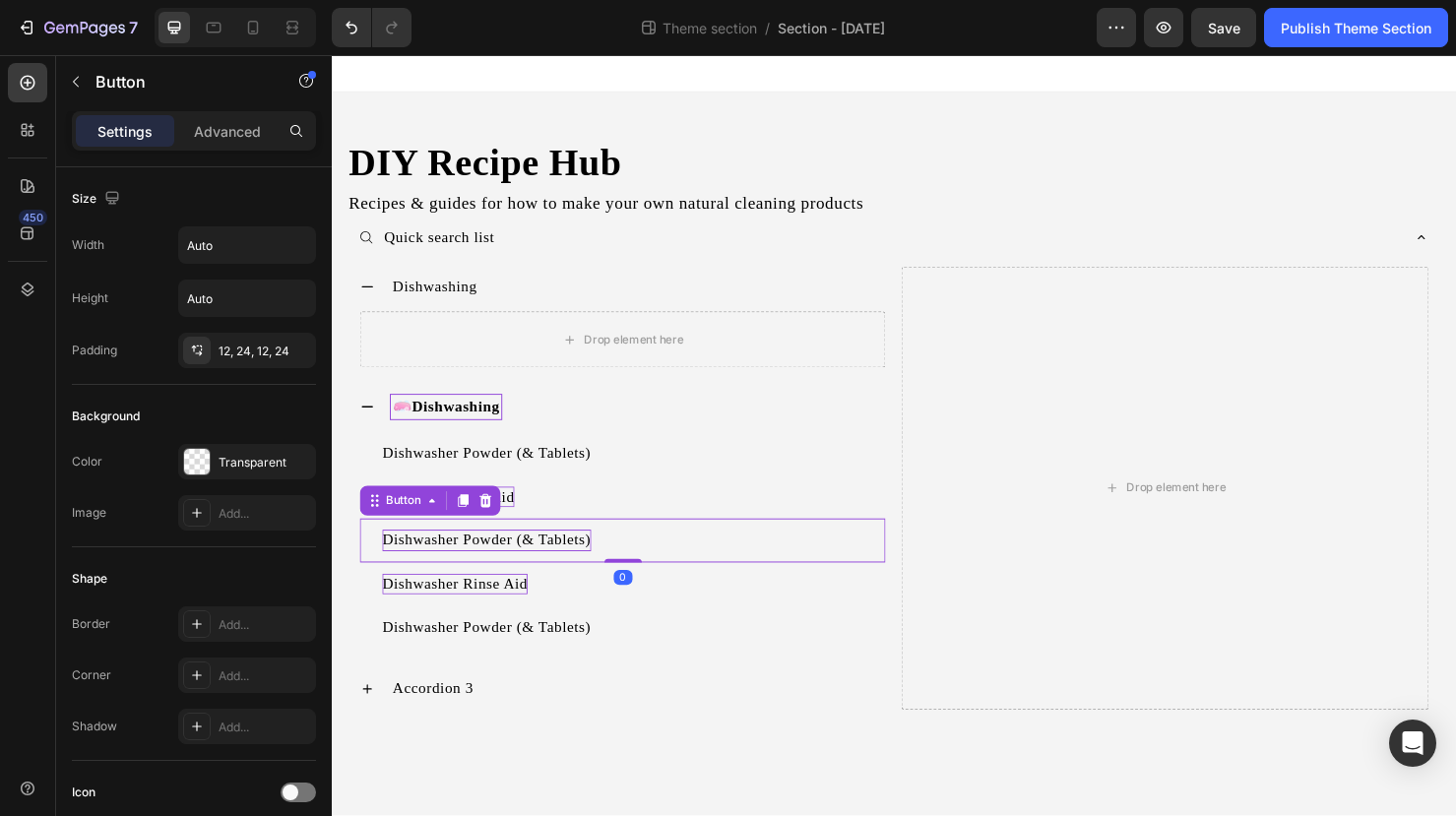 click on "Dishwasher Powder (& Tablets)" at bounding box center [494, 565] 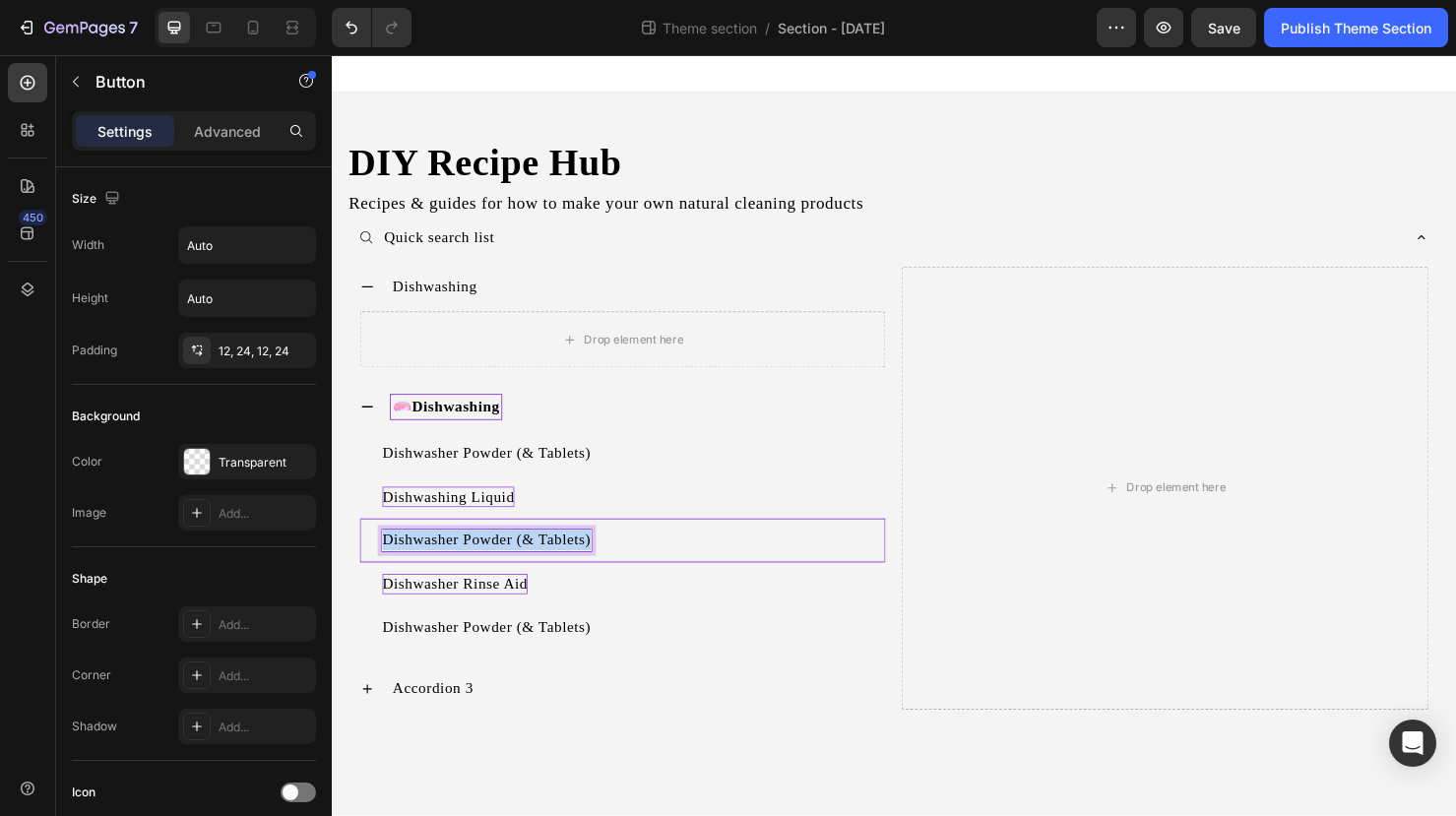 click on "Dishwasher Powder (& Tablets)" at bounding box center [494, 565] 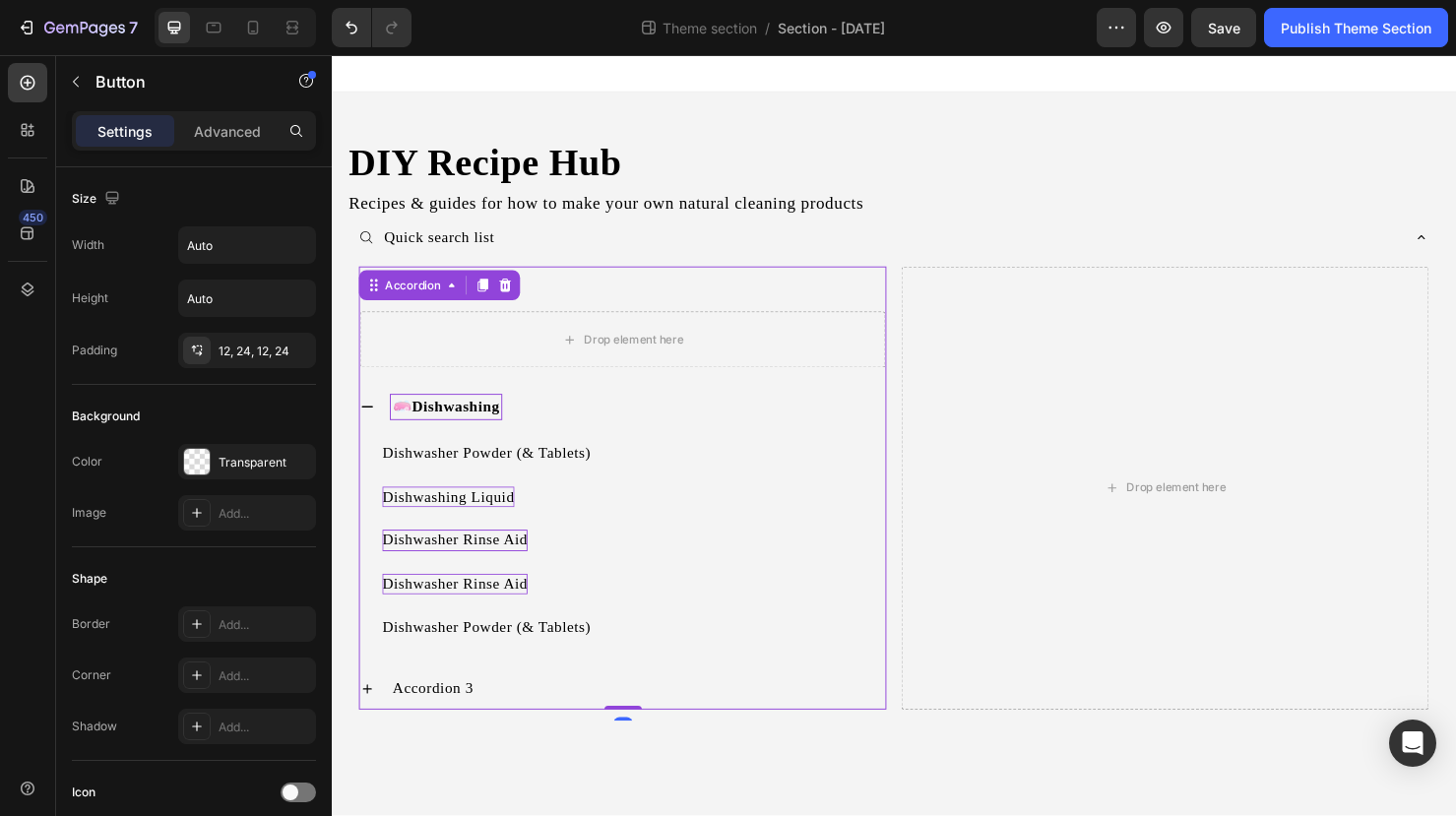 click 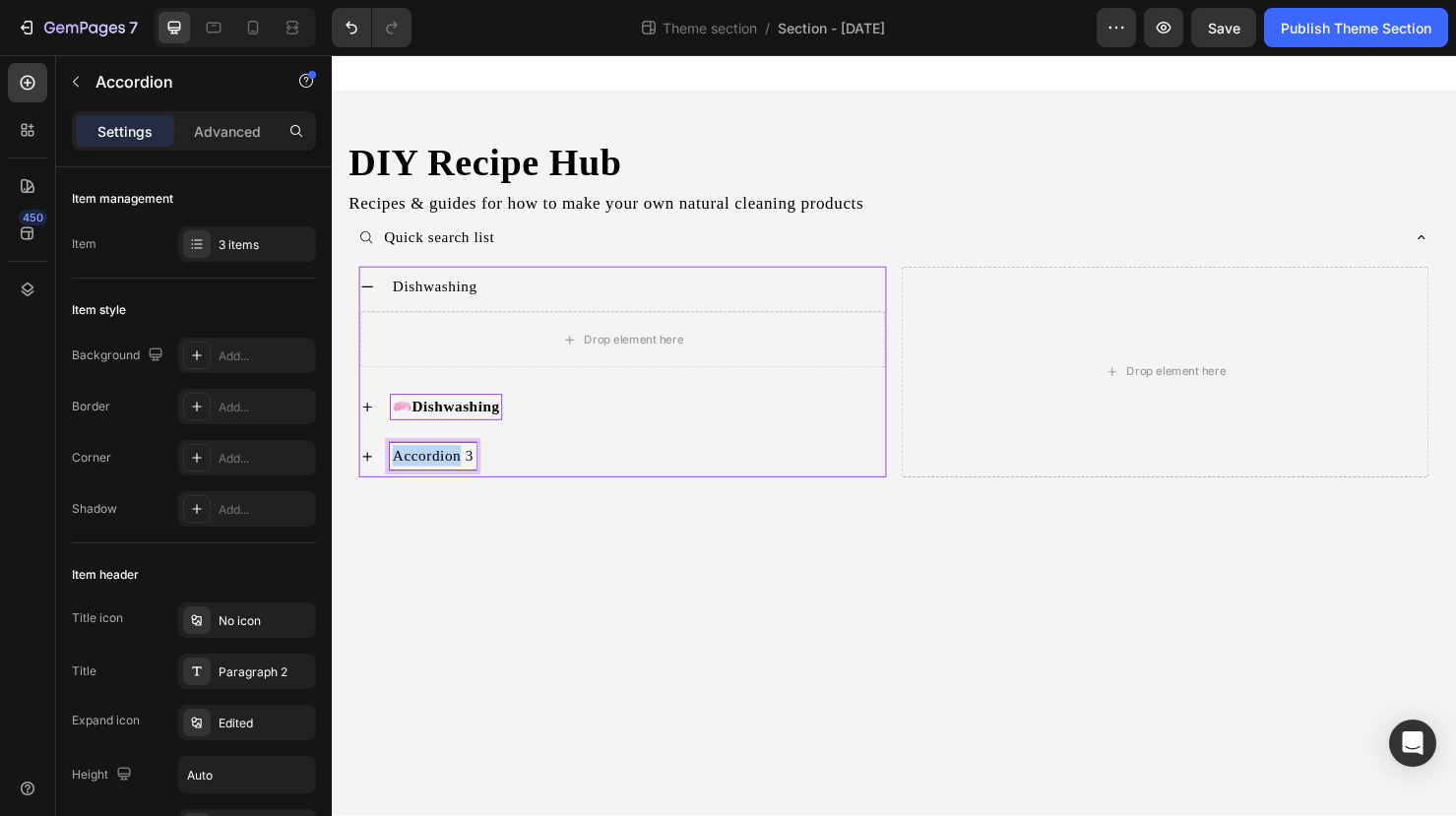 click on "Accordion 3" at bounding box center (438, 476) 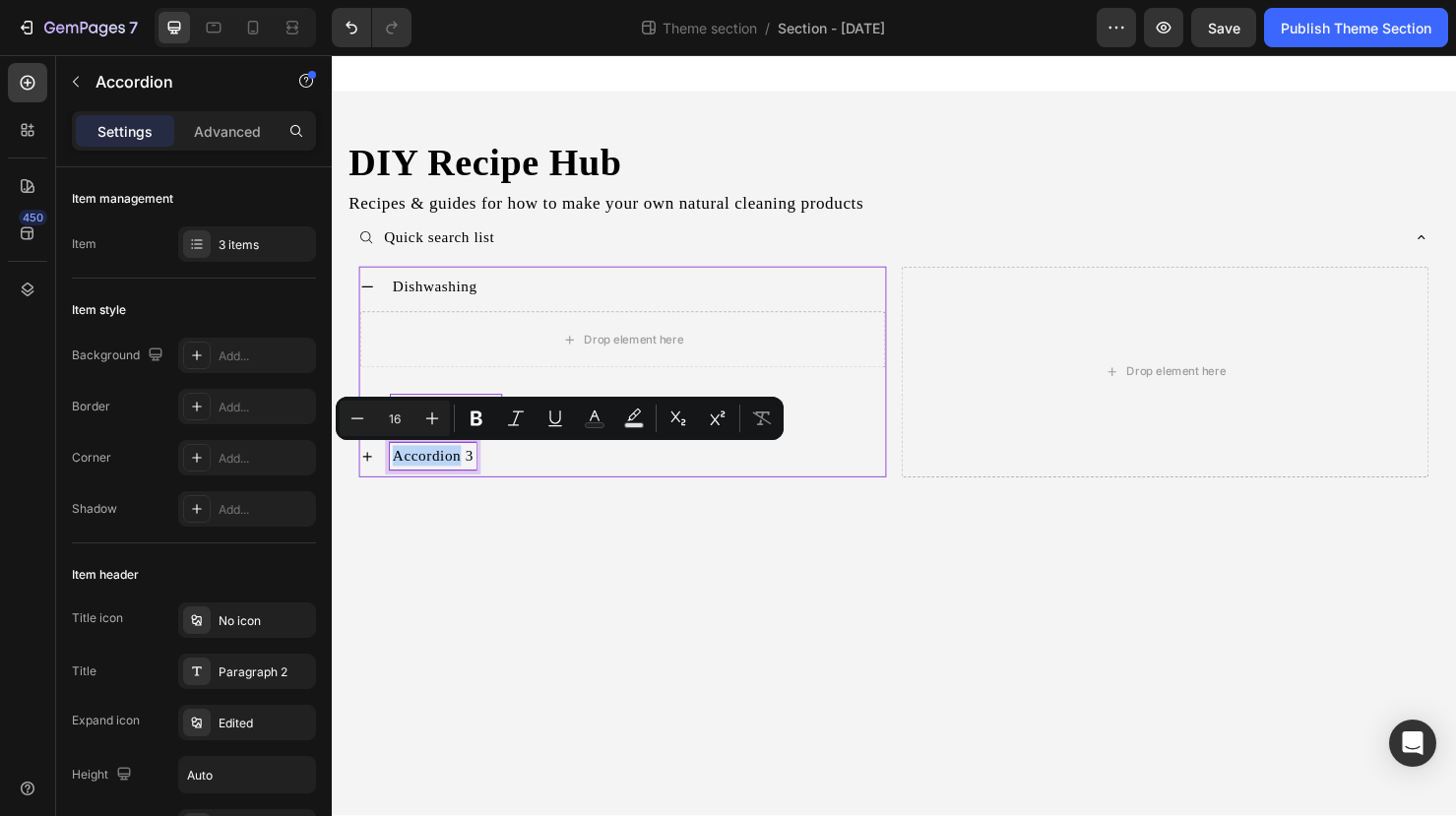 click on "Accordion 3" at bounding box center (438, 476) 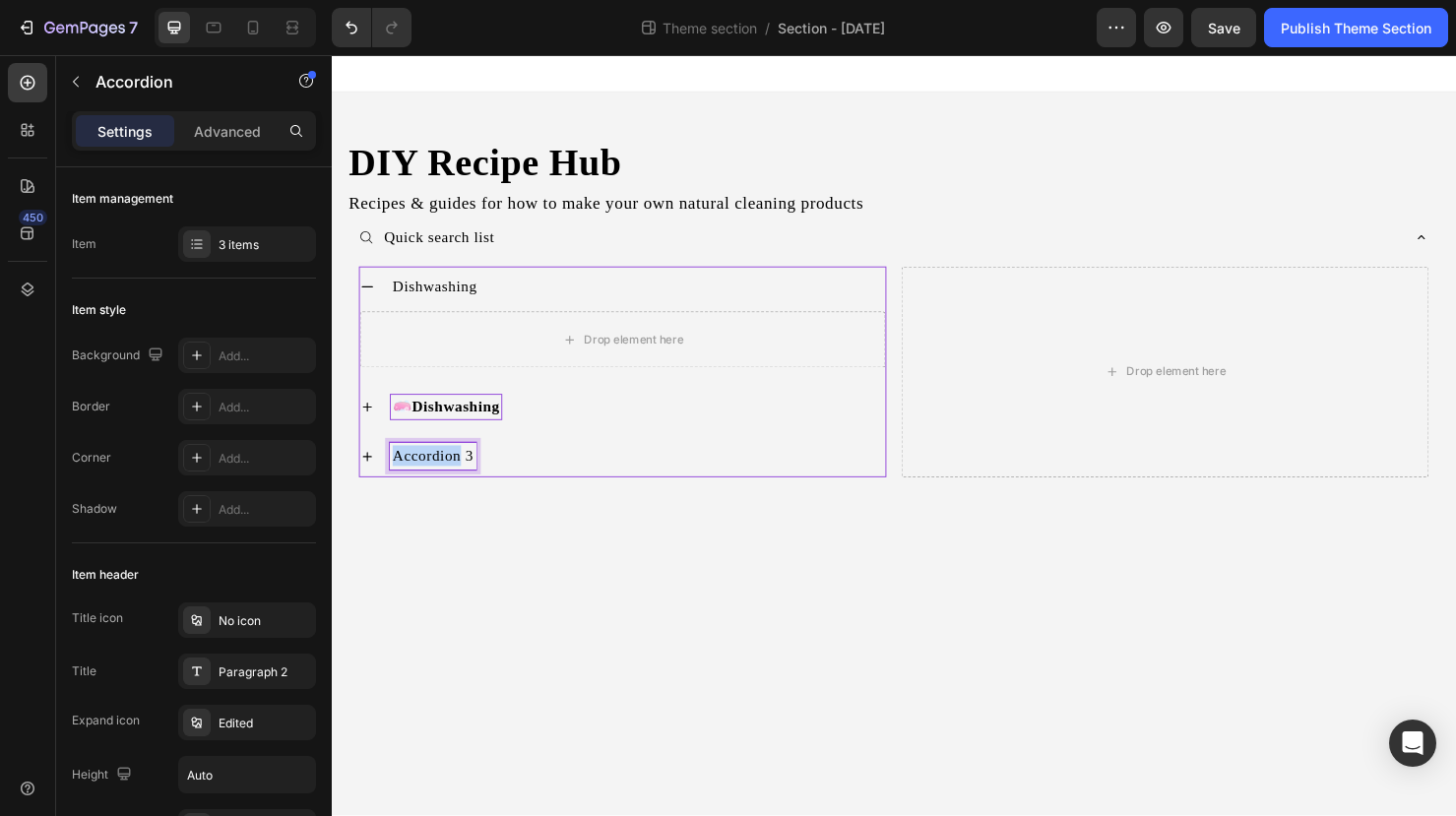 click on "Accordion 3" at bounding box center (438, 476) 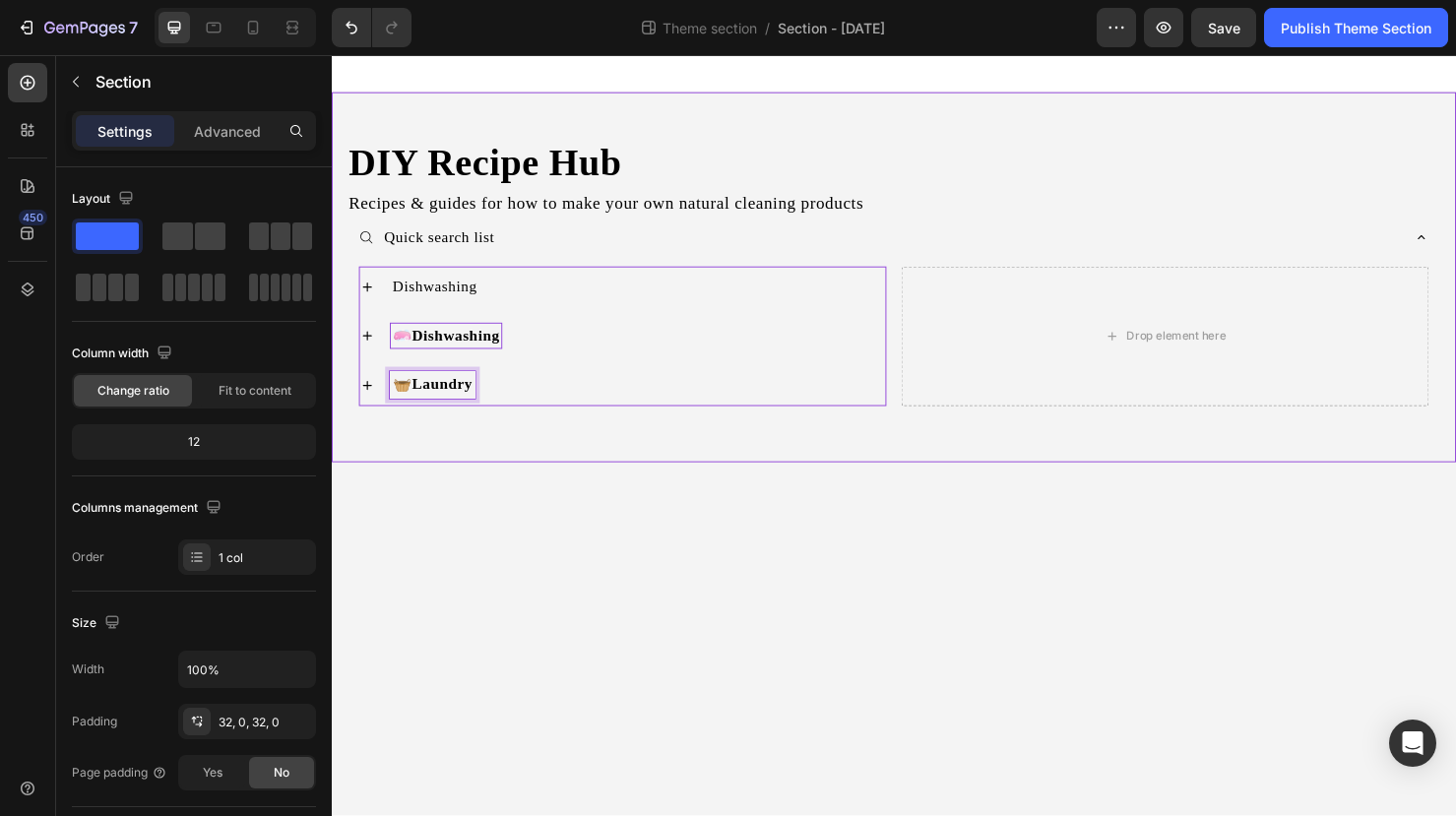 click on "DIY Recipe Hub Heading Recipes & guides for how to make your own natural cleaning products Text Block
Quick search list
Dishwashing
🧼  Dishwashing
🧺  Laundry Accordion   0
Drop element here Row Accordion Row" at bounding box center (922, 288) 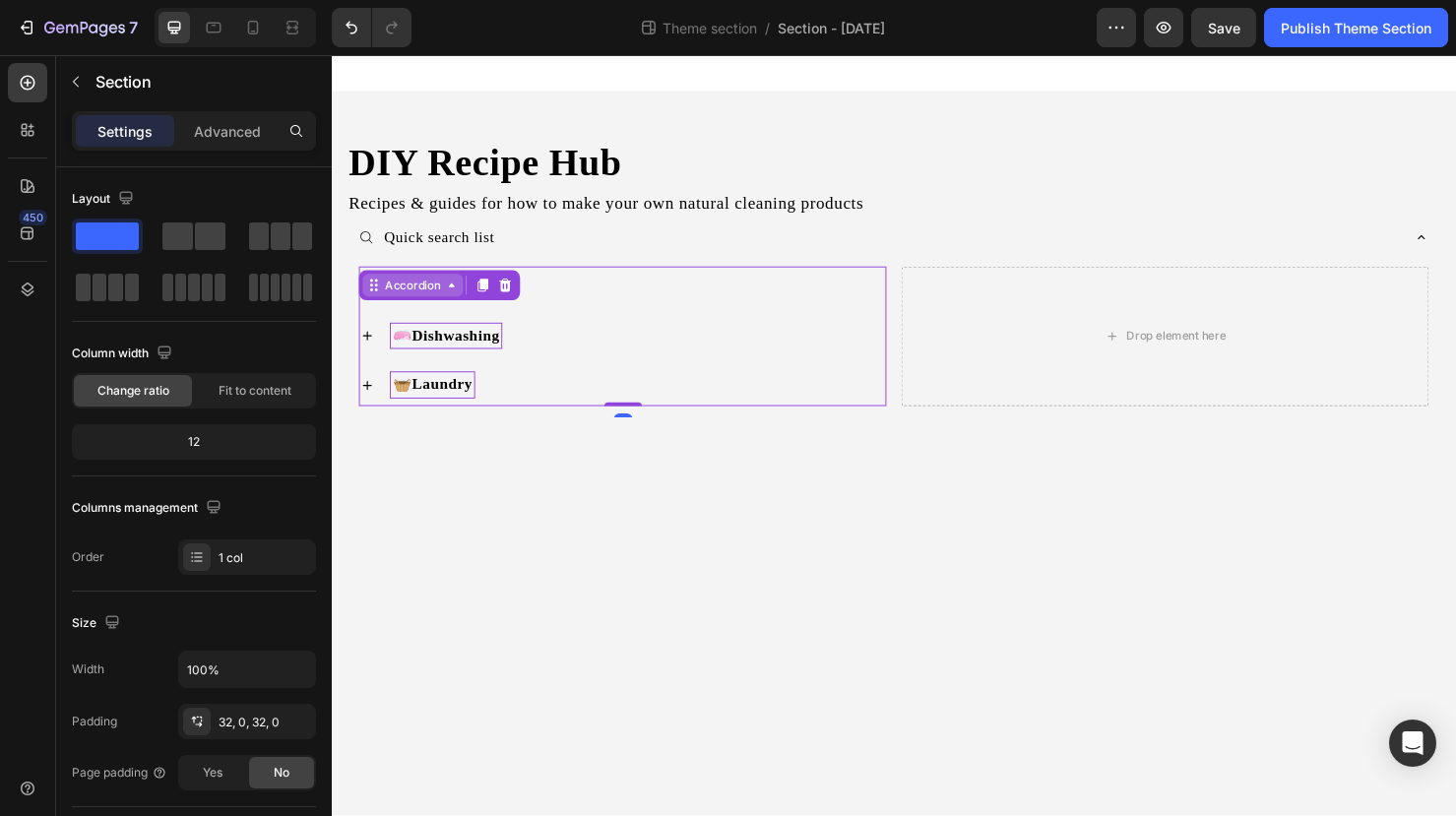 click on "Accordion" at bounding box center (416, 297) 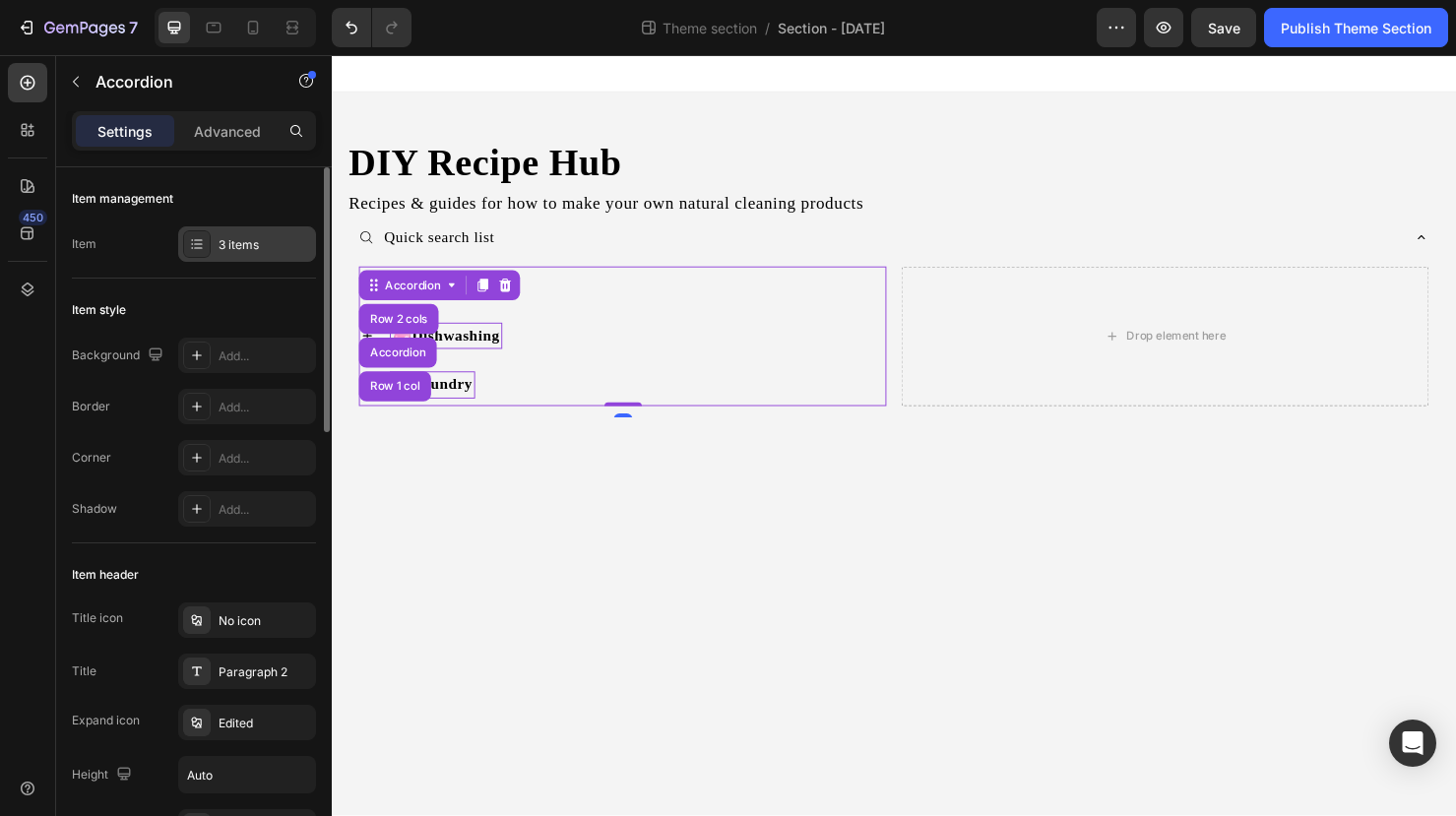 click on "3 items" at bounding box center [265, 245] 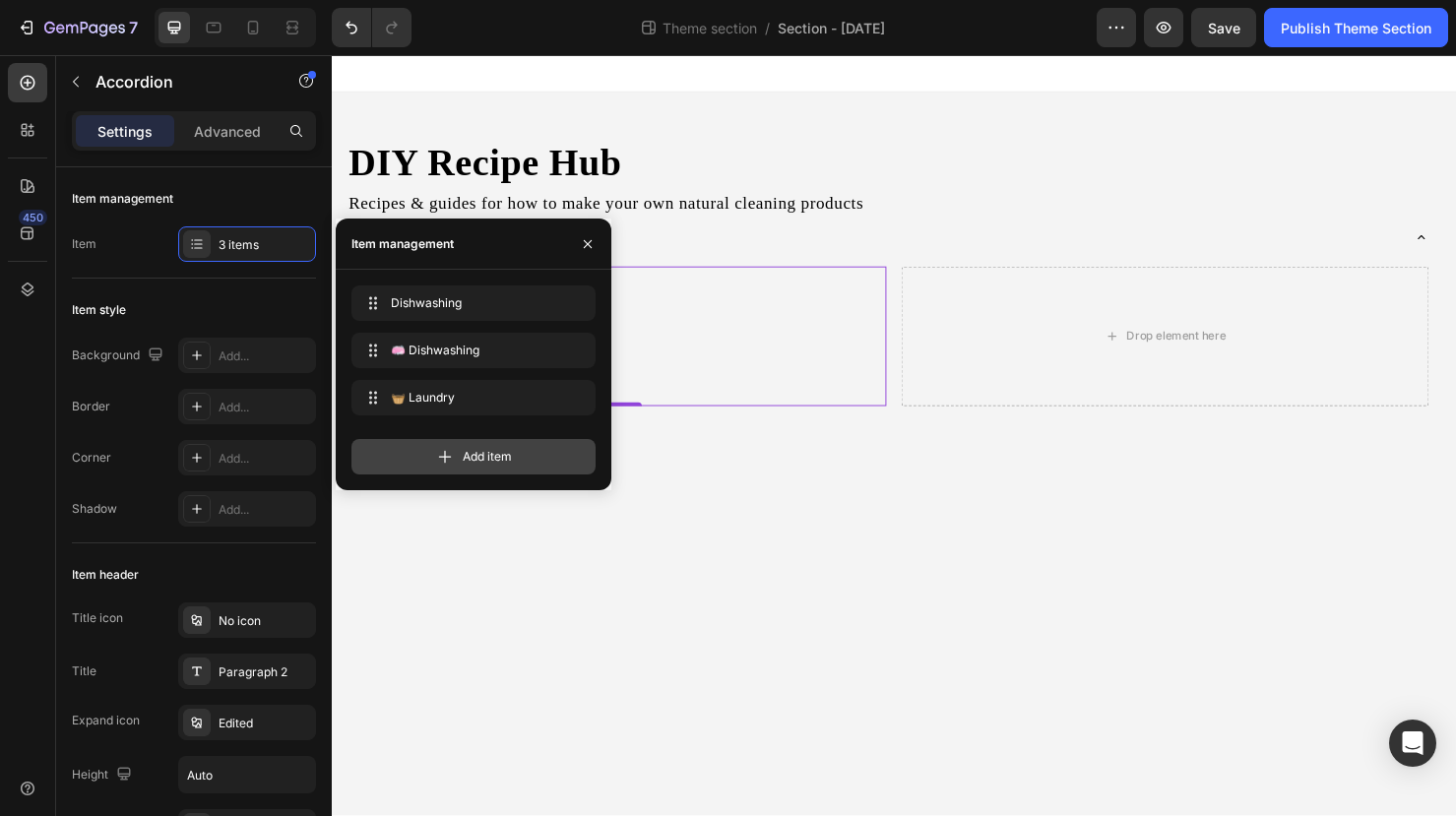 click on "Add item" at bounding box center [474, 457] 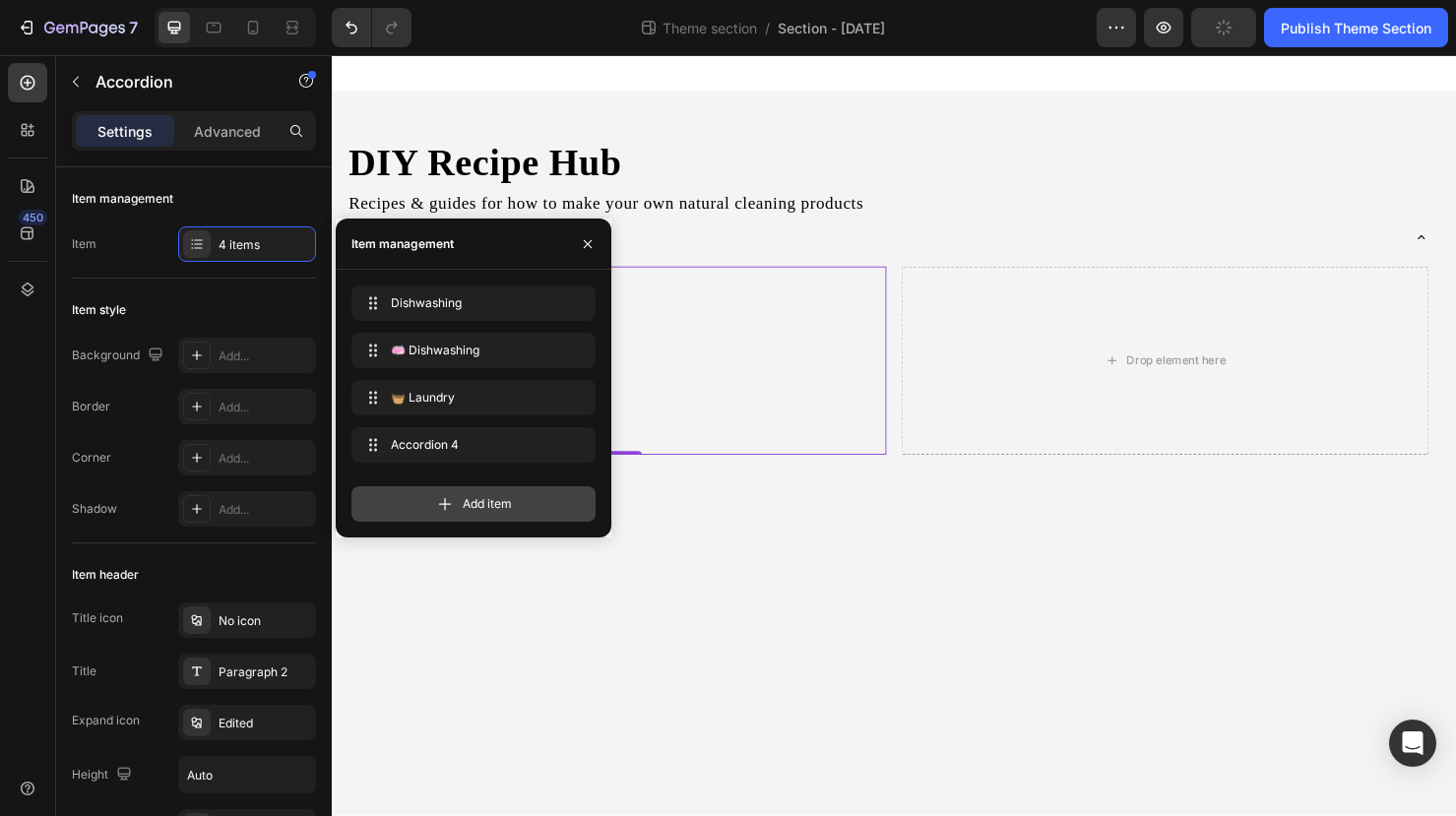 click 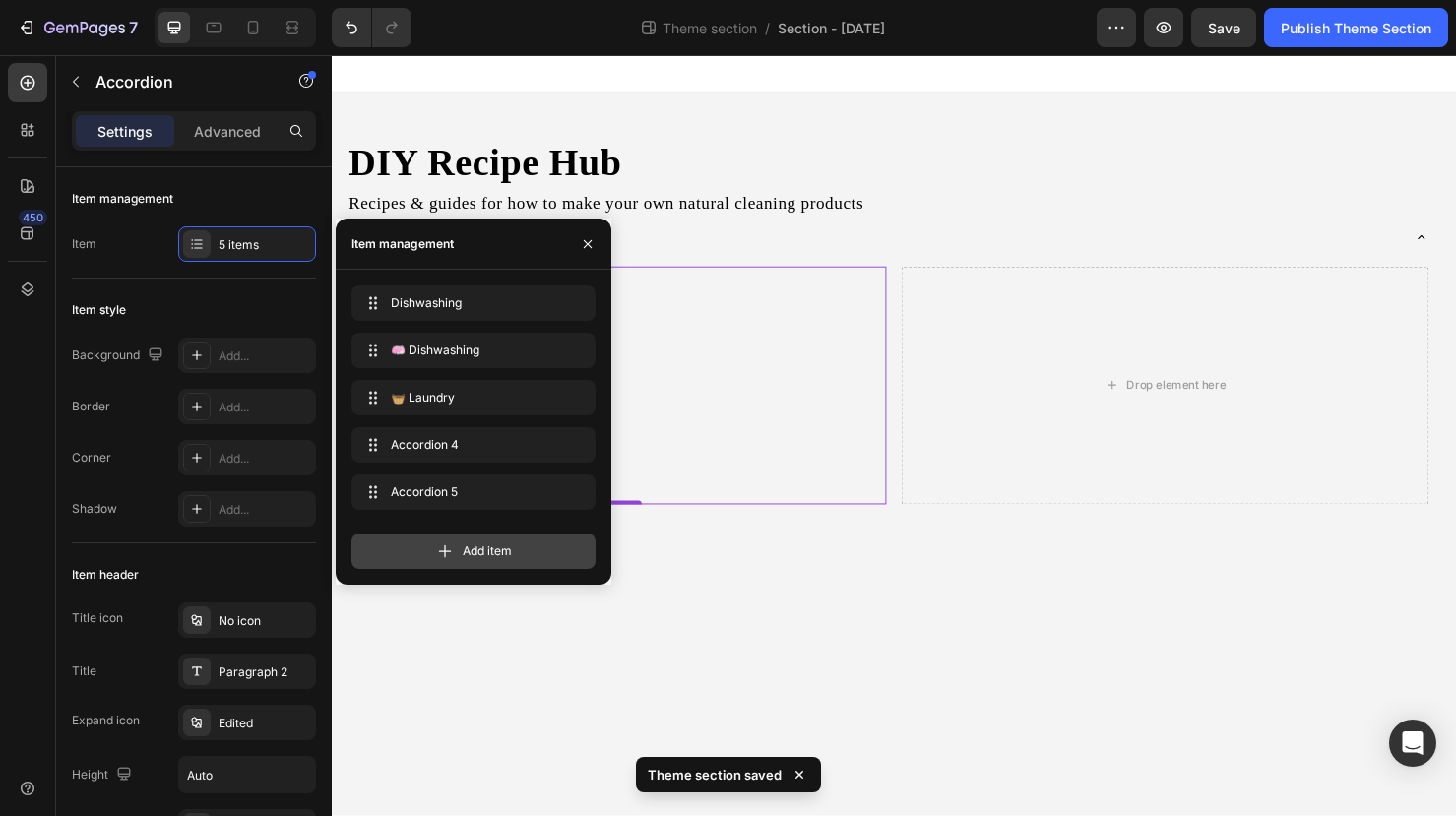click 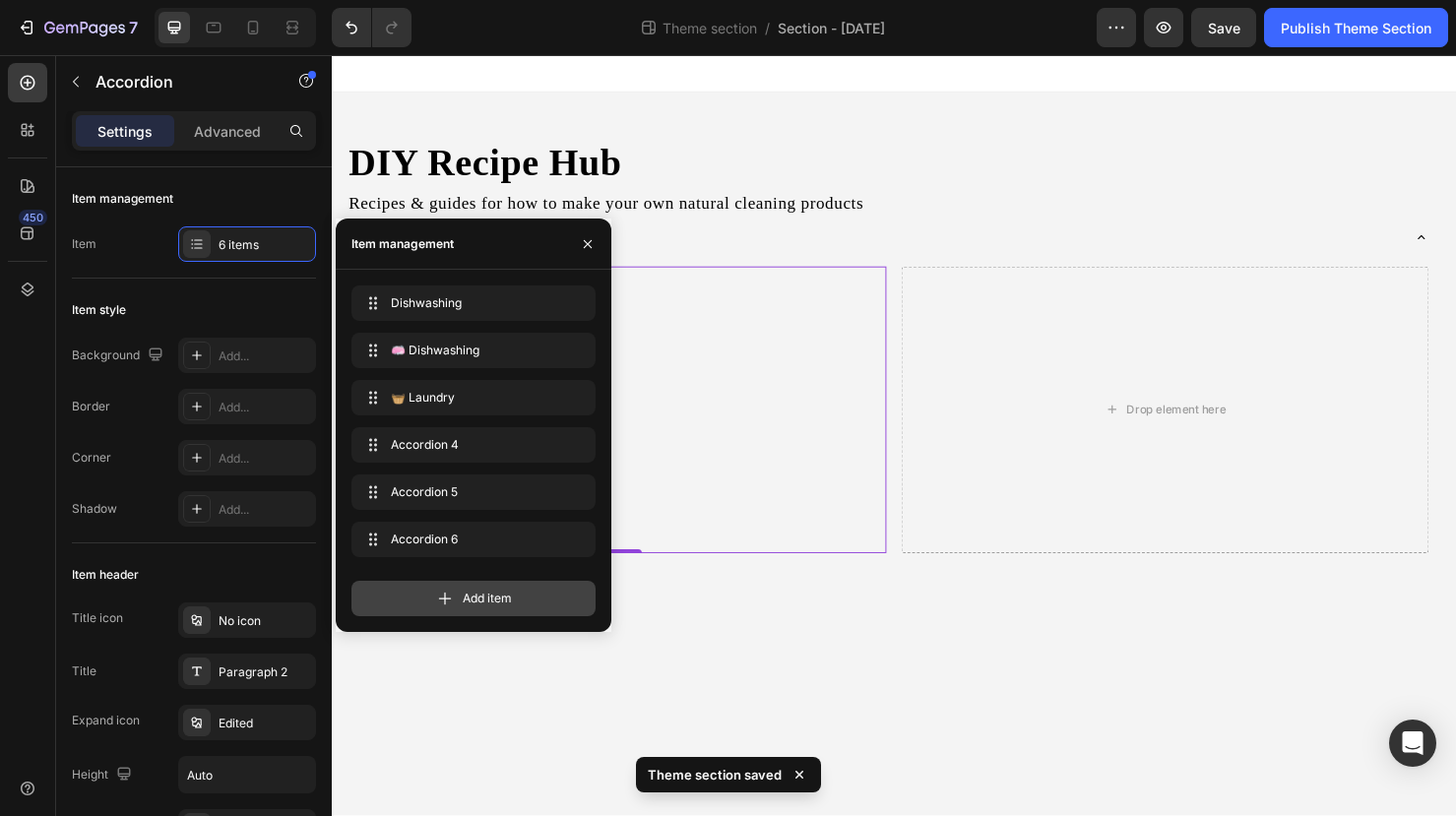 click on "Add item" at bounding box center (474, 598) 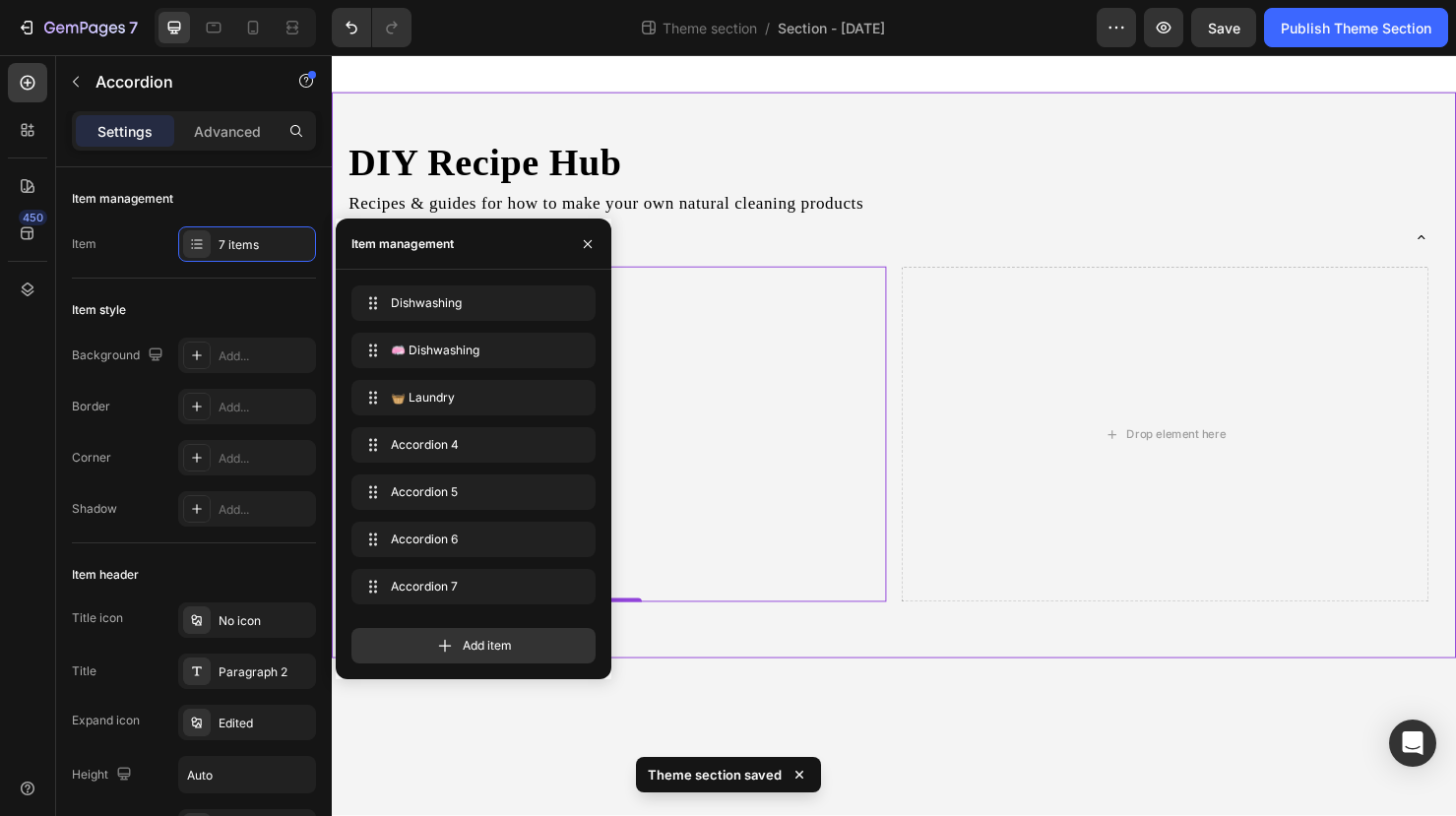 click on "DIY Recipe Hub Heading Recipes & guides for how to make your own natural cleaning products Text Block
Quick search list
Dishwashing
🧼  Dishwashing
🧺  Laundry
Accordion 4
Accordion 5
Accordion 6
Accordion 7 Accordion Row 2 cols Accordion Row 1 col   0
Drop element here Row Accordion Row" at bounding box center (922, 392) 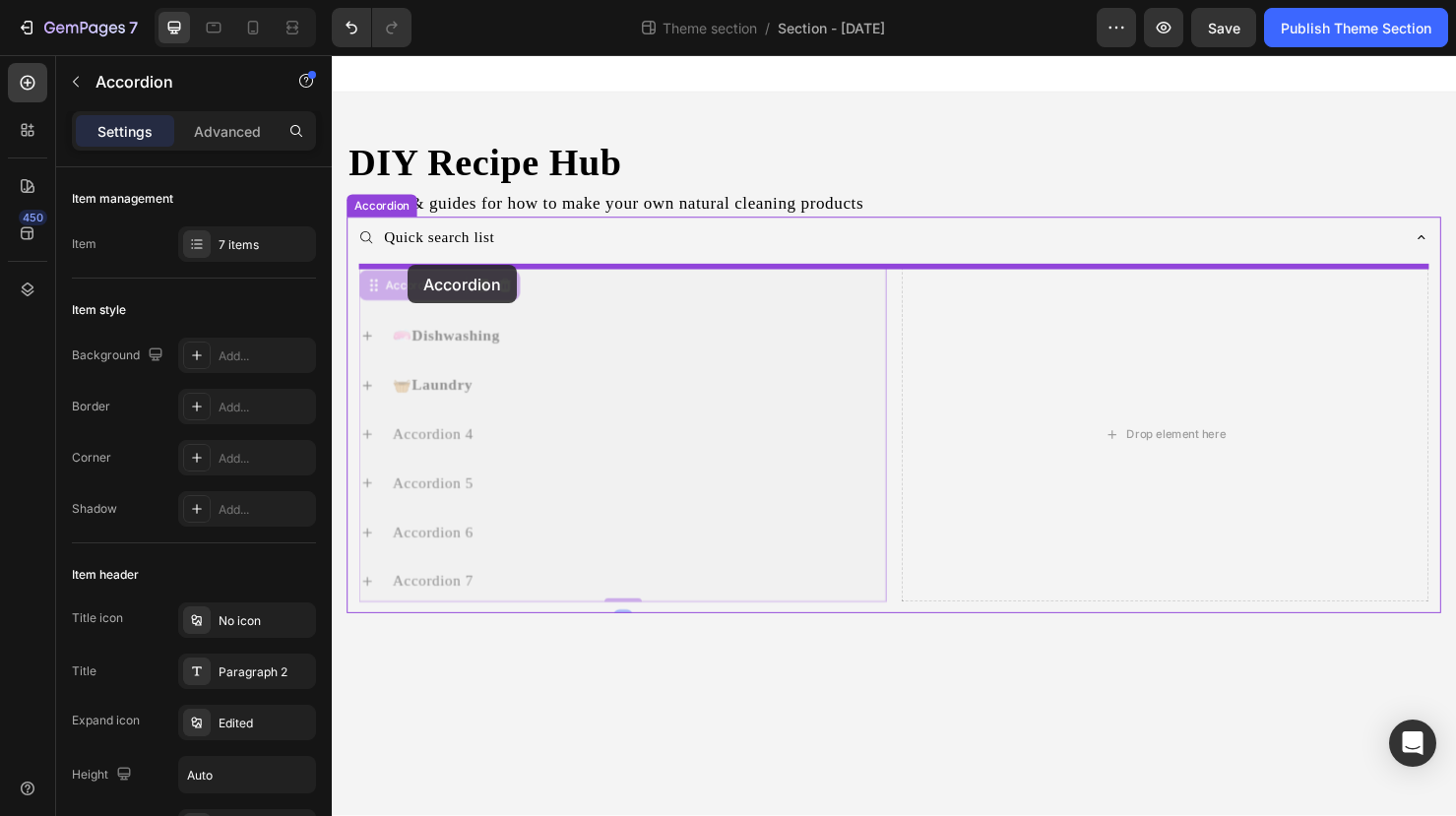 drag, startPoint x: 400, startPoint y: 291, endPoint x: 411, endPoint y: 276, distance: 19 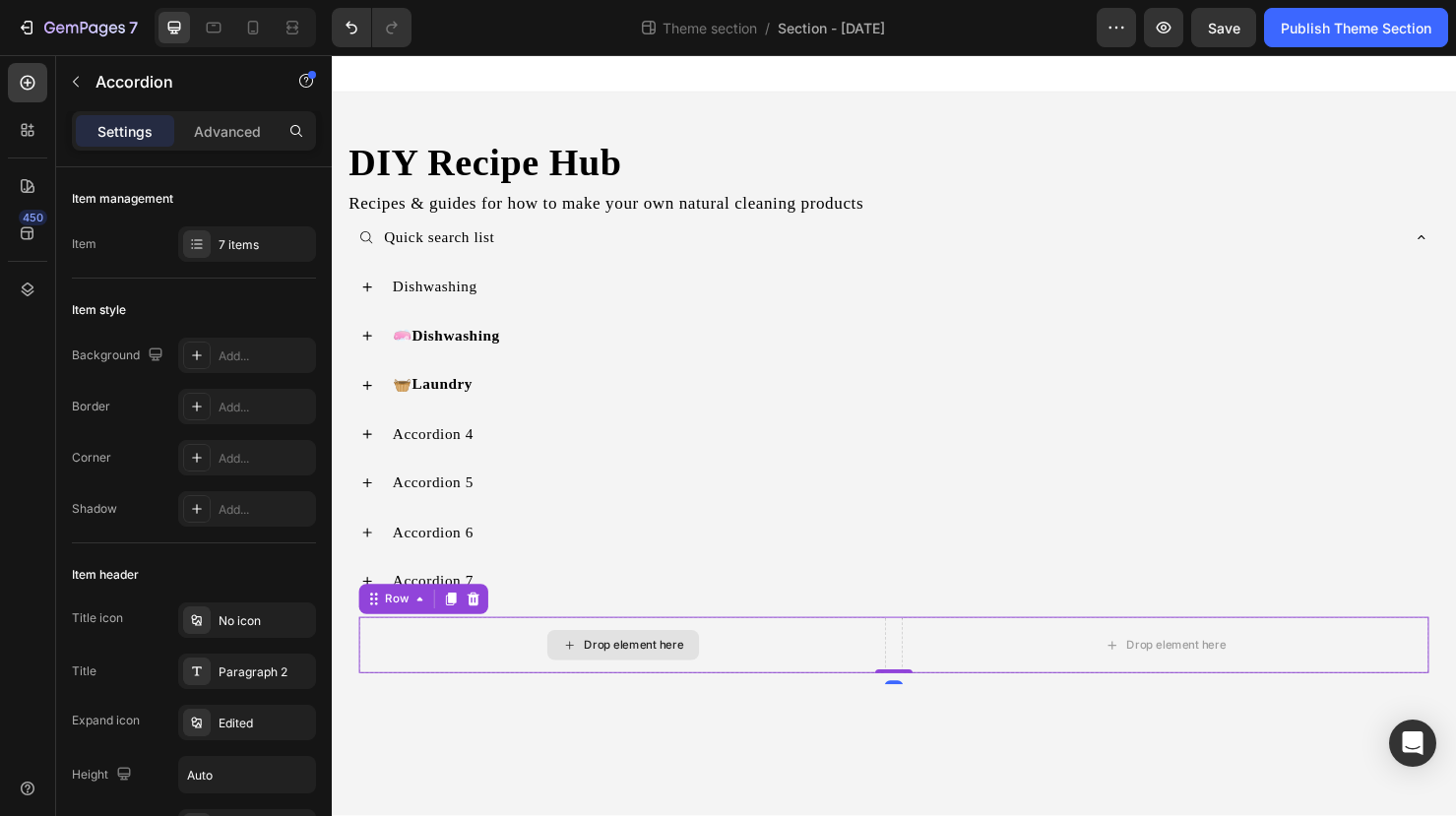 click on "Drop element here" at bounding box center [637, 675] 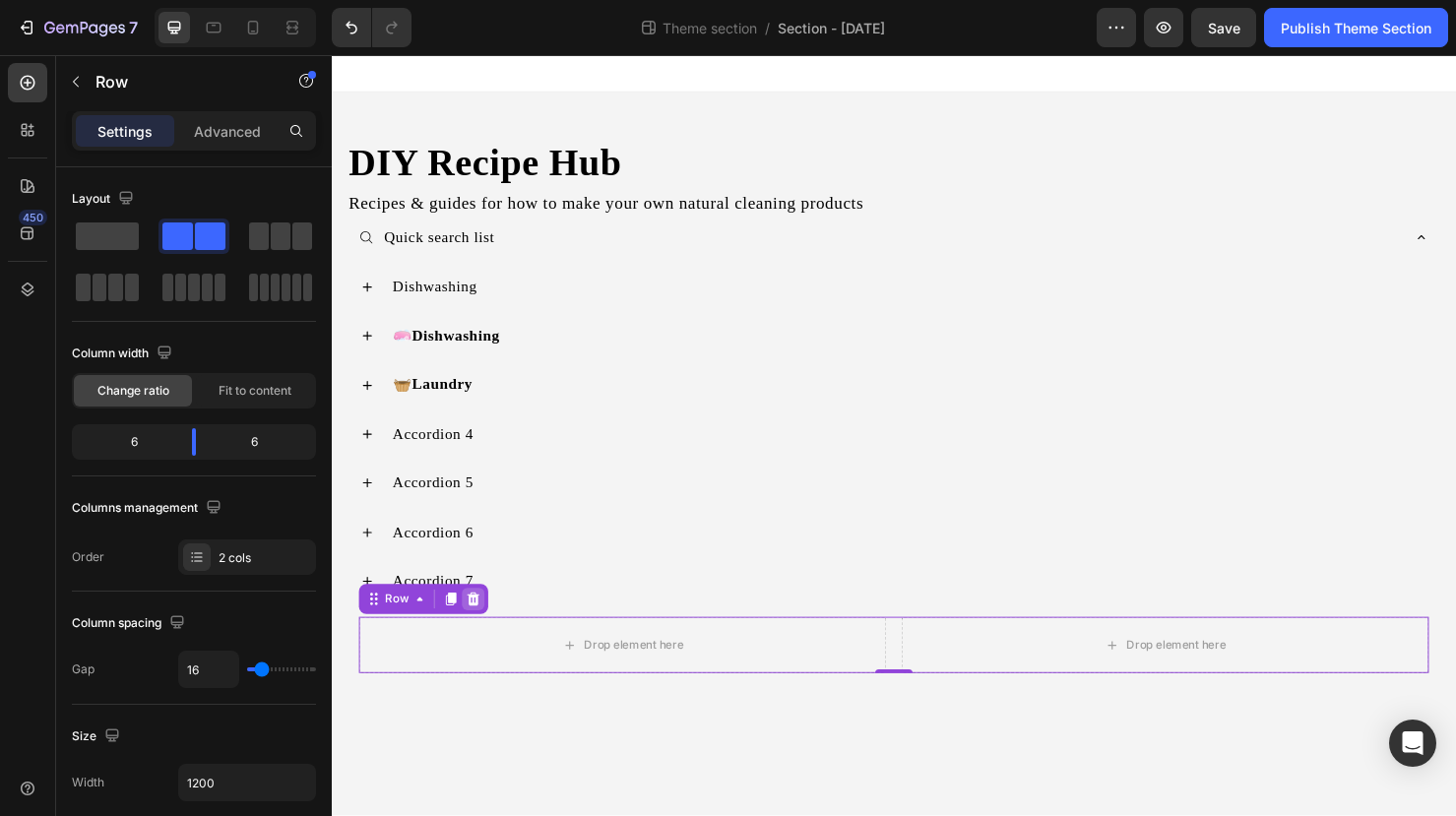 click at bounding box center [480, 627] 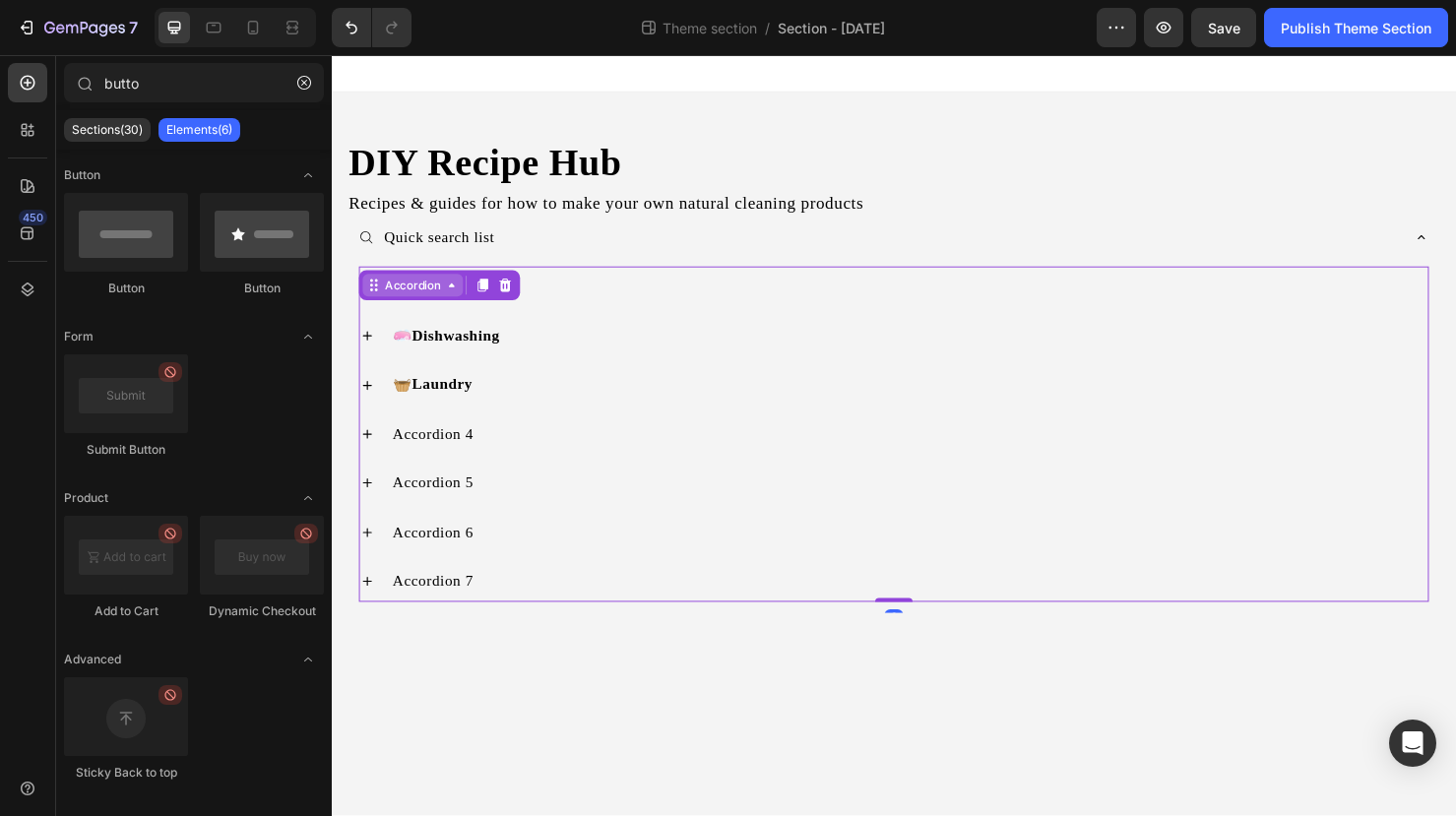 click on "Accordion" at bounding box center [416, 297] 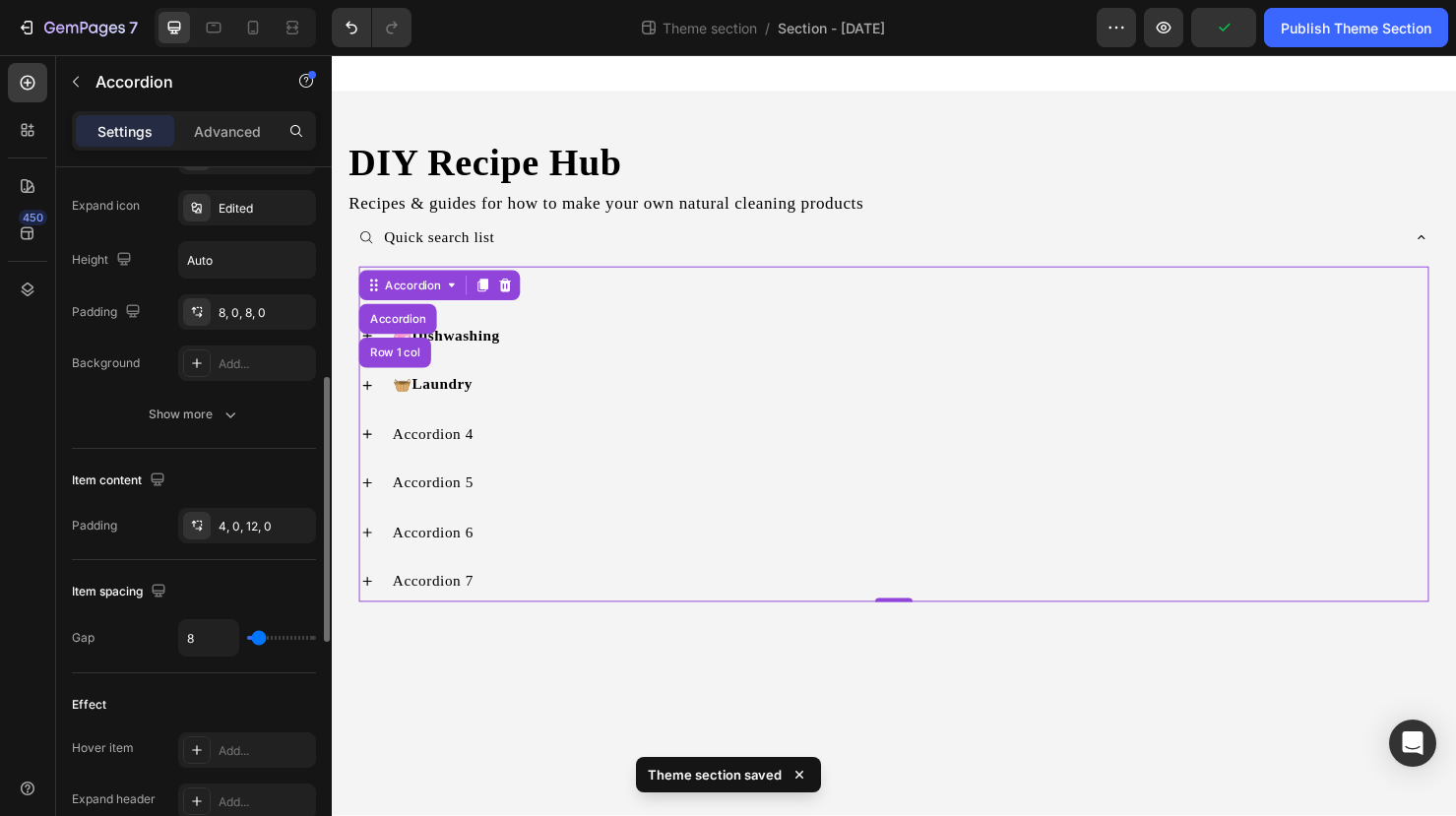 scroll, scrollTop: 539, scrollLeft: 0, axis: vertical 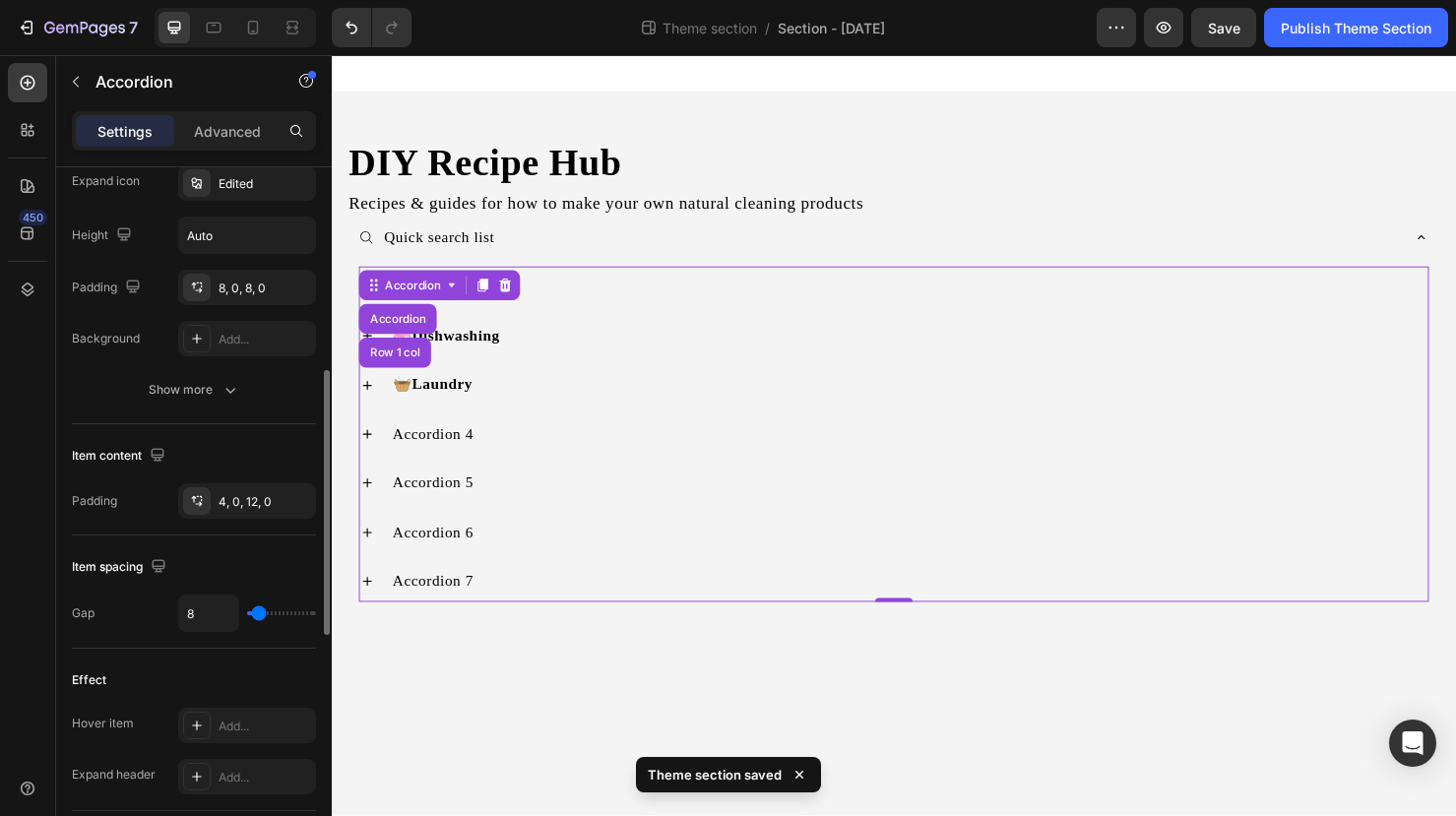 type on "11" 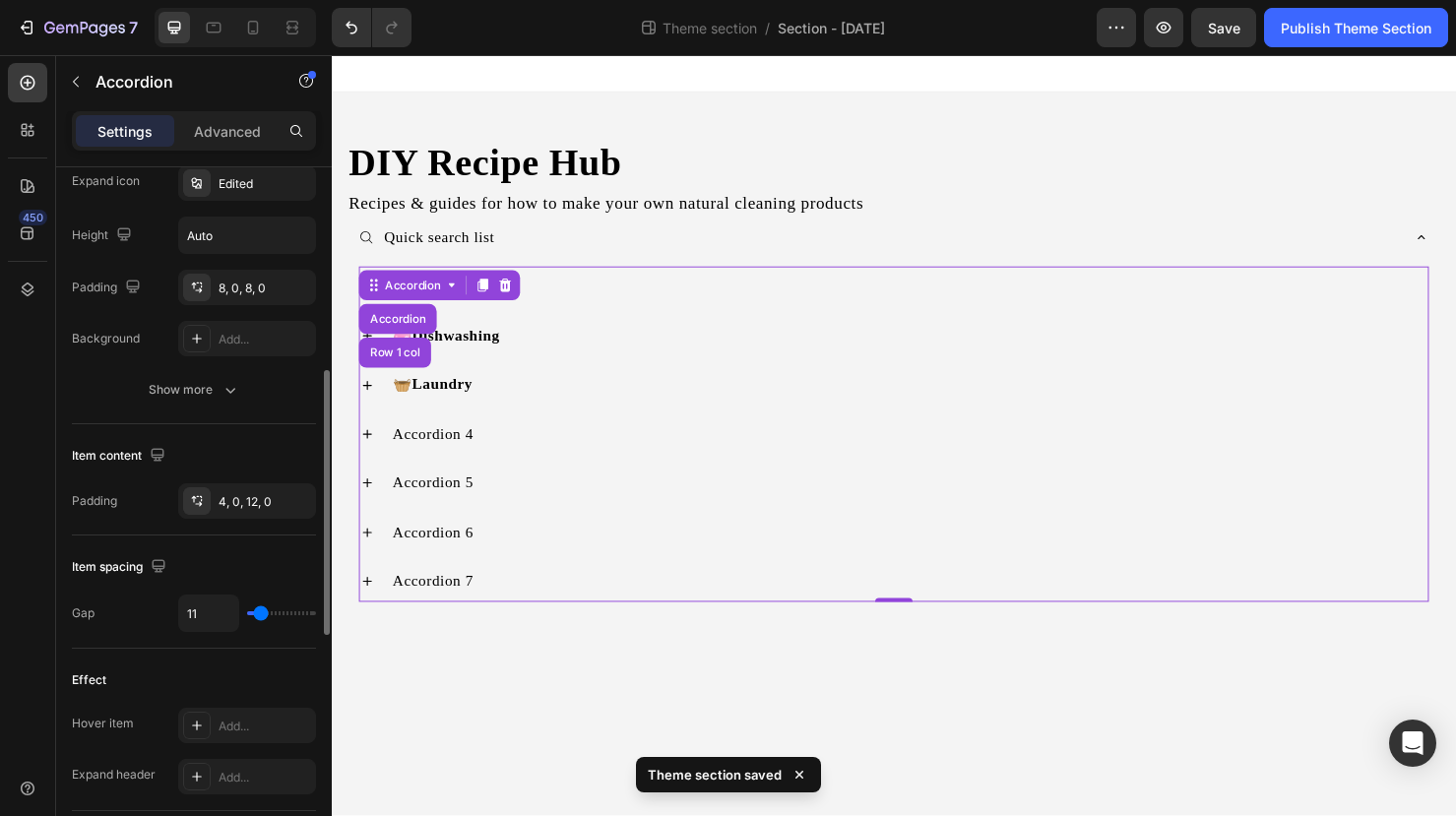 type on "0" 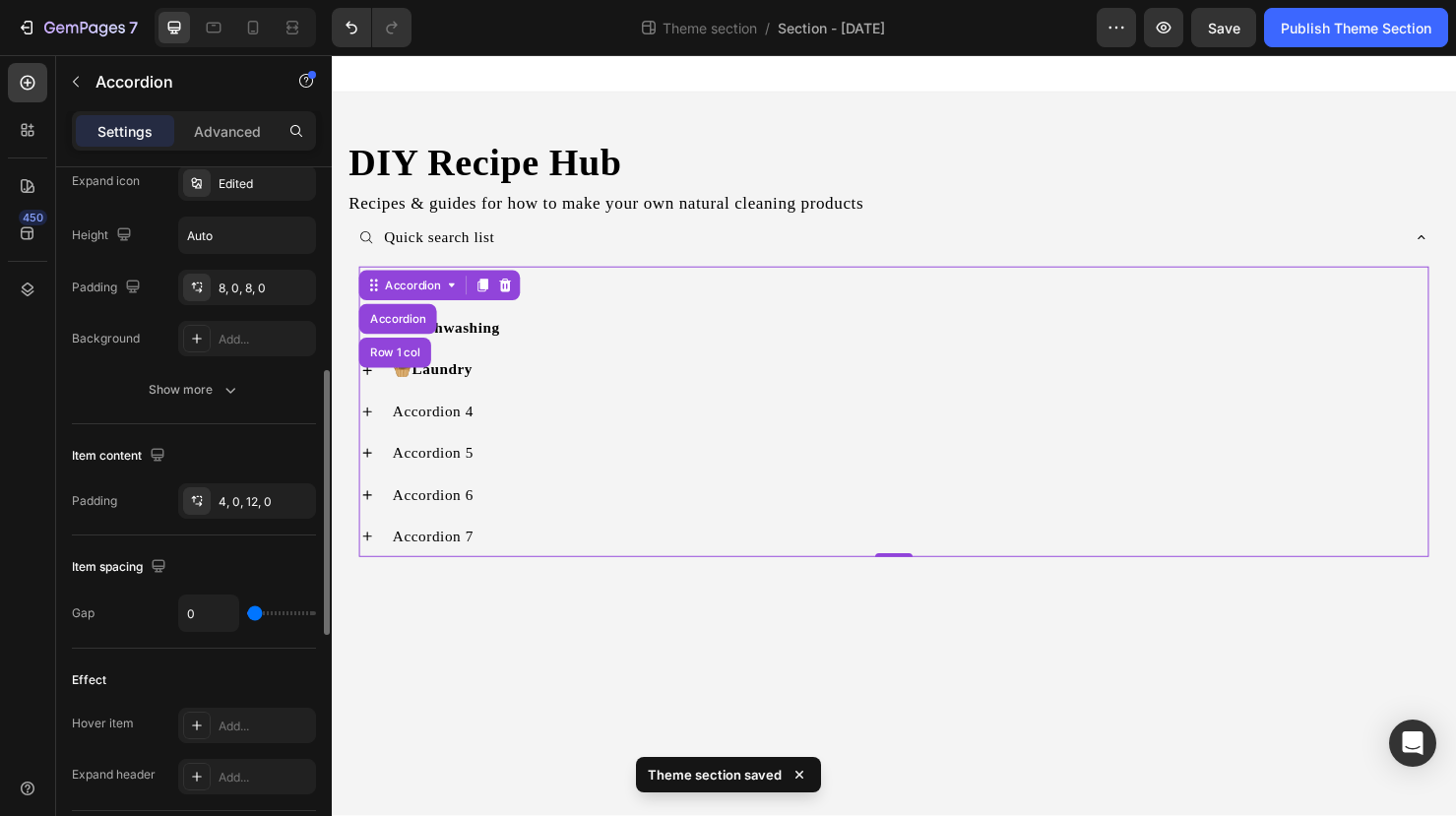 drag, startPoint x: 264, startPoint y: 614, endPoint x: 212, endPoint y: 612, distance: 52.038447 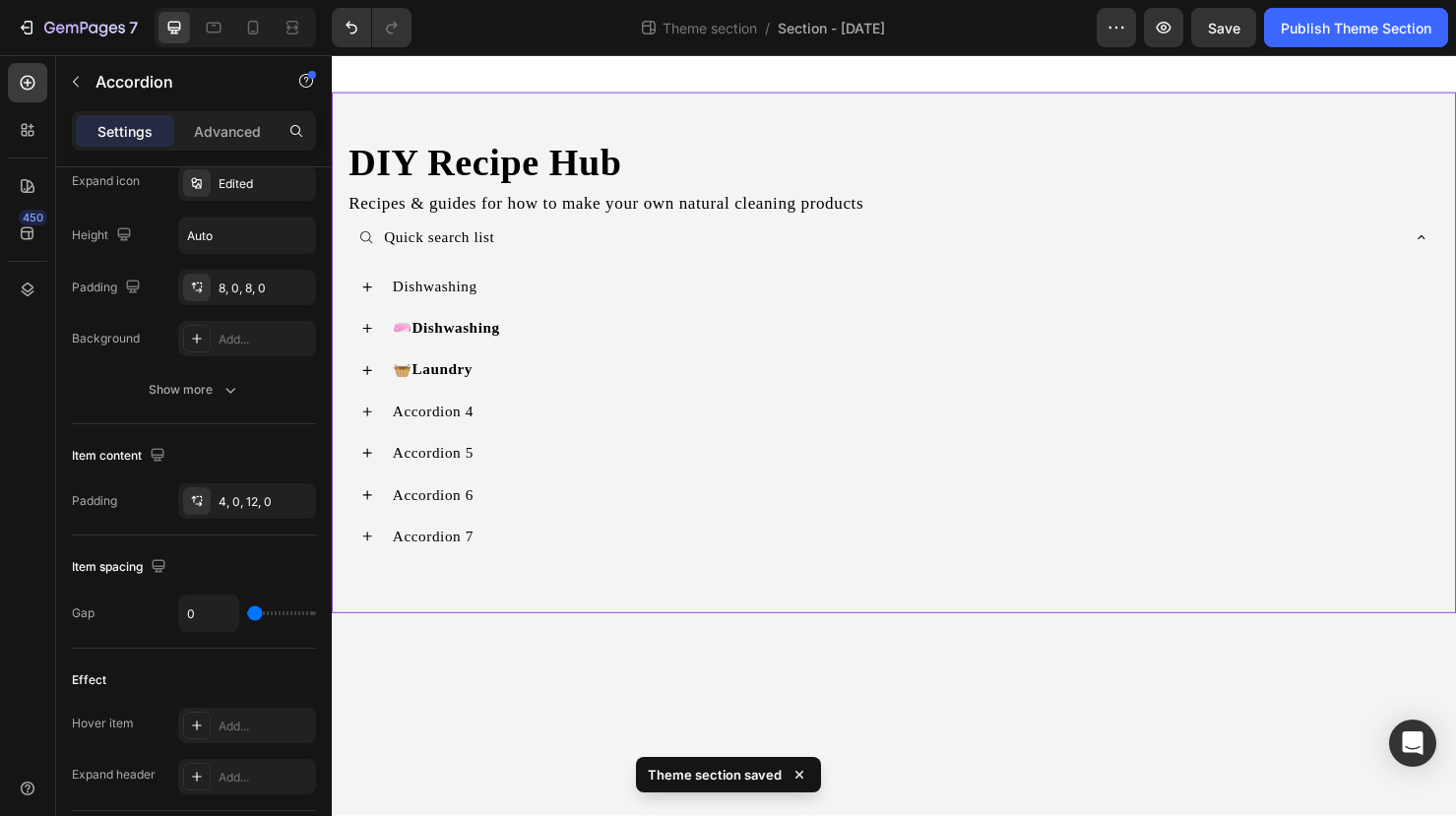 click on "DIY Recipe Hub Heading Recipes & guides for how to make your own natural cleaning products Text Block
Quick search list
Dishwashing
🧼  Dishwashing
🧺  Laundry
Accordion 4
Accordion 5
Accordion 6
Accordion 7 Accordion Accordion Row" at bounding box center [922, 368] 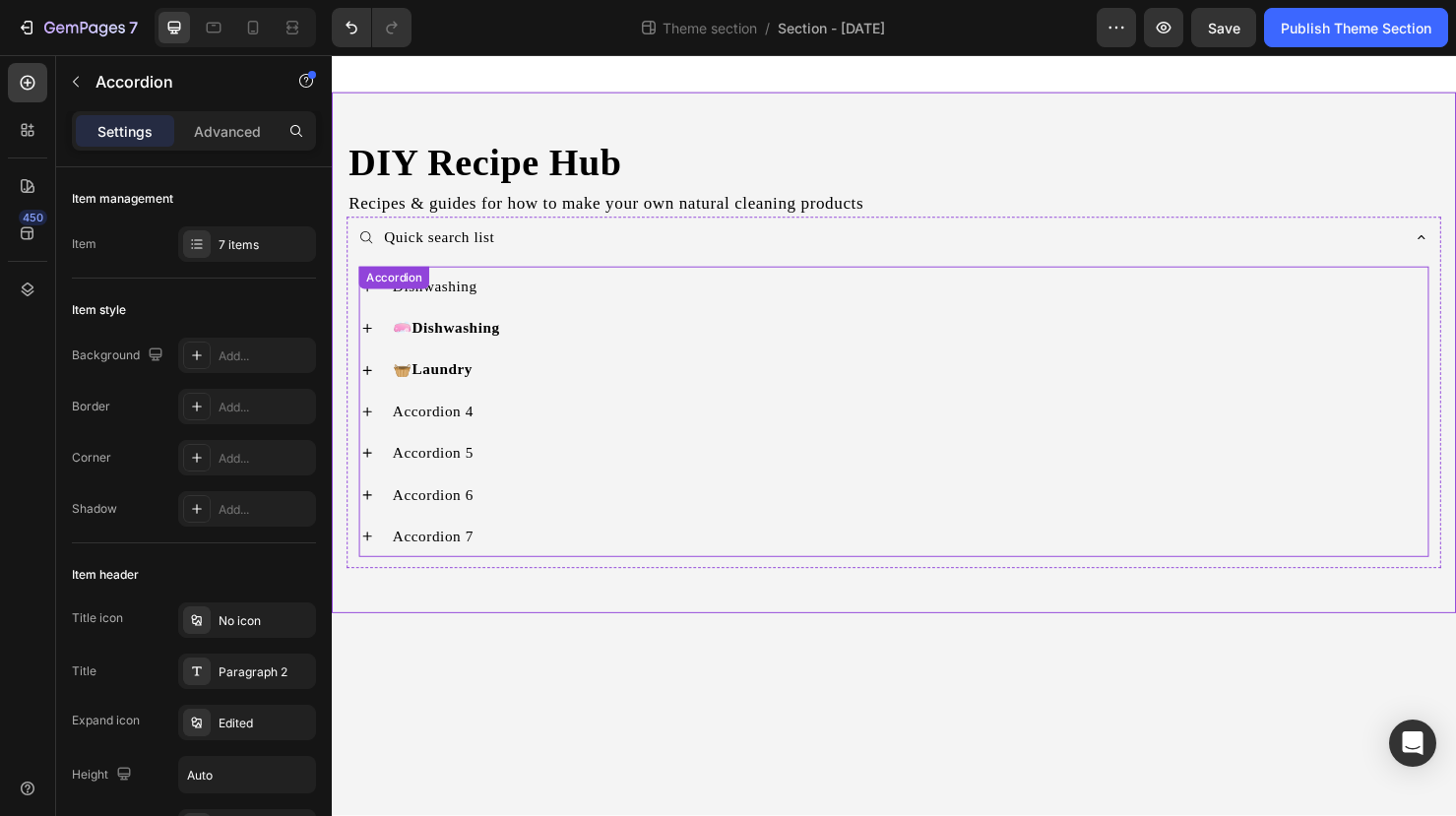 click on "Accordion" at bounding box center [397, 289] 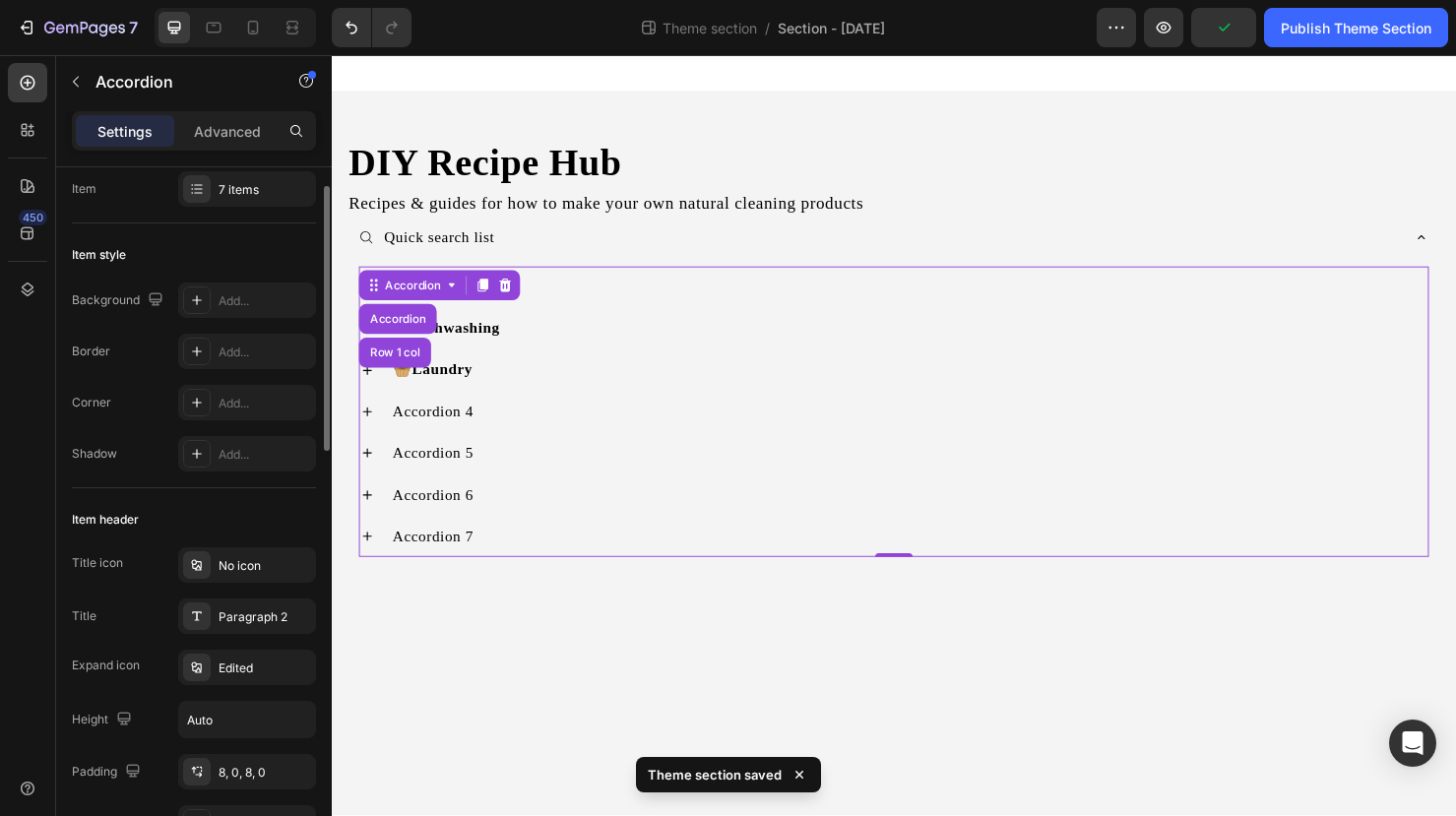 scroll, scrollTop: 66, scrollLeft: 0, axis: vertical 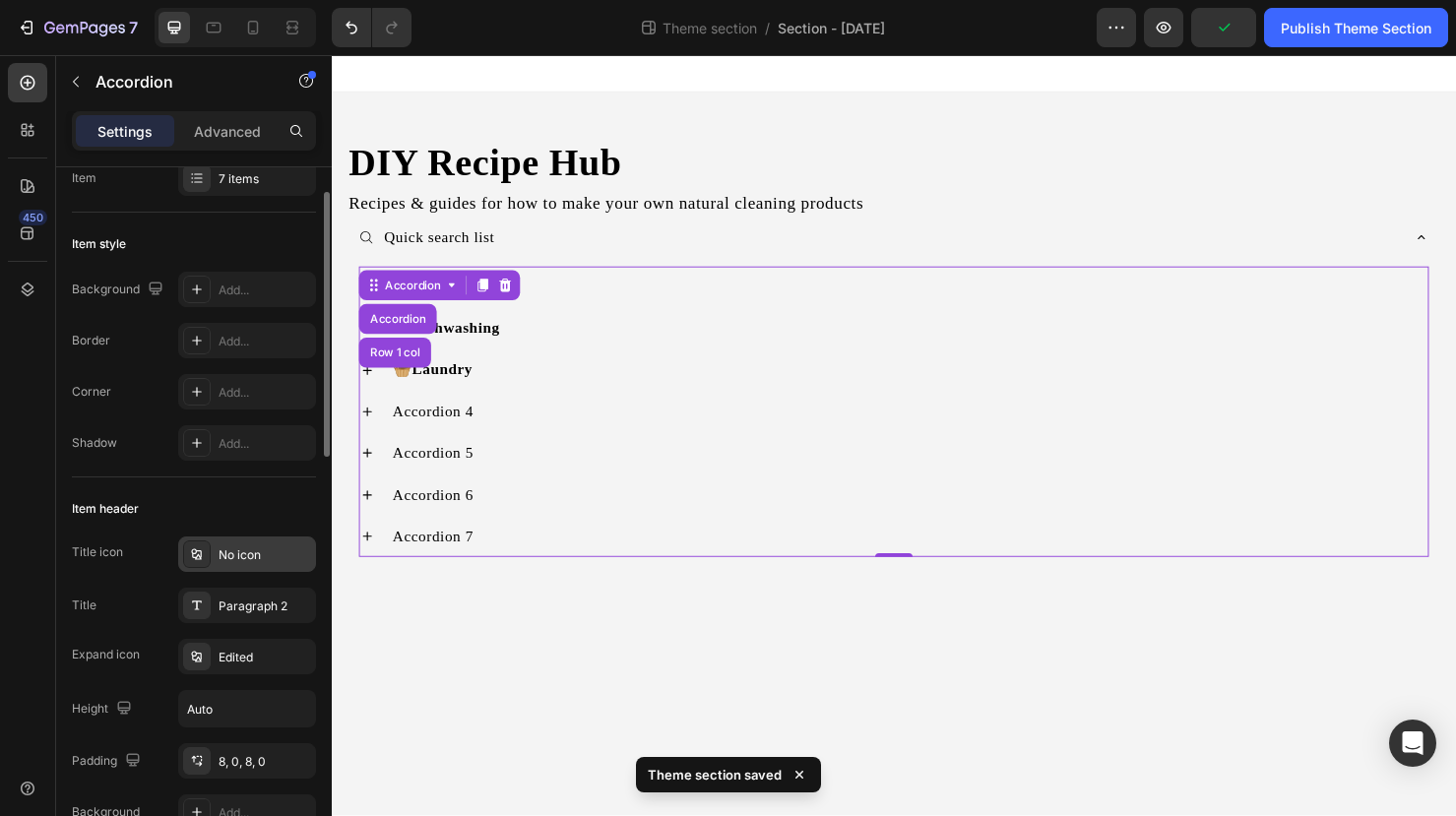 click 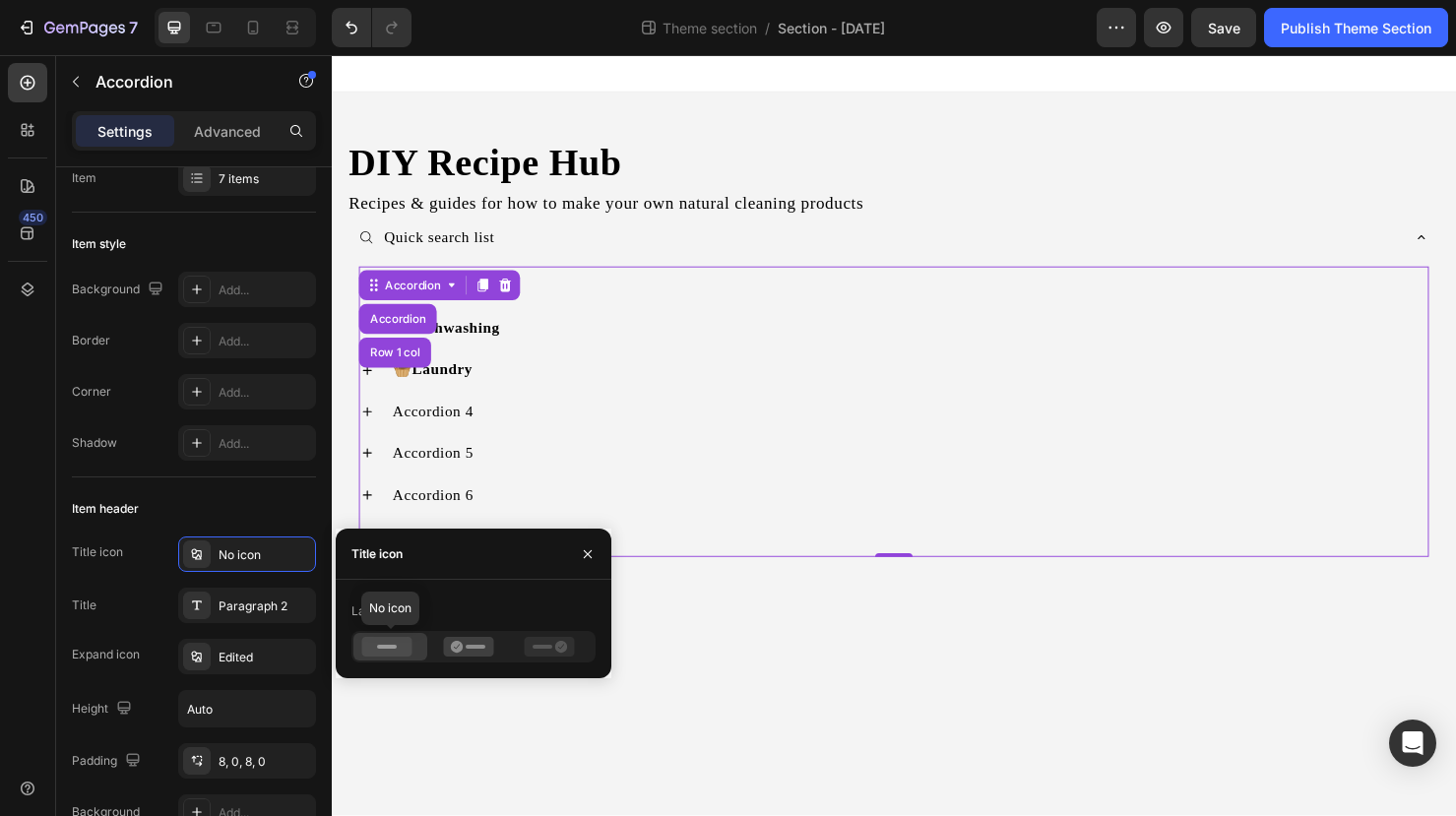 click 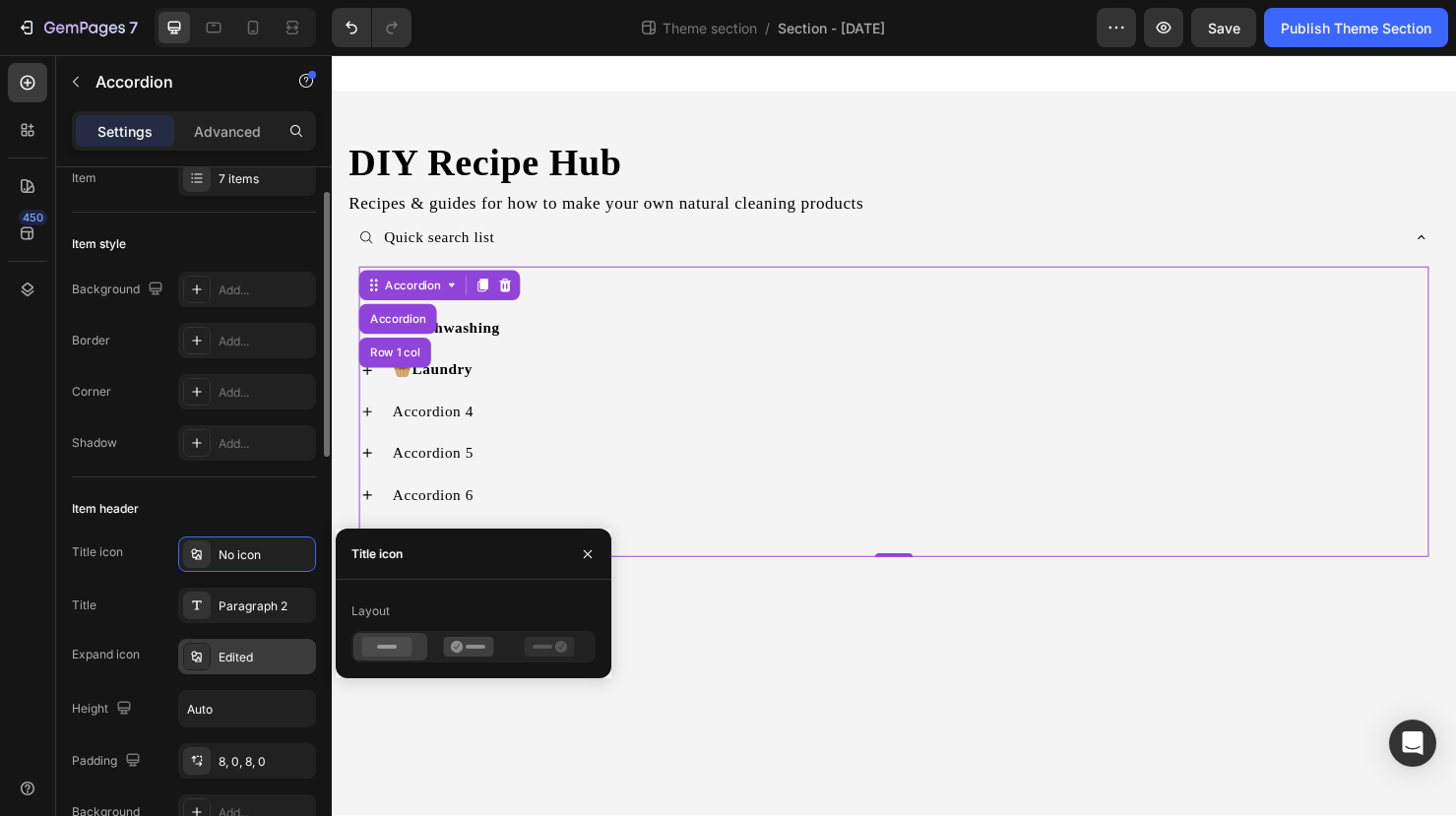 click 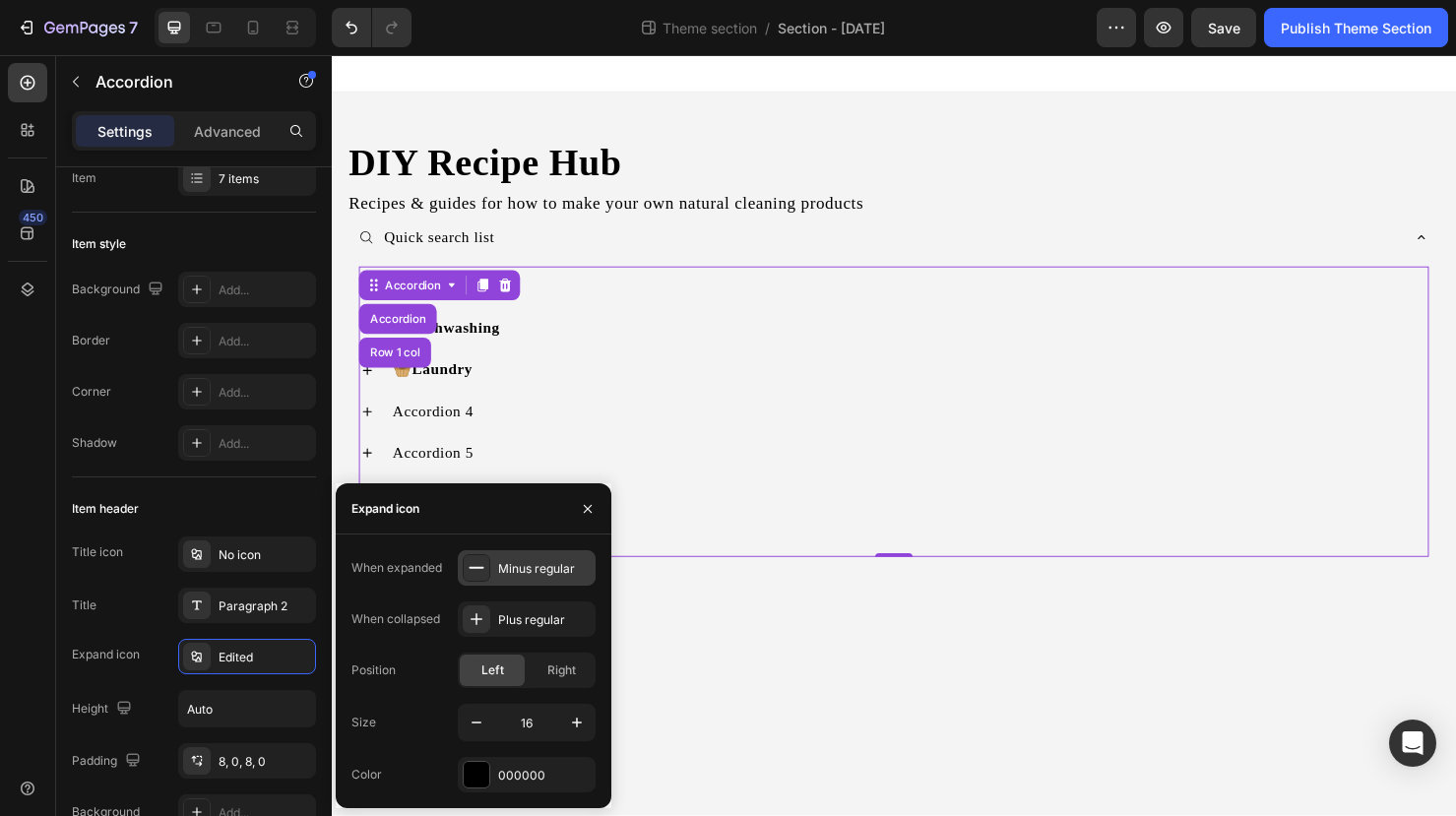 click 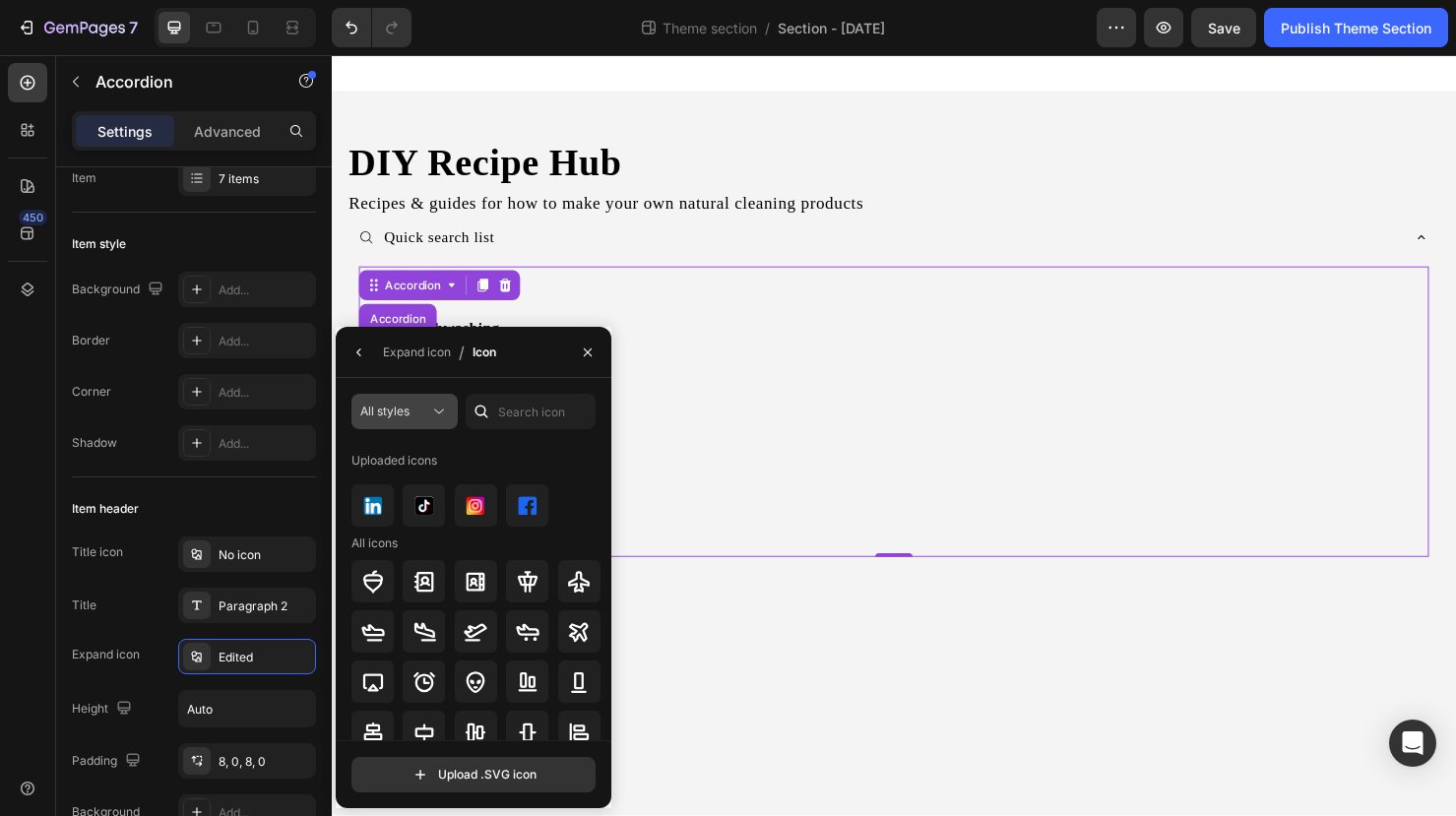 click 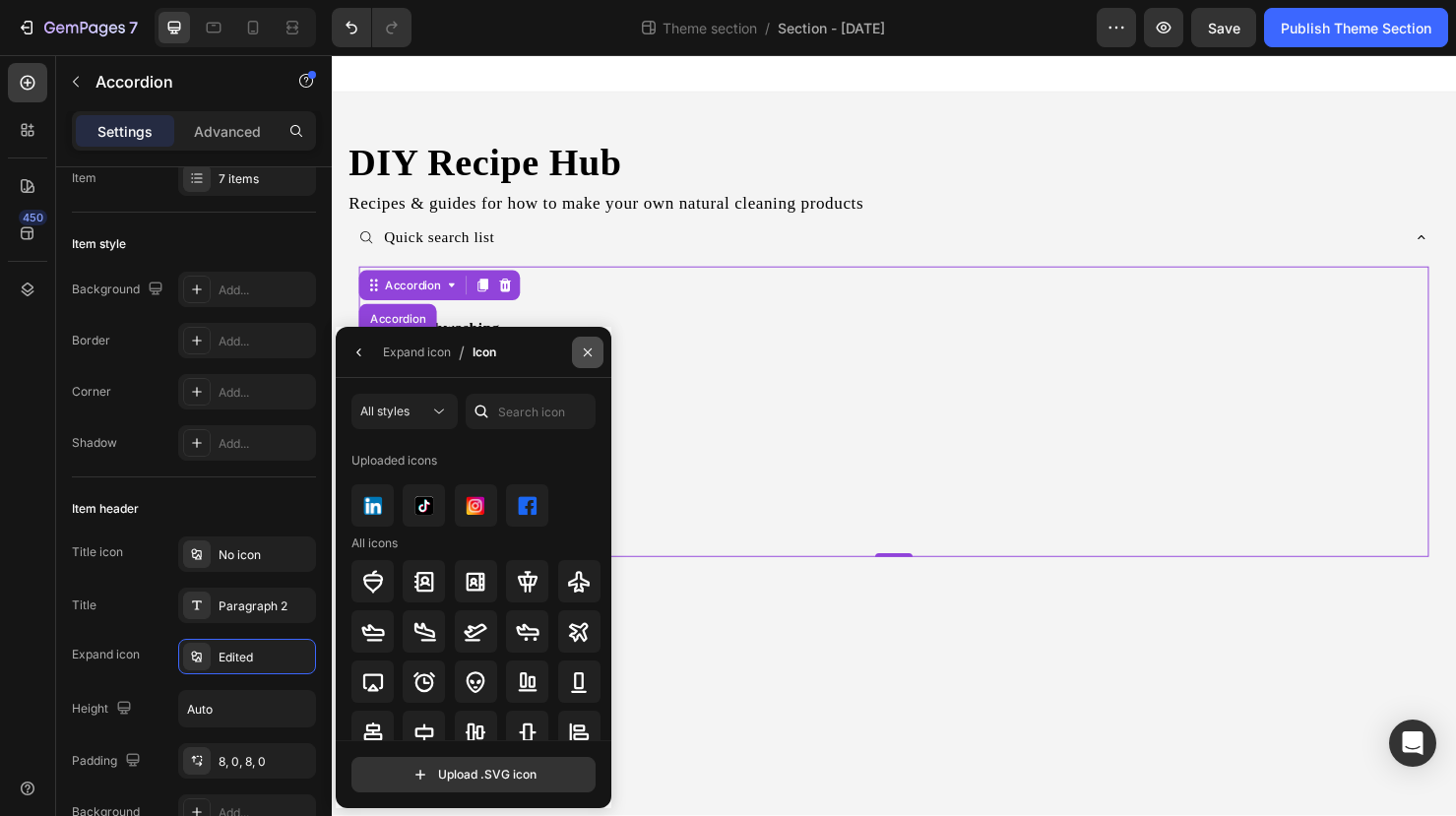 click 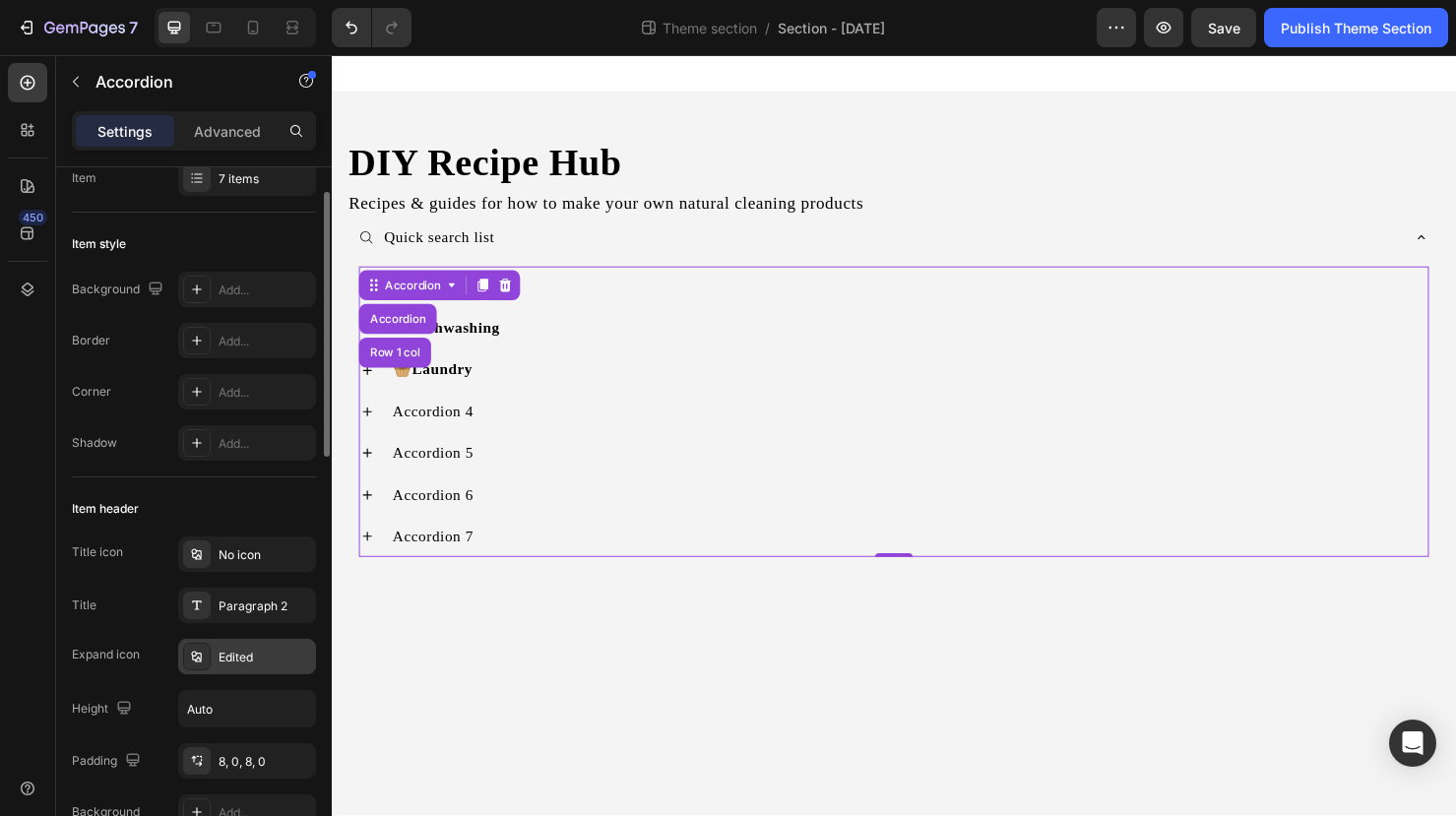 click on "Edited" at bounding box center (265, 658) 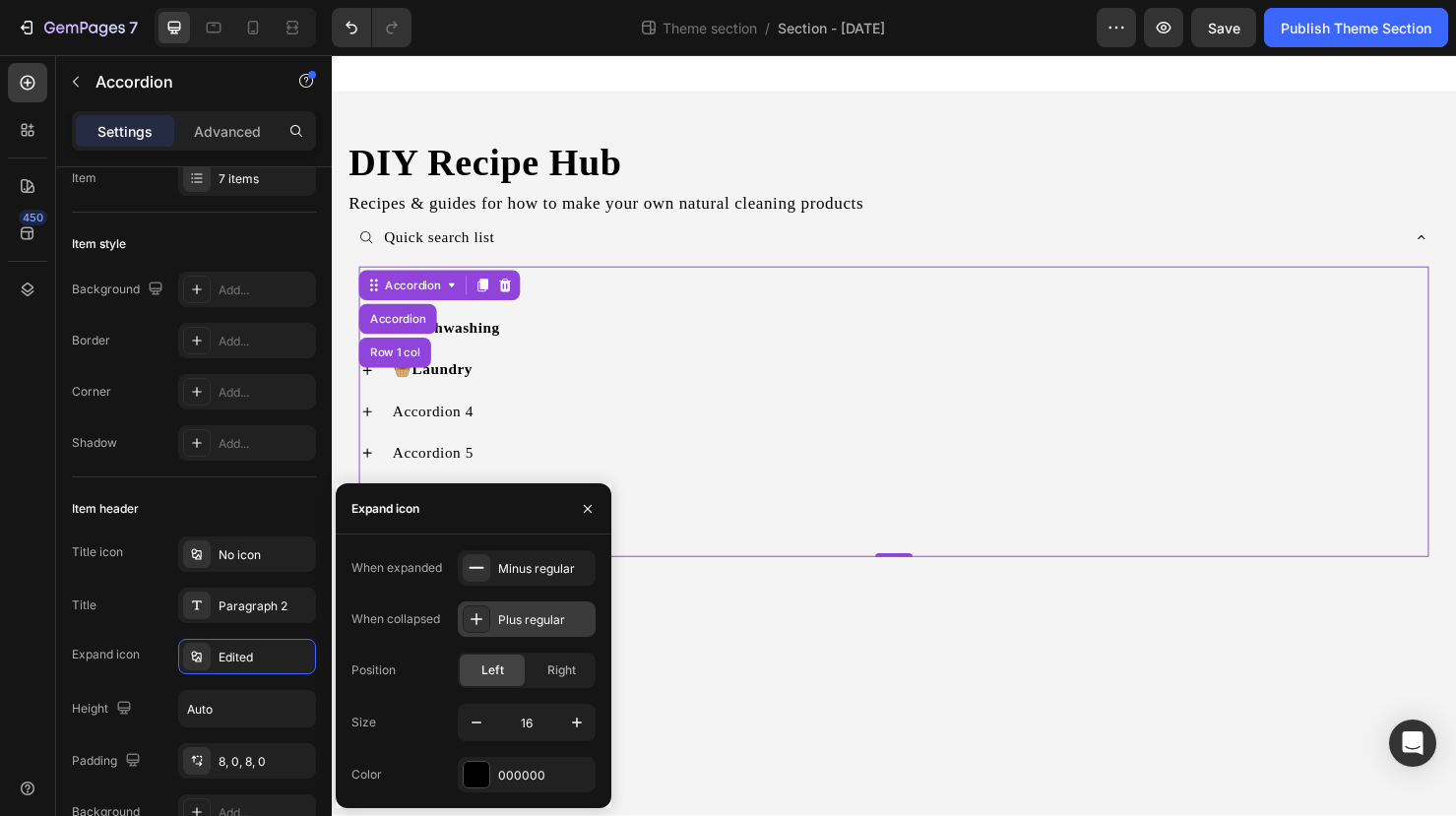 click 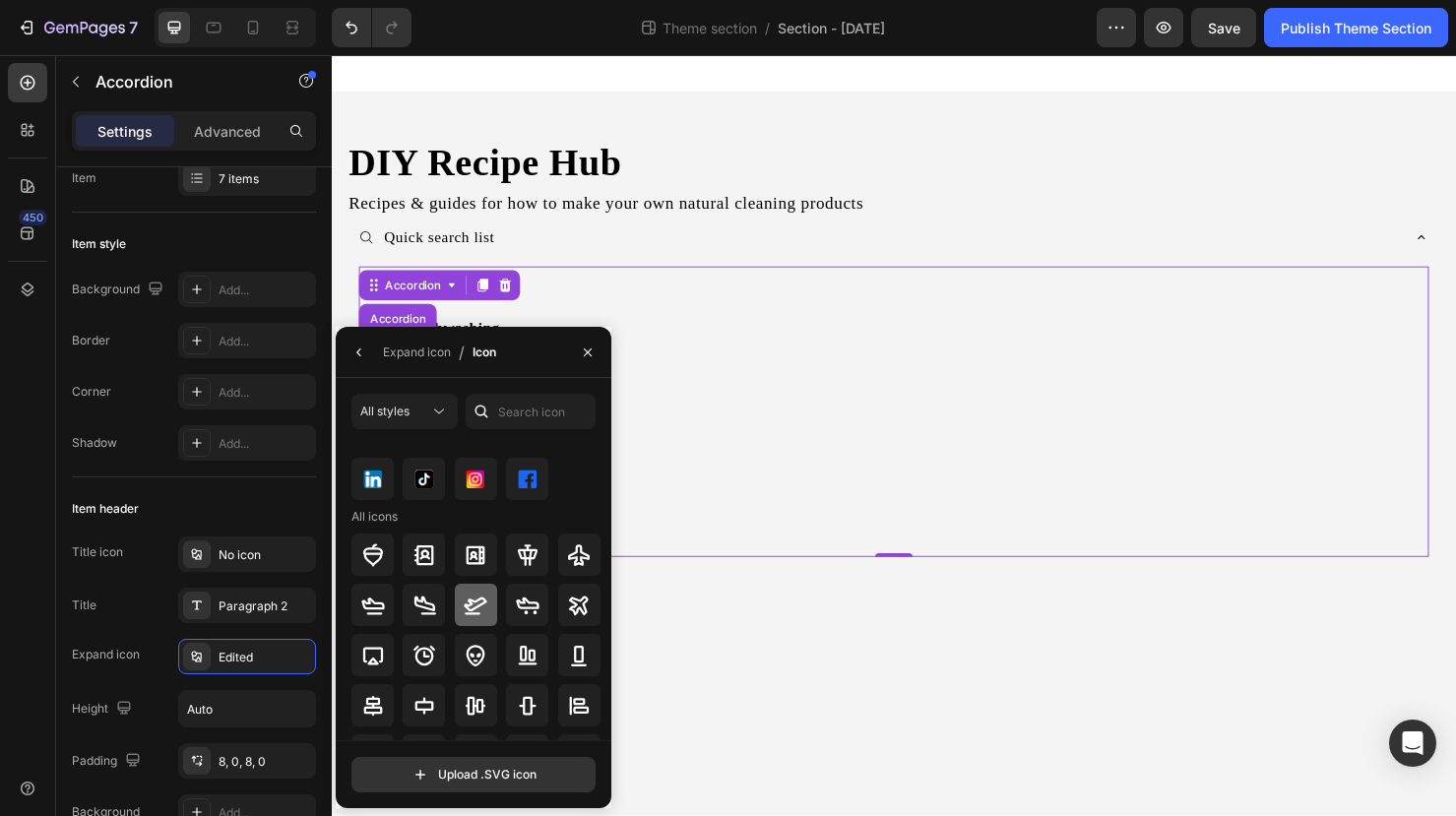 scroll, scrollTop: 29, scrollLeft: 0, axis: vertical 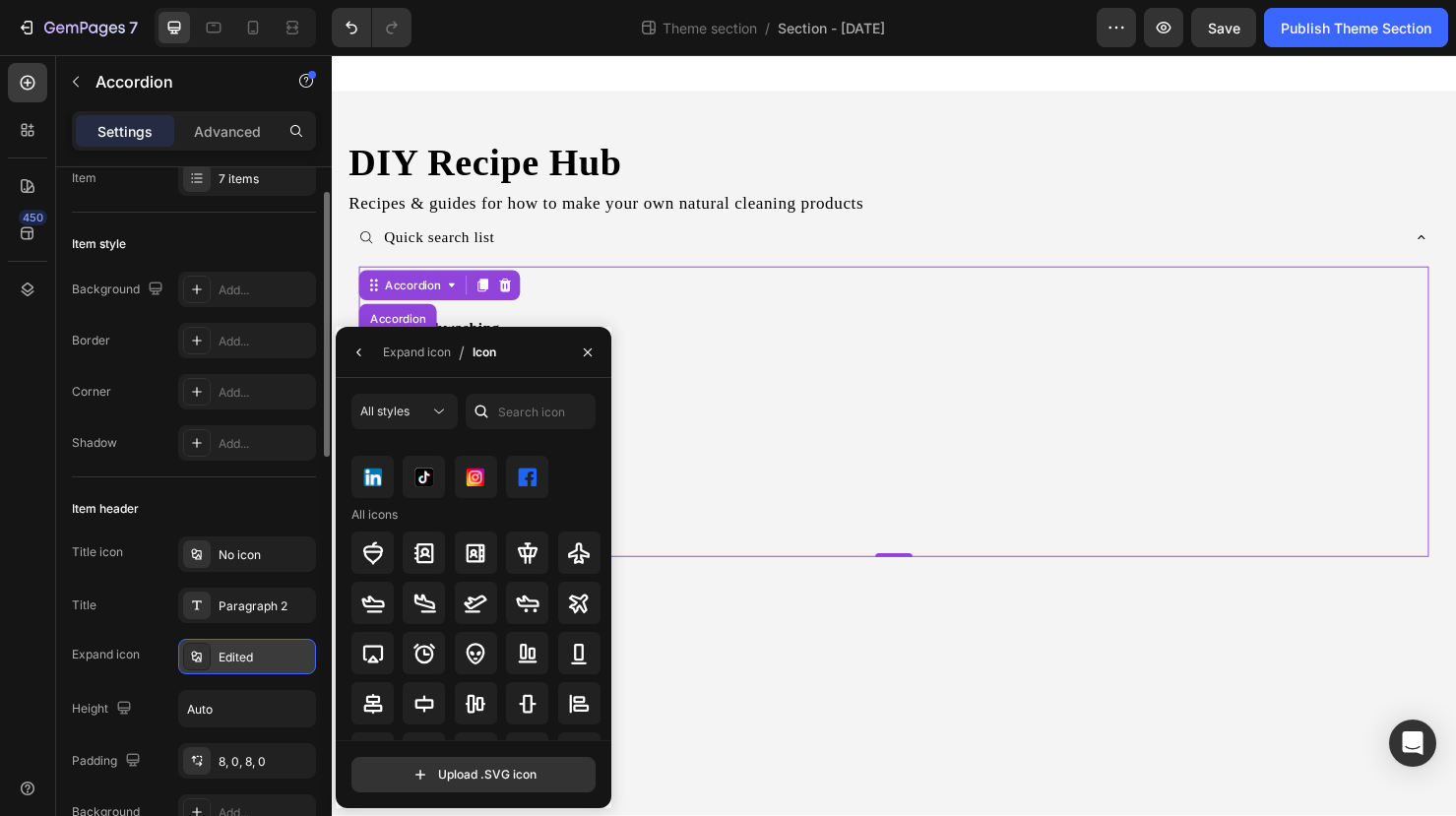 click on "Edited" at bounding box center (265, 658) 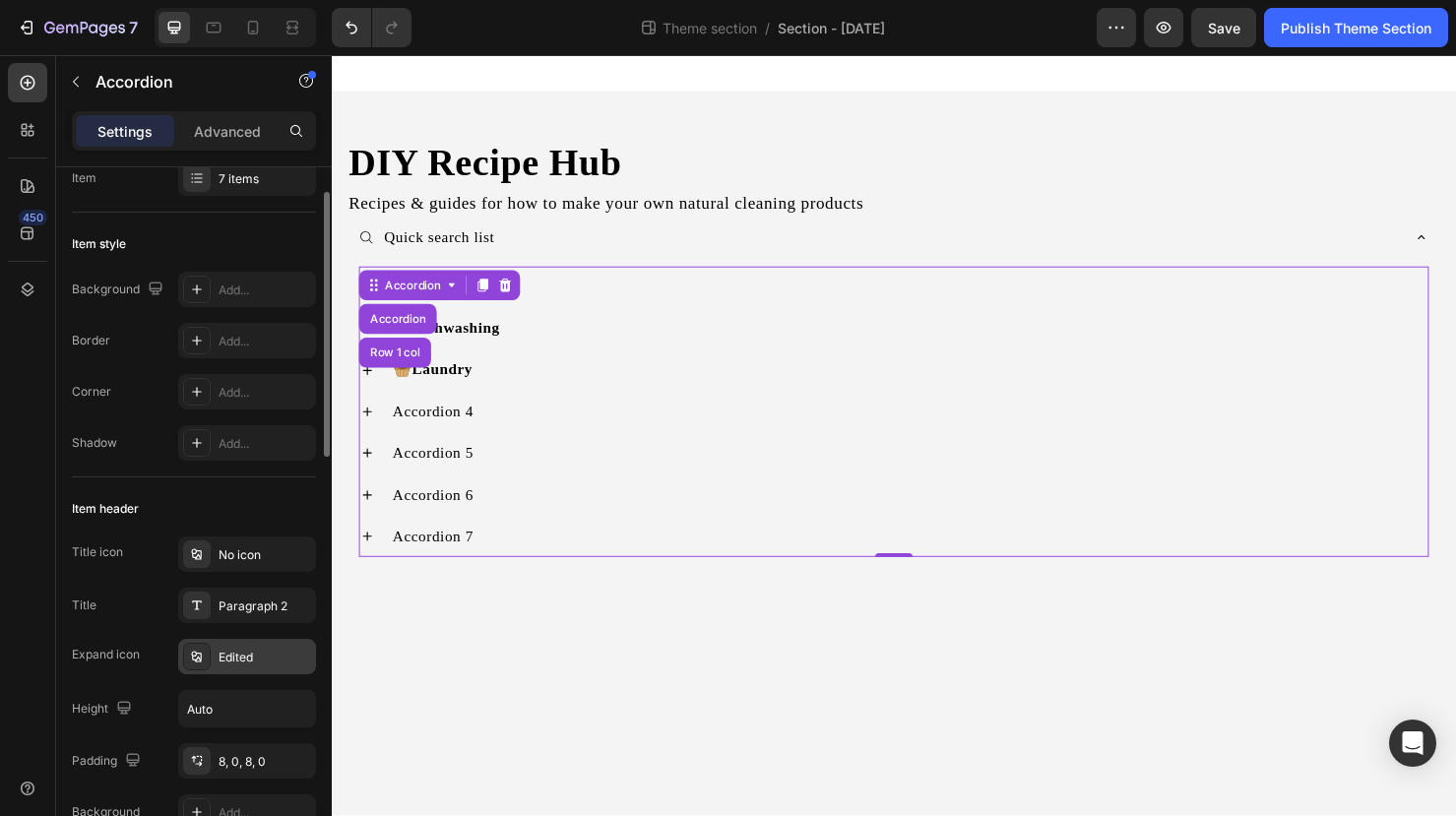 click on "Edited" at bounding box center [265, 658] 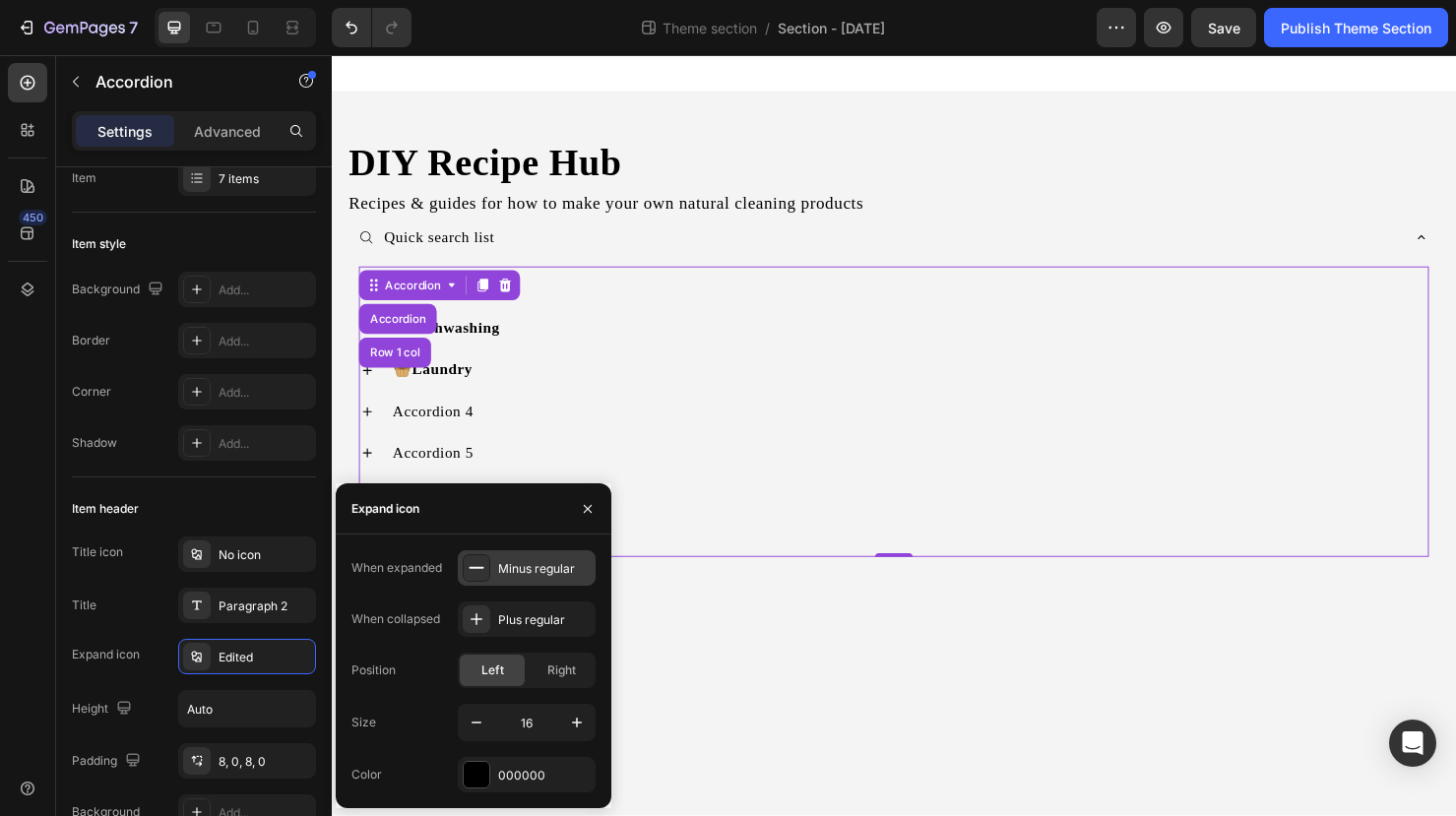 click 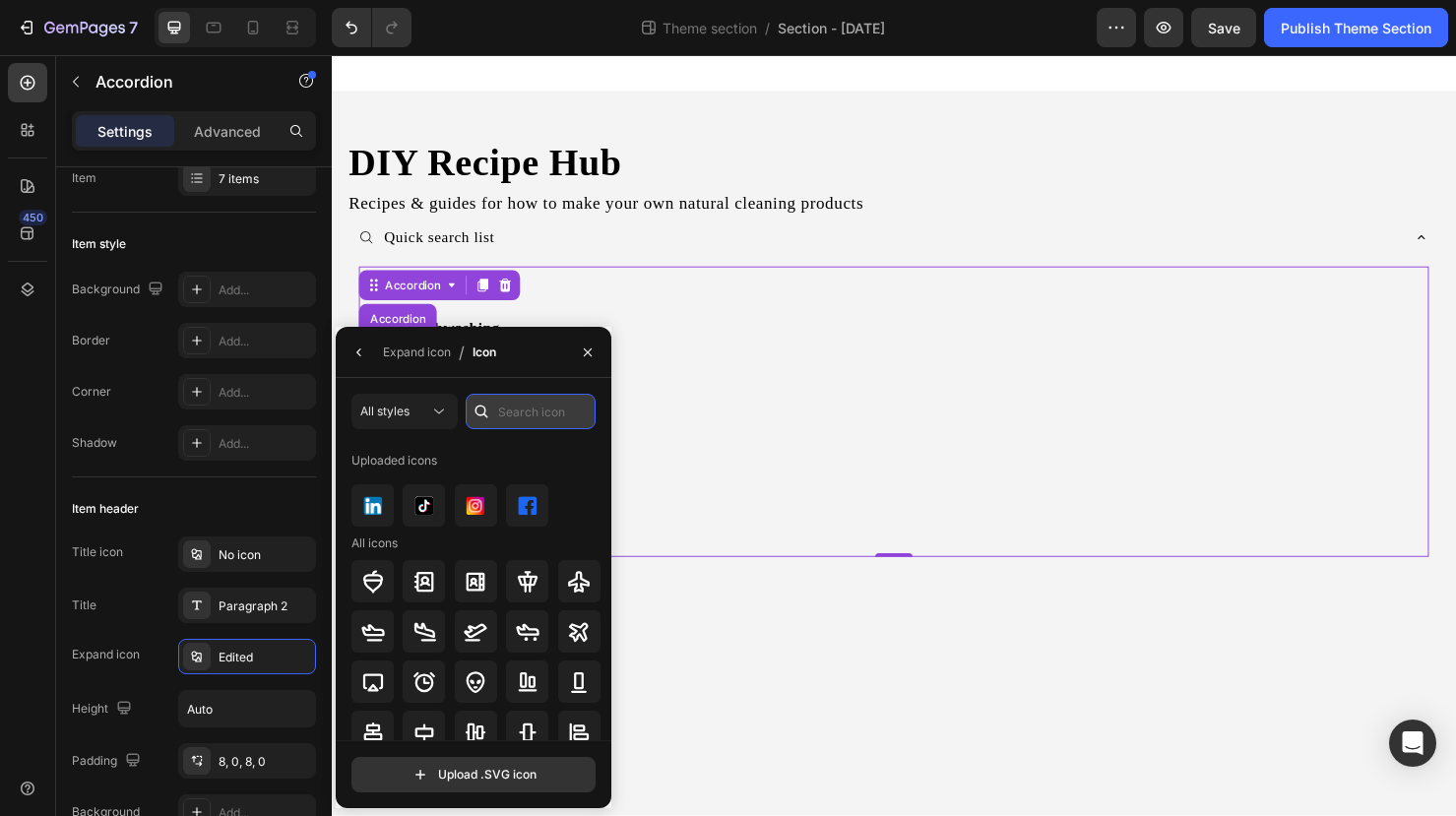 click at bounding box center [531, 411] 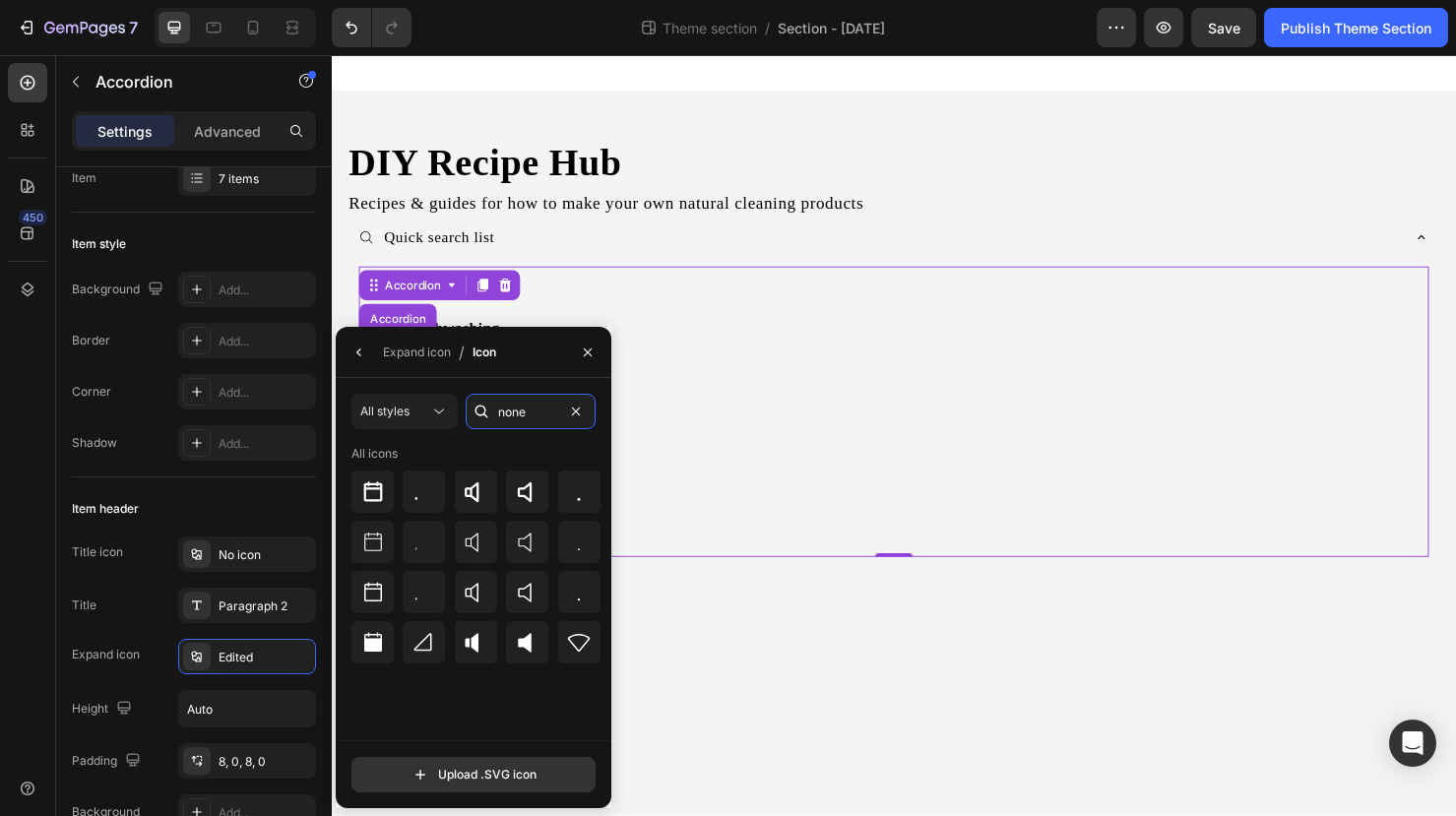 type on "none" 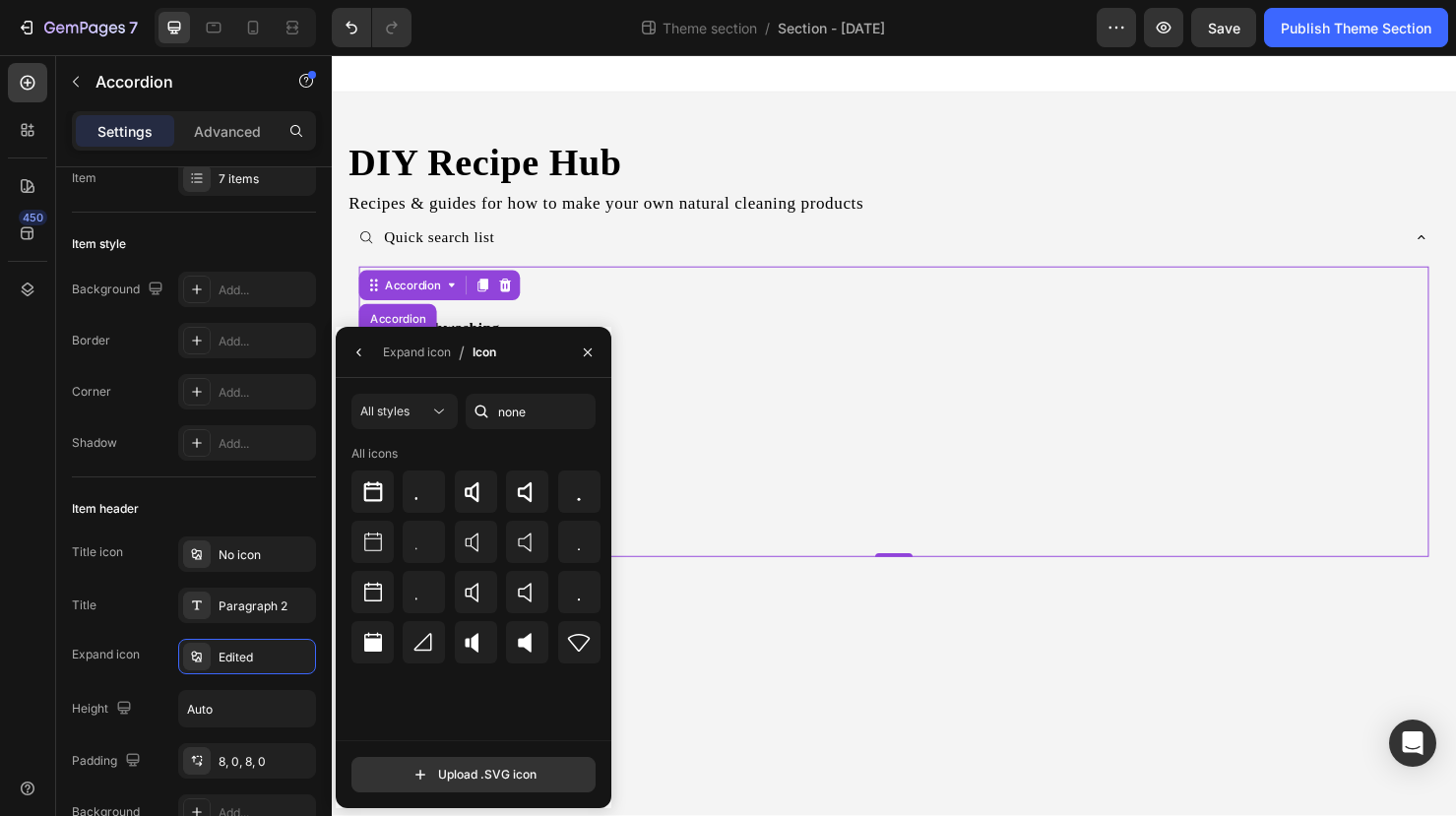 click on "All icons" at bounding box center [480, 593] 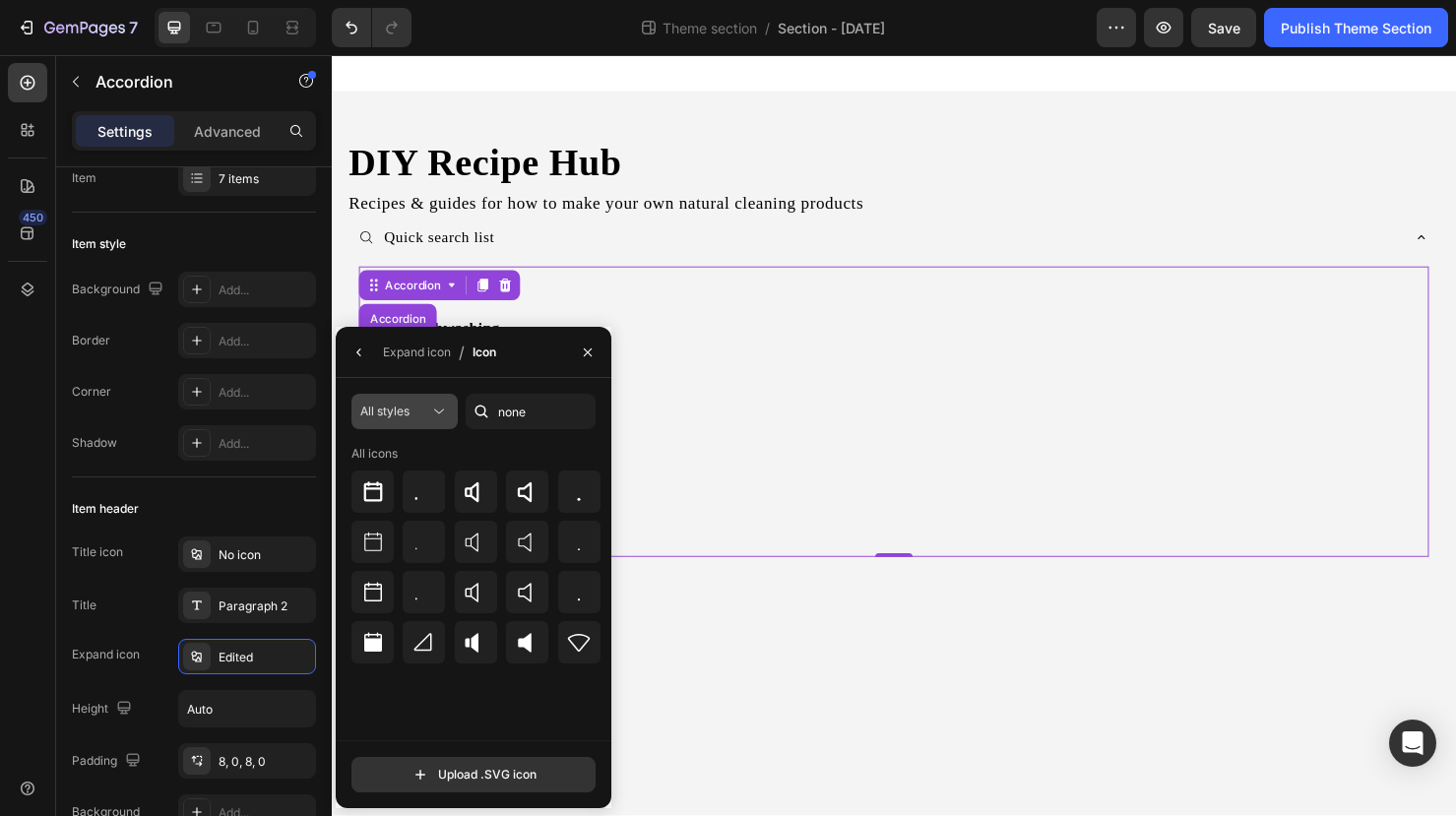 click on "All styles" 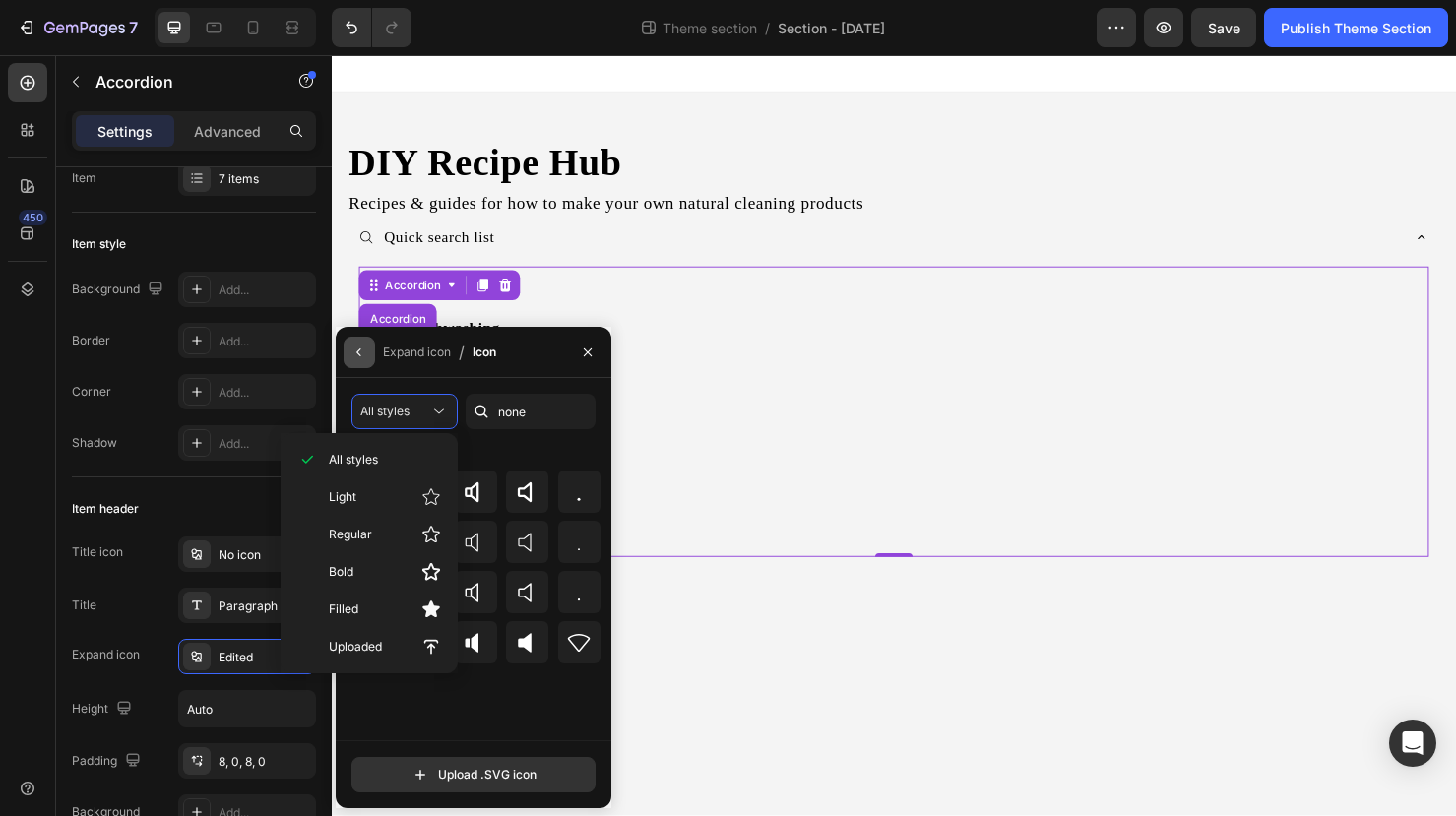 click 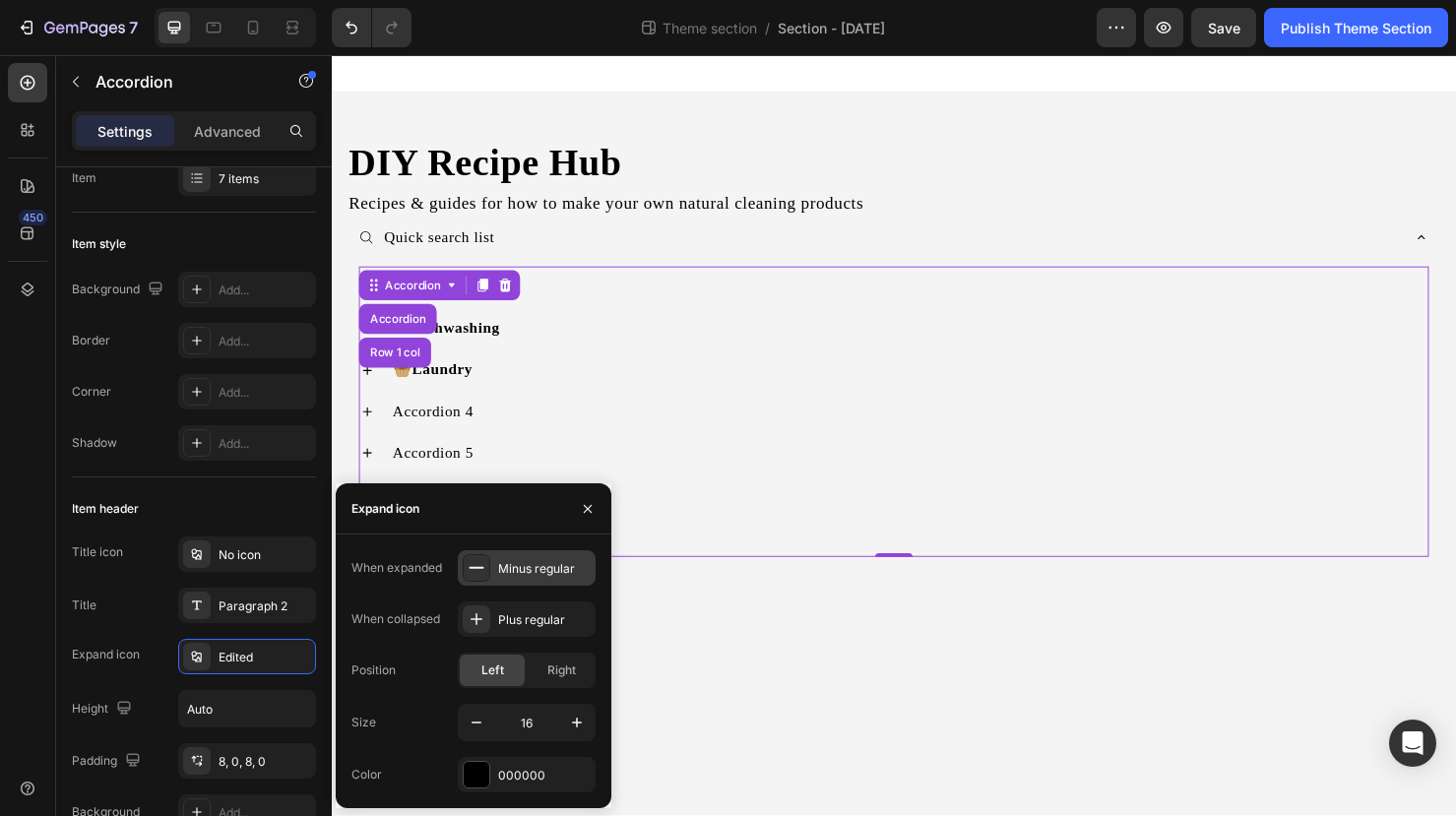 click at bounding box center [476, 568] 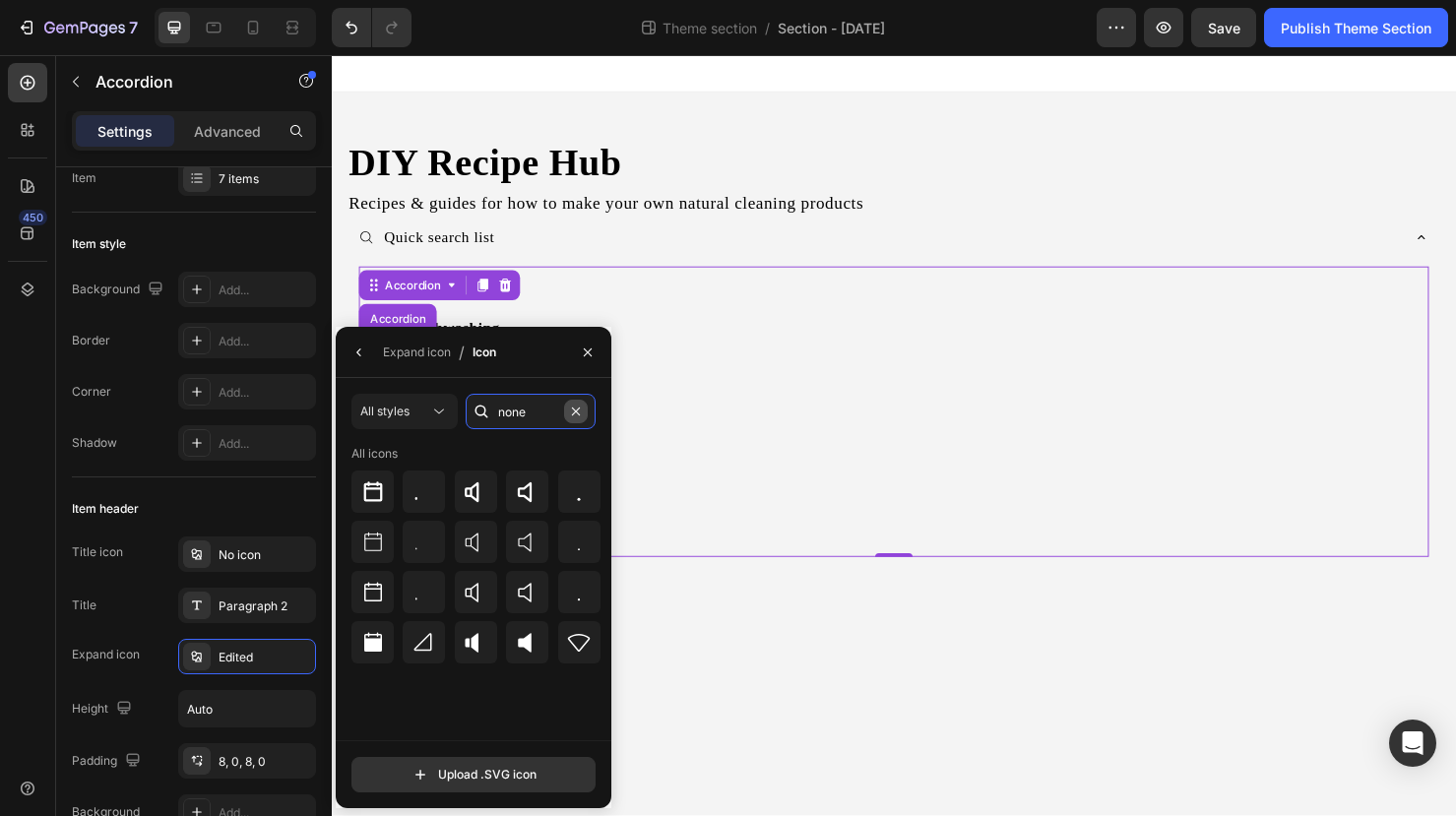 type 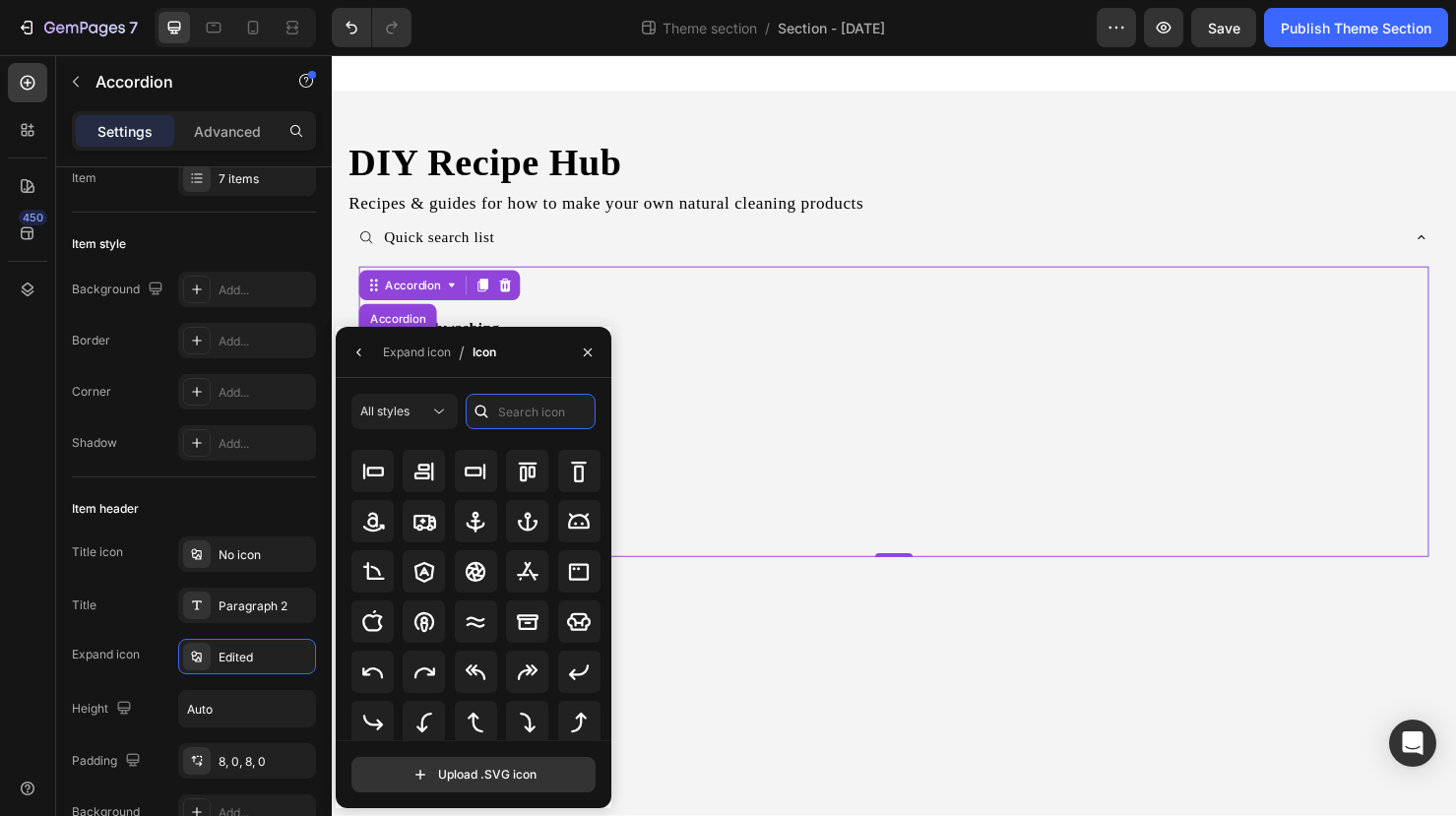 scroll, scrollTop: 291, scrollLeft: 0, axis: vertical 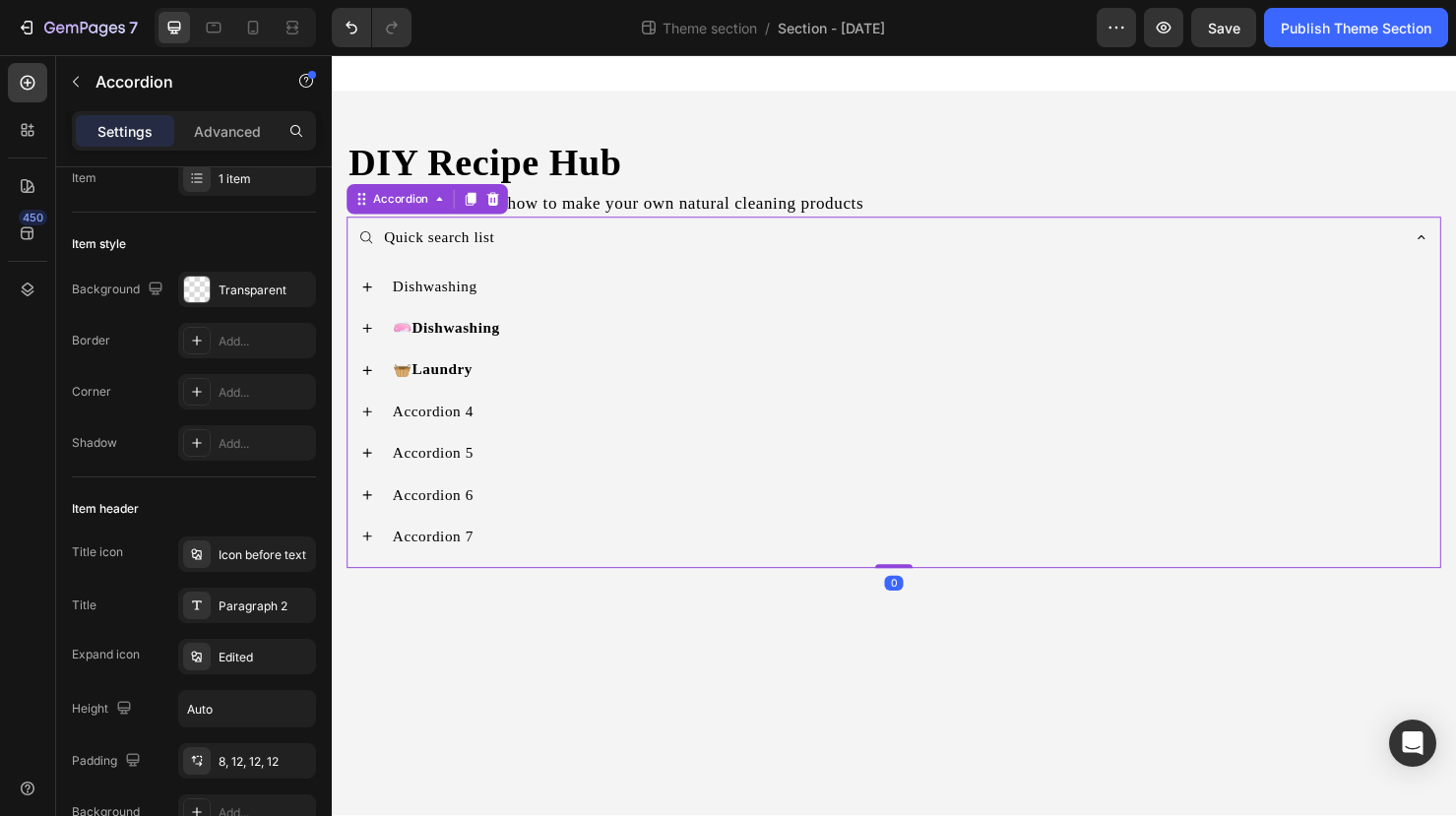 click on "Dishwashing
🧼  Dishwashing
🧺  Laundry
Accordion 4
Accordion 5
Accordion 6
Accordion 7 Accordion" at bounding box center [922, 434] 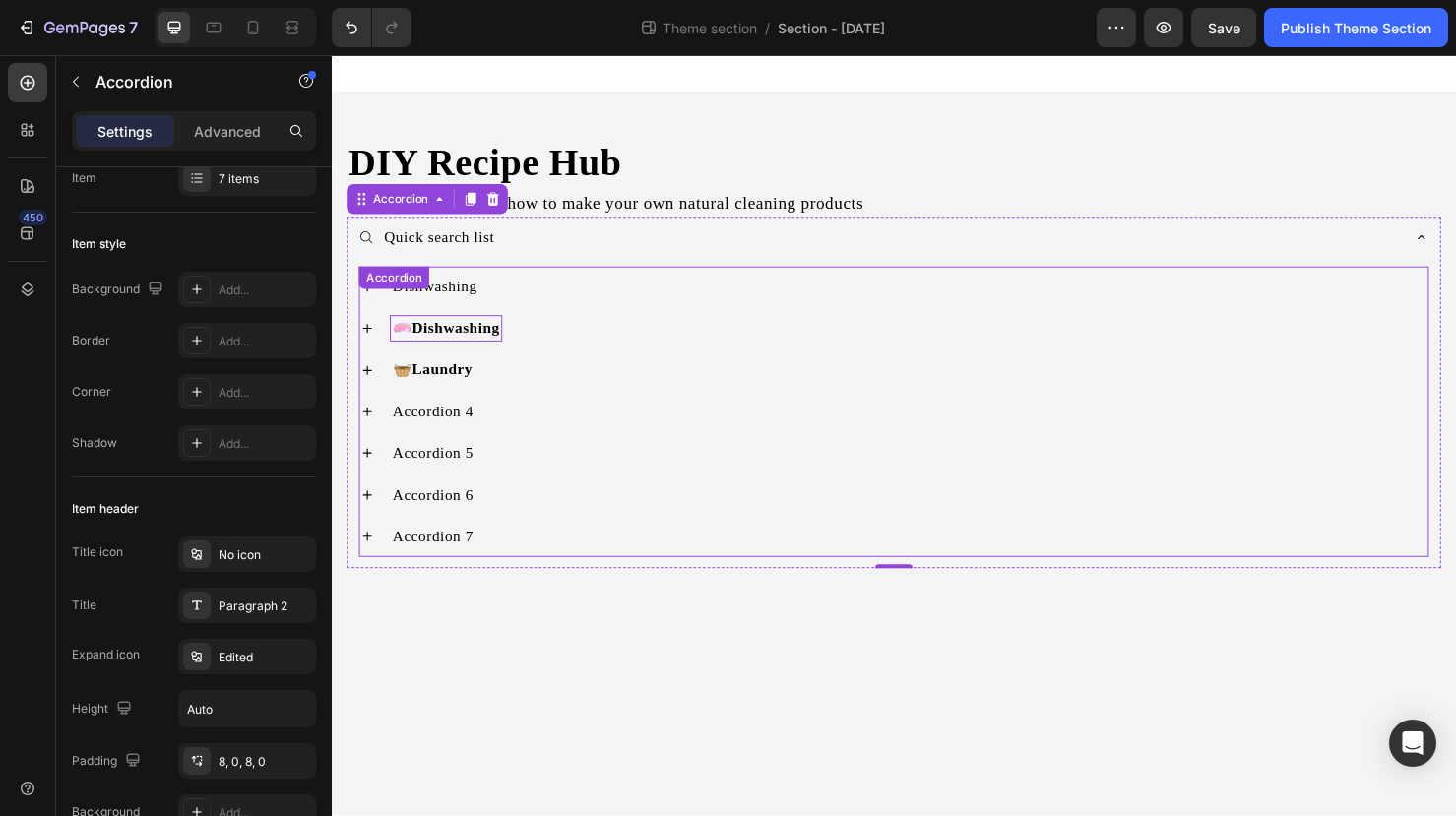 click on "Dishwashing" at bounding box center [463, 342] 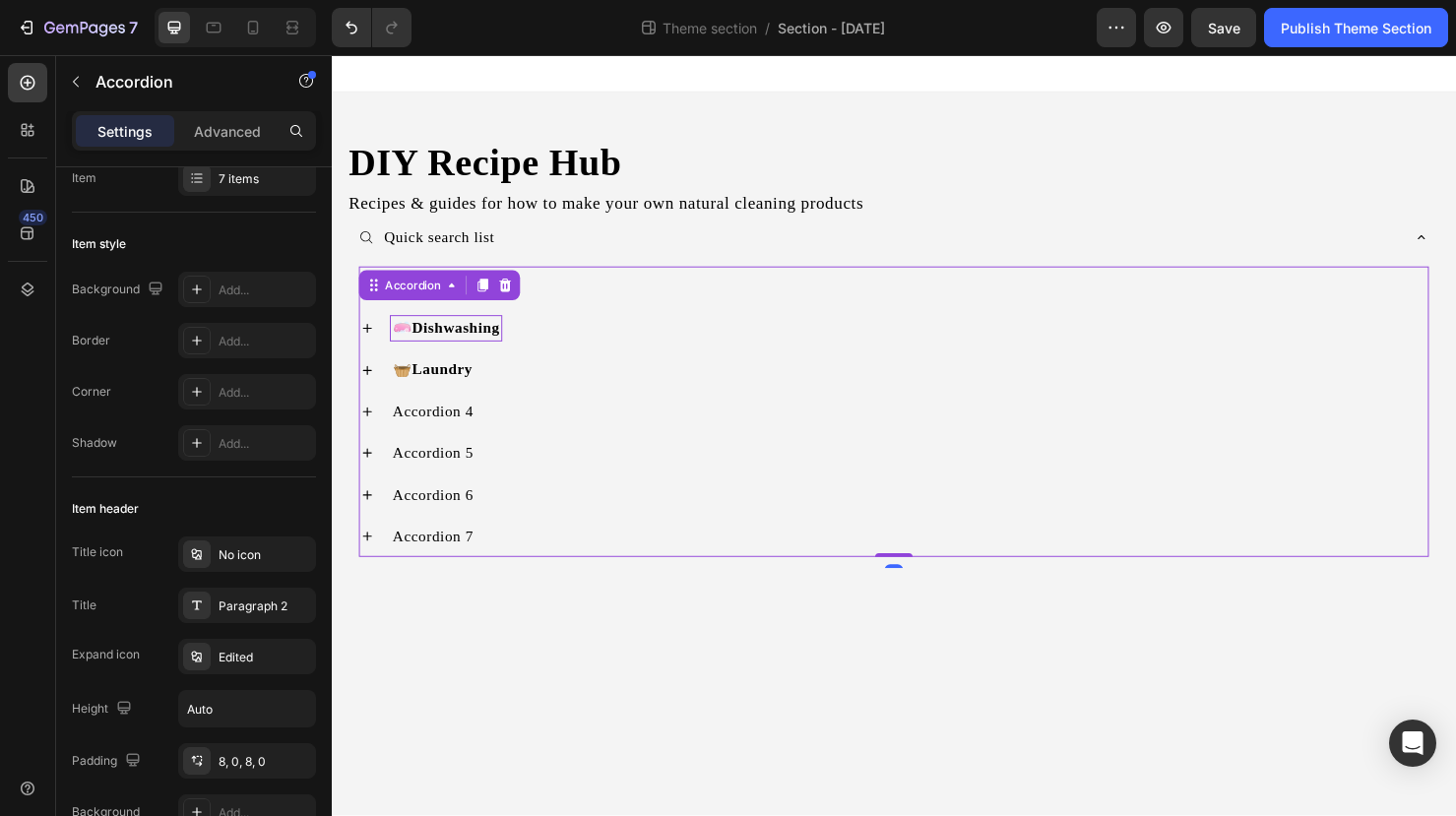 click on "🧼  Dishwashing" at bounding box center (452, 343) 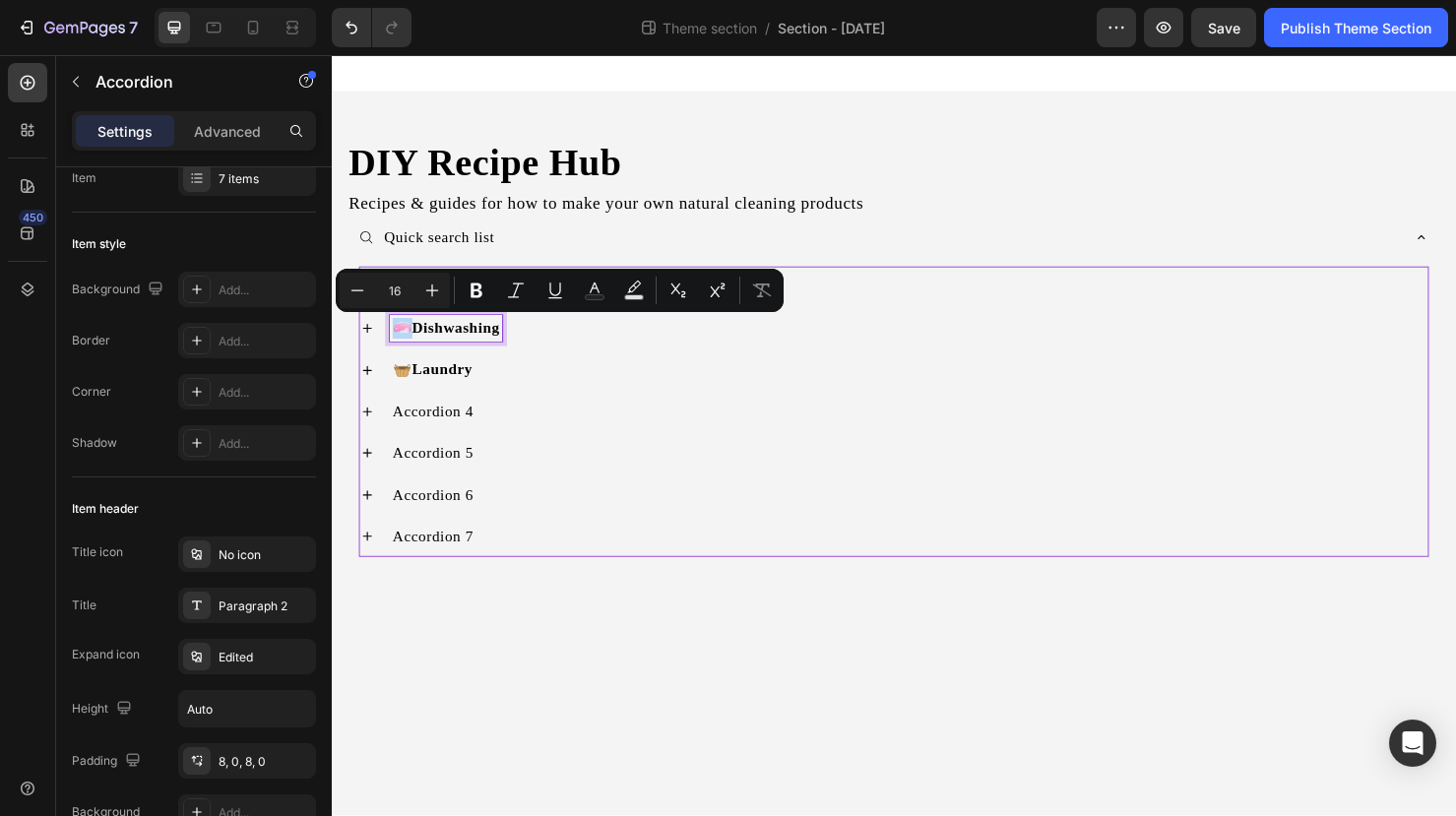 drag, startPoint x: 410, startPoint y: 339, endPoint x: 398, endPoint y: 339, distance: 12 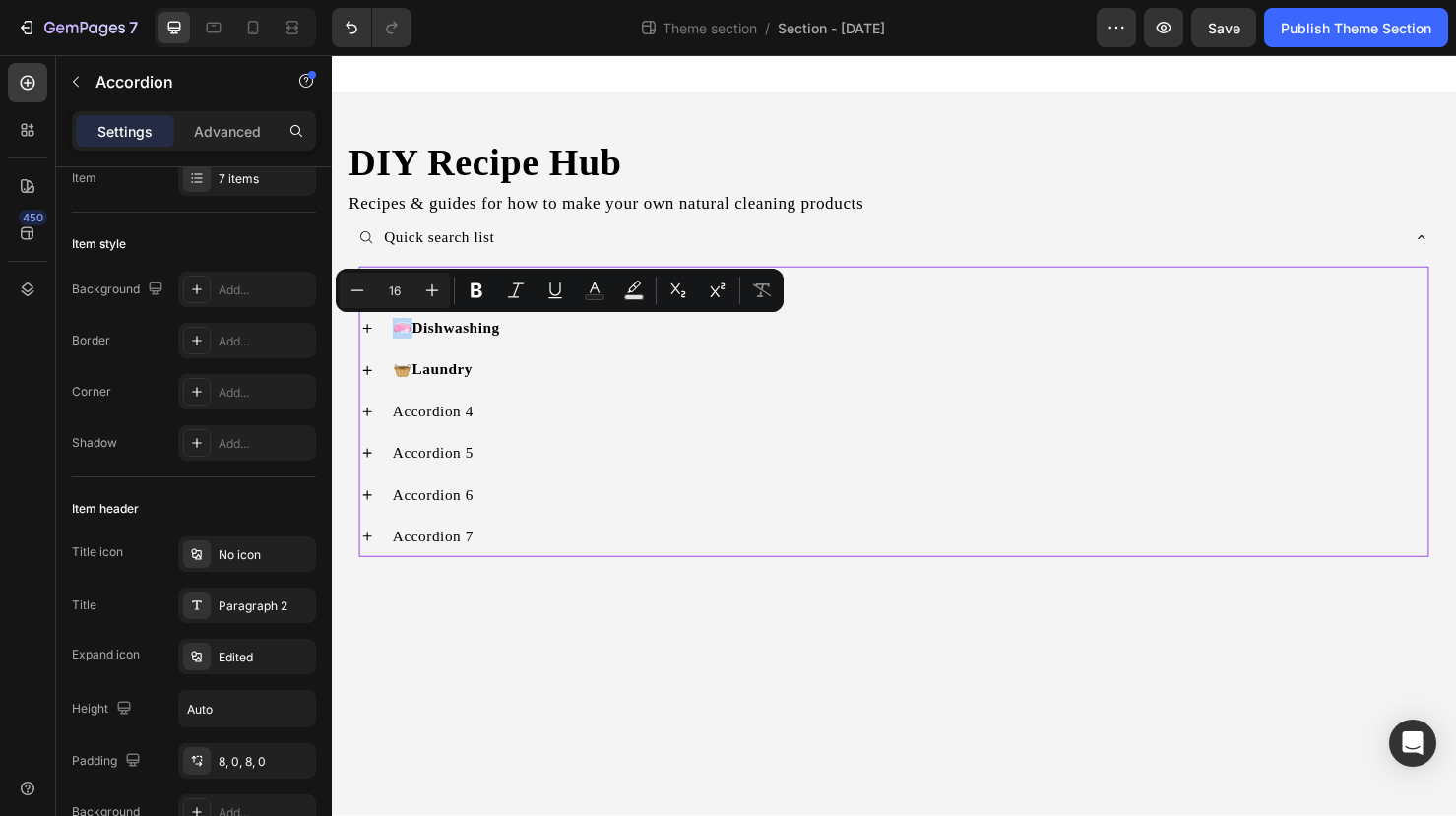 click on "🧺  Laundry" at bounding box center (672, 386) 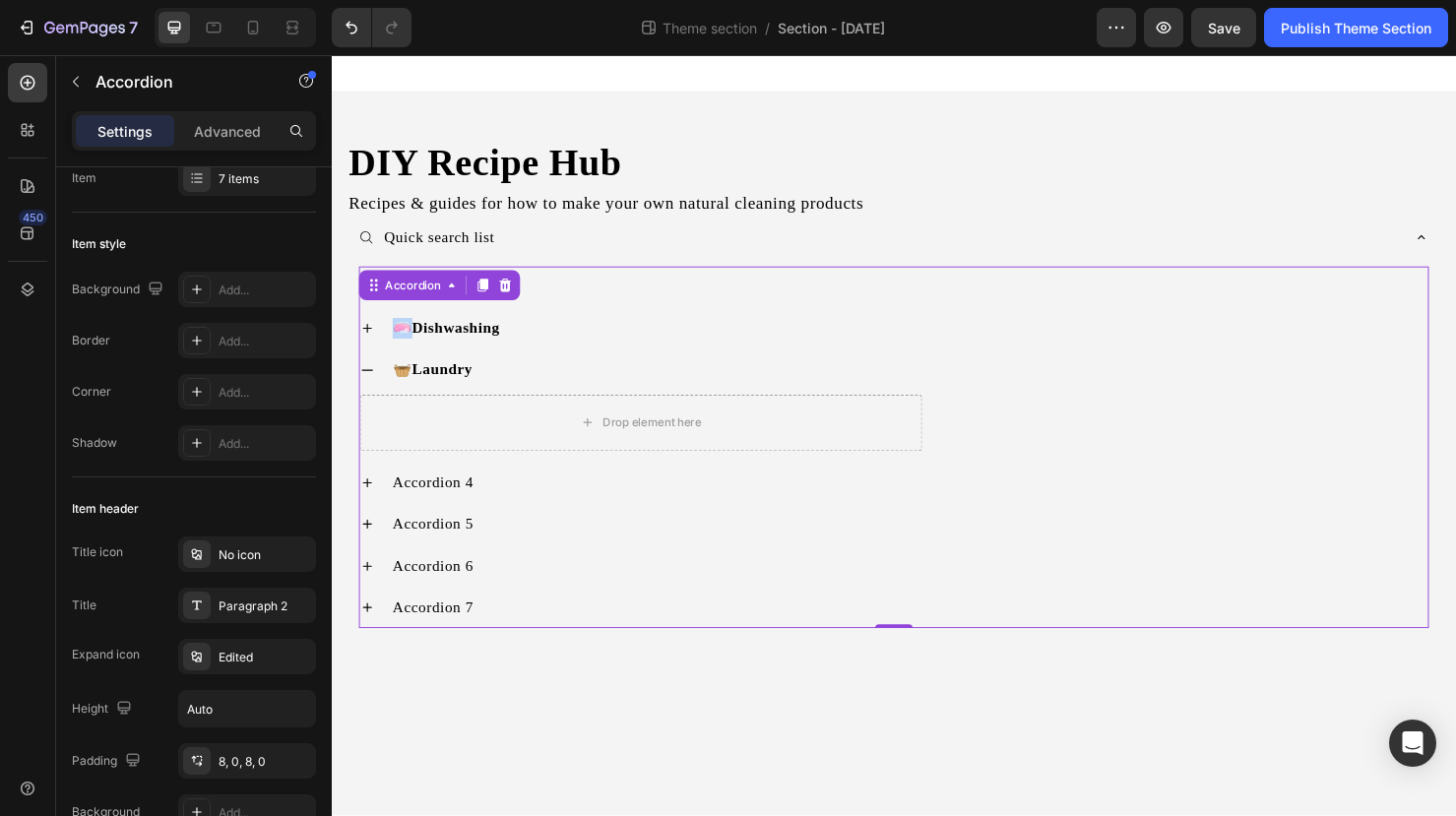 click on "🧼  Dishwashing" at bounding box center (657, 343) 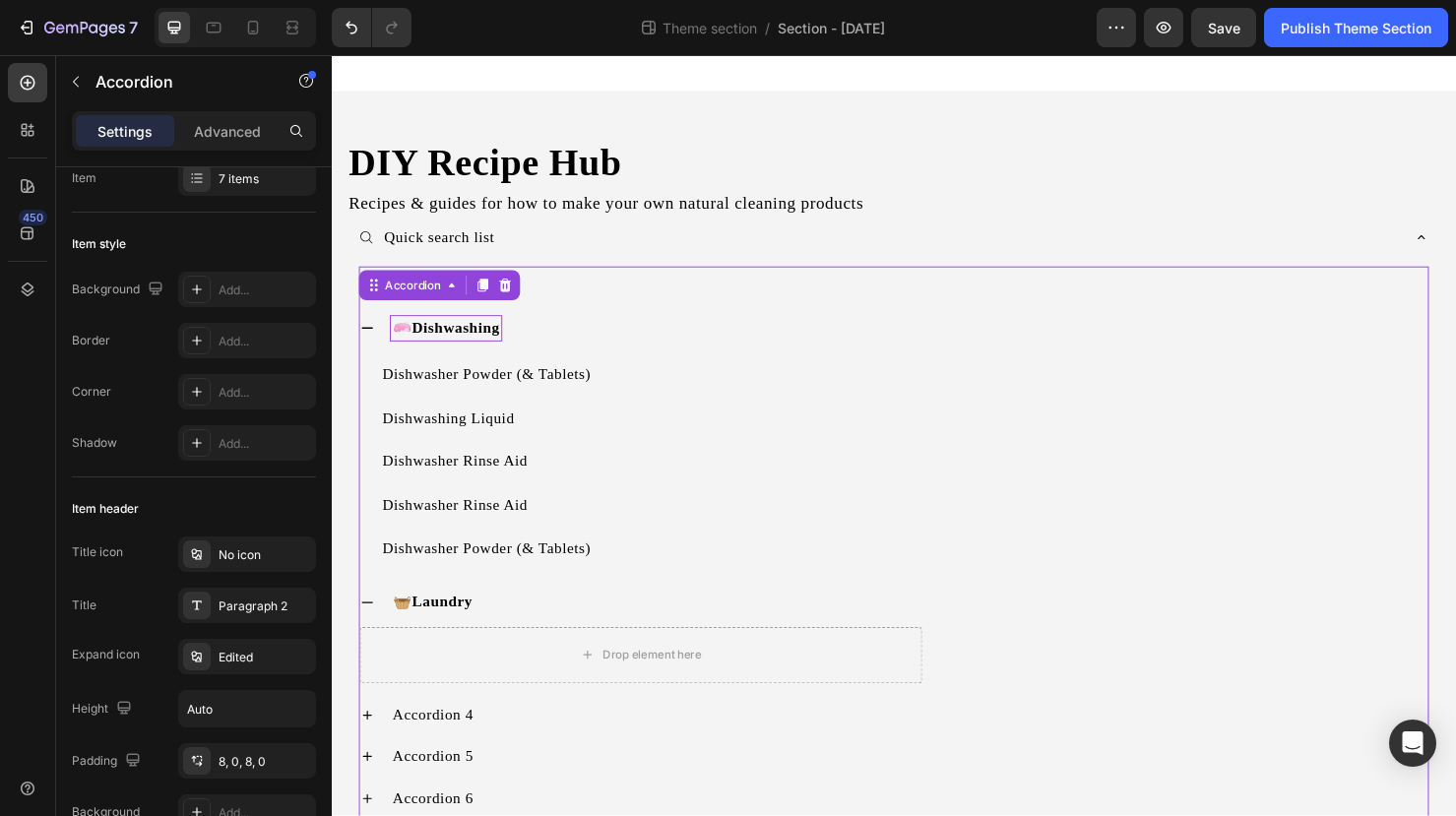 click on "Dishwashing" at bounding box center [463, 342] 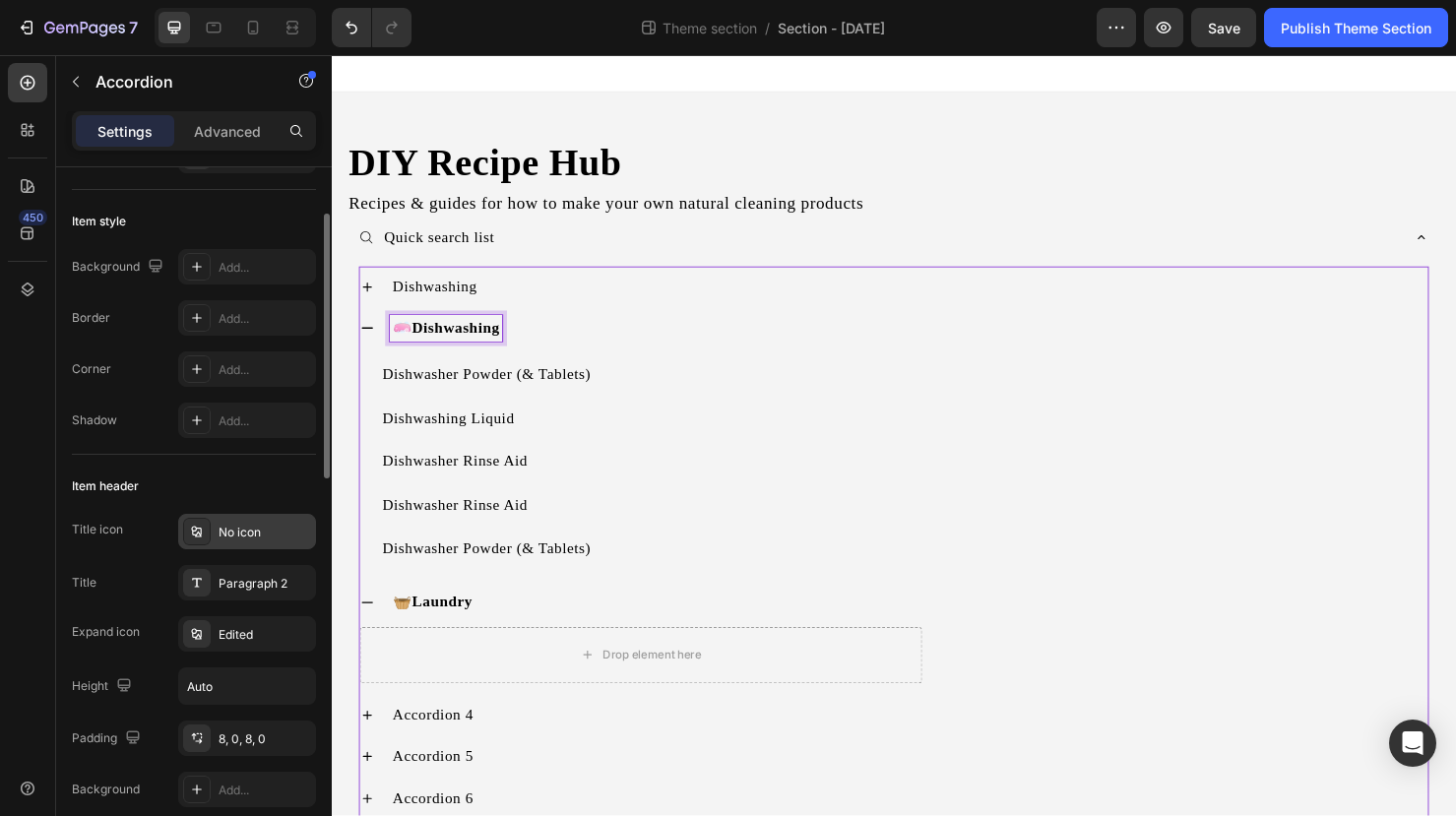 scroll, scrollTop: 103, scrollLeft: 0, axis: vertical 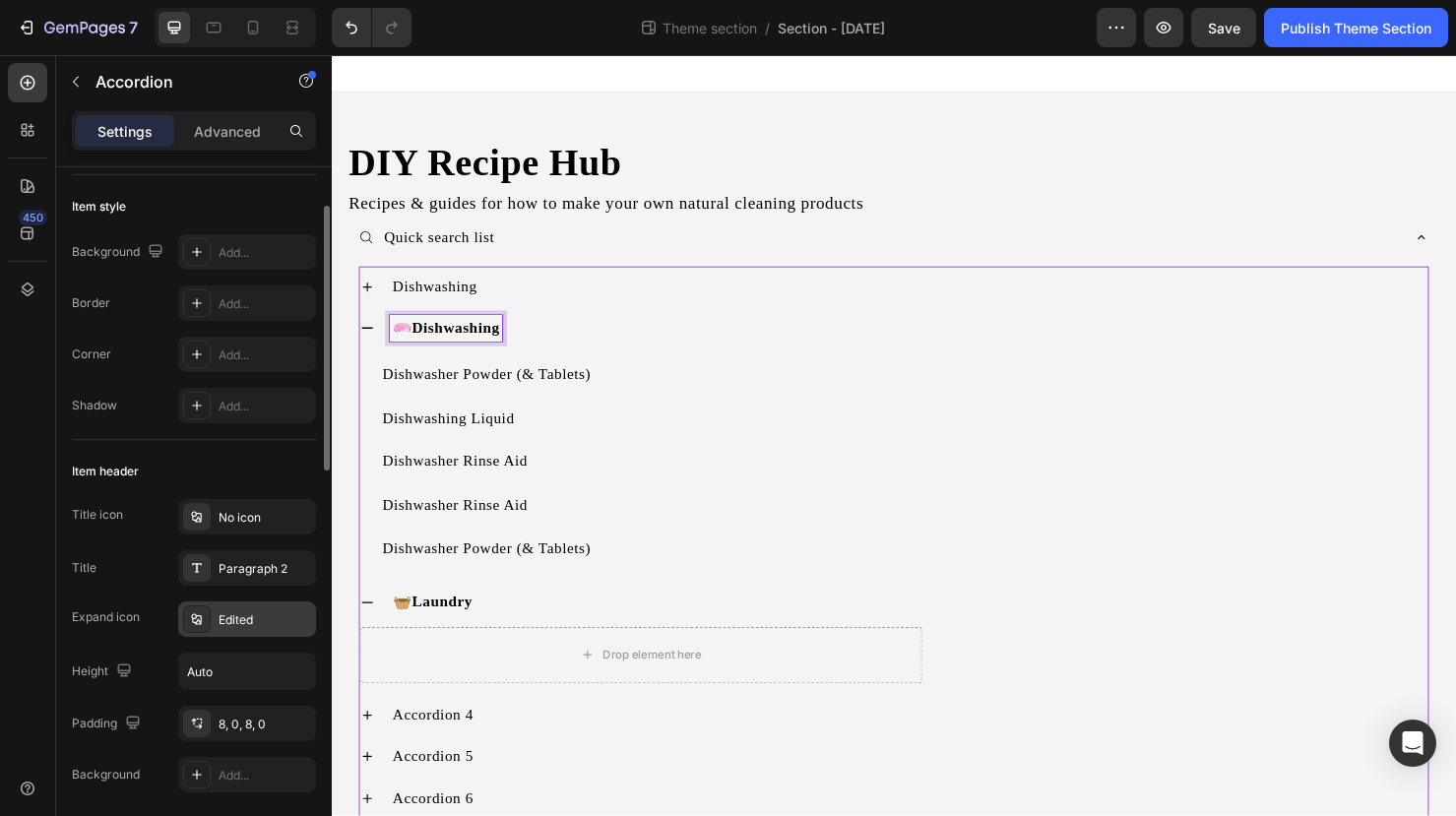 click on "Edited" at bounding box center [265, 620] 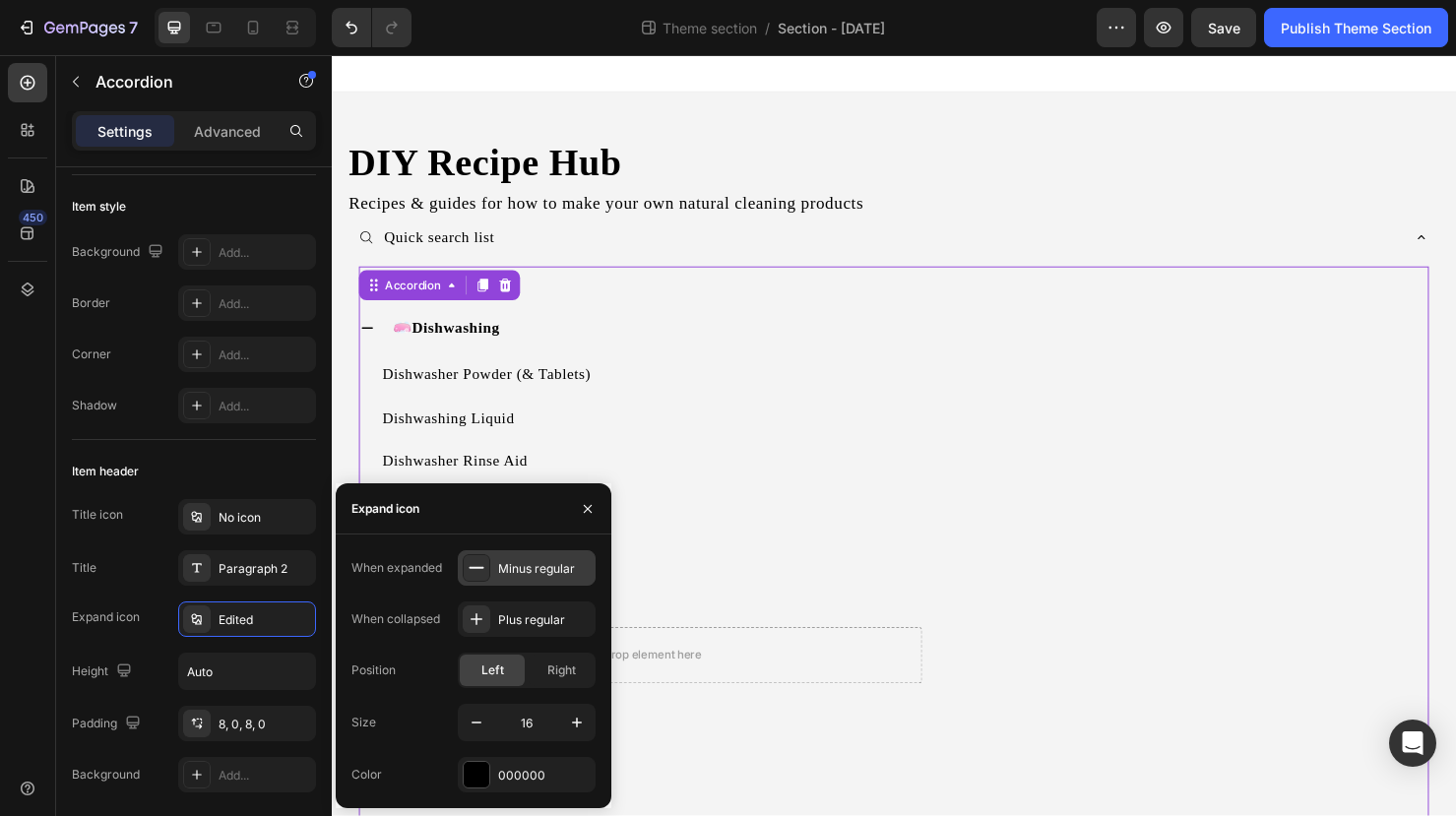 click 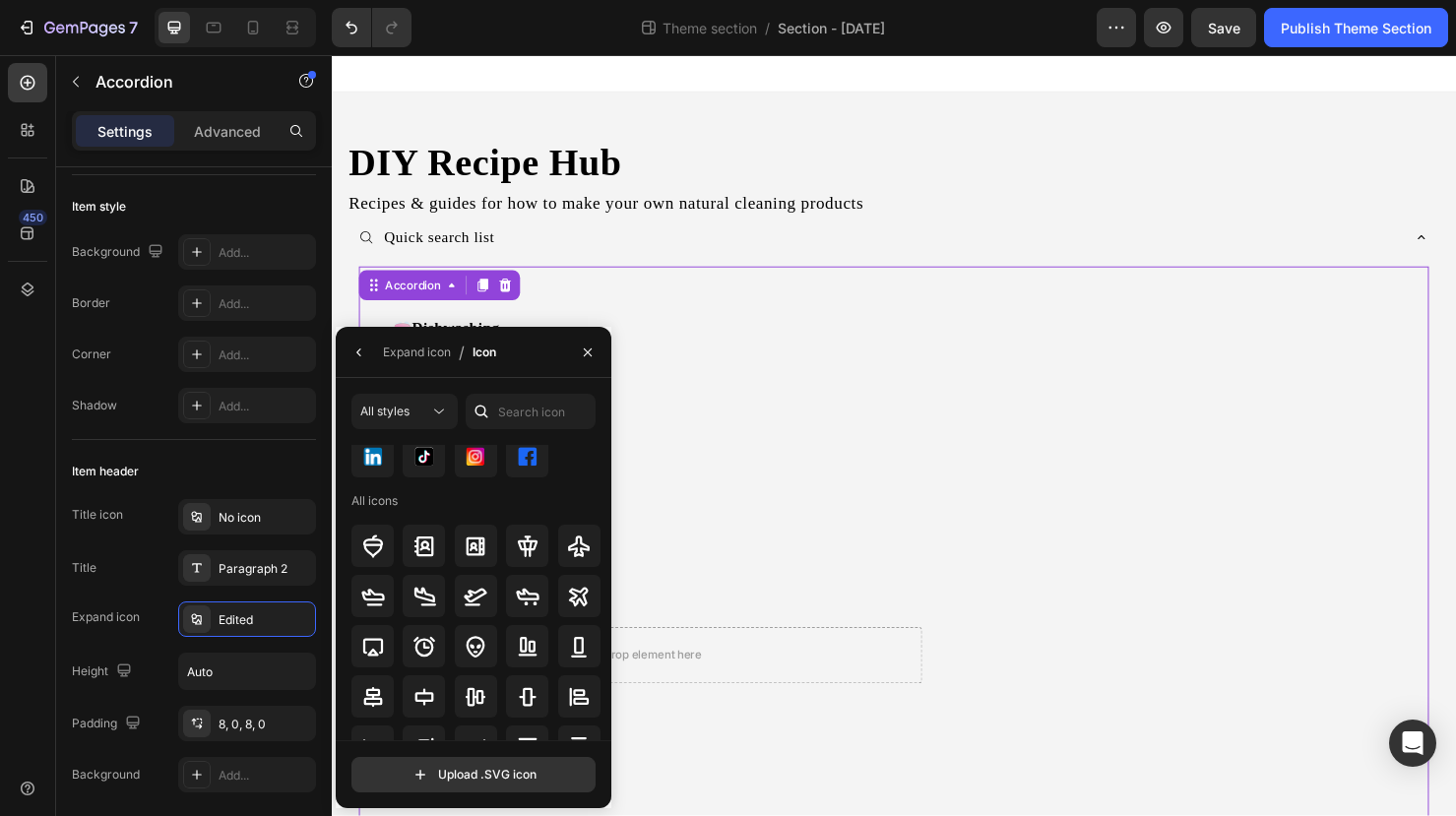 scroll, scrollTop: 0, scrollLeft: 0, axis: both 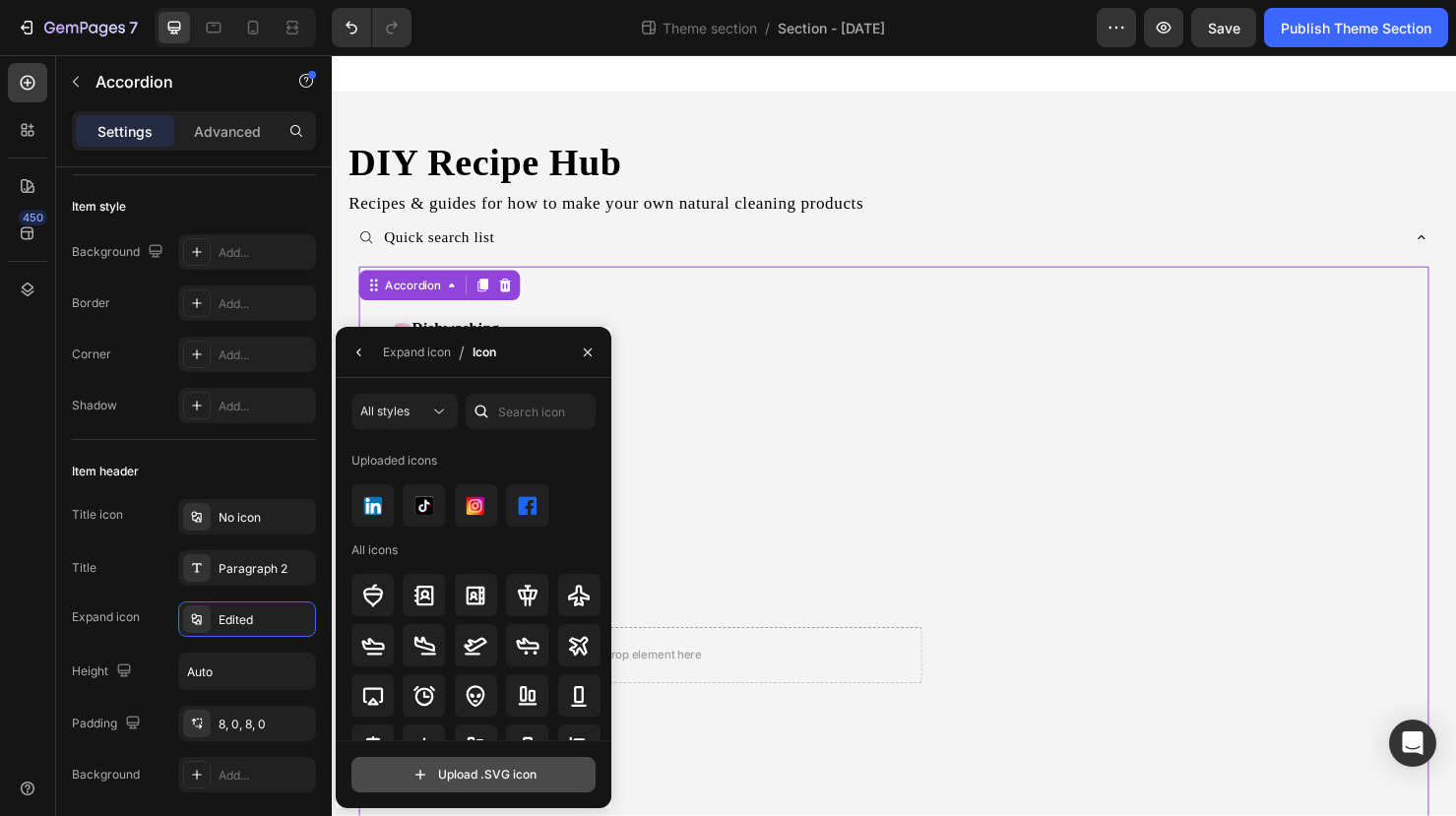 click 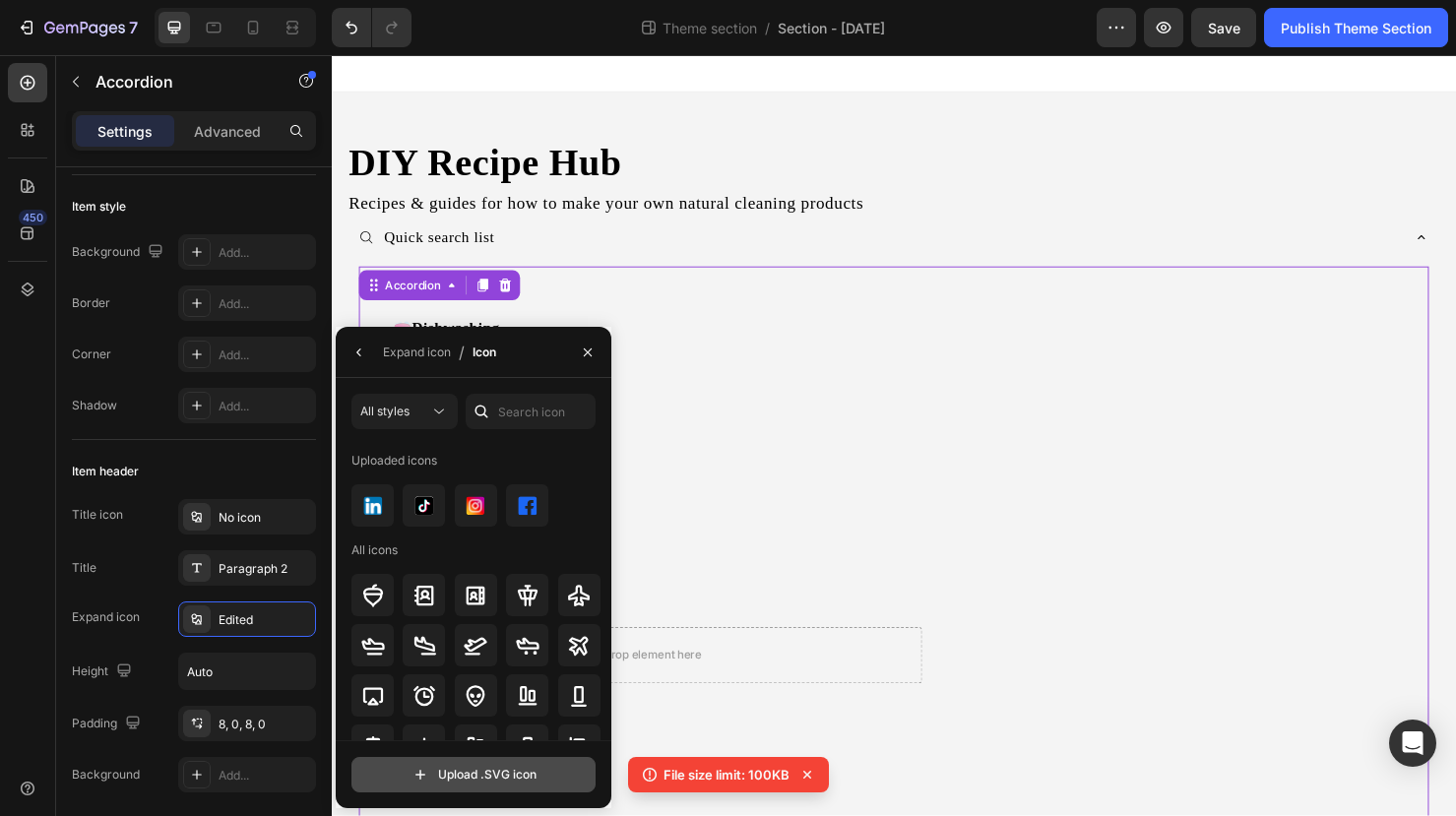 click 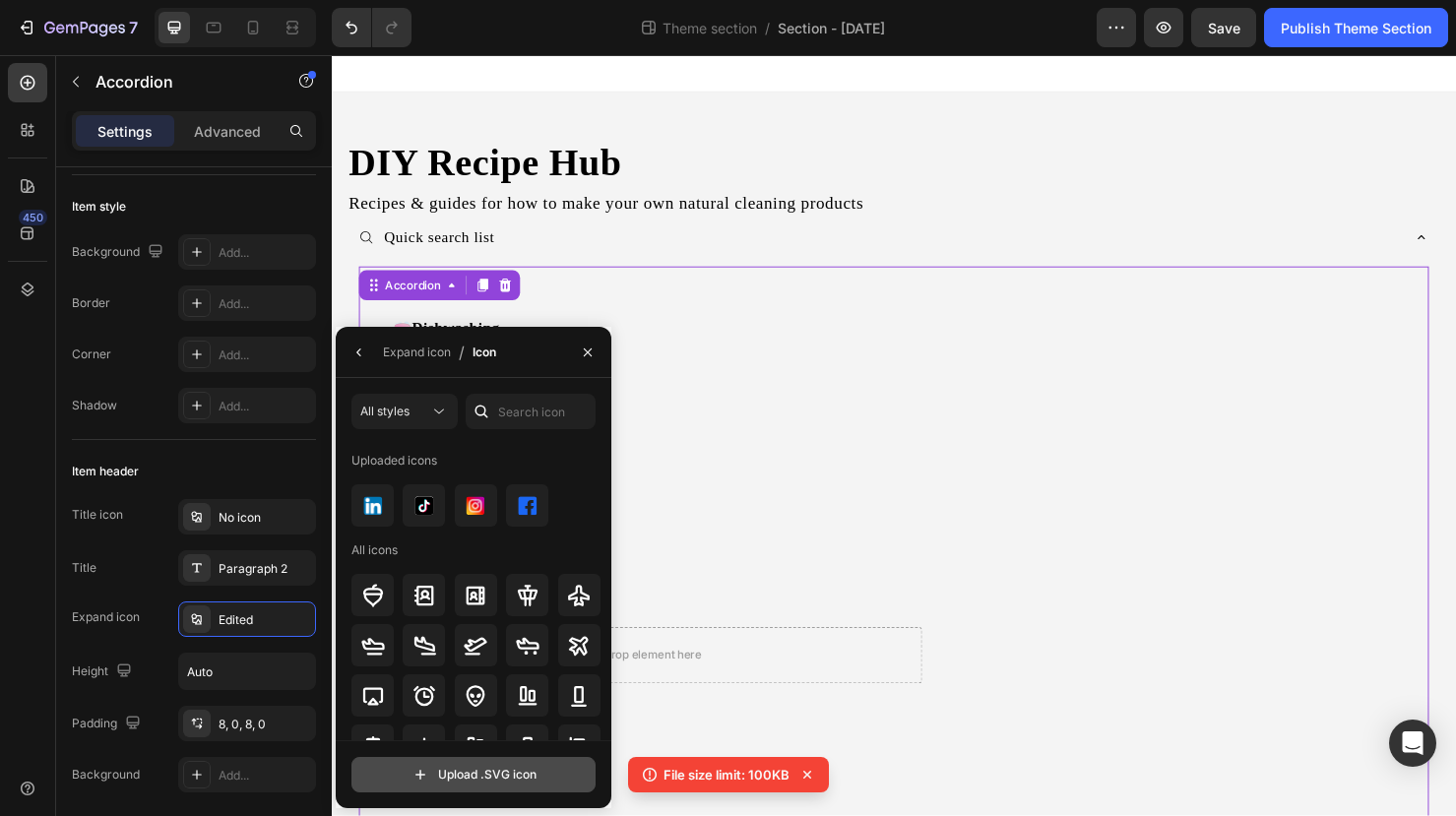 type on "C:\fakepath\🧼 (1).svg" 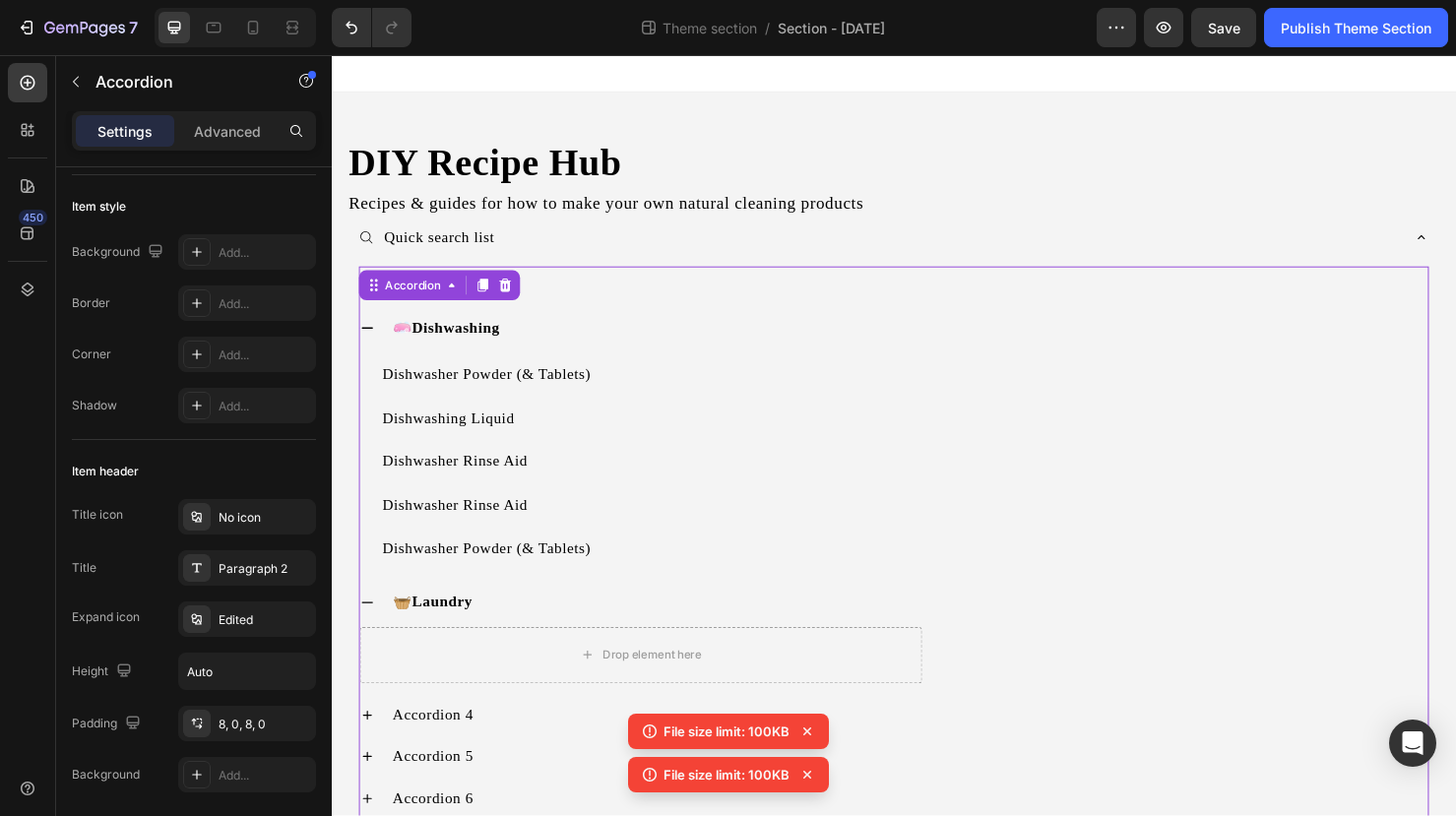 click on "🧼  Dishwashing" at bounding box center [672, 343] 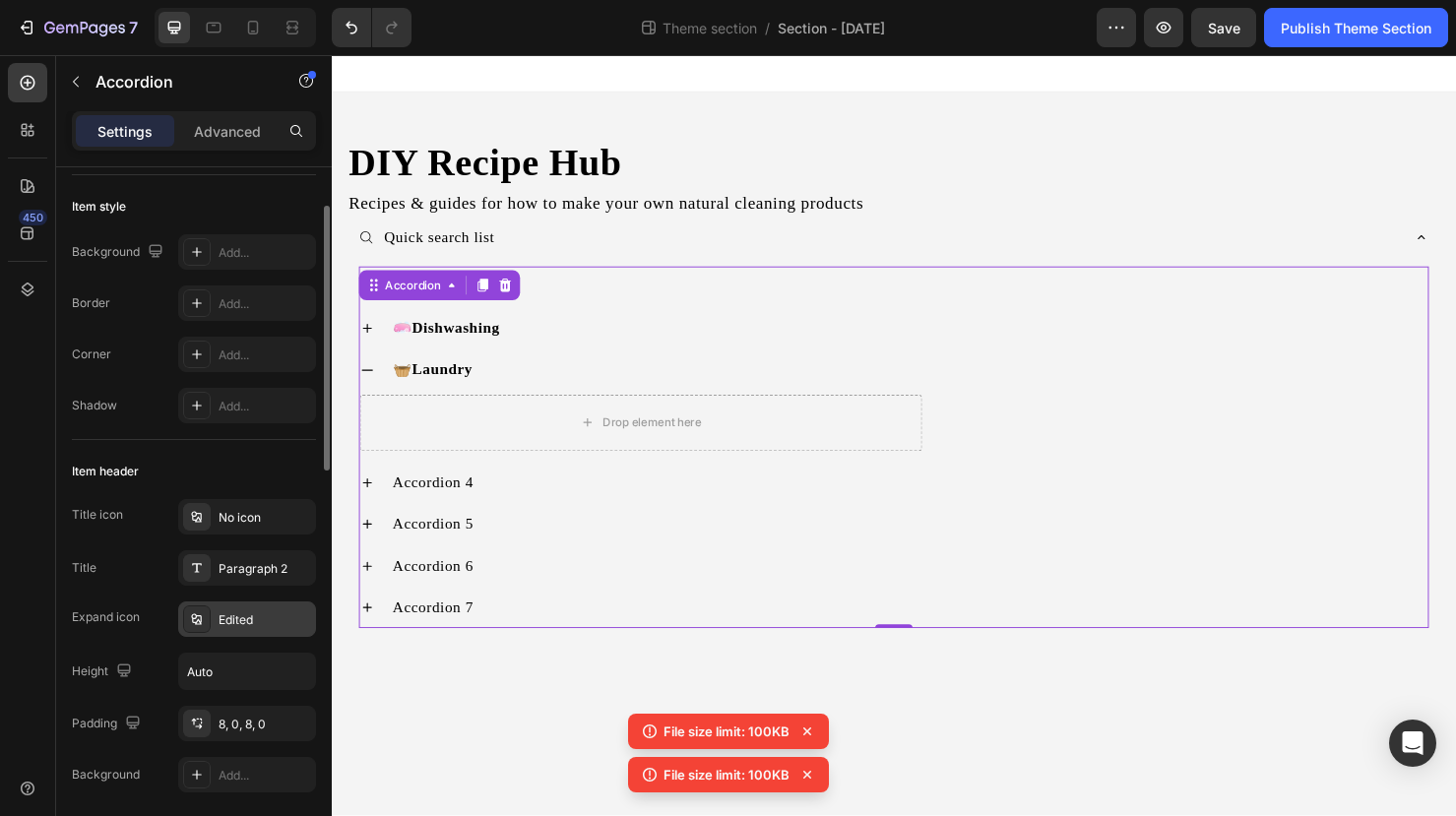 click 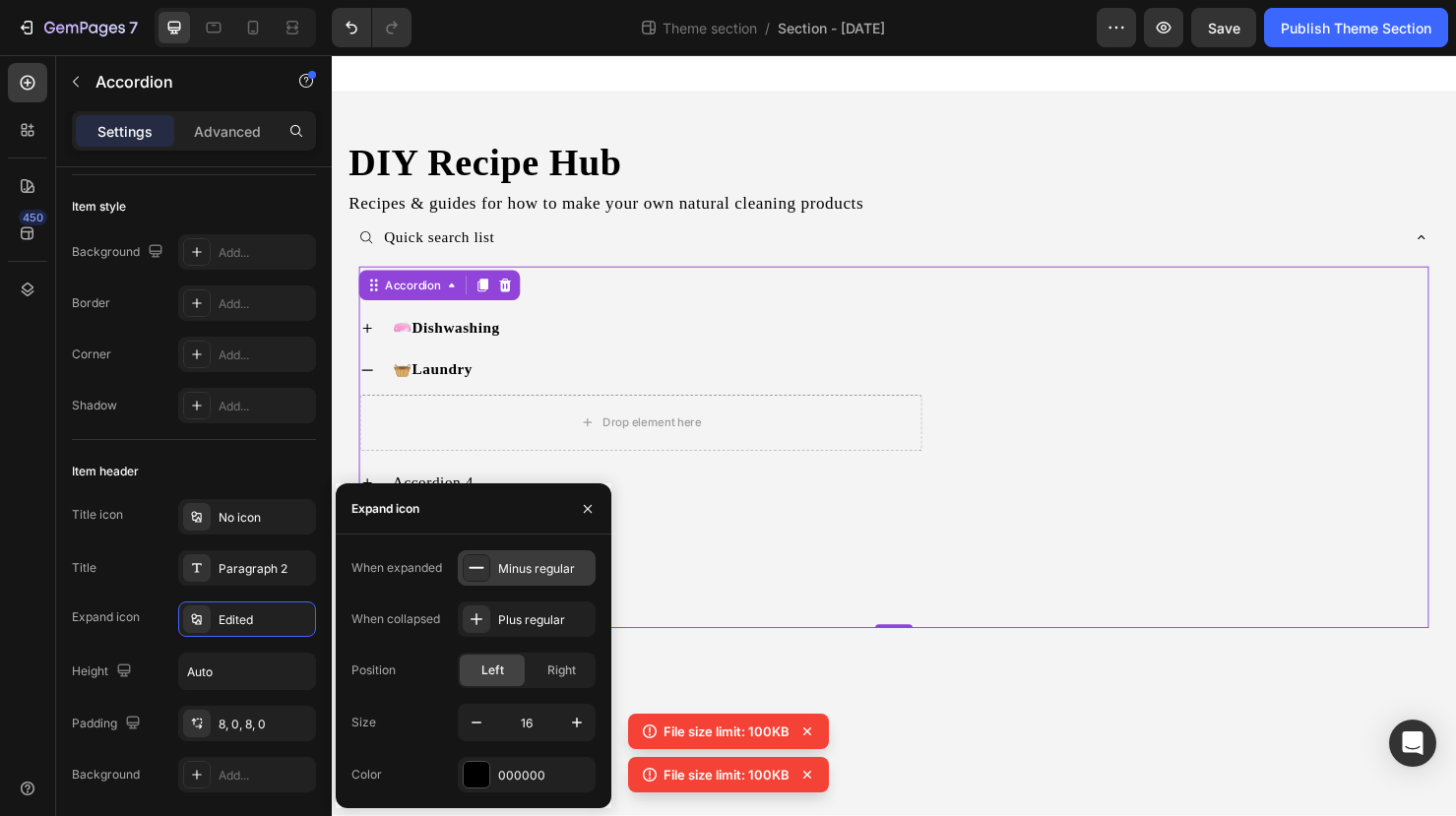 click 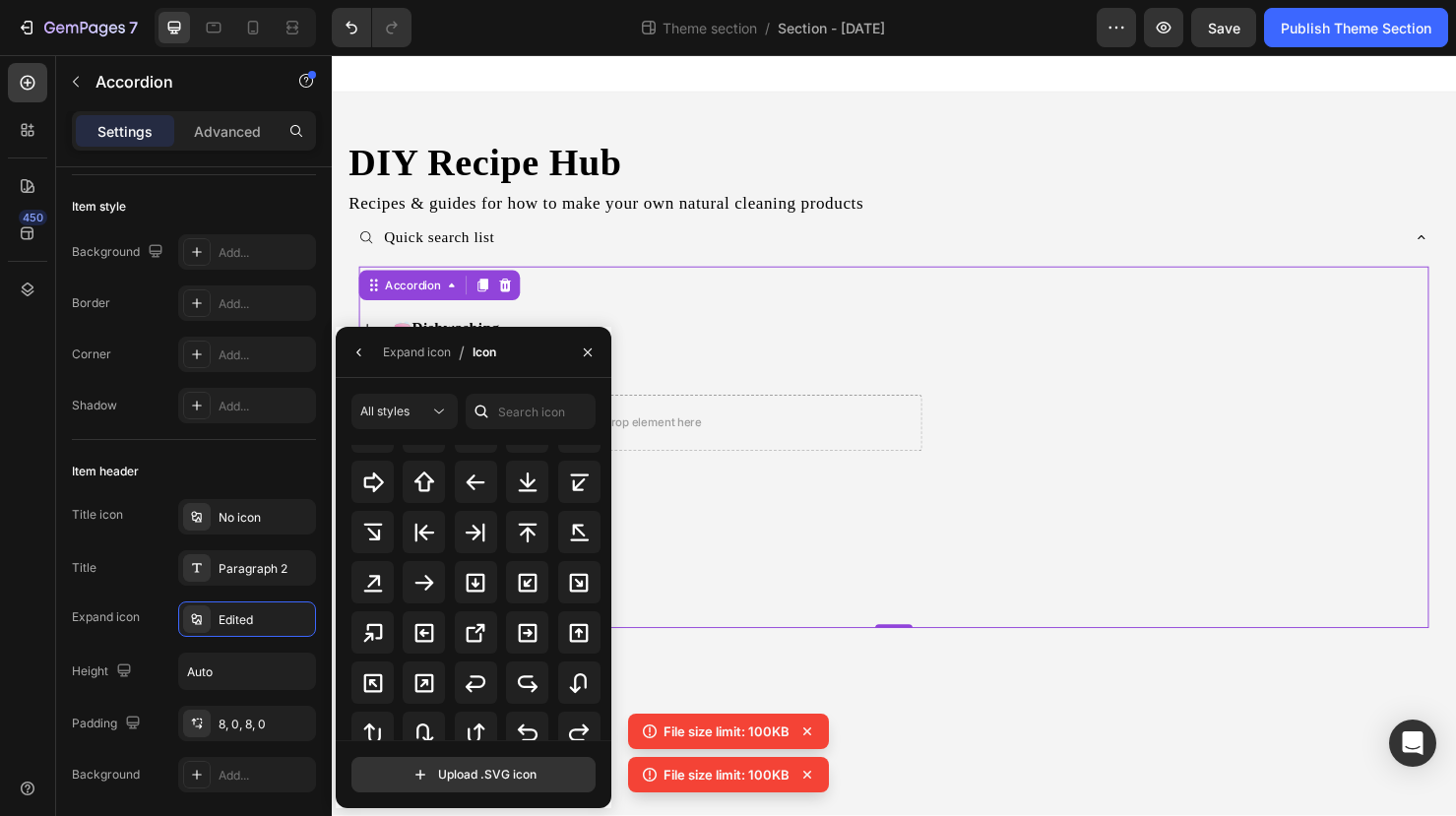 scroll, scrollTop: 841, scrollLeft: 0, axis: vertical 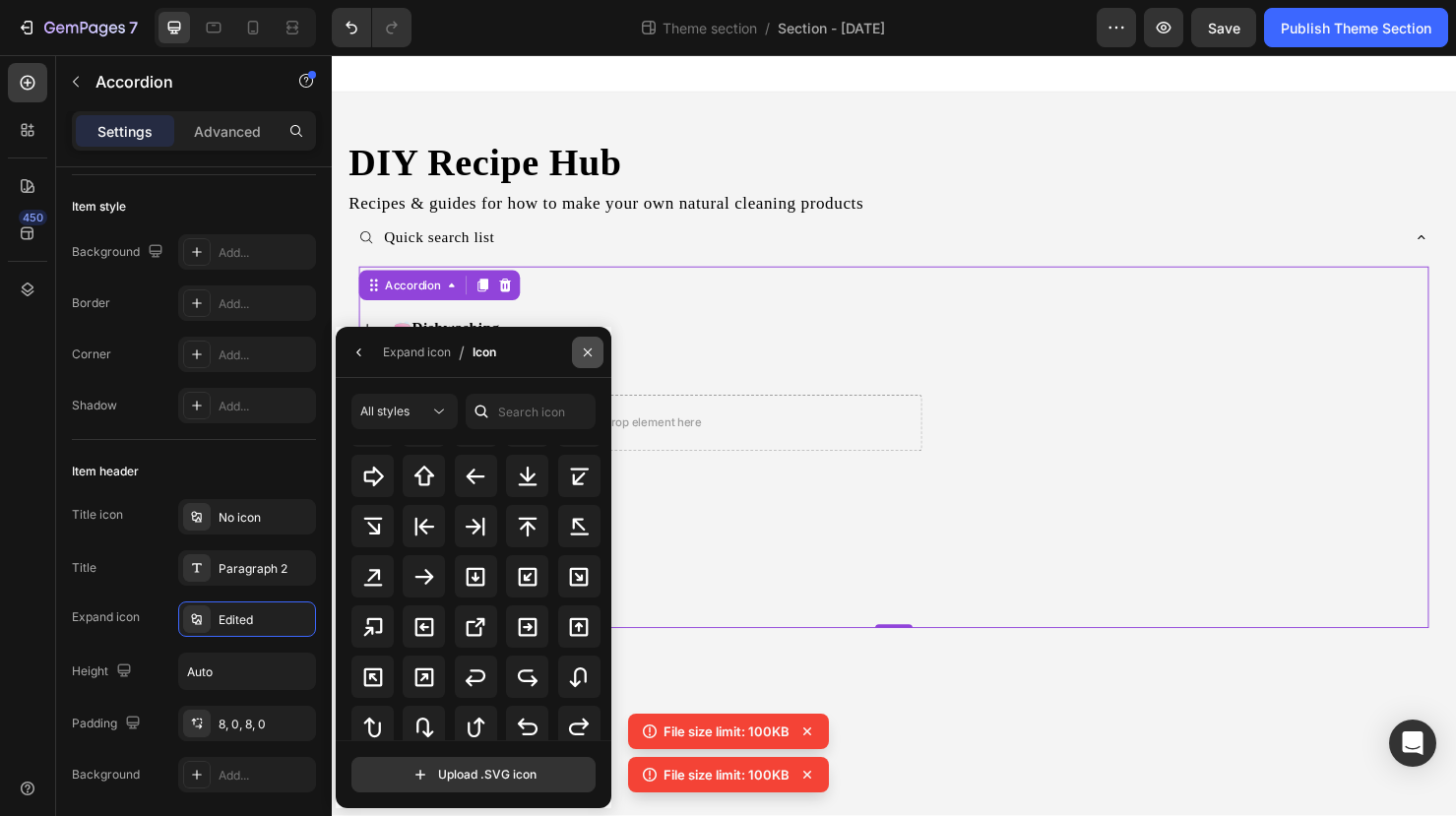 click 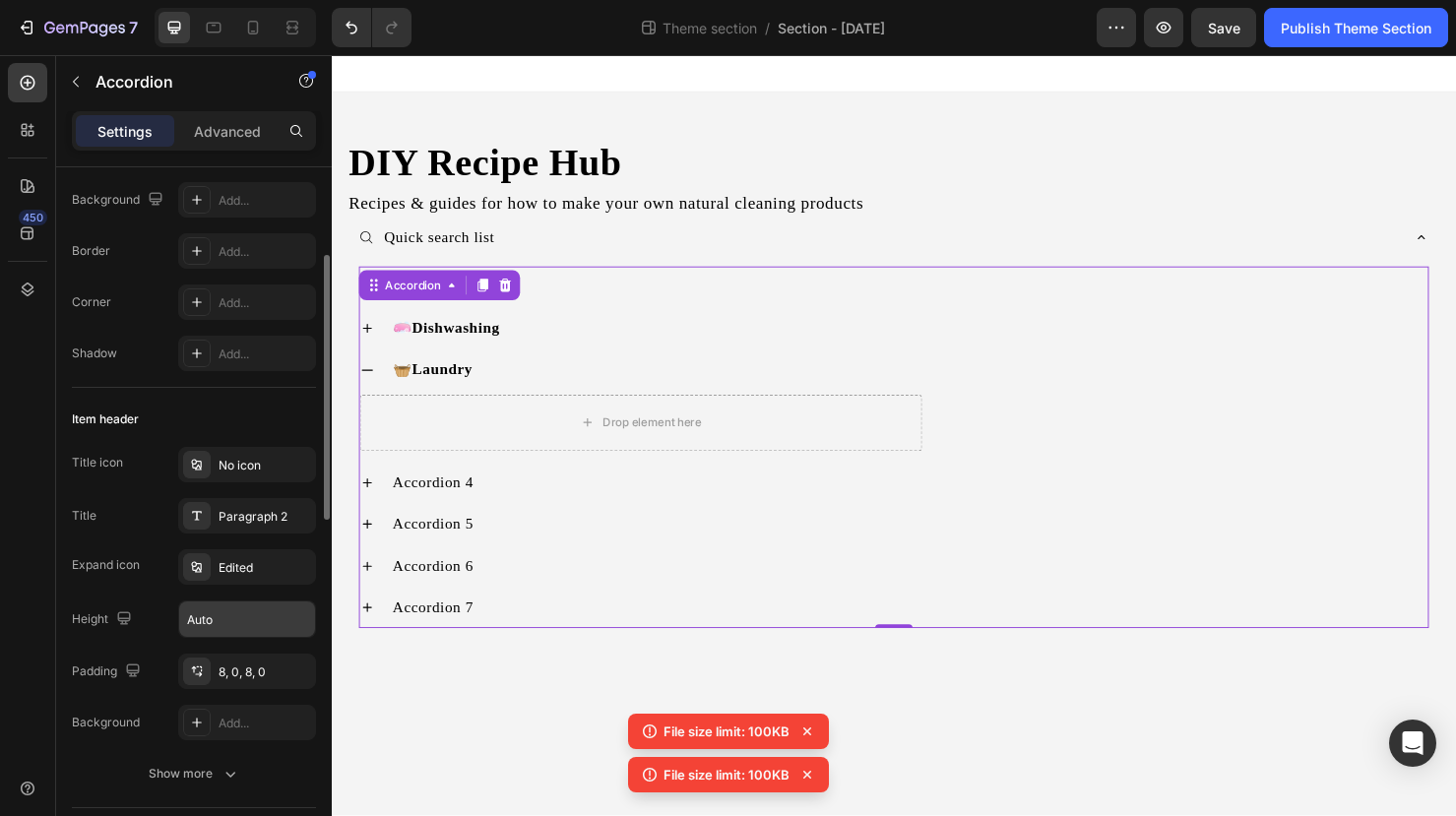 scroll, scrollTop: 180, scrollLeft: 0, axis: vertical 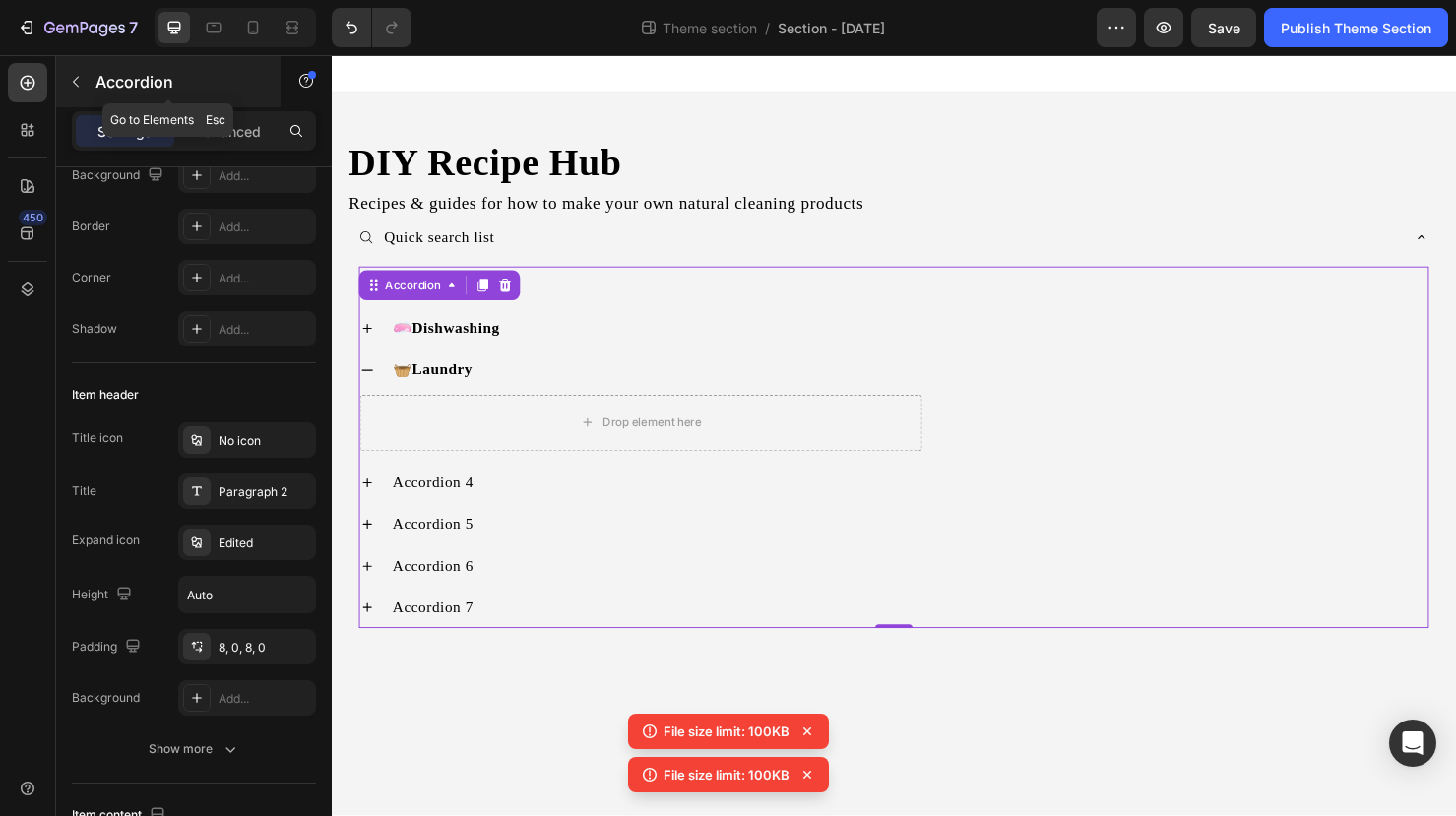 click 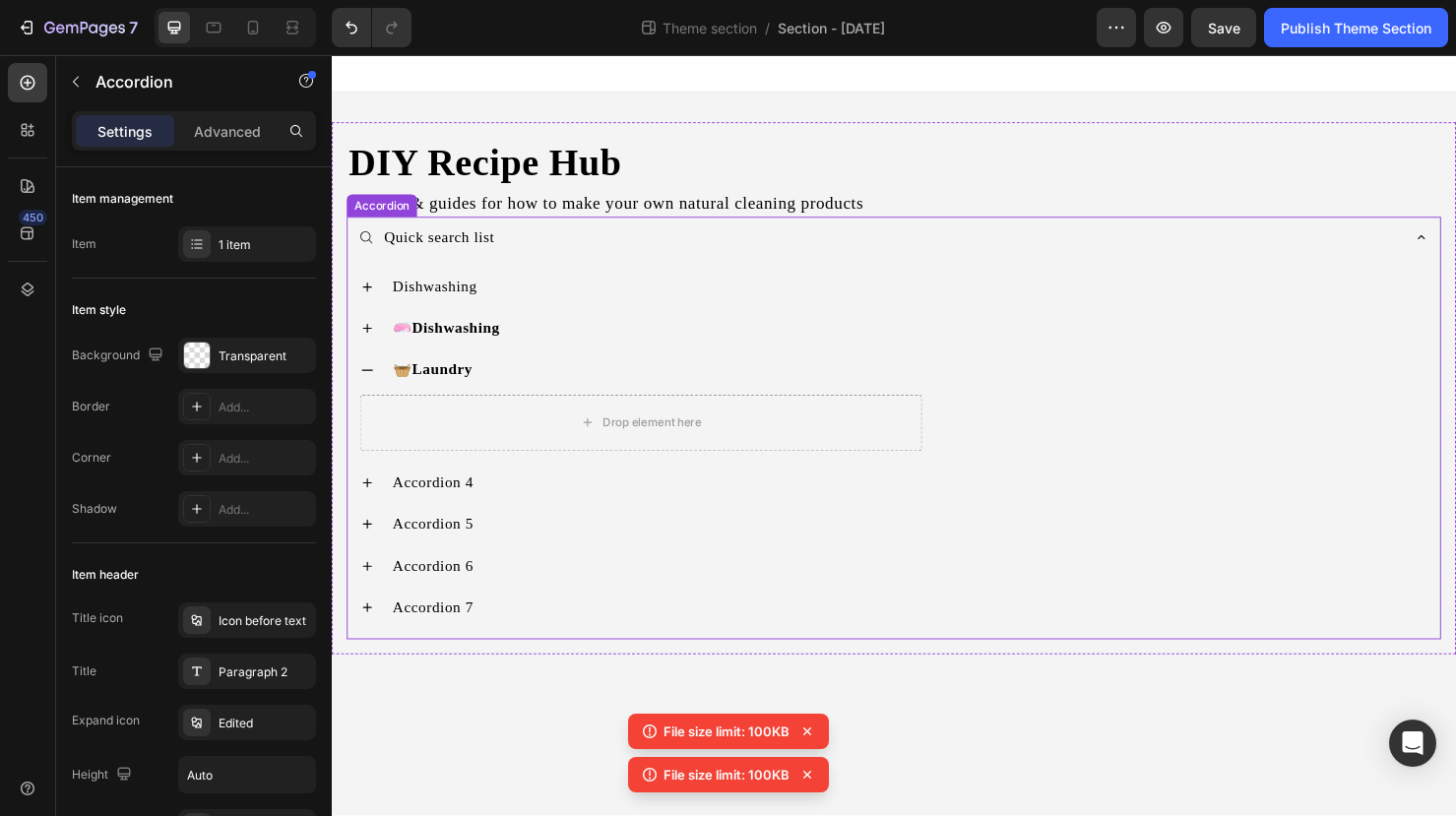 click on "Quick search list" at bounding box center (907, 247) 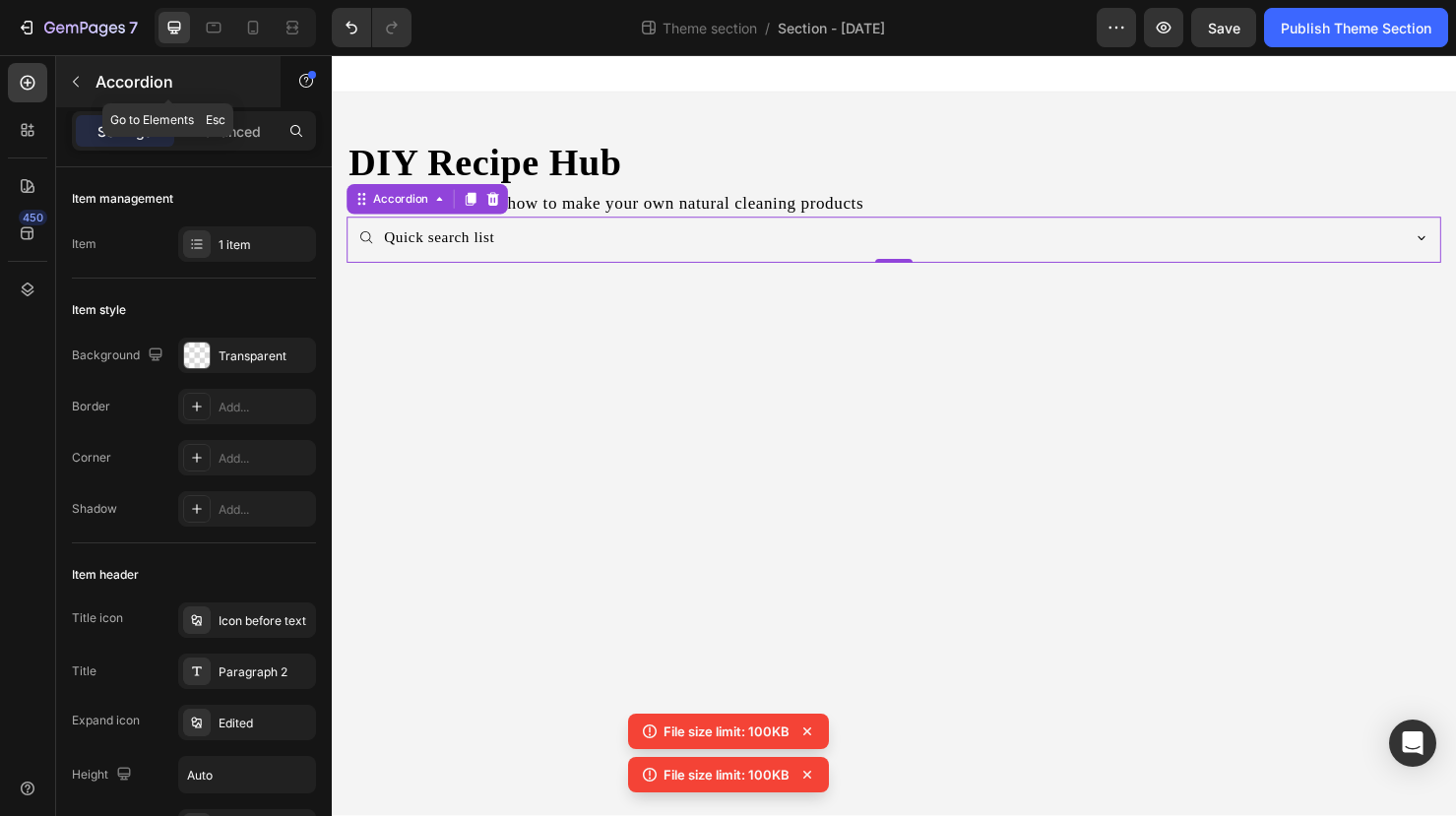 click 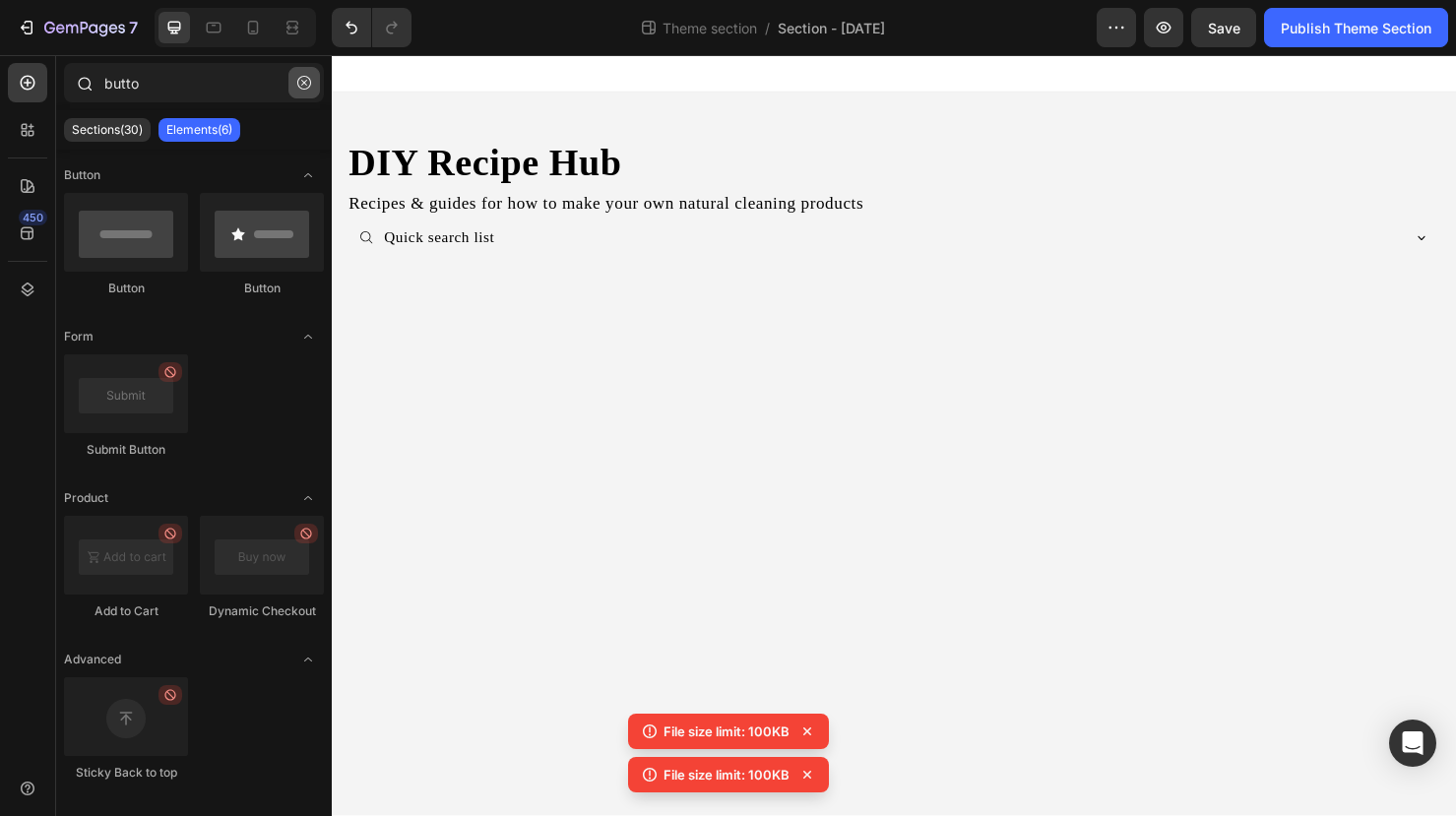 click at bounding box center (304, 83) 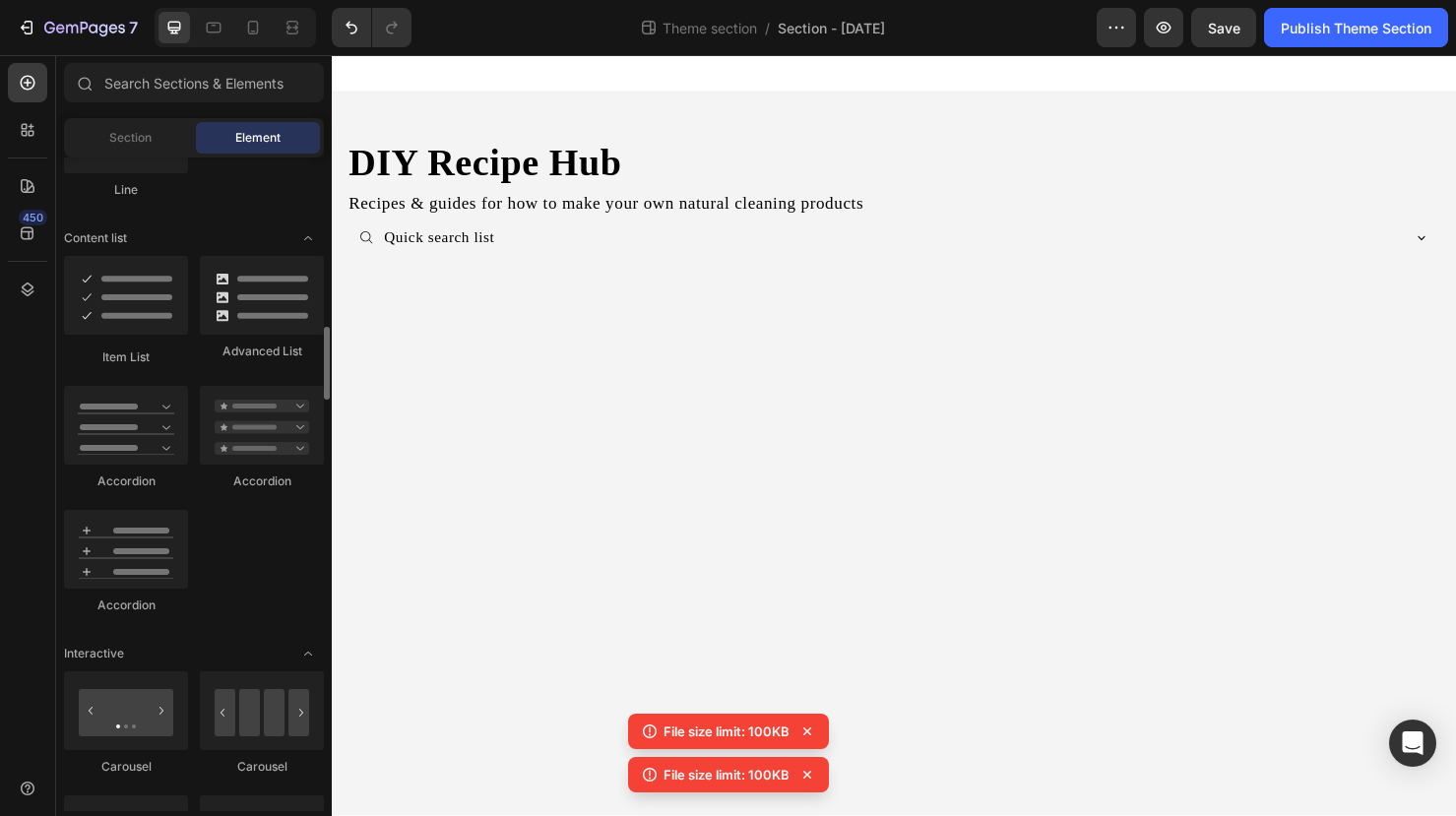 scroll, scrollTop: 1497, scrollLeft: 0, axis: vertical 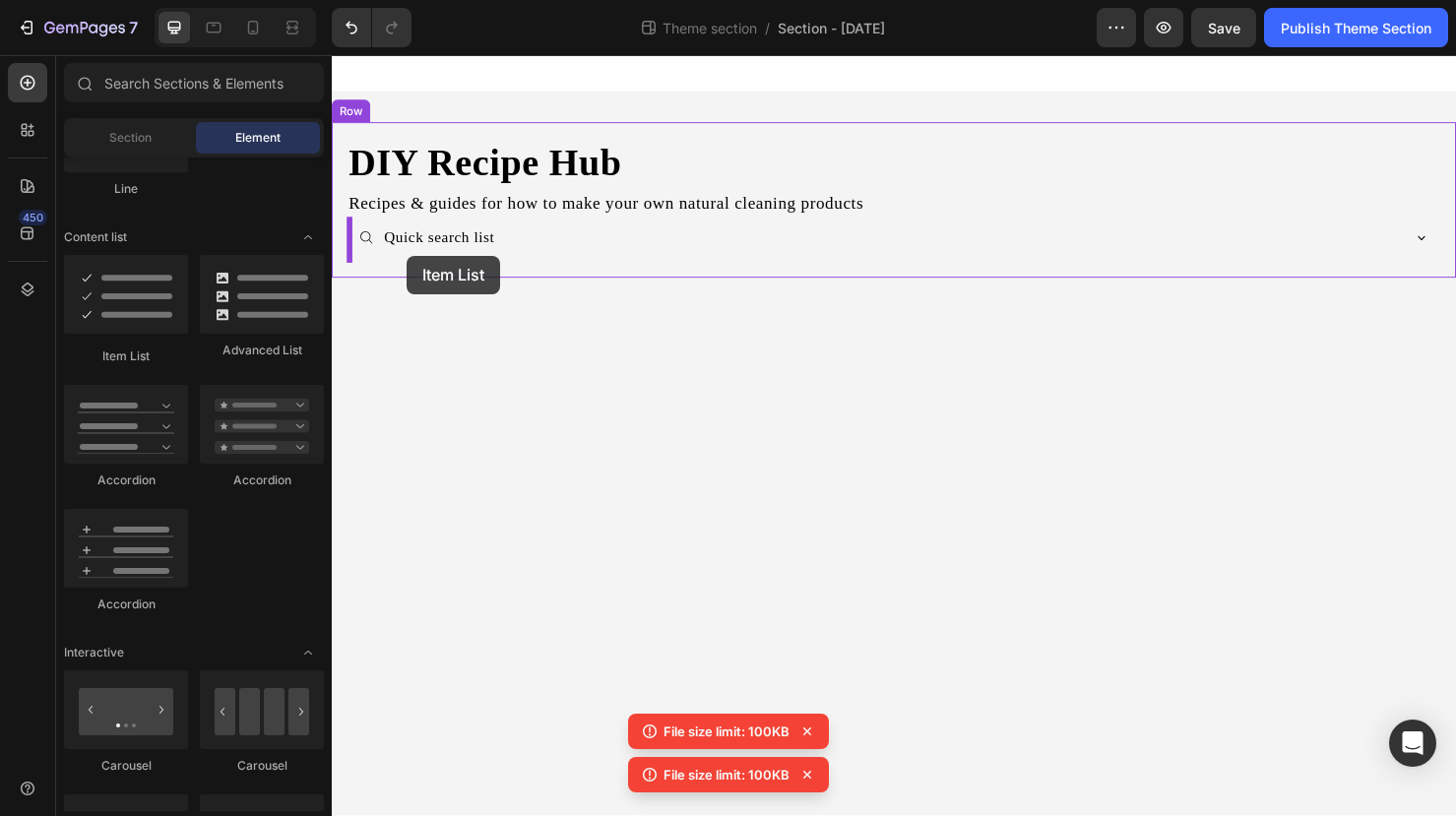 drag, startPoint x: 456, startPoint y: 342, endPoint x: 411, endPoint y: 266, distance: 88.32327 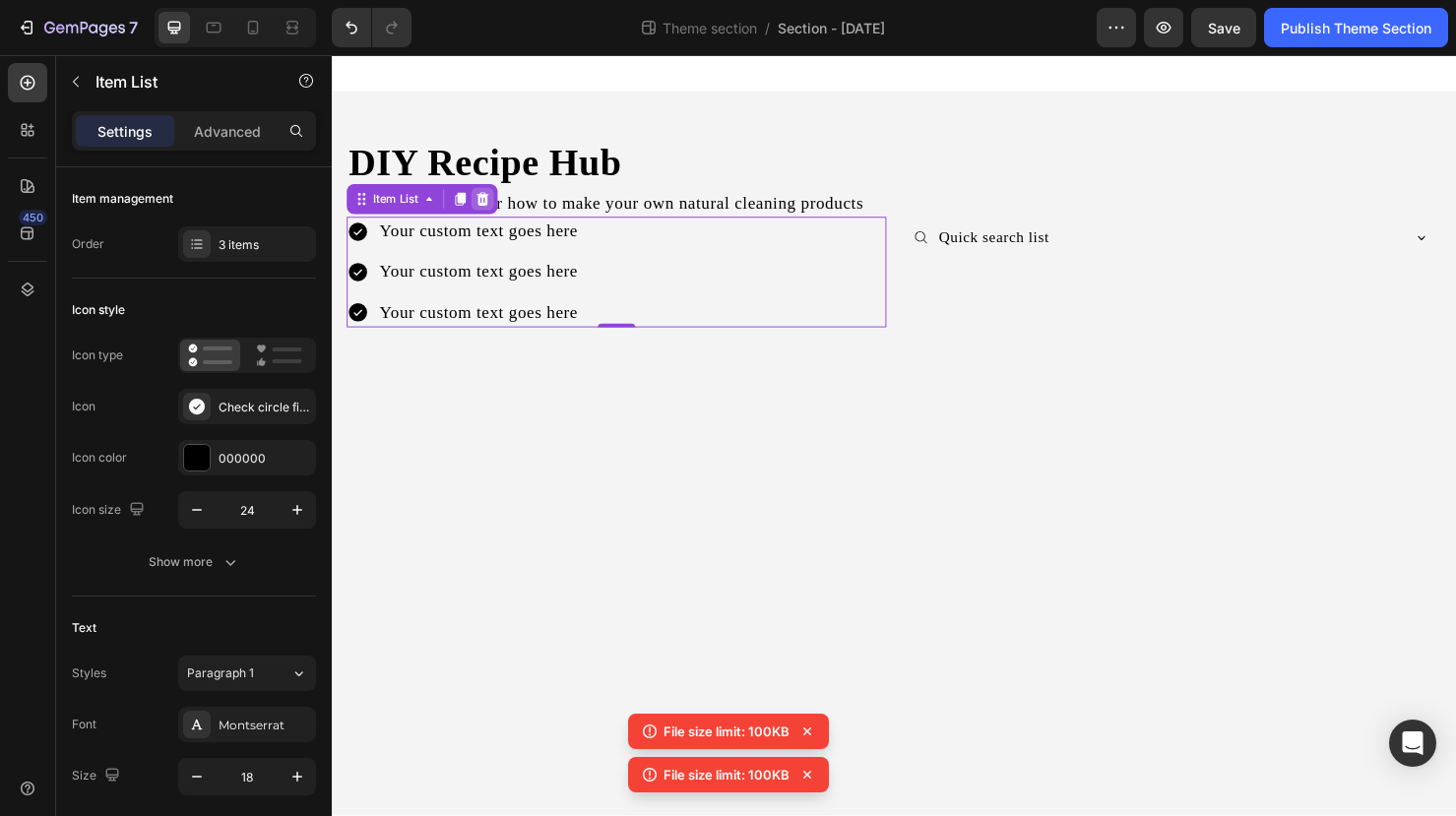 click 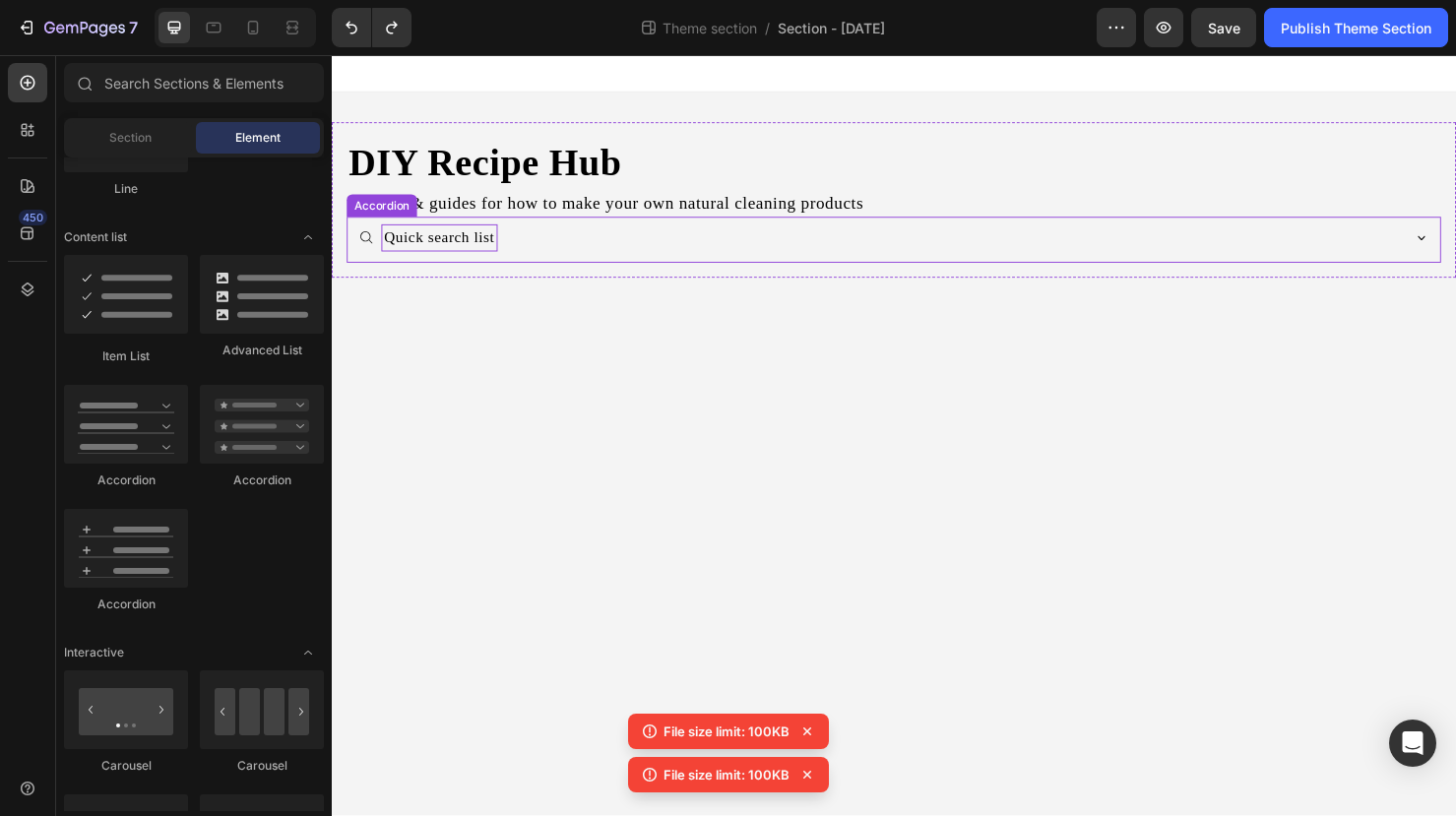 click on "Quick search list" at bounding box center (445, 247) 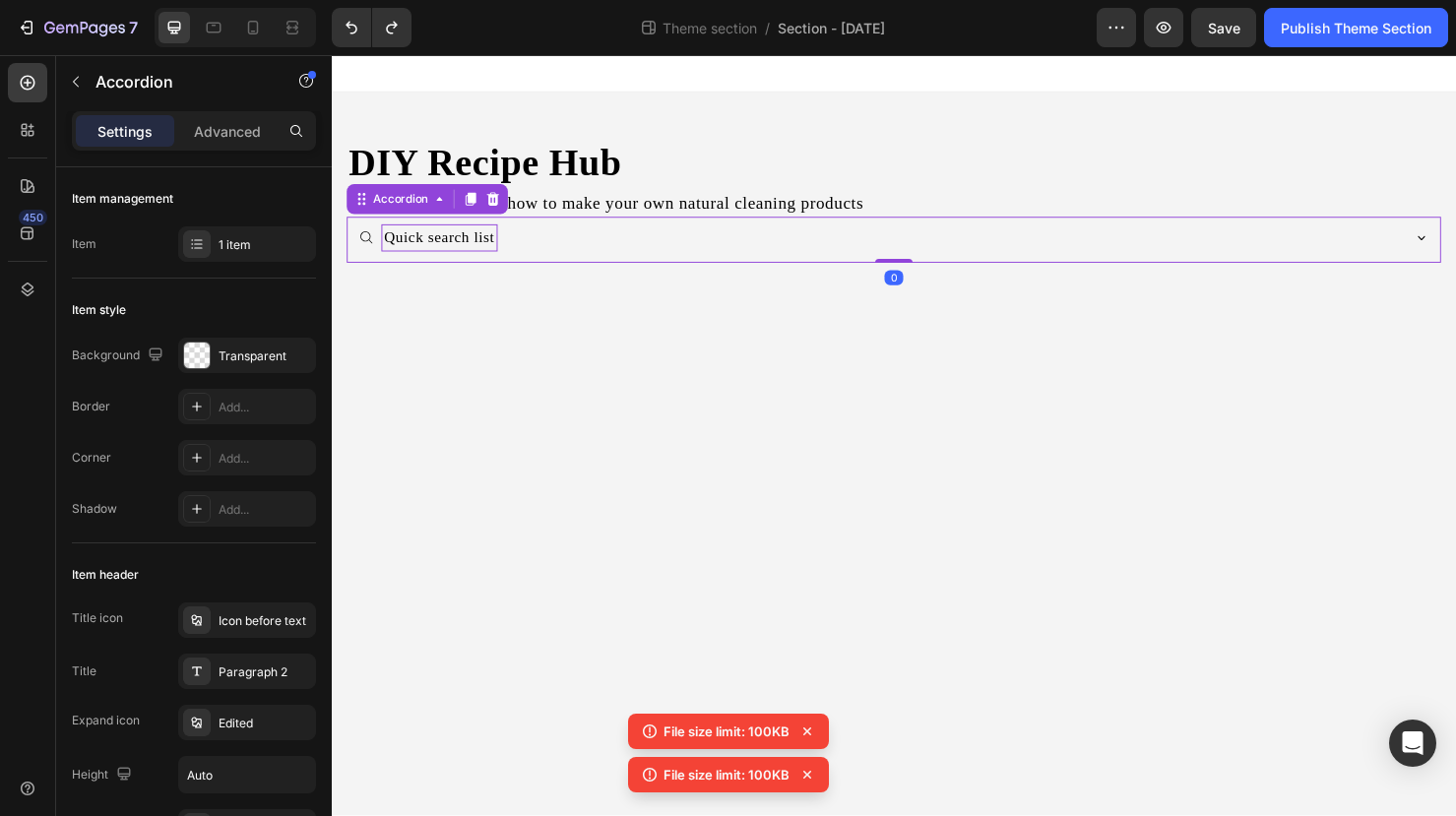 click on "Quick search list" at bounding box center (445, 247) 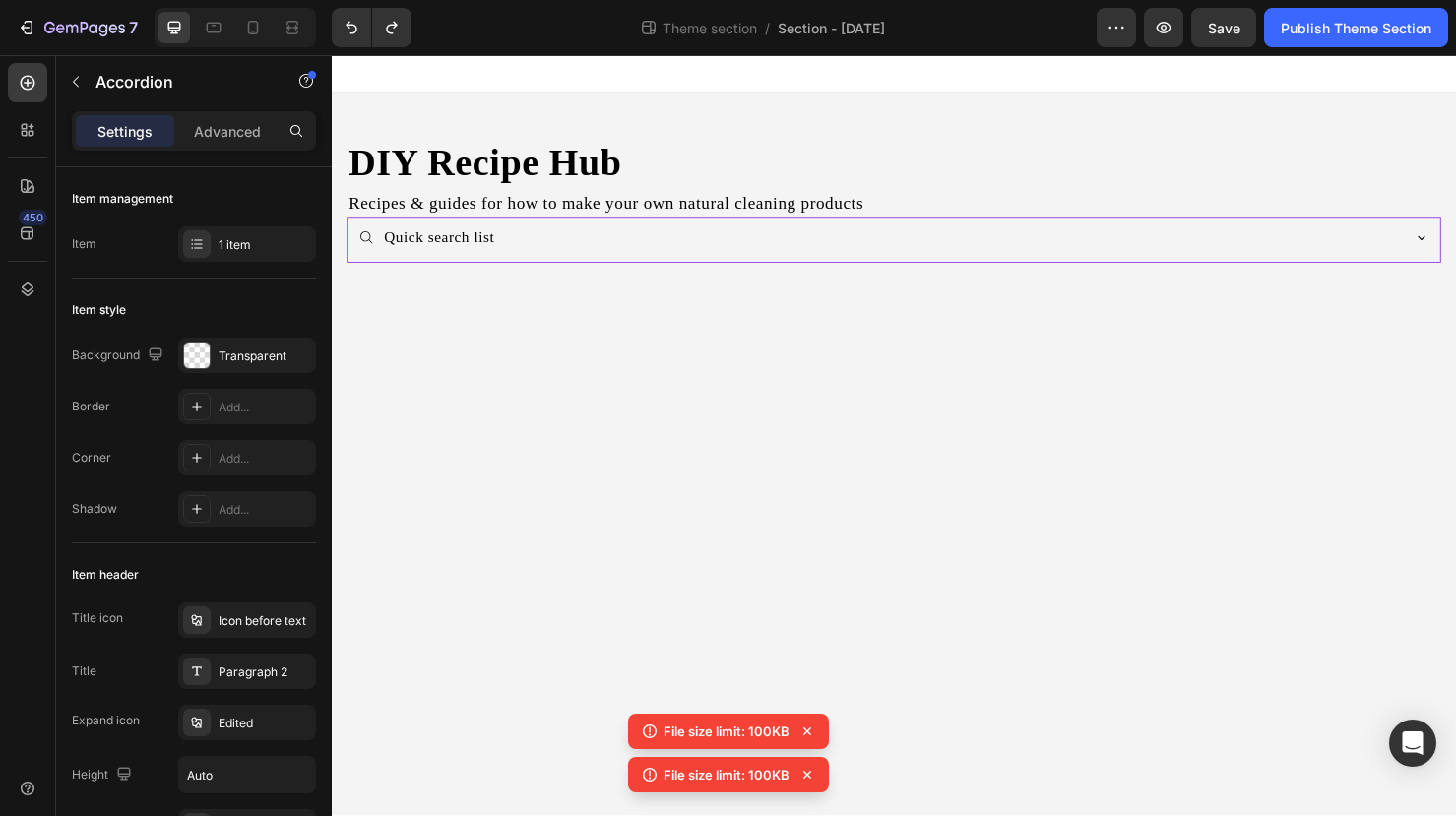 click 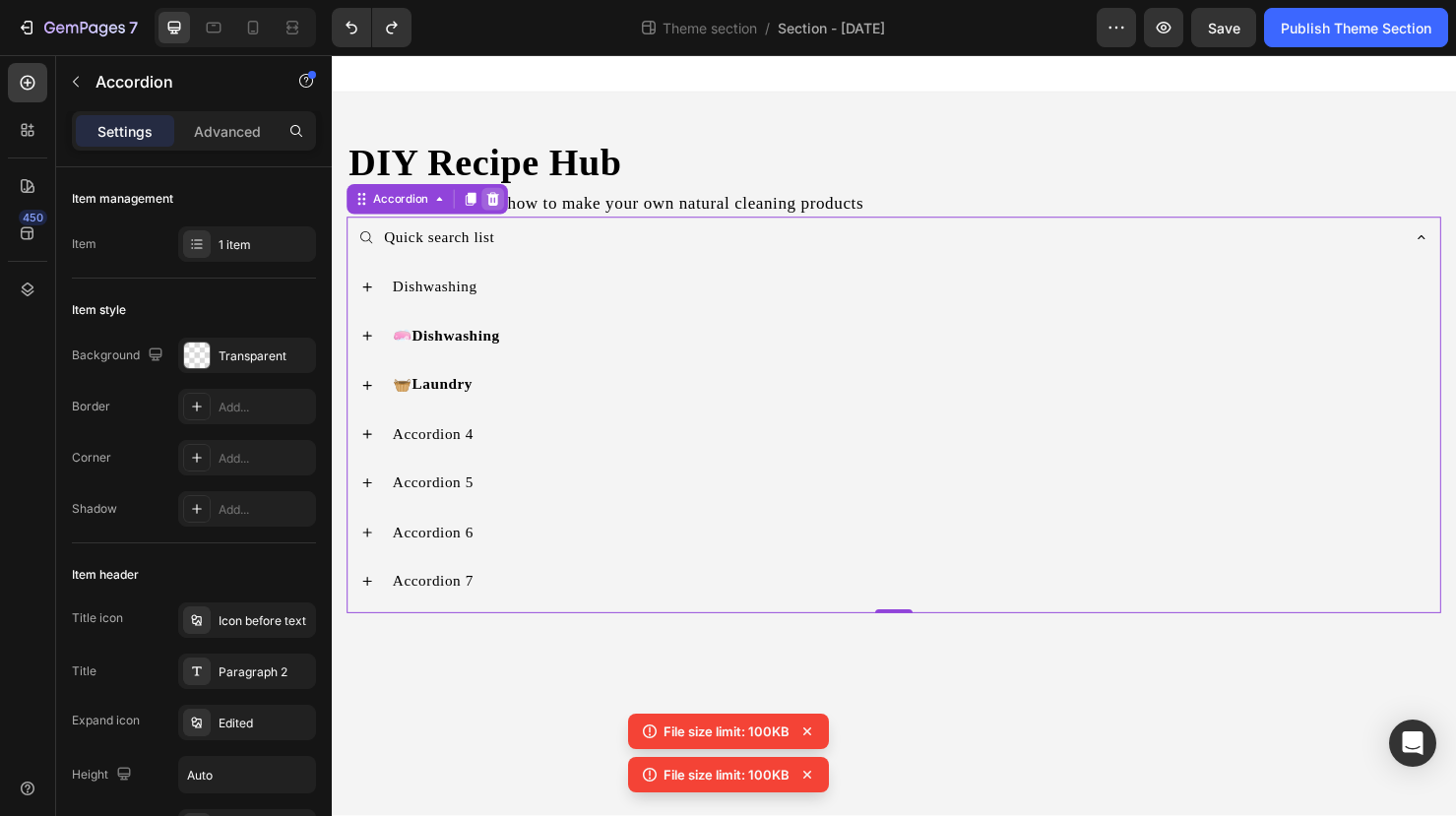 click 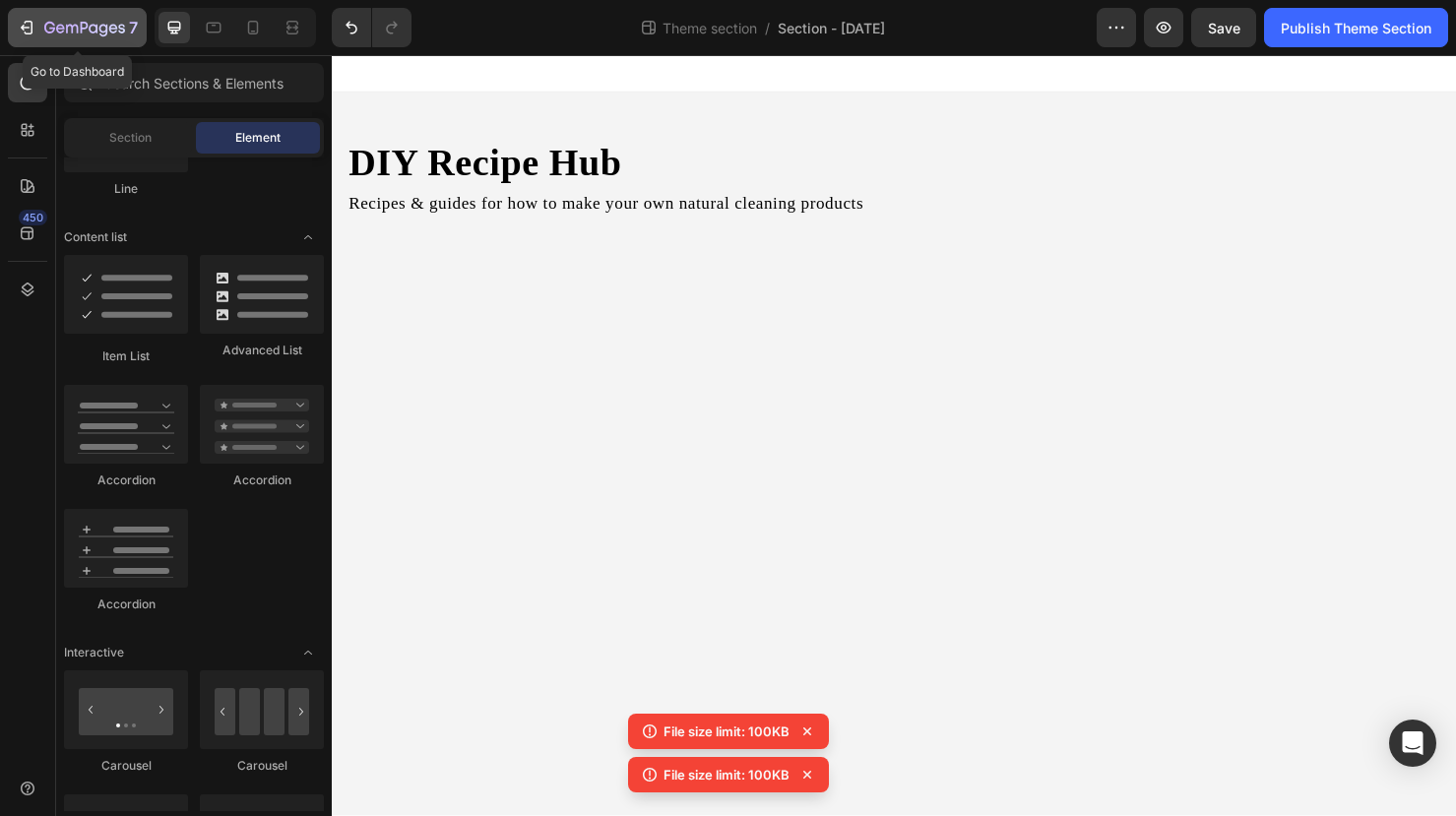 click 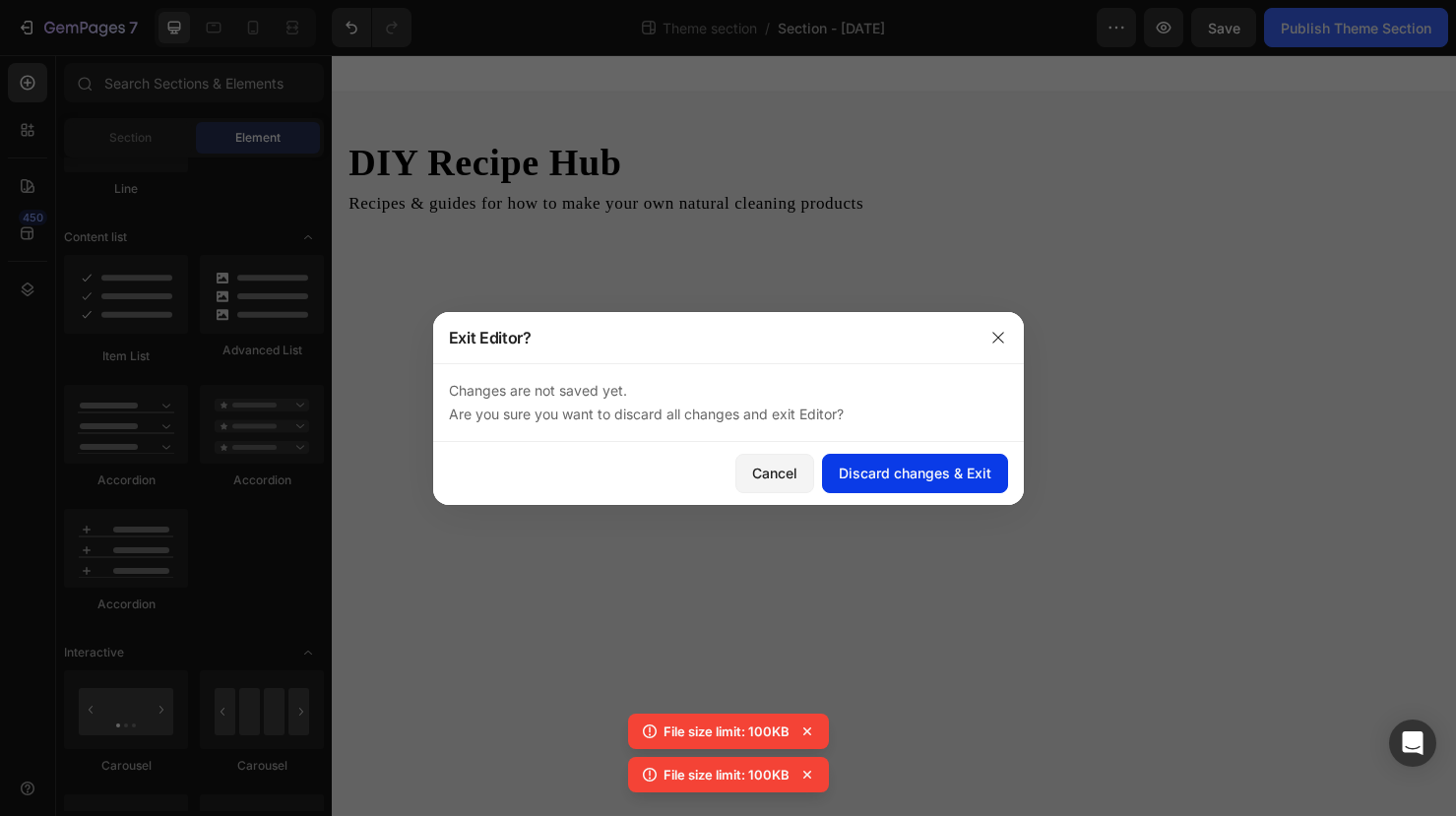 click on "Discard changes & Exit" at bounding box center (915, 472) 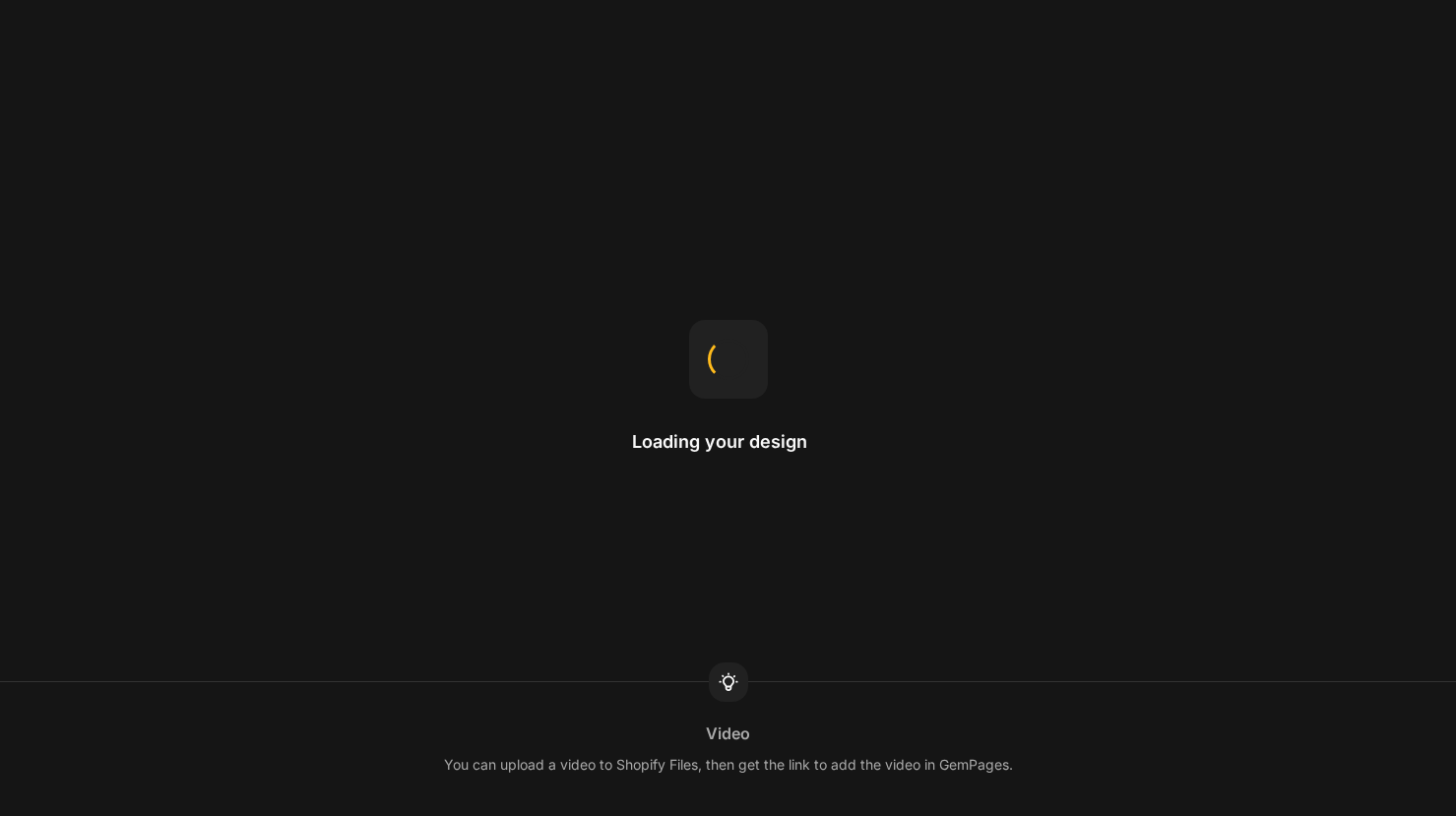 scroll, scrollTop: 0, scrollLeft: 0, axis: both 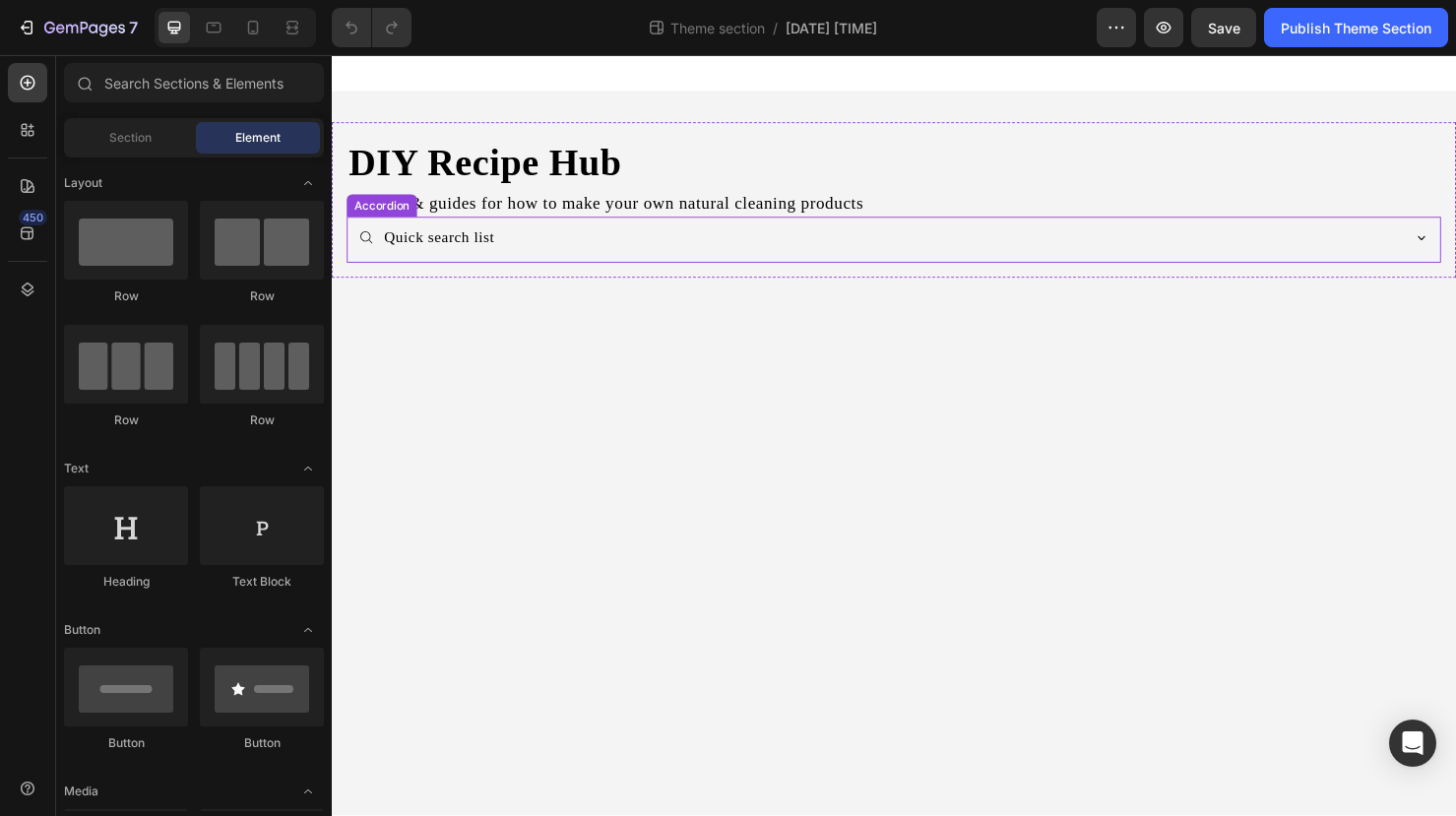 click on "Quick search list" at bounding box center [907, 247] 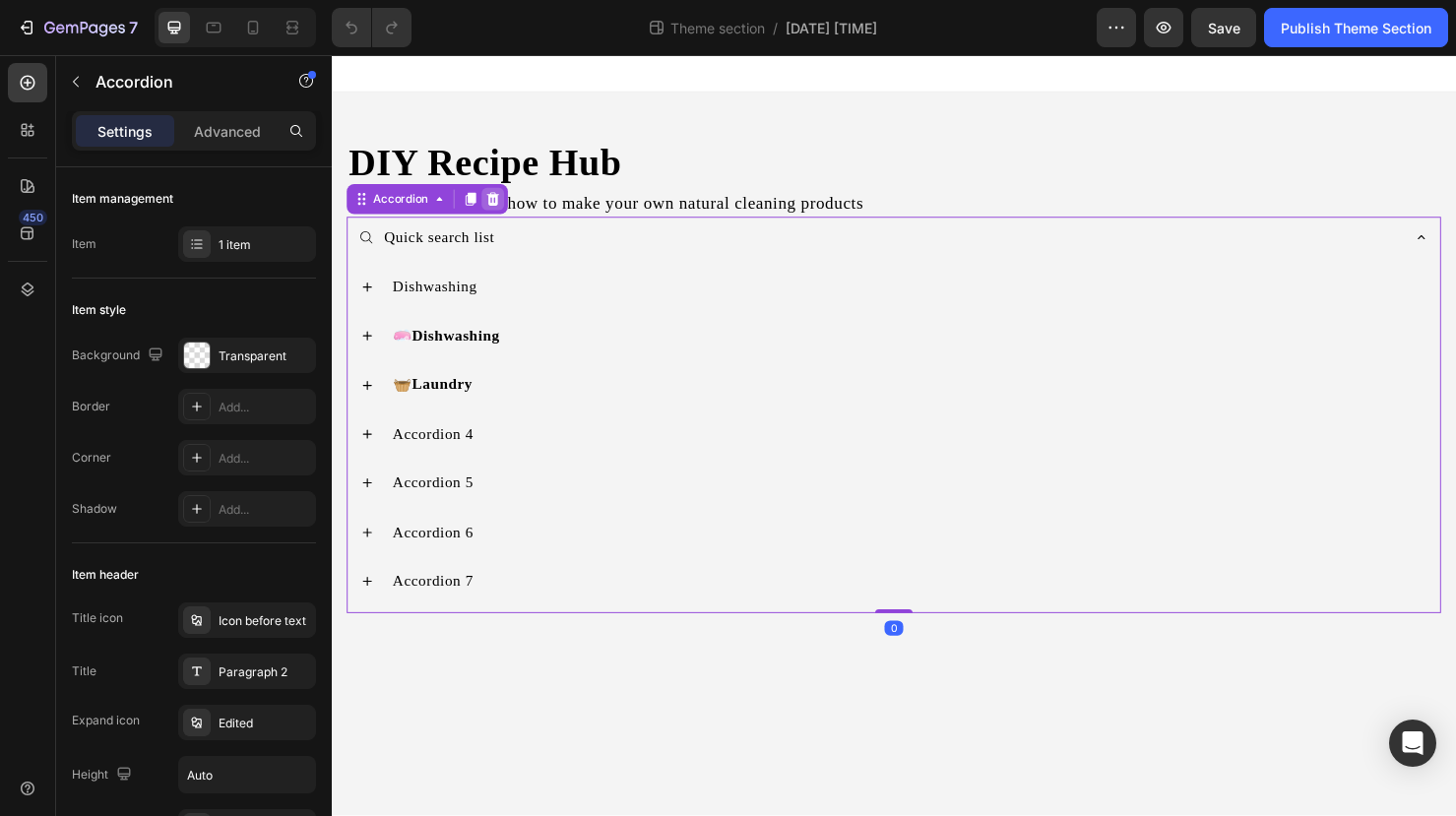 click 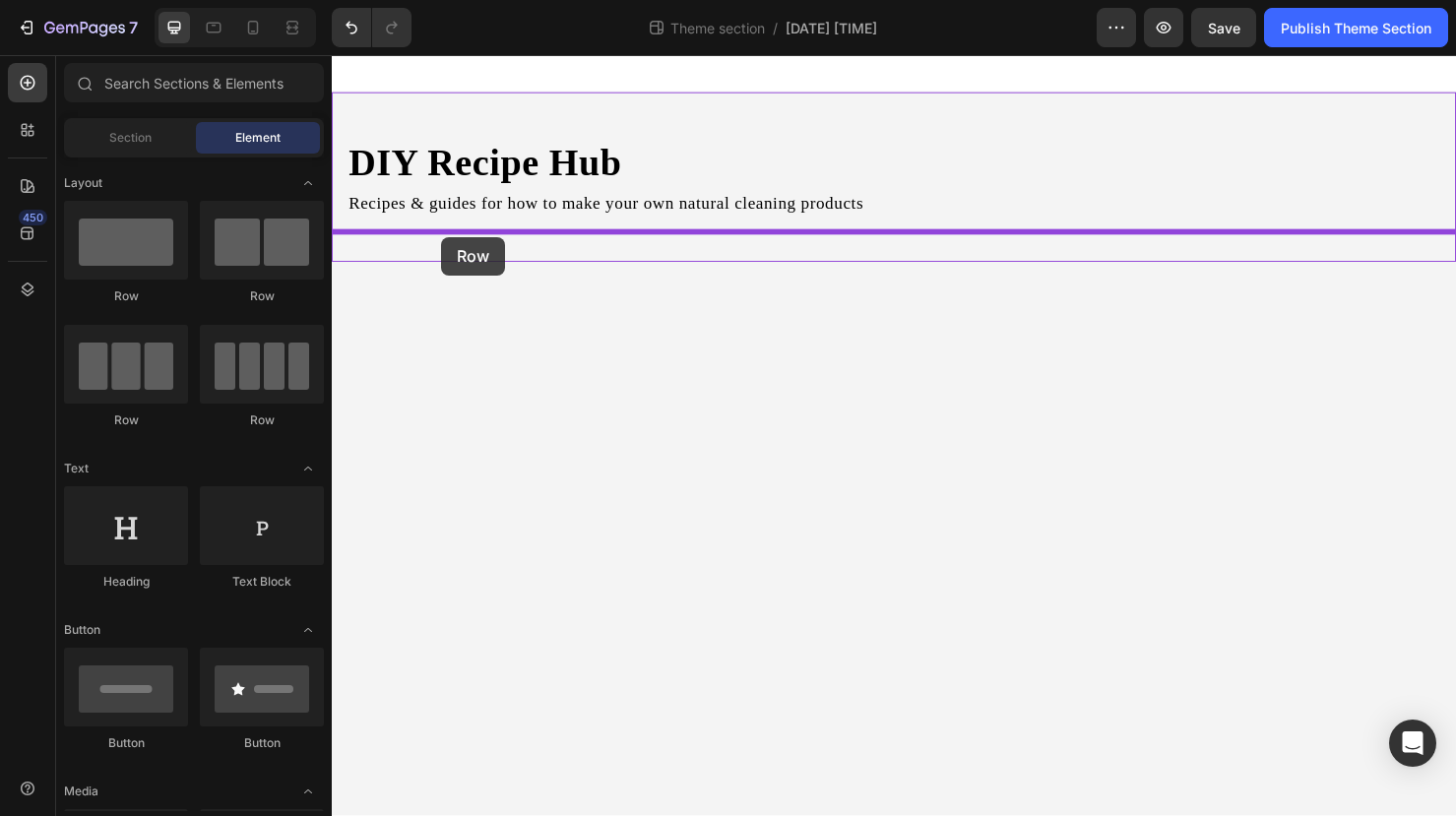 drag, startPoint x: 495, startPoint y: 415, endPoint x: 447, endPoint y: 246, distance: 175.6844 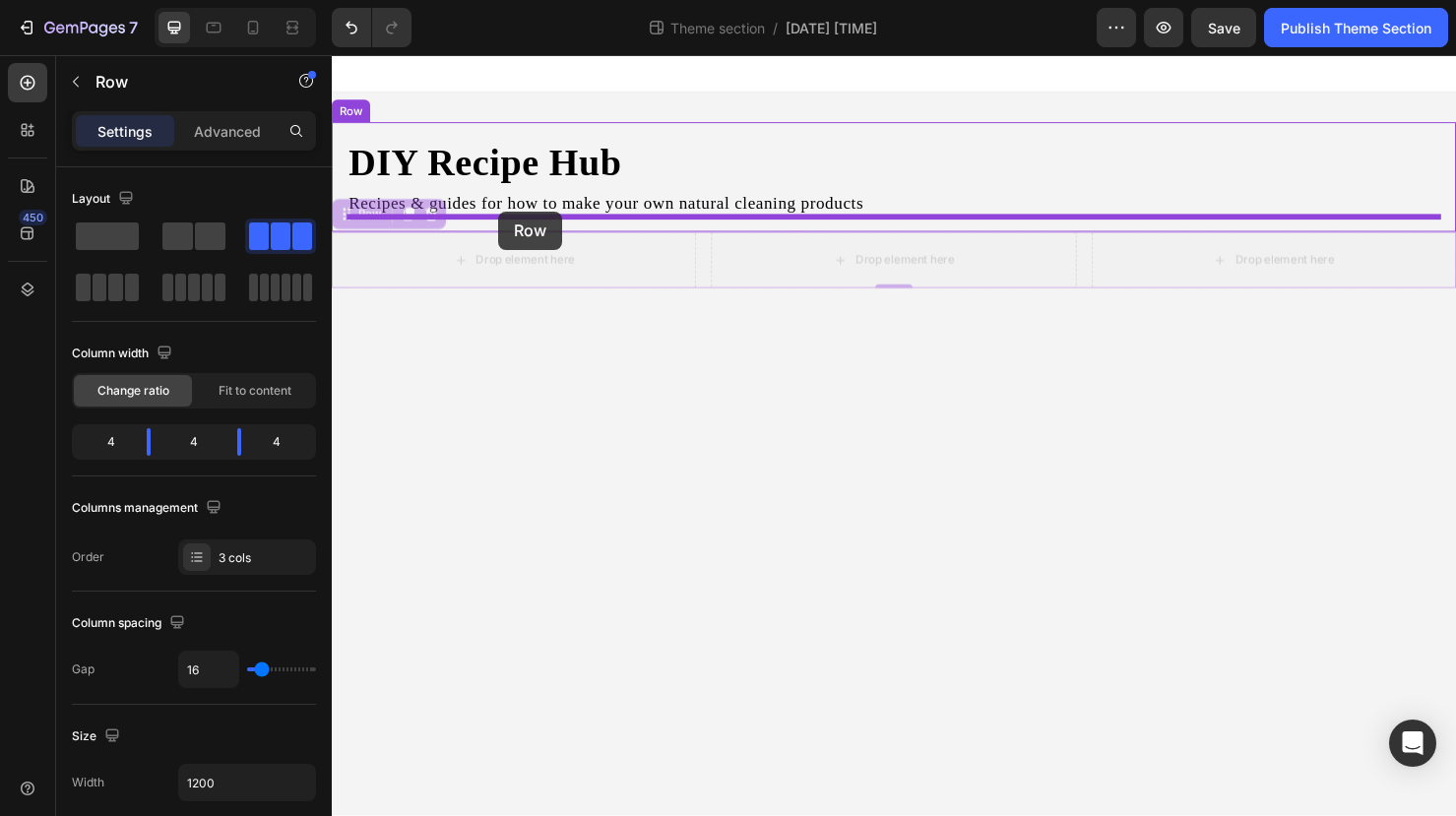 drag, startPoint x: 352, startPoint y: 228, endPoint x: 507, endPoint y: 220, distance: 155.20631 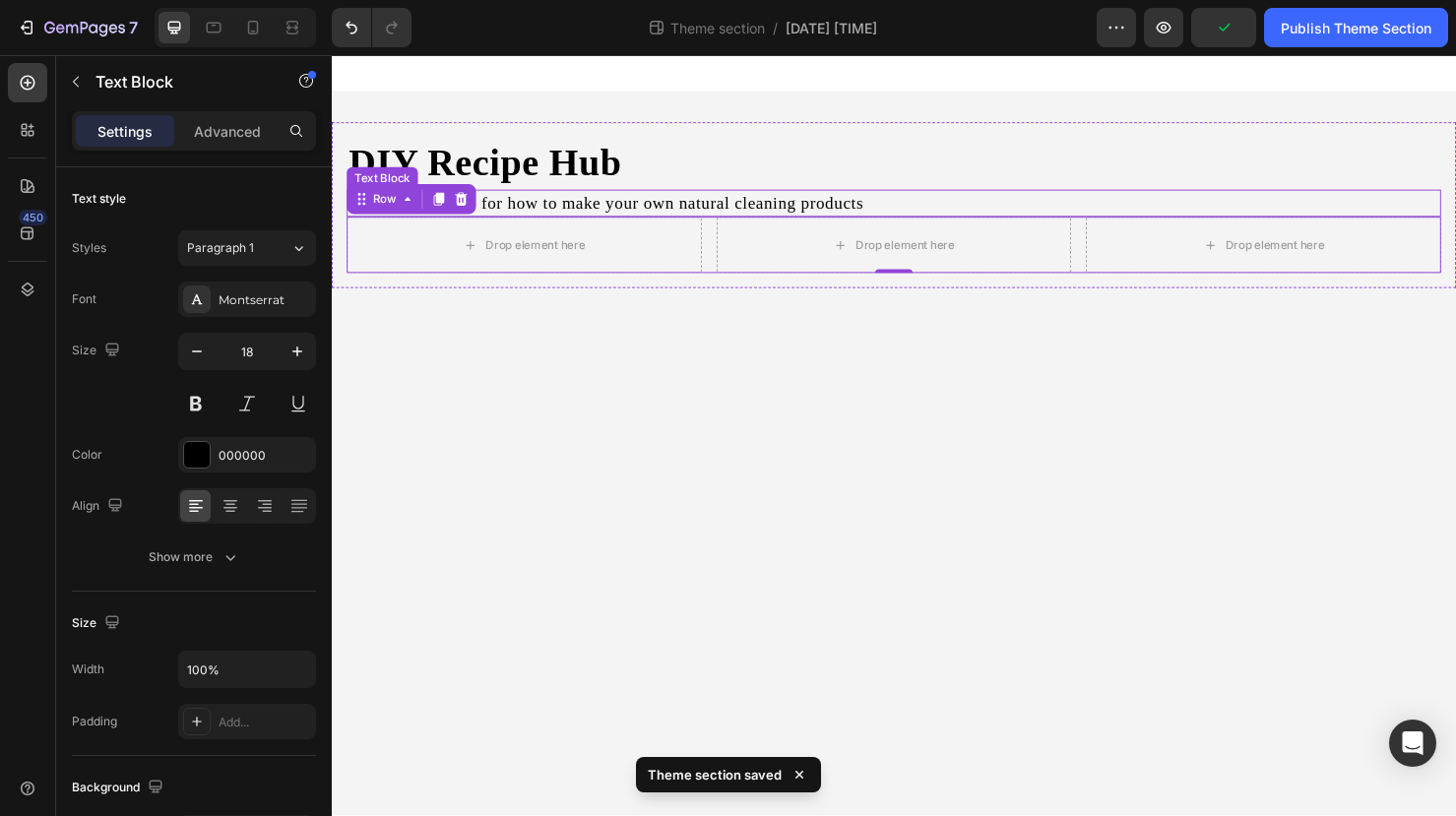 click on "Recipes & guides for how to make your own natural cleaning products" at bounding box center (922, 211) 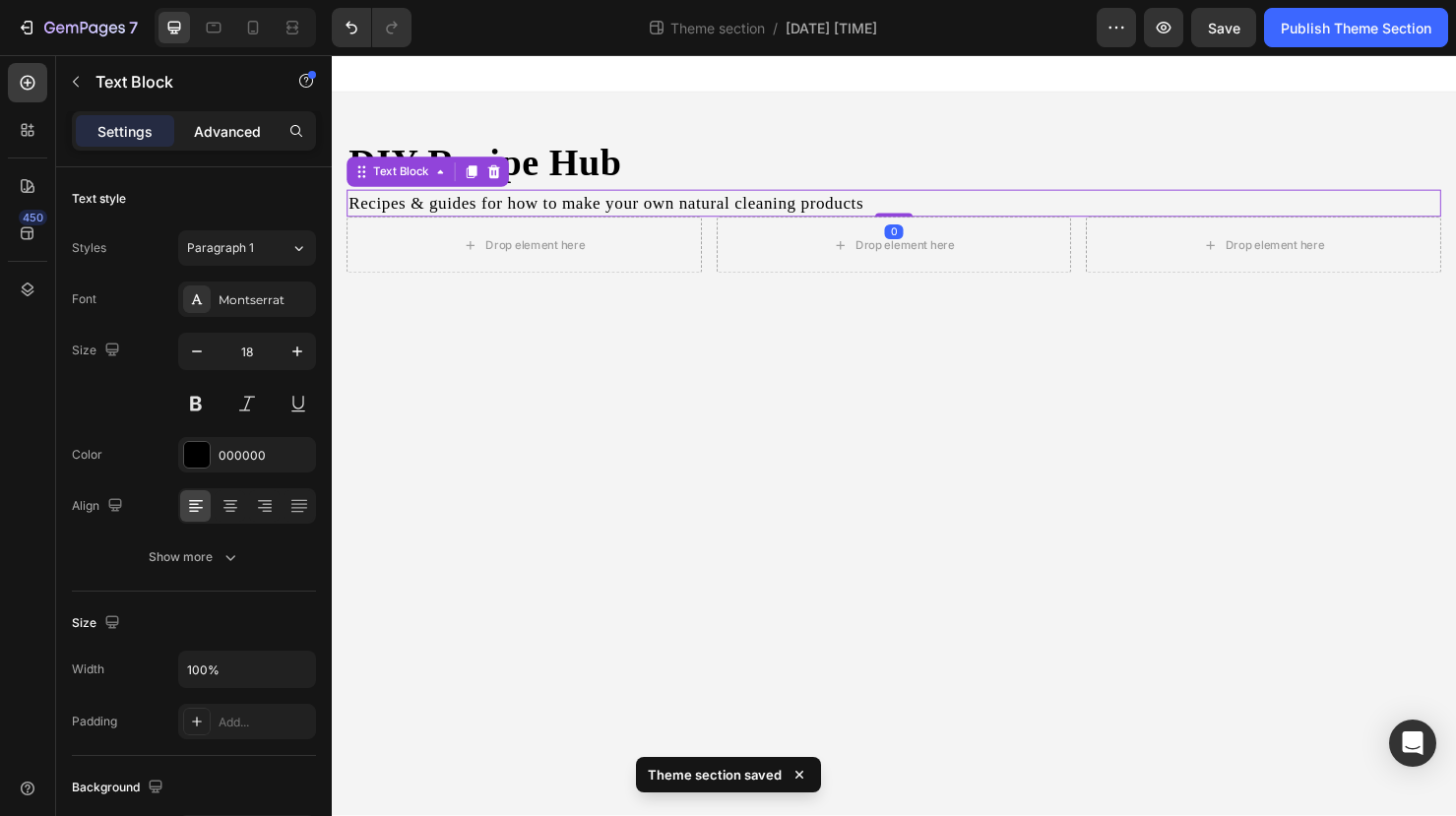 click on "Advanced" at bounding box center (227, 131) 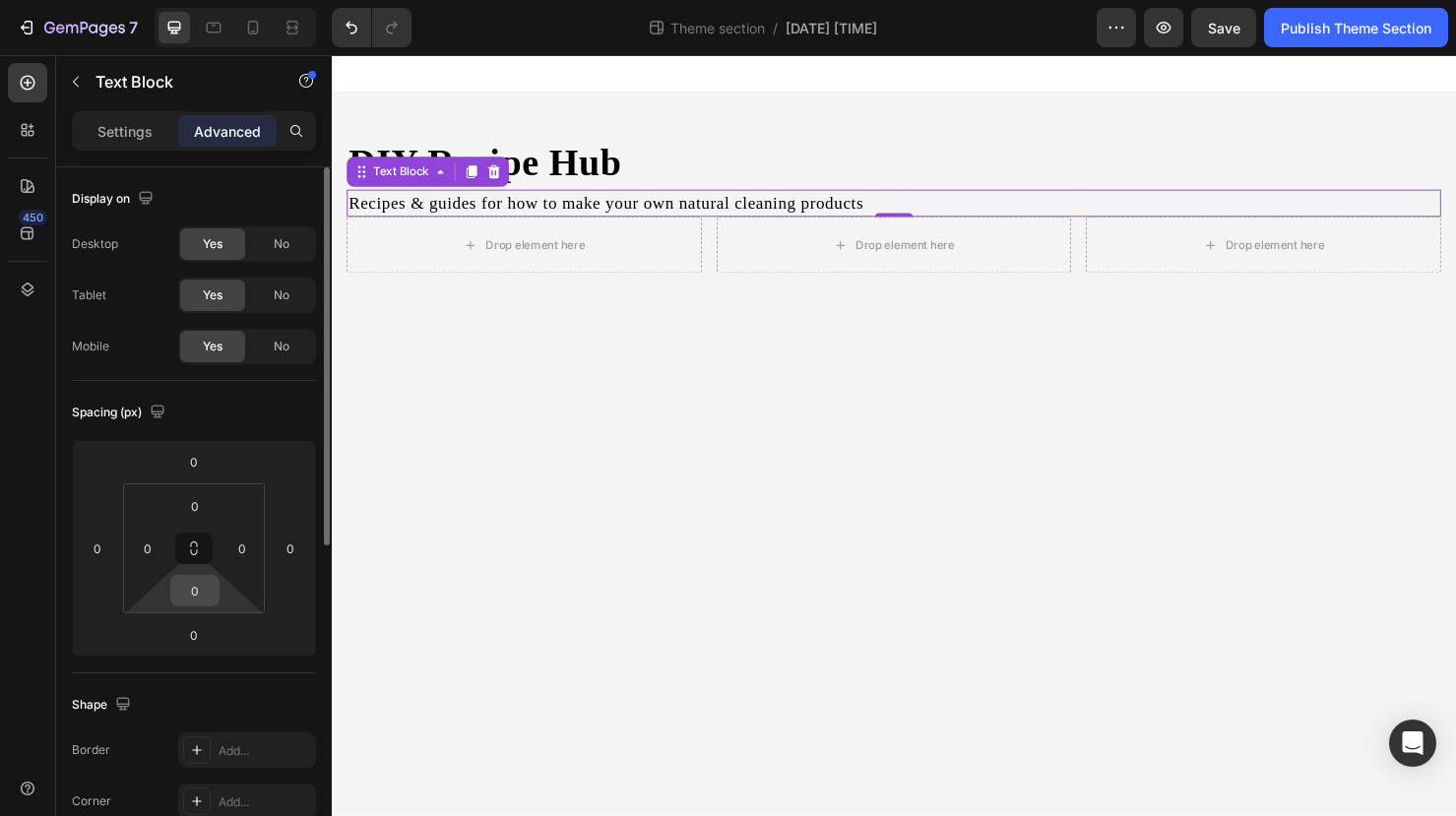 click on "0" at bounding box center (195, 591) 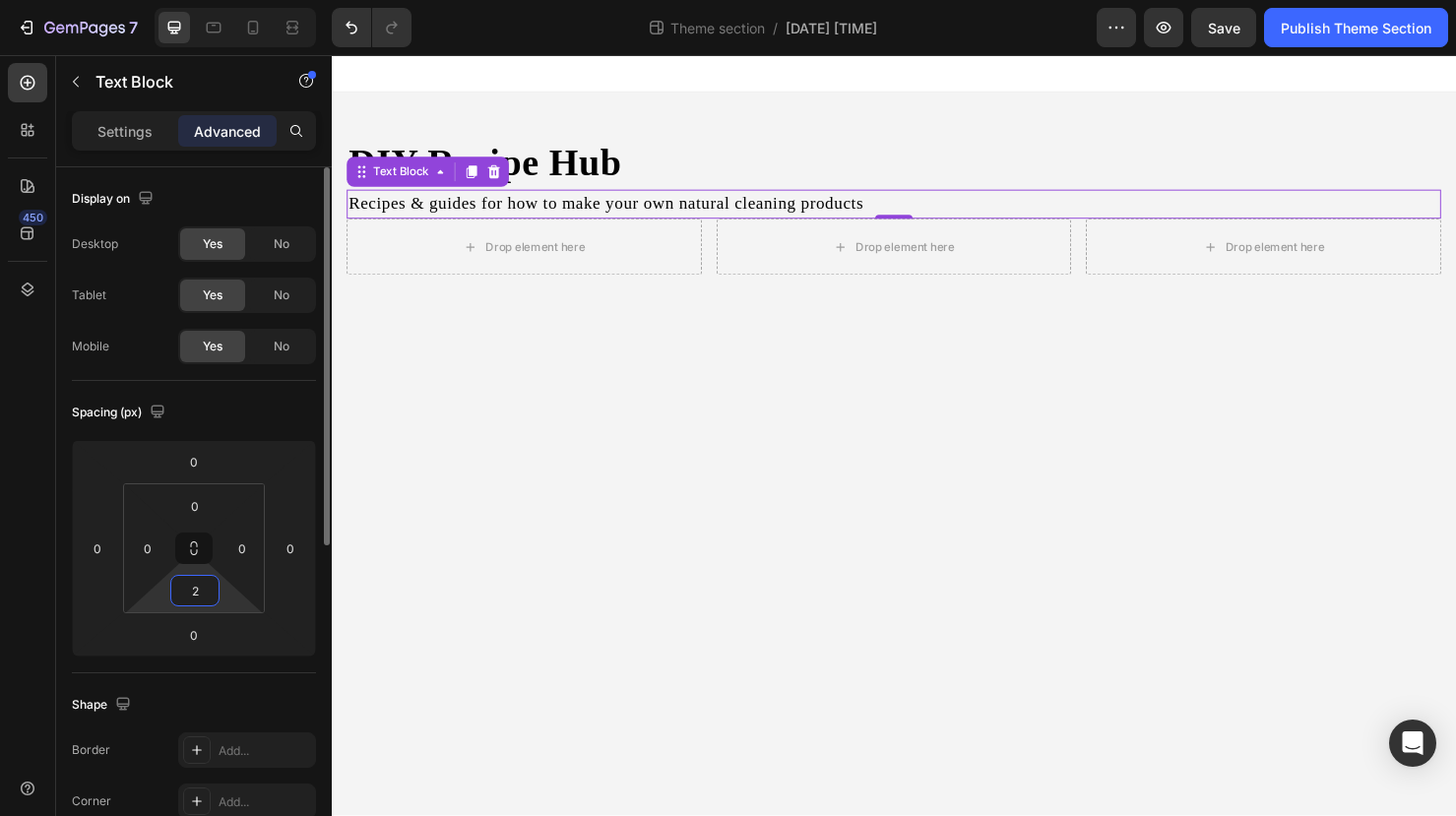 type on "20" 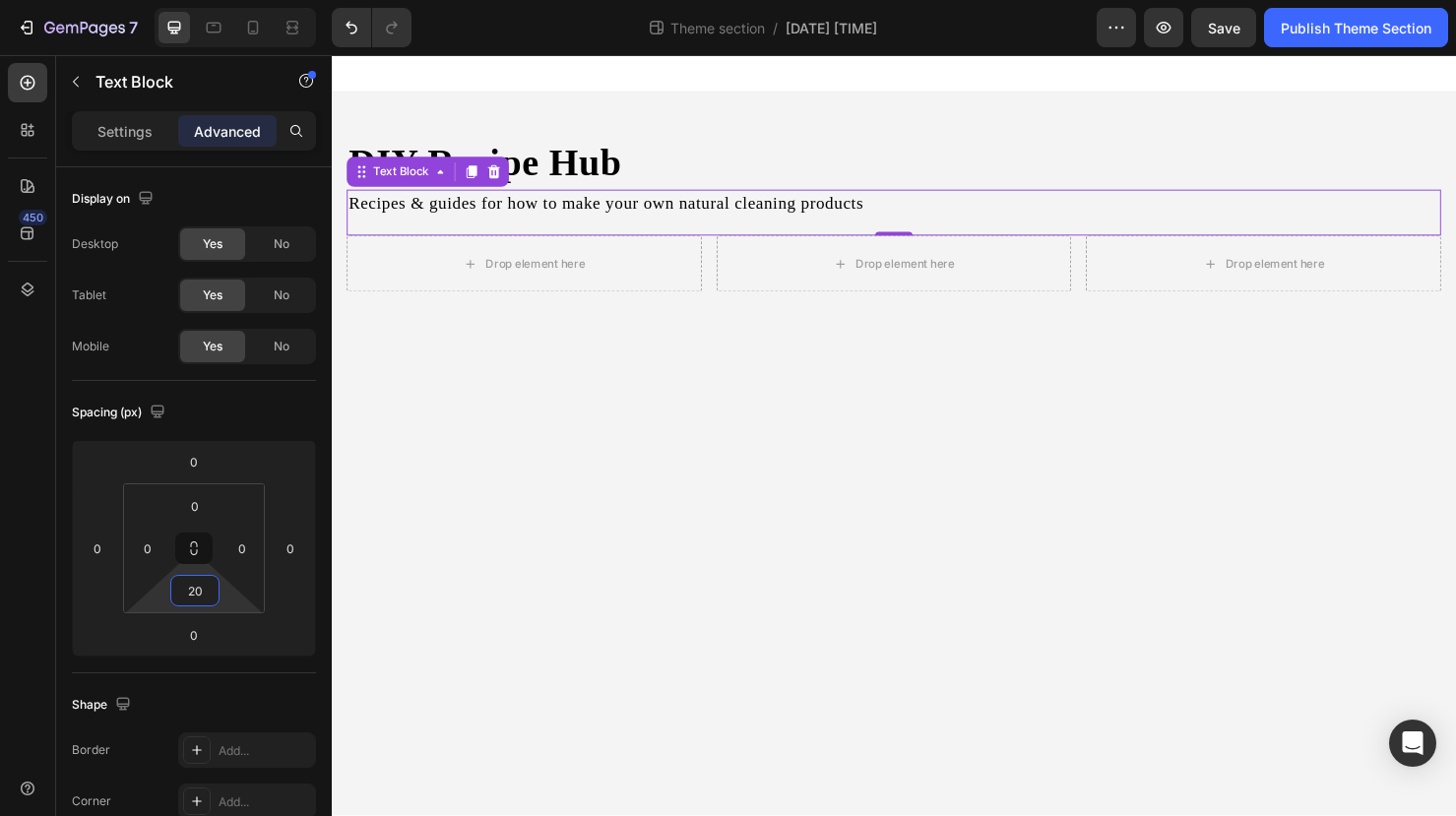 click on "DIY Recipe Hub Heading Recipes & guides for how to make your own natural cleaning products Text Block   0
Drop element here
Drop element here
Drop element here Row Row Root
Drag & drop element from sidebar or
Explore Library
Add section Choose templates inspired by CRO experts Generate layout from URL or image Add blank section then drag & drop elements" at bounding box center (922, 455) 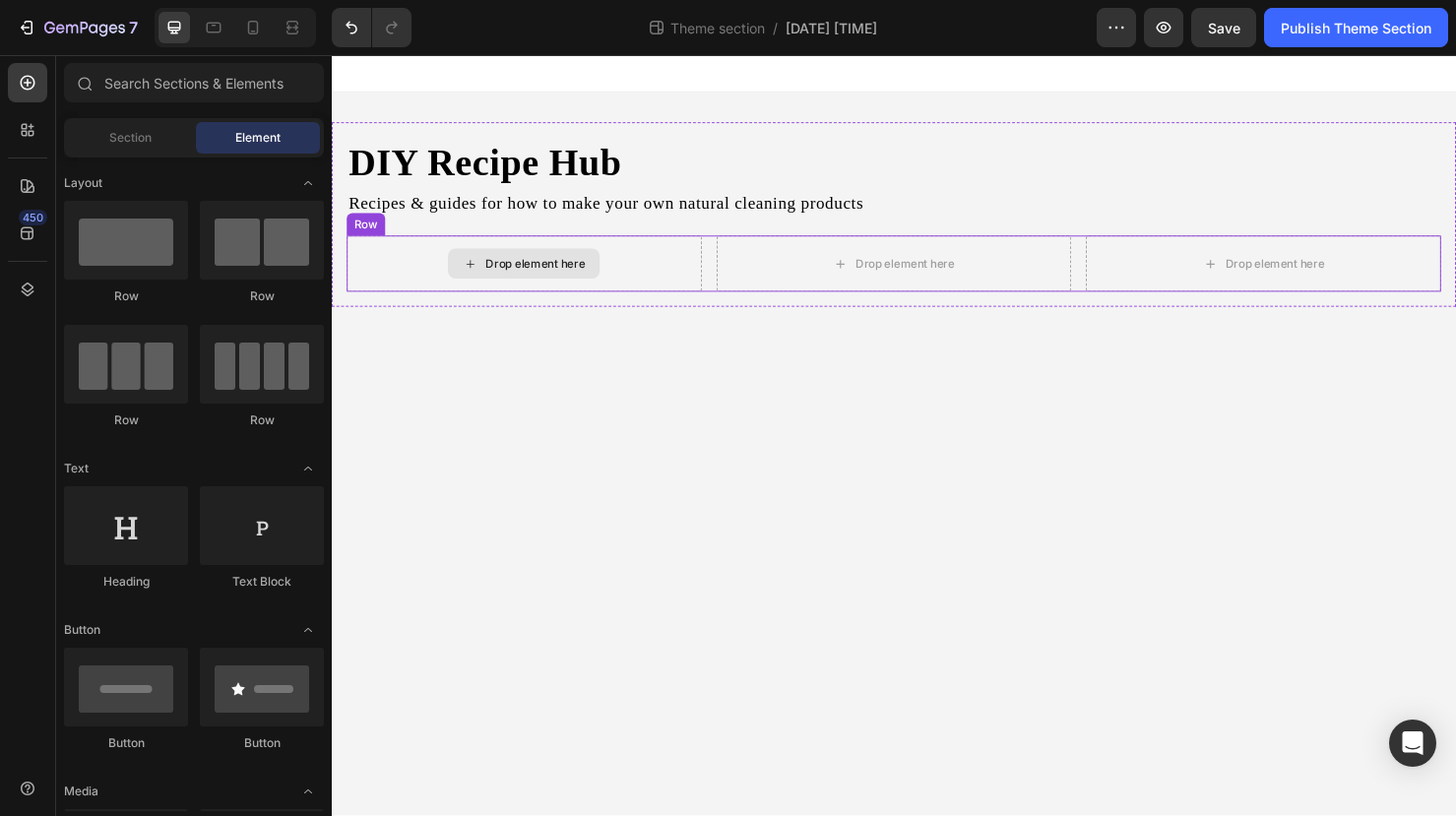 click on "Drop element here" at bounding box center (534, 275) 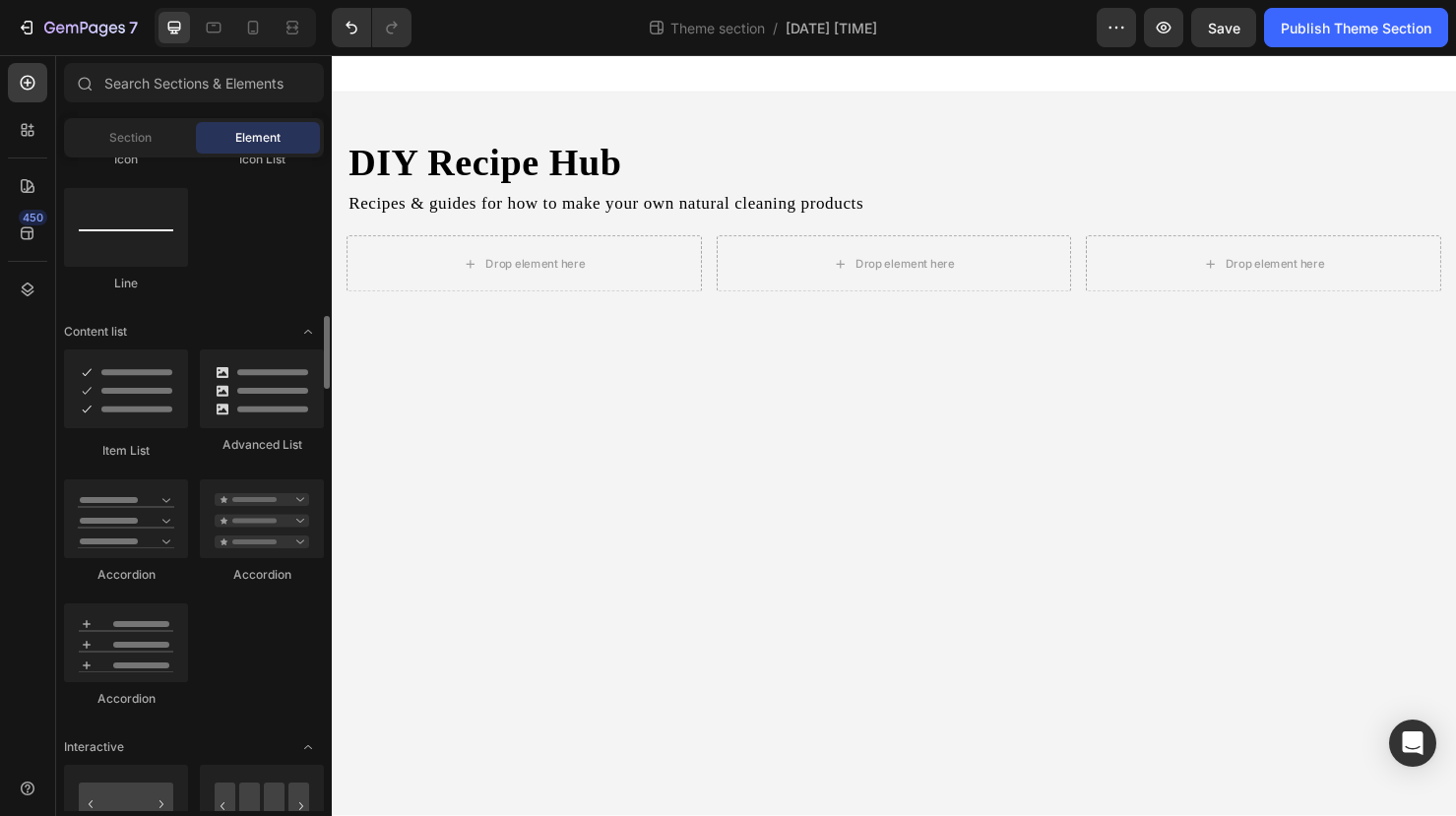 scroll, scrollTop: 1407, scrollLeft: 0, axis: vertical 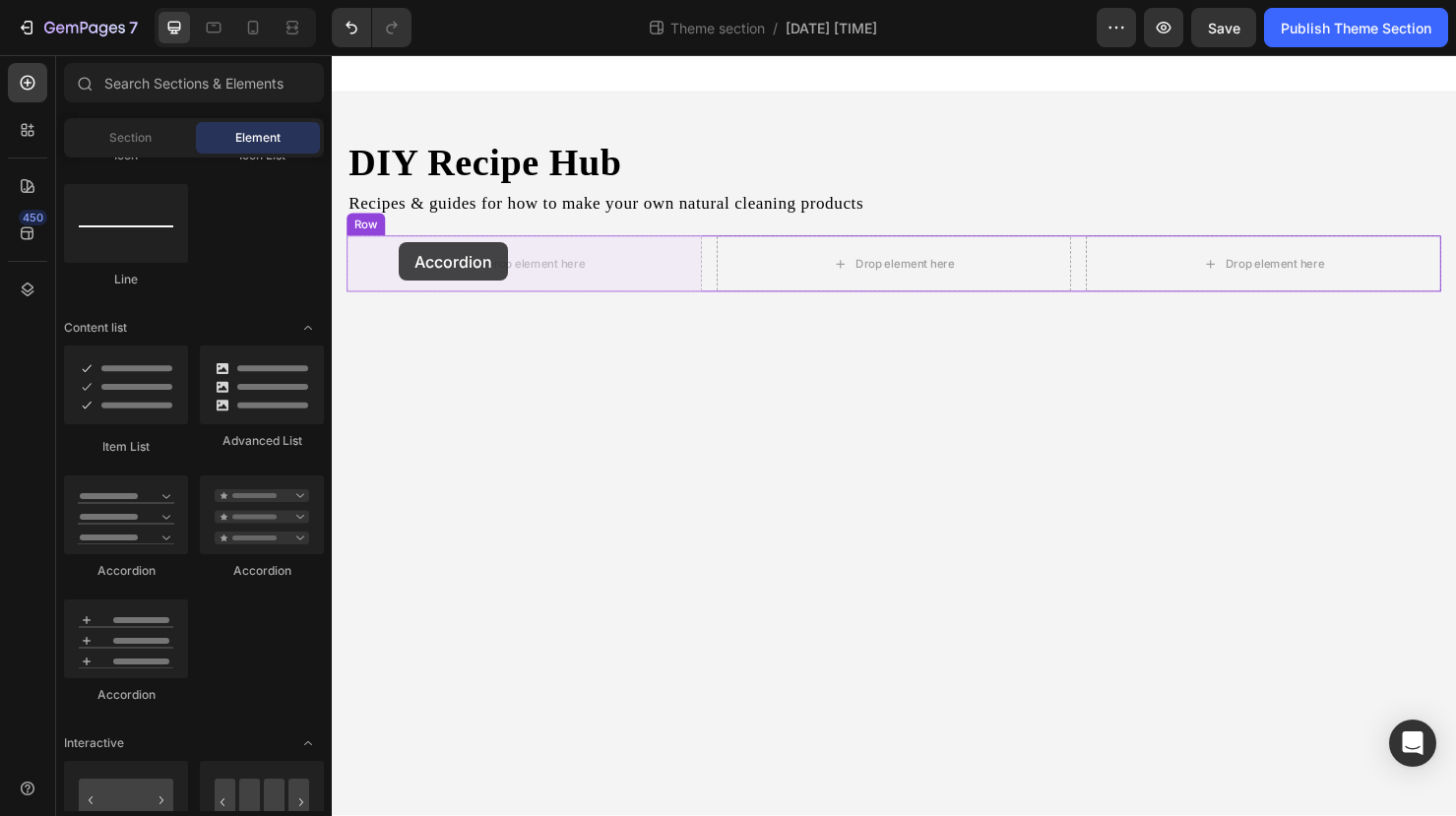 drag, startPoint x: 446, startPoint y: 711, endPoint x: 402, endPoint y: 252, distance: 461.1041 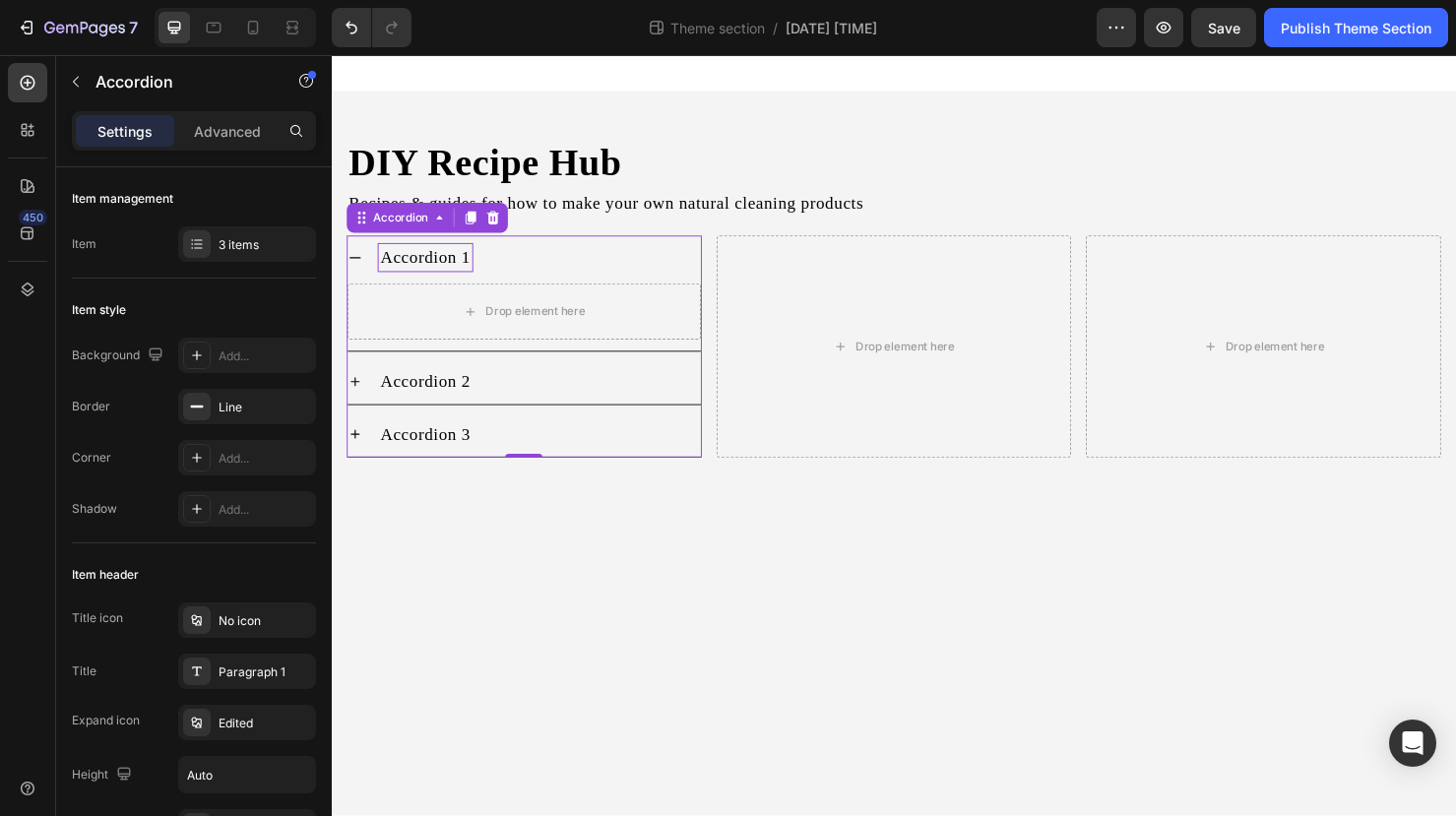 click on "Accordion 1" at bounding box center [430, 268] 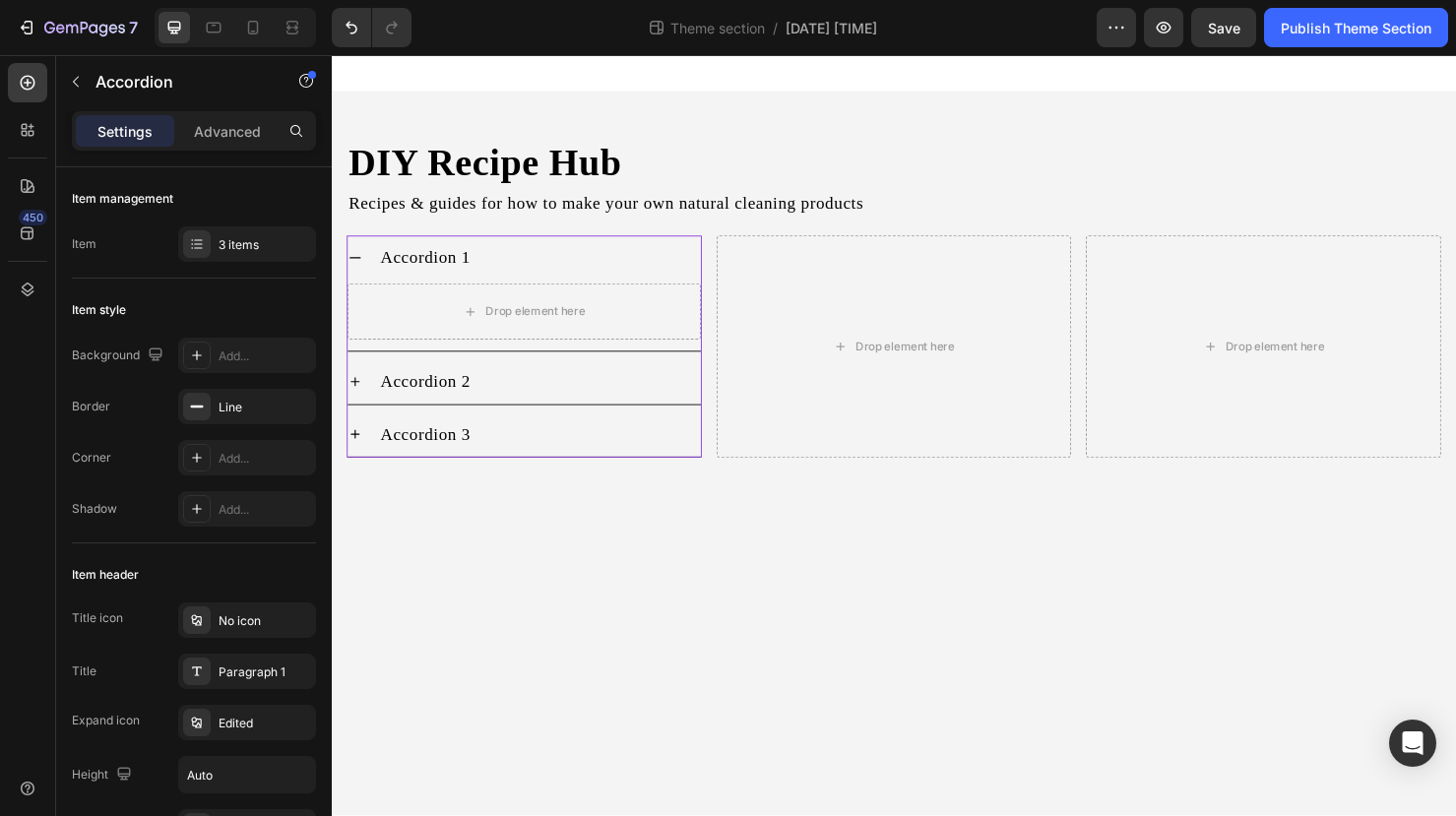 click 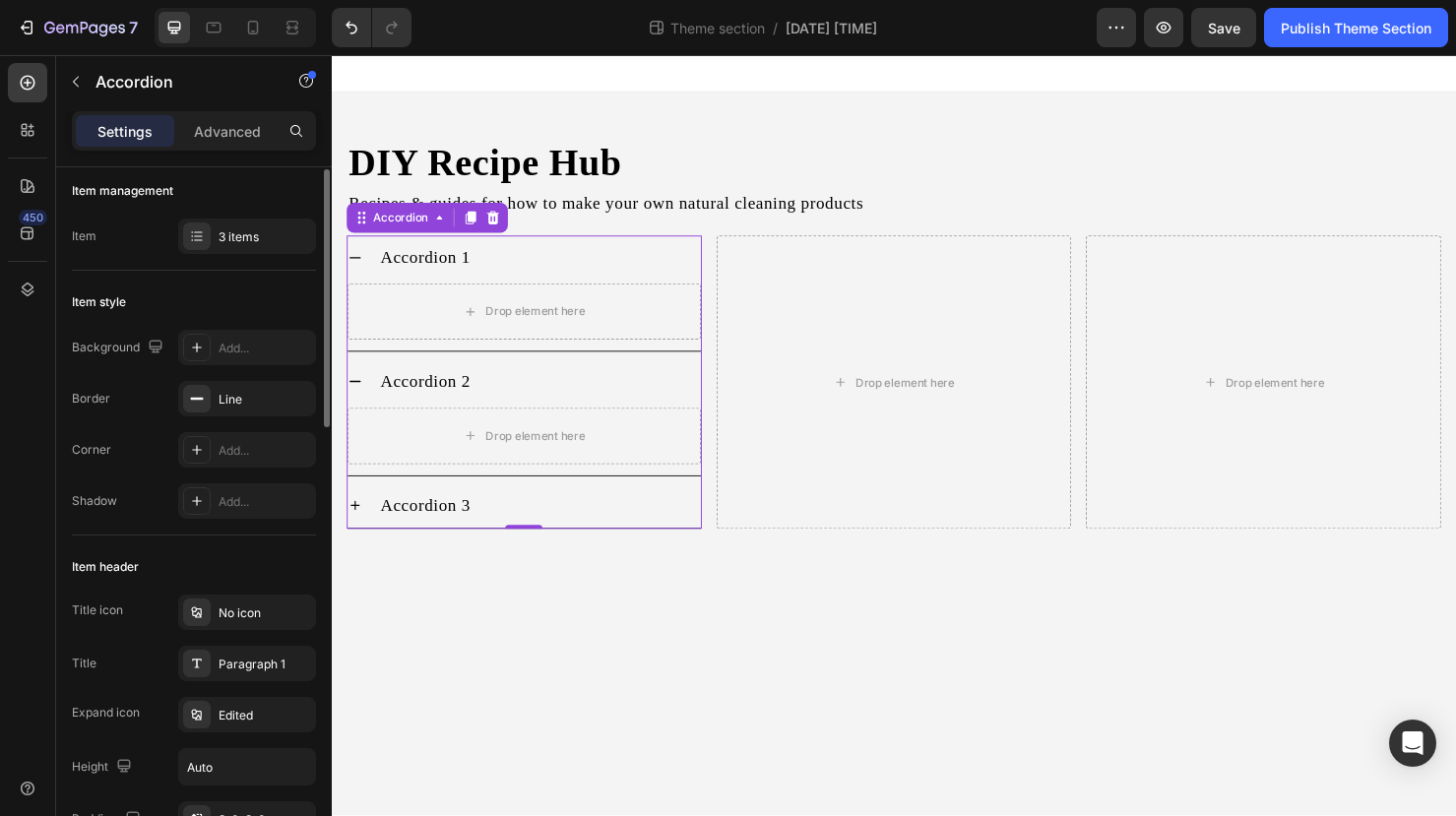 scroll, scrollTop: 0, scrollLeft: 0, axis: both 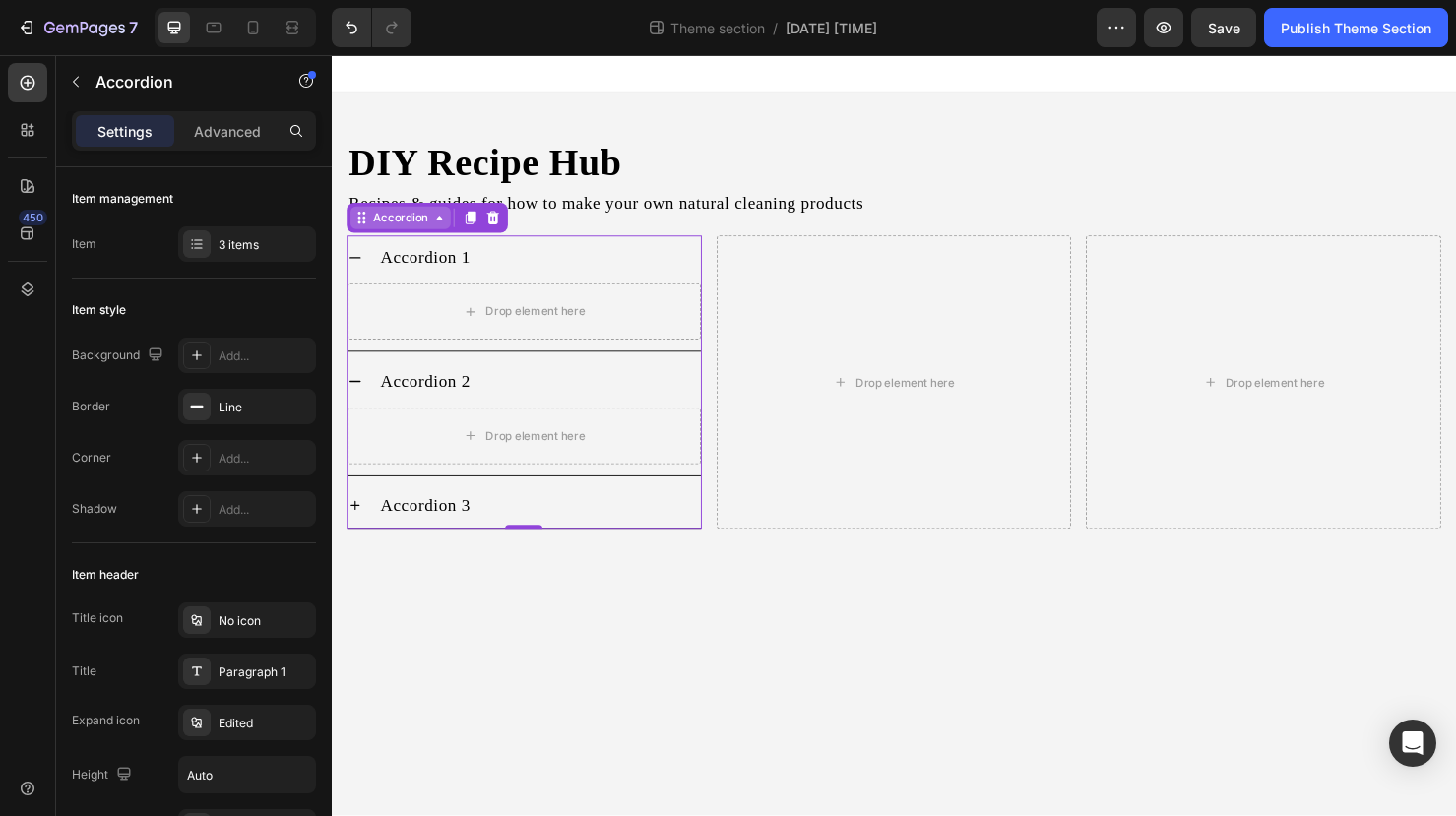 click on "Accordion" at bounding box center [404, 226] 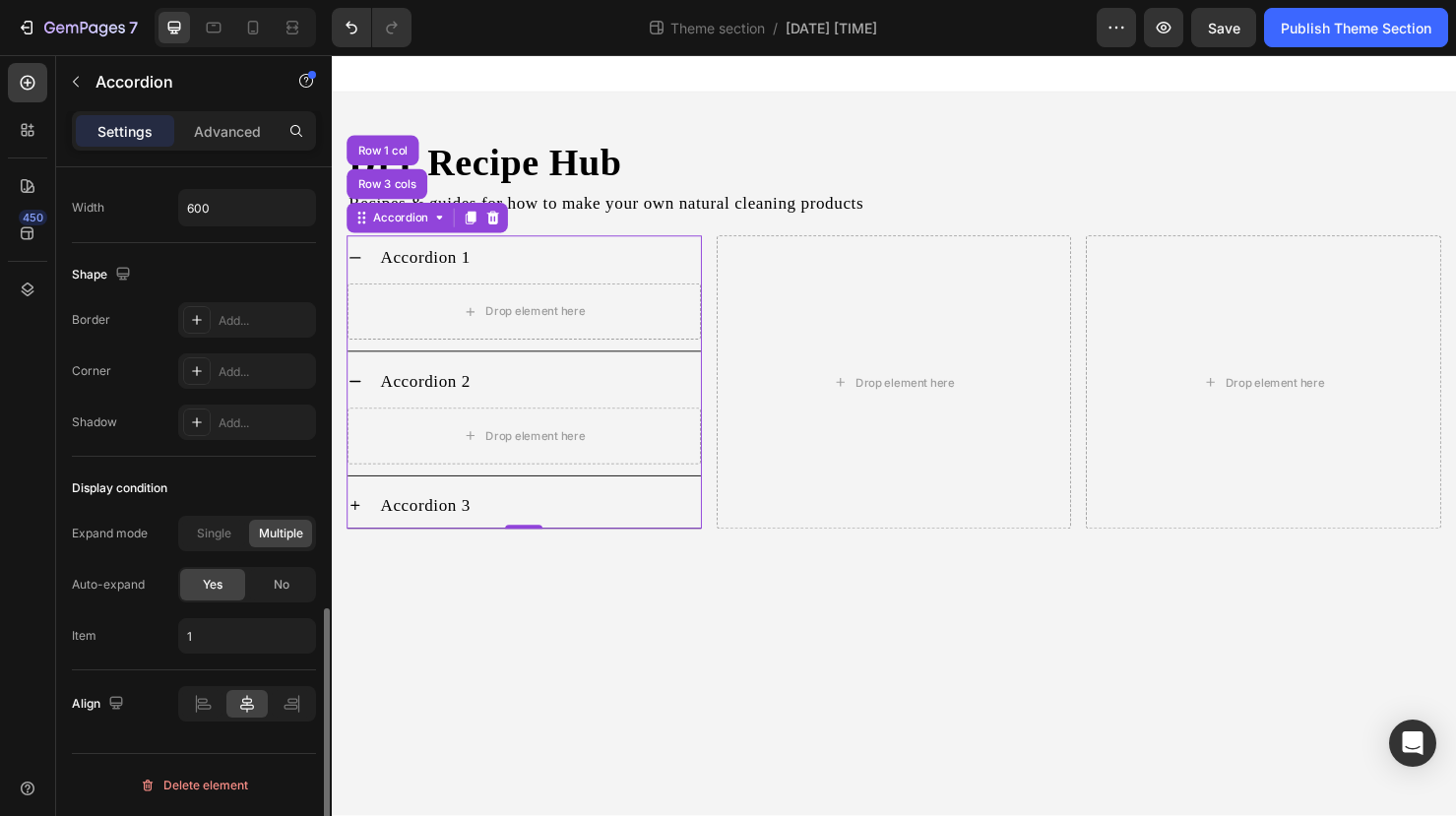 scroll, scrollTop: 1217, scrollLeft: 0, axis: vertical 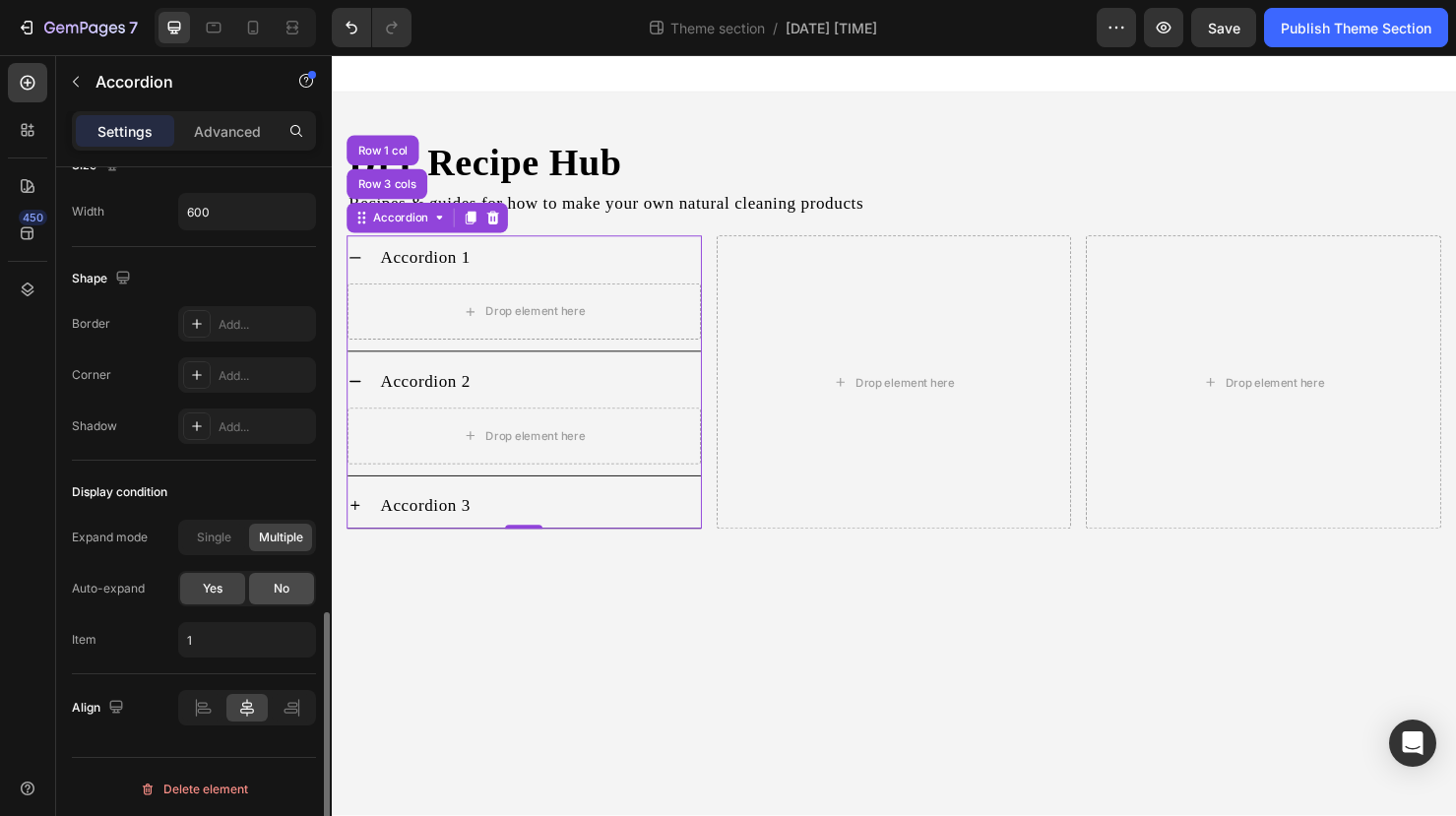 click on "No" 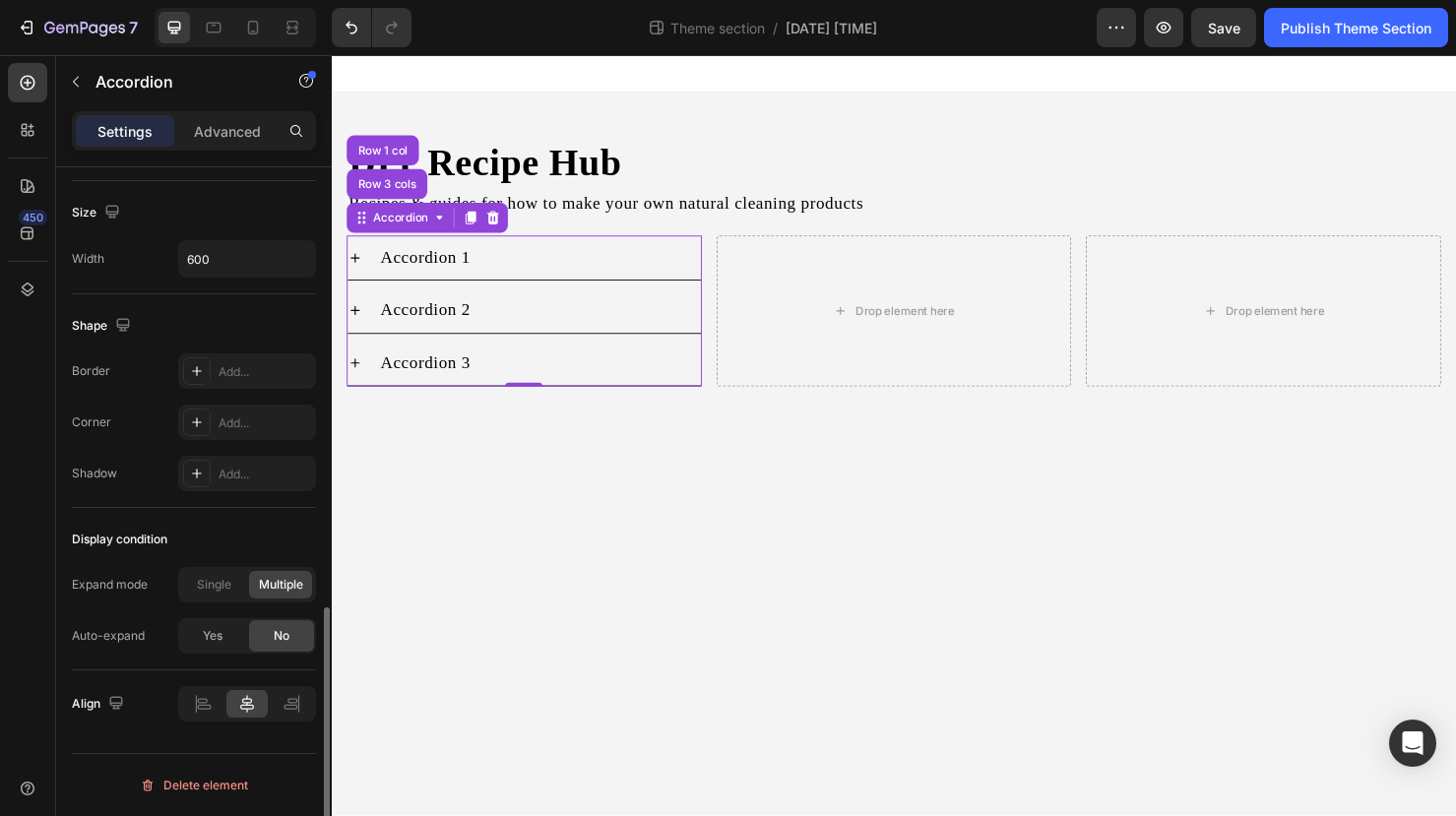 scroll, scrollTop: 1169, scrollLeft: 0, axis: vertical 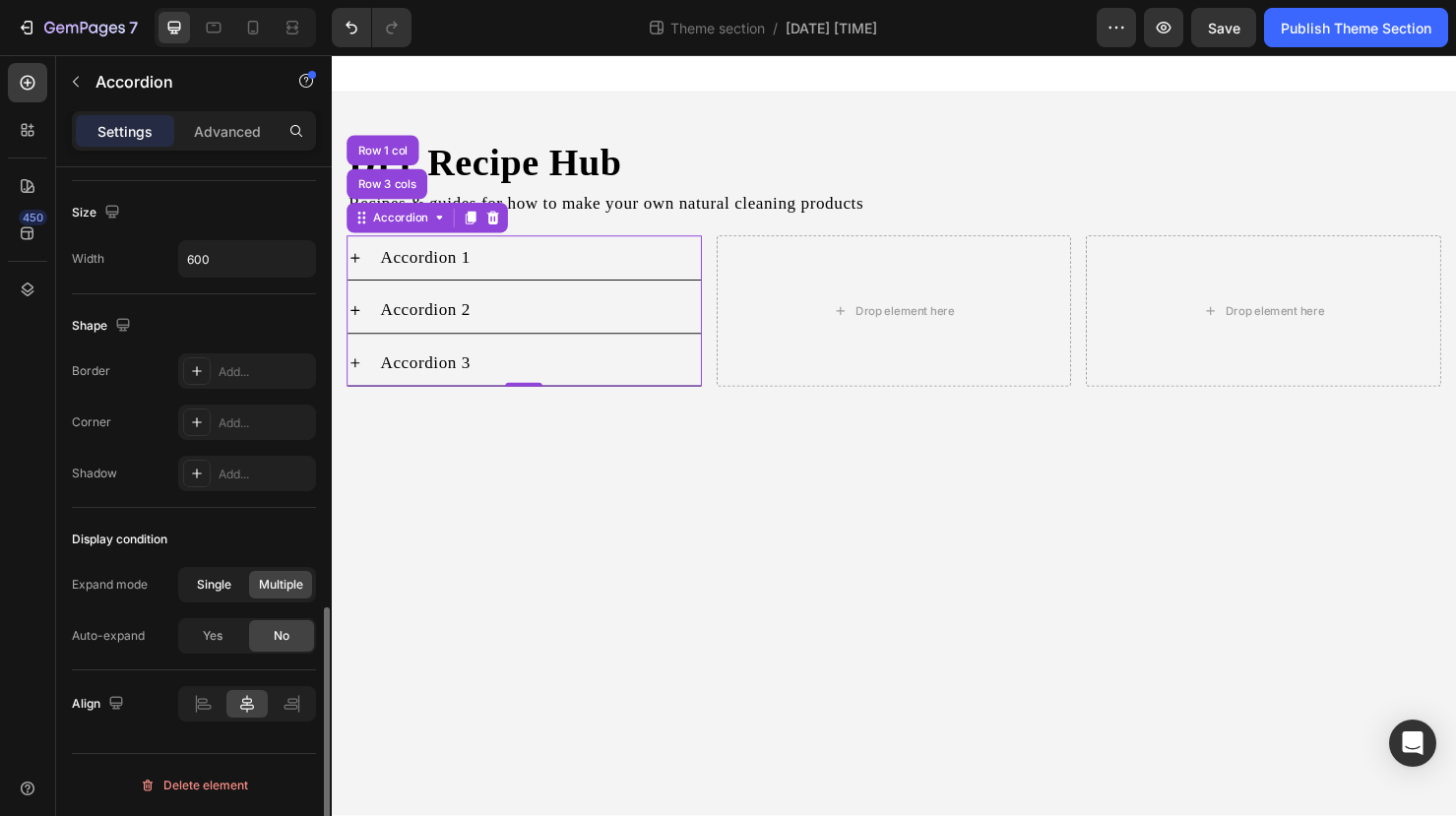 click on "Single" 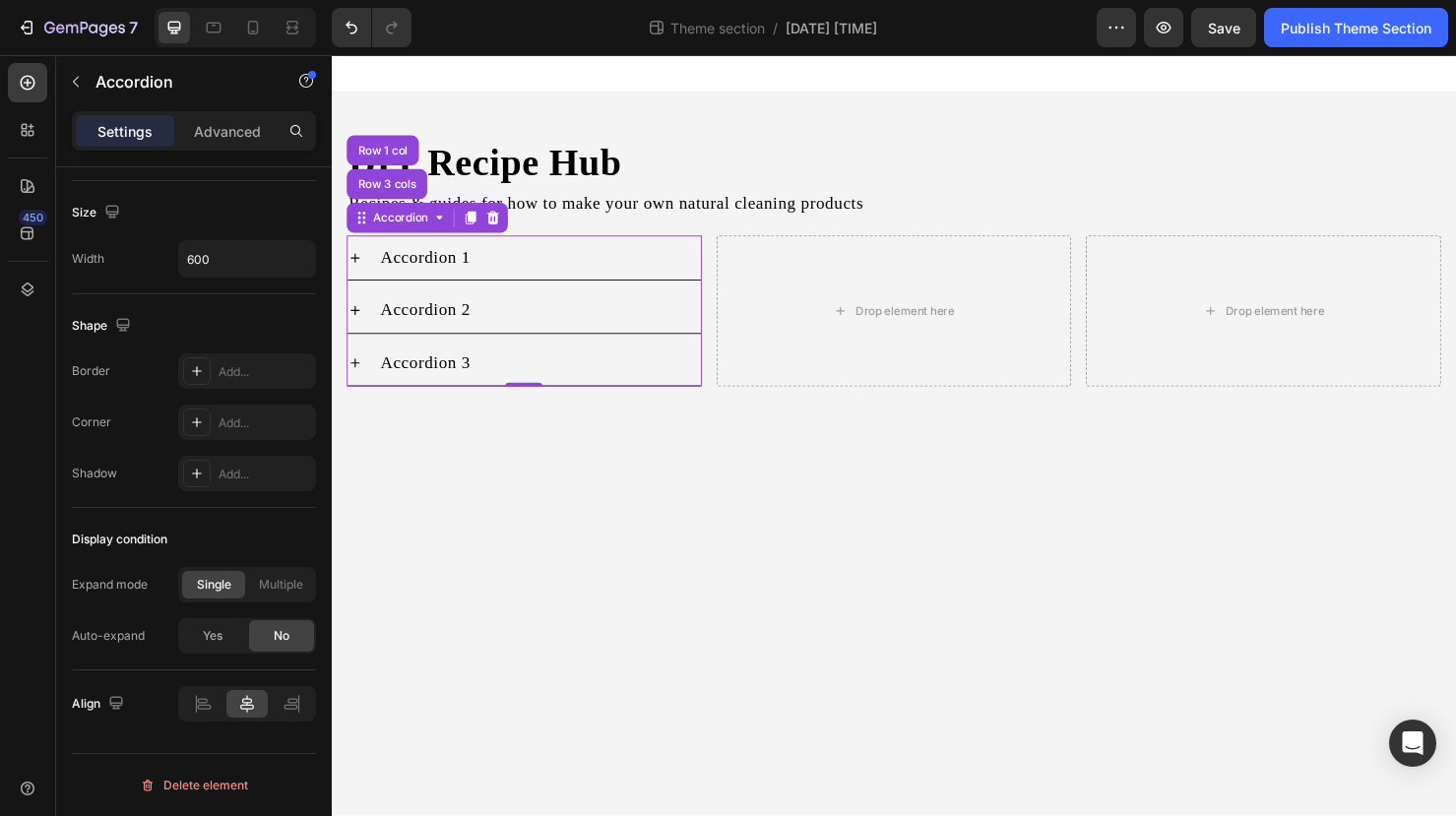 click 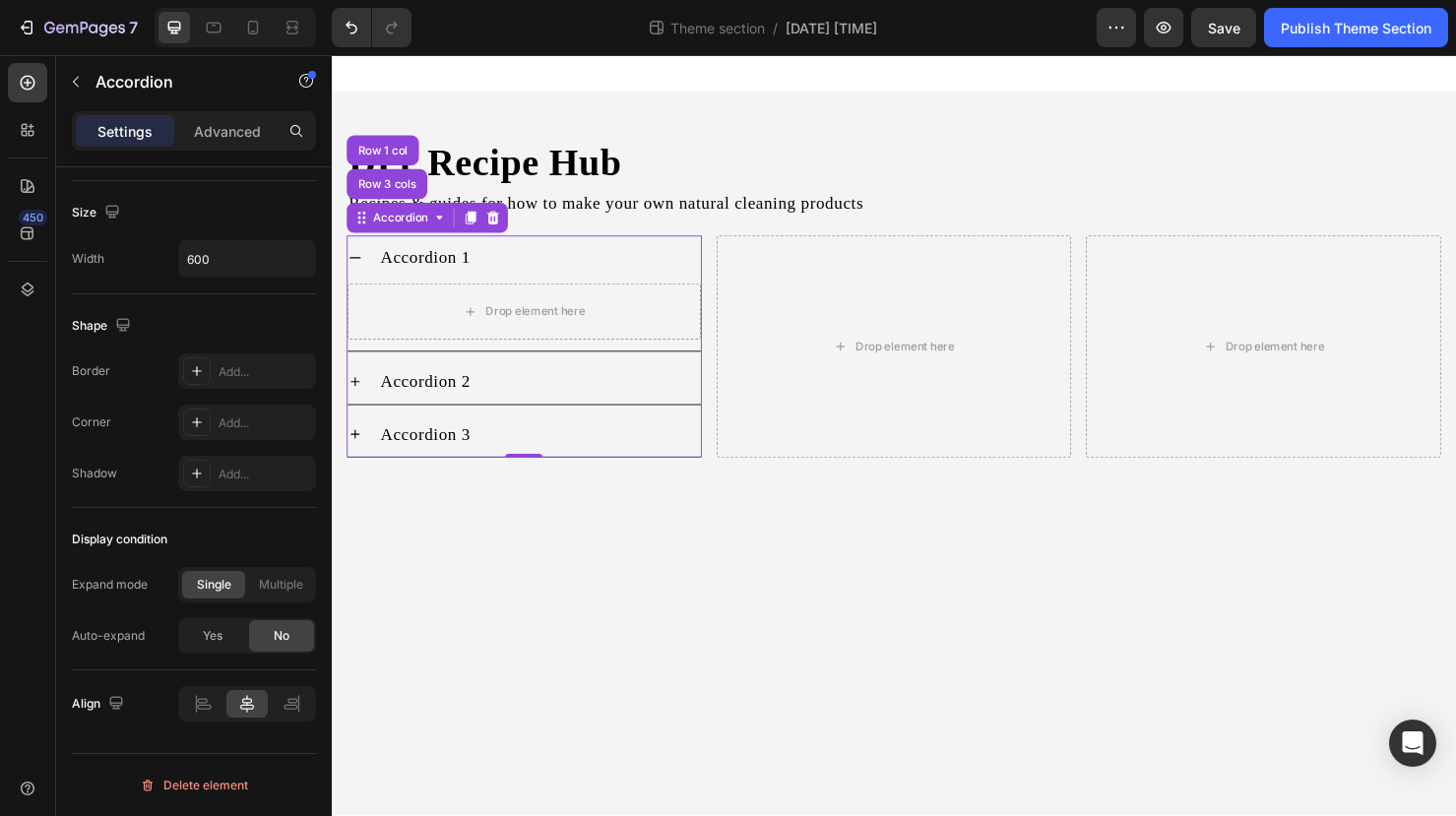 click 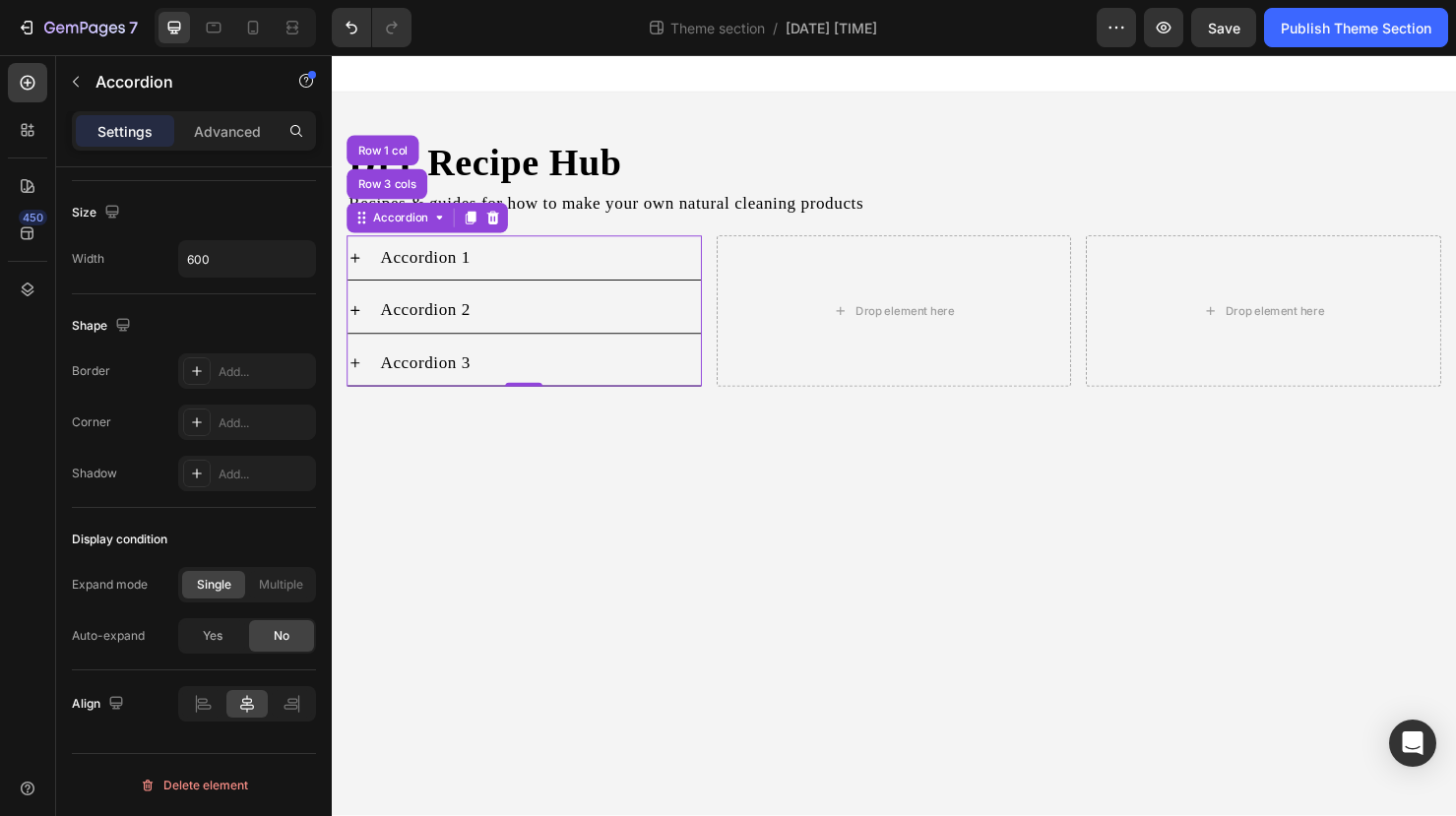 click 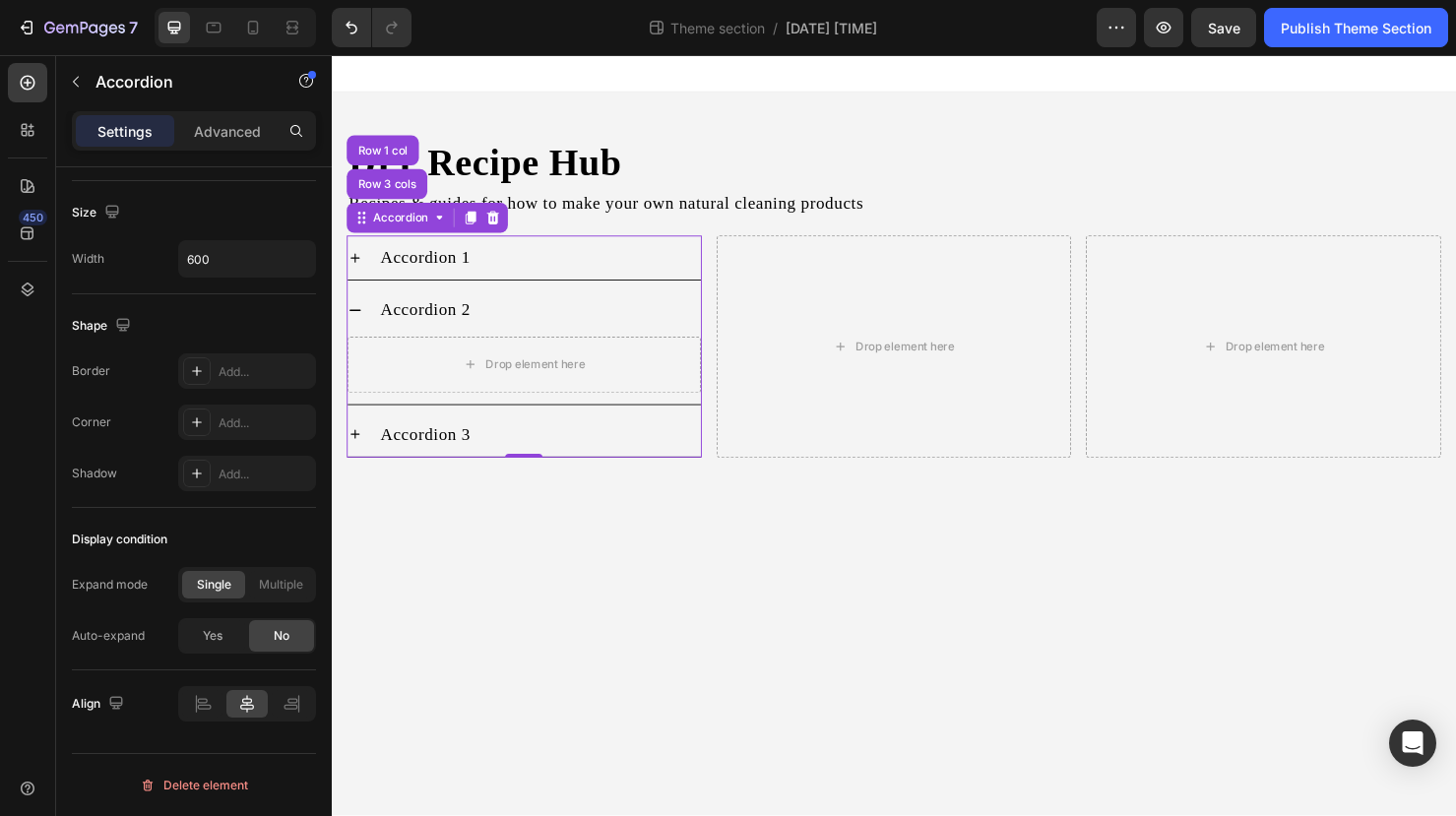 click 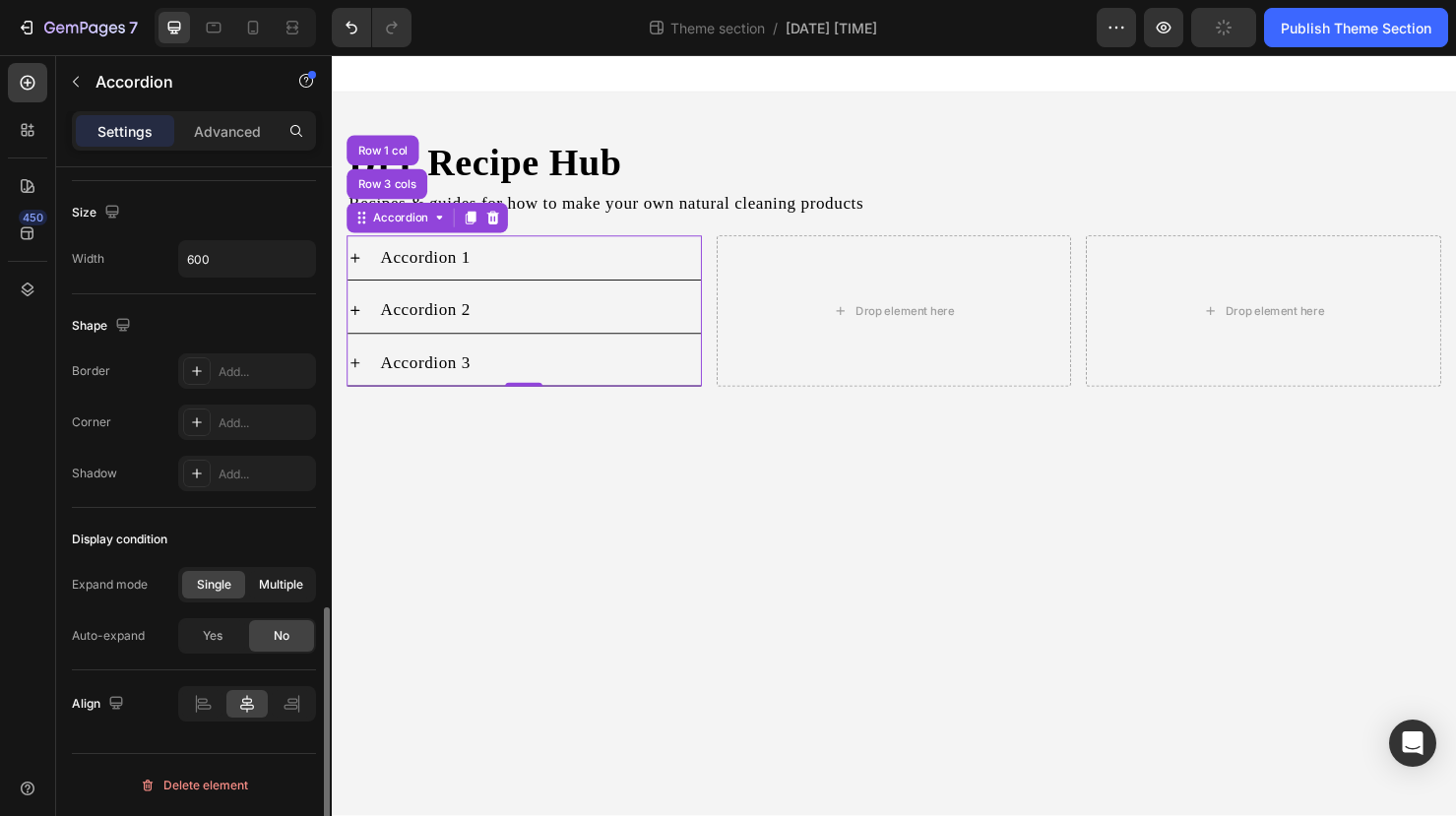 click on "Multiple" 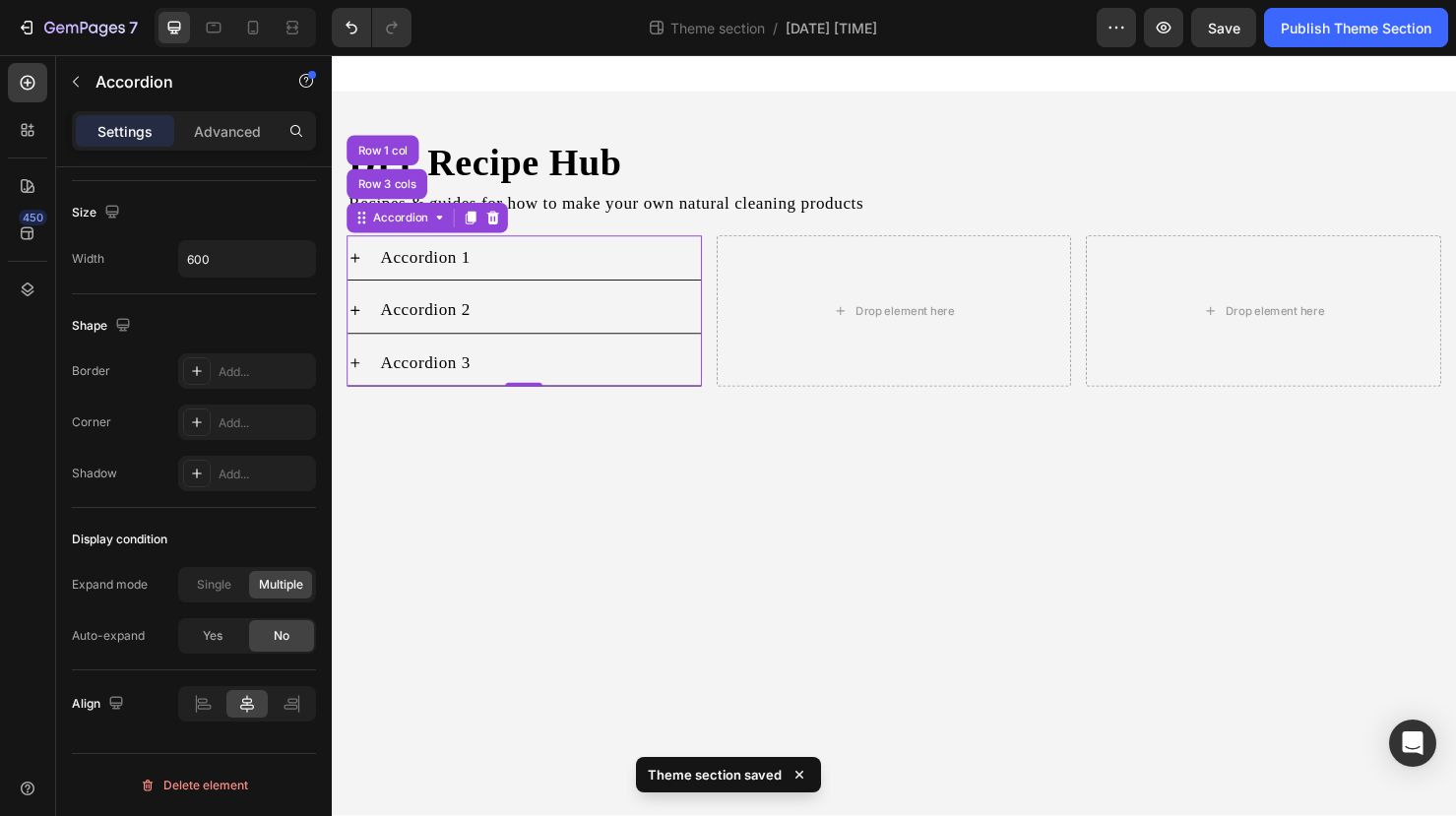click 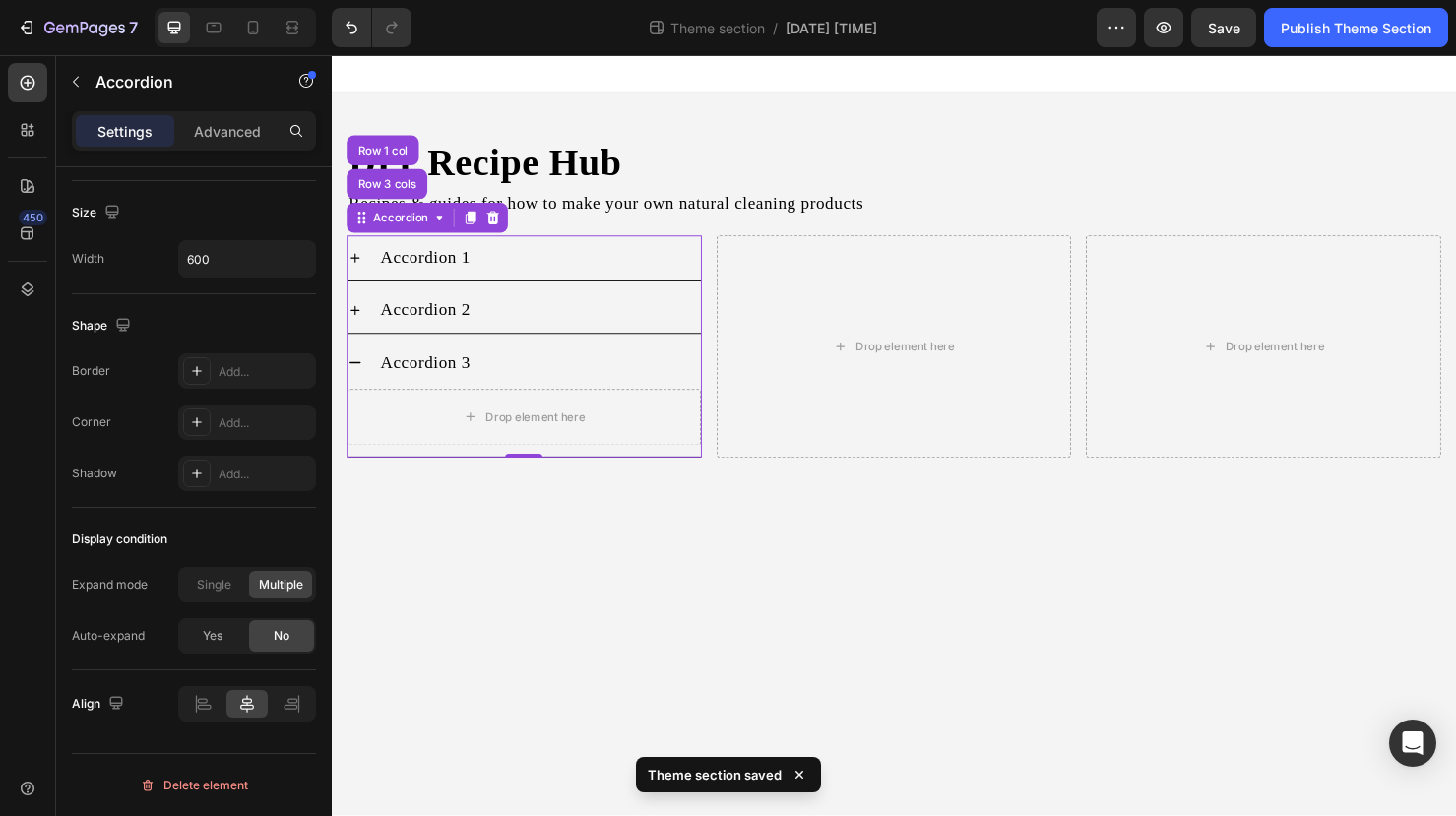 click 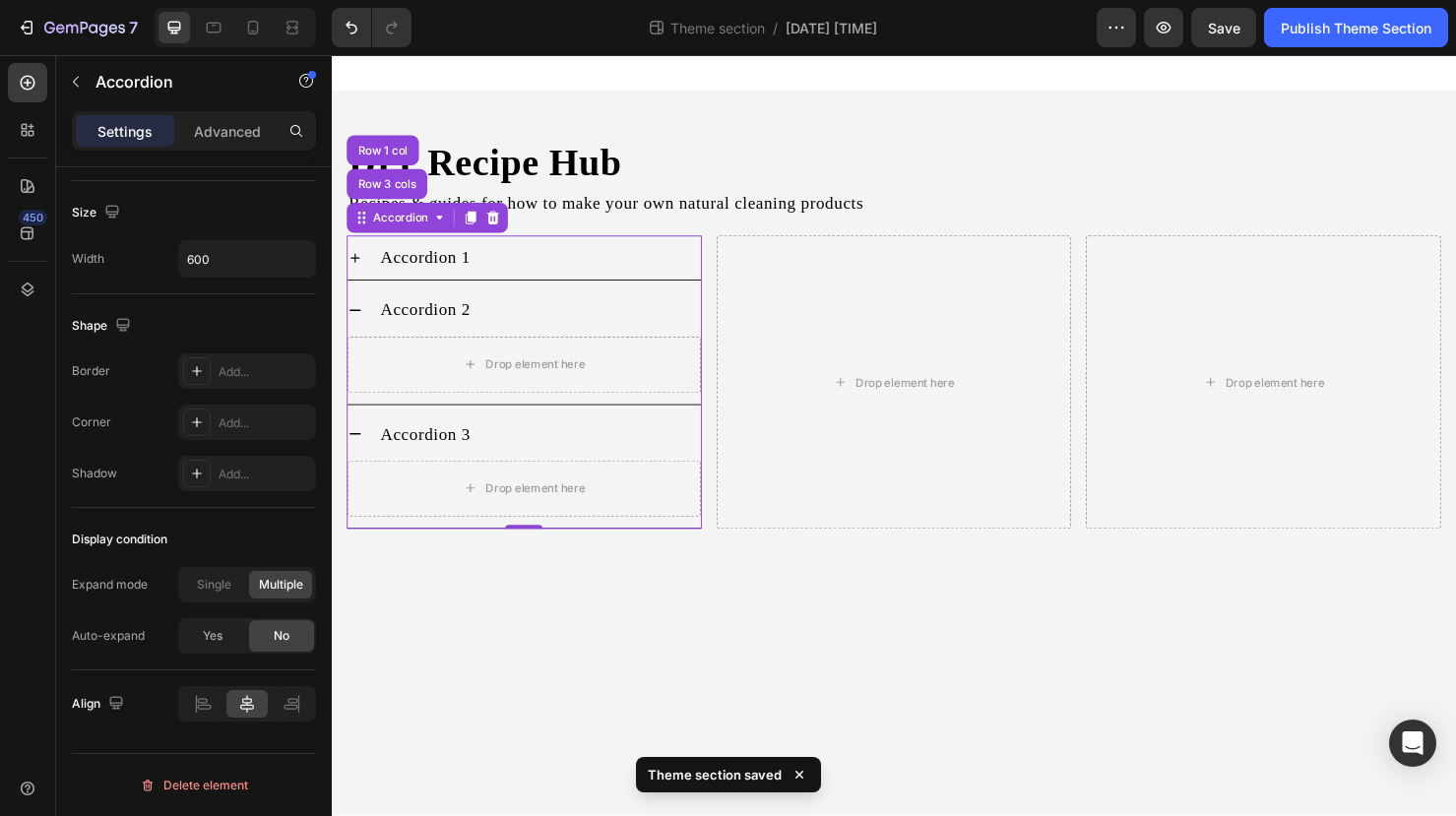 click 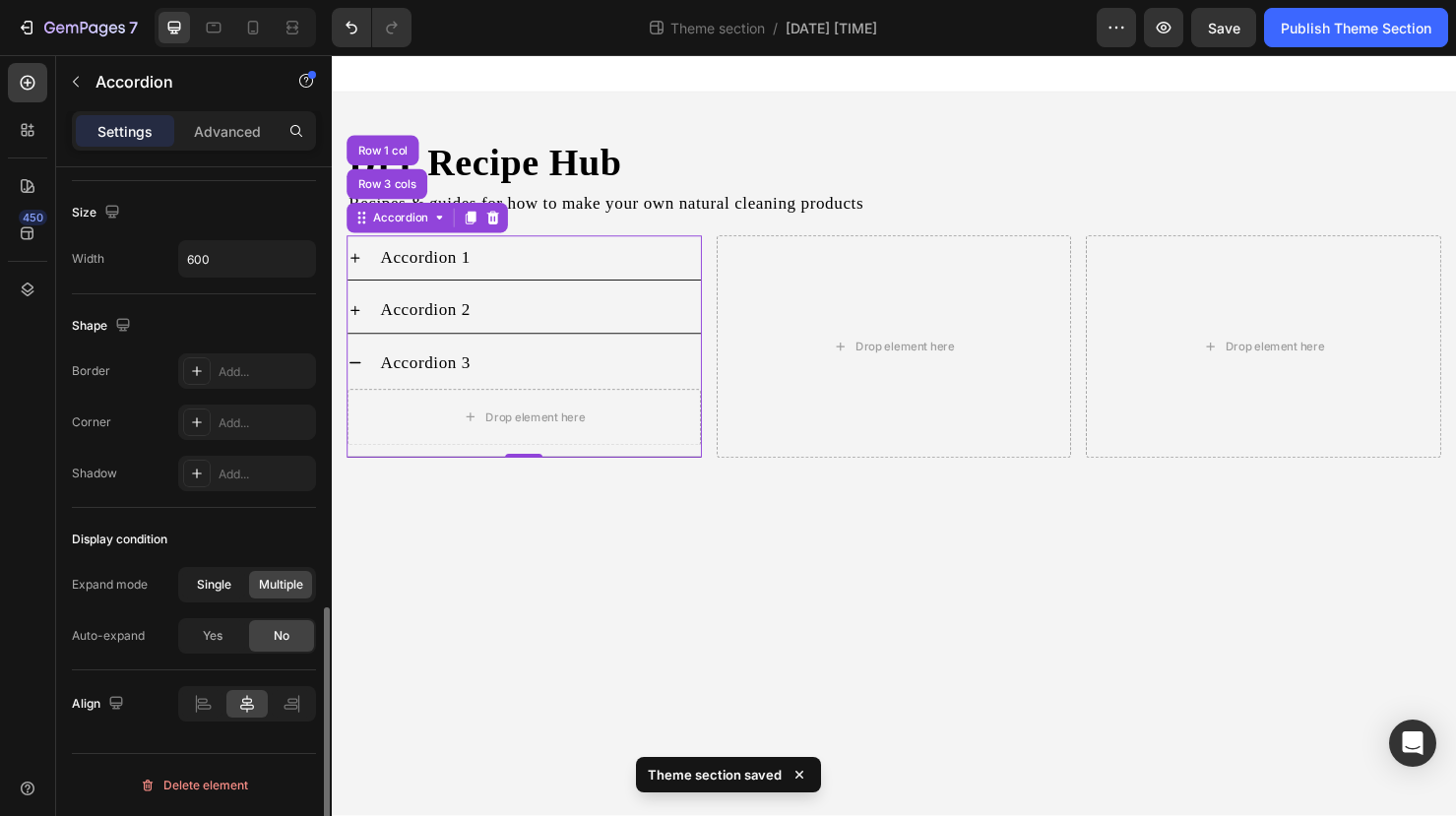 click on "Single" 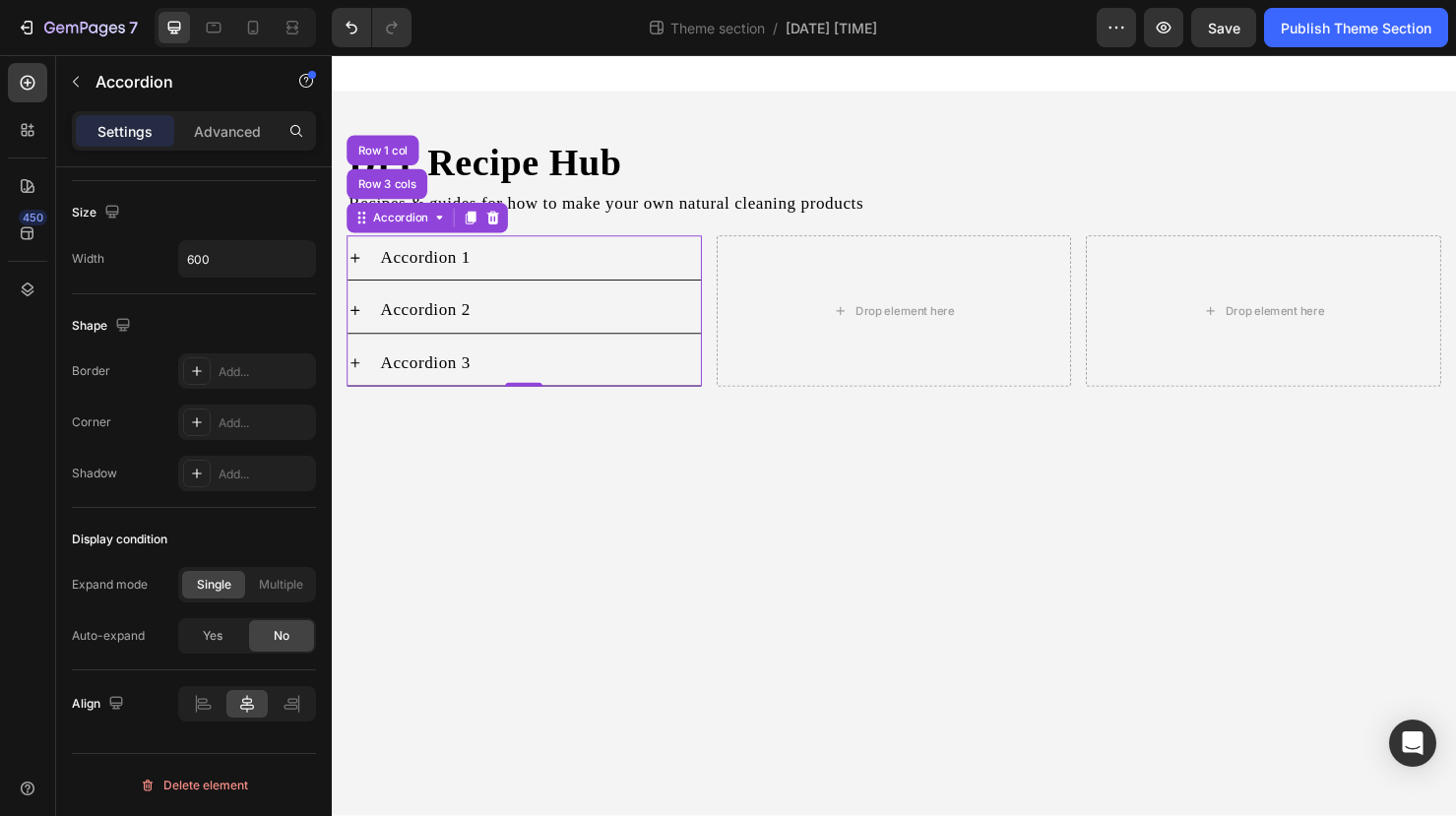 click 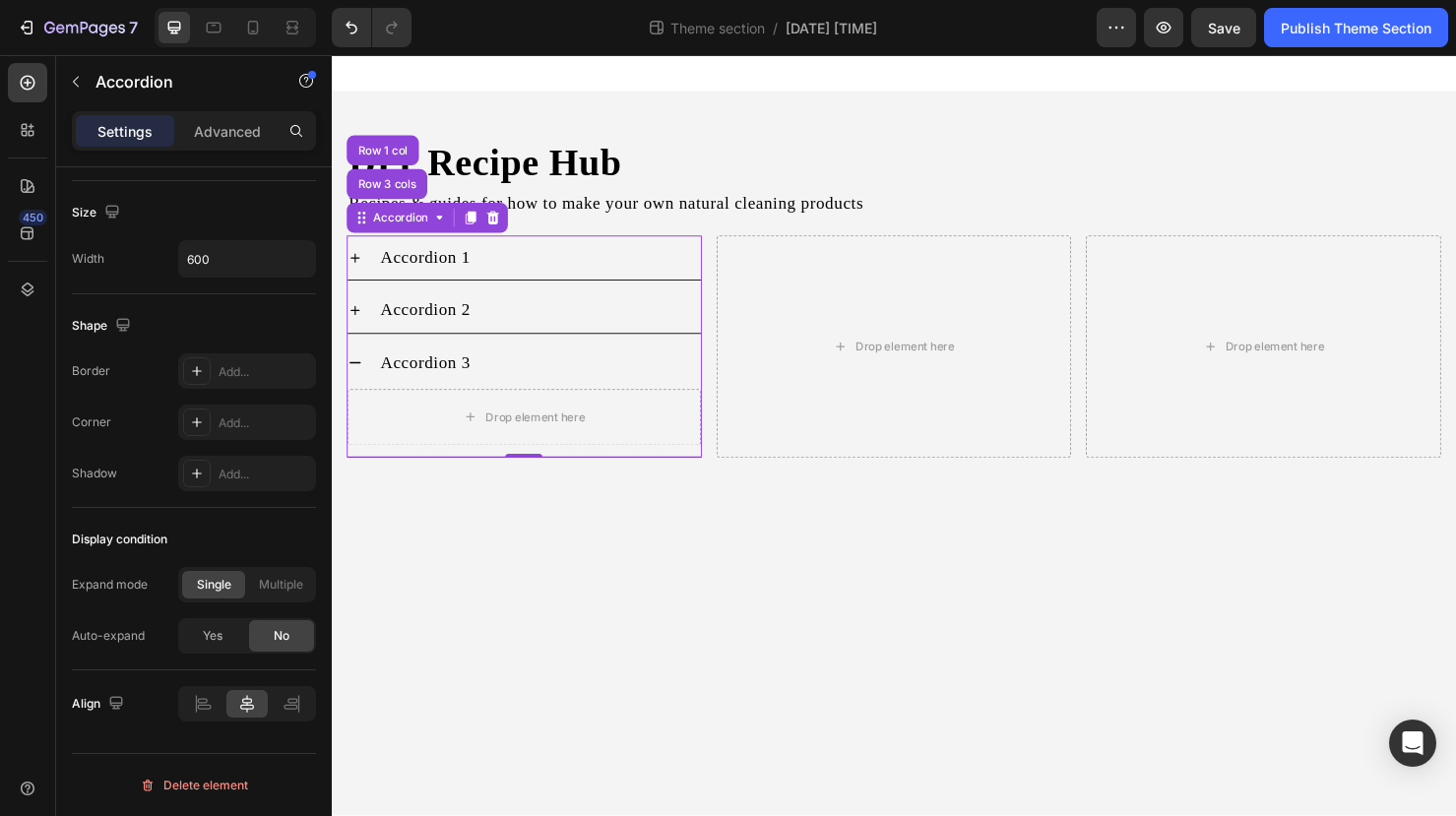 click 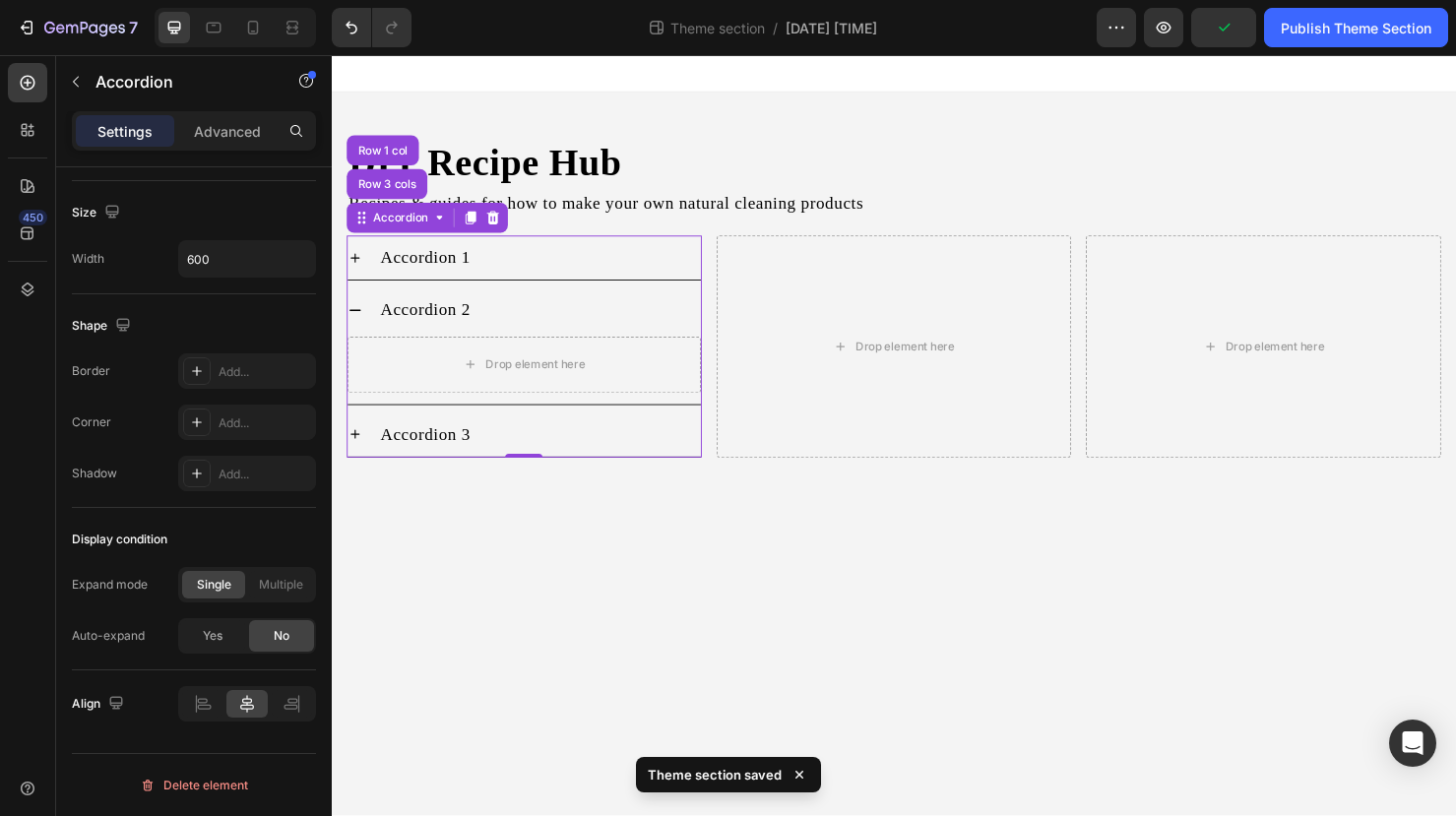 click 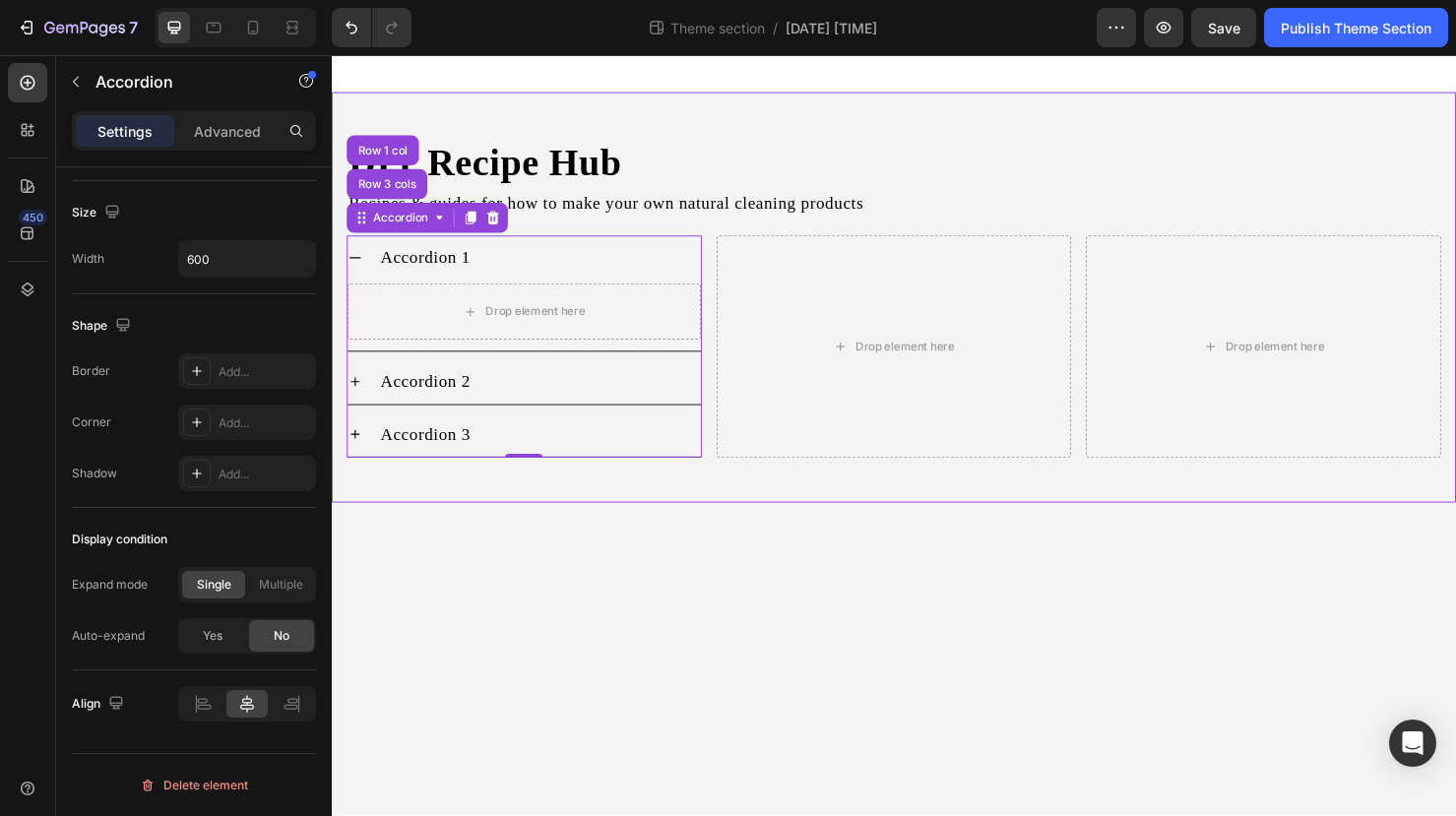 click on "DIY Recipe Hub Heading Recipes & guides for how to make your own natural cleaning products Text Block
Accordion 1
Drop element here
Accordion 2
Accordion 3 Accordion Row 3 cols Row 1 col   0
Drop element here
Drop element here Row Row" at bounding box center (922, 310) 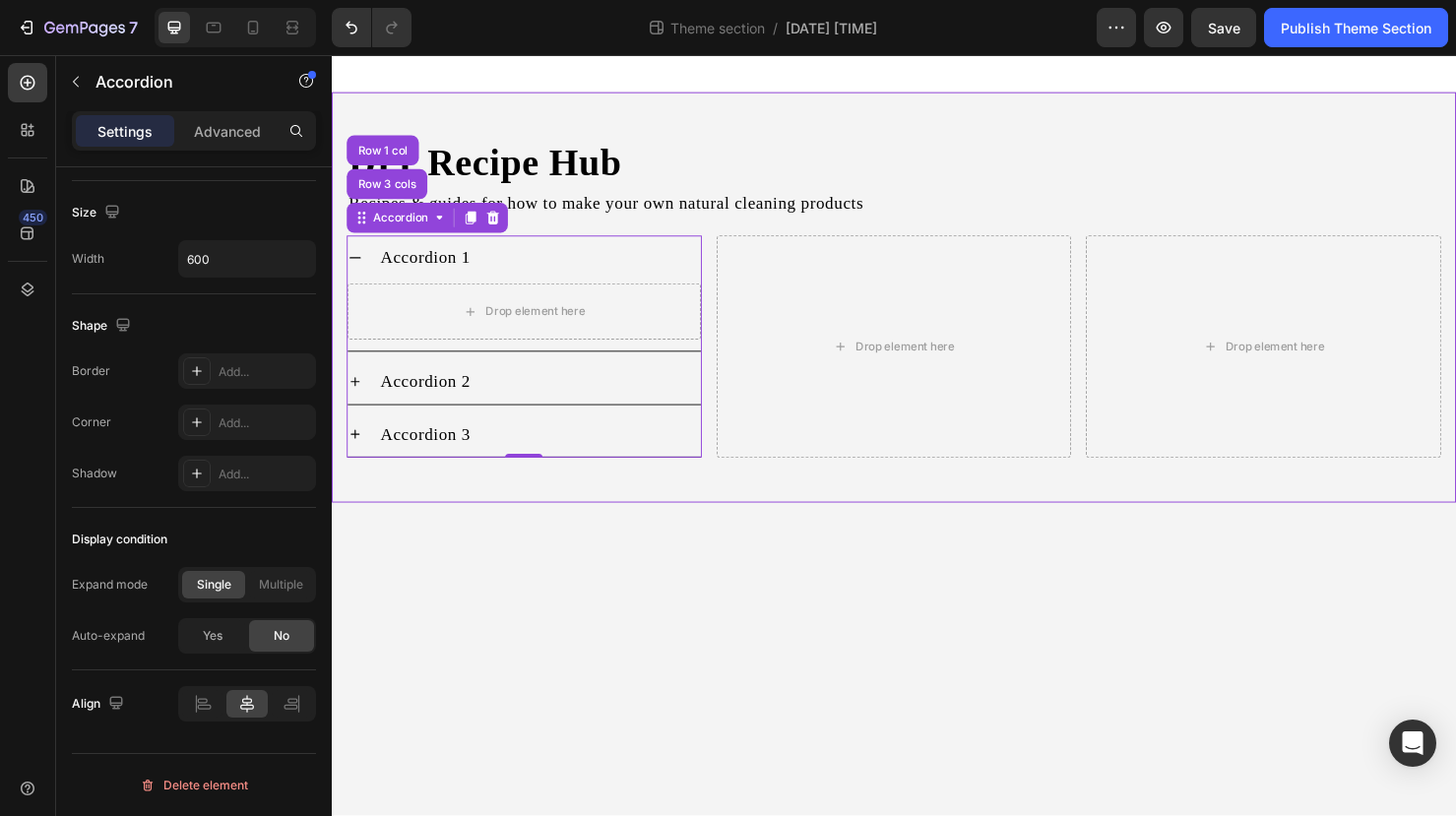 scroll, scrollTop: 0, scrollLeft: 0, axis: both 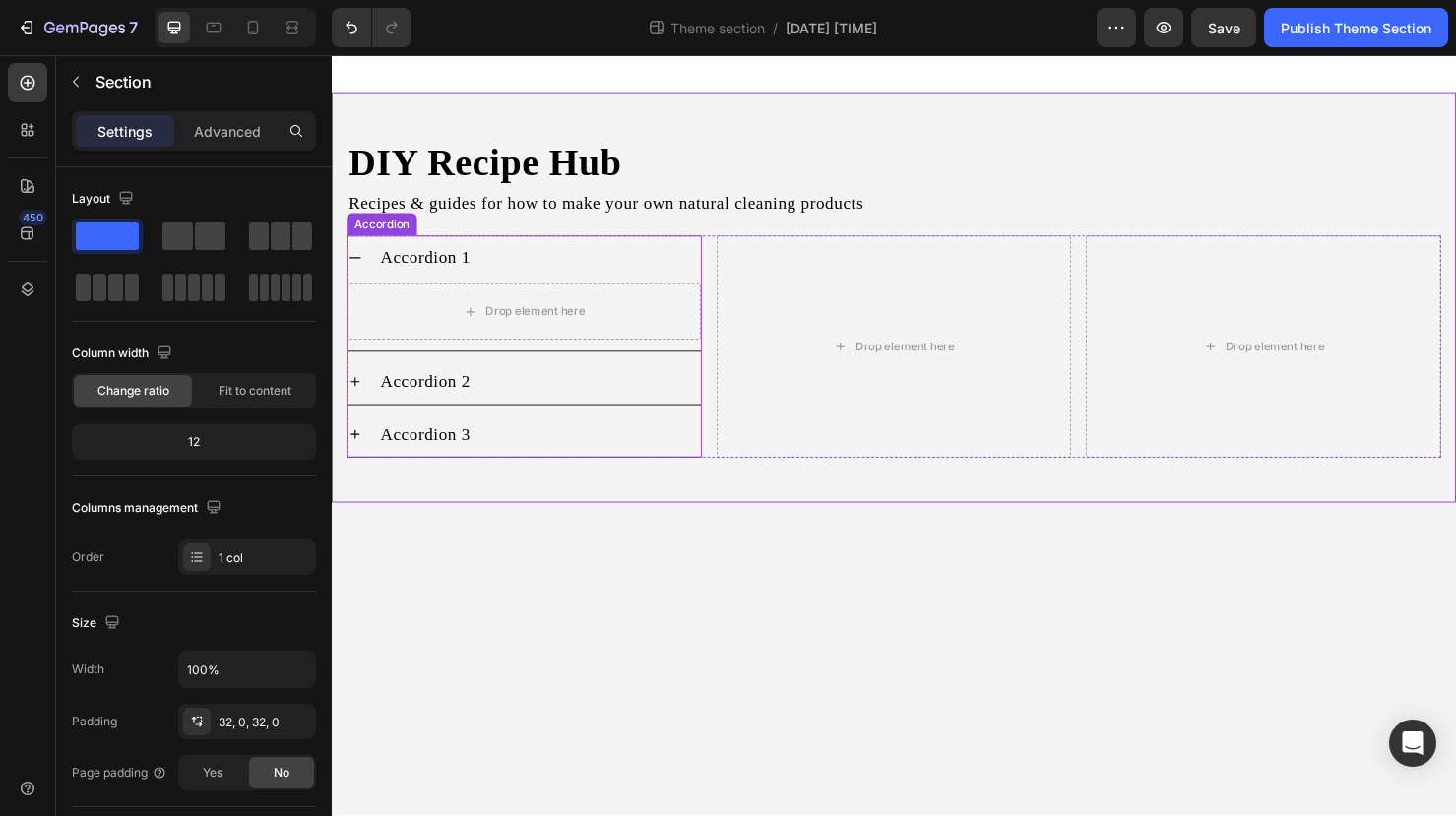 click on "Accordion" at bounding box center [384, 233] 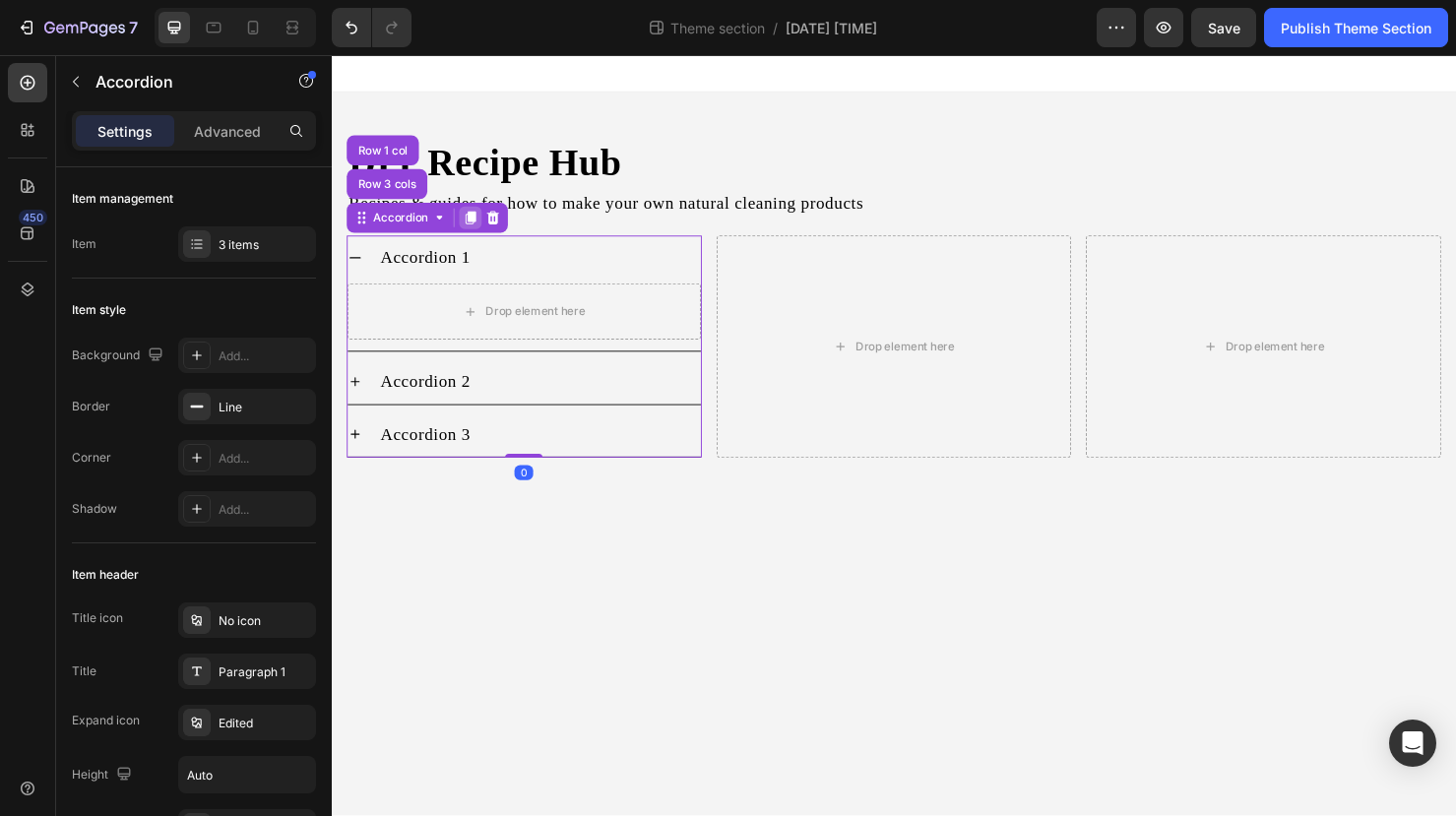 click 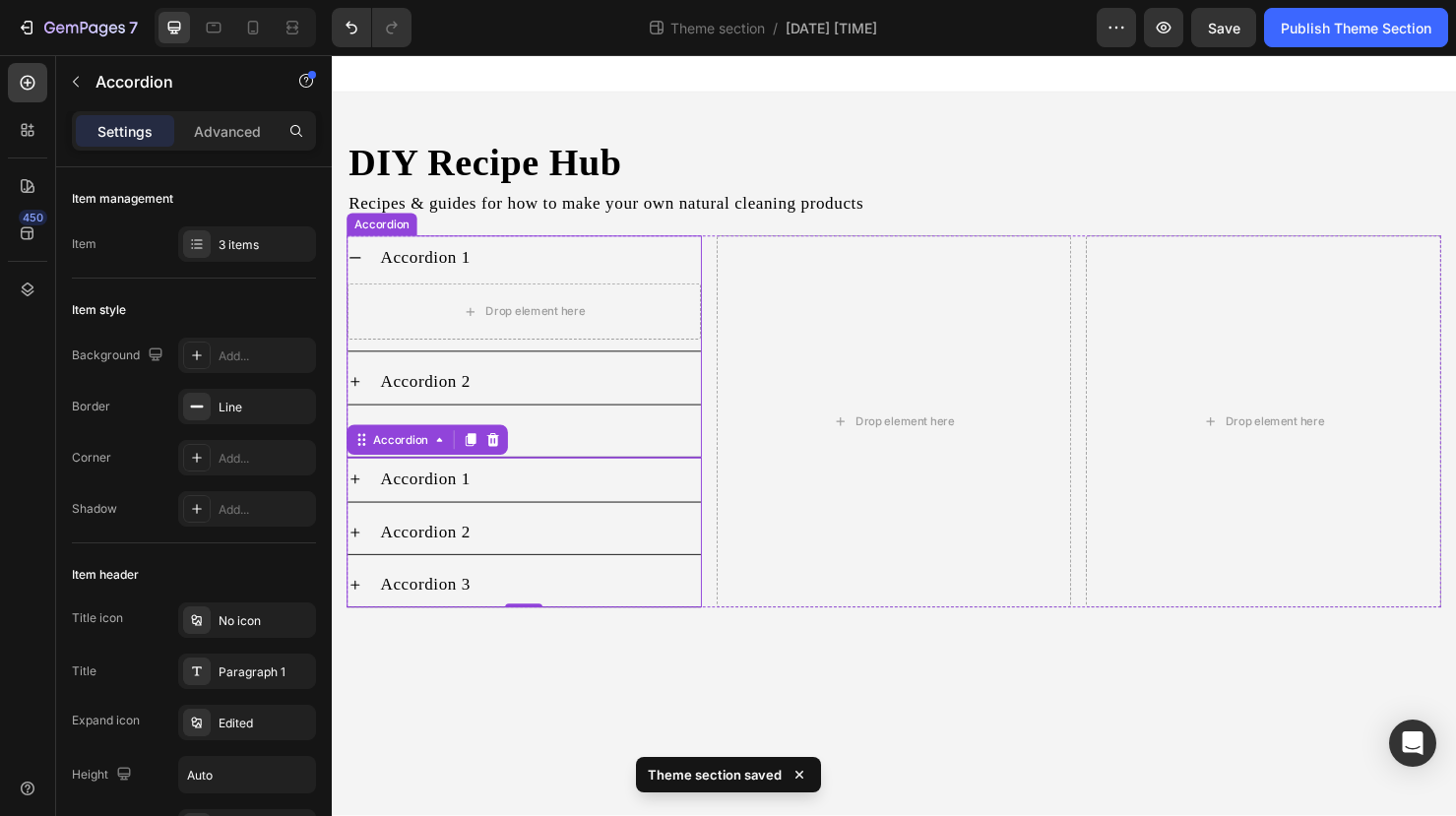 click on "Accordion" at bounding box center [384, 233] 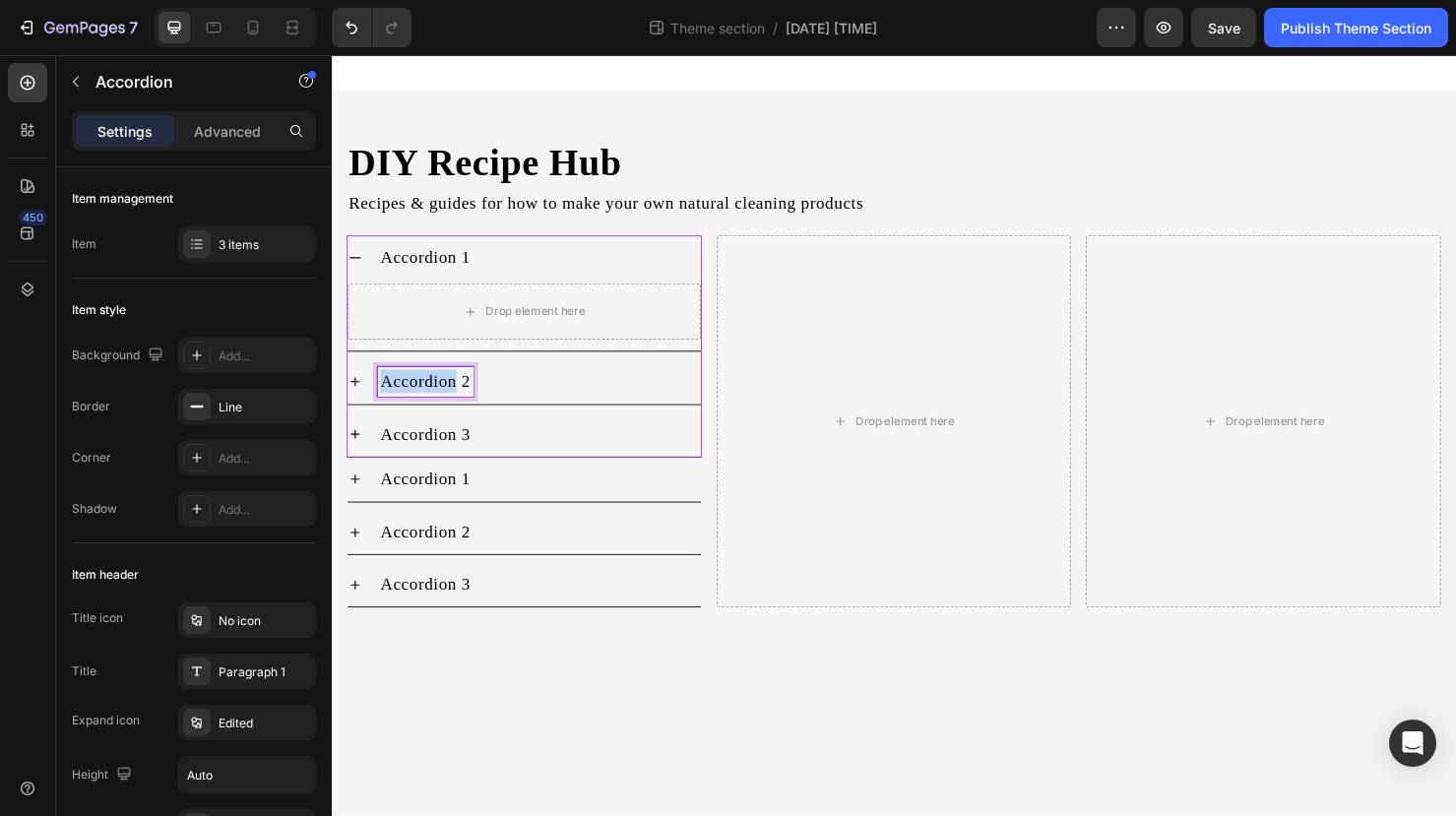click on "Accordion 2" at bounding box center [430, 398] 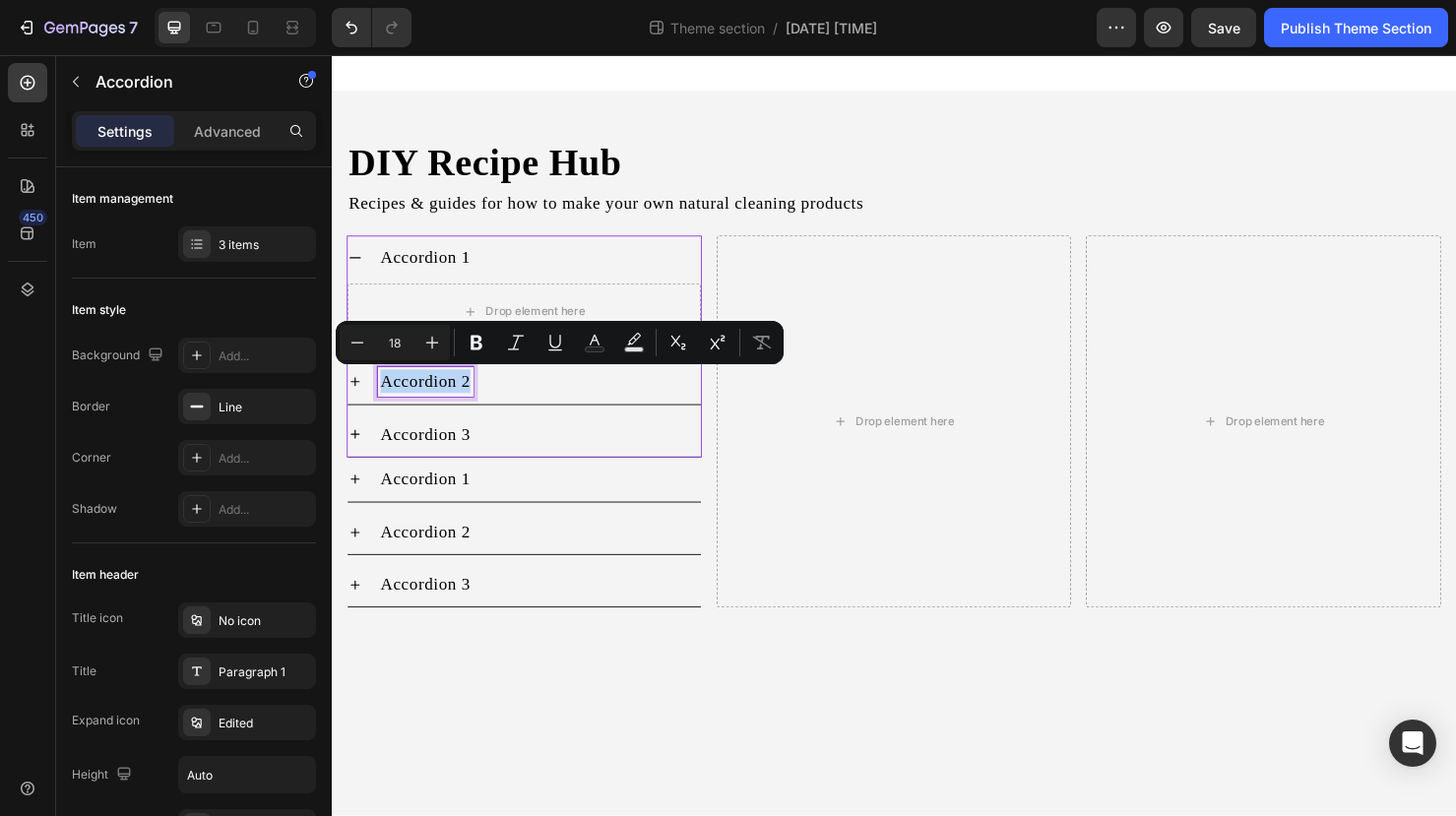 click on "Accordion 2" at bounding box center (430, 398) 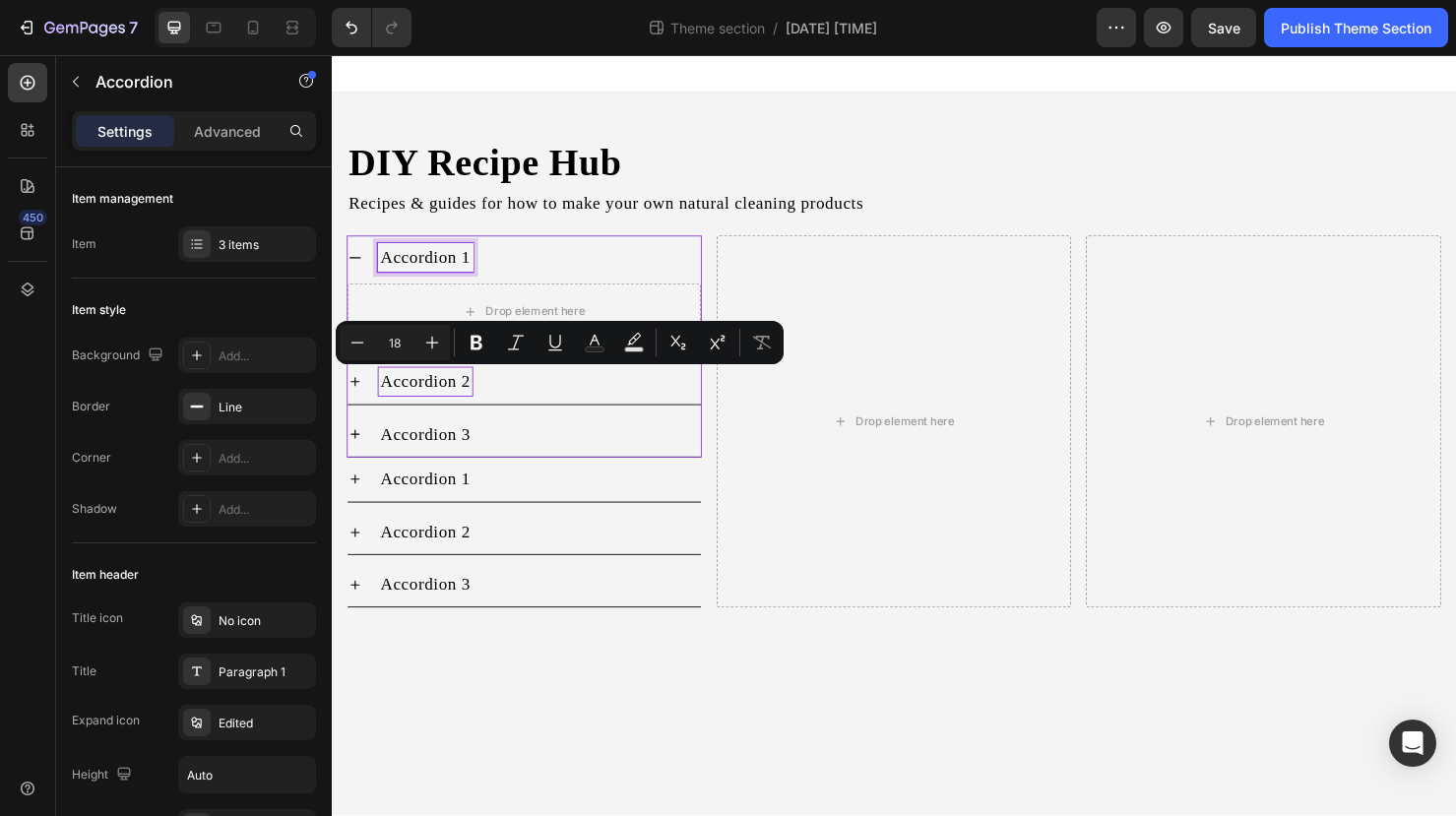 click on "Accordion 1" at bounding box center (430, 268) 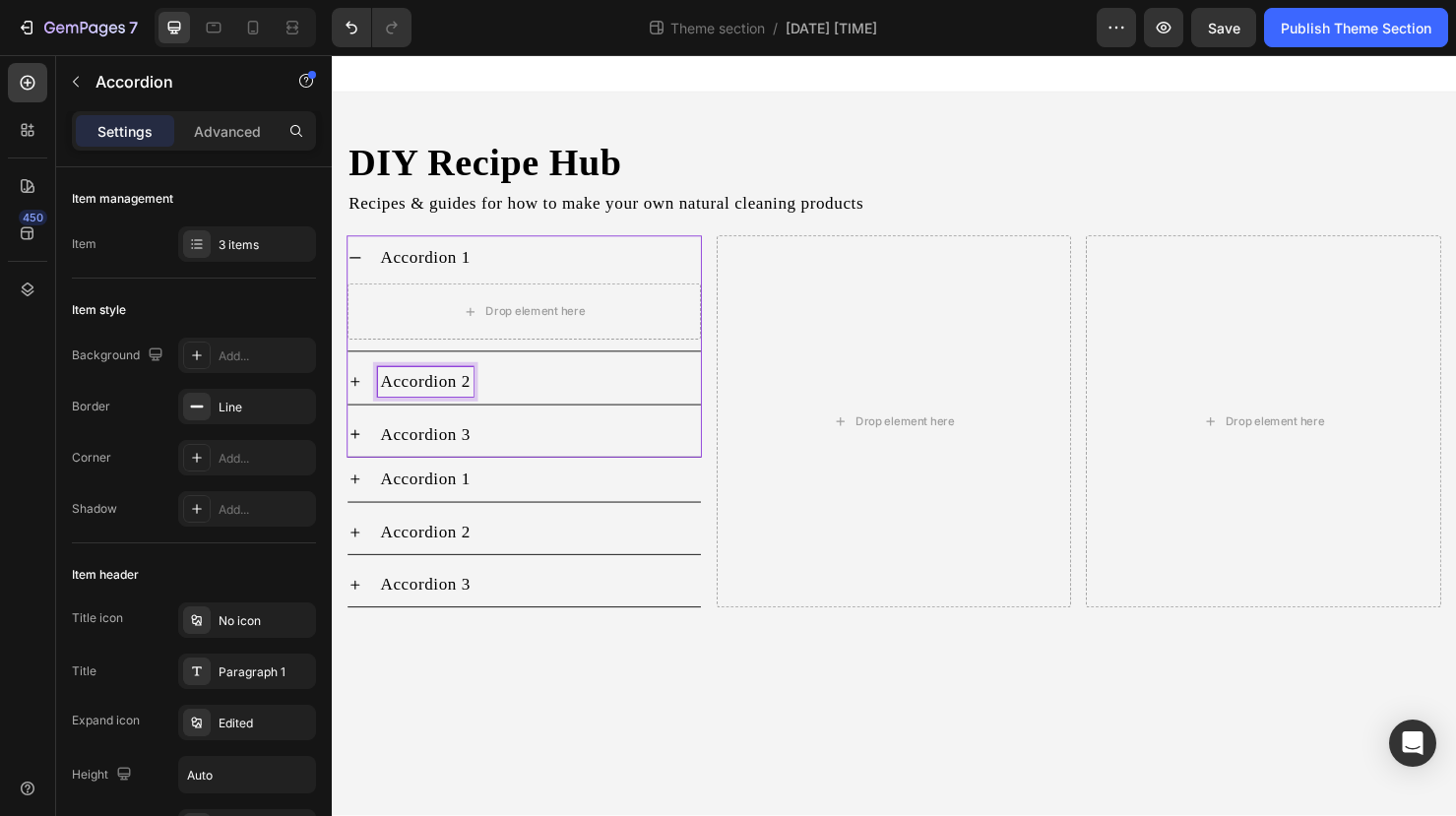 click on "Accordion 2" at bounding box center (430, 398) 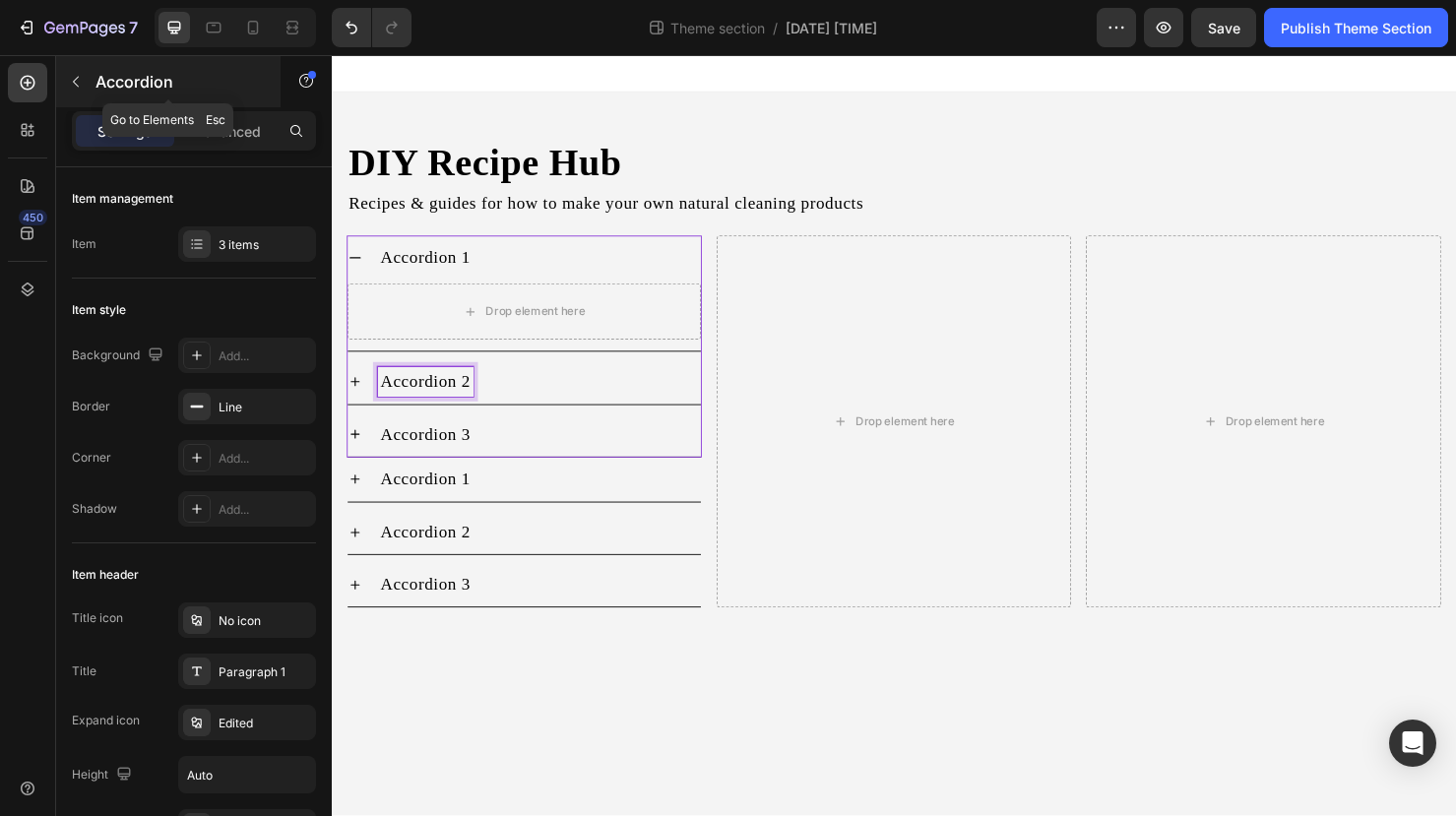 click 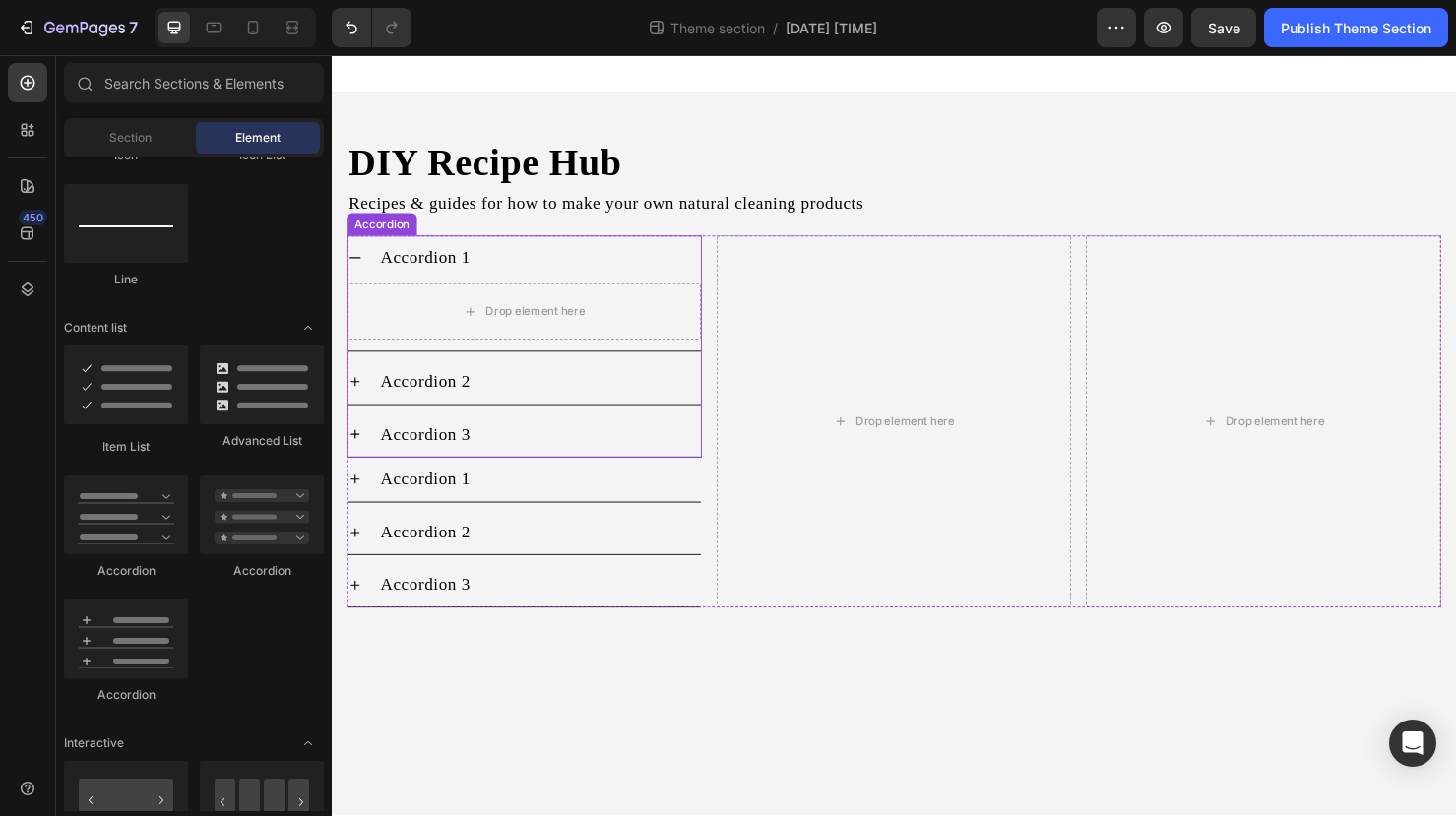 click on "Accordion" at bounding box center [384, 233] 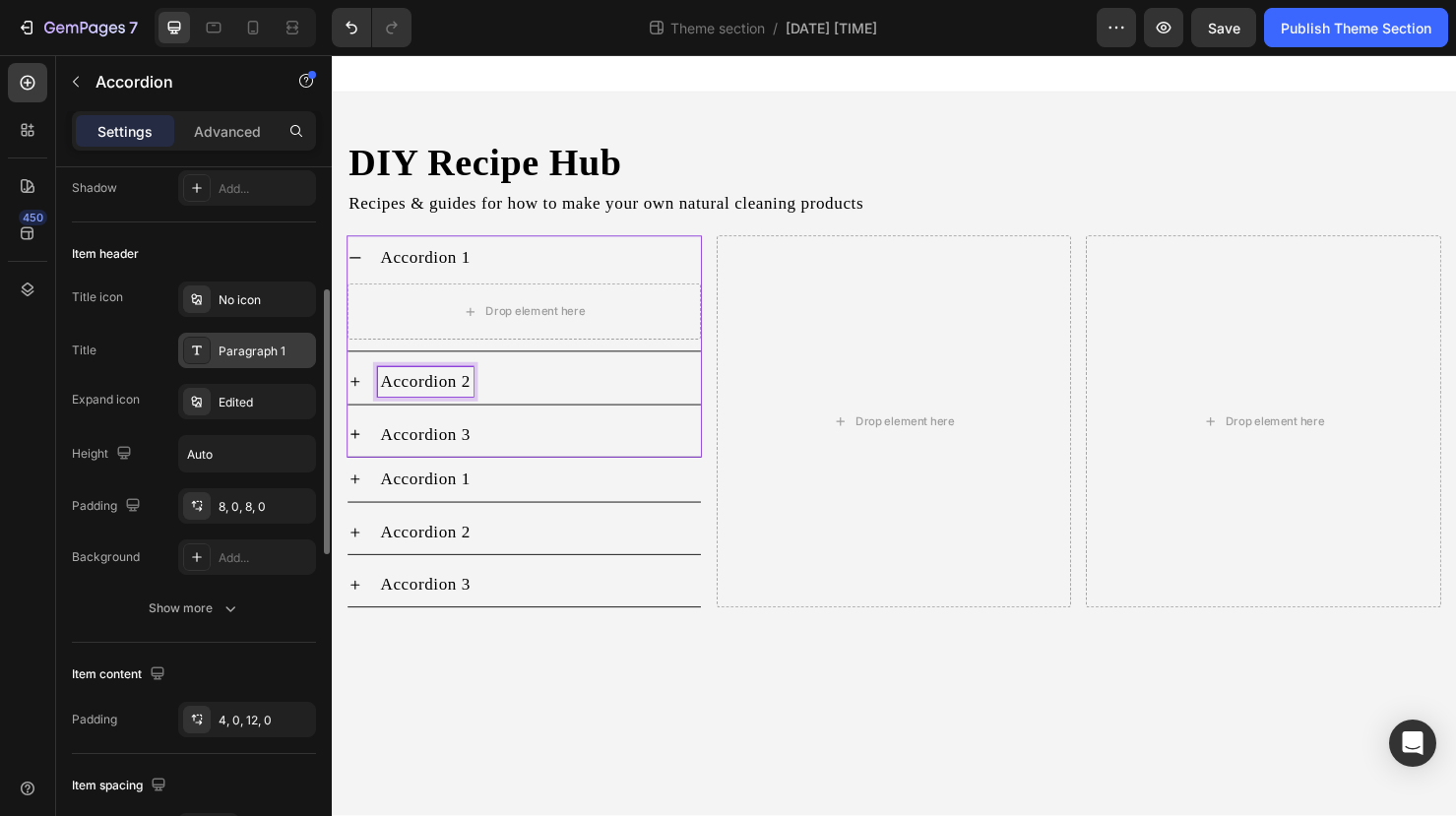 scroll, scrollTop: 319, scrollLeft: 0, axis: vertical 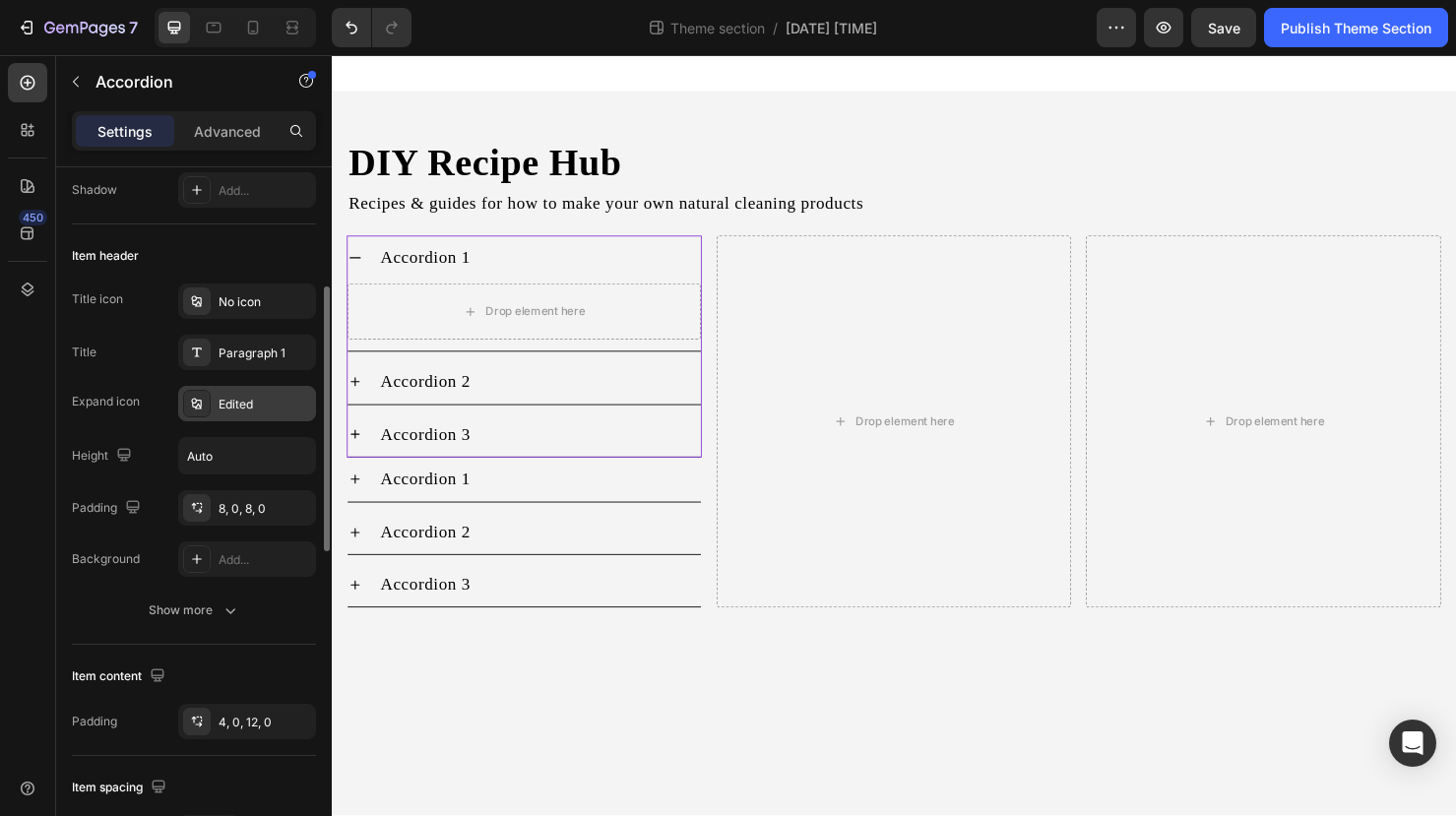 click on "Edited" at bounding box center (265, 405) 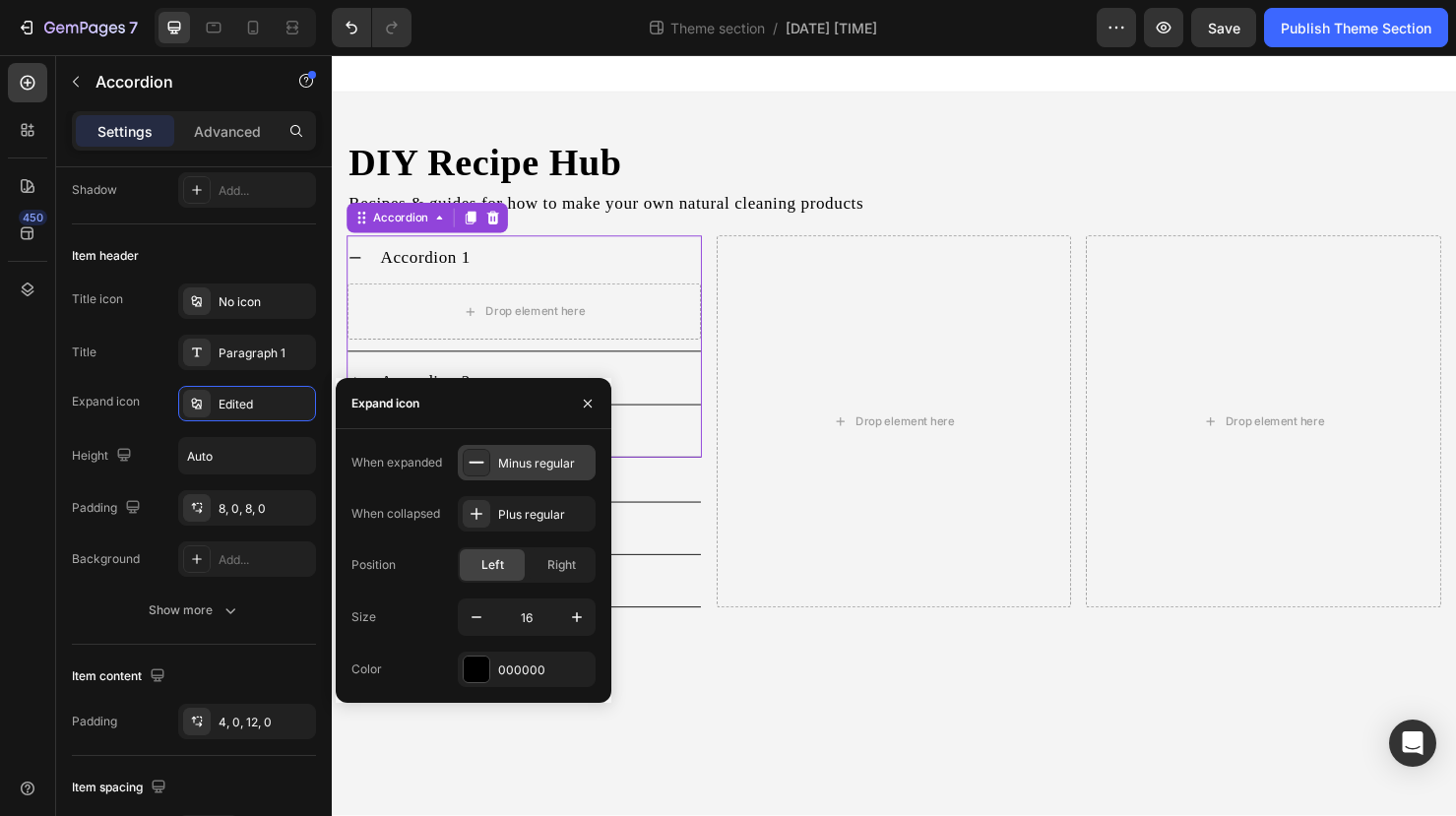 click 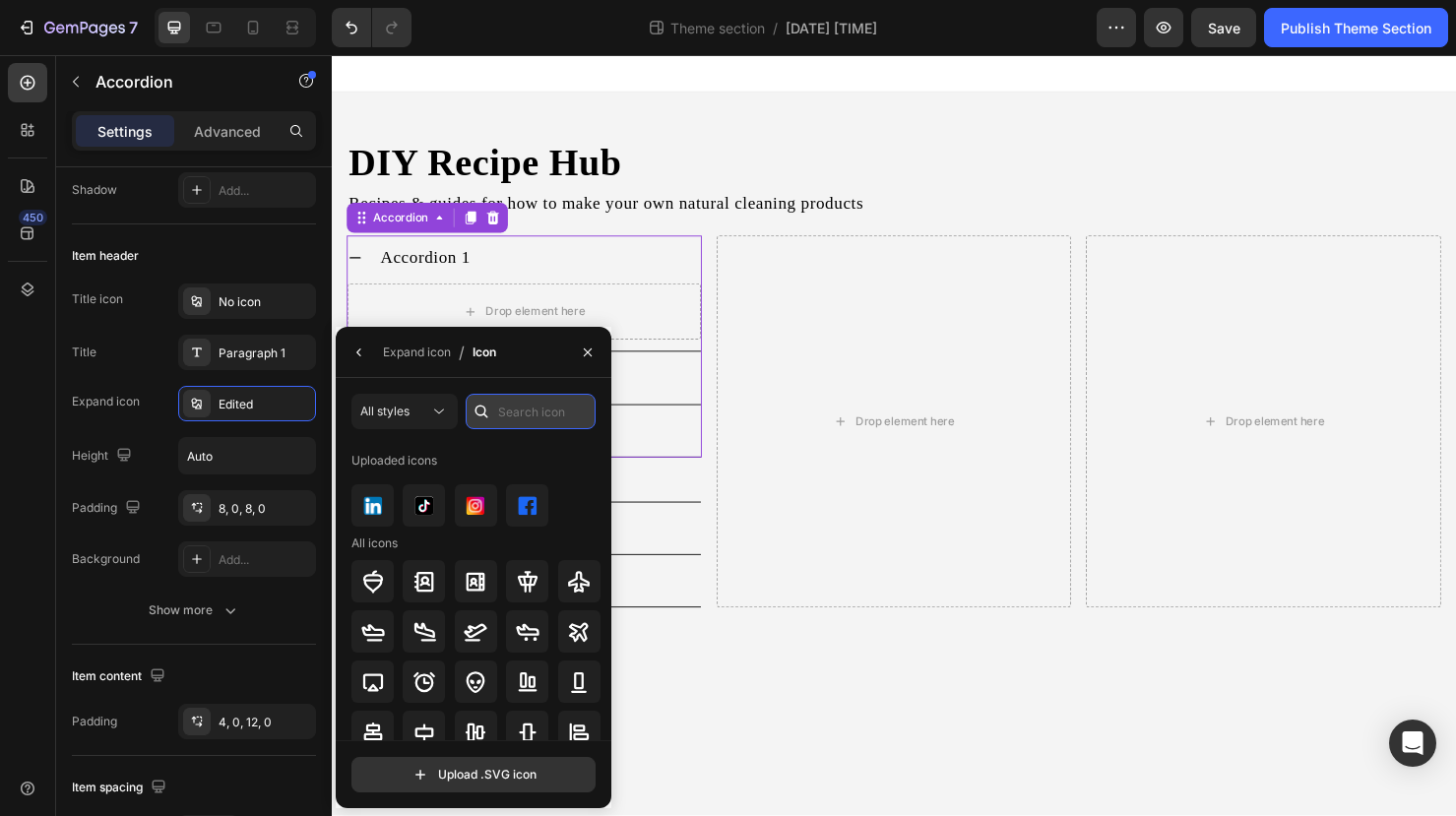 click at bounding box center [531, 411] 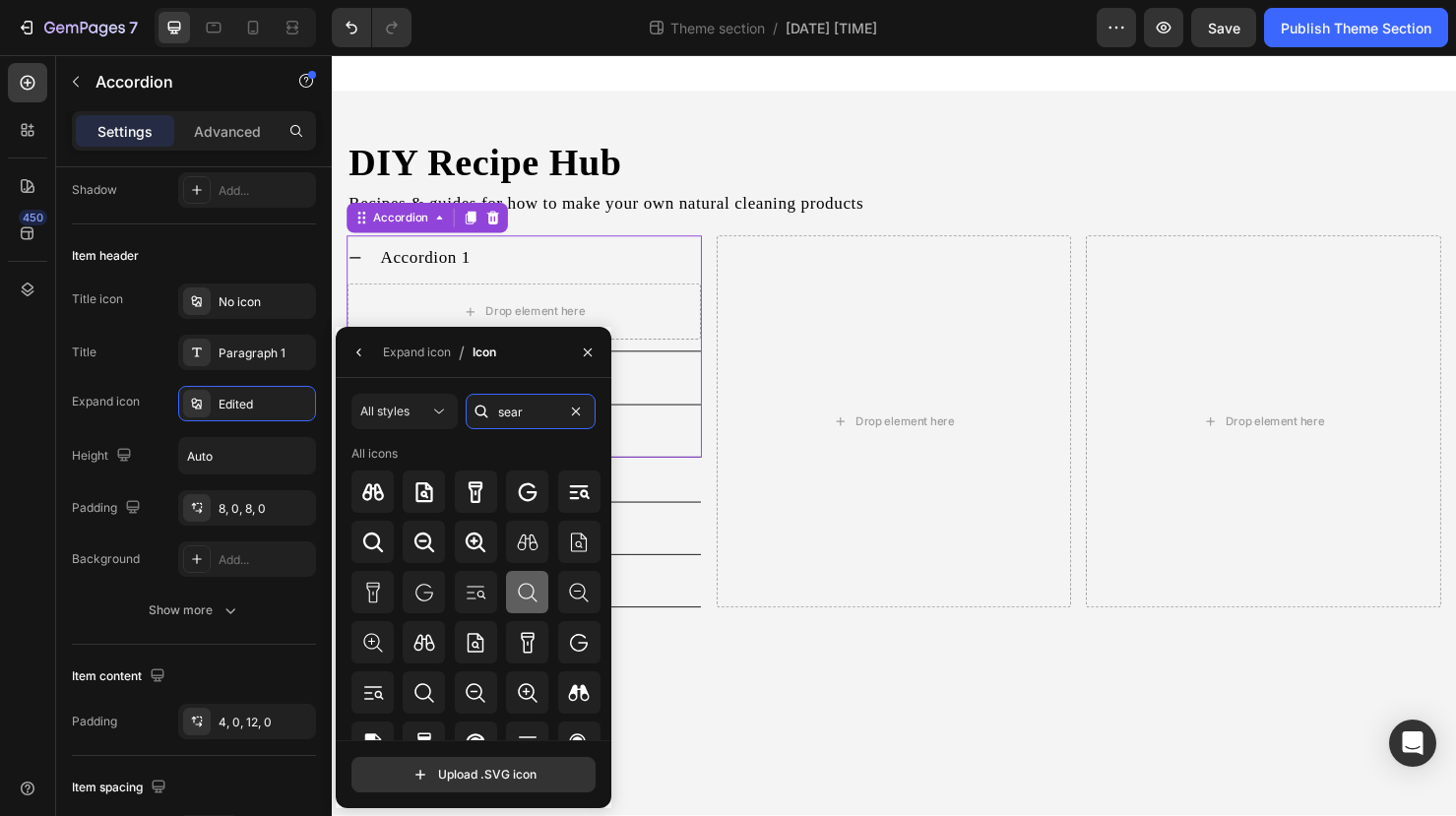 type on "sear" 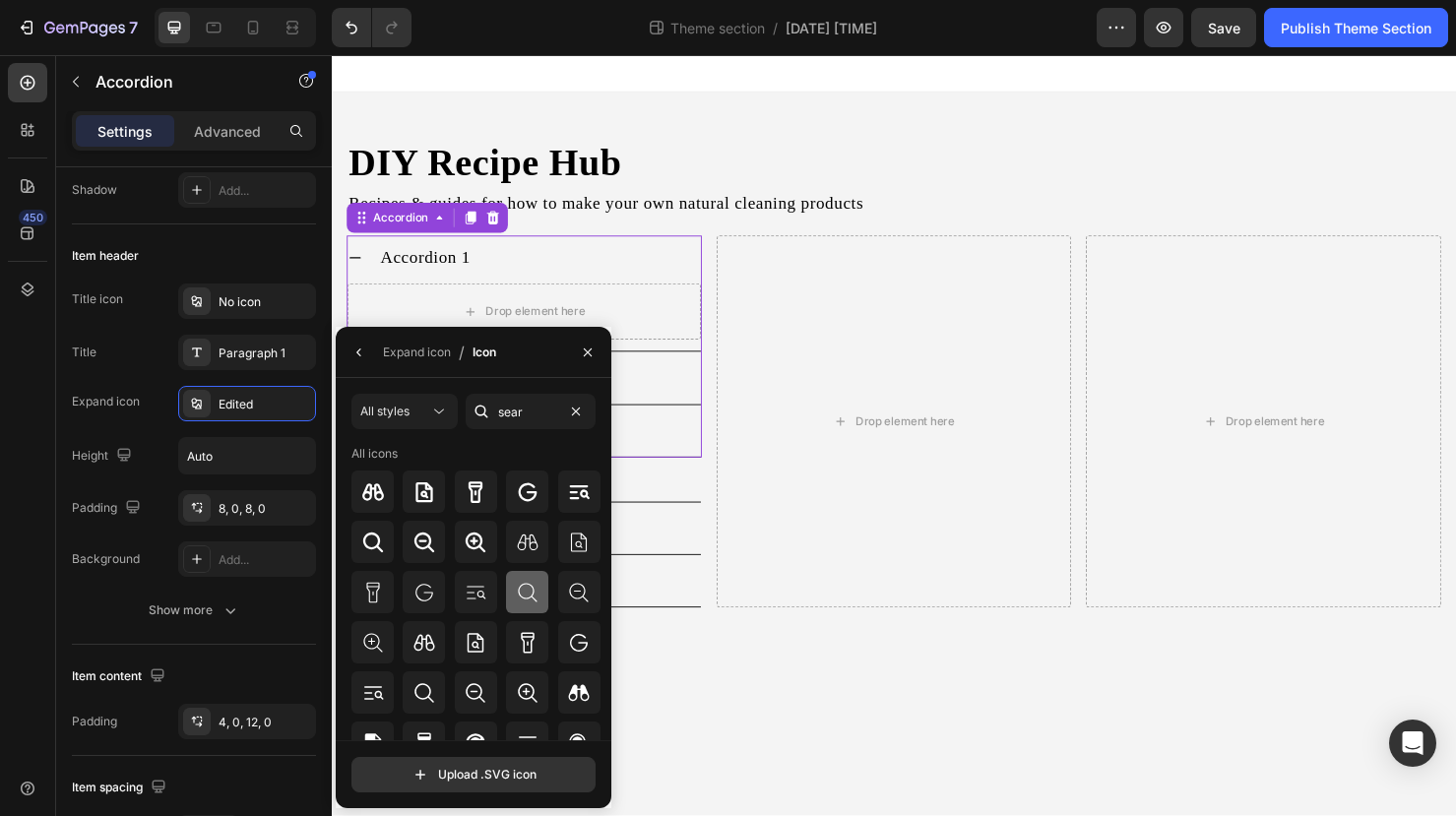 click 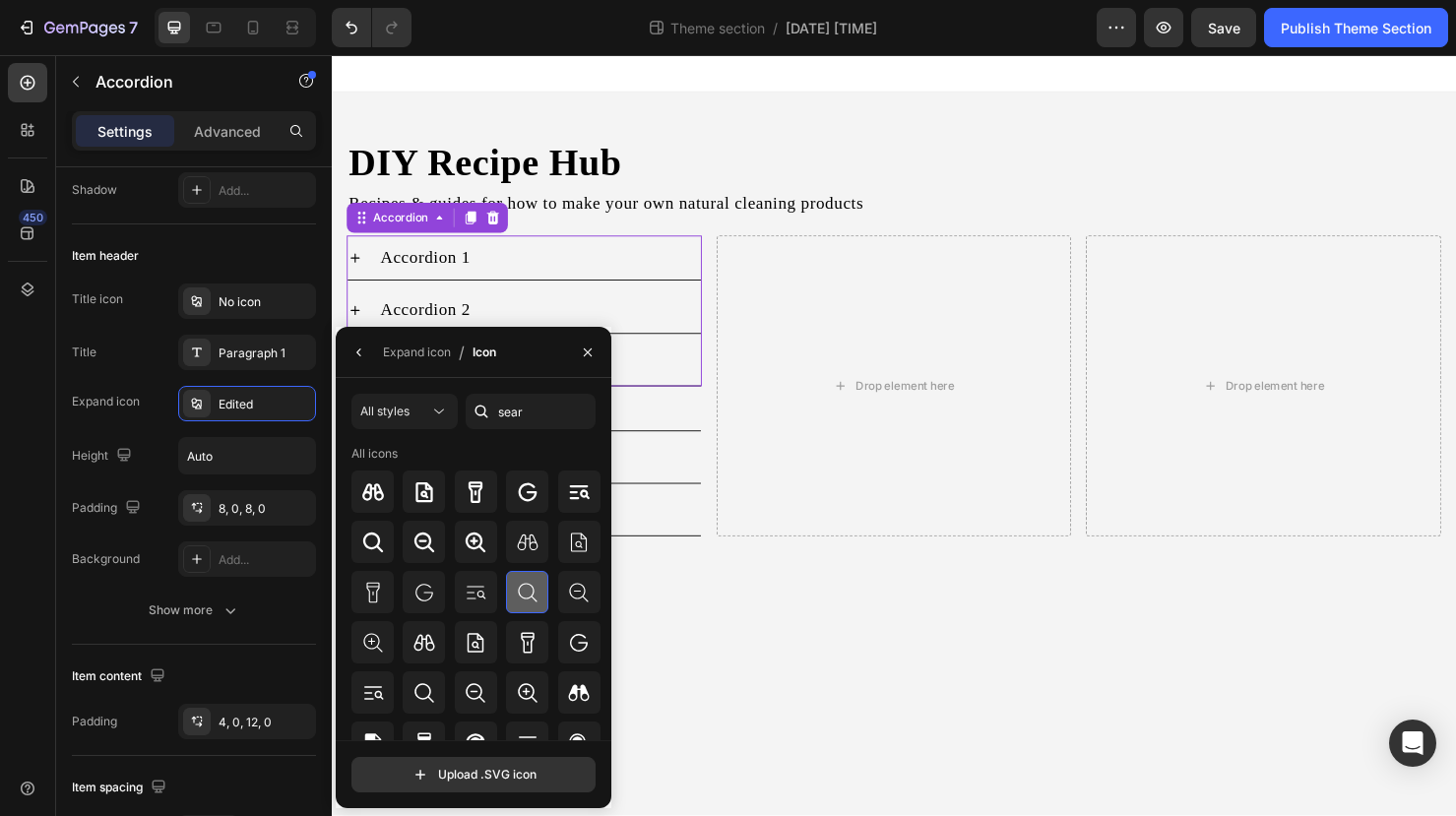 click 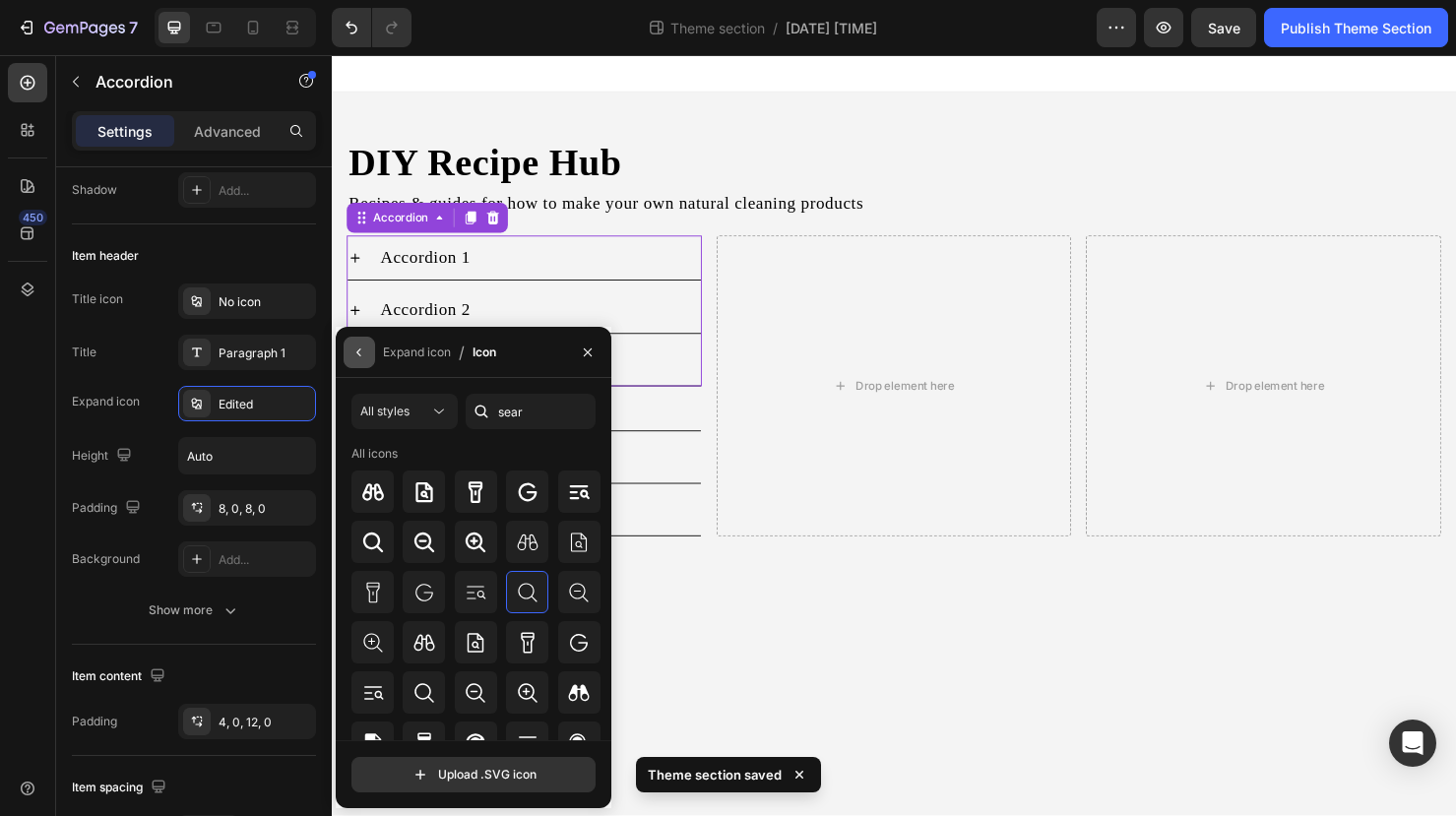 click at bounding box center (359, 352) 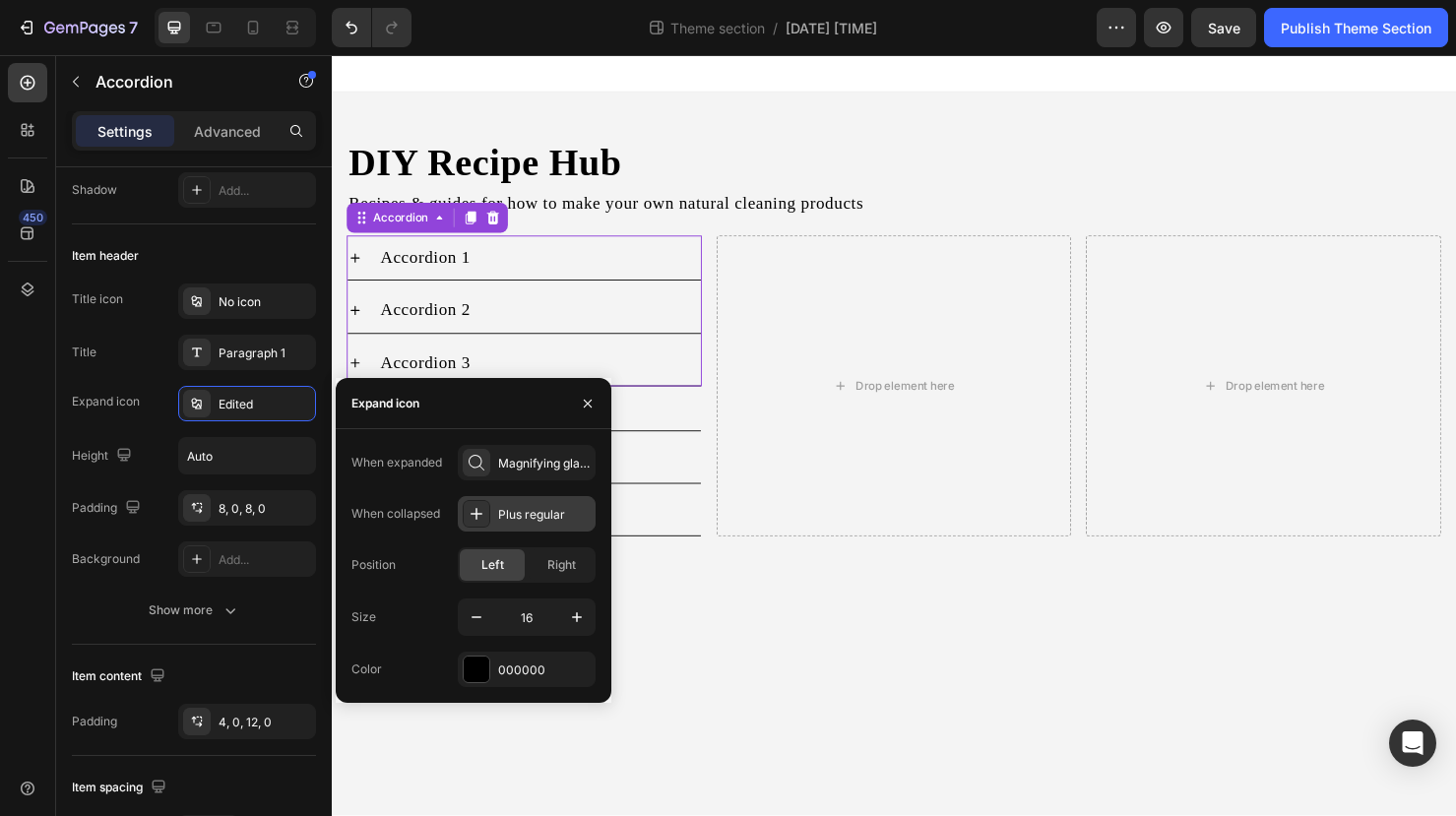 click 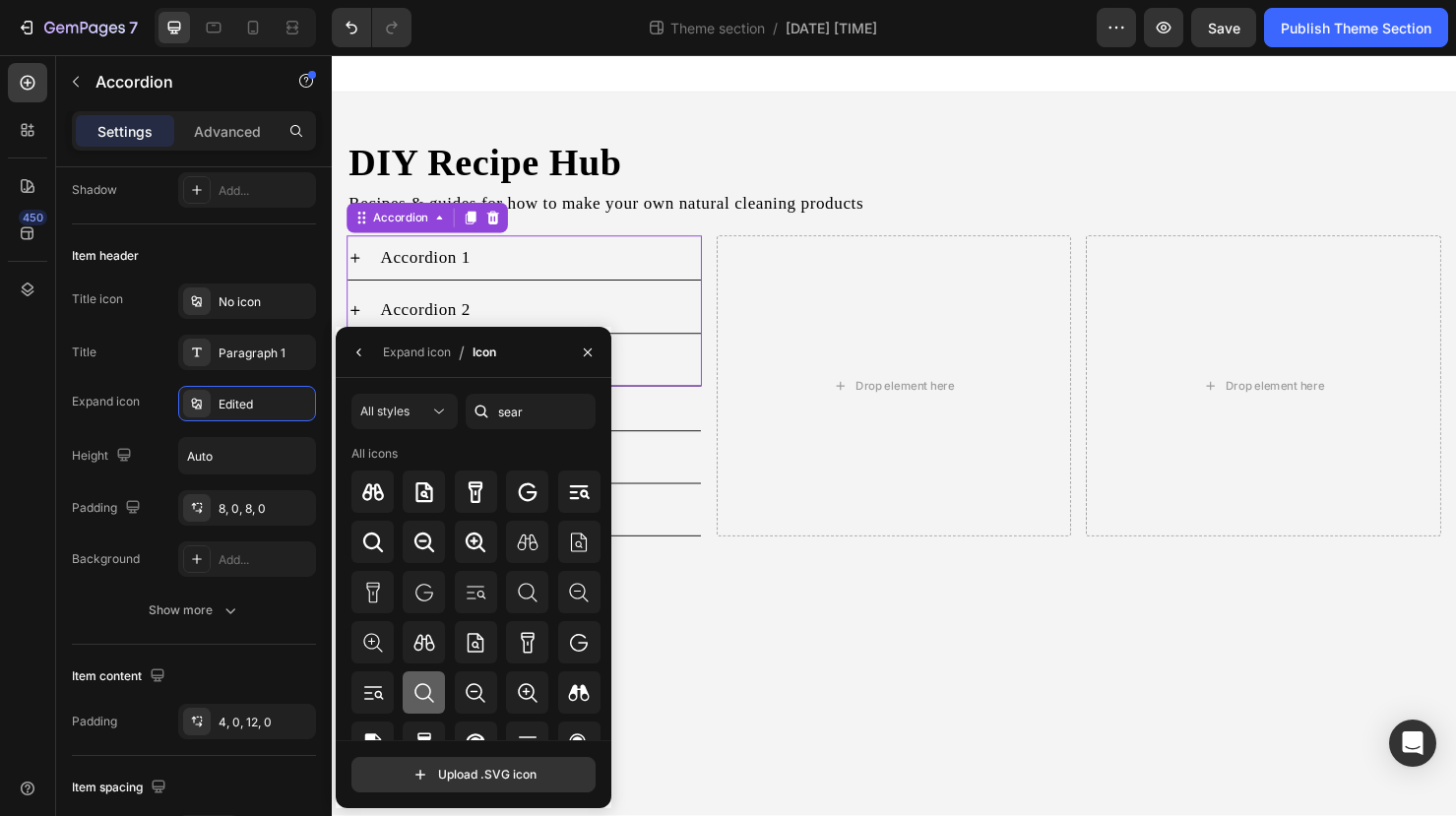 click 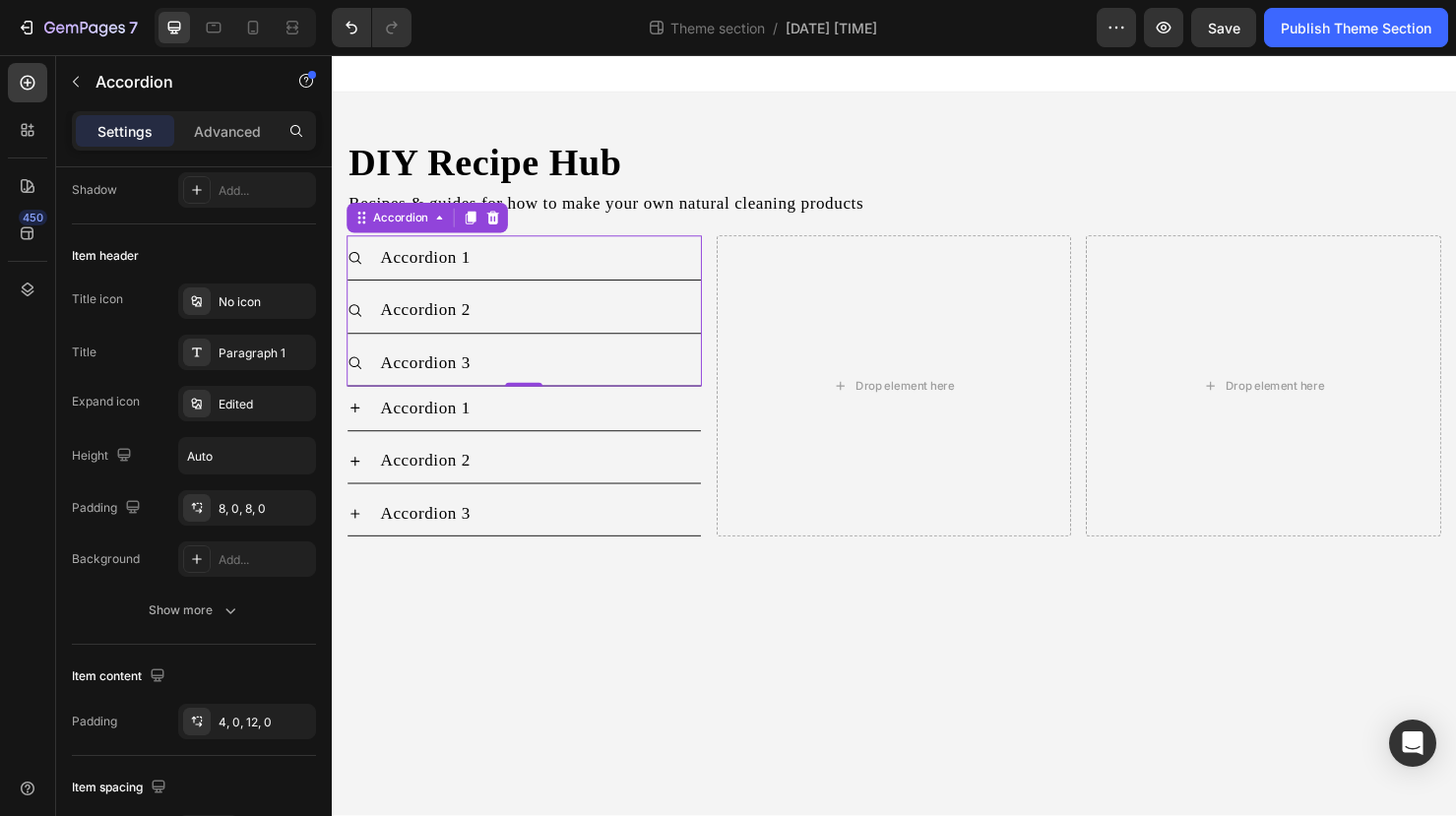 click on "Accordion 2" at bounding box center (549, 323) 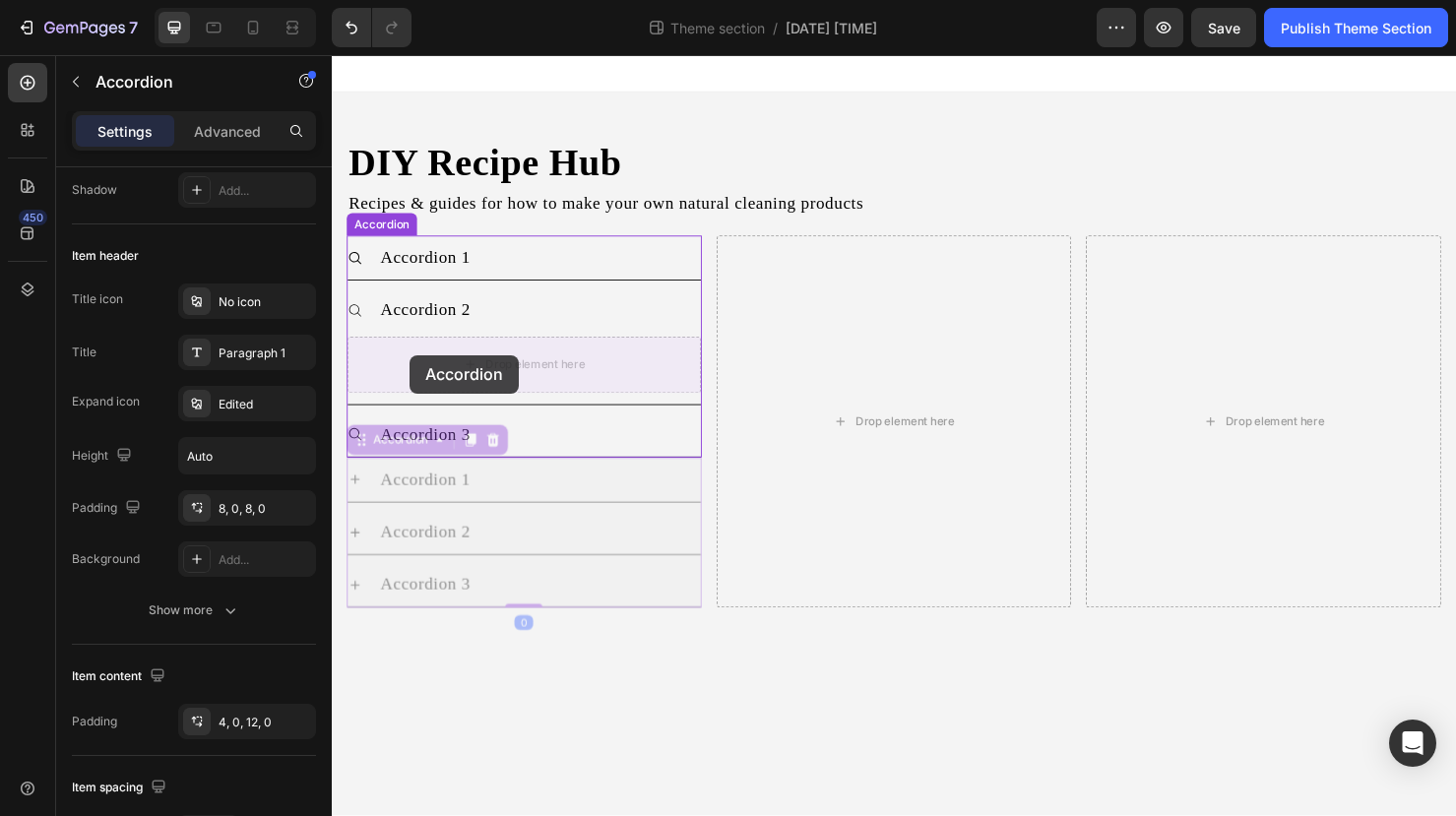 drag, startPoint x: 391, startPoint y: 471, endPoint x: 413, endPoint y: 368, distance: 105.32331 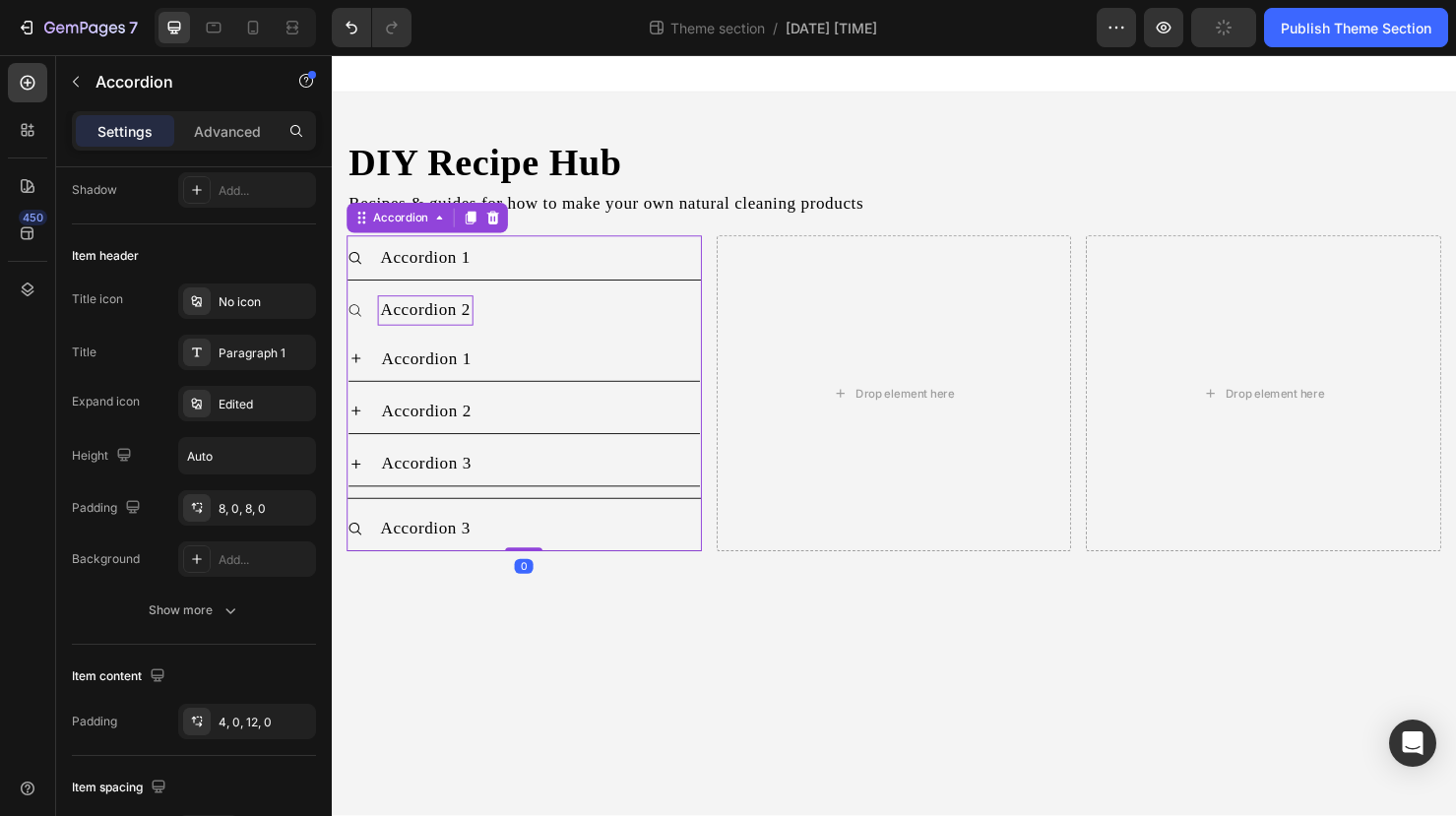 click on "Accordion 2" at bounding box center (430, 323) 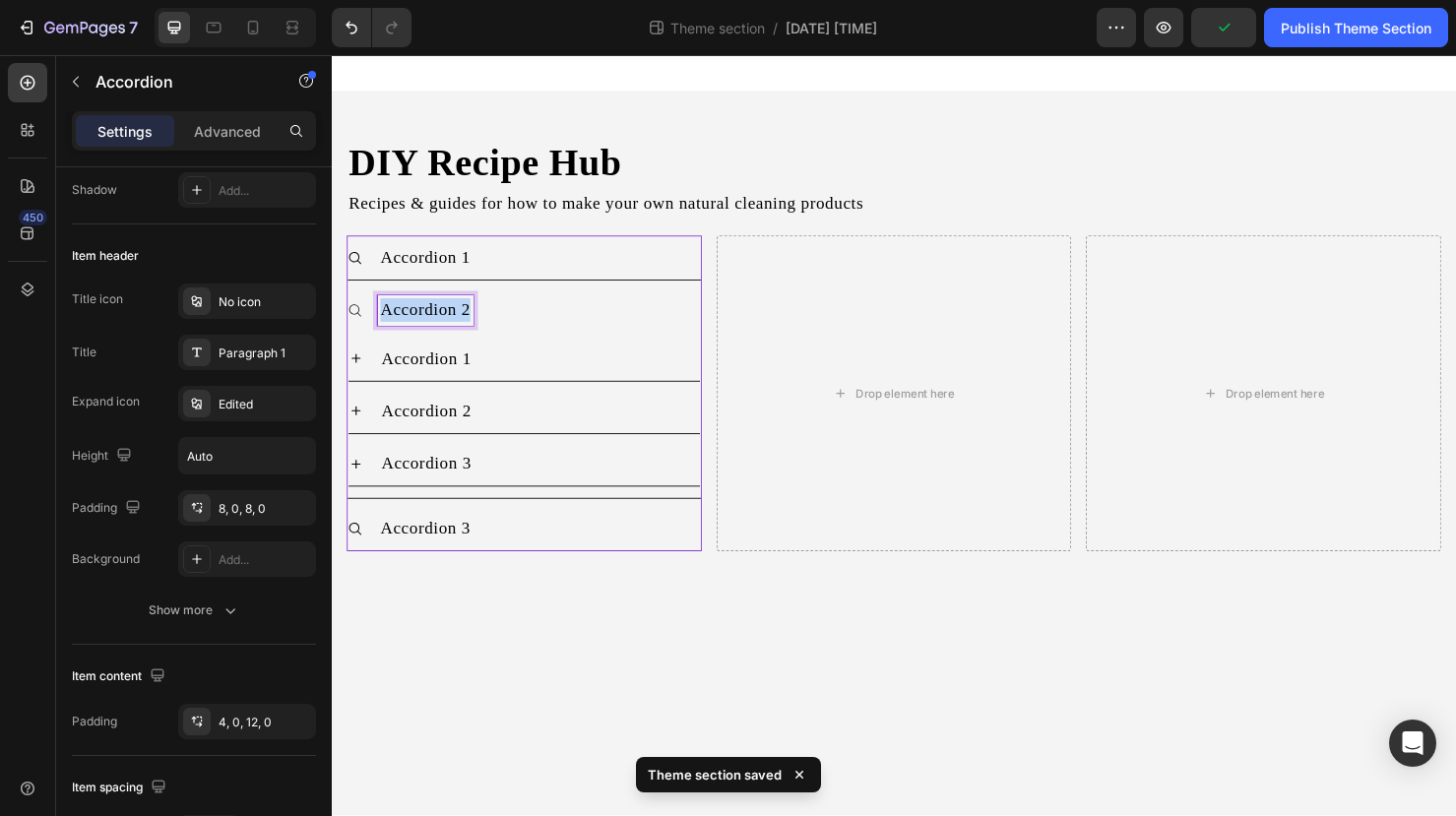 click on "Accordion 2" at bounding box center (430, 323) 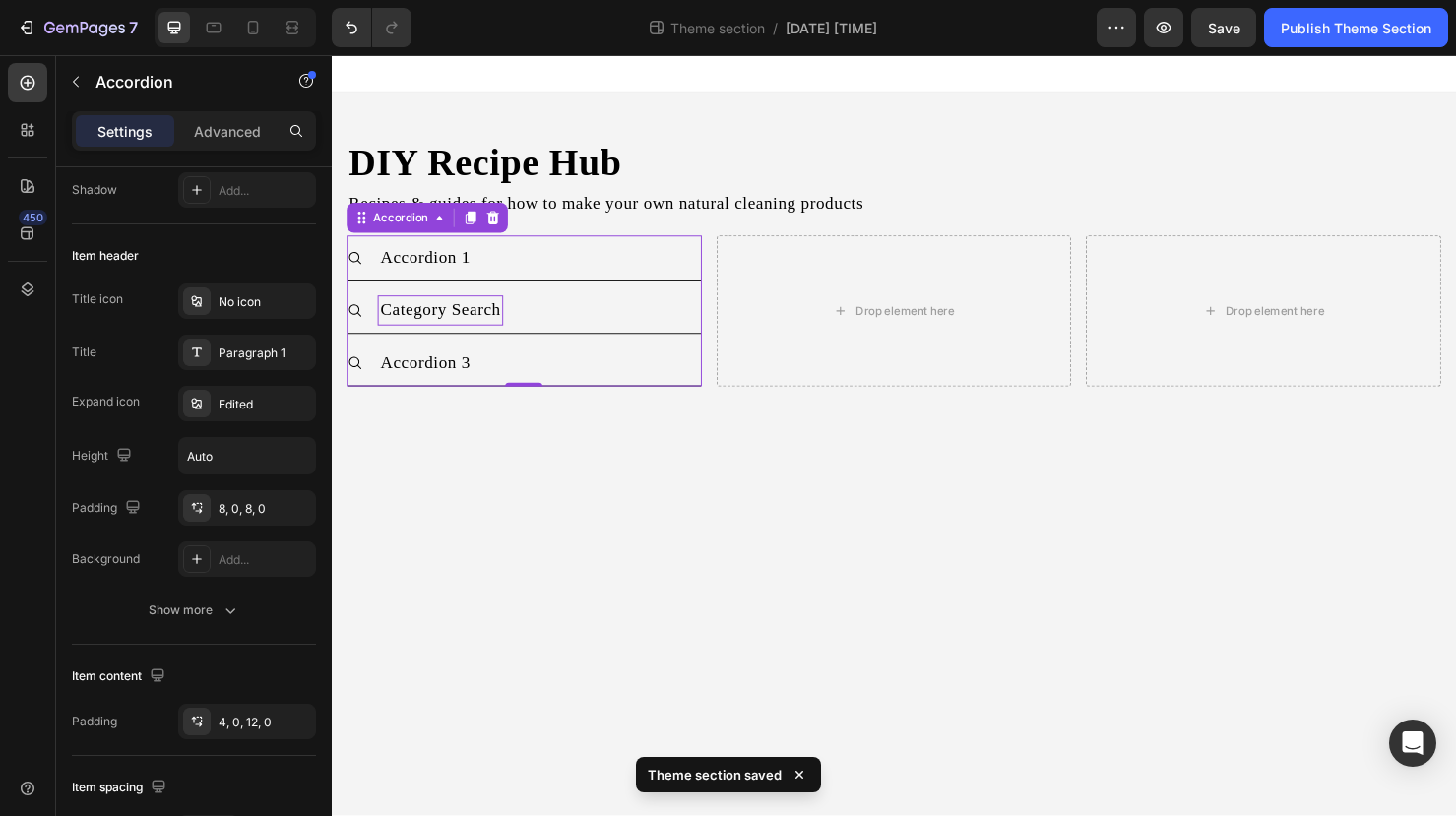 click on "Category Search" at bounding box center (534, 323) 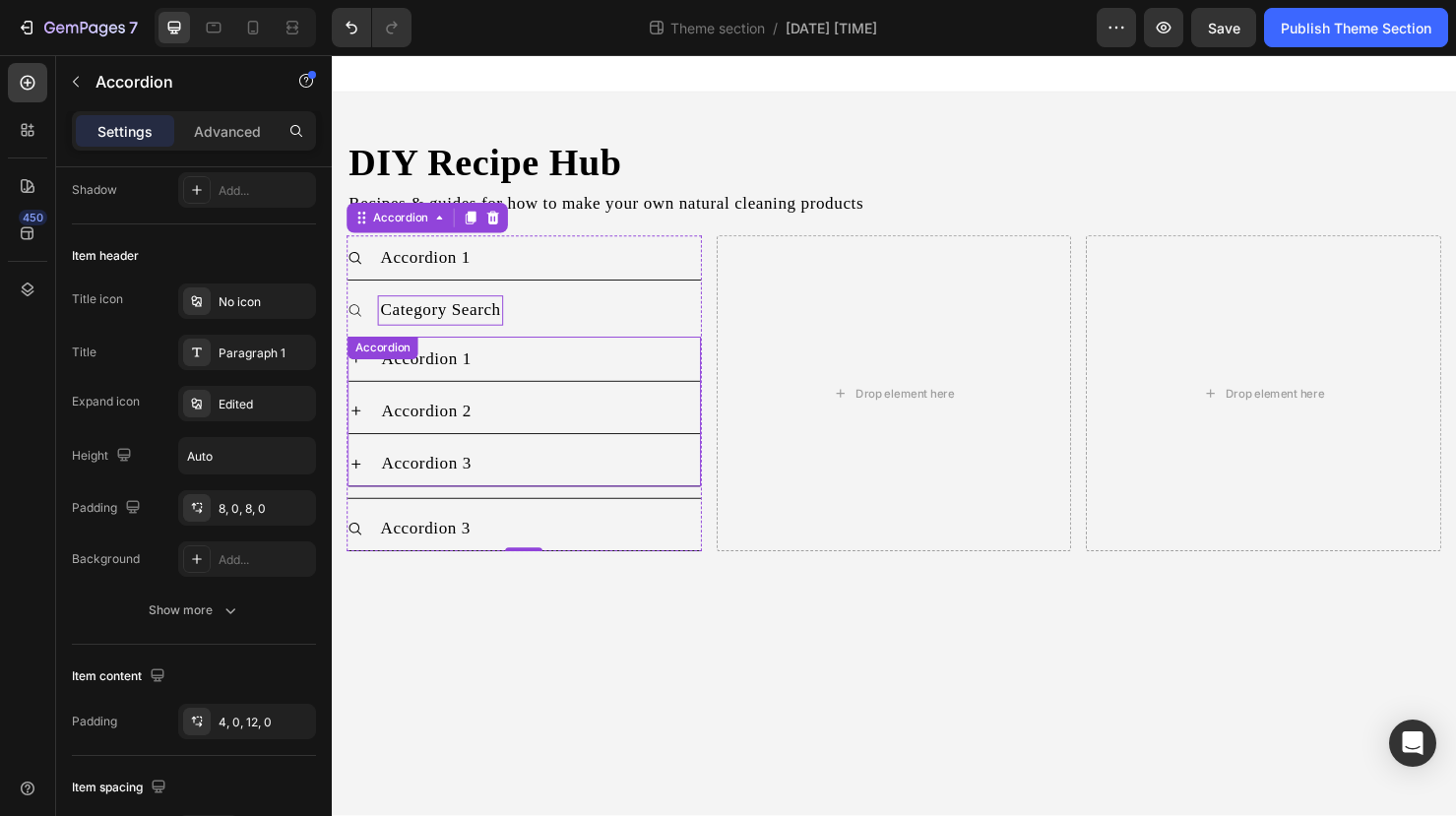 click on "Accordion" at bounding box center (385, 363) 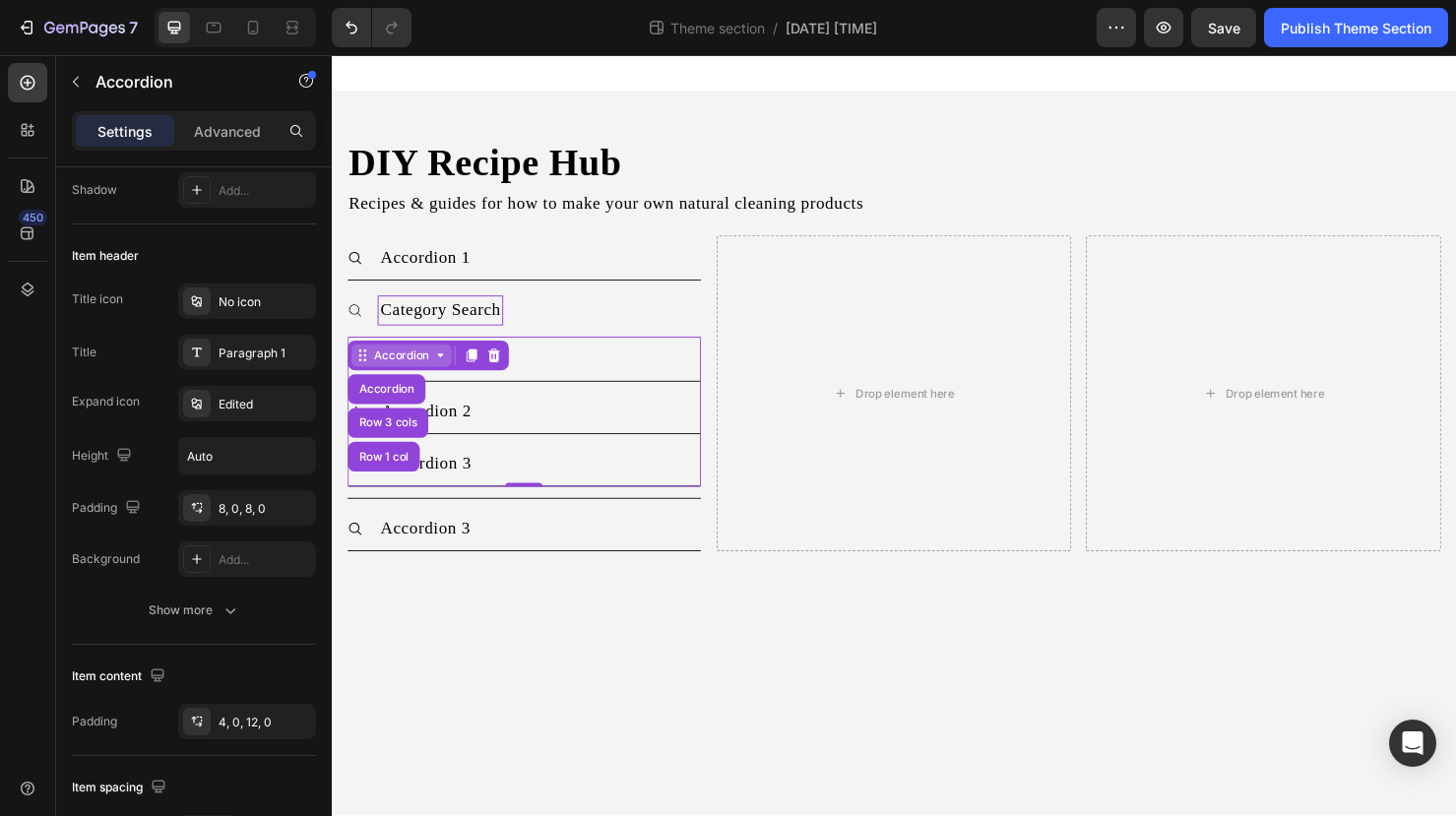 click on "Accordion" at bounding box center (405, 371) 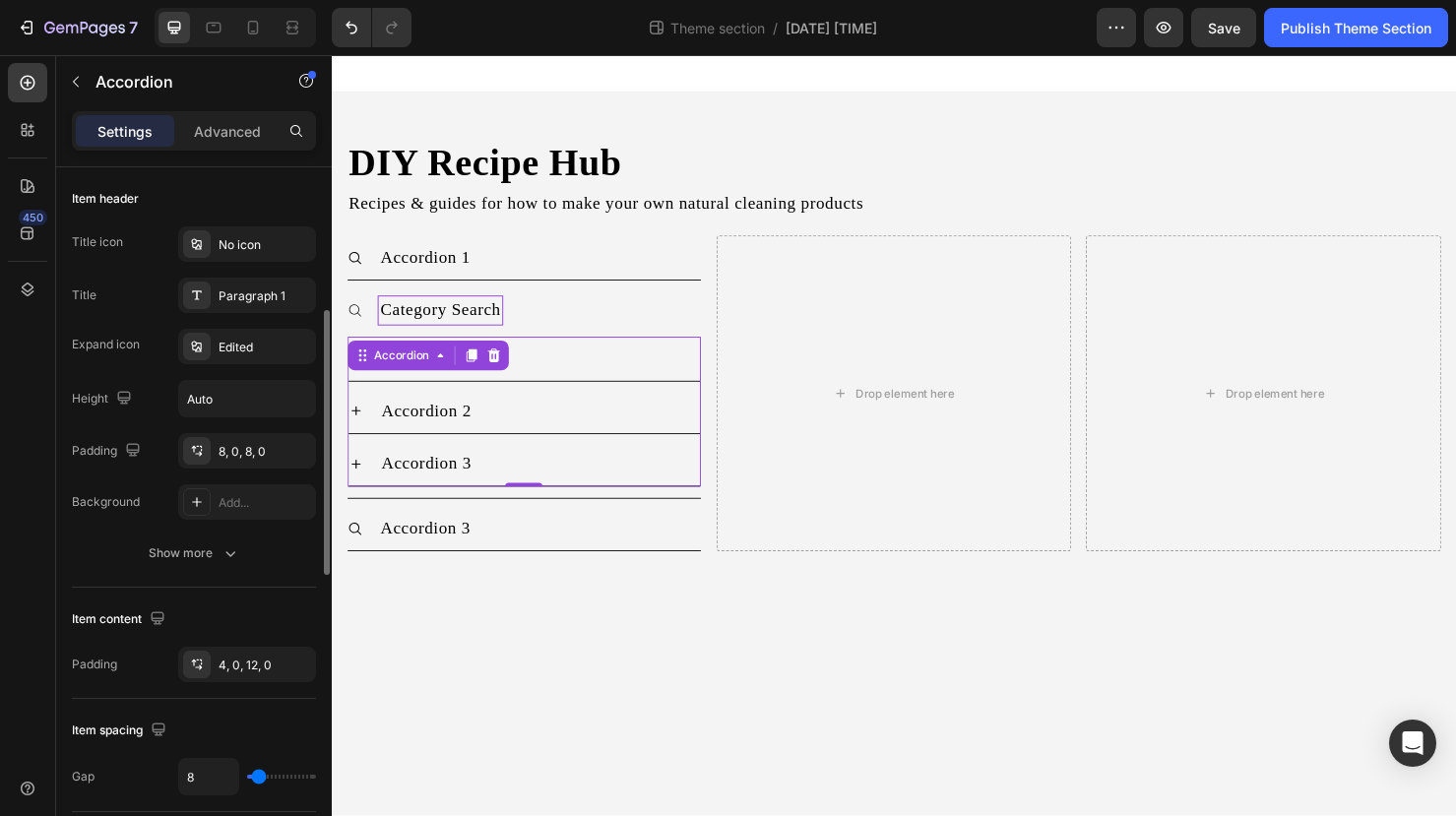 scroll, scrollTop: 373, scrollLeft: 0, axis: vertical 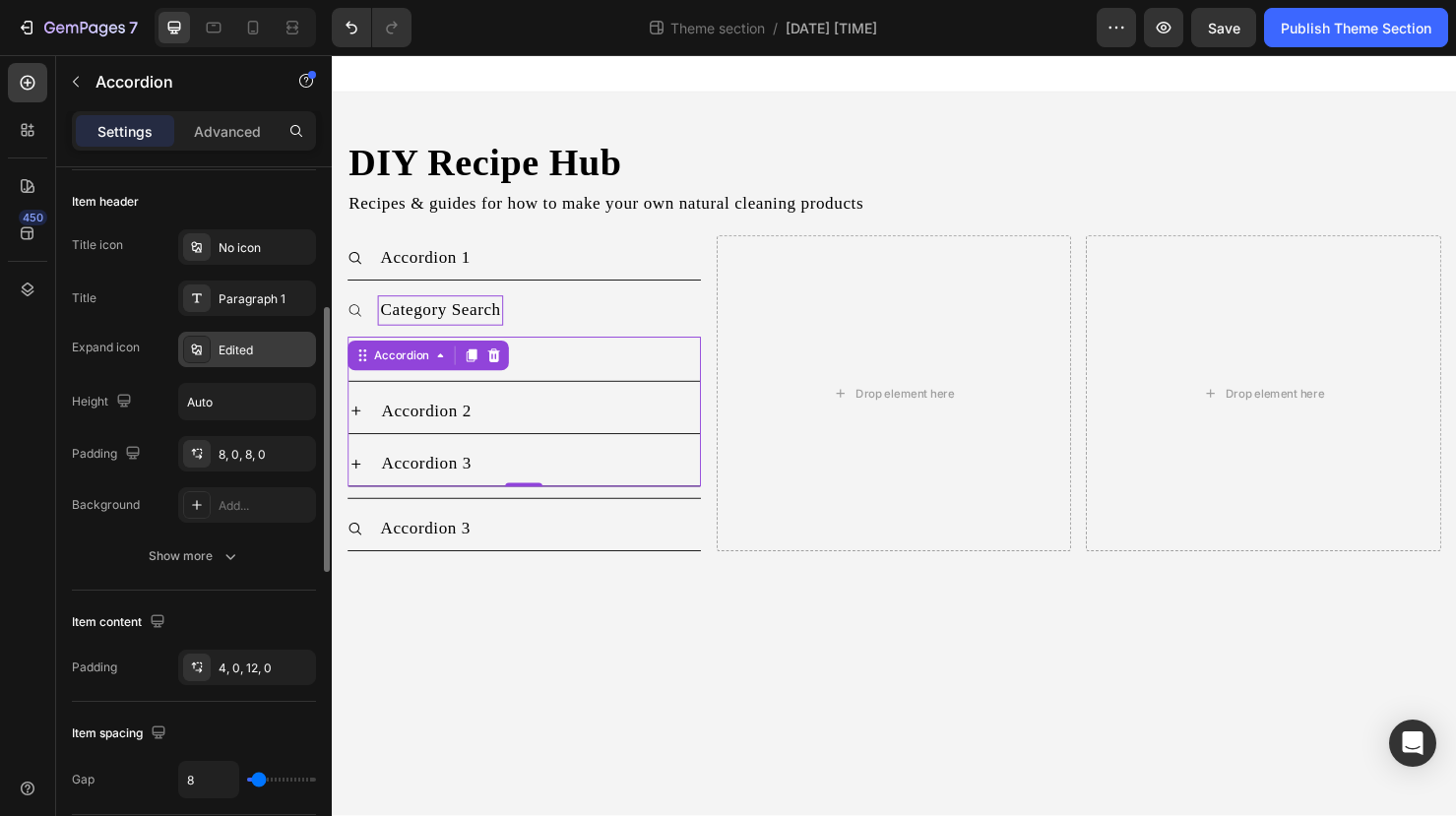 click on "Edited" at bounding box center [265, 350] 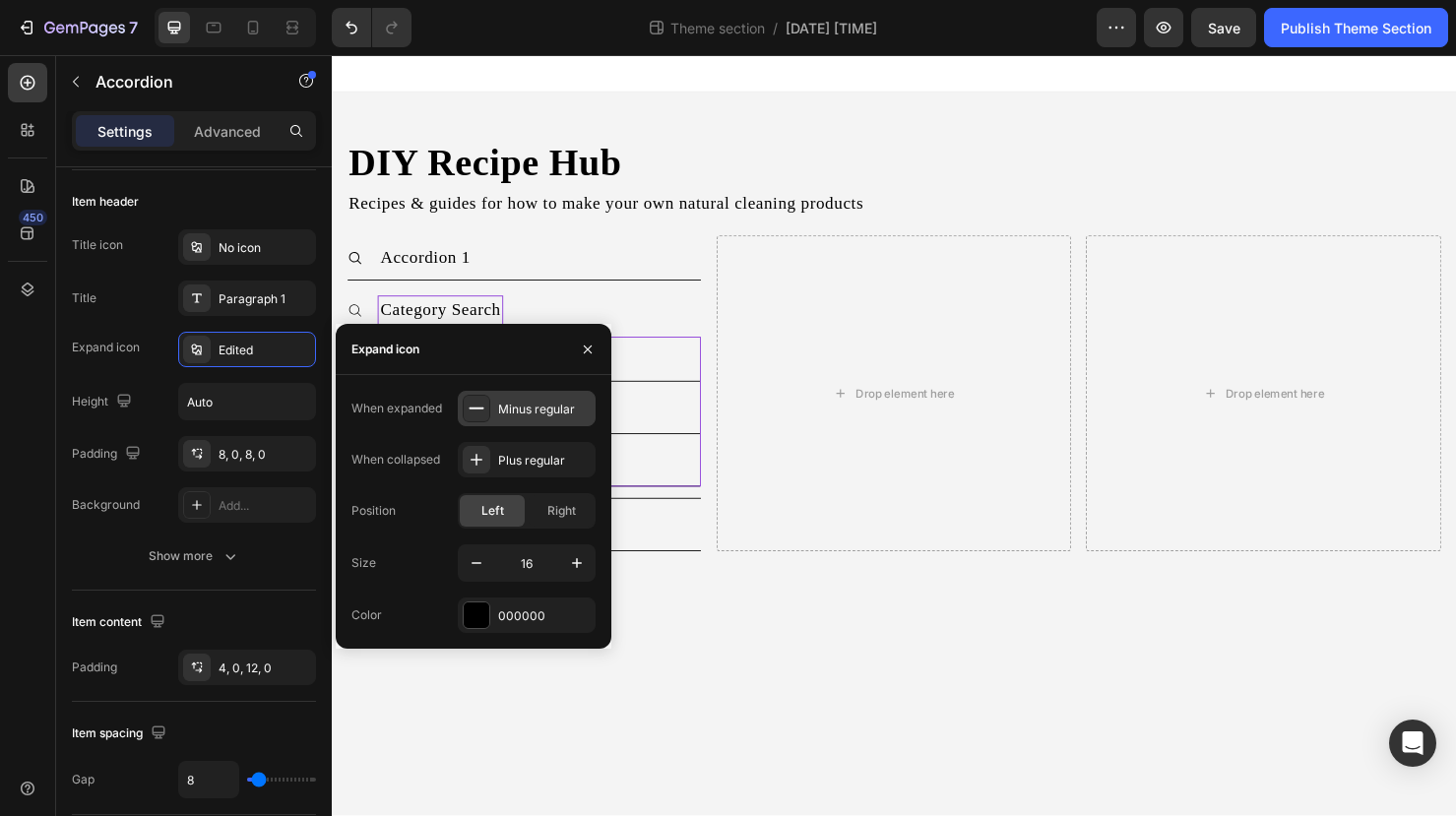 click 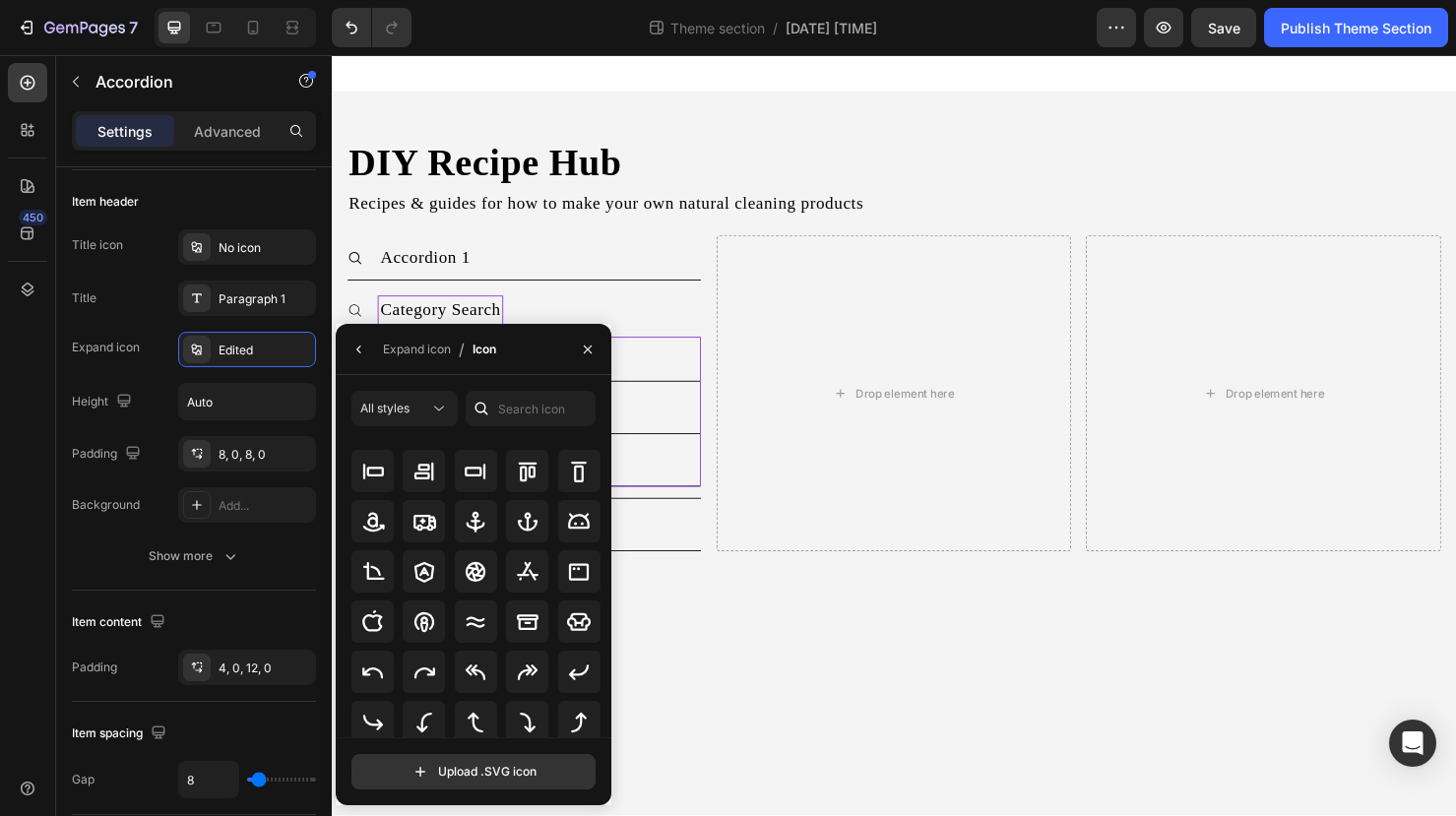 scroll, scrollTop: 299, scrollLeft: 0, axis: vertical 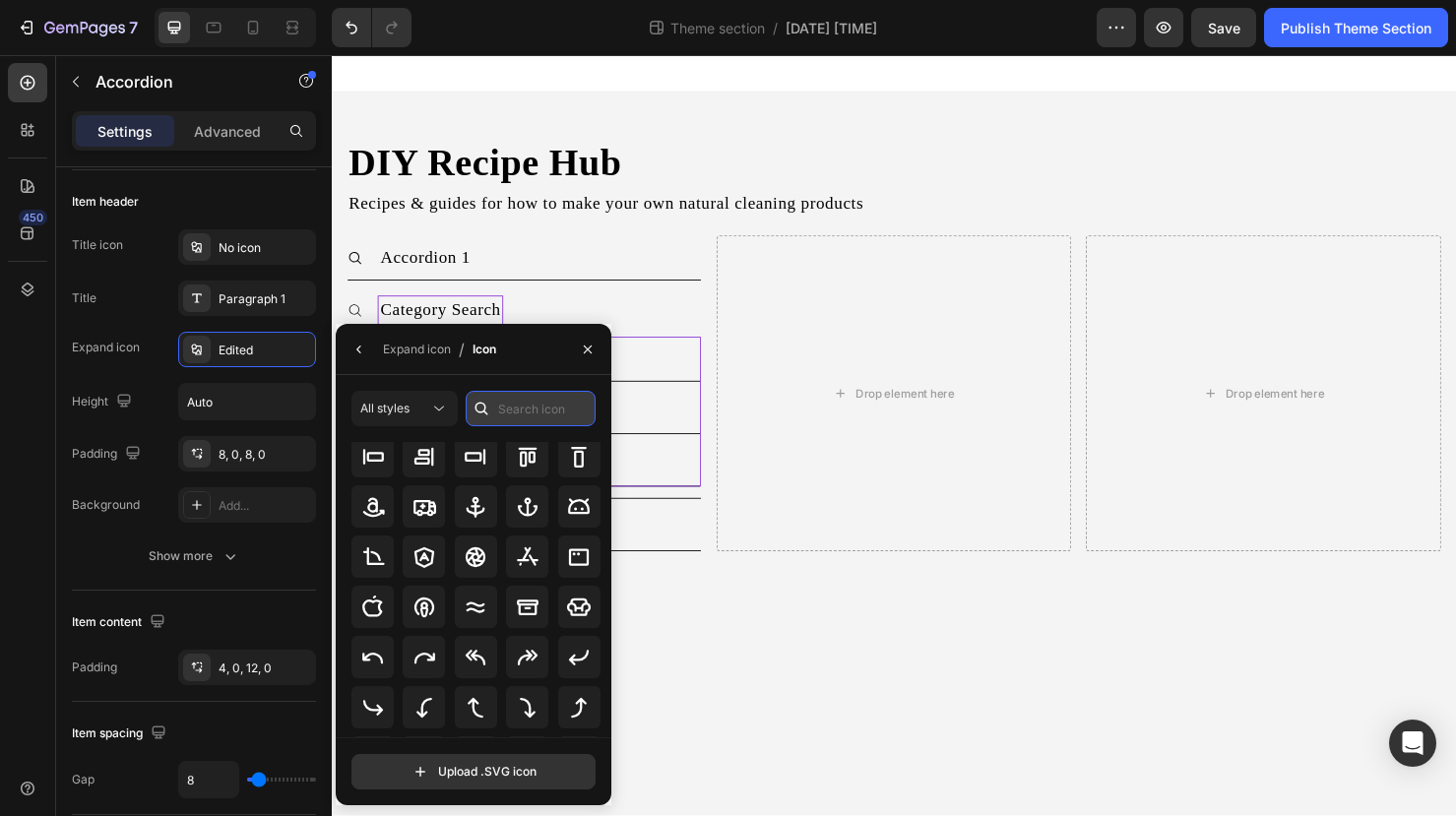 click at bounding box center (531, 408) 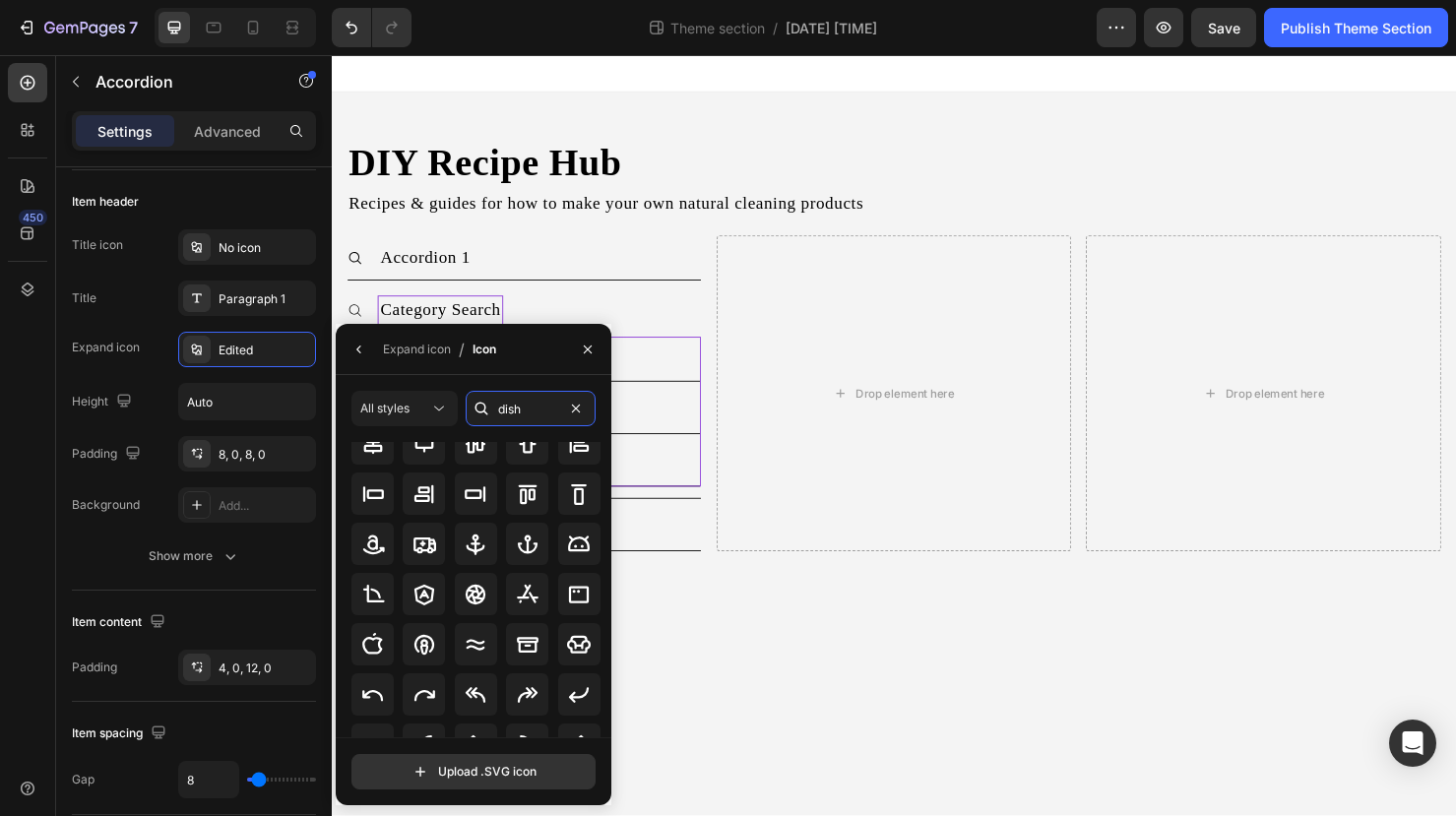 scroll, scrollTop: 0, scrollLeft: 0, axis: both 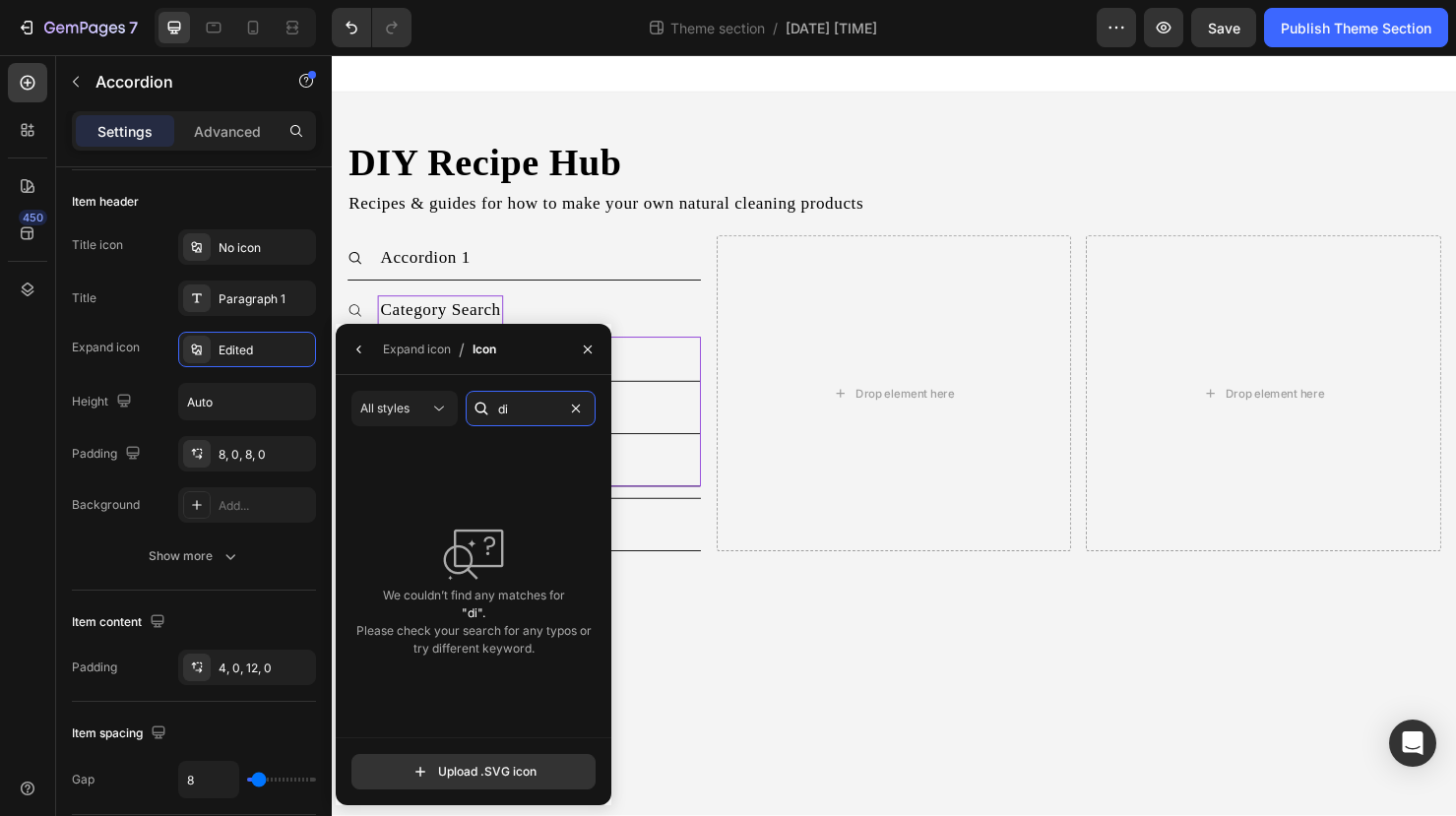 type on "d" 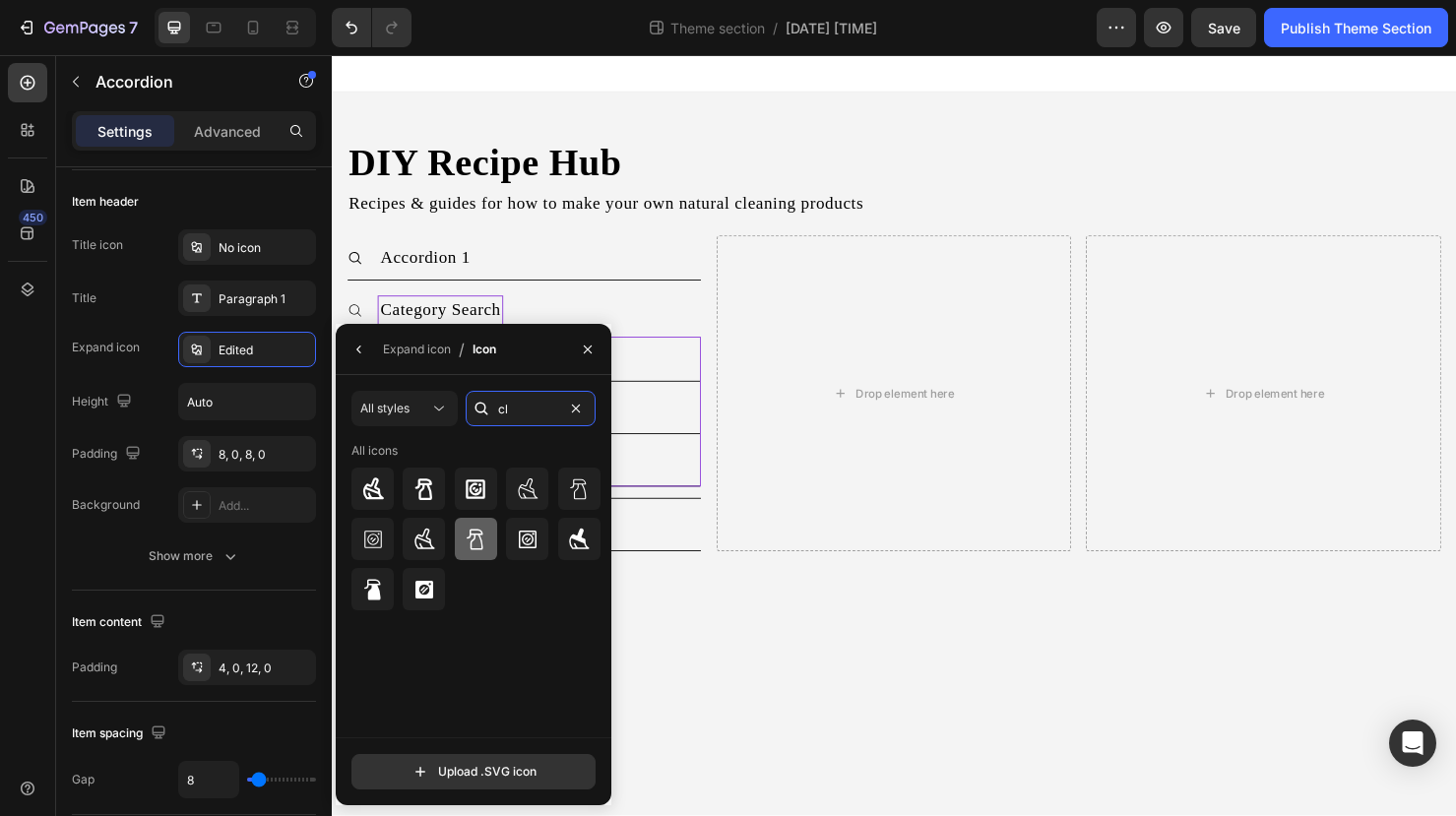 type on "c" 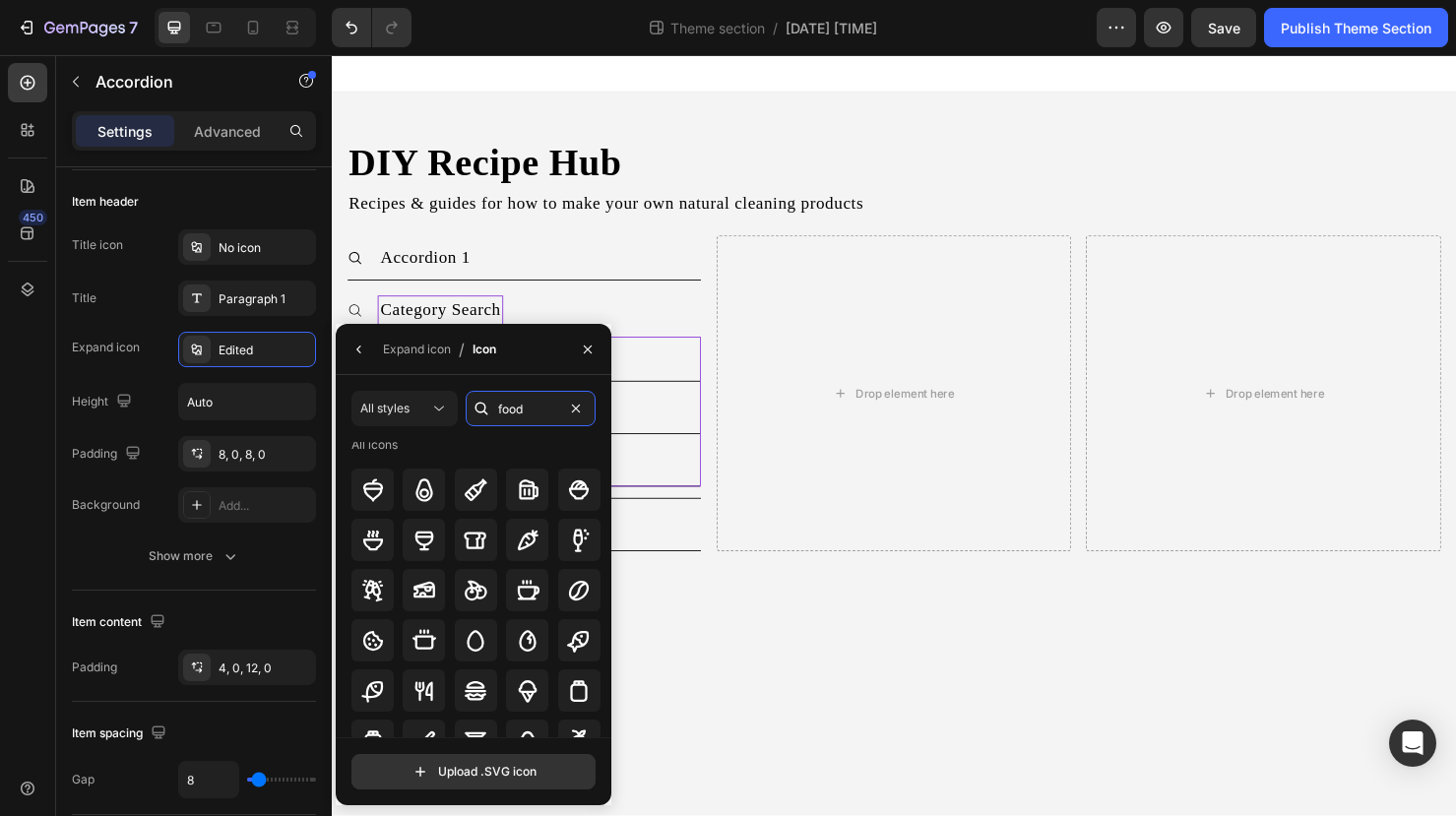scroll, scrollTop: 0, scrollLeft: 0, axis: both 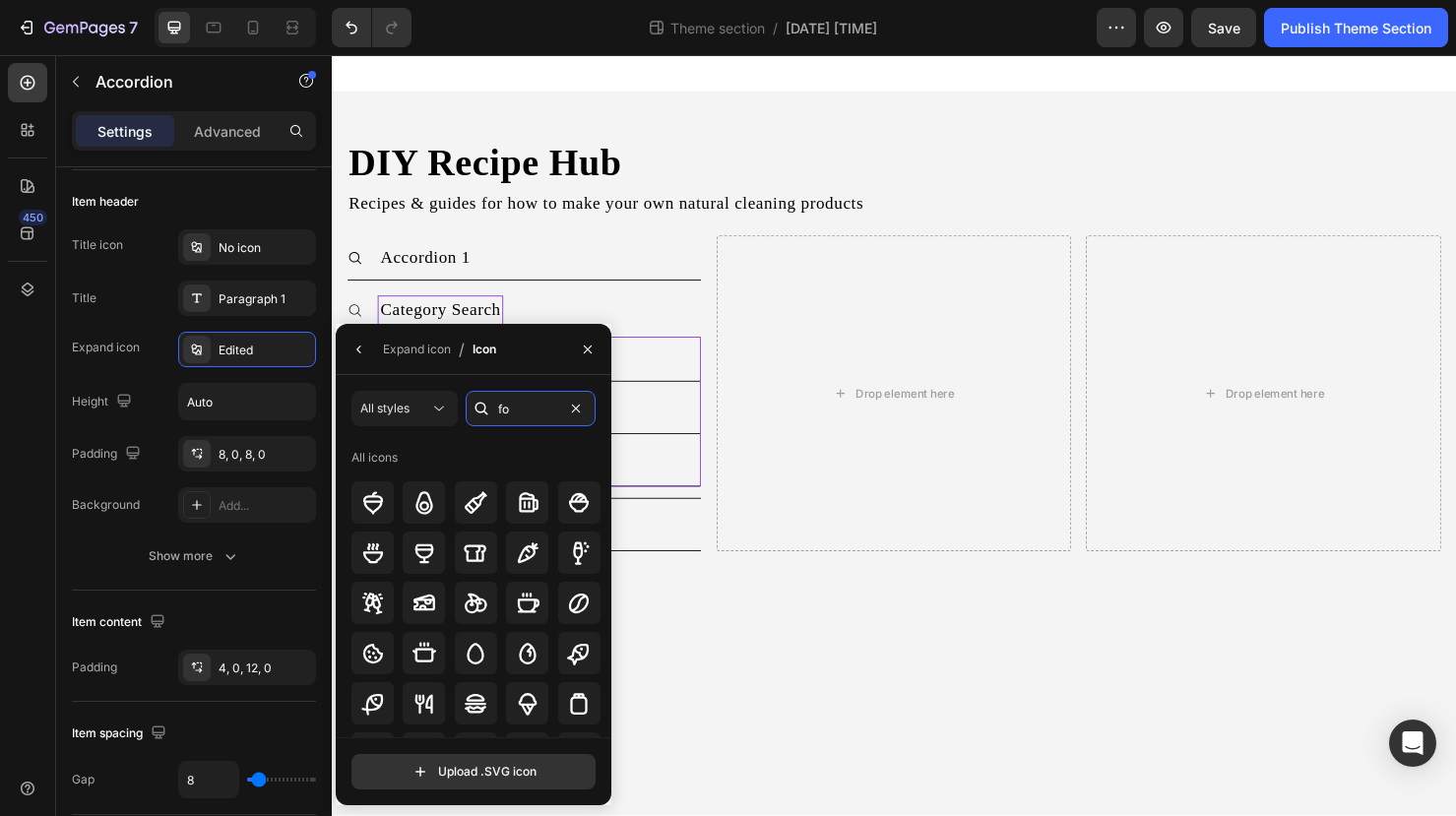 type on "f" 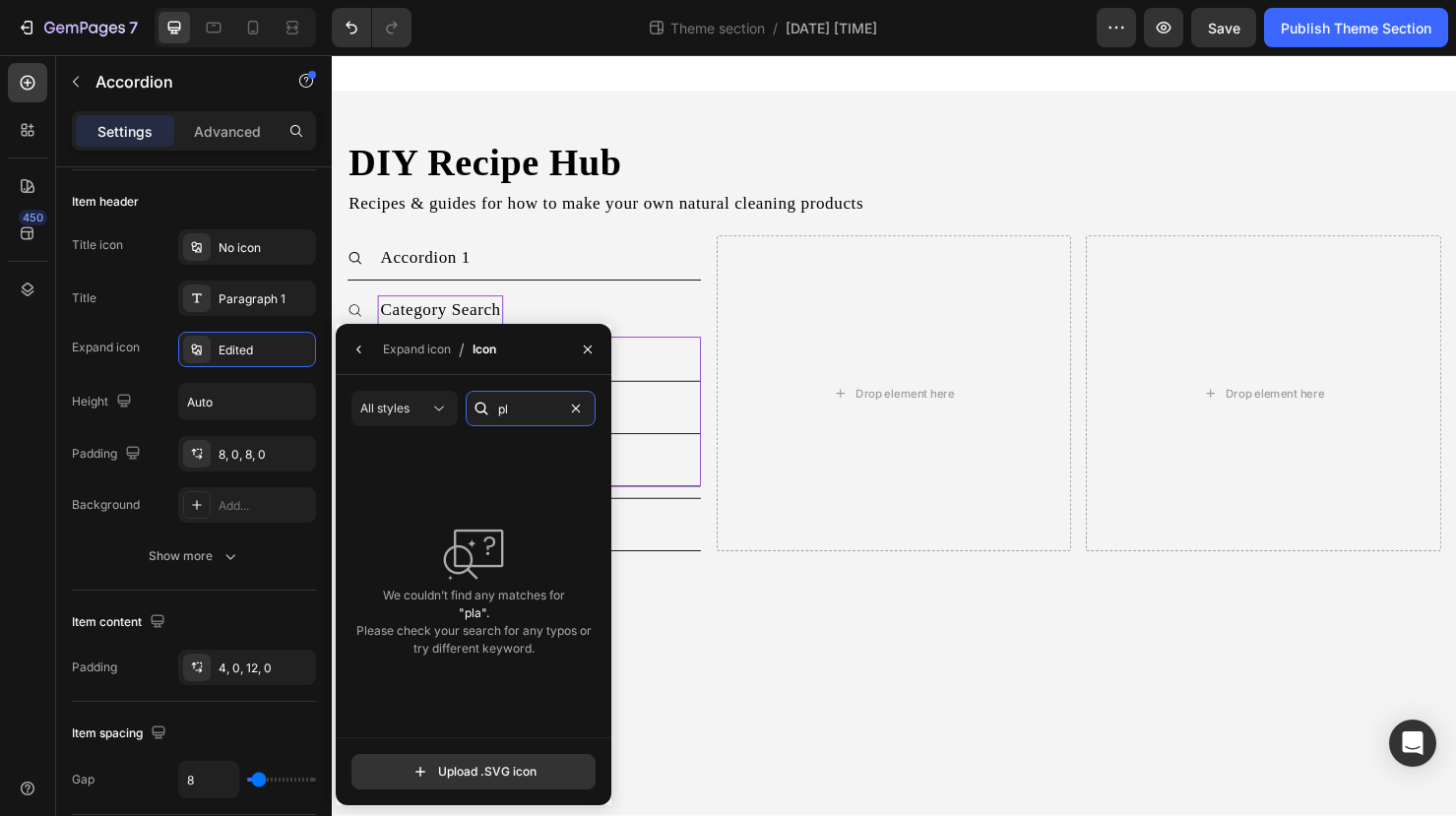 type on "p" 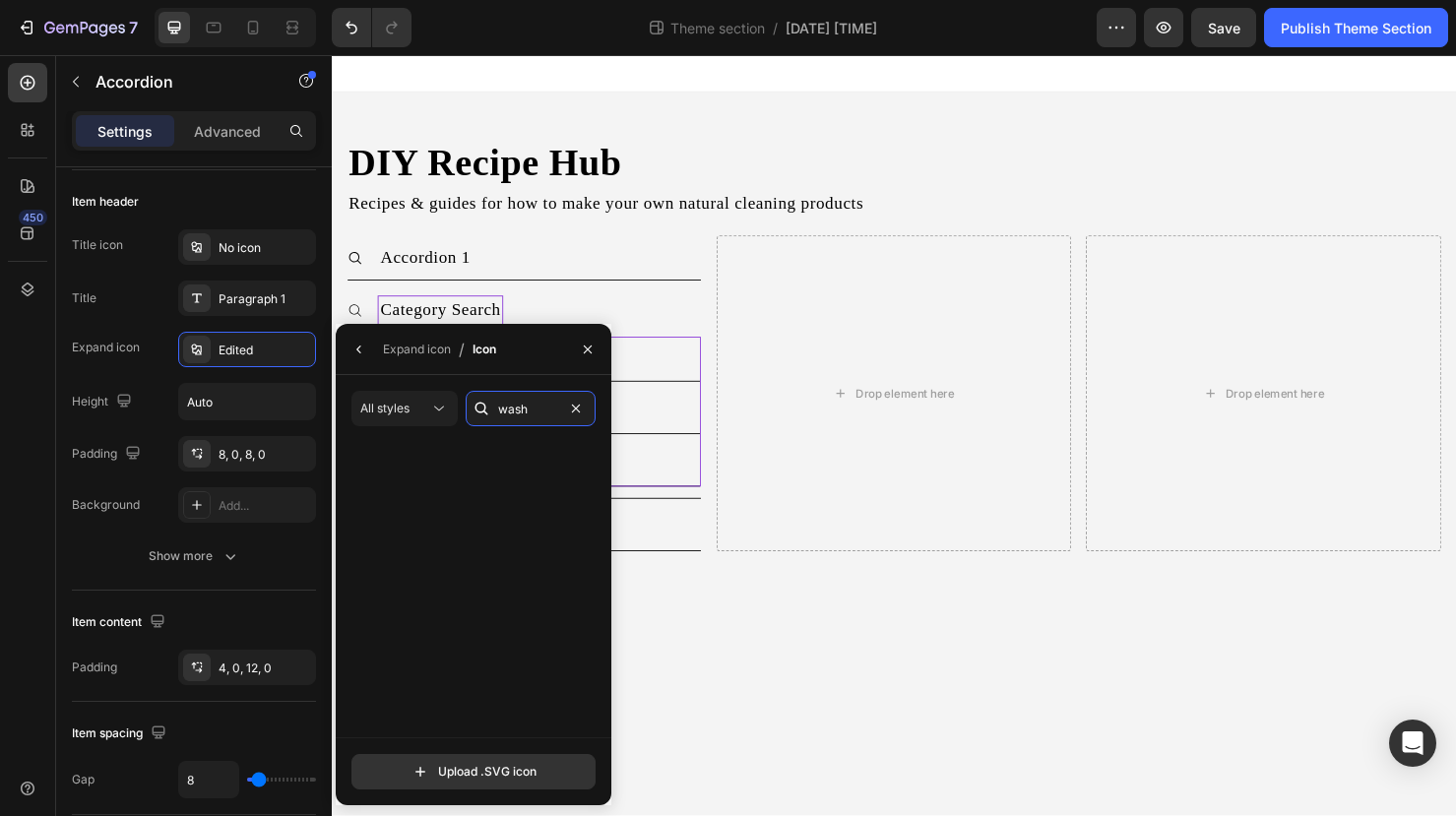 scroll, scrollTop: 0, scrollLeft: 0, axis: both 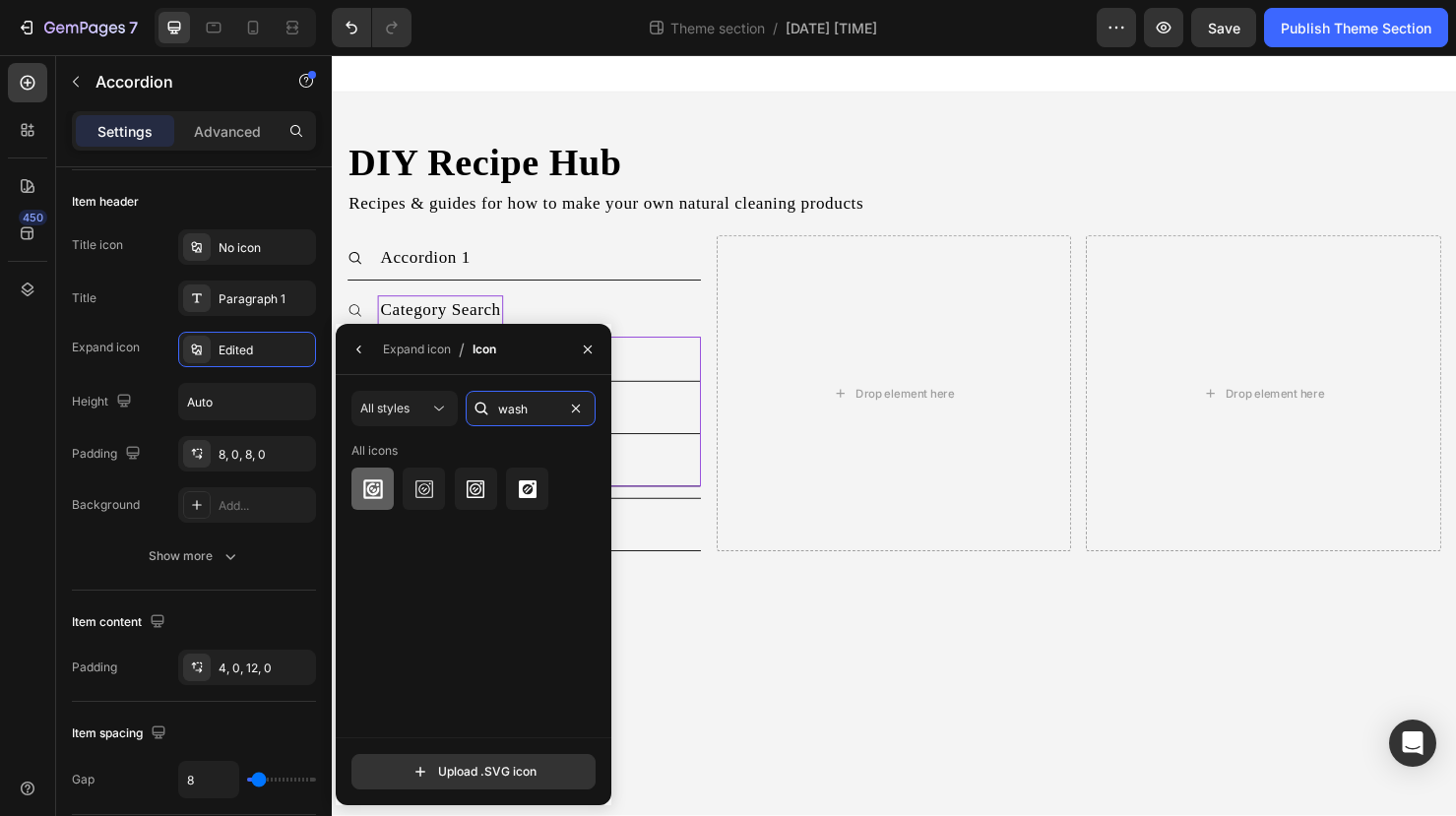 type on "wash" 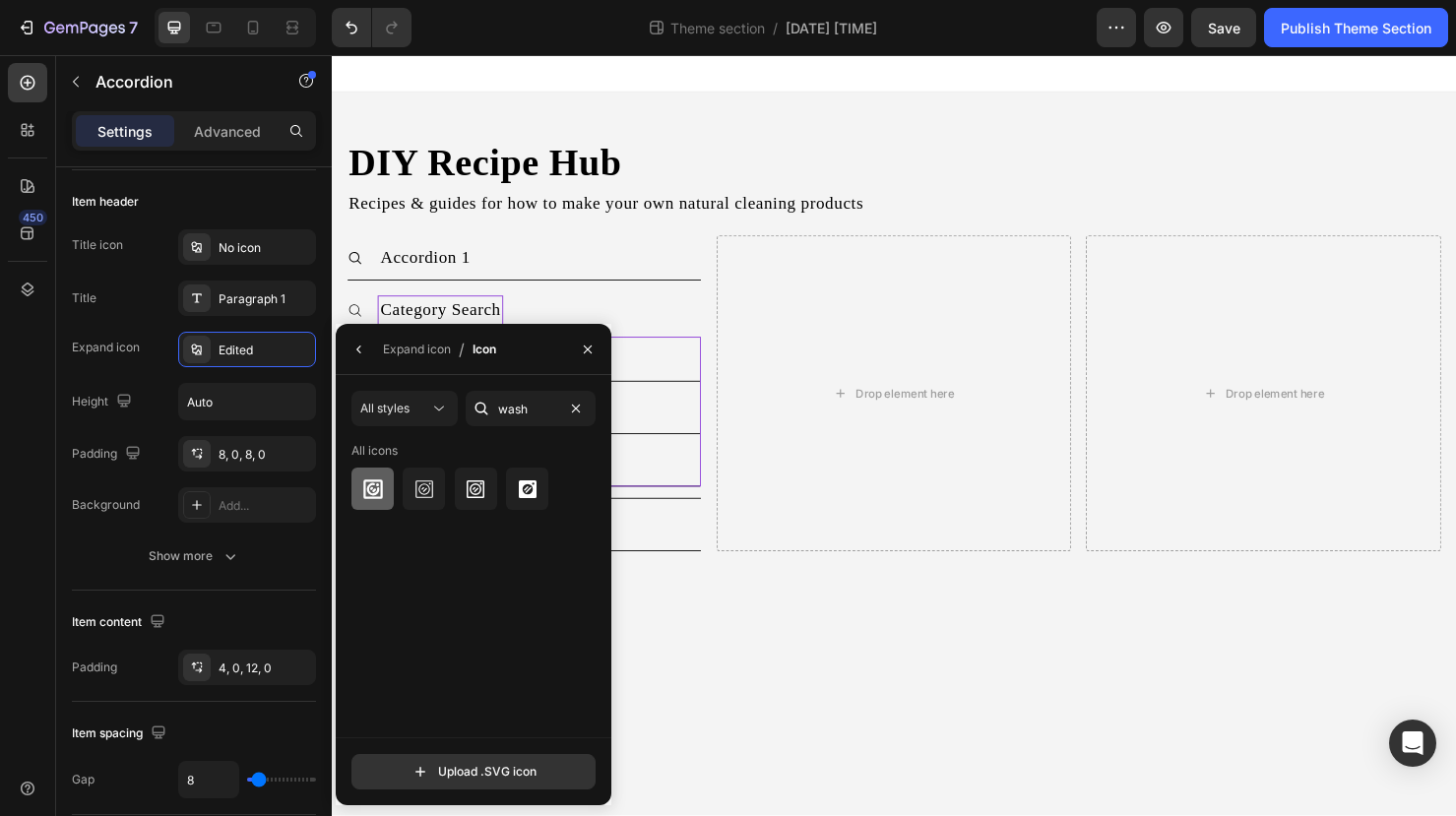 click 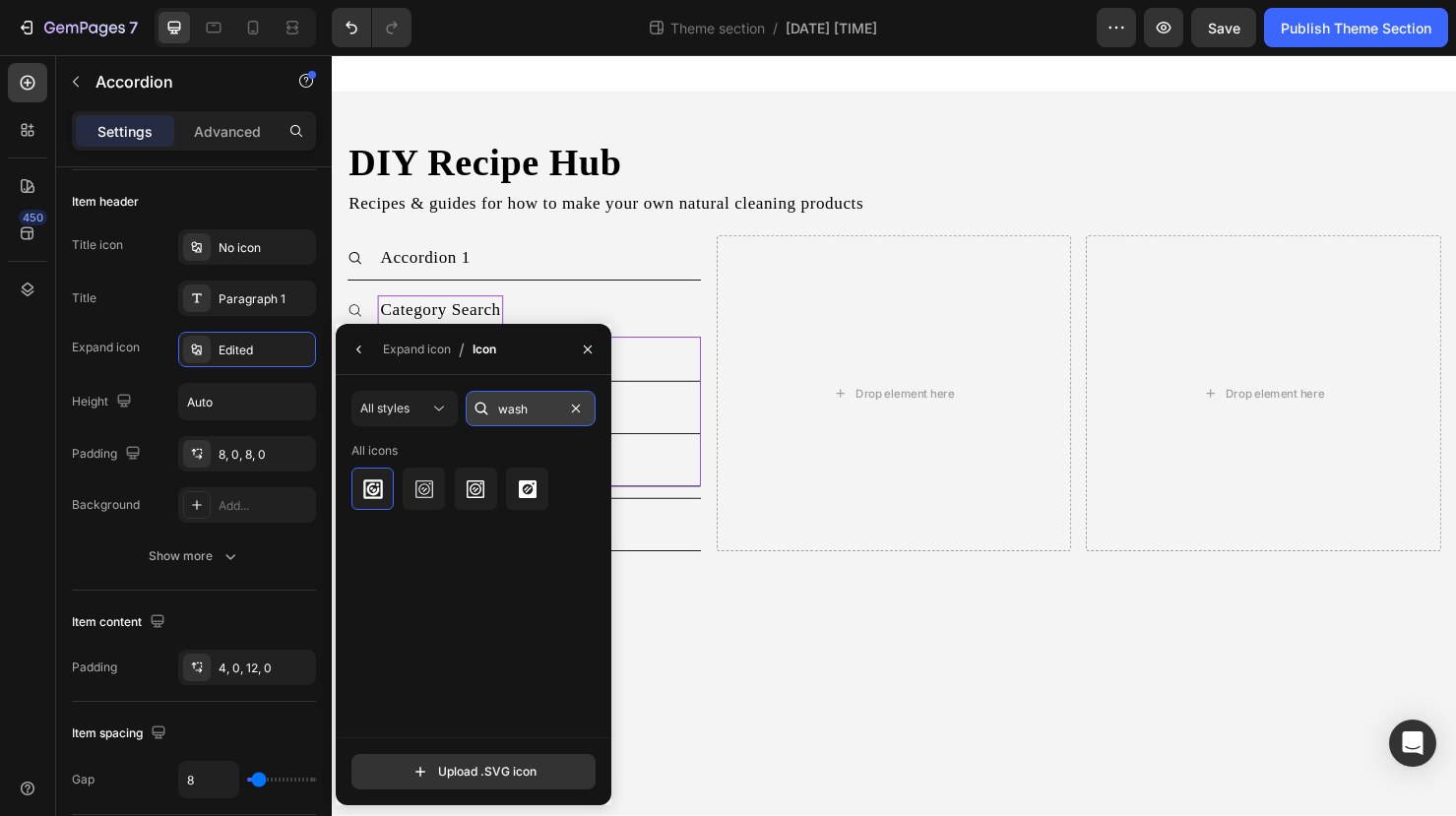 click on "wash" at bounding box center [531, 408] 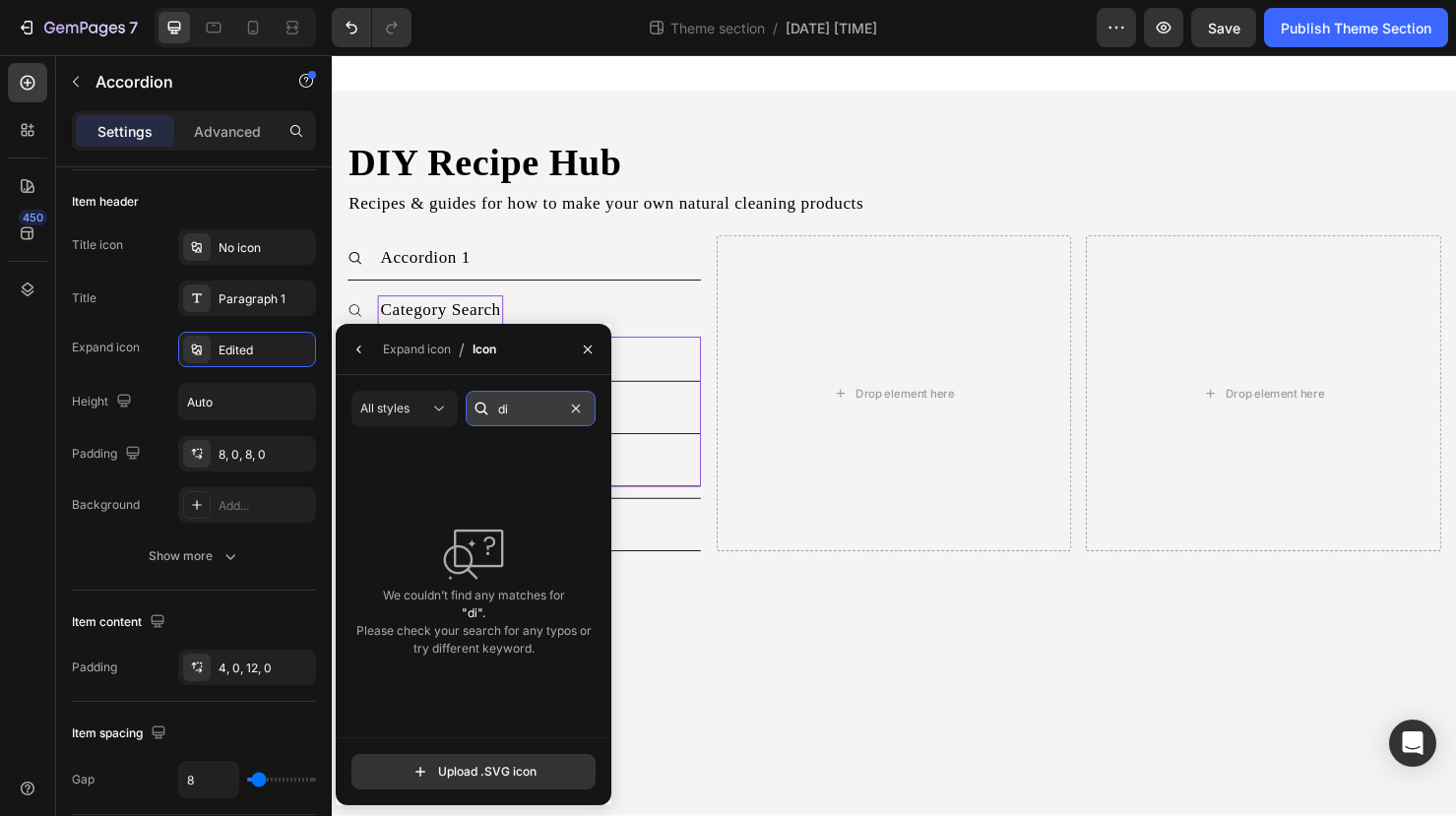 type on "d" 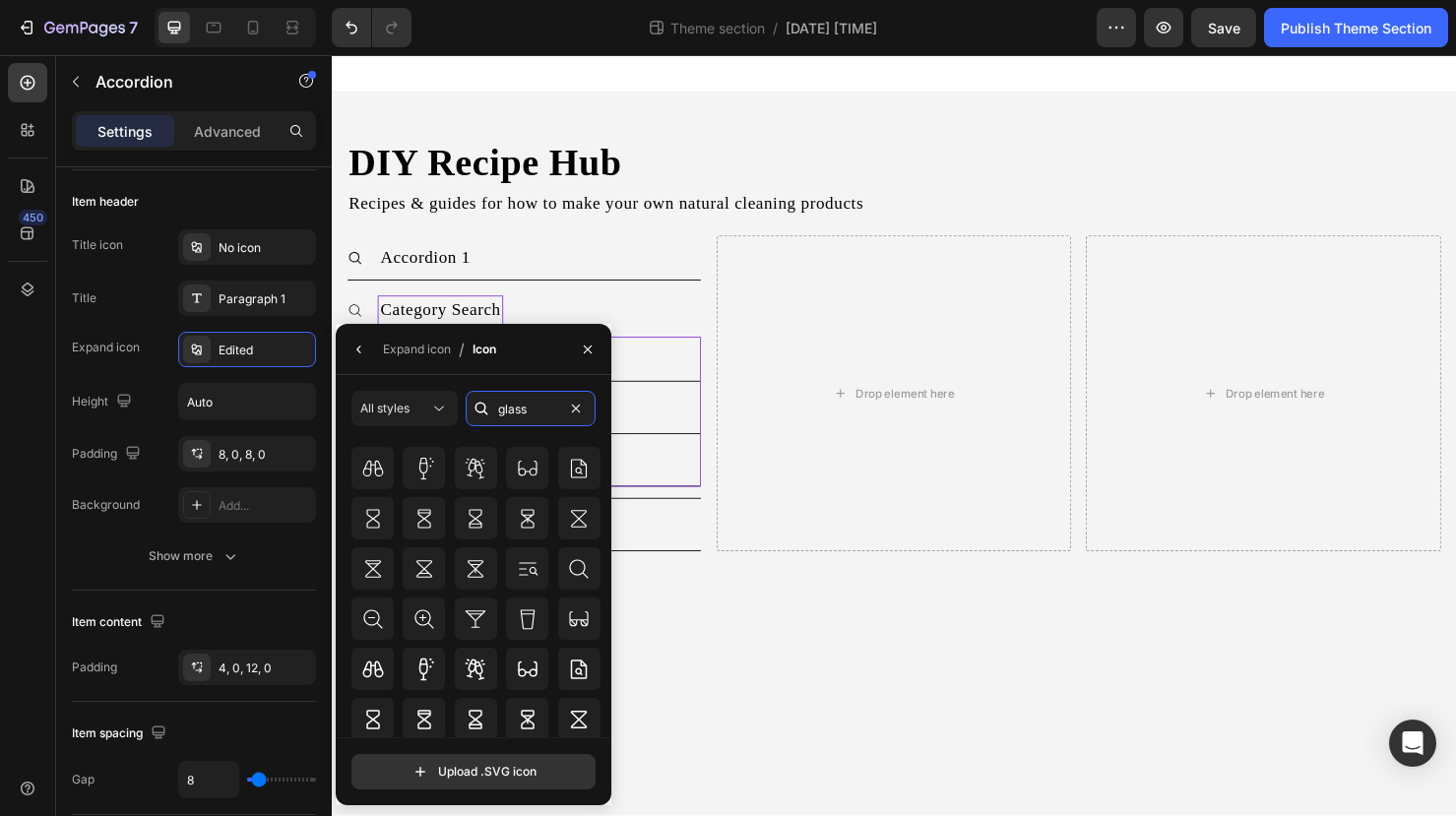 scroll, scrollTop: 217, scrollLeft: 0, axis: vertical 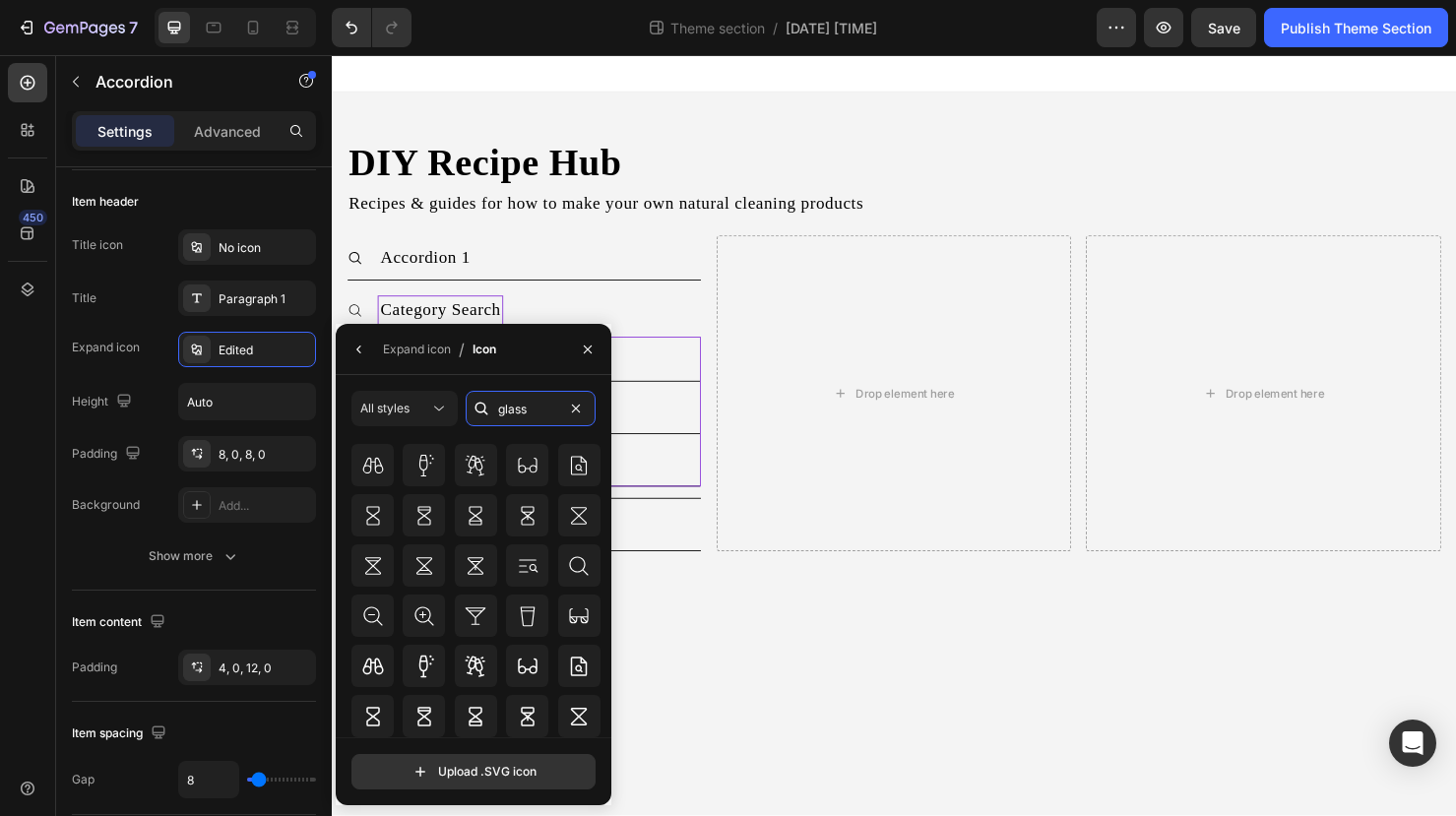 drag, startPoint x: 536, startPoint y: 412, endPoint x: 470, endPoint y: 412, distance: 66 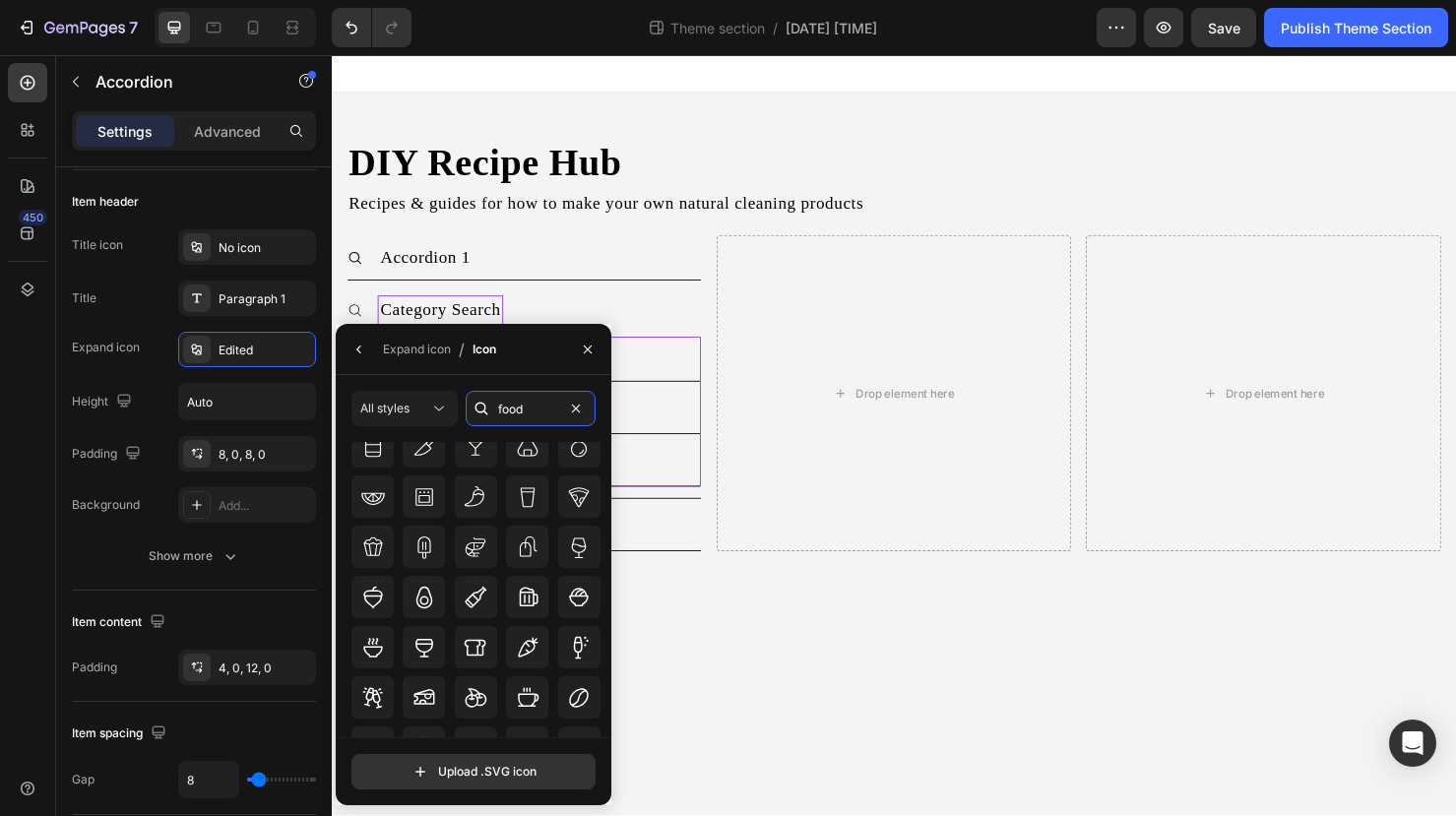 scroll, scrollTop: 640, scrollLeft: 0, axis: vertical 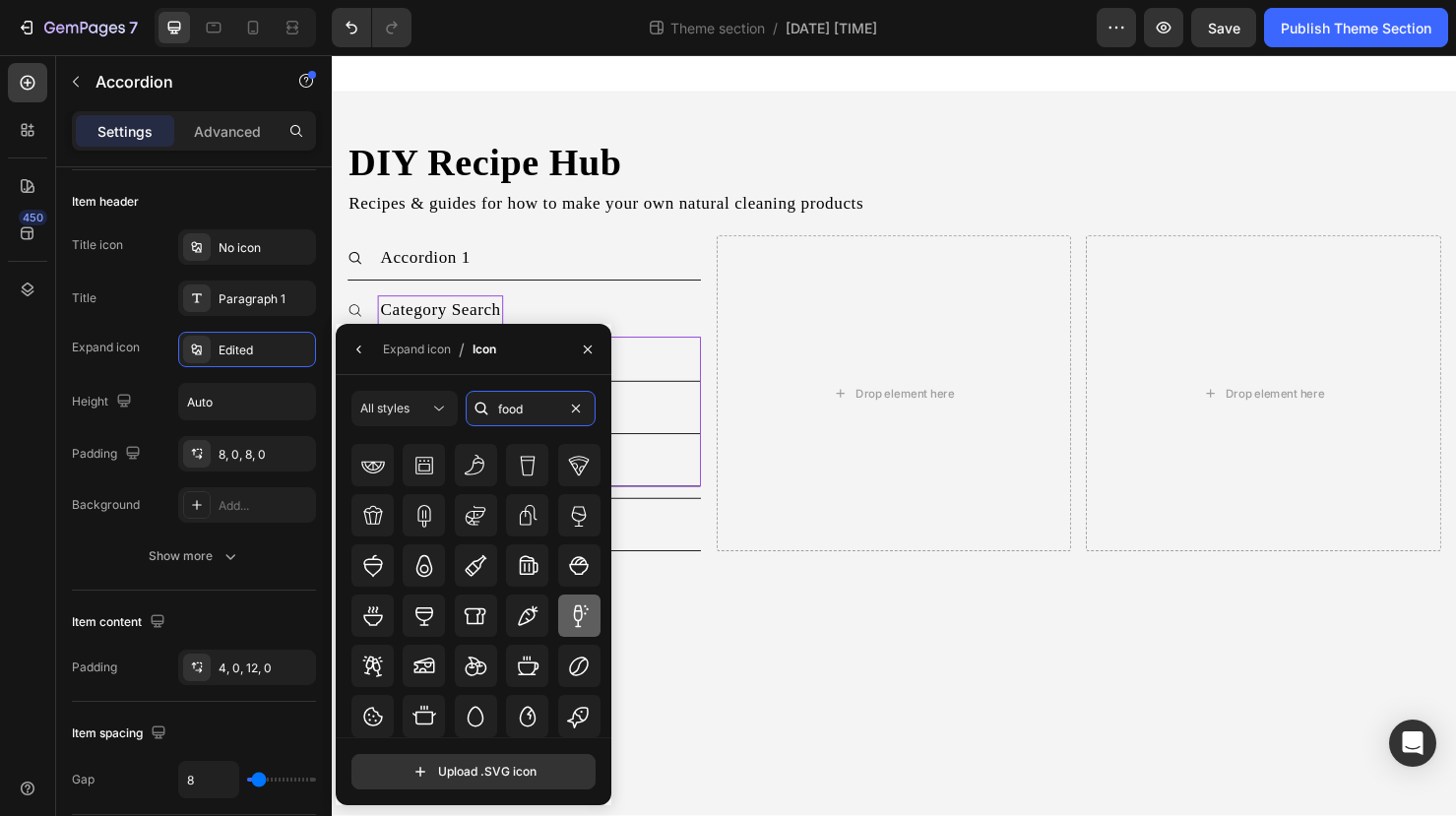 type on "food" 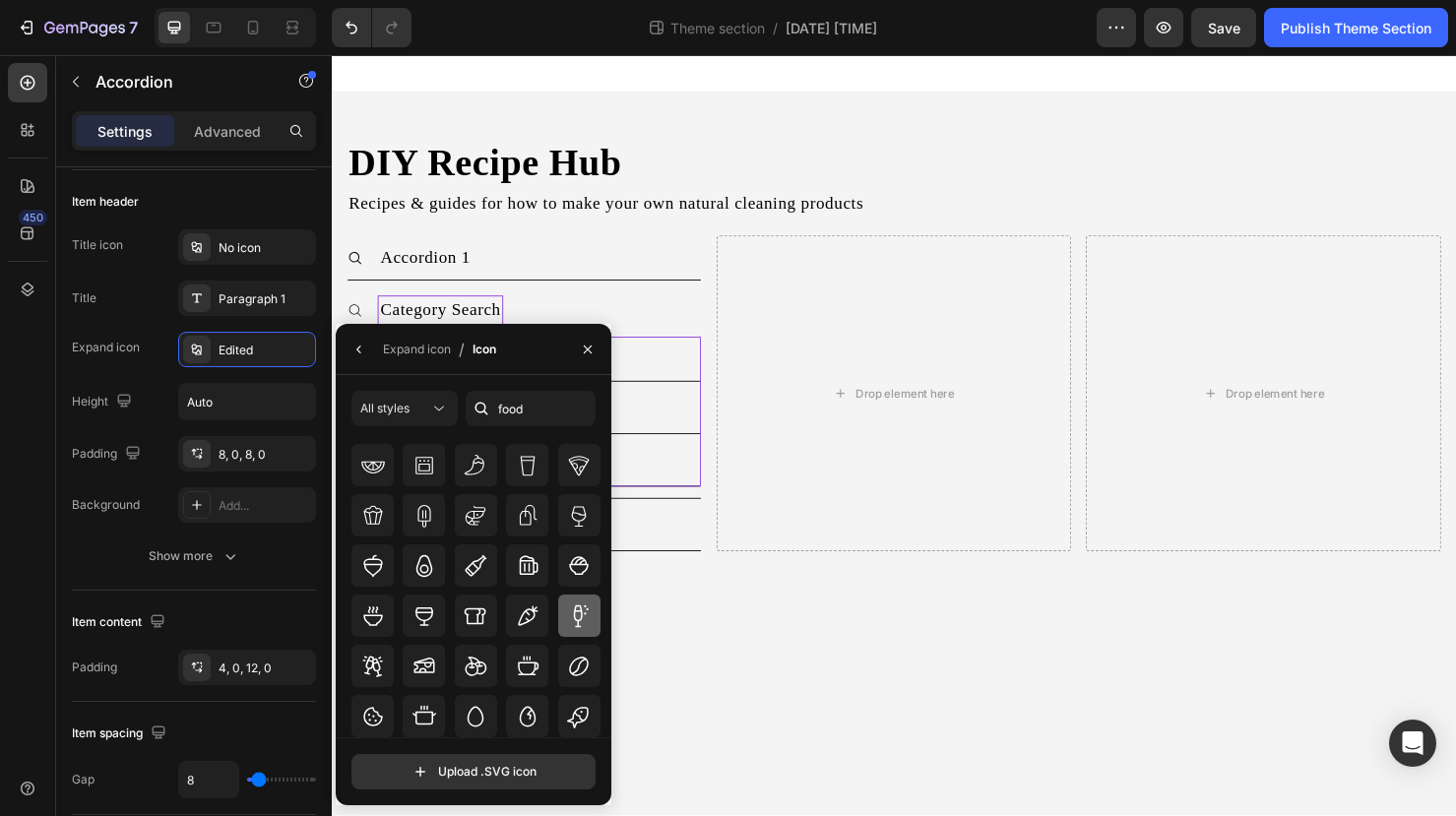 click 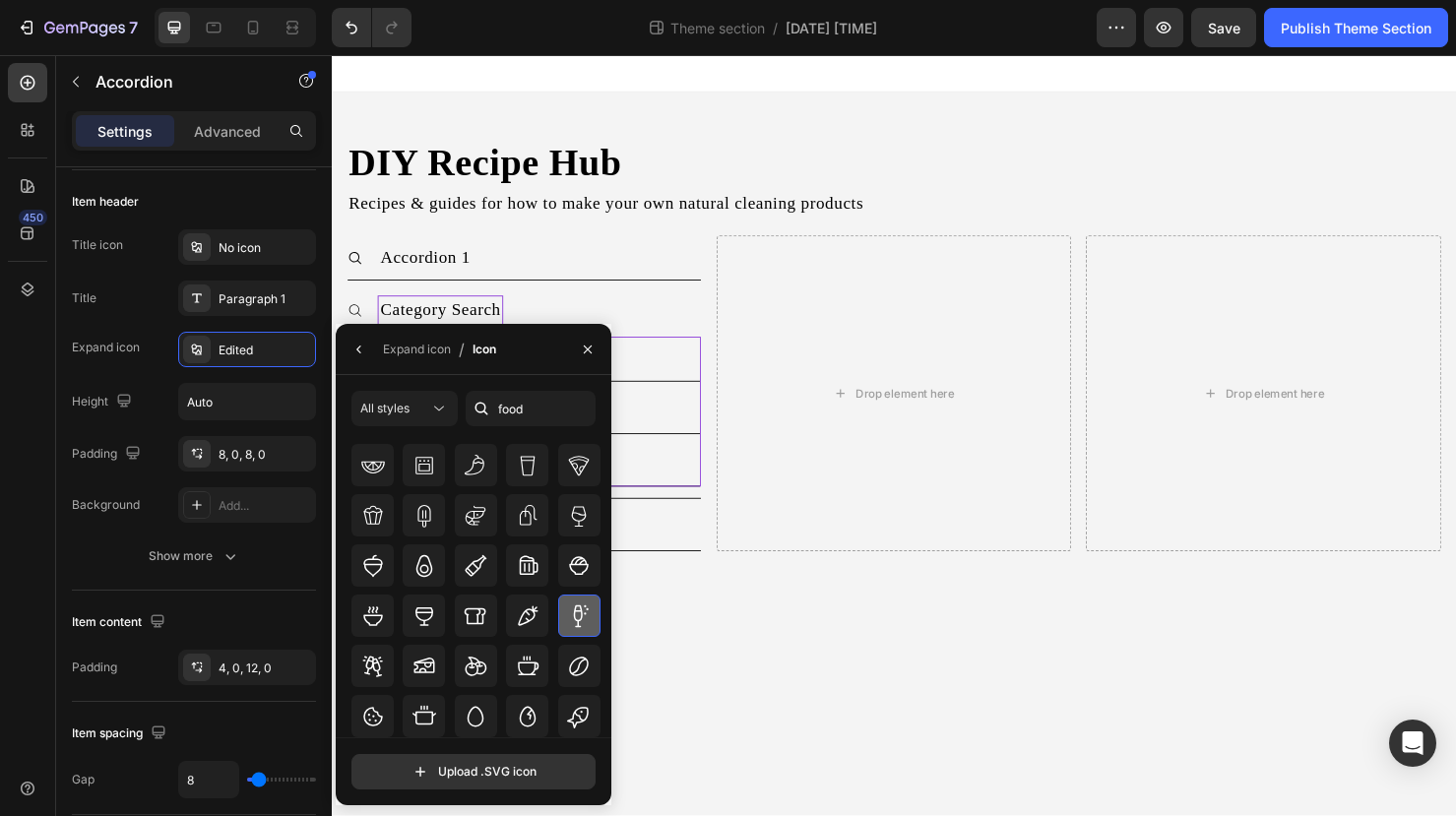 click 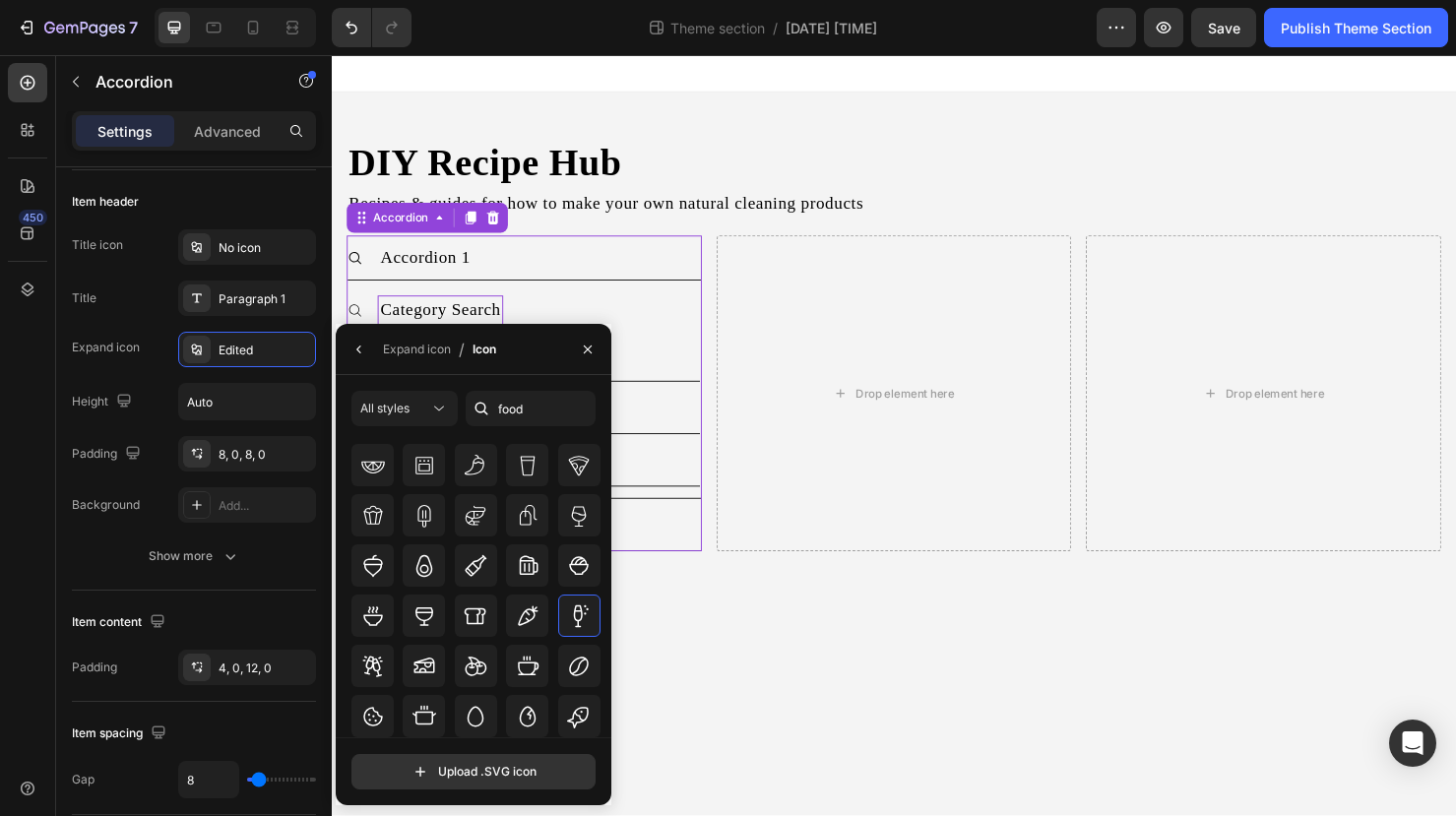 click on "Accordion 3" at bounding box center [549, 552] 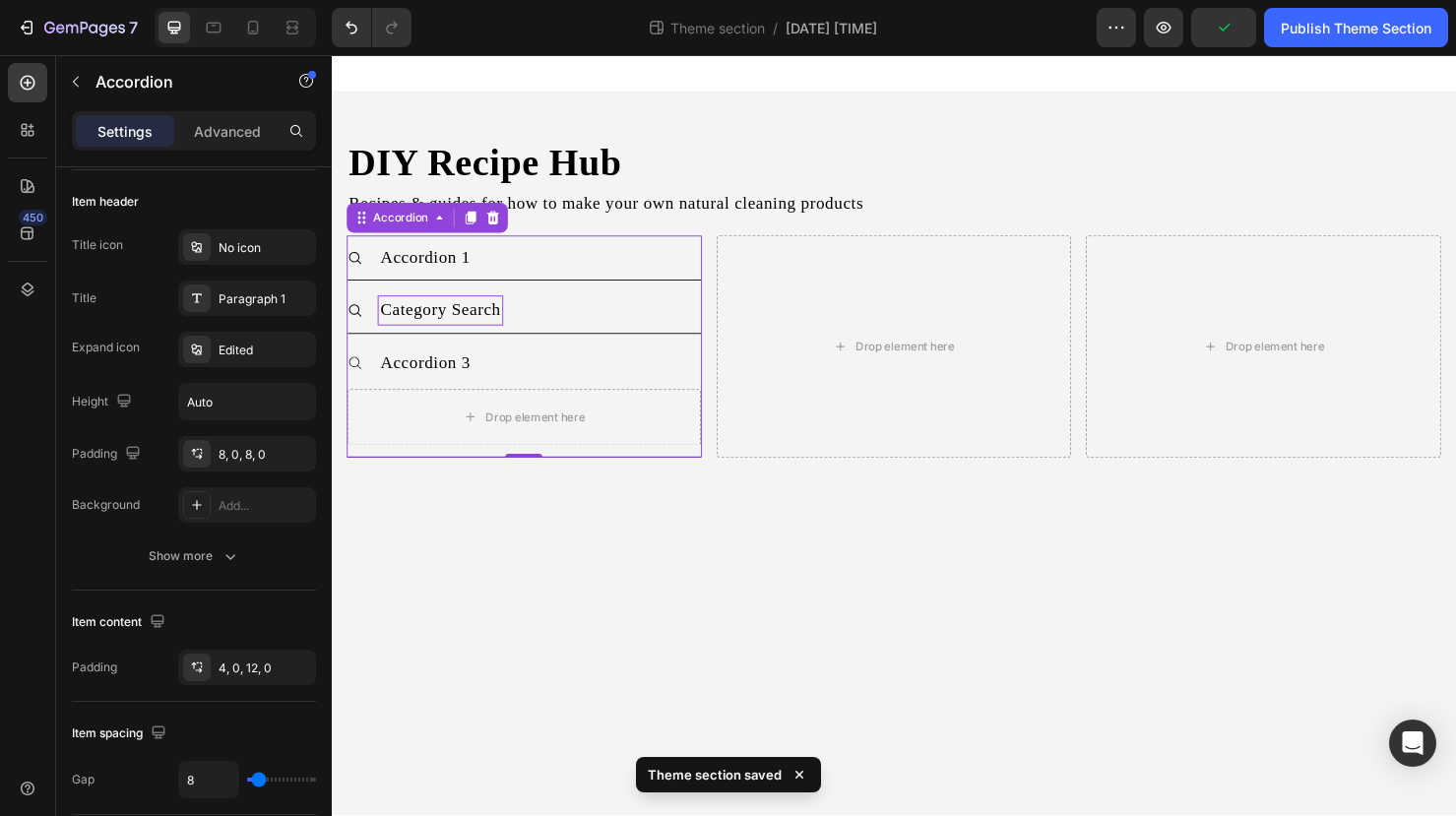 click on "Category Search" at bounding box center [549, 323] 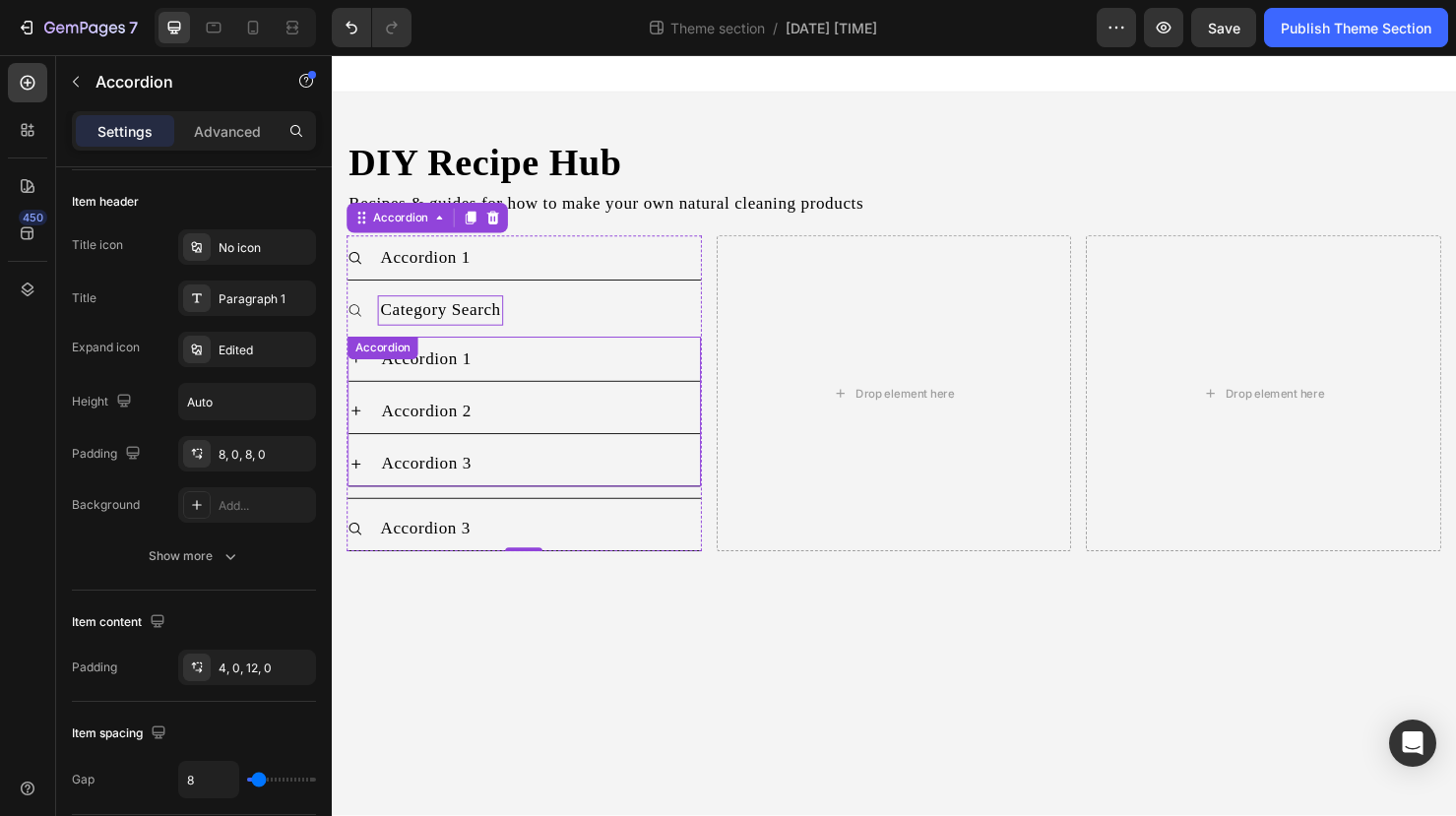 click on "Accordion" at bounding box center [385, 363] 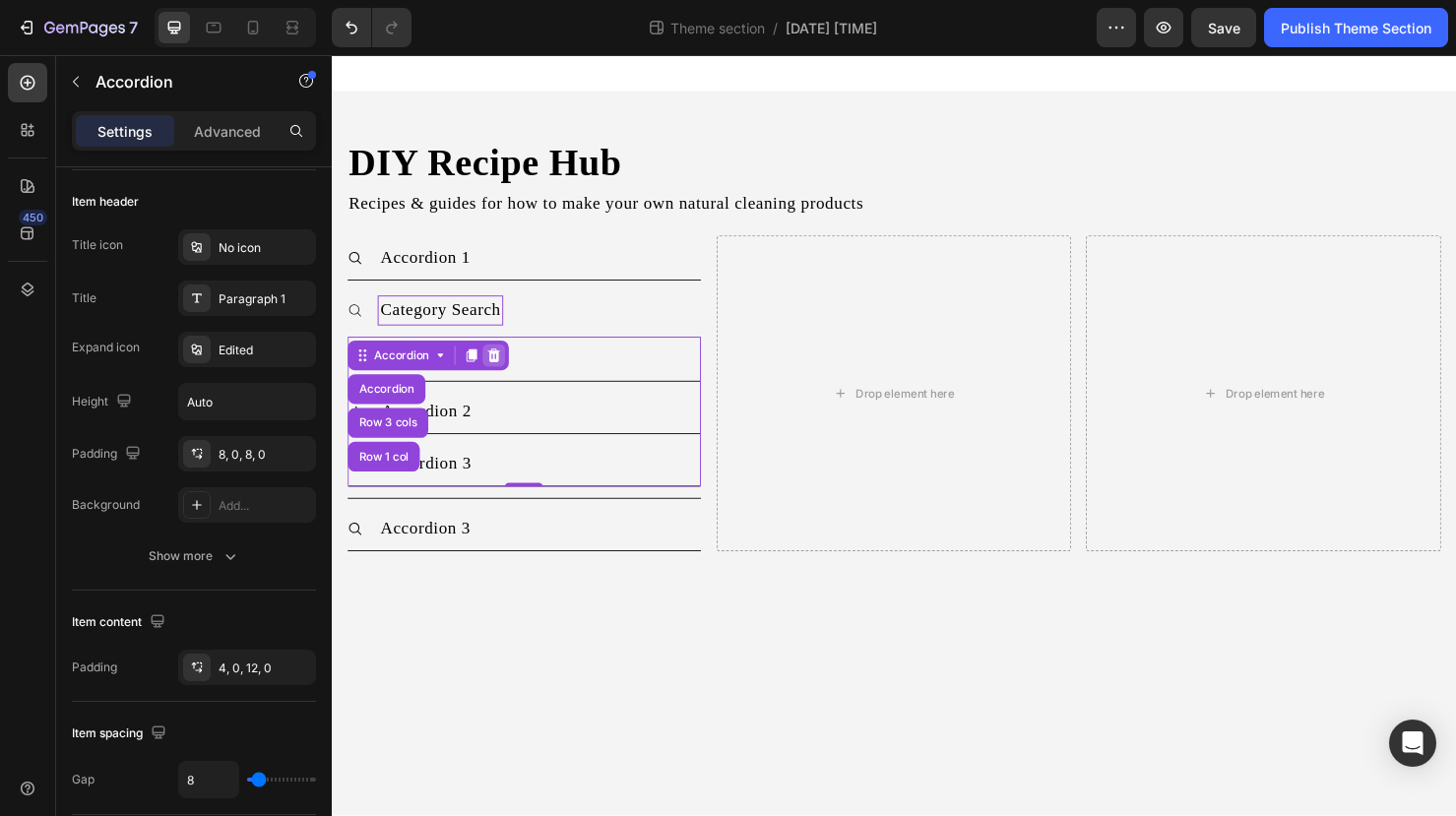 click 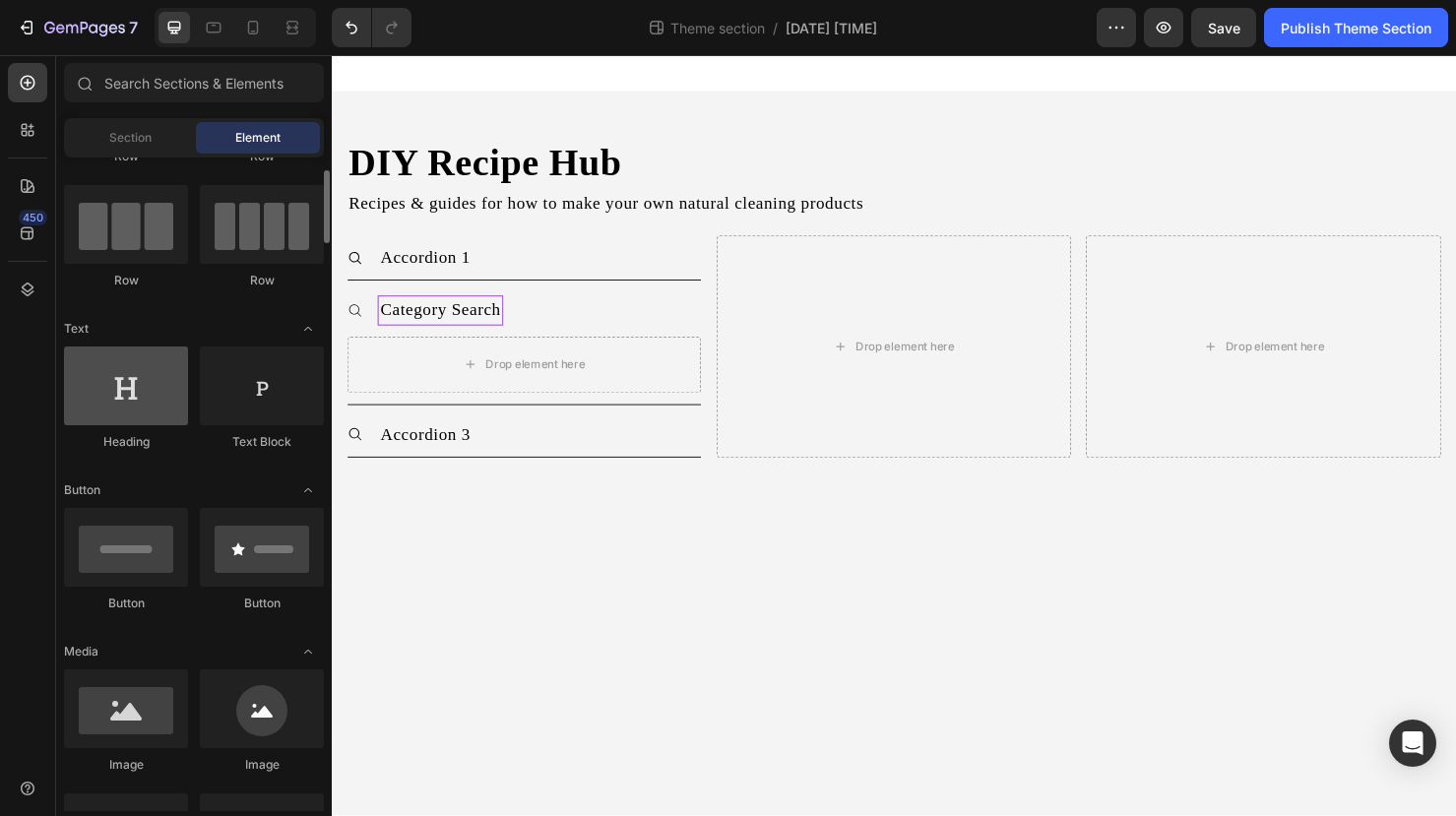 scroll, scrollTop: 138, scrollLeft: 0, axis: vertical 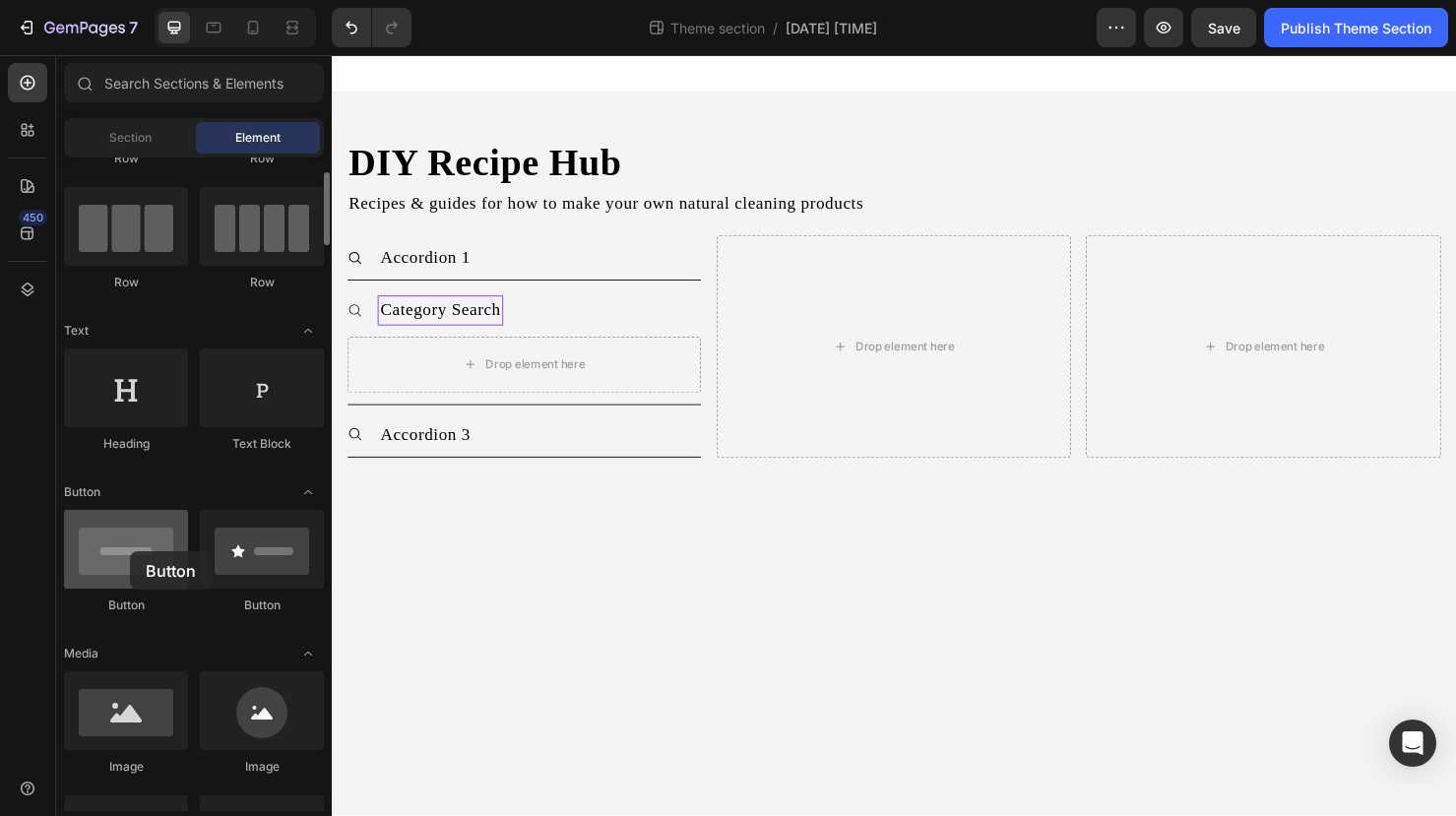 click at bounding box center [126, 549] 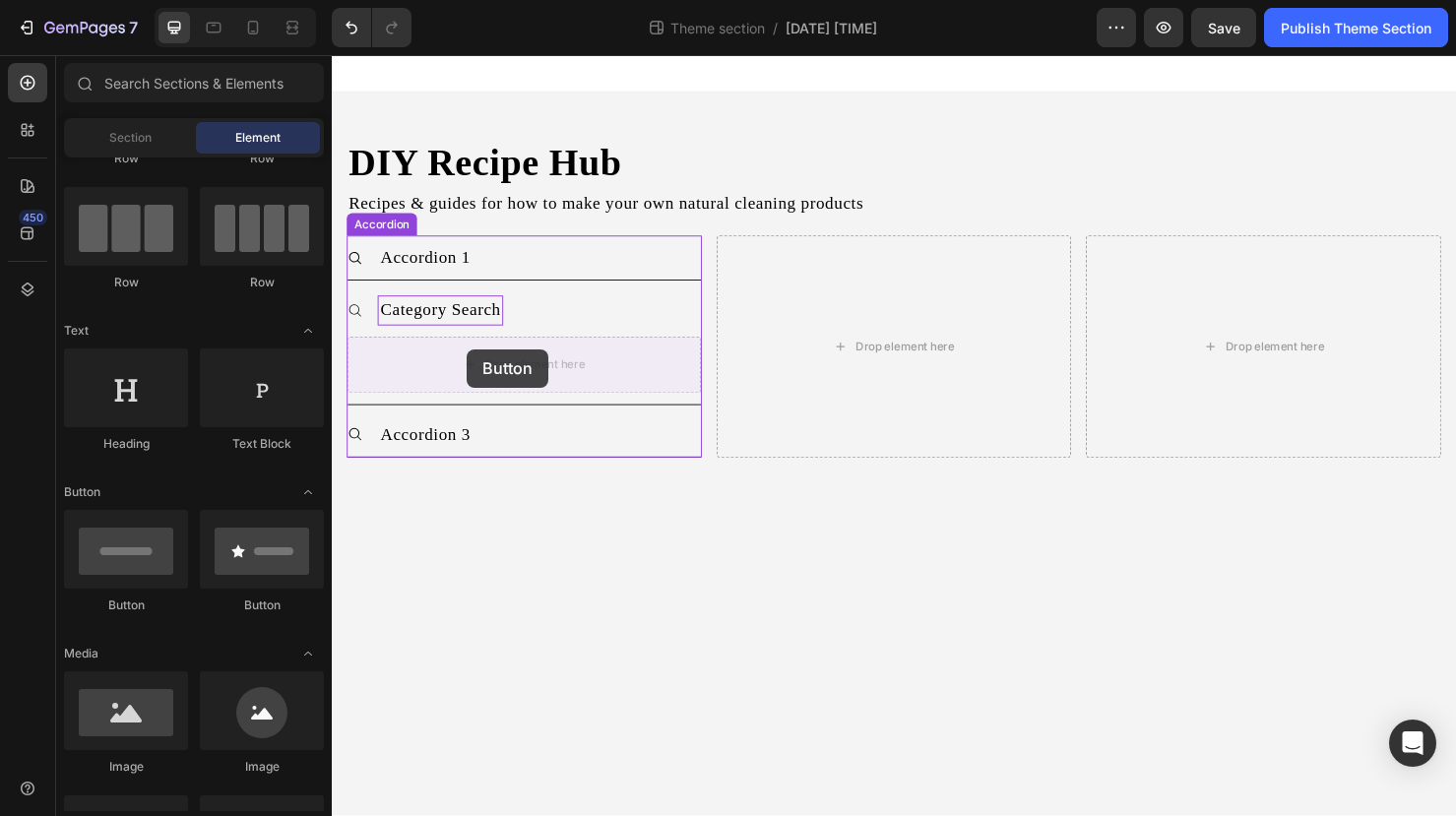 drag, startPoint x: 463, startPoint y: 608, endPoint x: 474, endPoint y: 364, distance: 244.24782 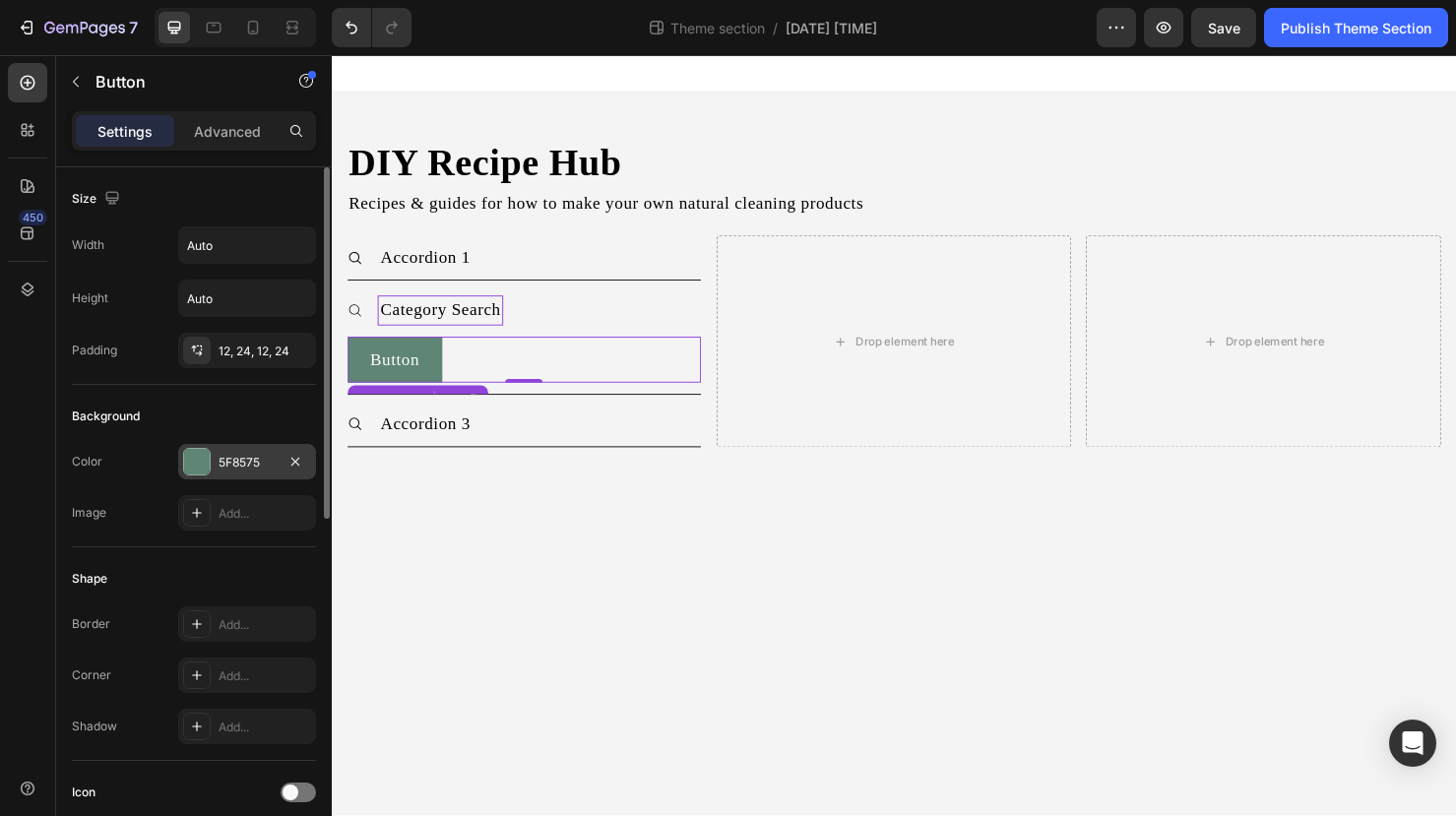 click at bounding box center (197, 462) 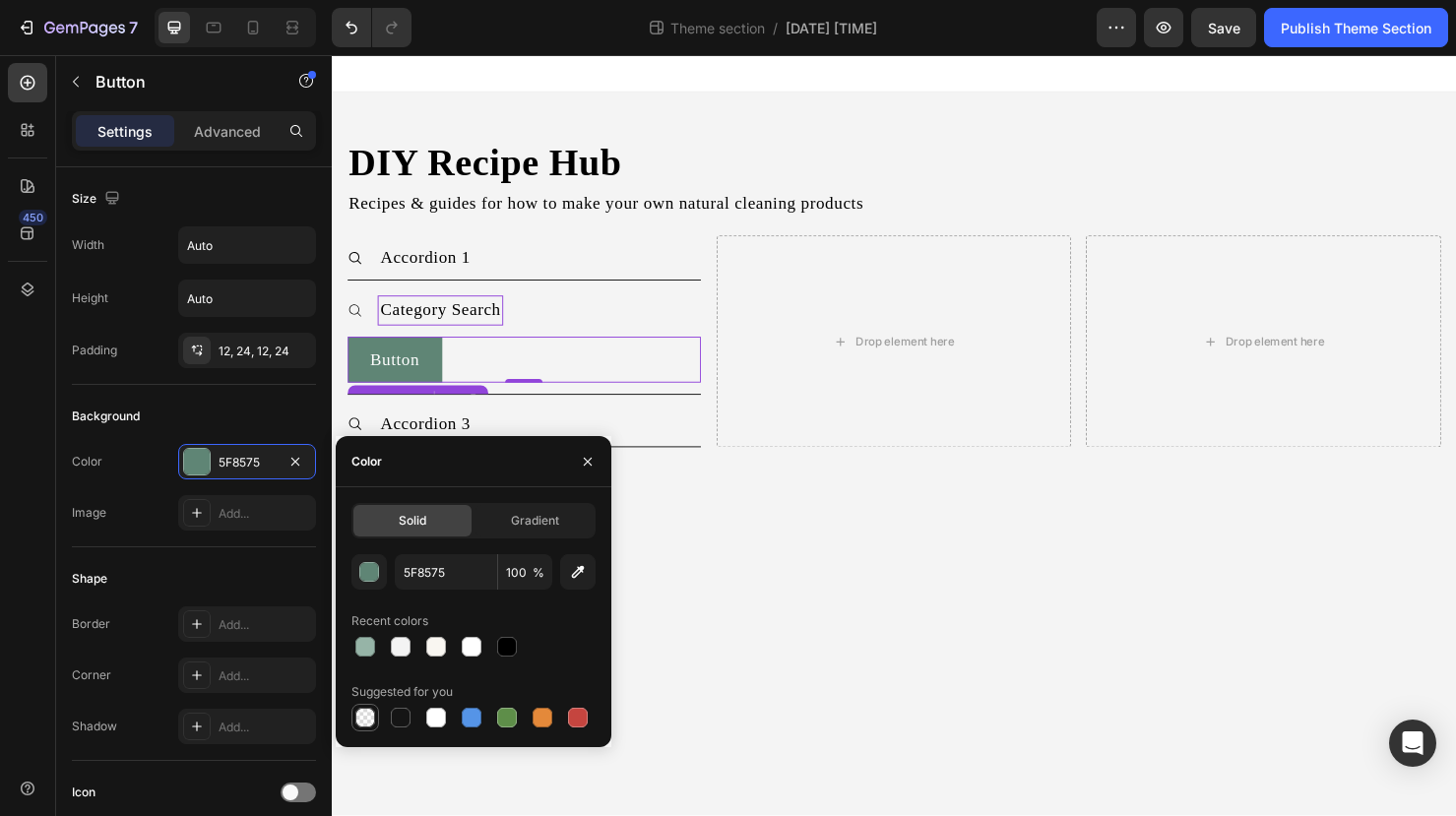 click at bounding box center [365, 718] 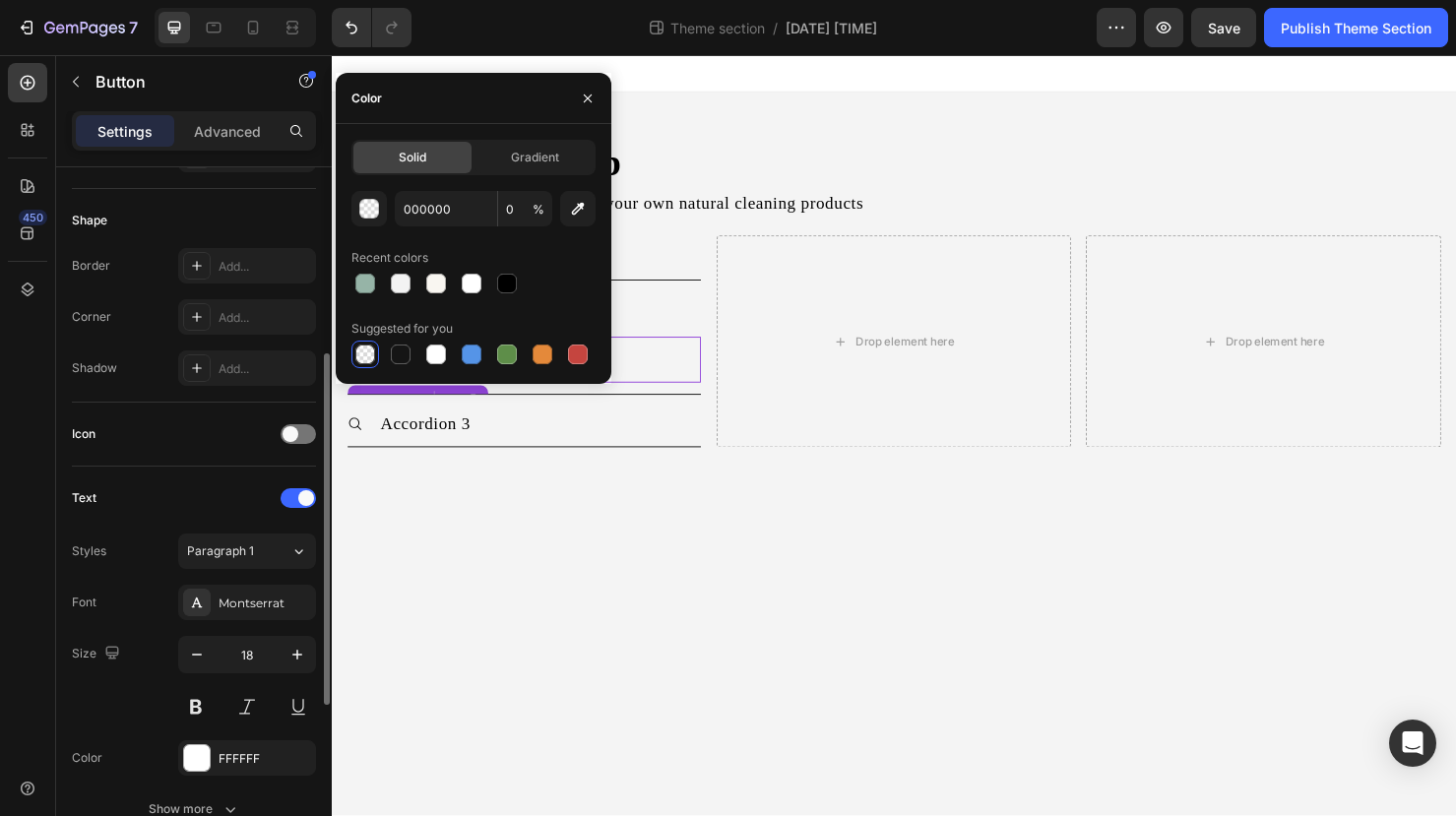 scroll, scrollTop: 363, scrollLeft: 0, axis: vertical 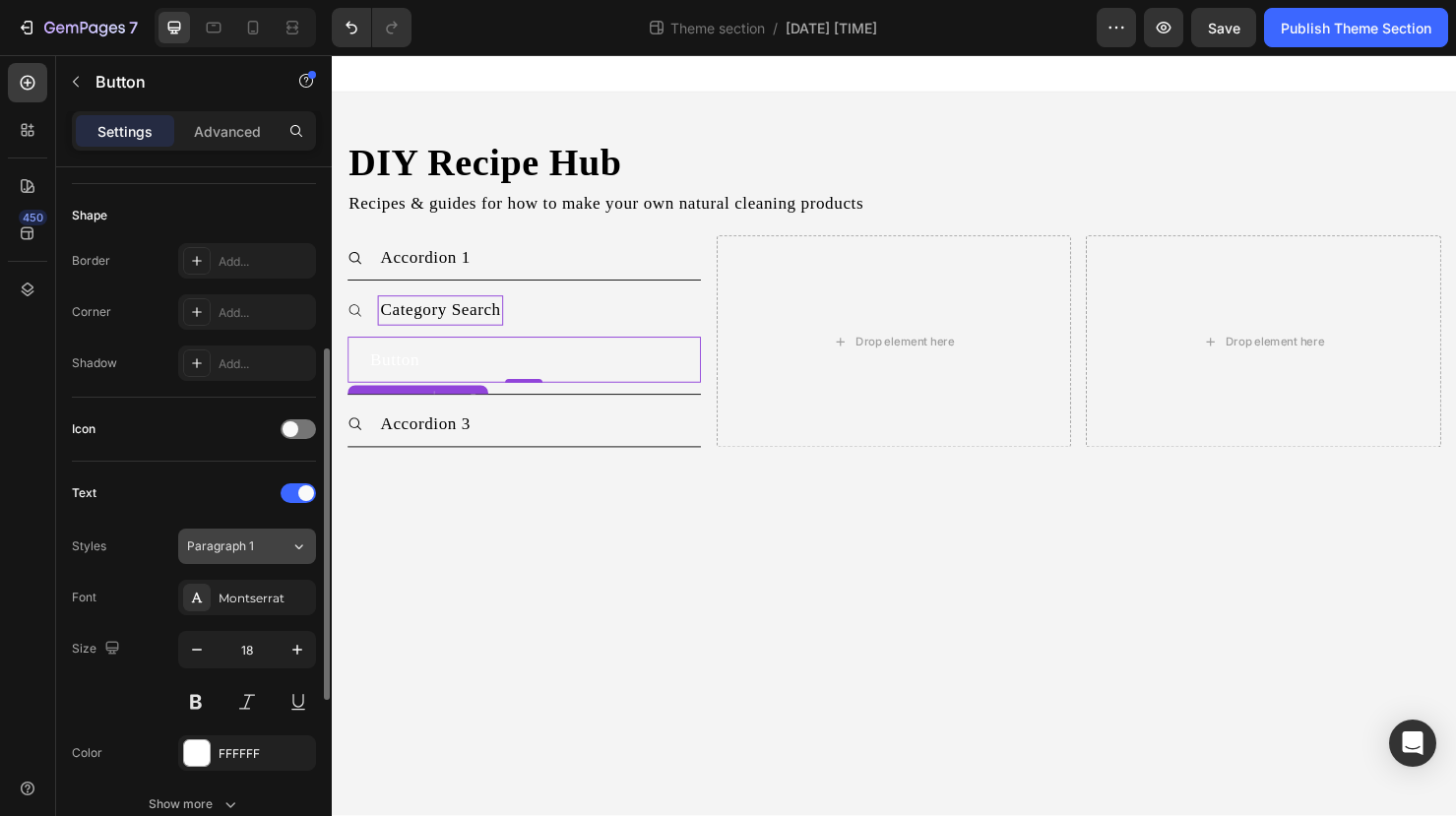 click on "Paragraph 1" at bounding box center [226, 546] 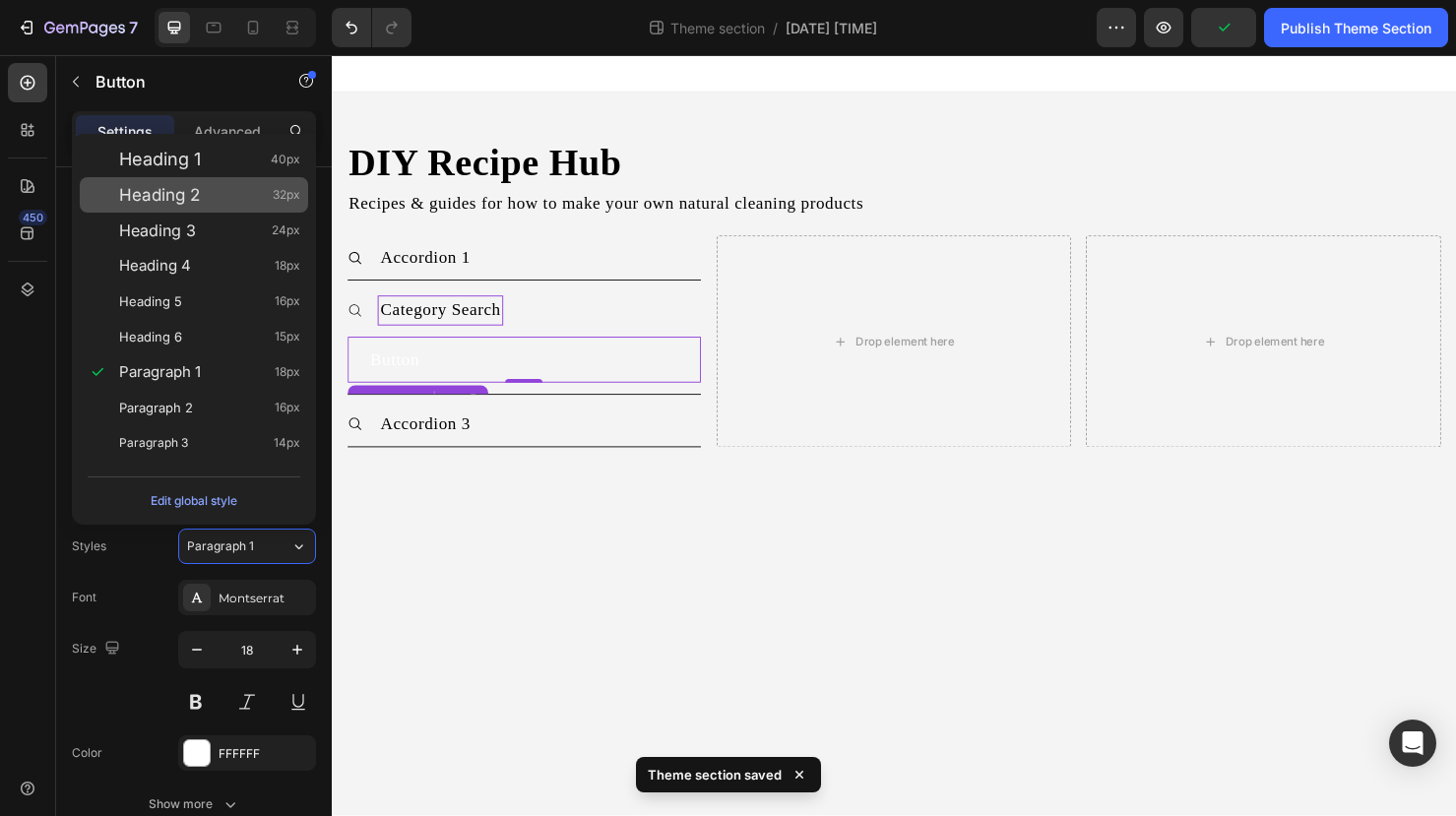 click on "Heading 2 32px" at bounding box center [210, 195] 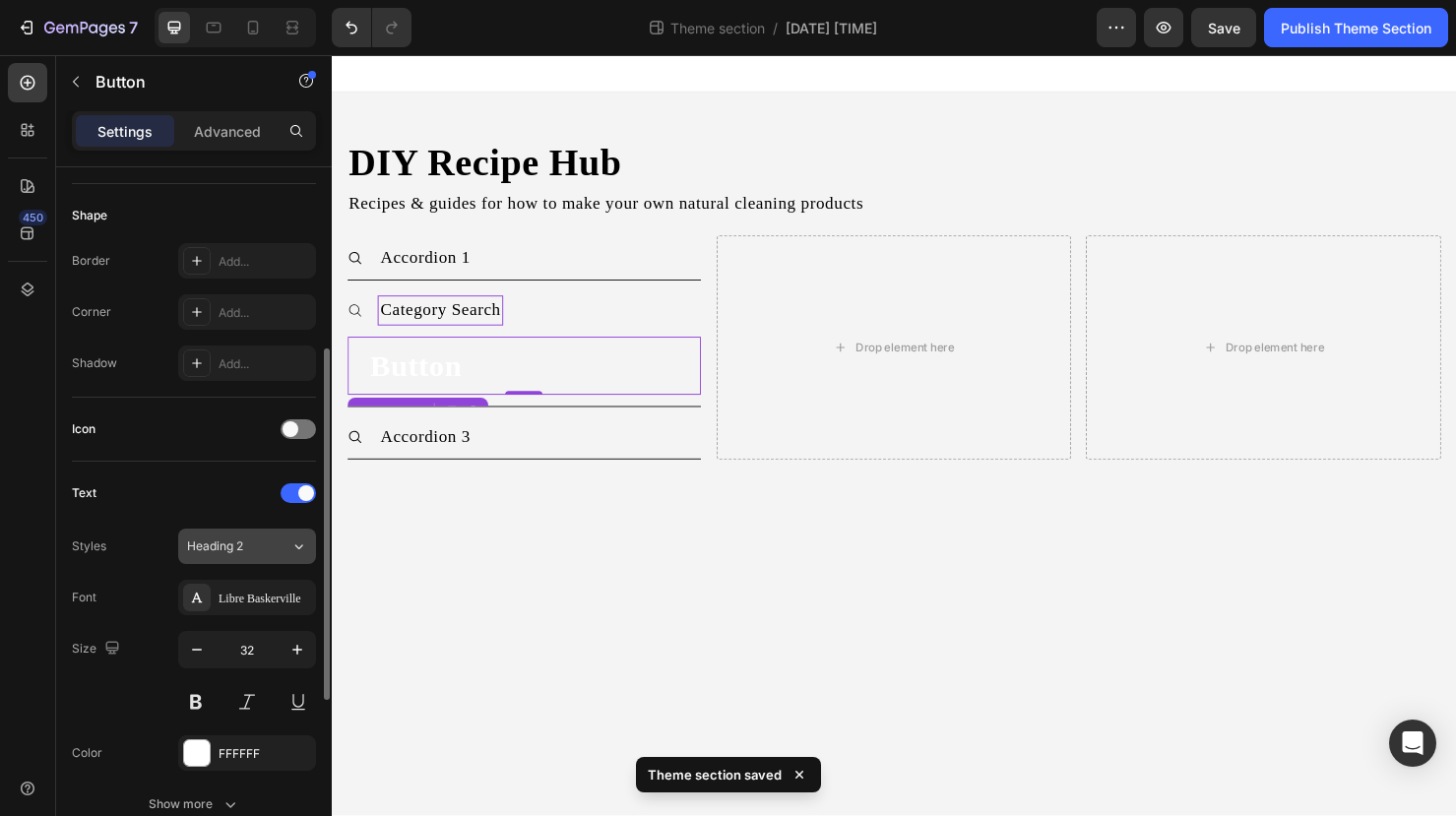 click on "Heading 2" 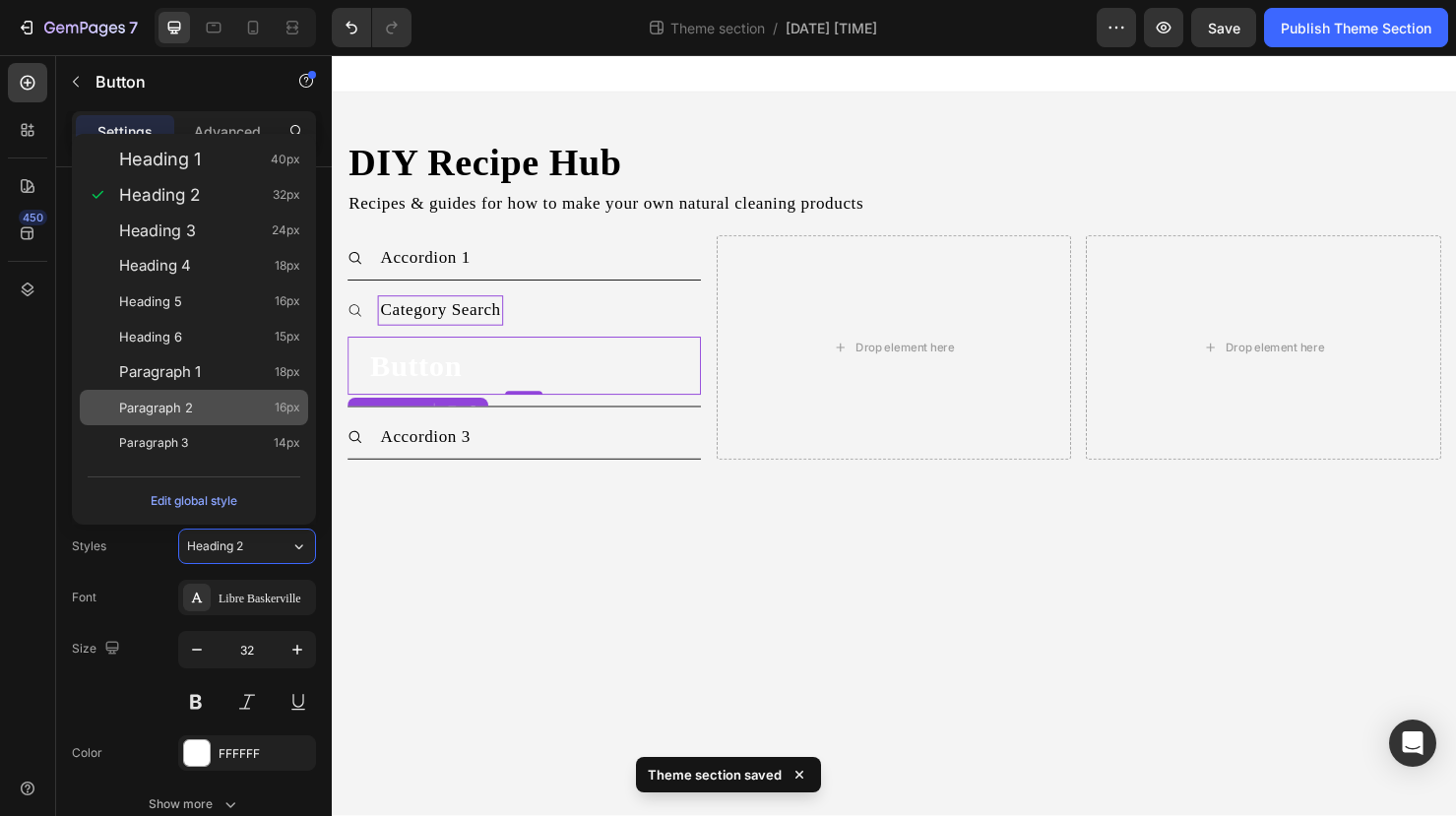 click on "Paragraph 2 16px" at bounding box center [210, 408] 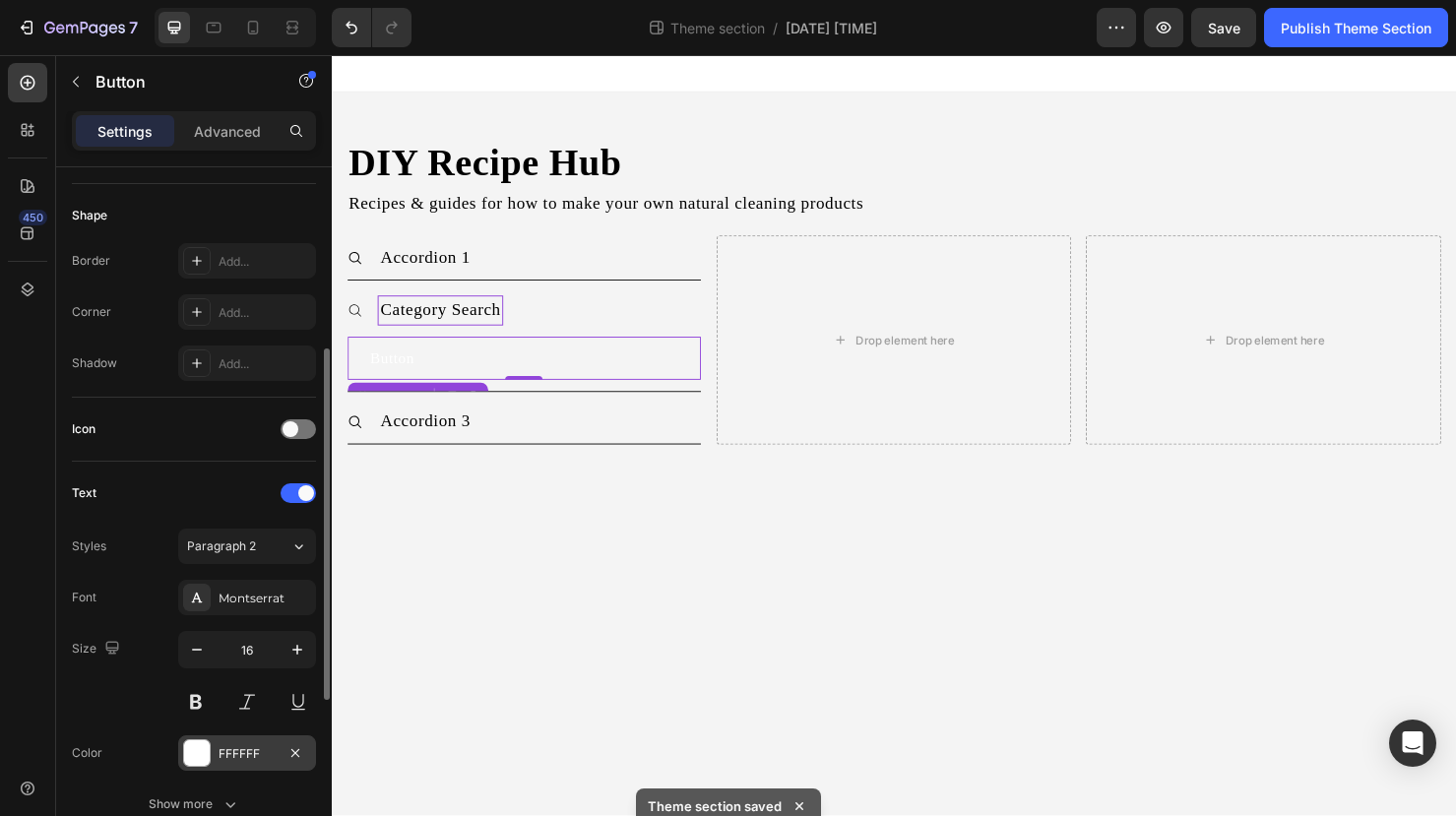 click at bounding box center [197, 753] 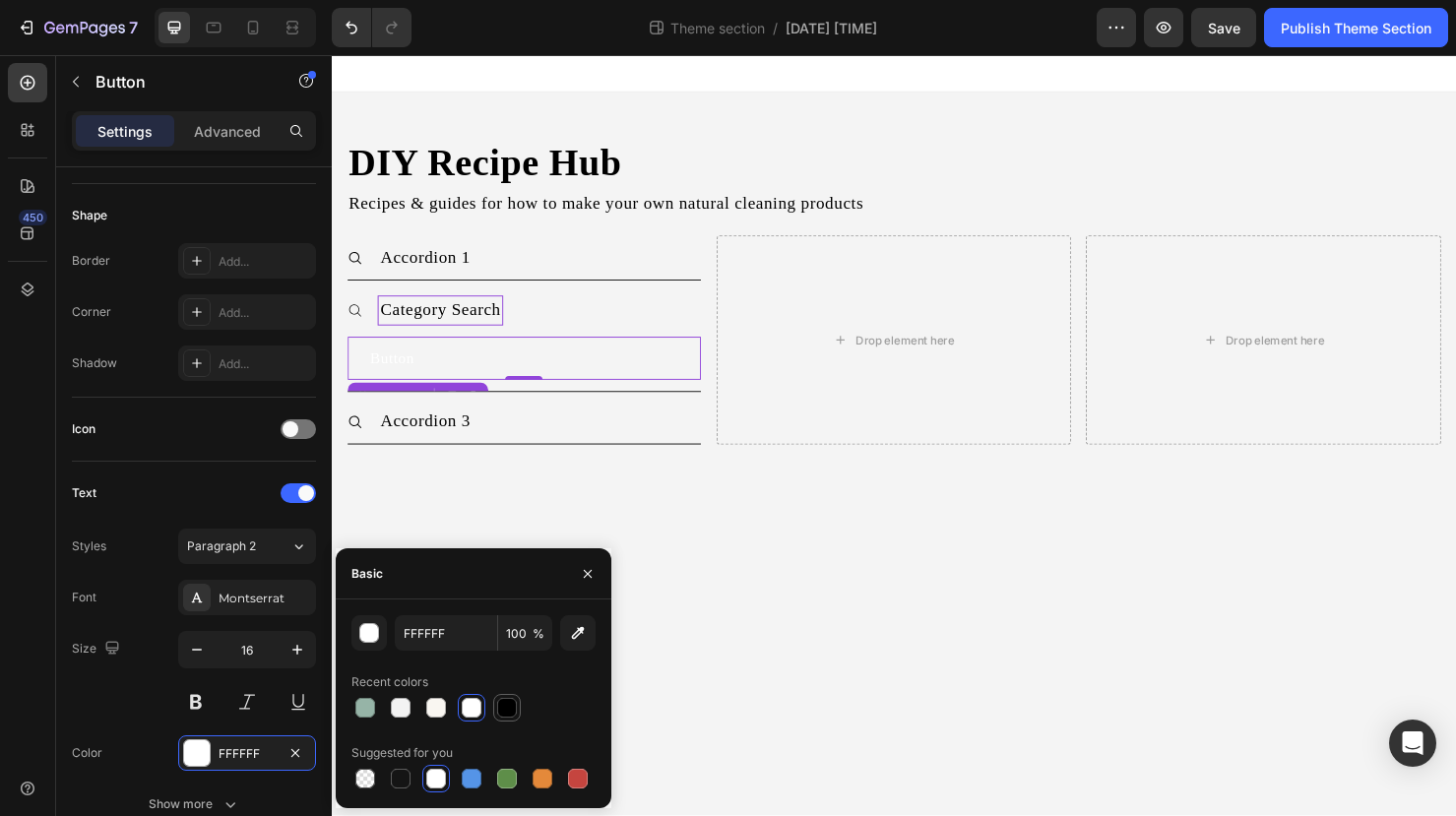 click at bounding box center (507, 708) 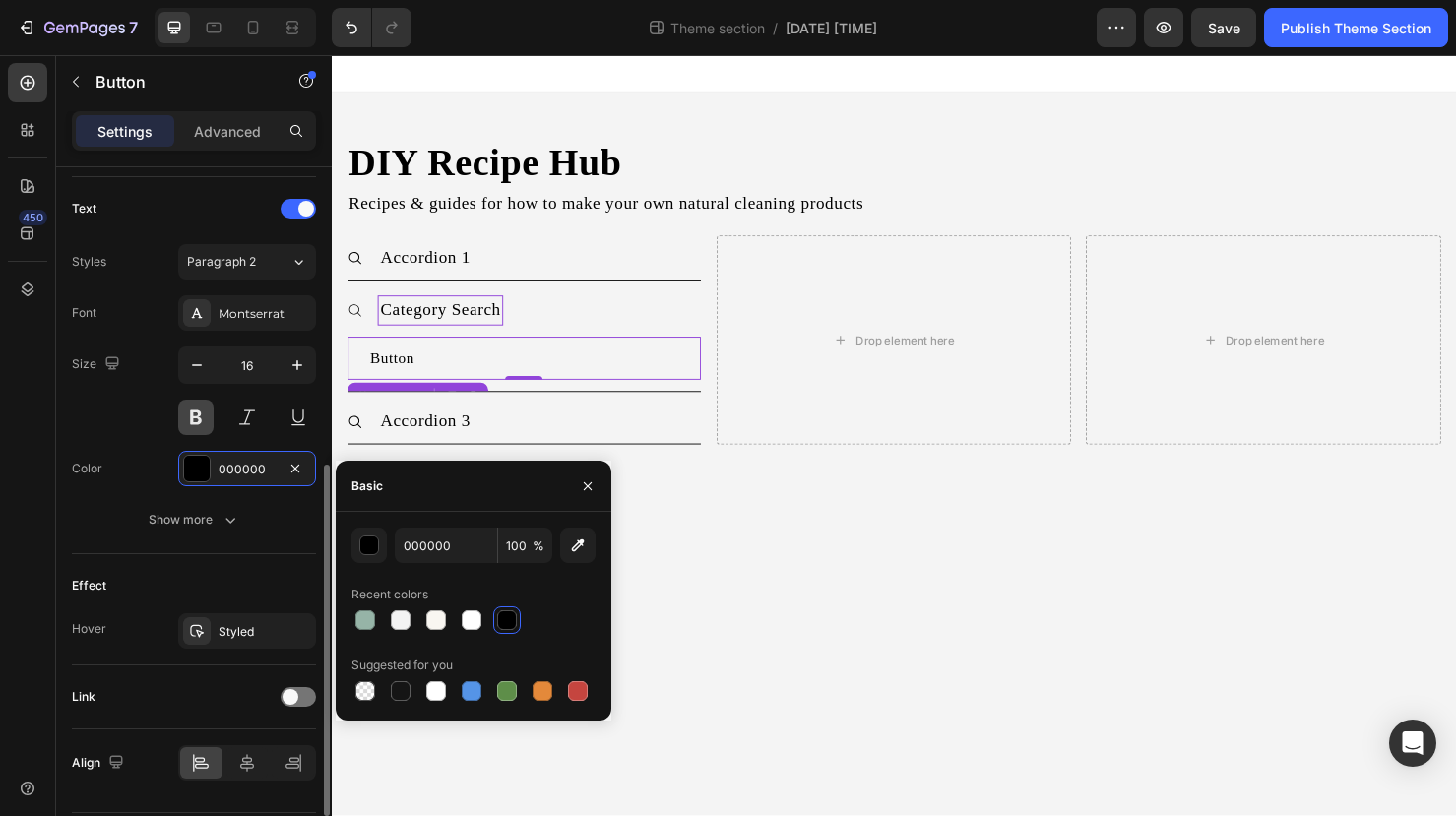 scroll, scrollTop: 650, scrollLeft: 0, axis: vertical 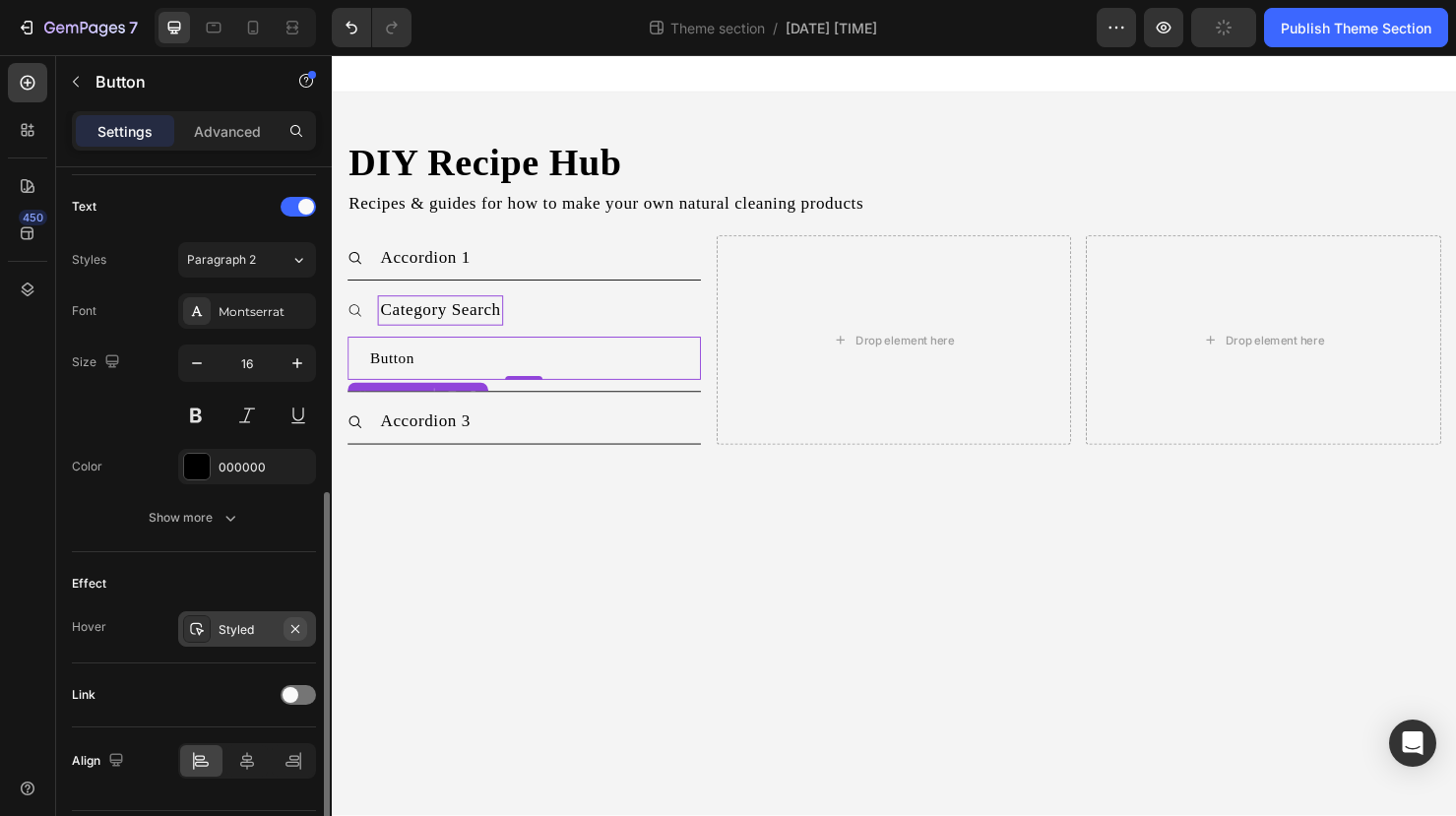 click 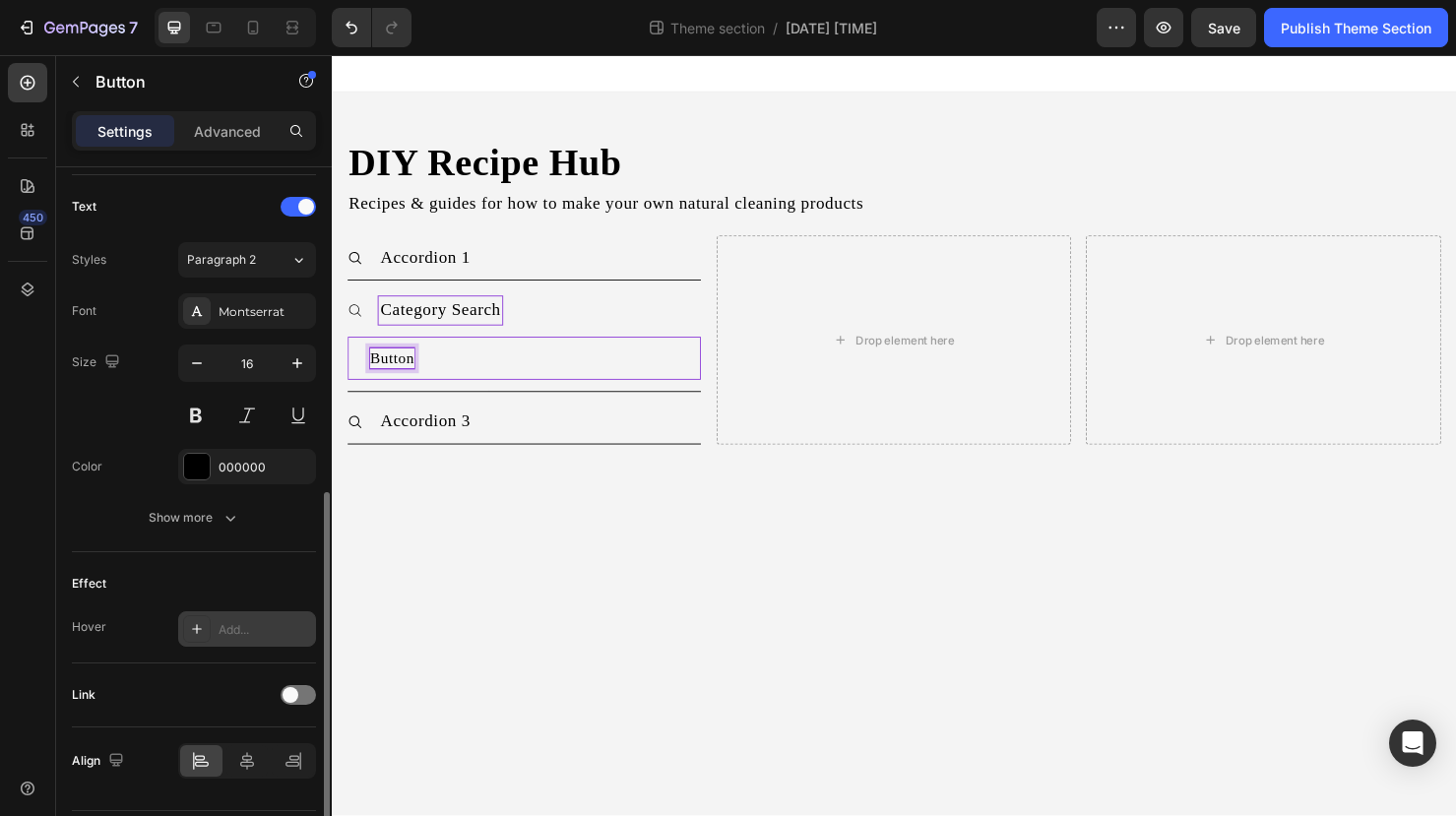 click on "Button" at bounding box center (395, 374) 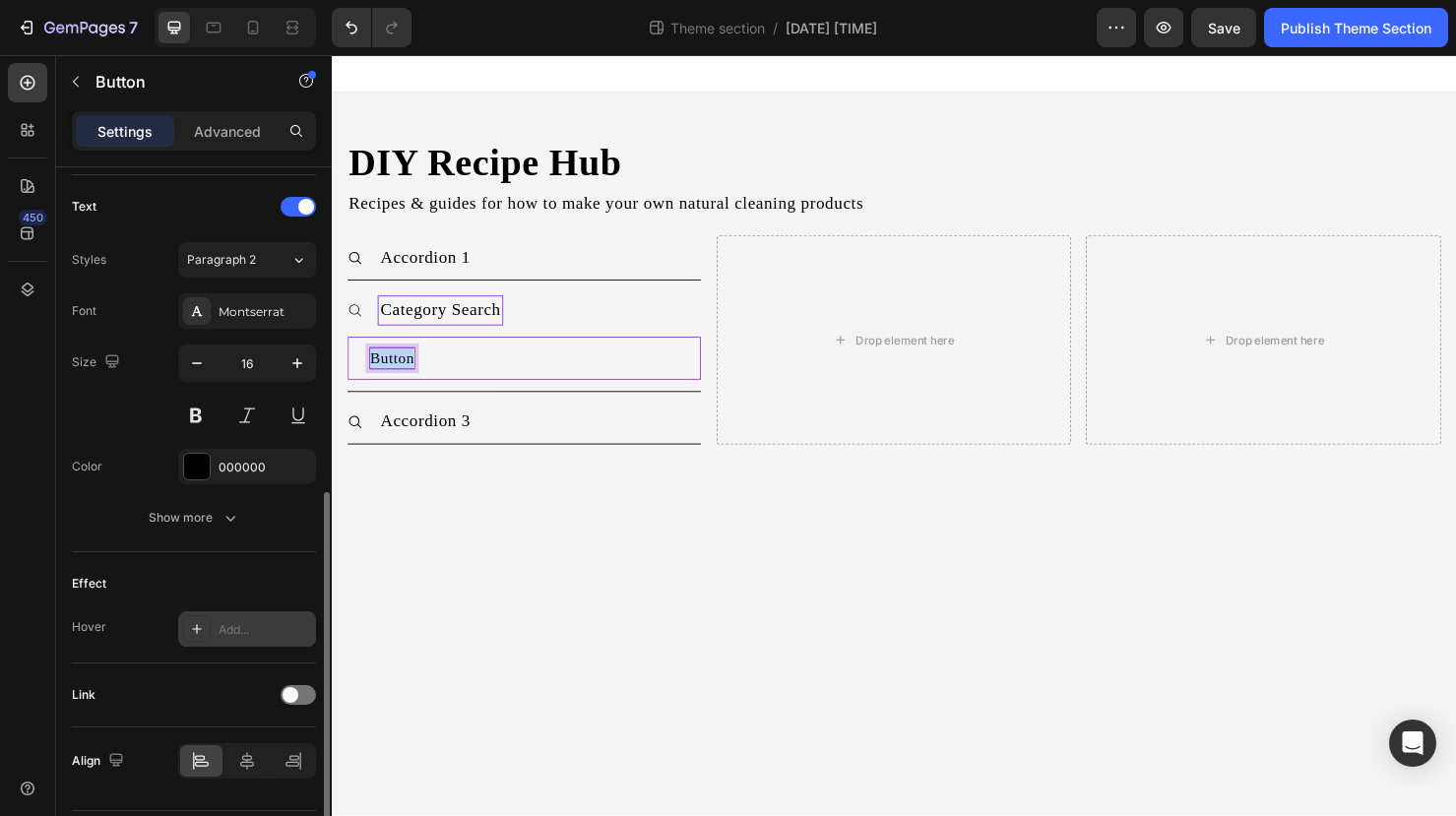 click on "Button" at bounding box center [395, 374] 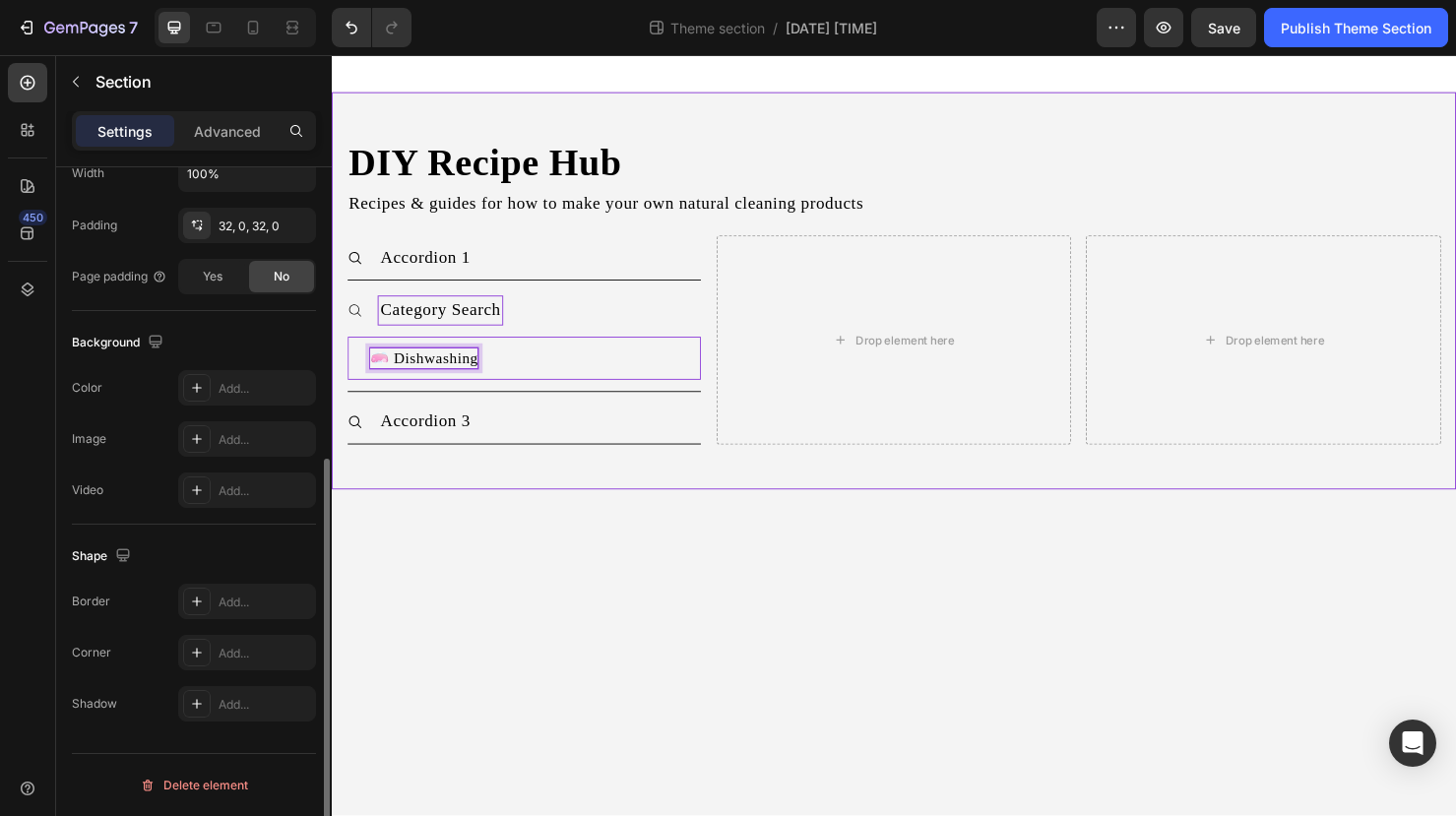 click on "DIY Recipe Hub Heading Recipes & guides for how to make your own natural cleaning products Text Block
Accordion 1
Category Search 🧼 Dishwashing Button   0
Accordion 3 Accordion
Drop element here
Drop element here Row Row" at bounding box center (922, 303) 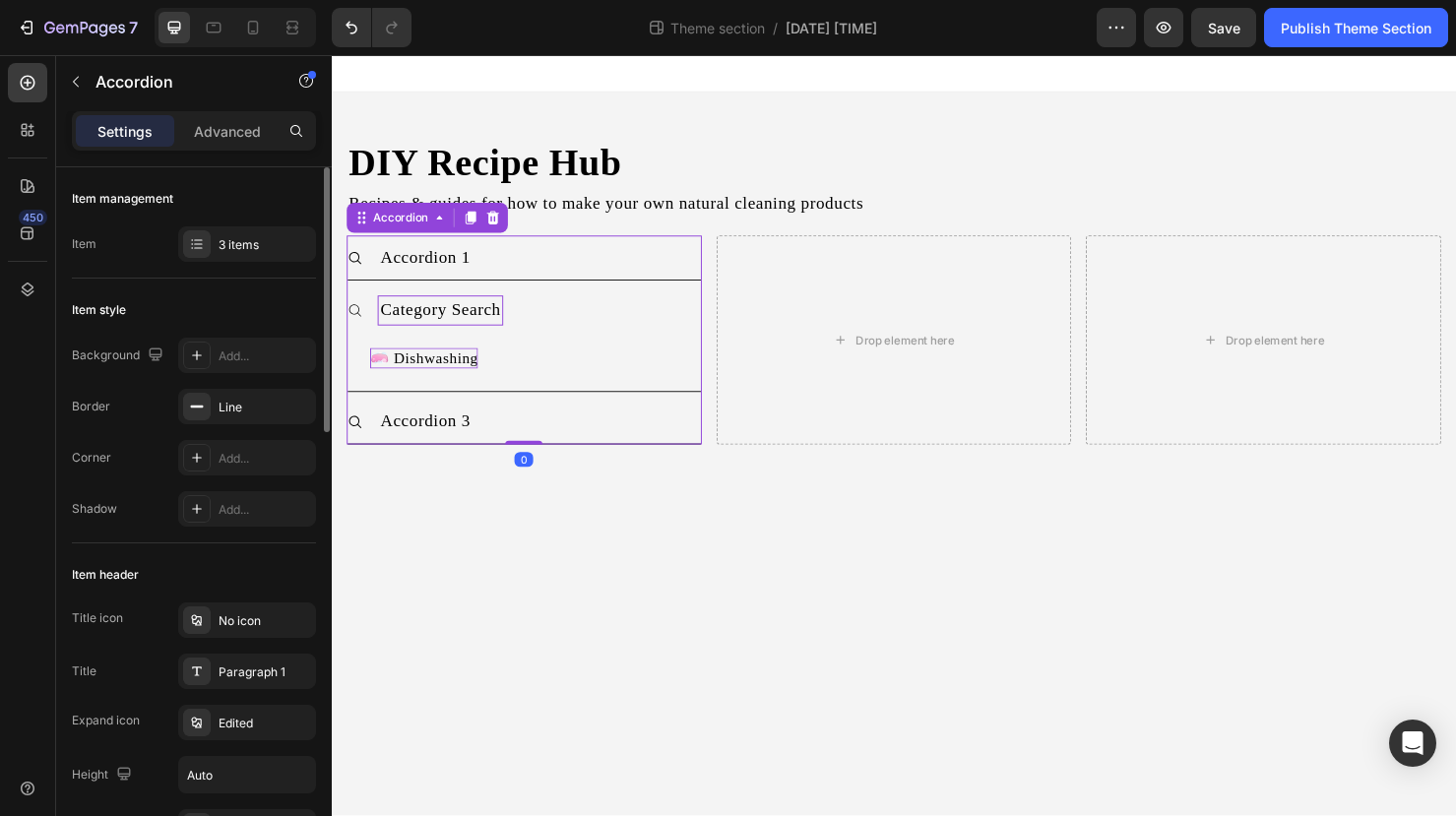 click on "Category Search" at bounding box center (446, 323) 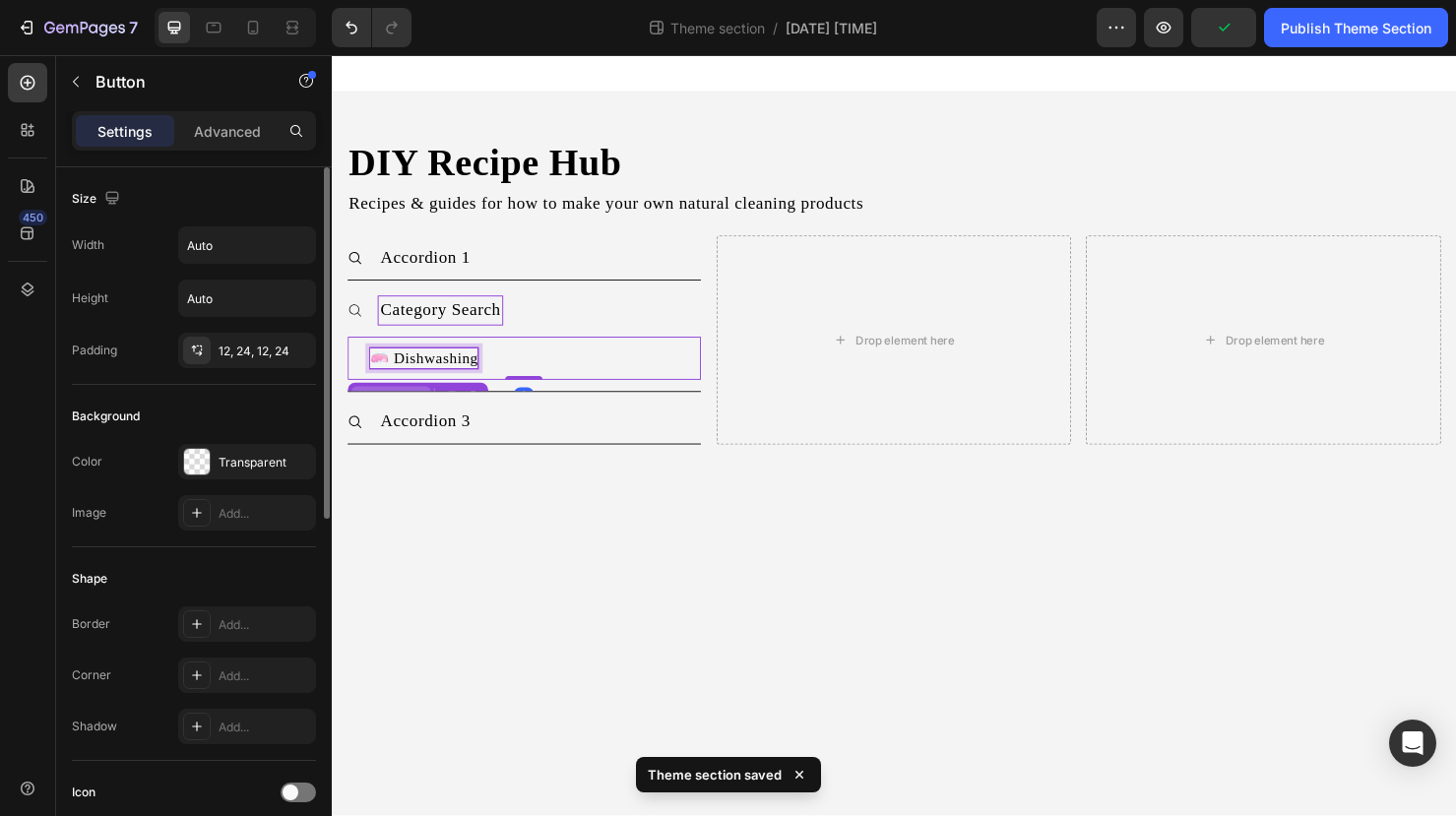 click on "Button" at bounding box center [394, 415] 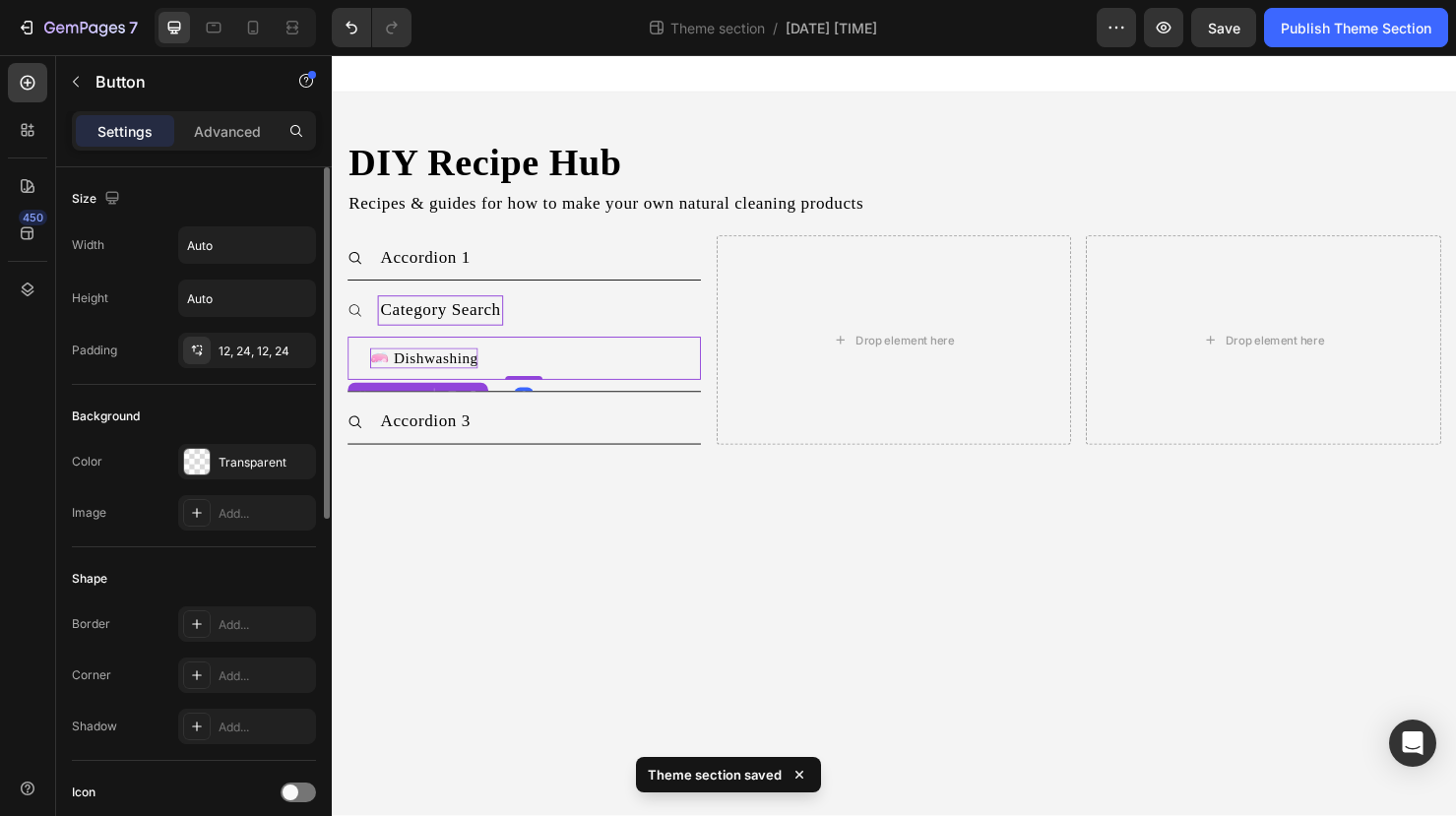 click on "🧼 Dishwashing Button Accordion Row 3 cols Row 1 col   0" at bounding box center (534, 374) 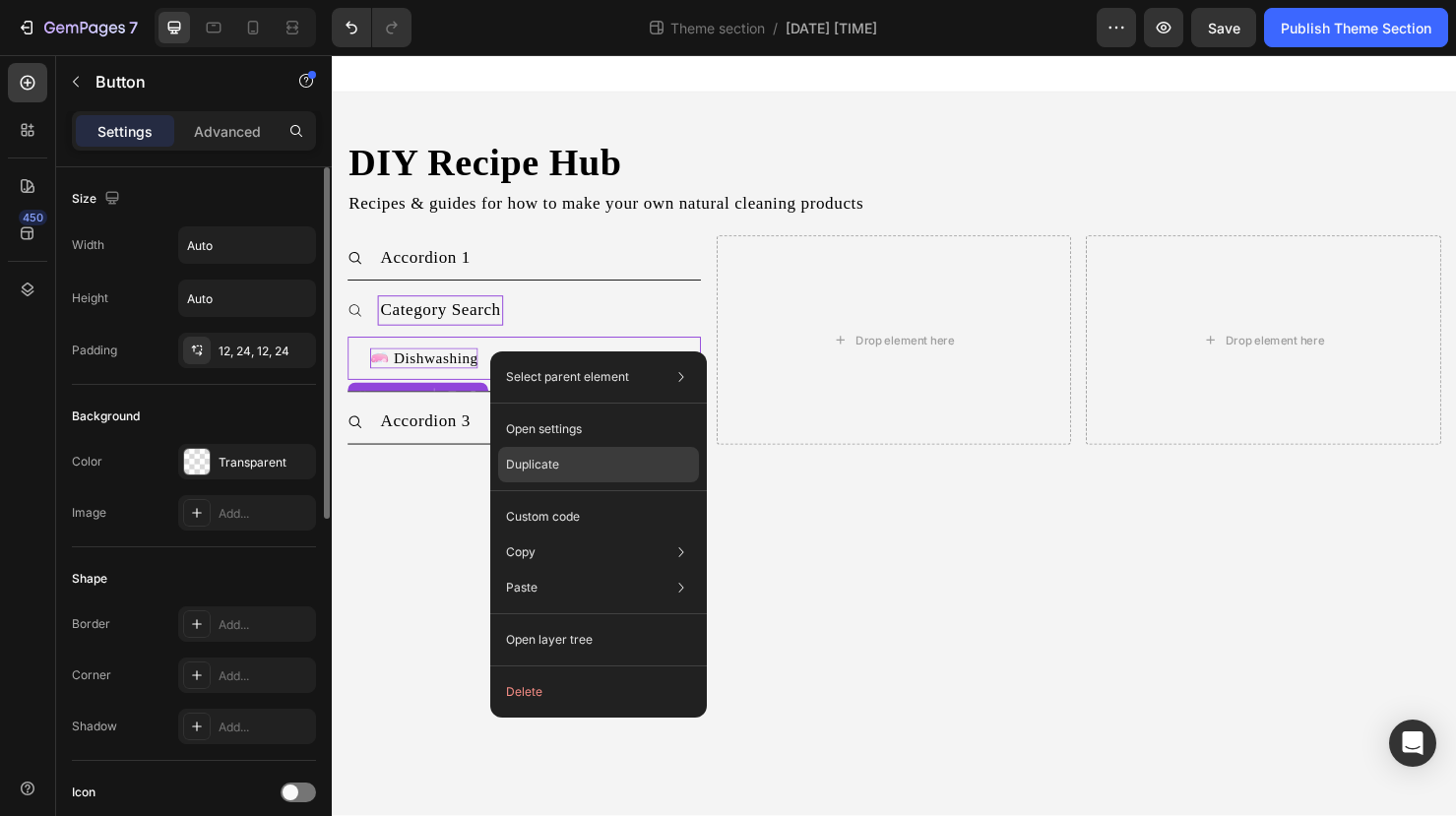 click on "Duplicate" at bounding box center [533, 465] 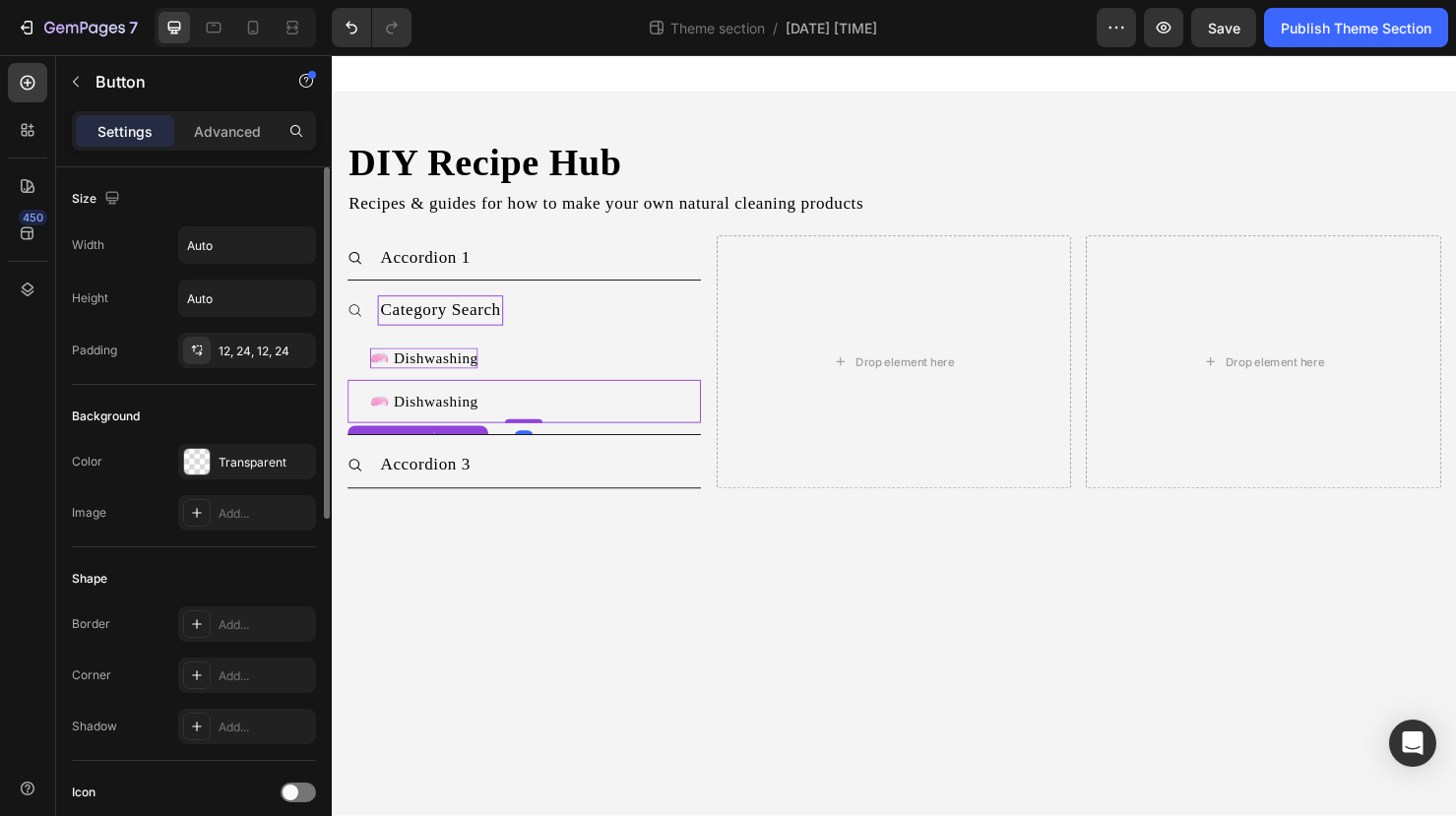 click on "DIY Recipe Hub Heading Recipes & guides for how to make your own natural cleaning products Text Block
Accordion 1
Category Search 🧼 Dishwashing Button 🧼 Dishwashing Button   0
Accordion 3 Accordion
Drop element here
Drop element here Row Row Root
Drag & drop element from sidebar or
Explore Library
Add section Choose templates inspired by CRO experts Generate layout from URL or image Add blank section then drag & drop elements" at bounding box center (922, 455) 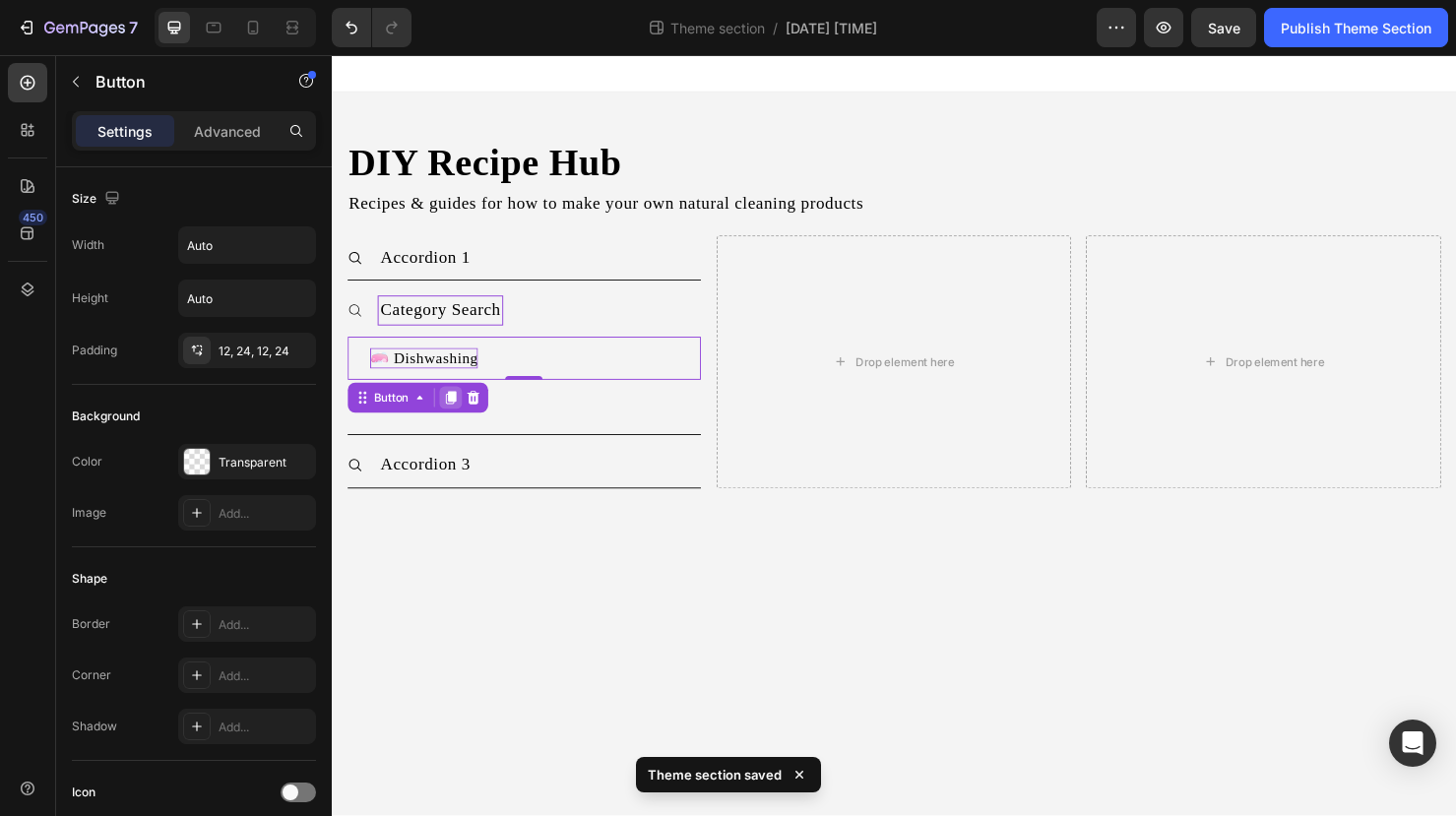 click 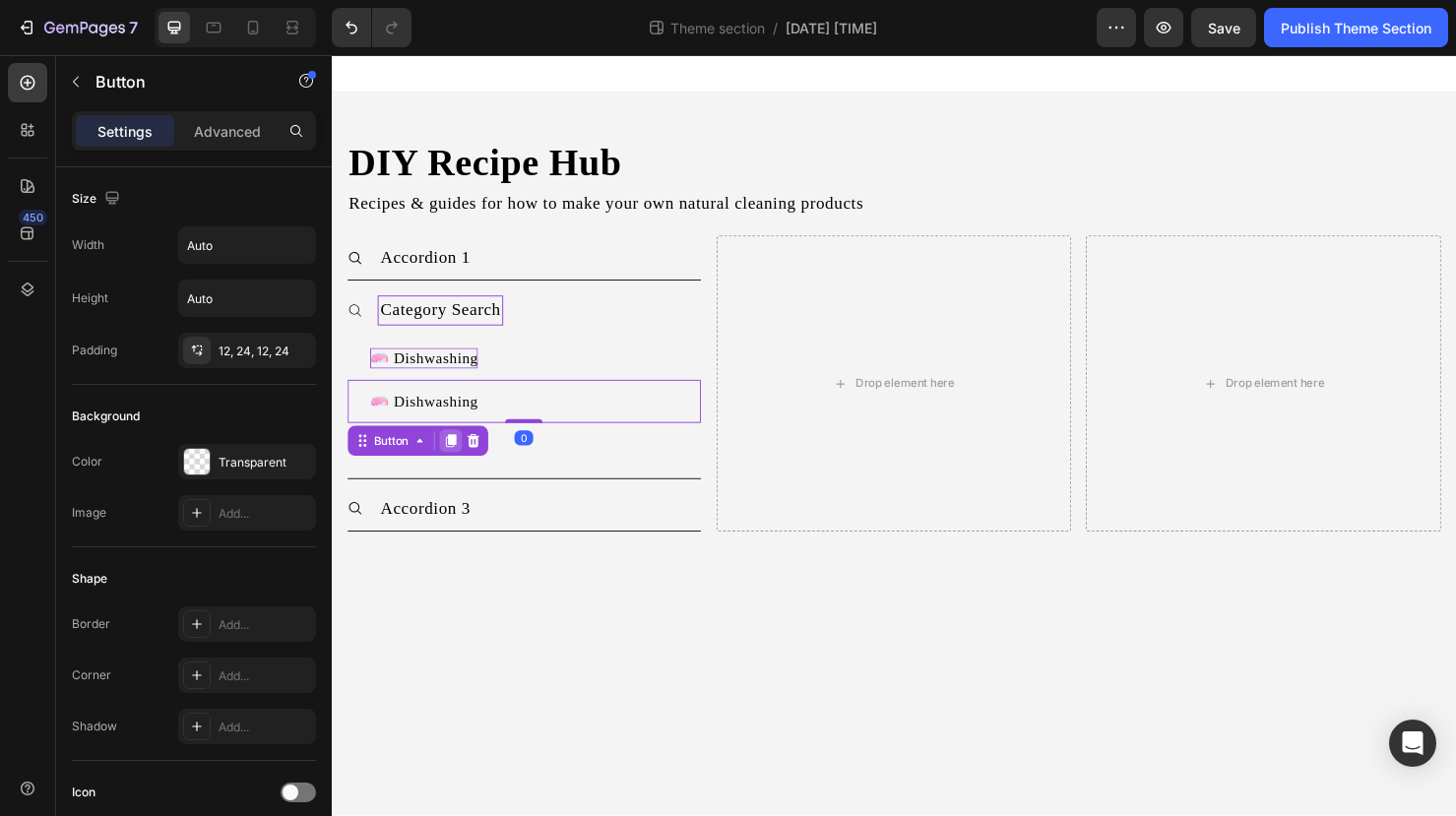 click 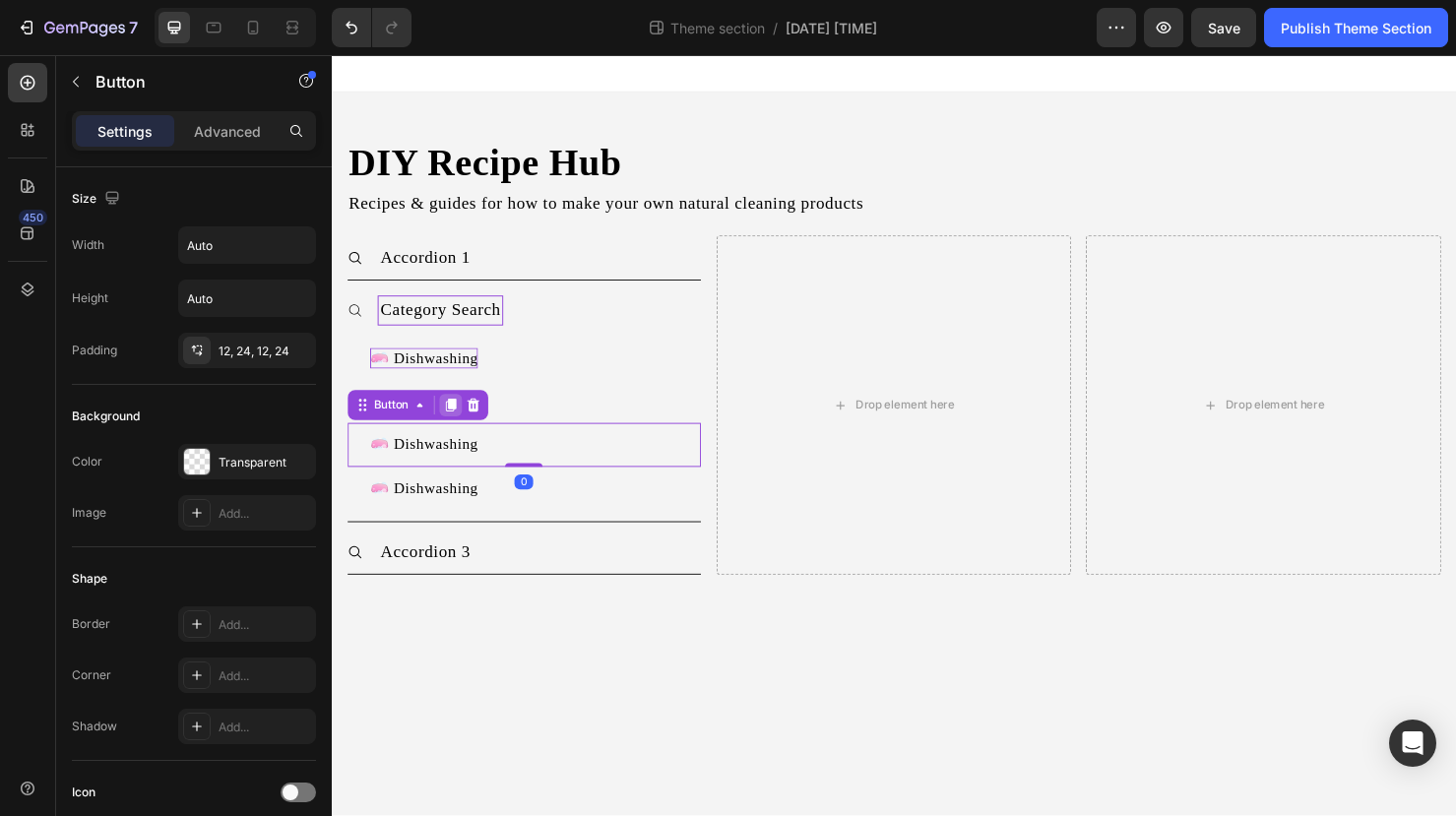 click 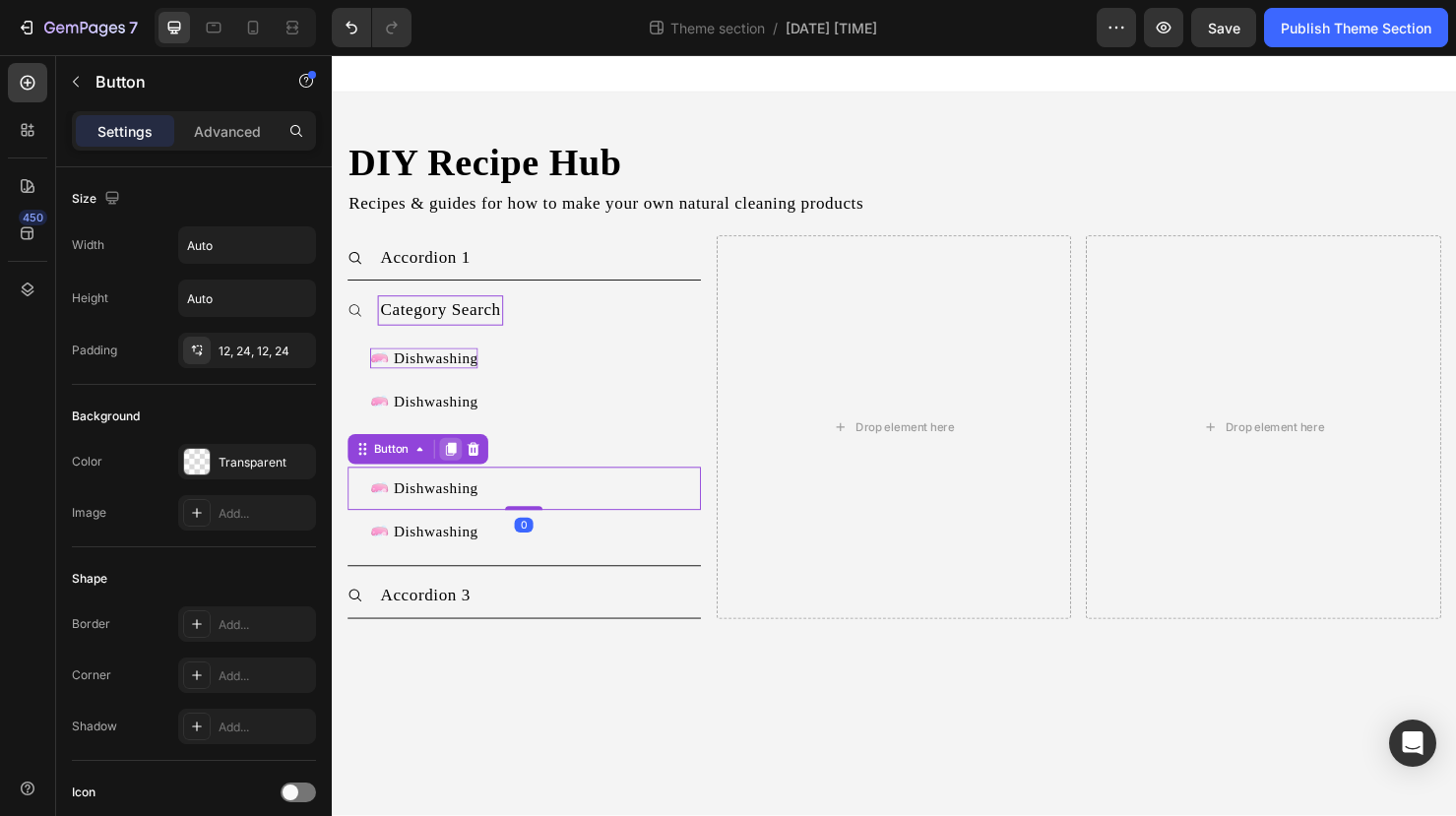 click 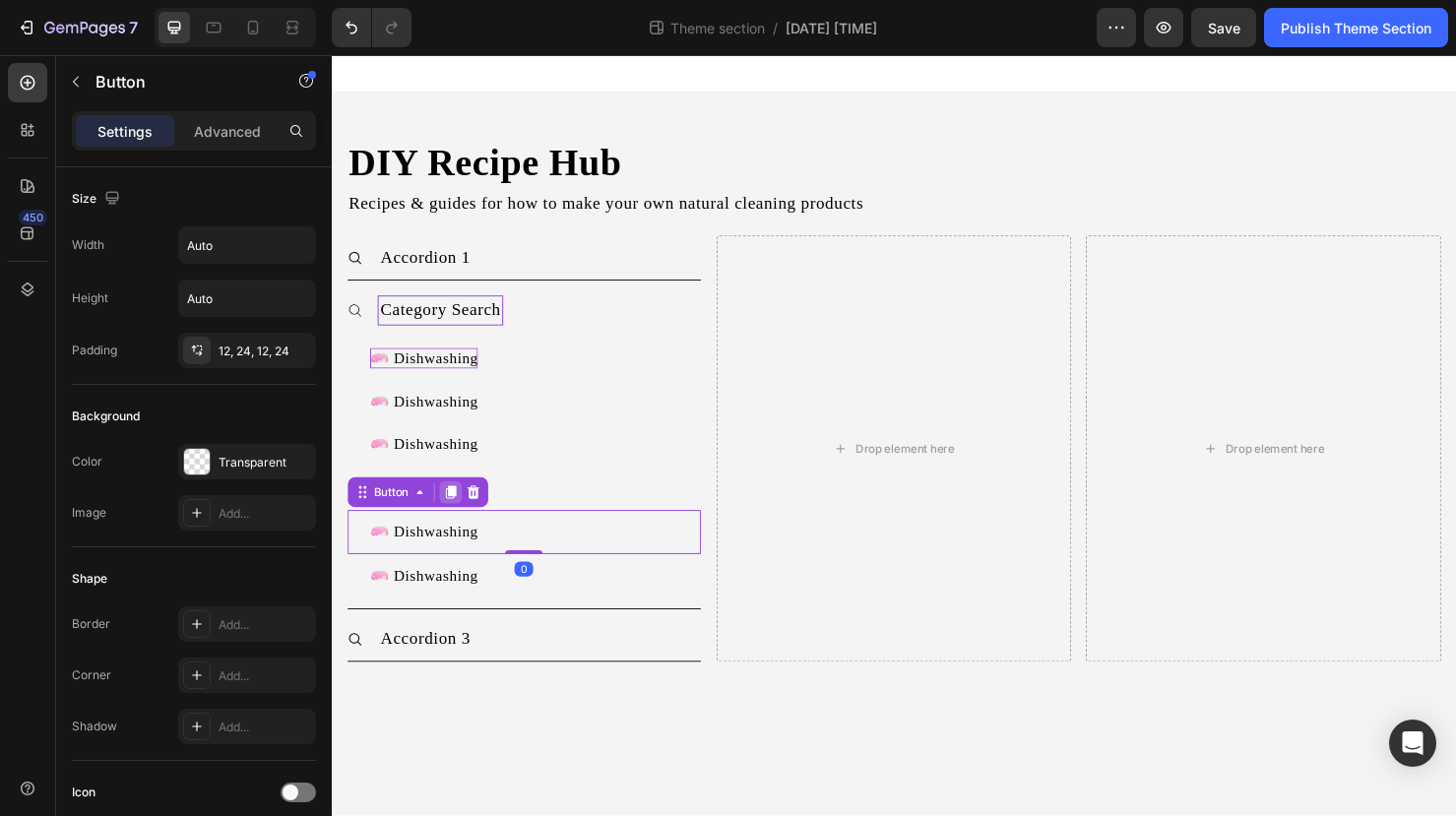 click 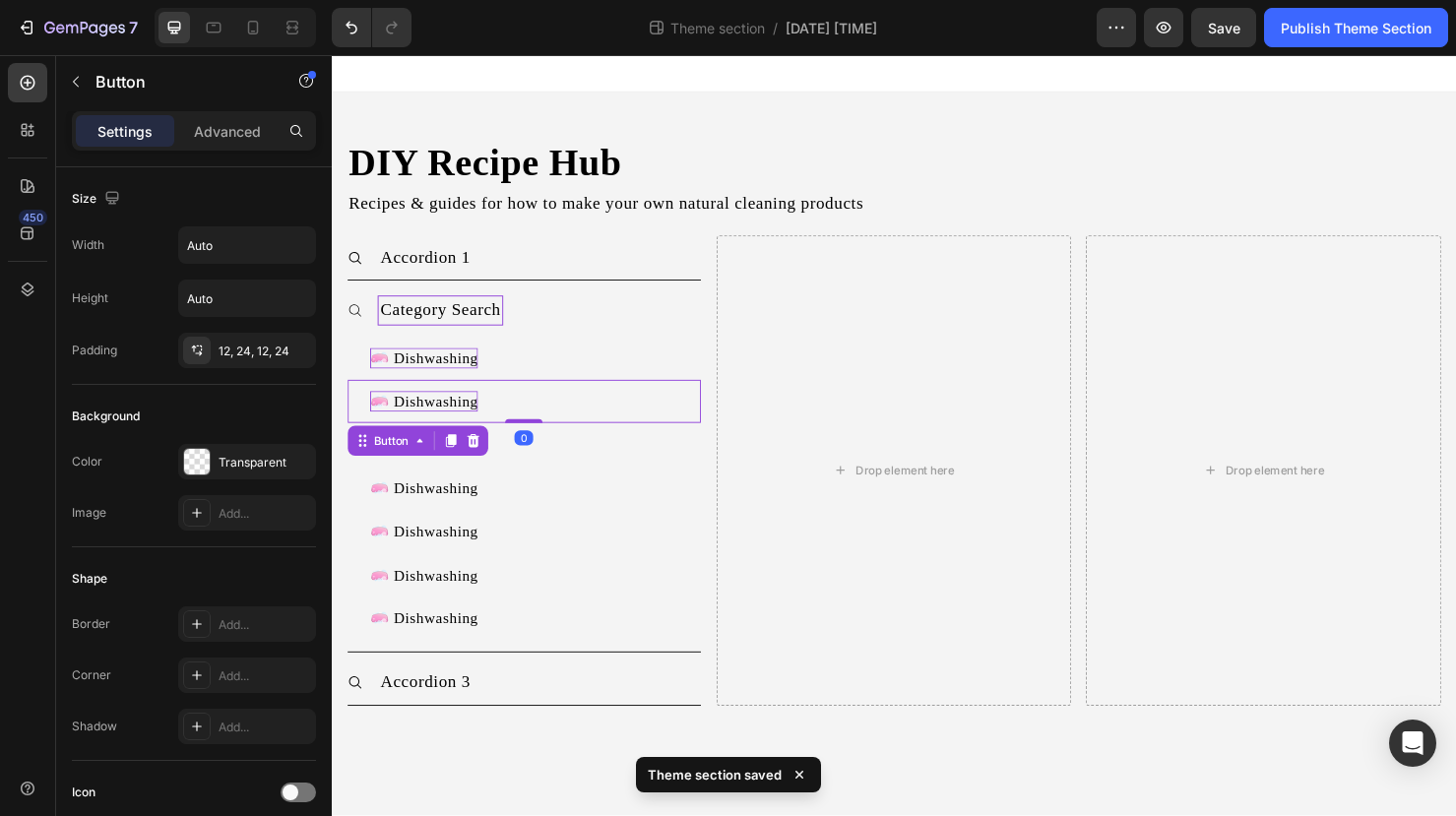 click on "🧼 Dishwashing" at bounding box center (428, 419) 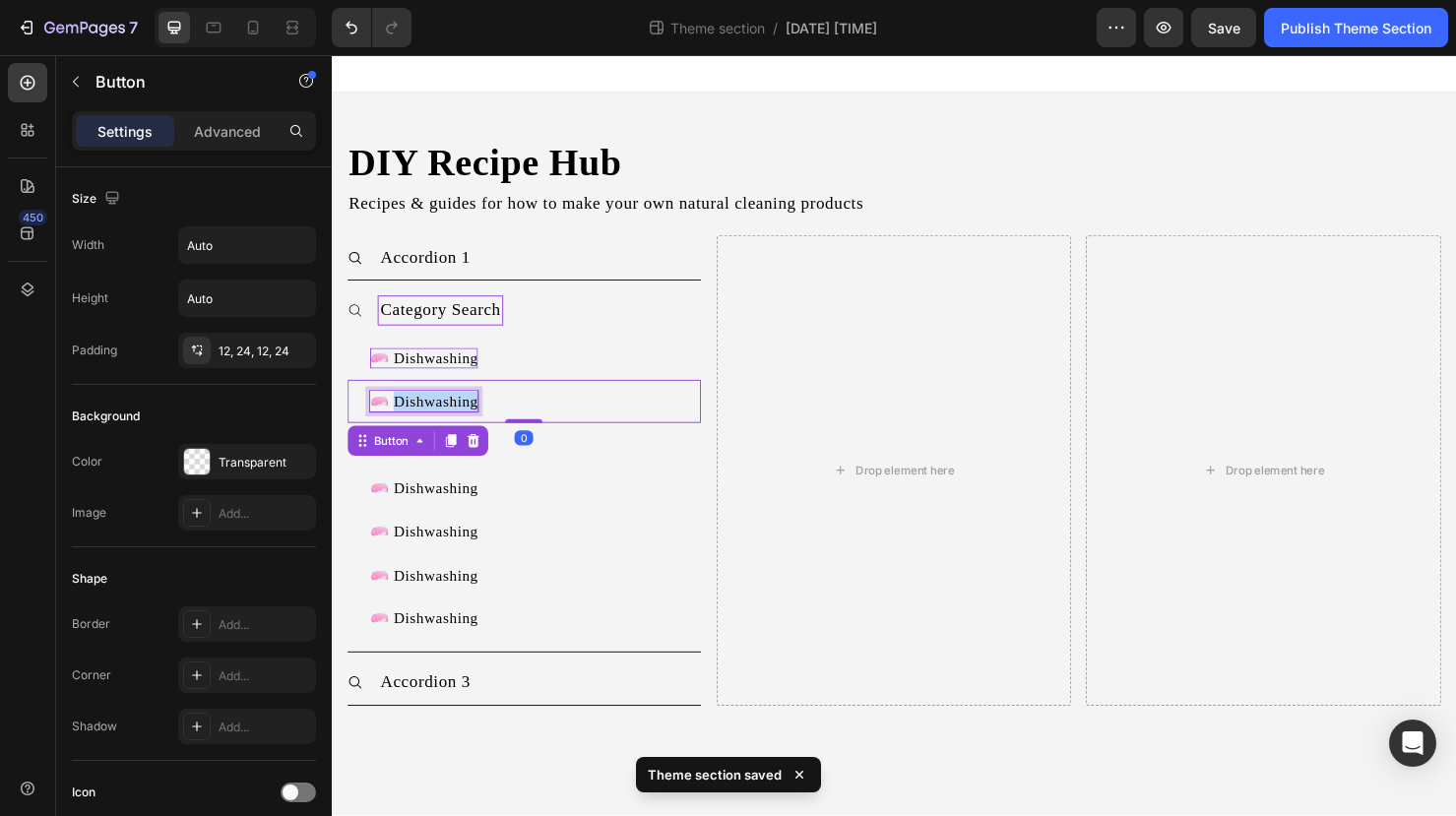 click on "🧼 Dishwashing" at bounding box center (428, 419) 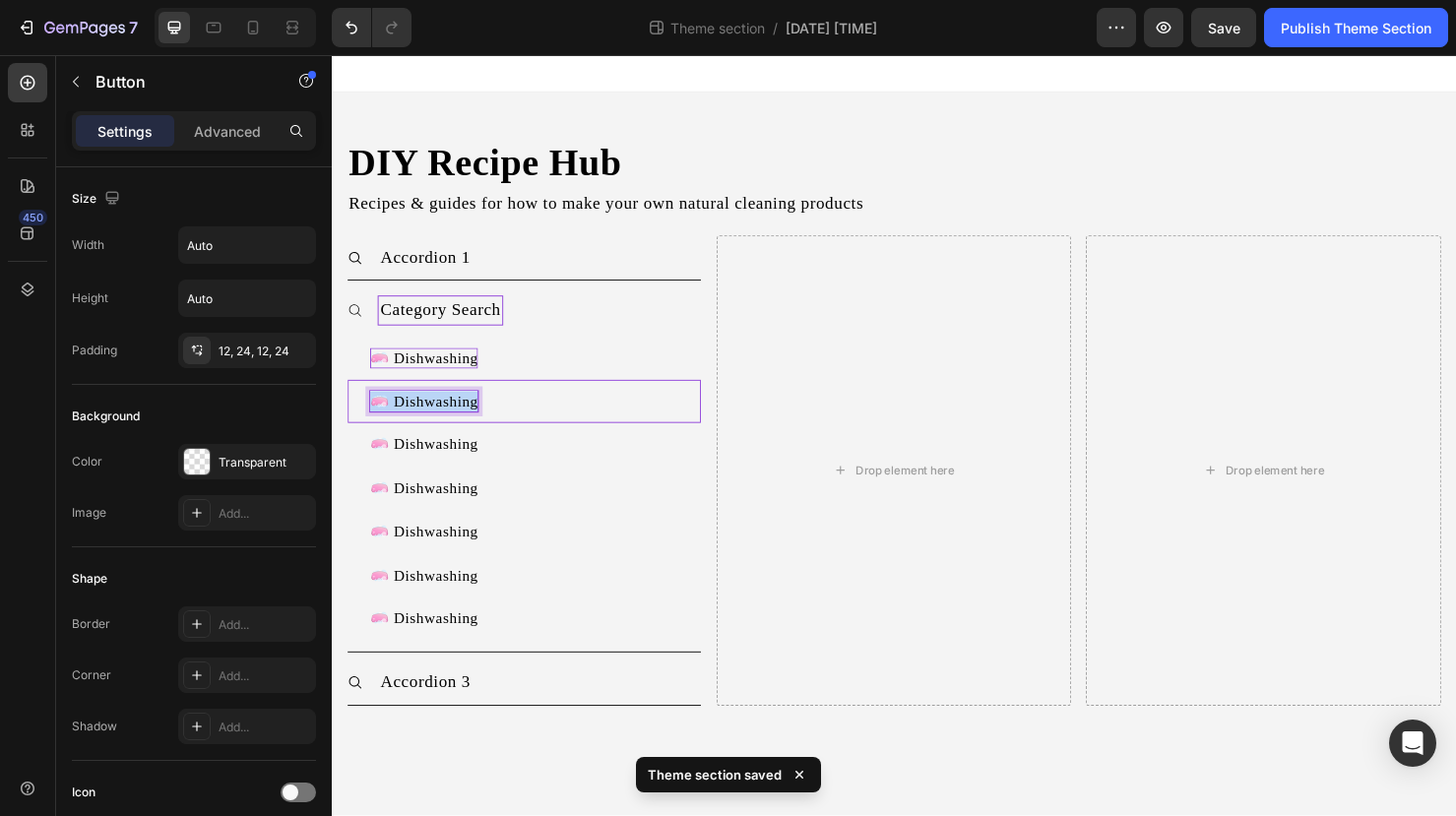 click on "🧼 Dishwashing" at bounding box center (428, 419) 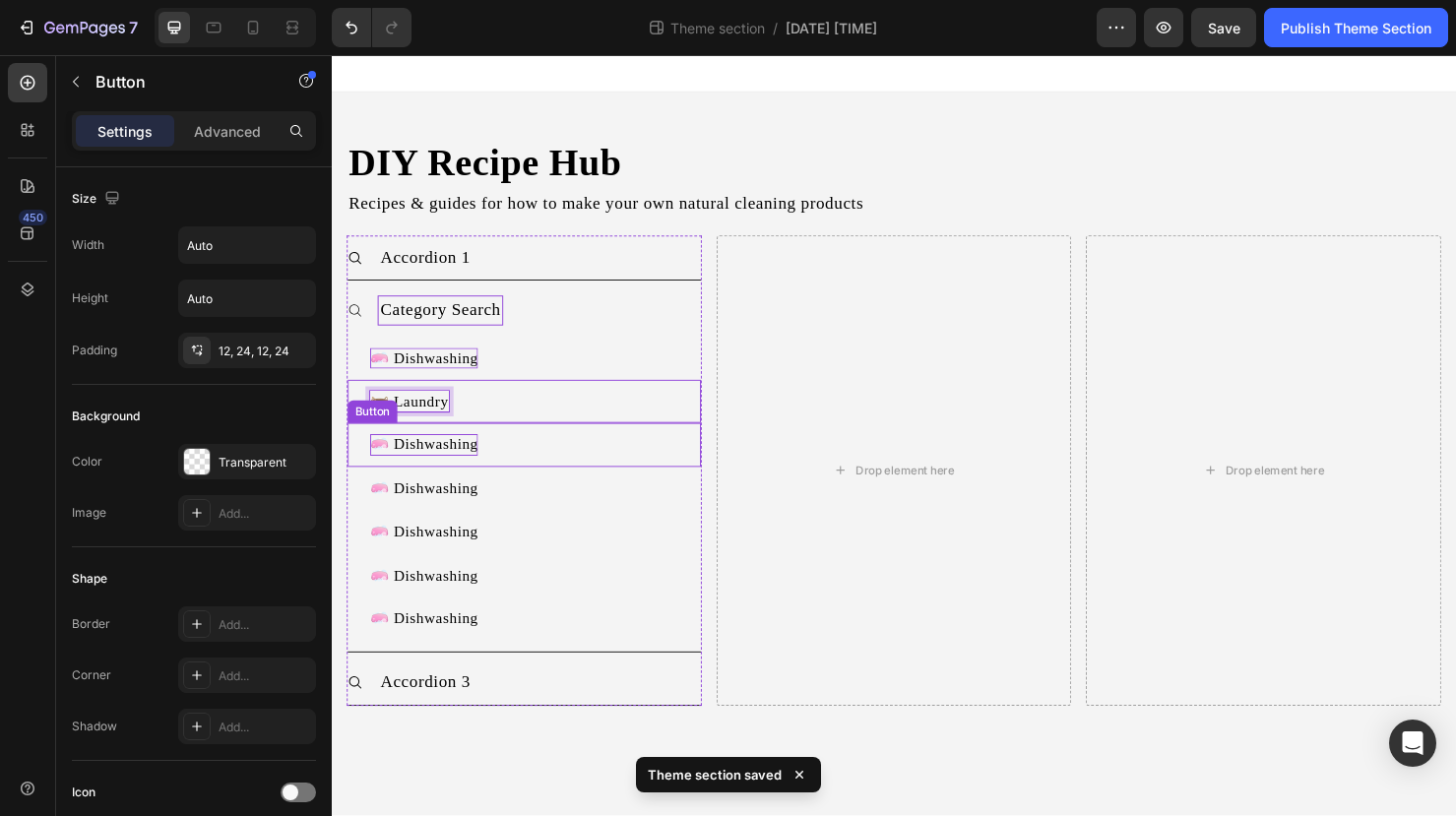 click on "🧼 Dishwashing" at bounding box center (428, 465) 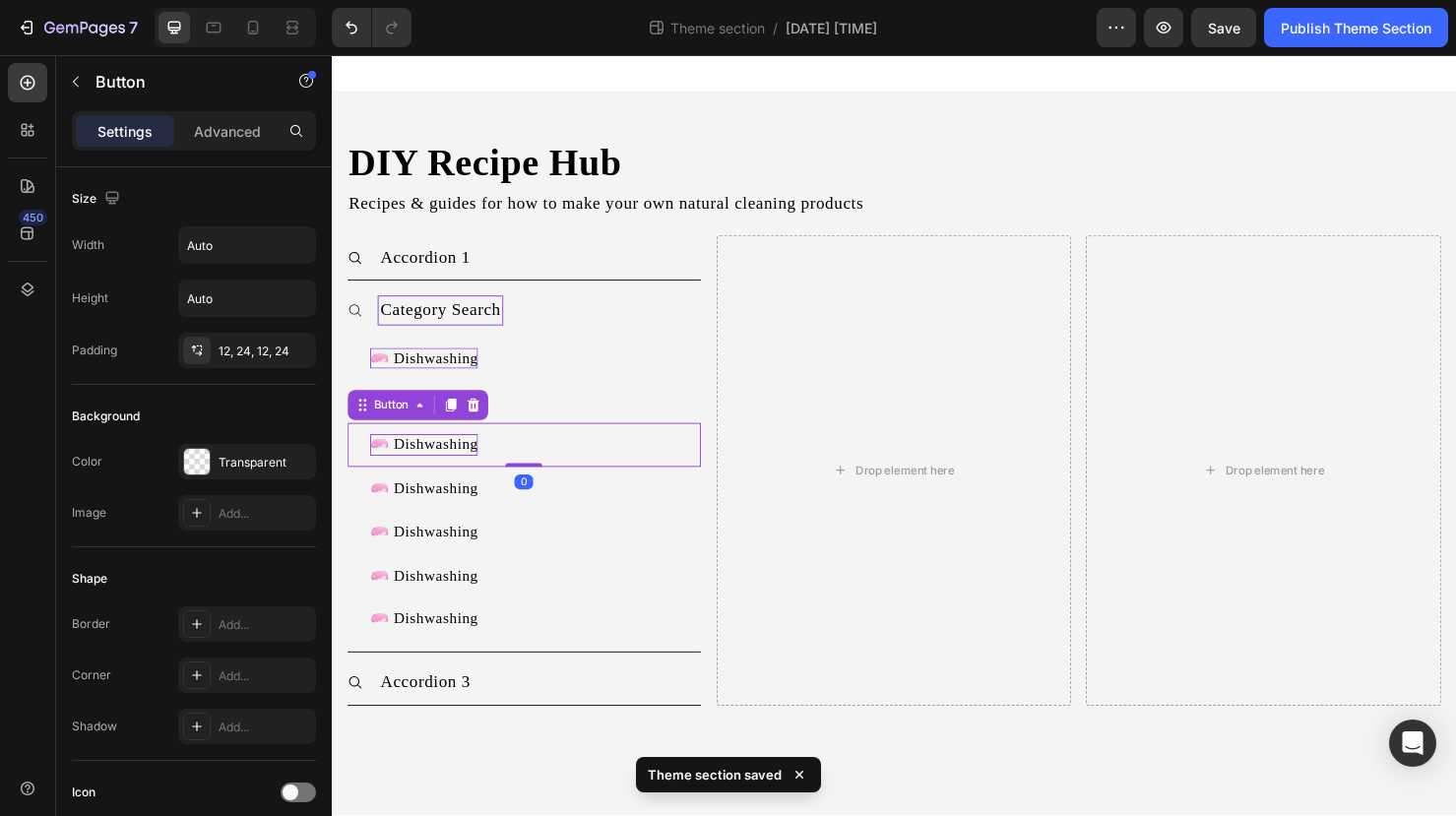 click on "🧼 Dishwashing" at bounding box center (428, 465) 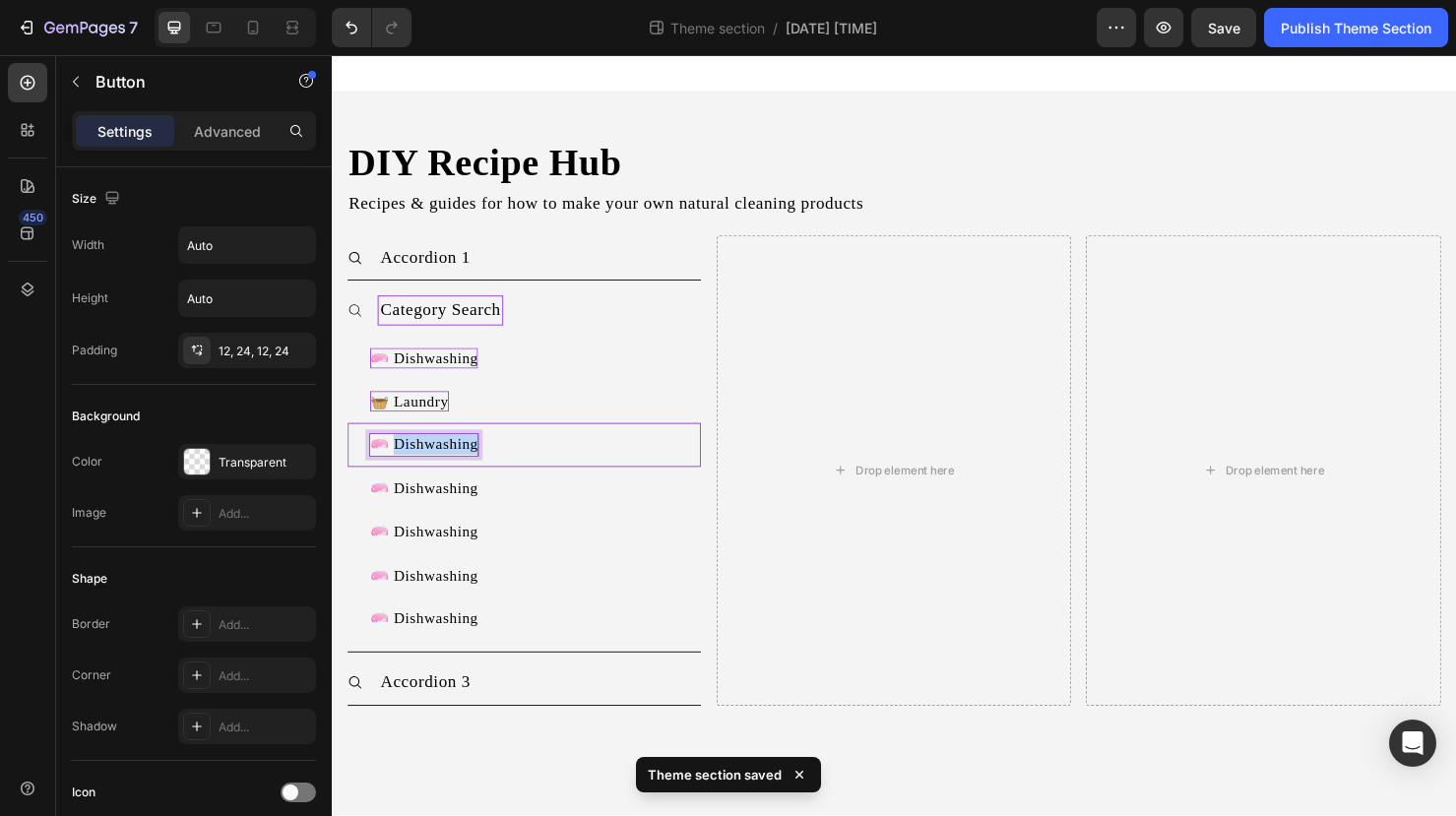 click on "🧼 Dishwashing" at bounding box center (428, 465) 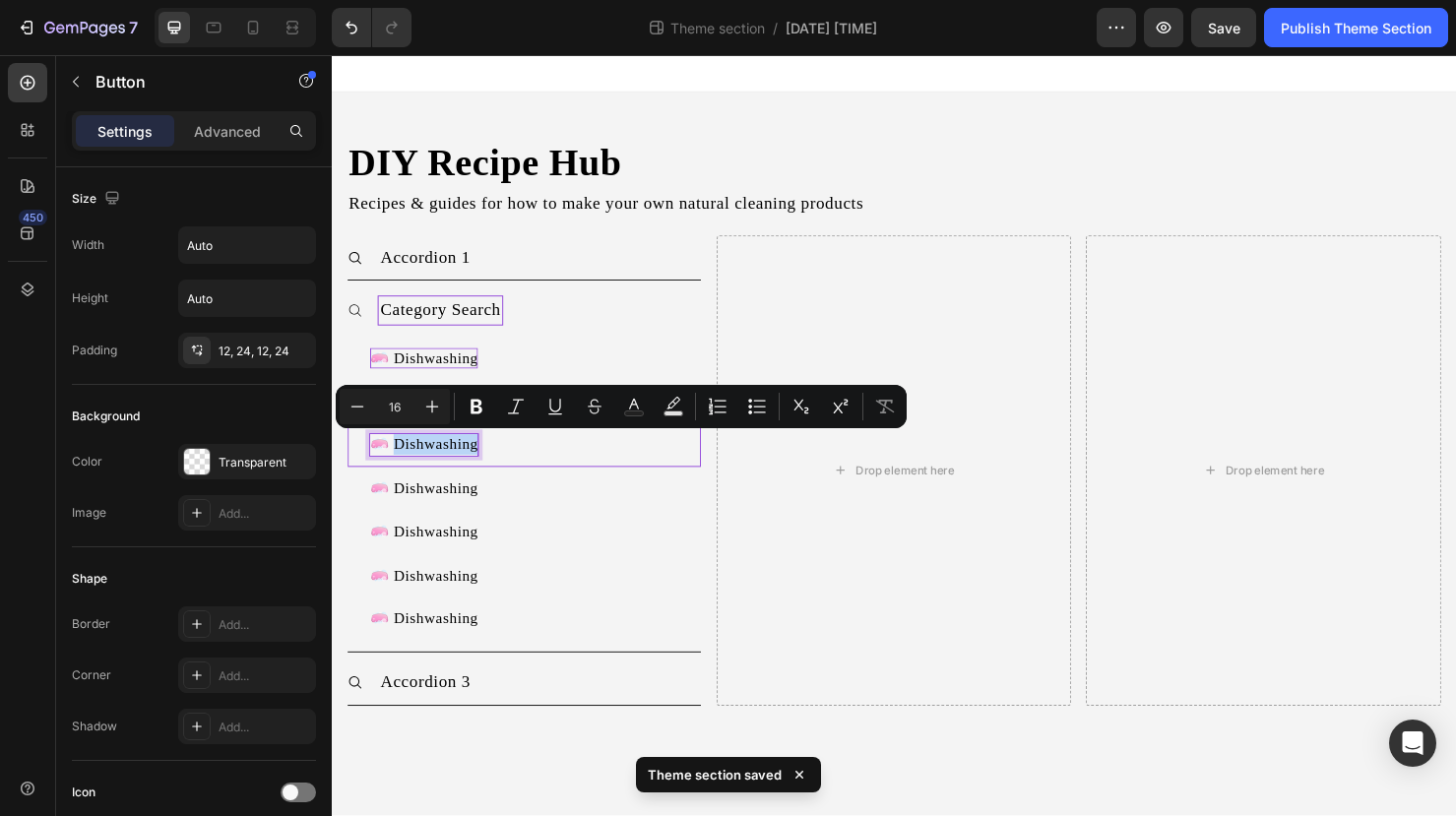 click on "🧼 Dishwashing" at bounding box center [428, 465] 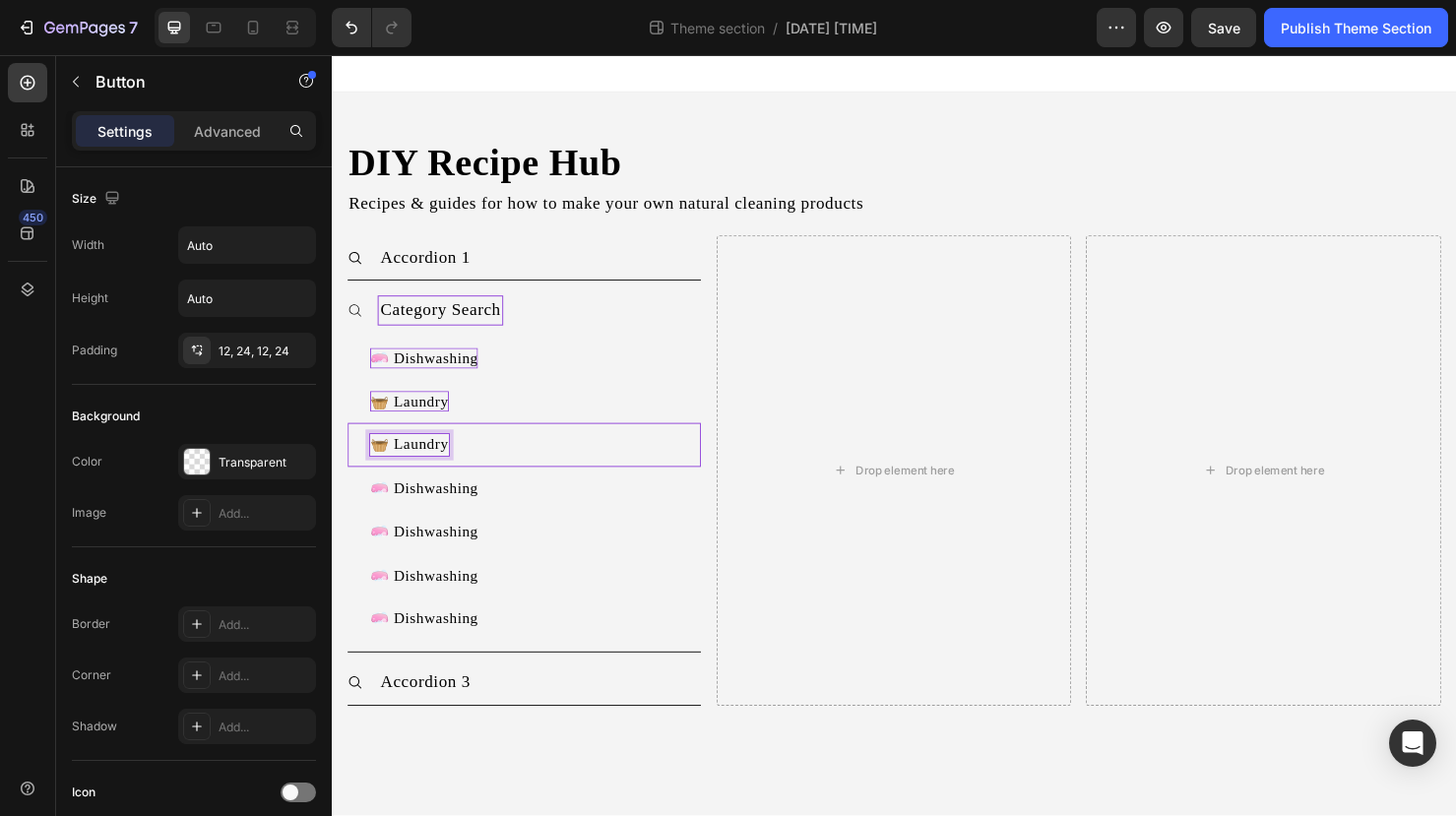 click on "🧺 Laundry" at bounding box center [413, 465] 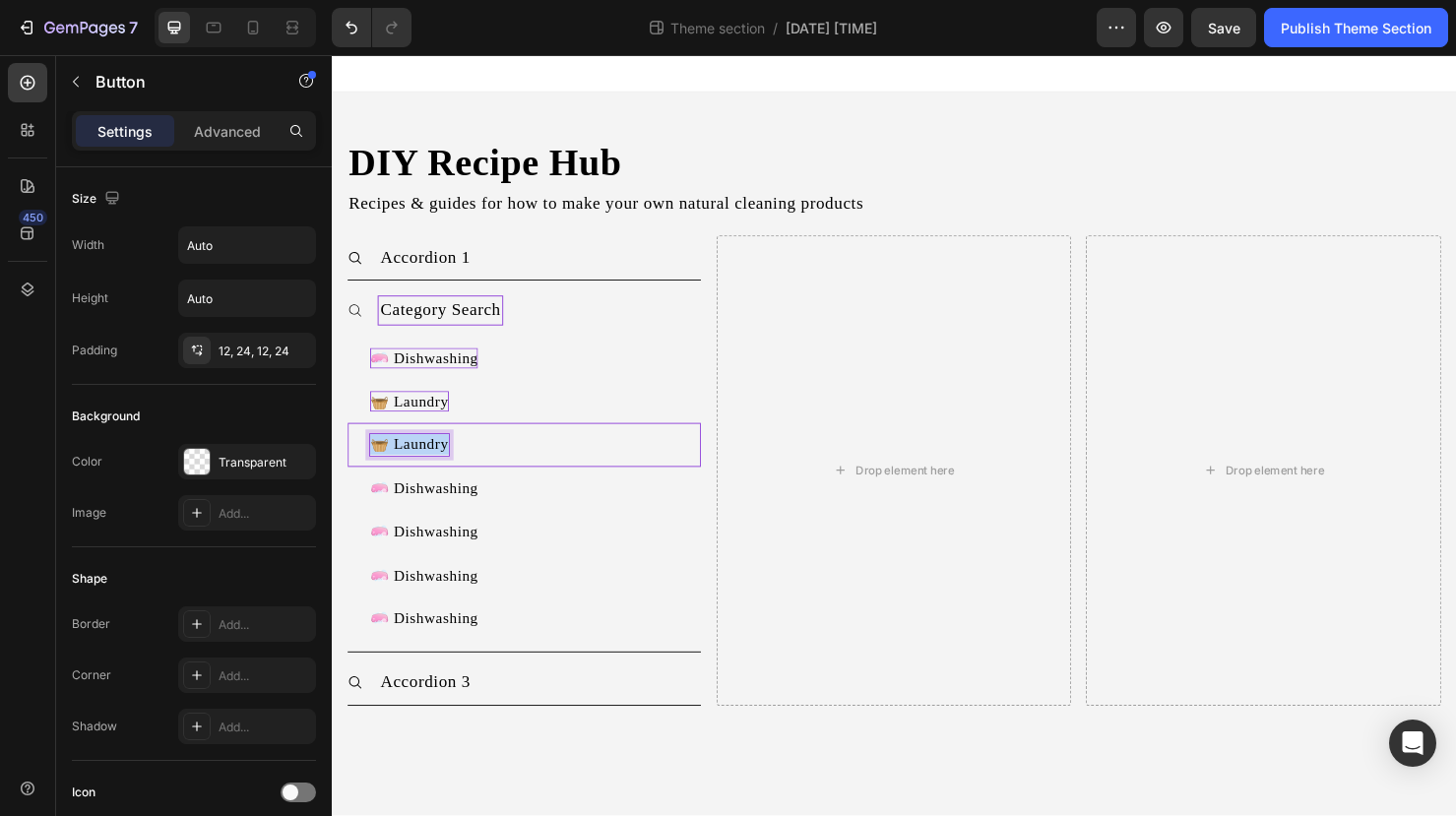 click on "🧺 Laundry" at bounding box center [413, 465] 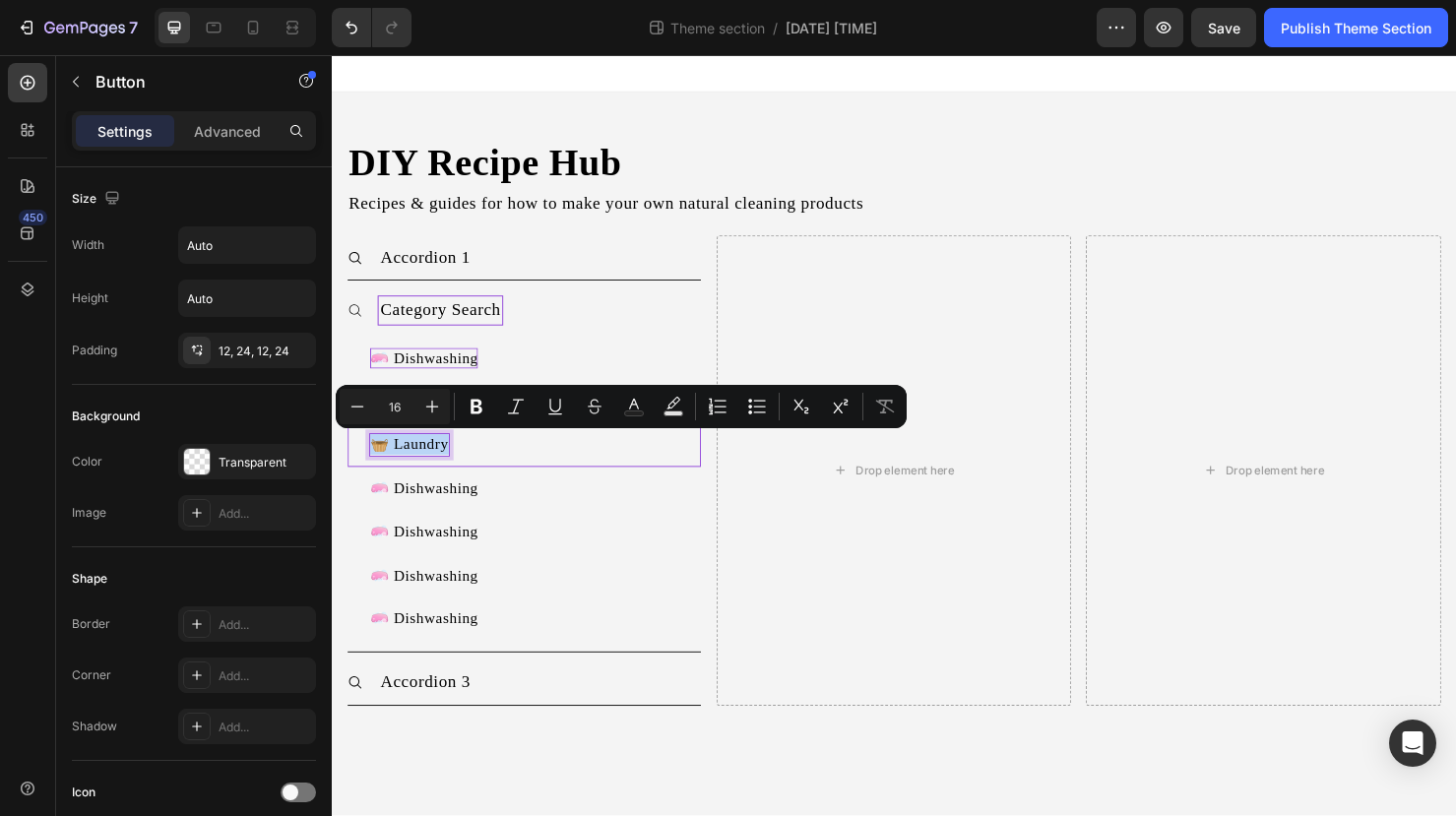 click on "🧺 Laundry" at bounding box center [413, 465] 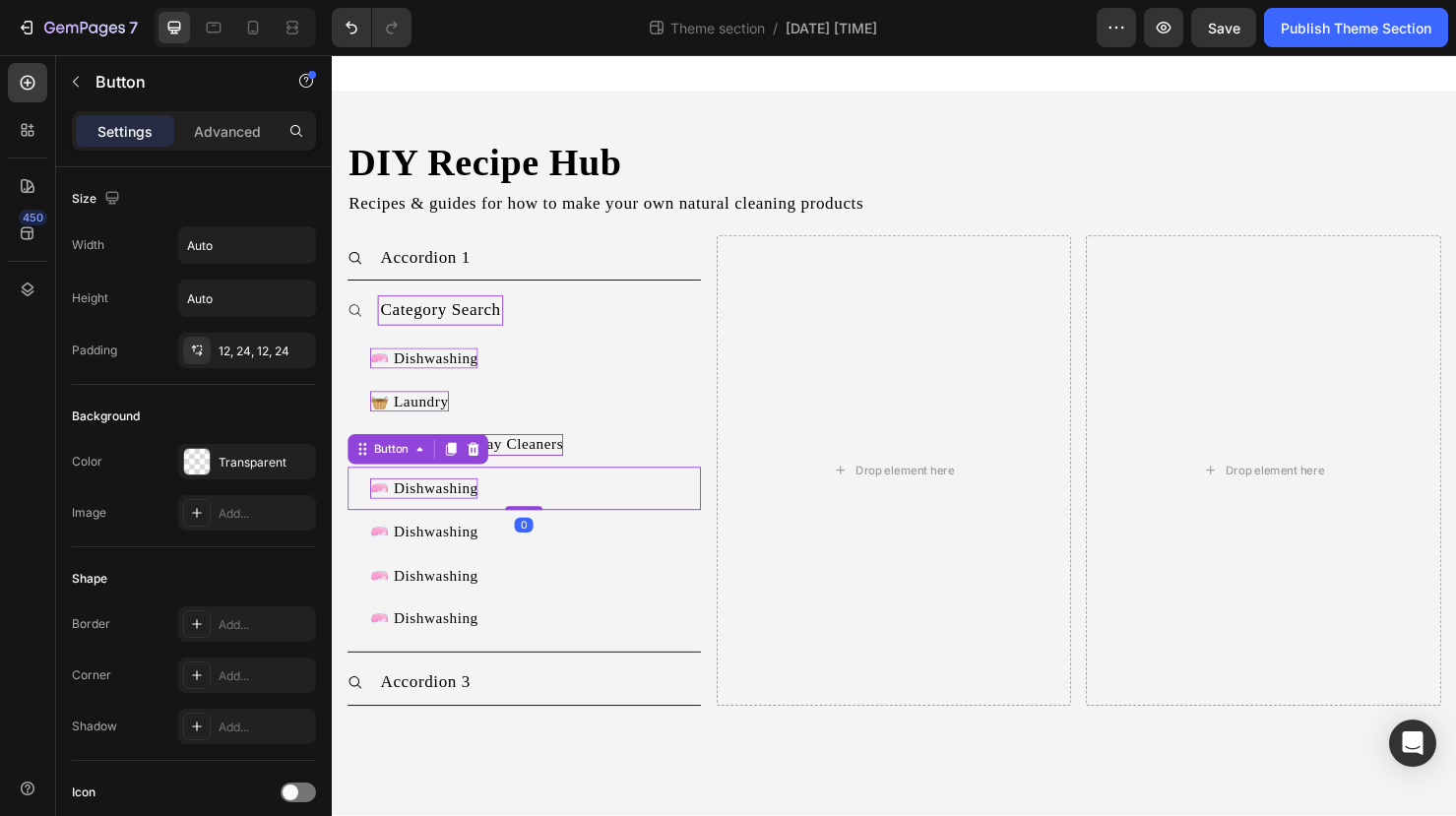 click on "🧼 Dishwashing" at bounding box center [428, 511] 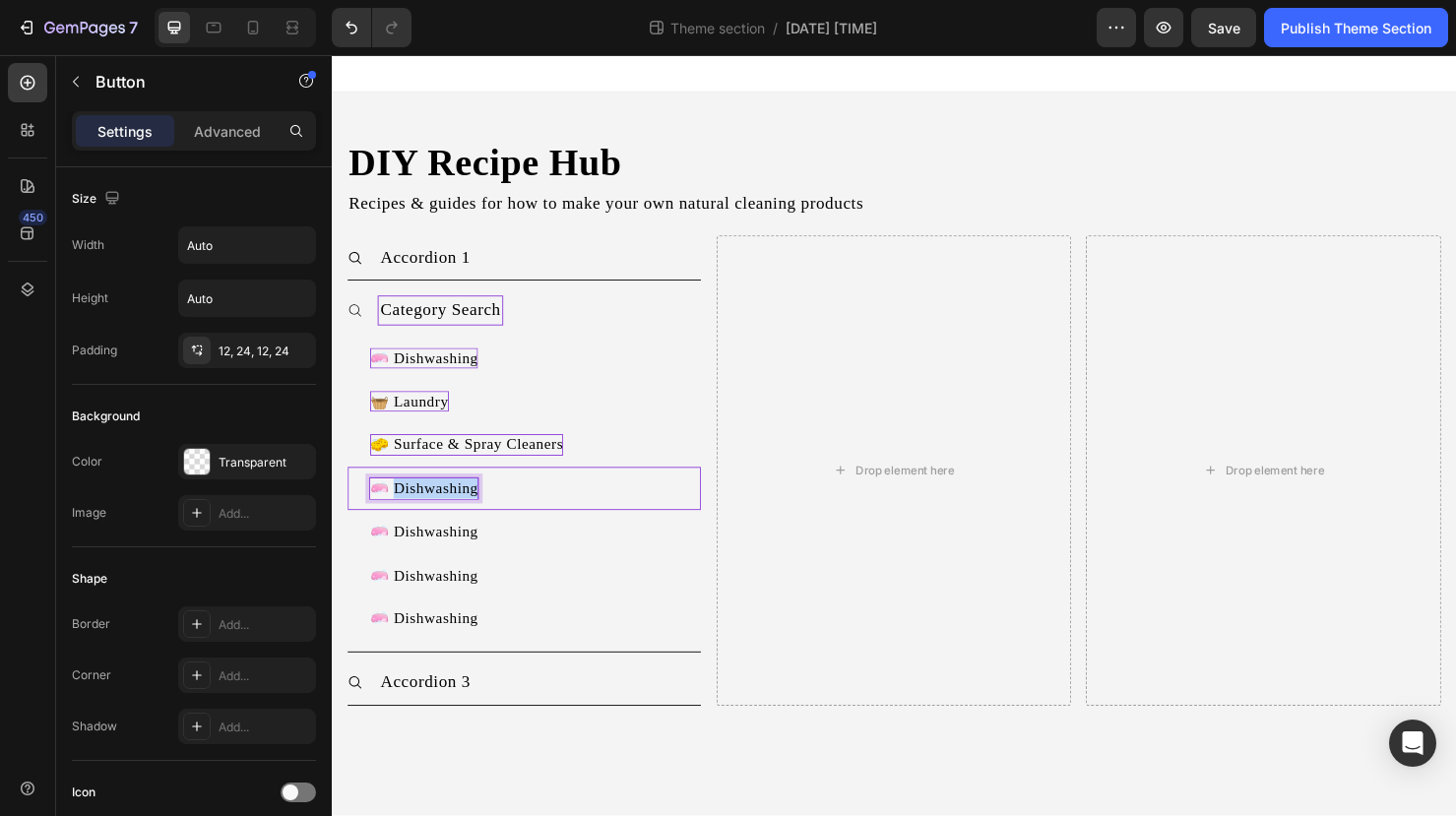 click on "🧼 Dishwashing" at bounding box center [428, 511] 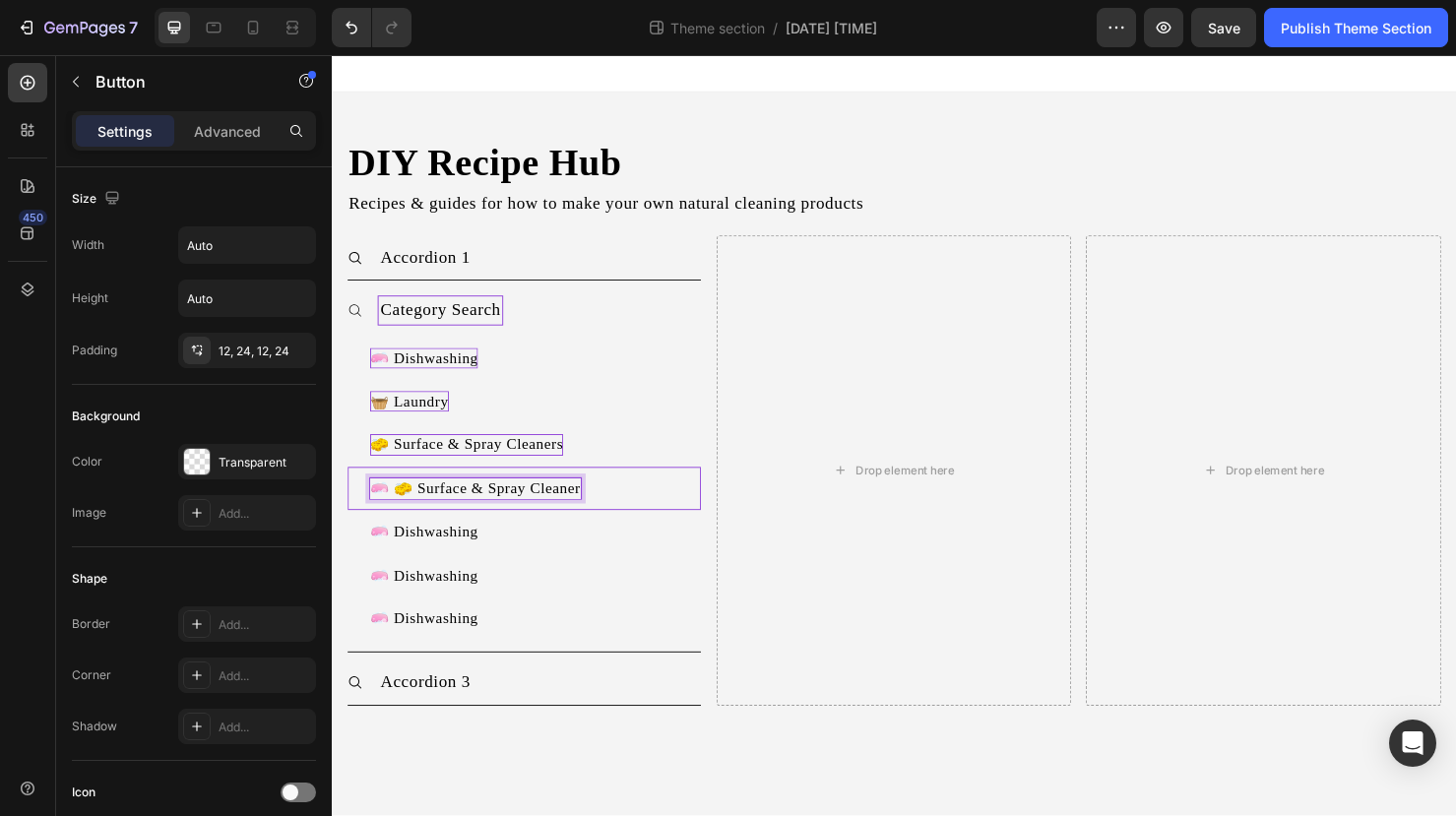 click on "🧼 🧽 Surface & Spray Cleaner" at bounding box center (482, 511) 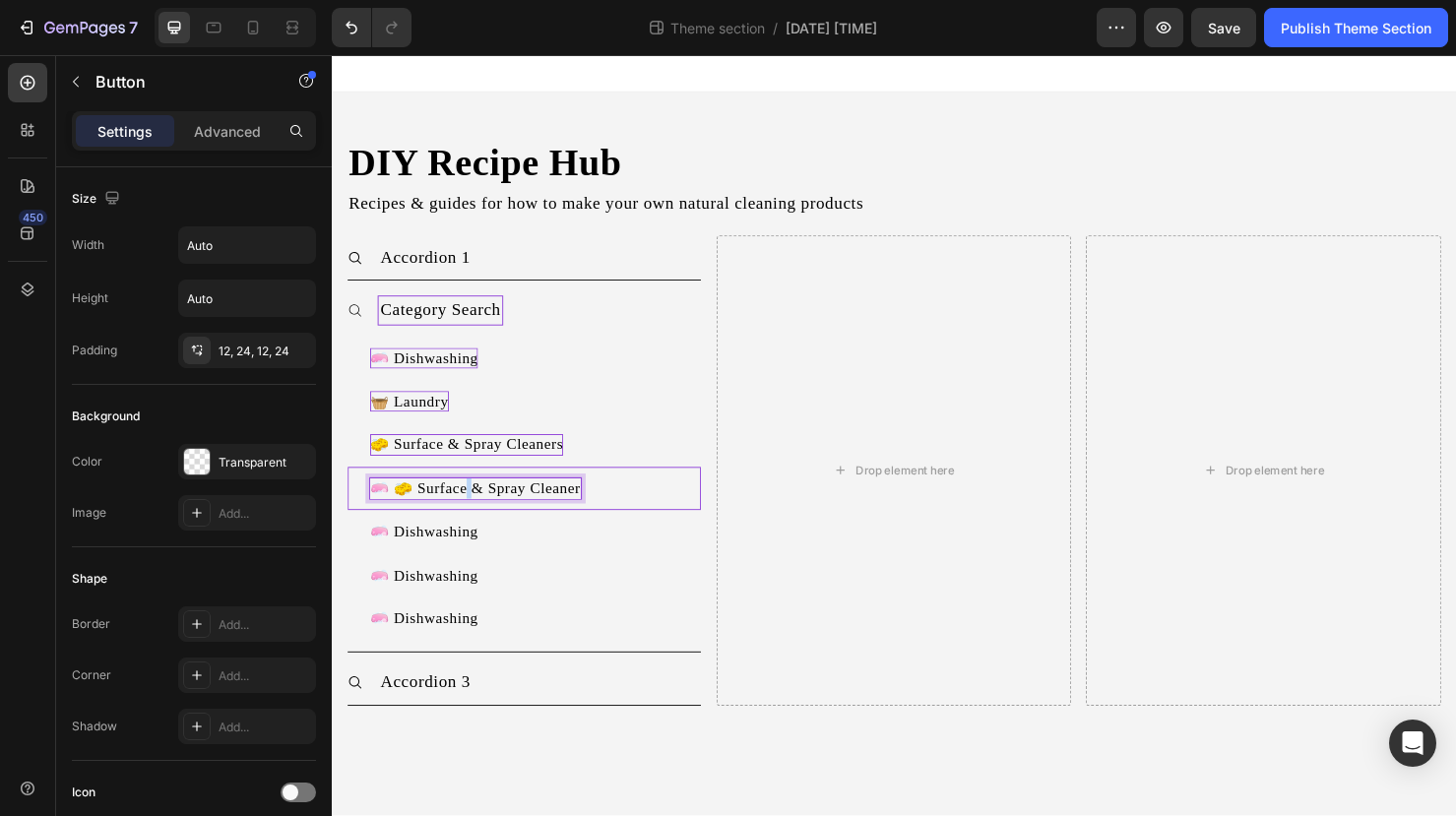 click on "🧼 🧽 Surface & Spray Cleaner" at bounding box center [482, 511] 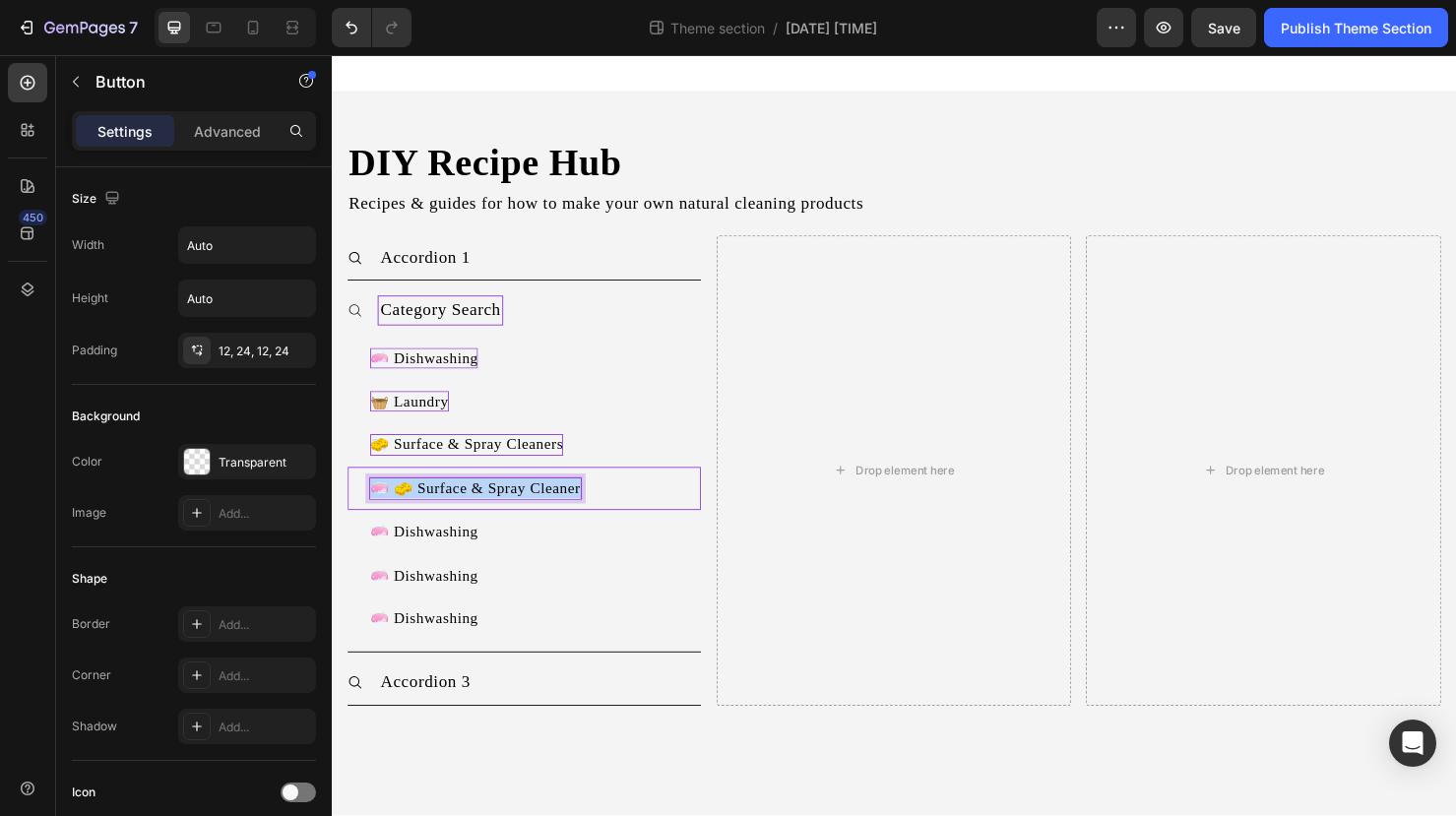 click on "🧼 🧽 Surface & Spray Cleaner" at bounding box center (482, 511) 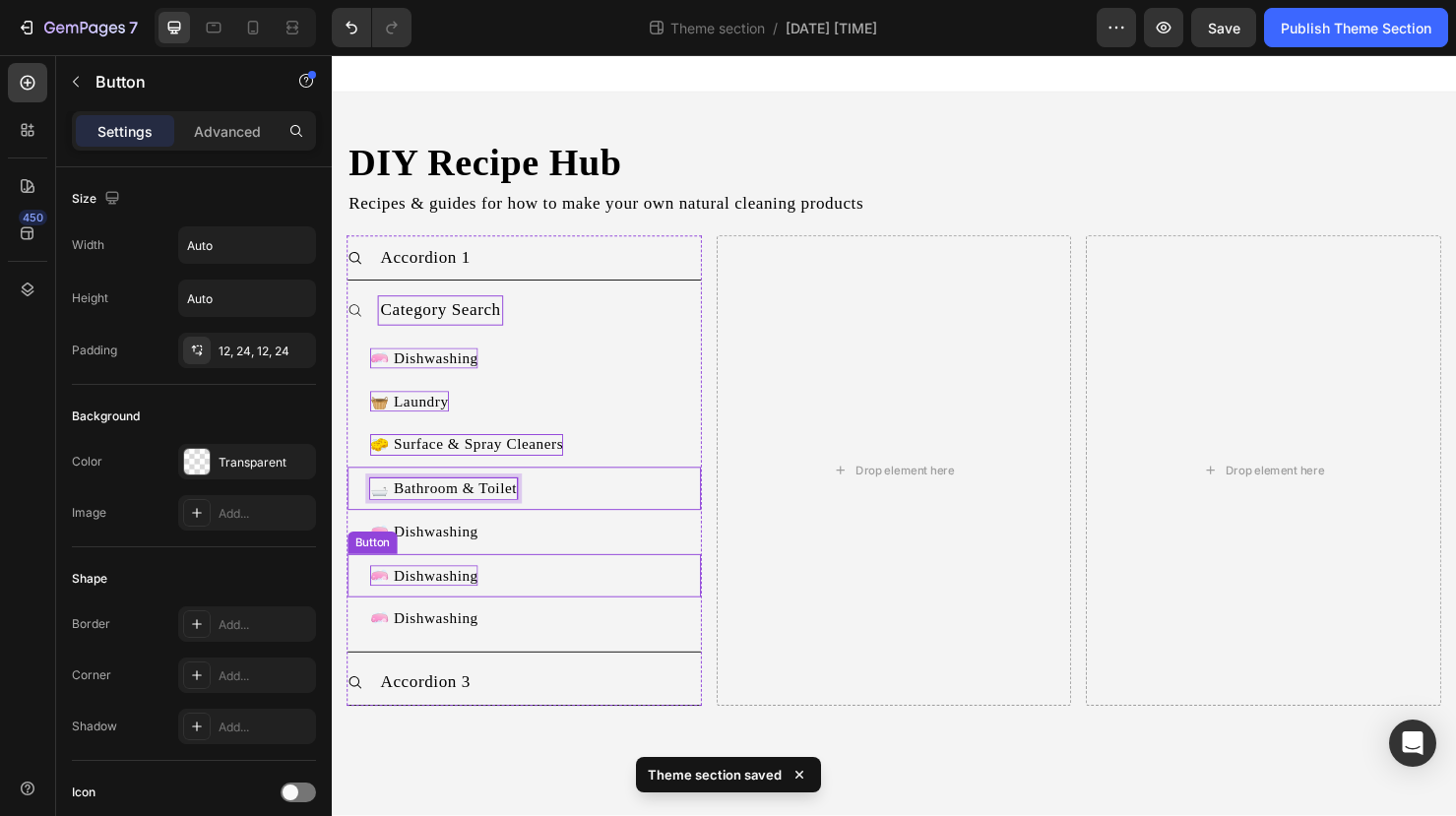 click on "🧼 Dishwashing" at bounding box center [428, 602] 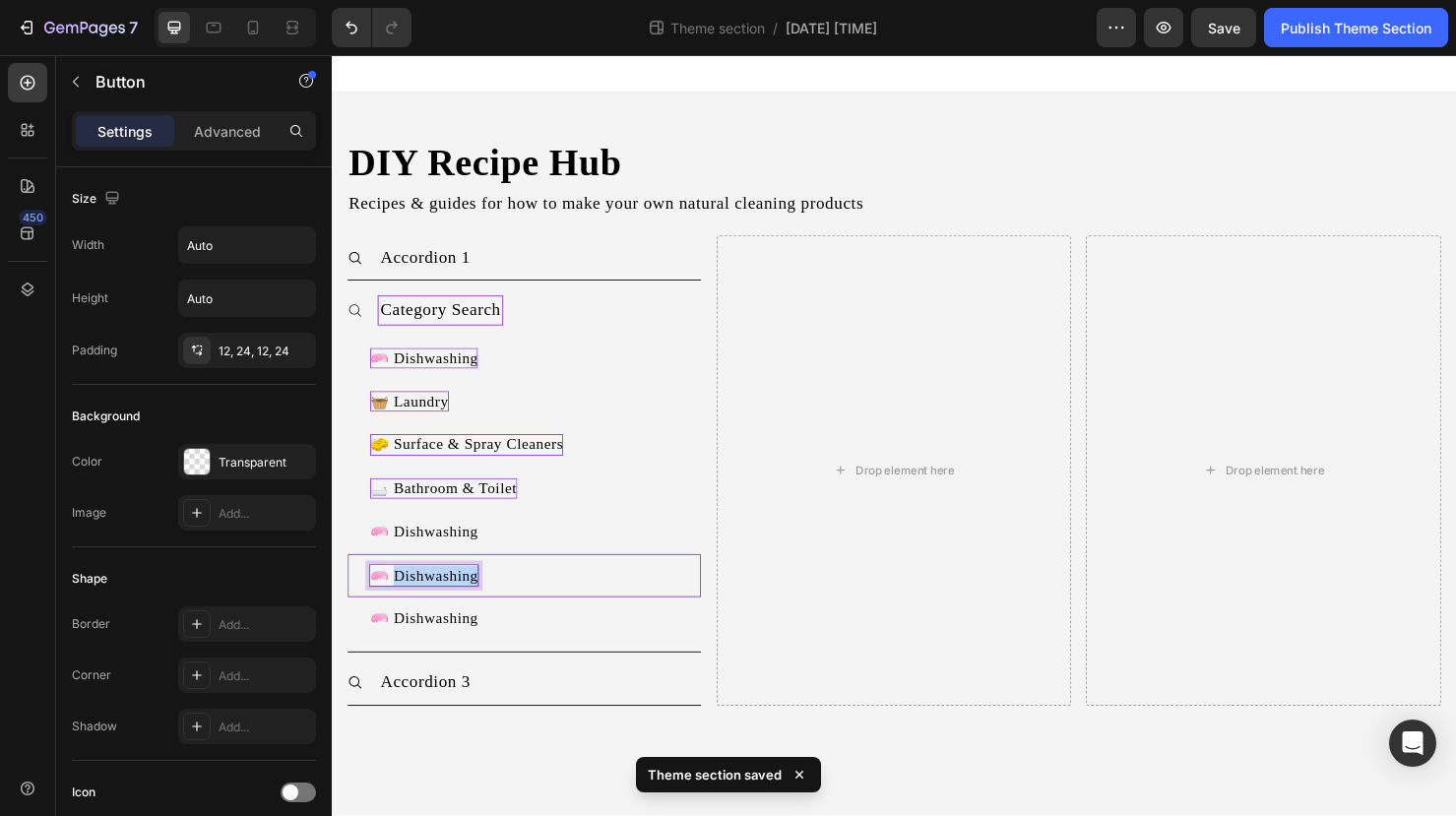 click on "🧼 Dishwashing" at bounding box center (428, 602) 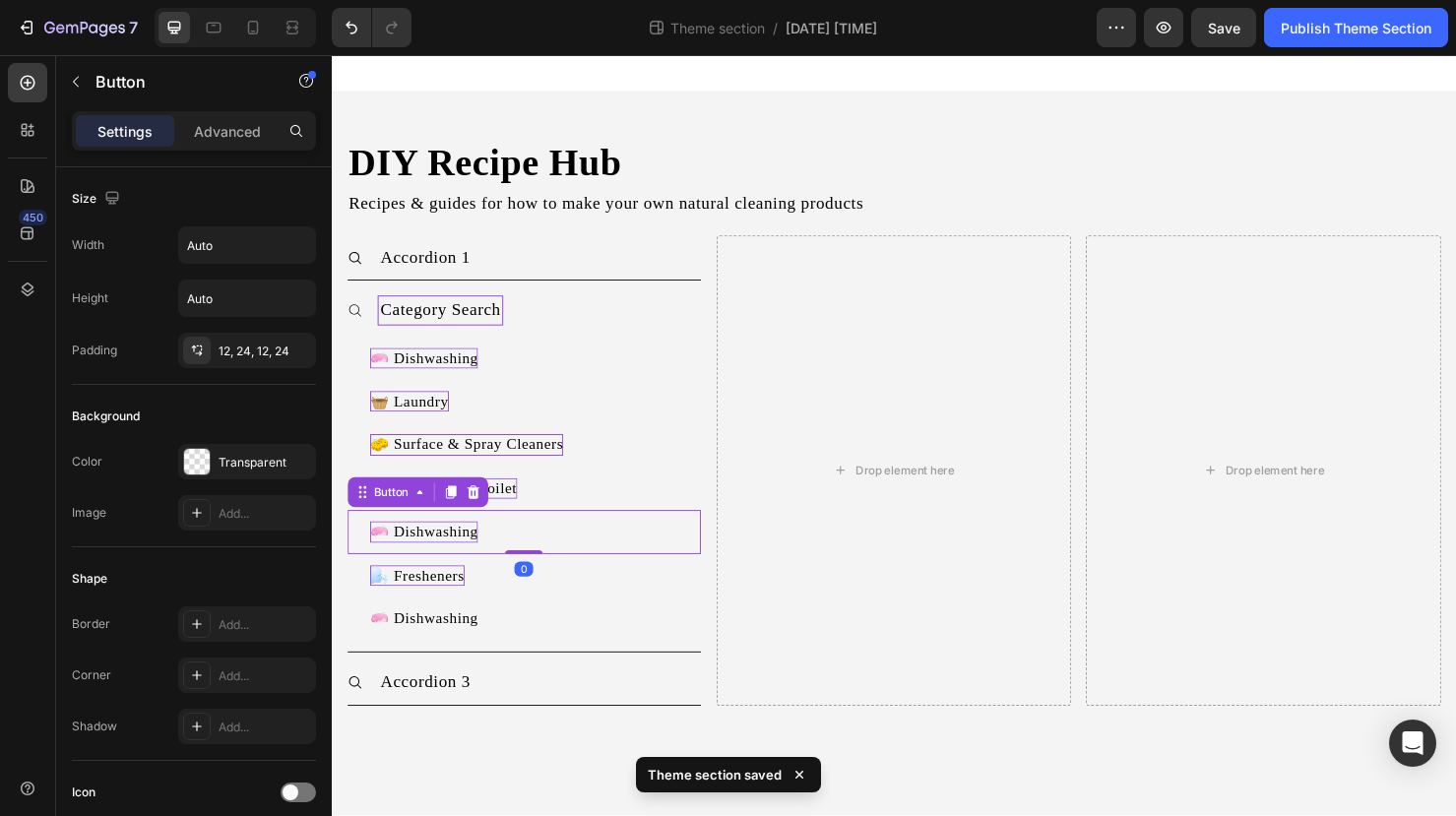 click on "🧼 Dishwashing" at bounding box center [428, 556] 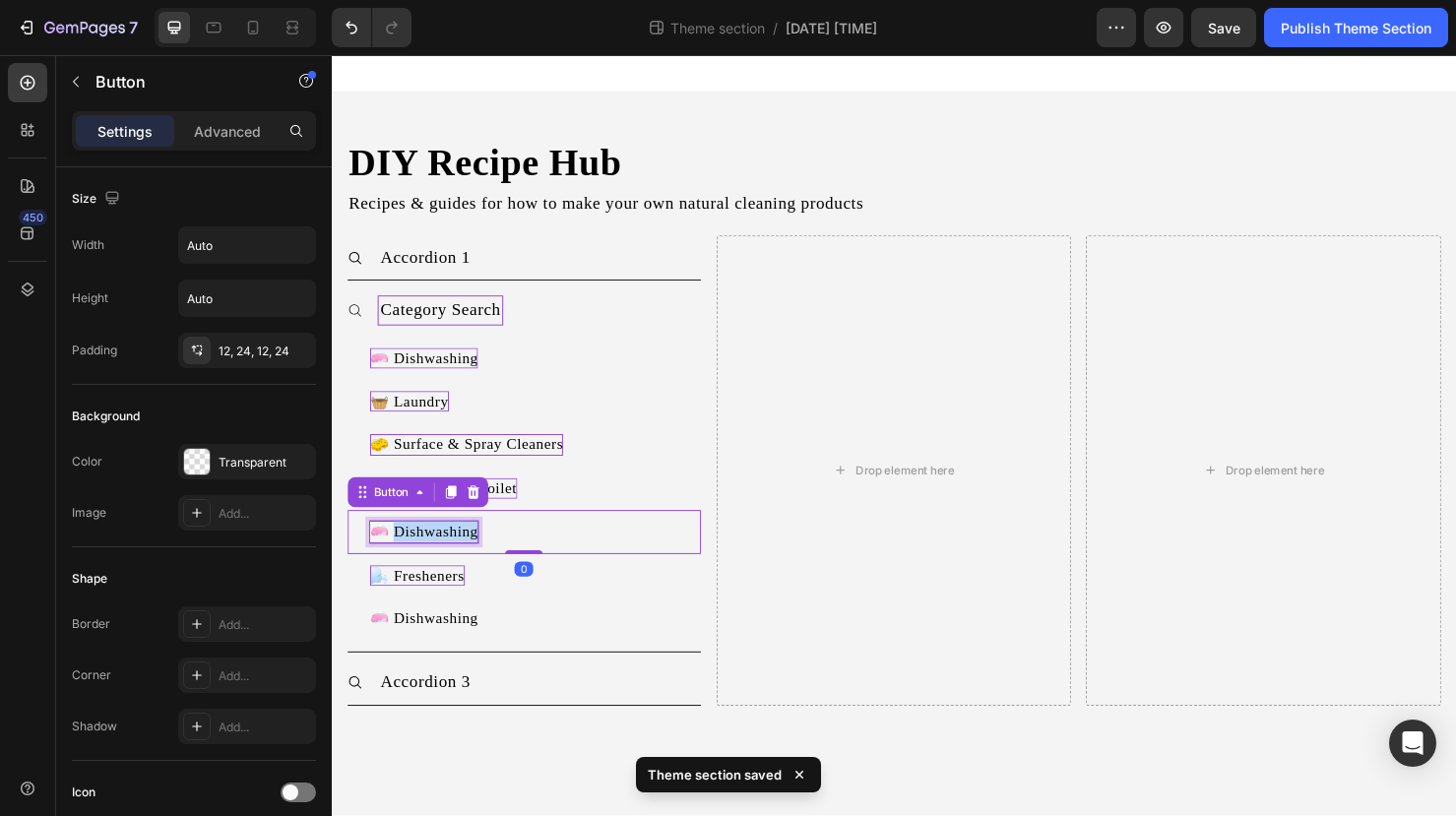 click on "🧼 Dishwashing" at bounding box center (428, 556) 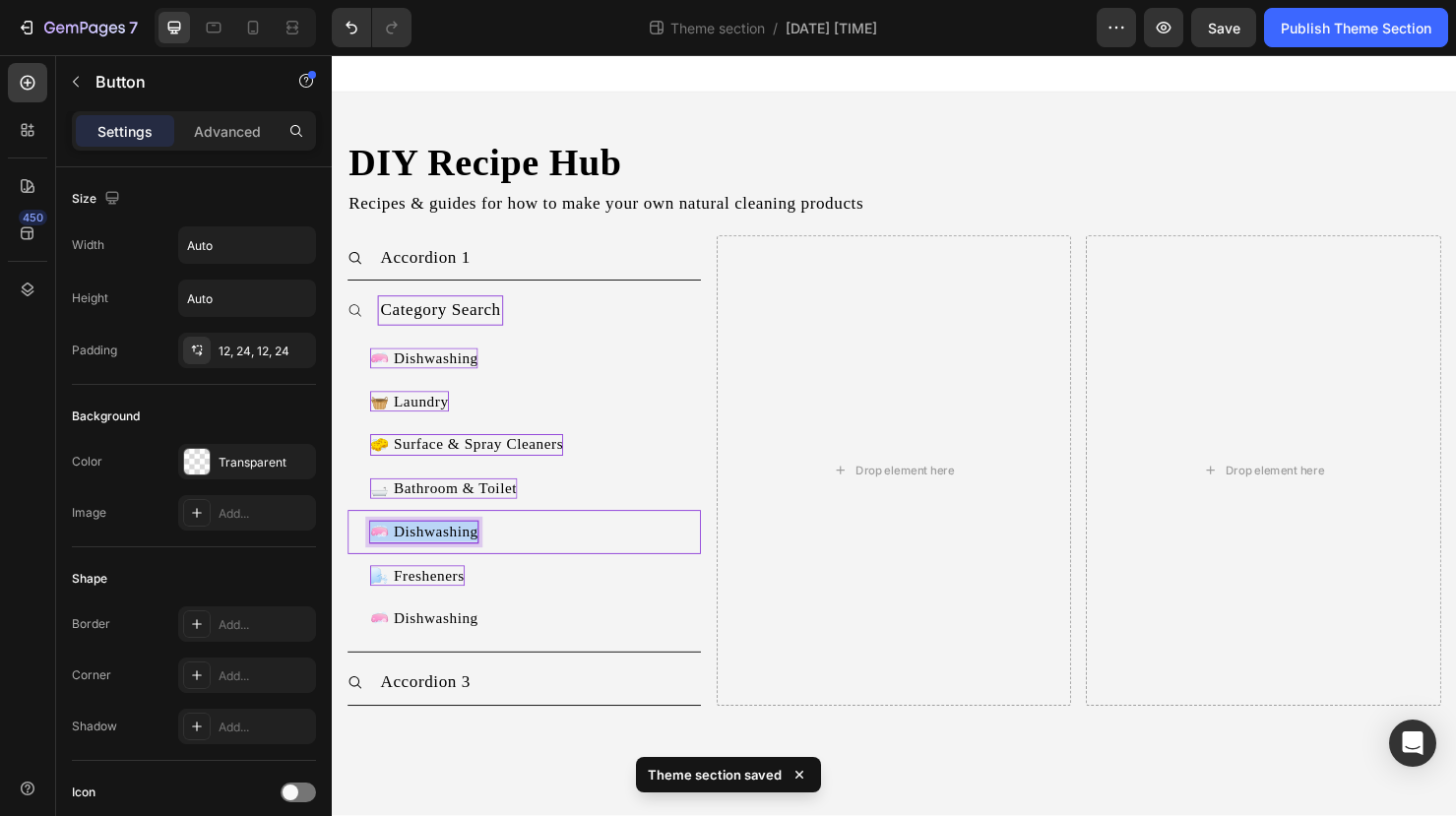 click on "🧼 Dishwashing" at bounding box center [428, 556] 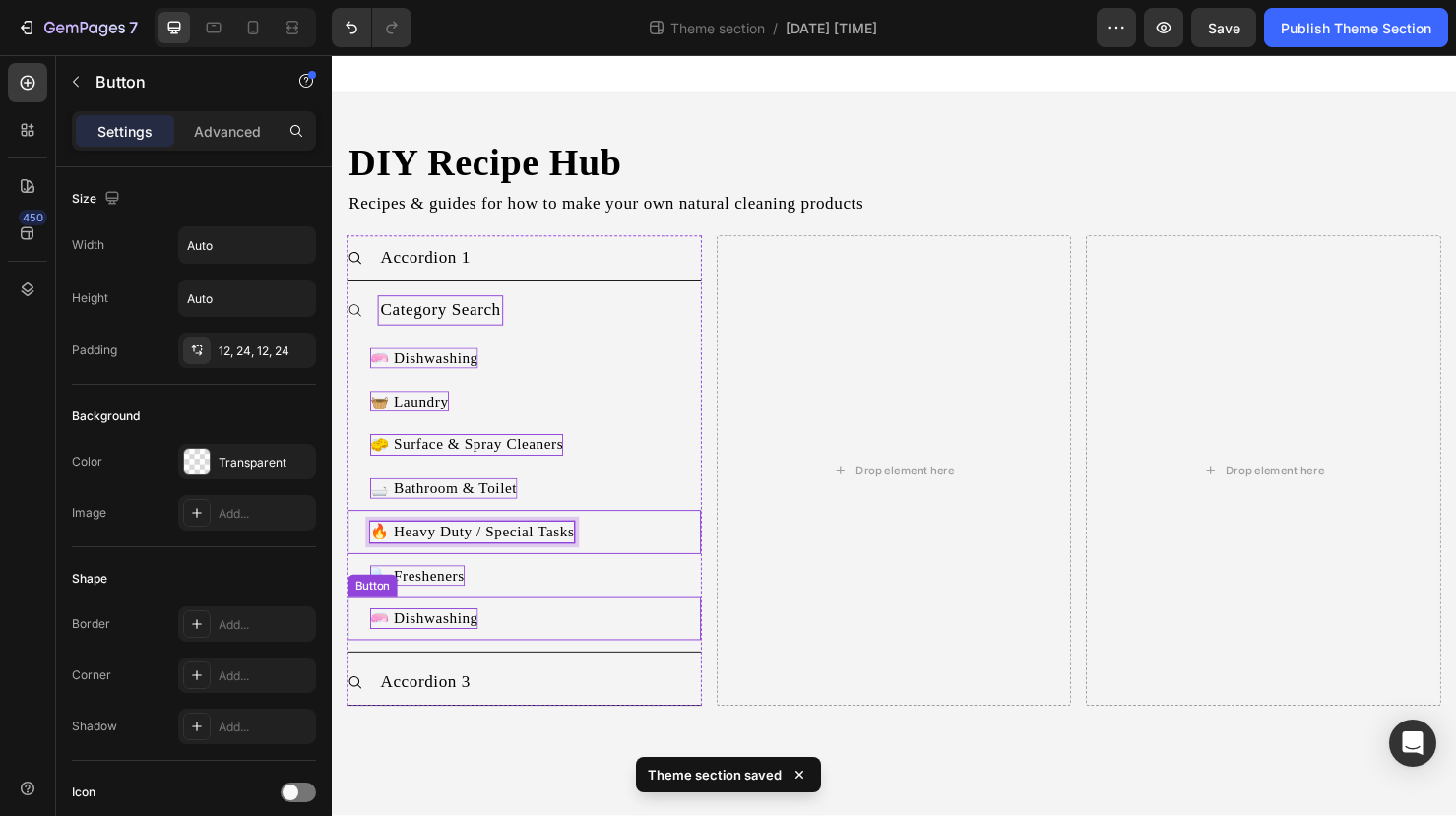 click on "🧼 Dishwashing" at bounding box center [428, 648] 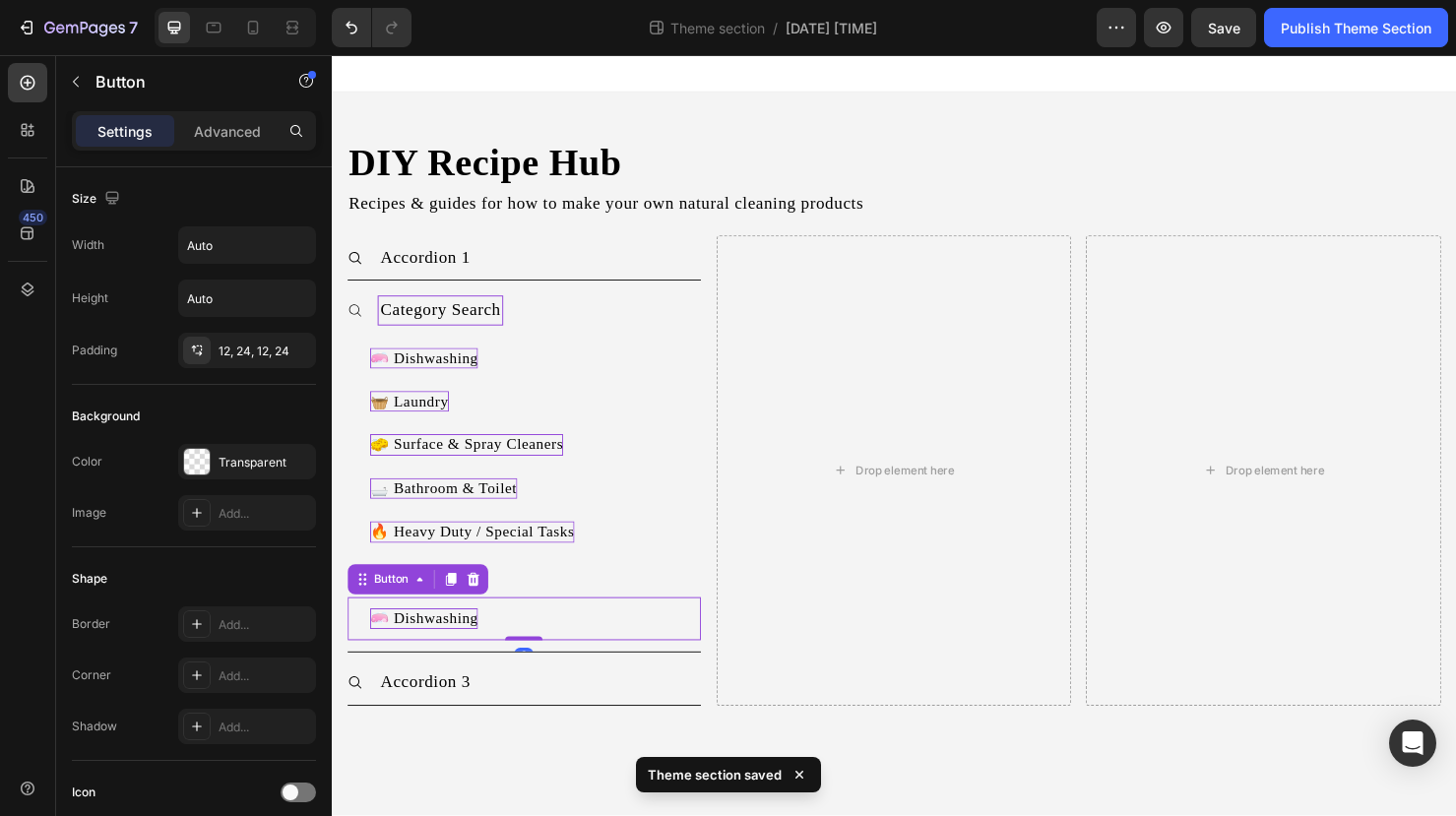 click on "🧼 Dishwashing" at bounding box center [428, 648] 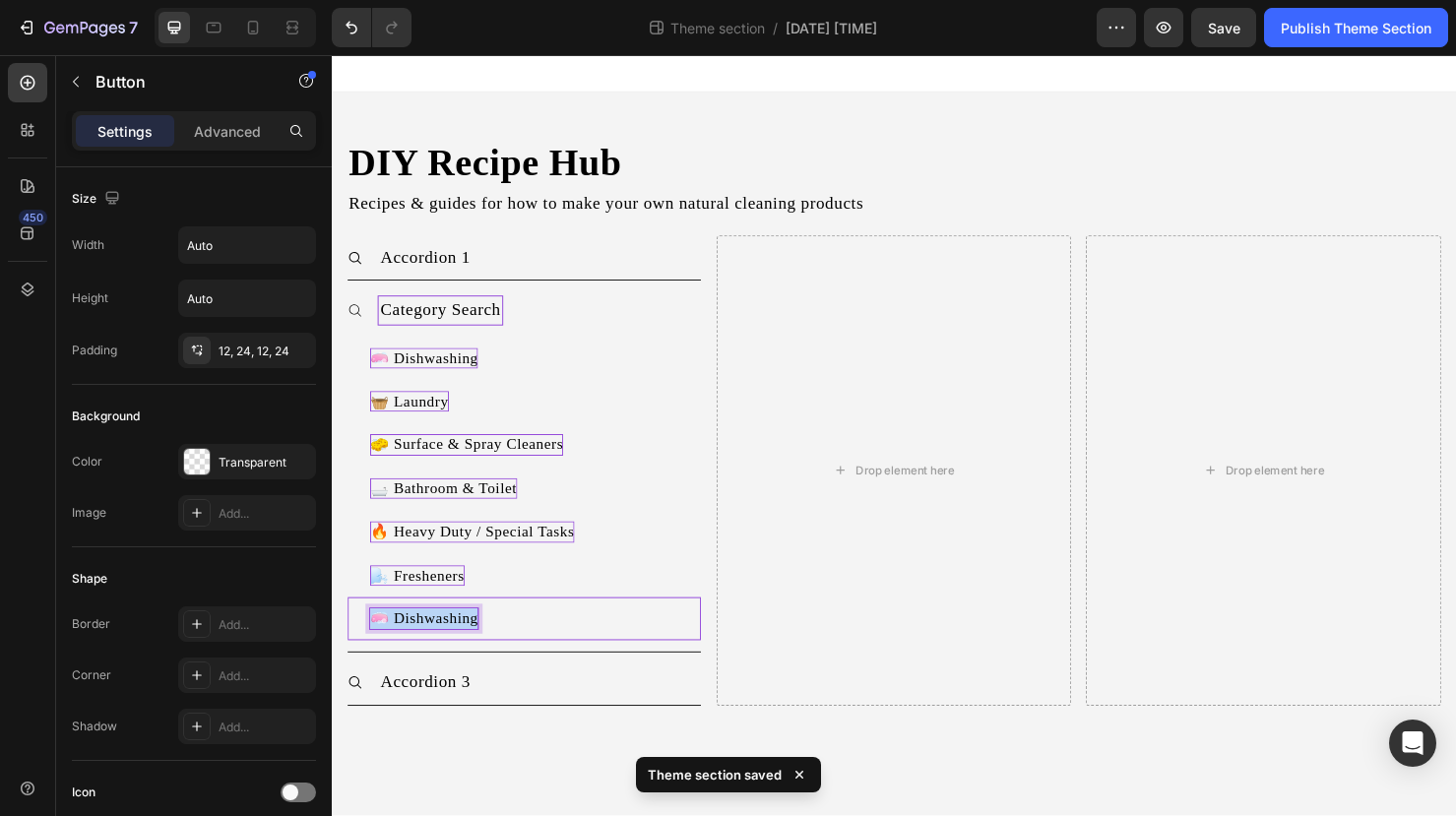 click on "🧼 Dishwashing" at bounding box center [428, 648] 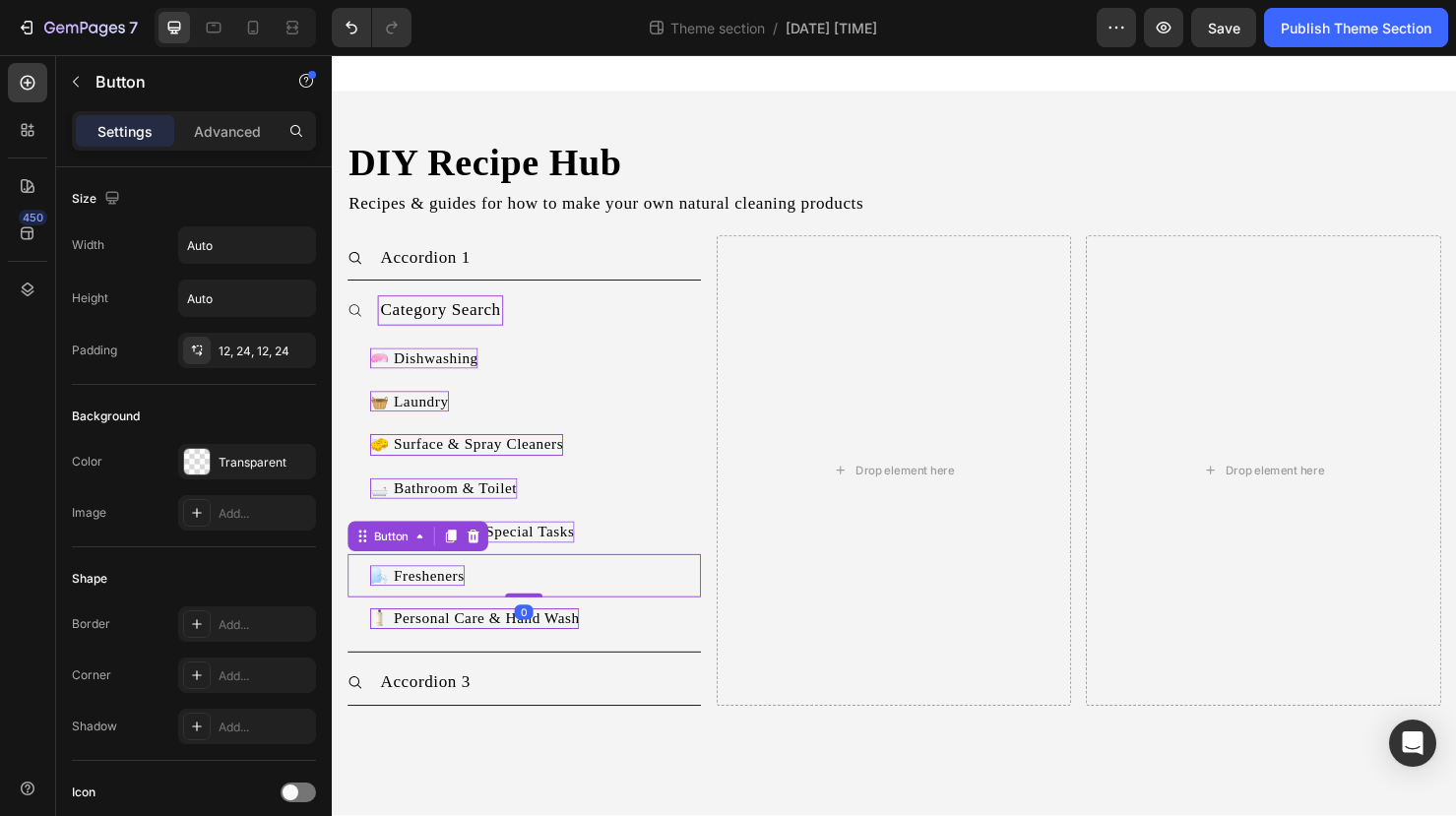 click on "🌬️ Fresheners" at bounding box center [421, 602] 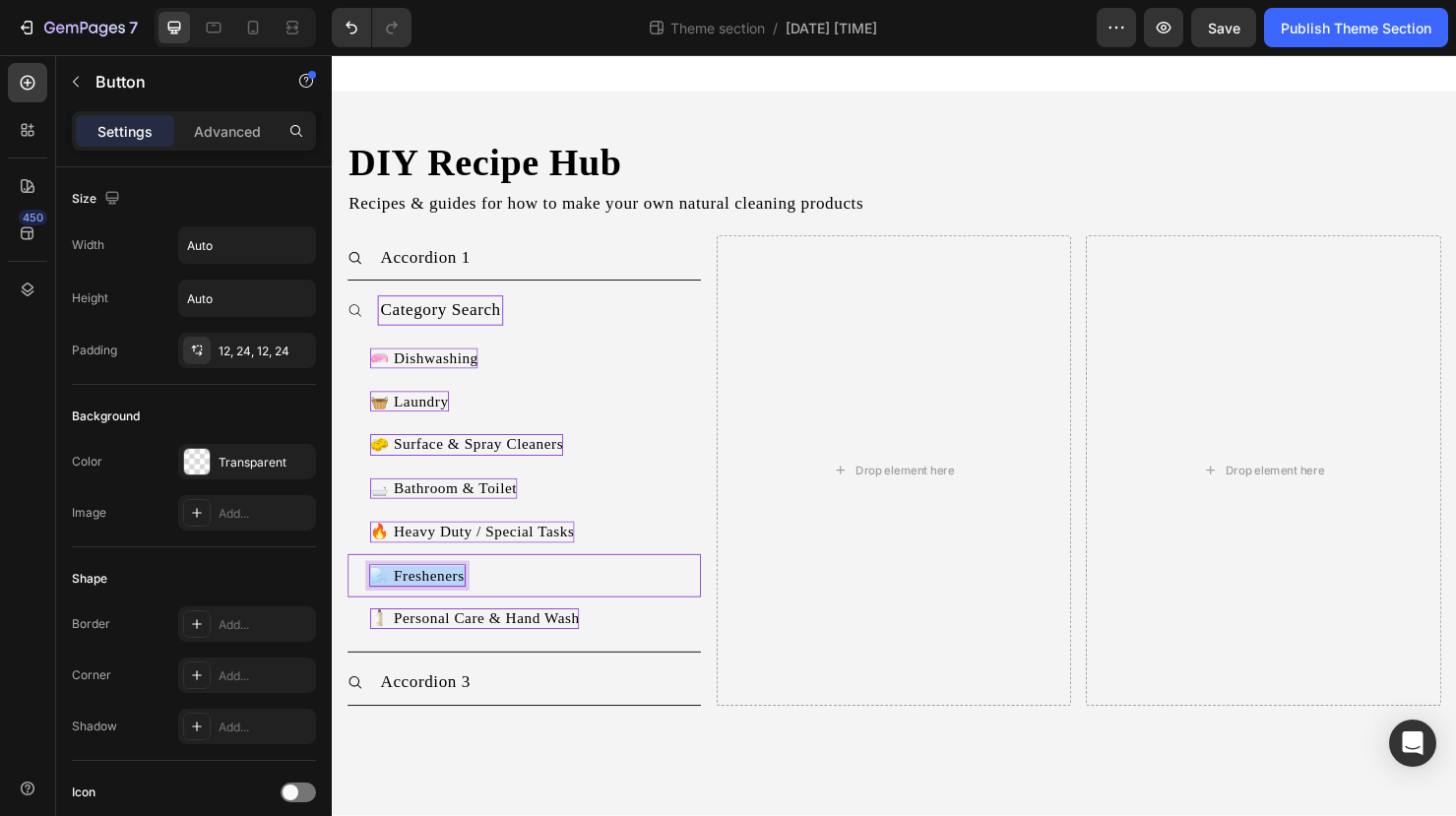 click on "🌬️ Fresheners" at bounding box center (421, 602) 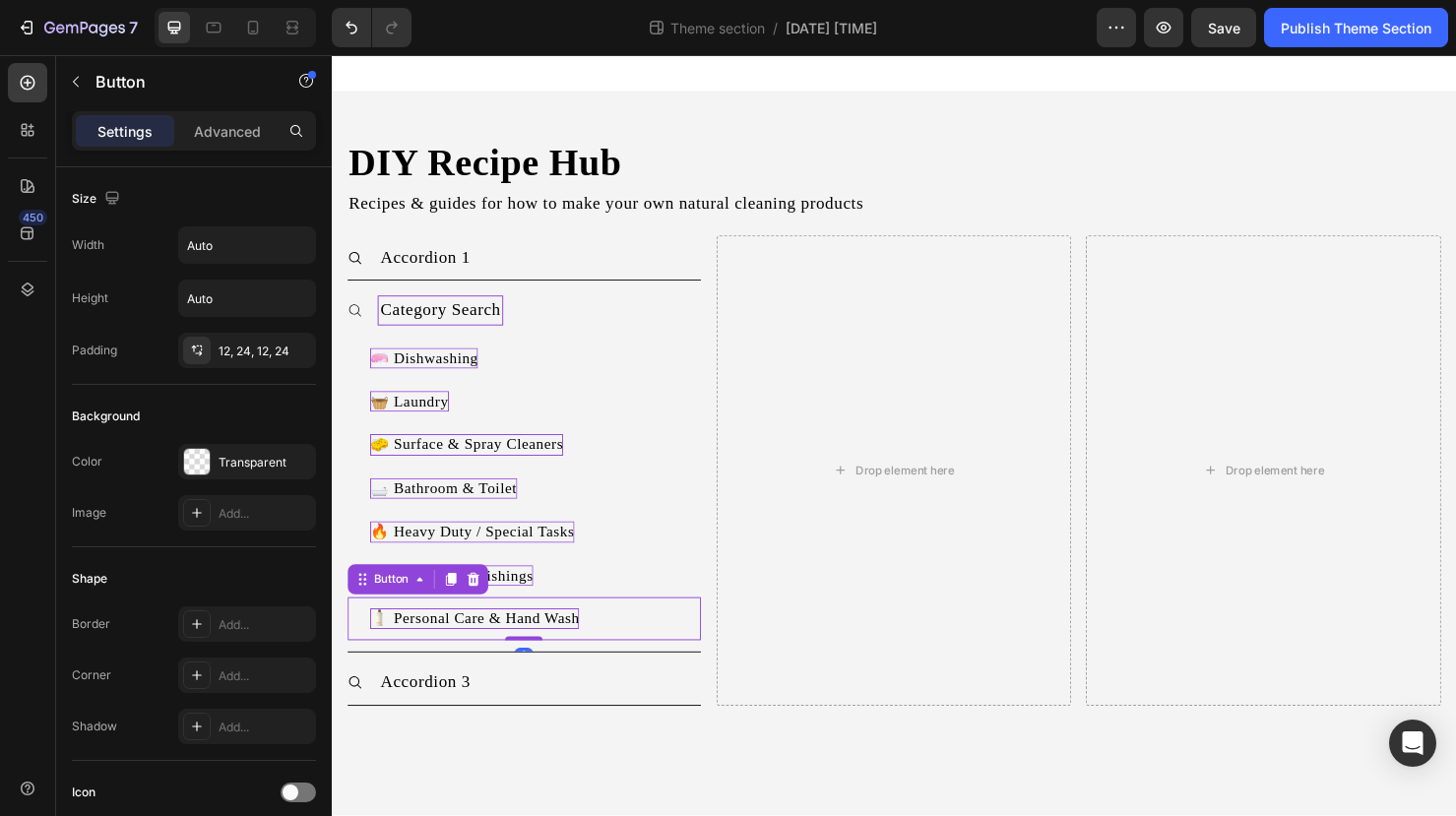 click on "🧴 Personal Care & Hand Wash" at bounding box center (481, 648) 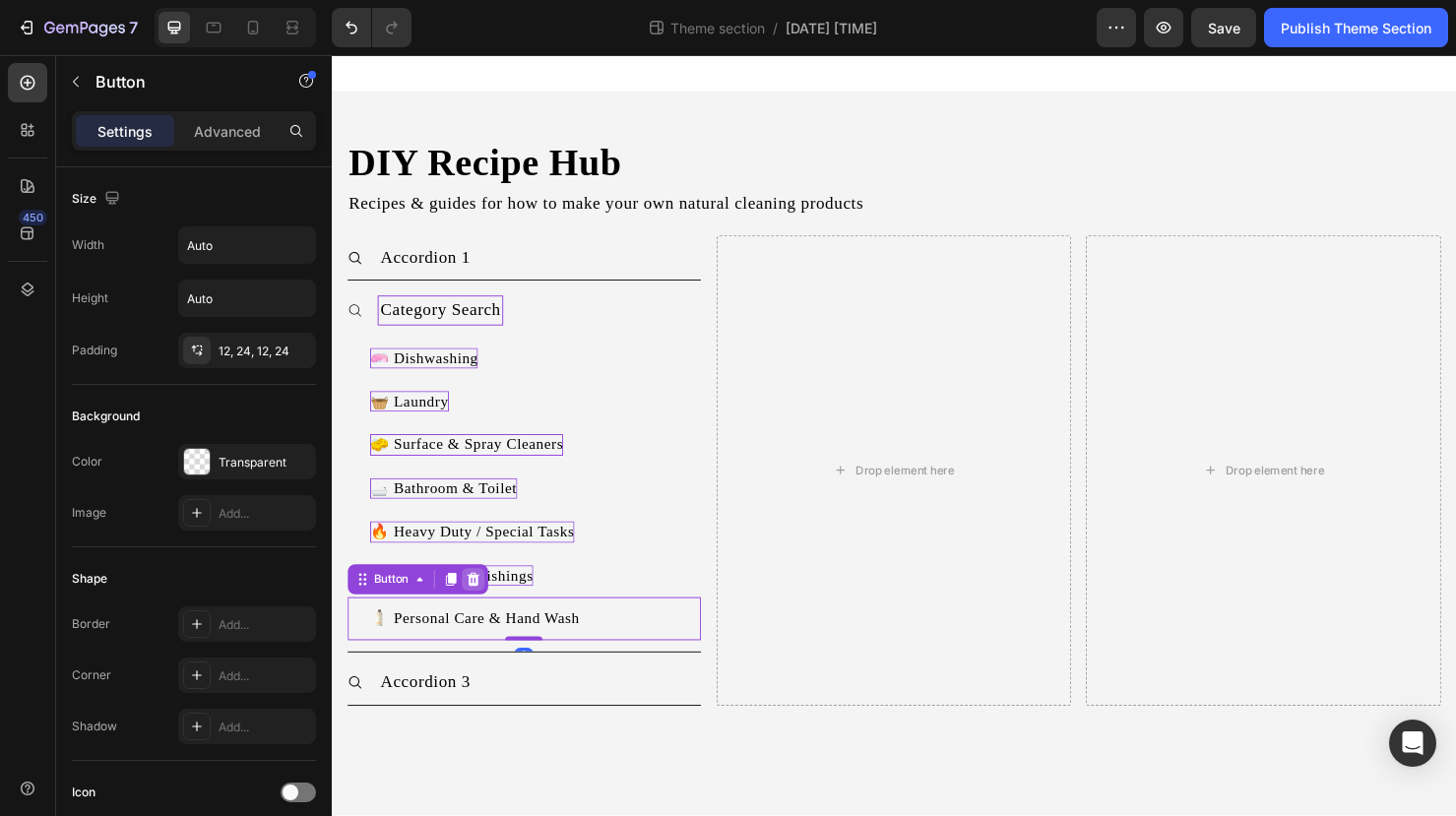 click 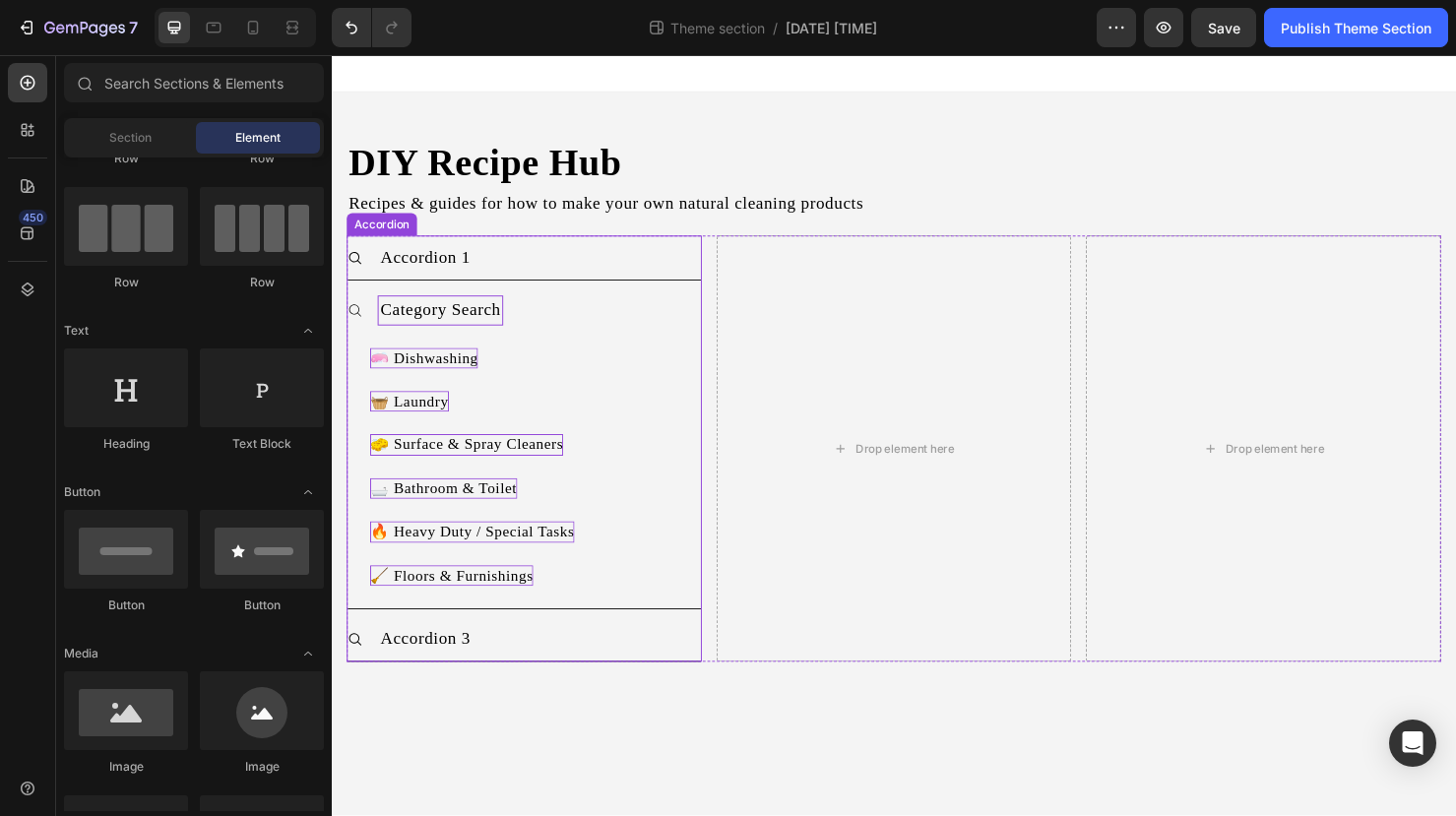 click on "Category Search" at bounding box center [446, 323] 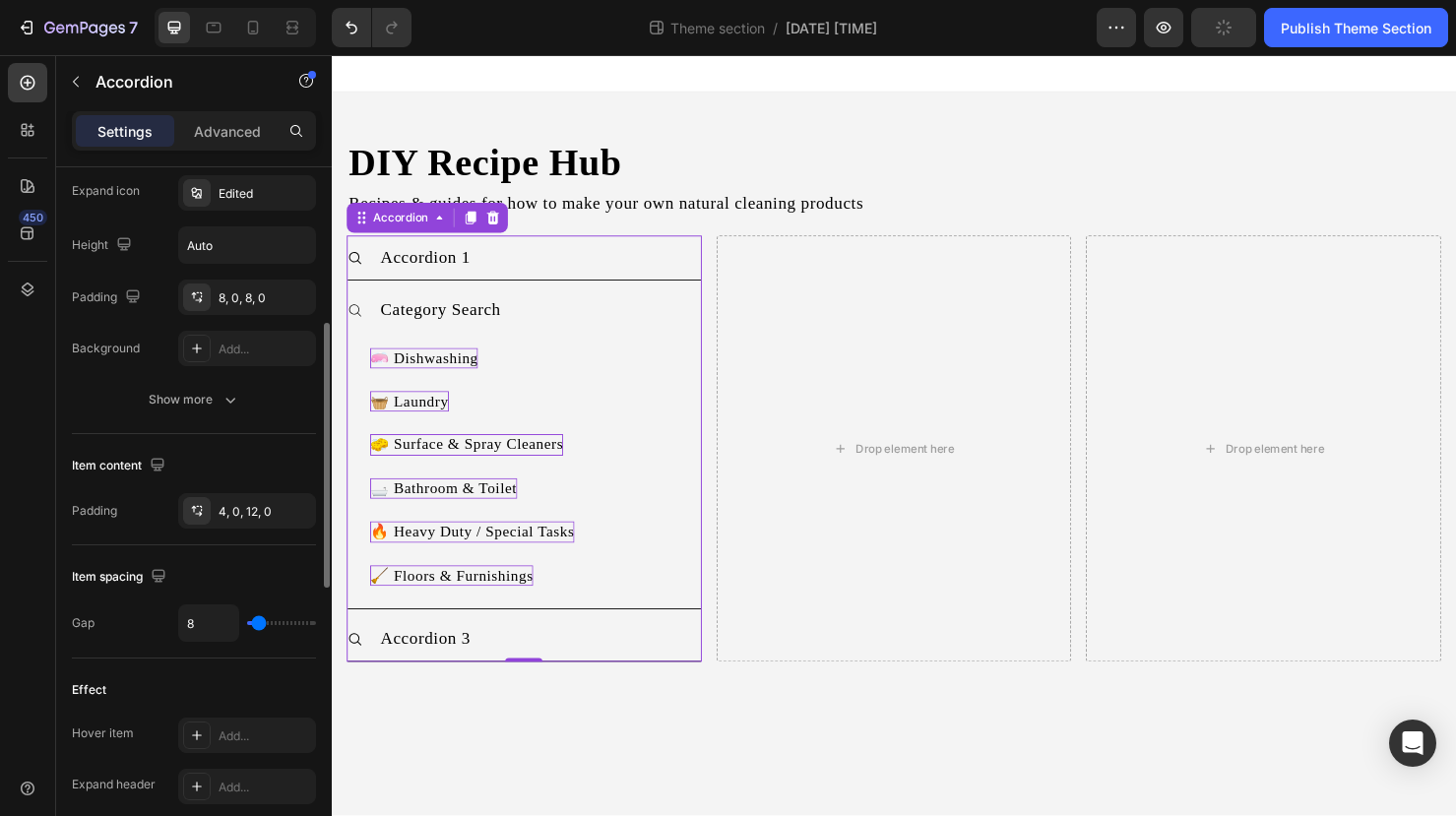 scroll, scrollTop: 544, scrollLeft: 0, axis: vertical 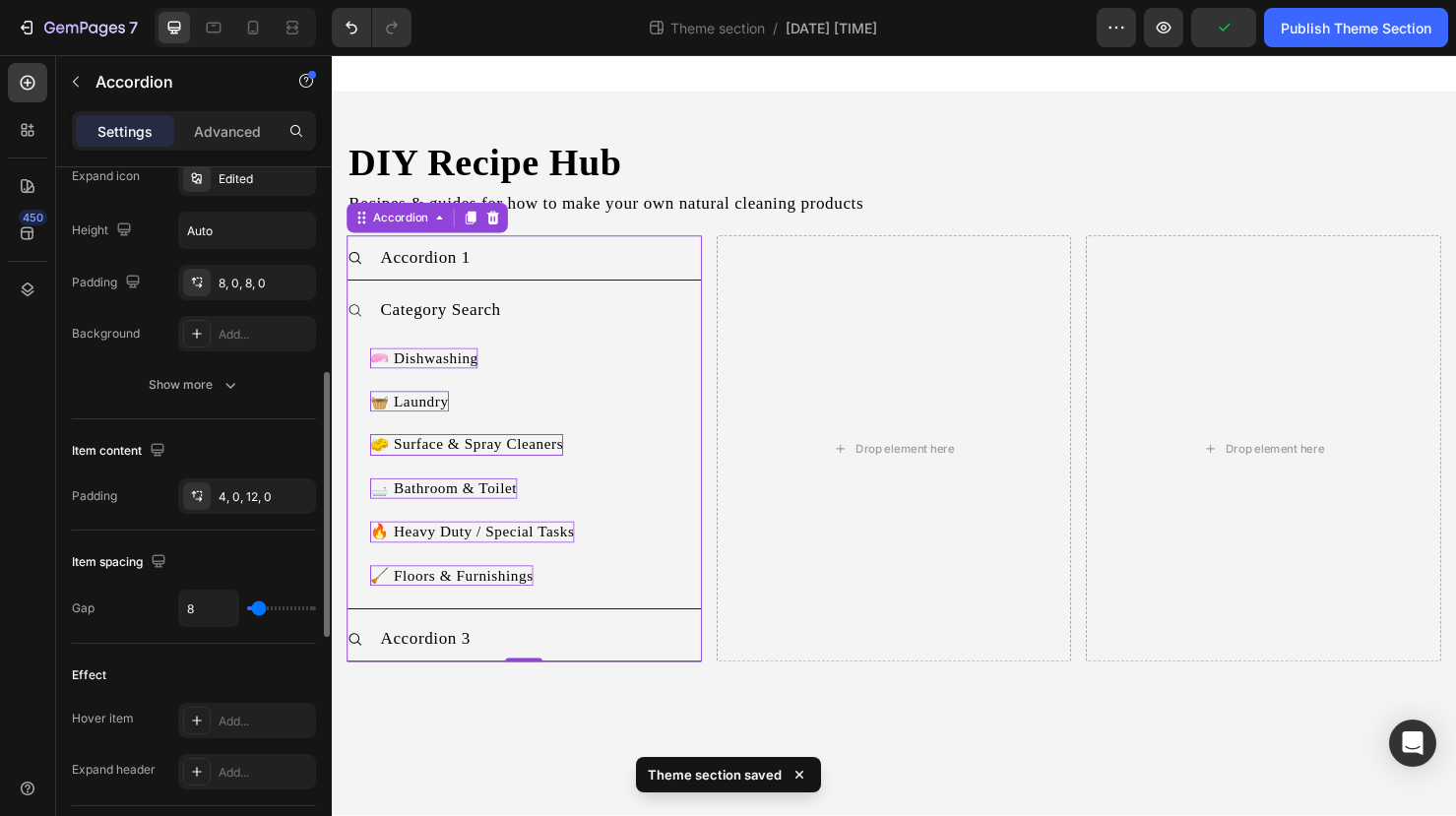 type on "11" 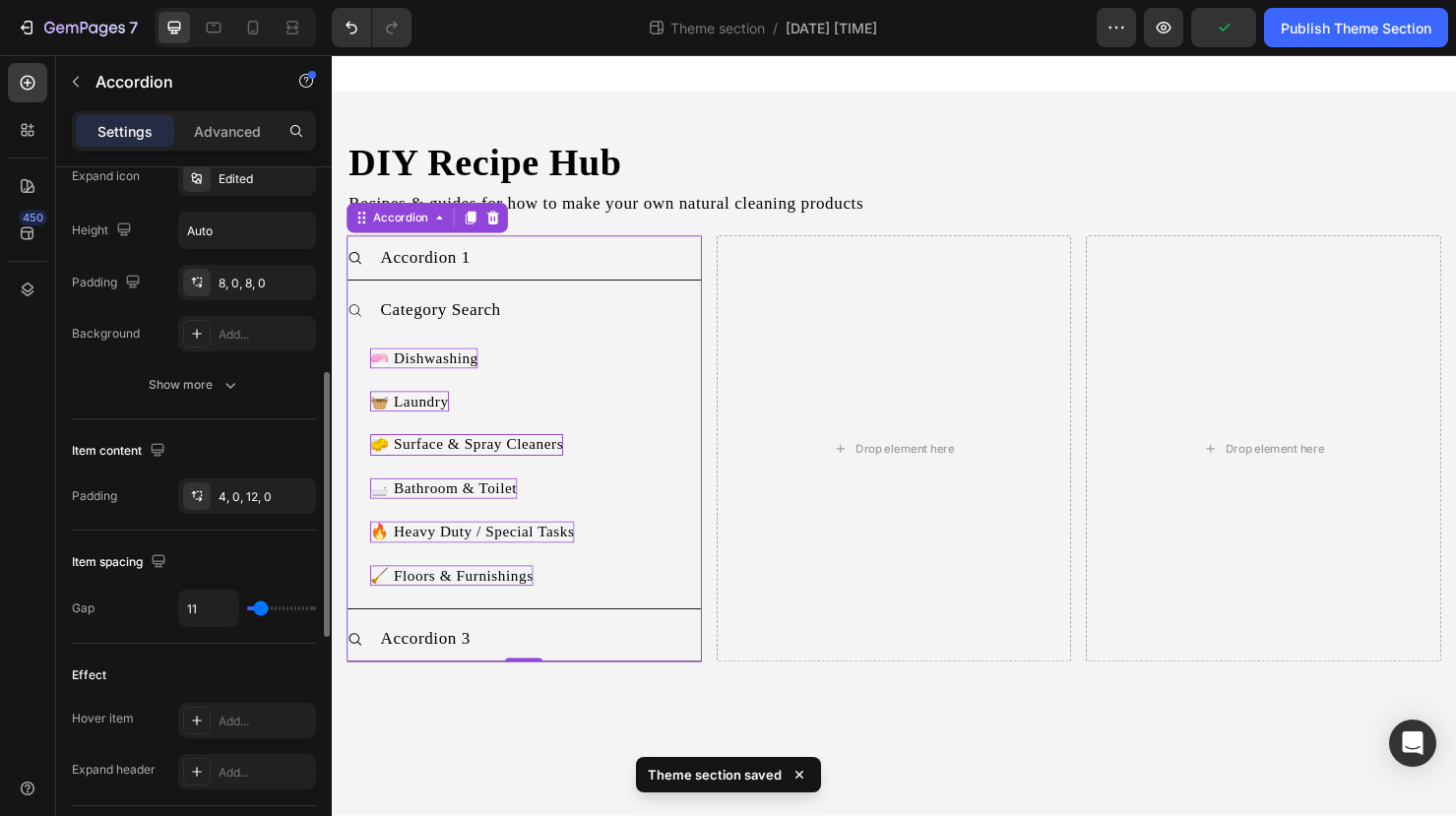 type on "9" 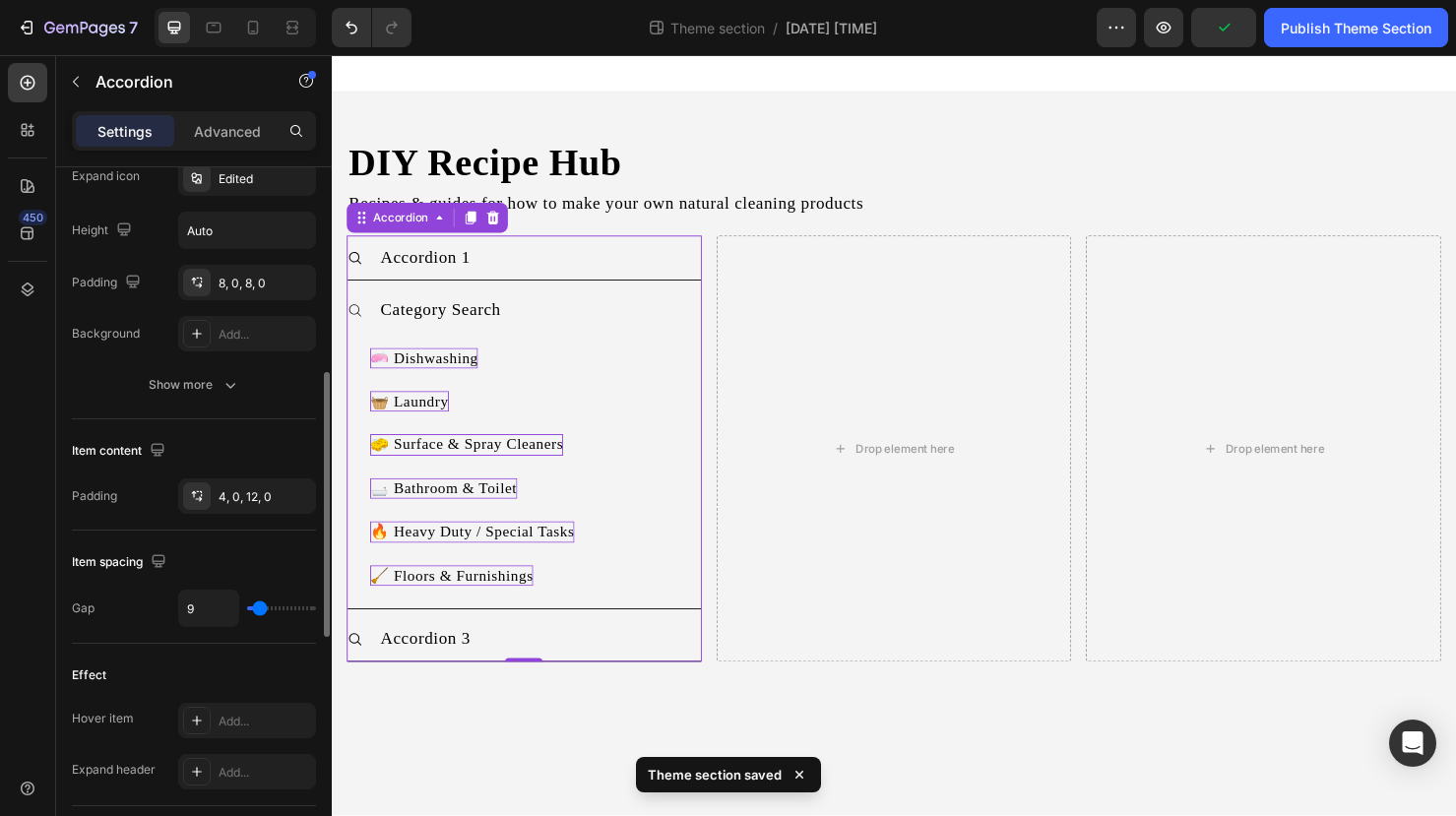 type on "3" 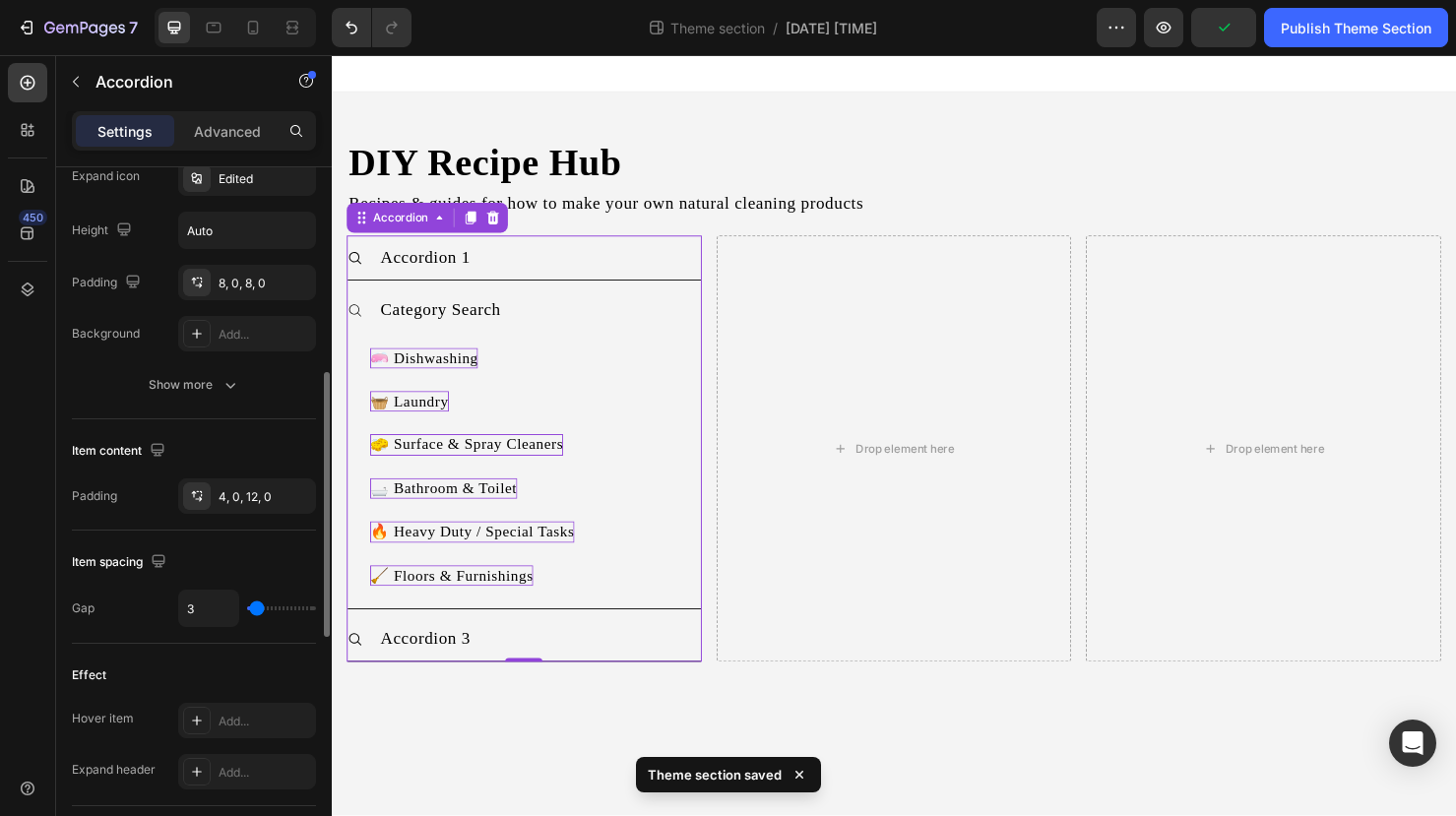 type on "0" 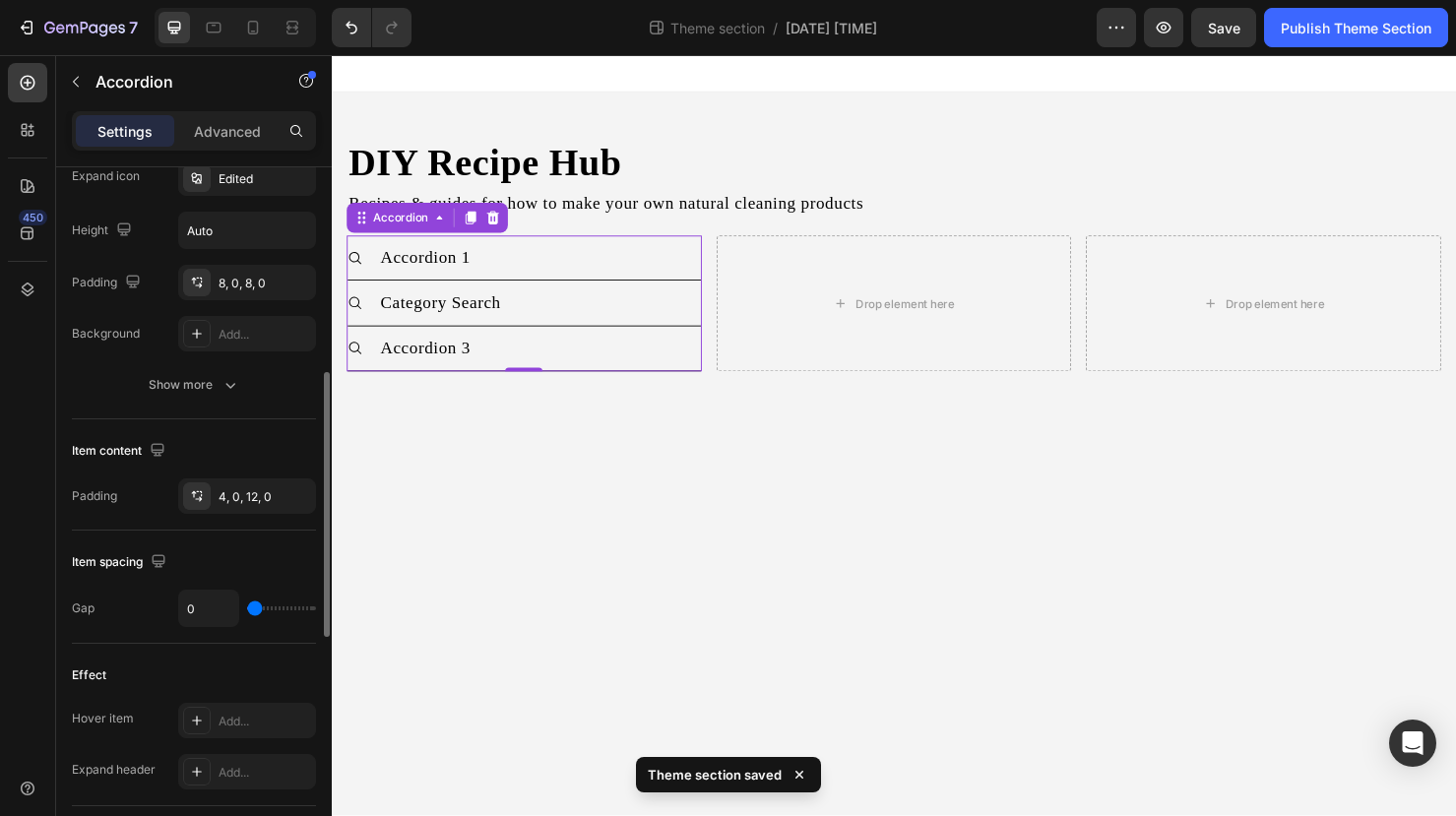 drag, startPoint x: 261, startPoint y: 608, endPoint x: 224, endPoint y: 609, distance: 37.01351 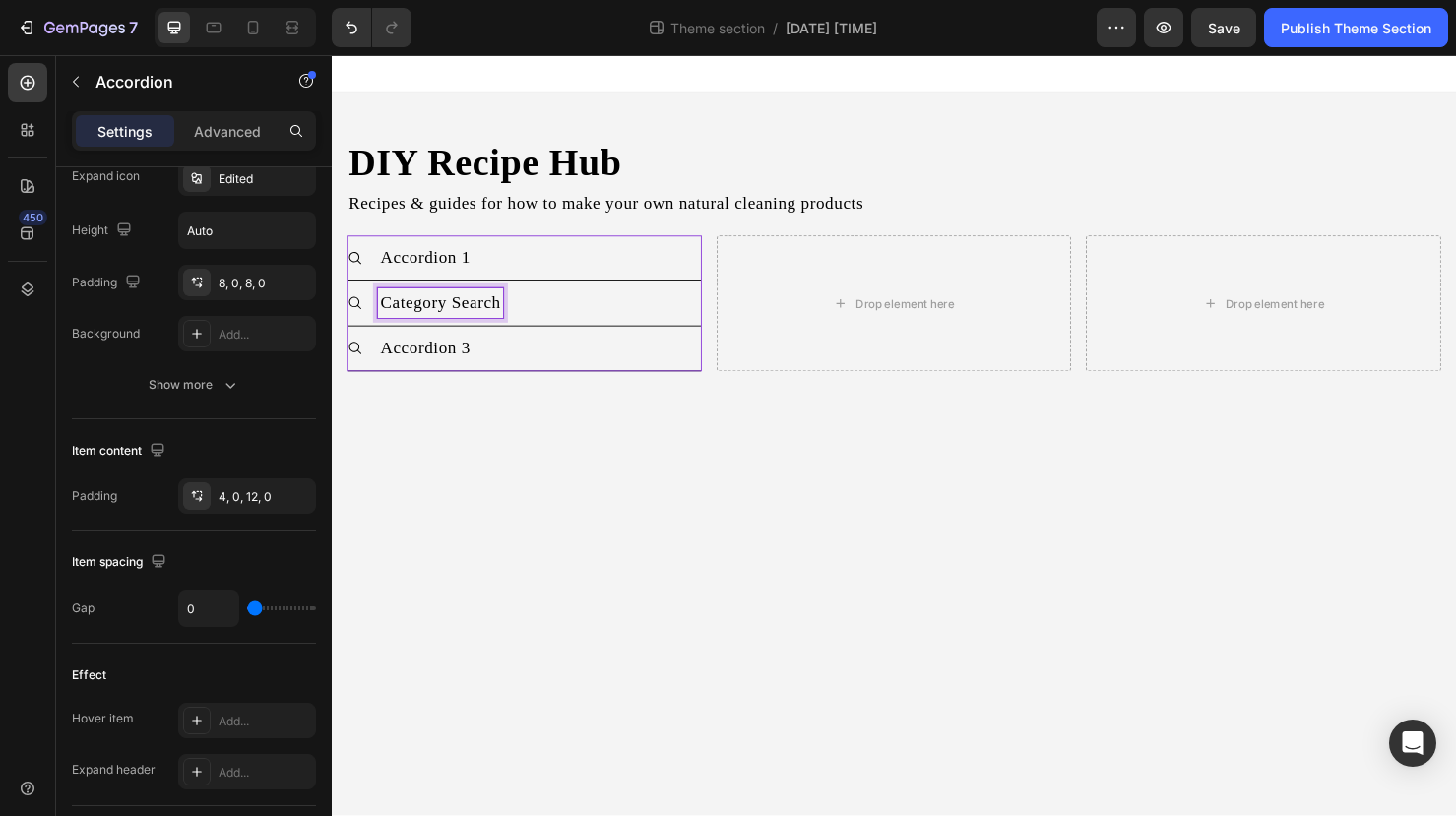 click on "Category Search" at bounding box center [549, 315] 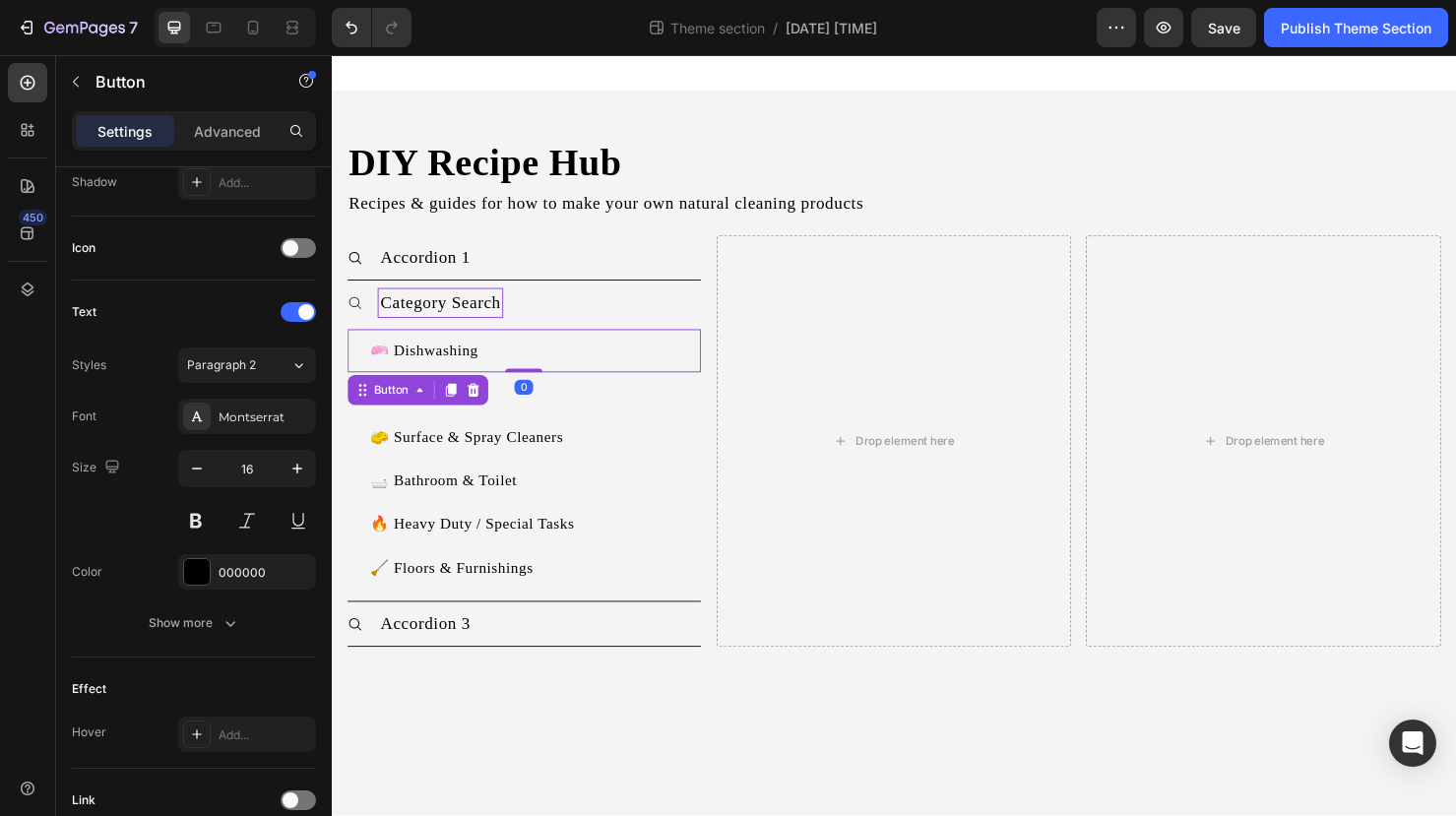 scroll, scrollTop: 0, scrollLeft: 0, axis: both 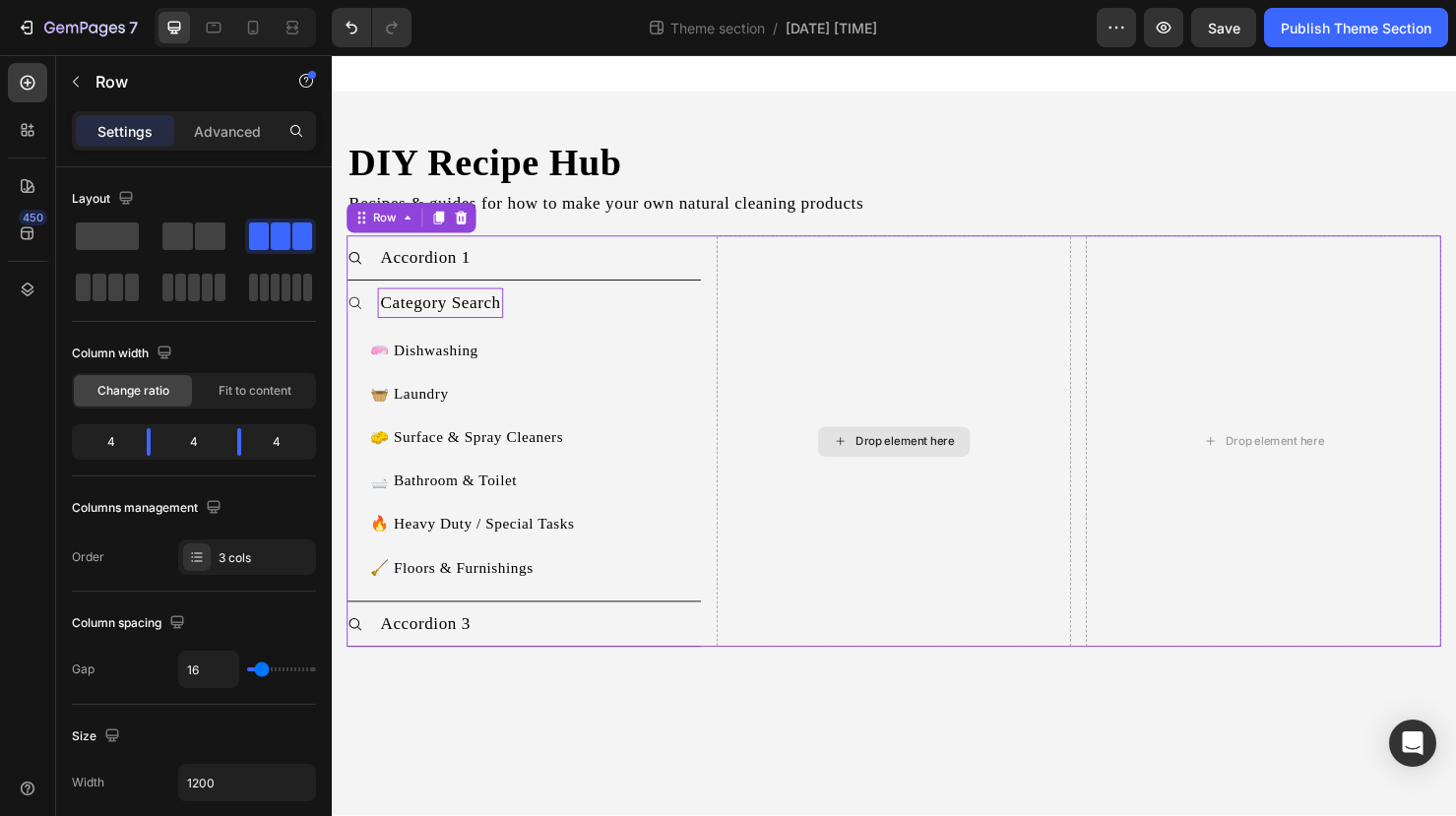 click on "Drop element here" at bounding box center (922, 461) 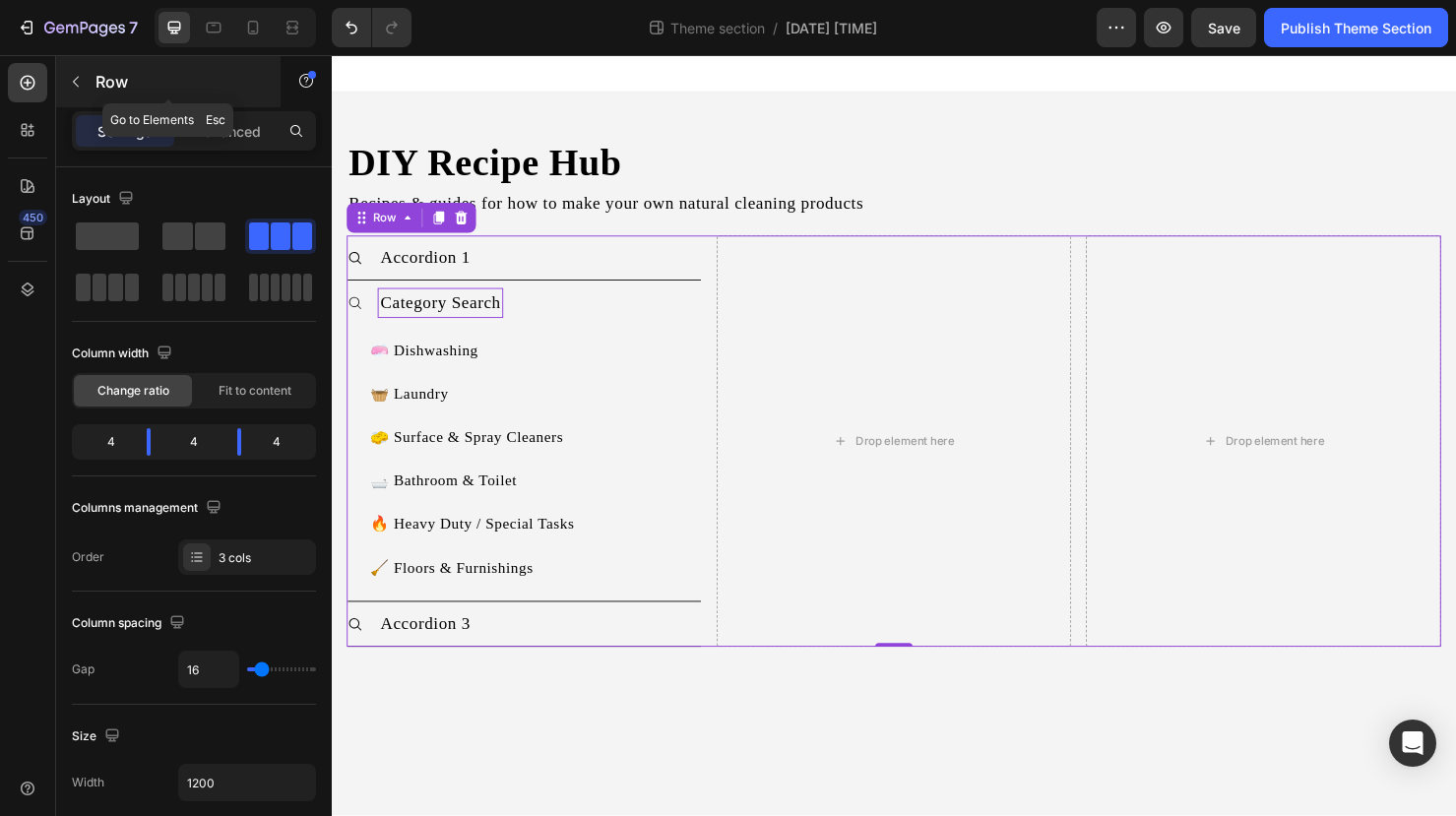 click 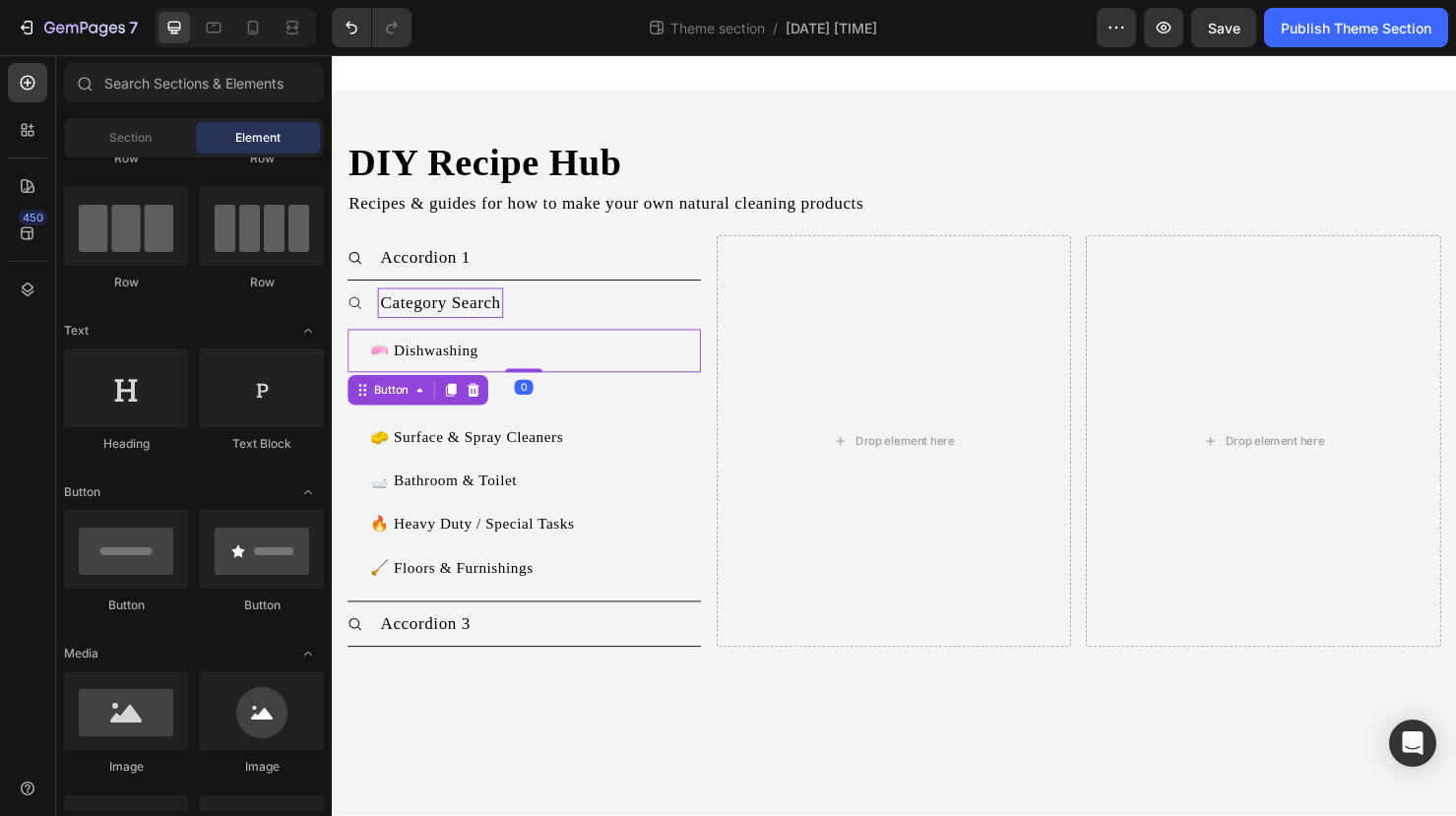 click on "🧼 Dishwashing Button   0" at bounding box center (534, 366) 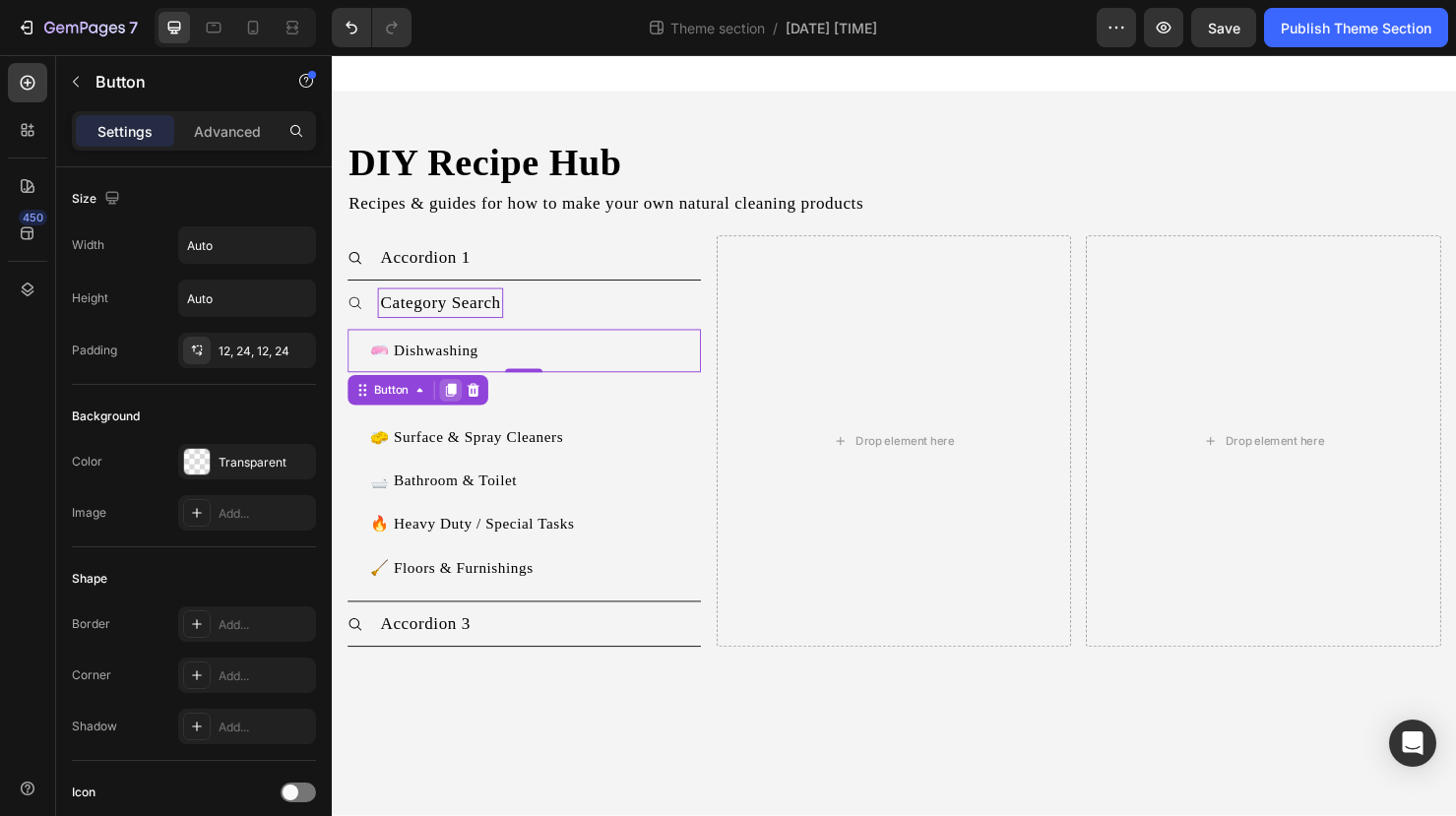 click 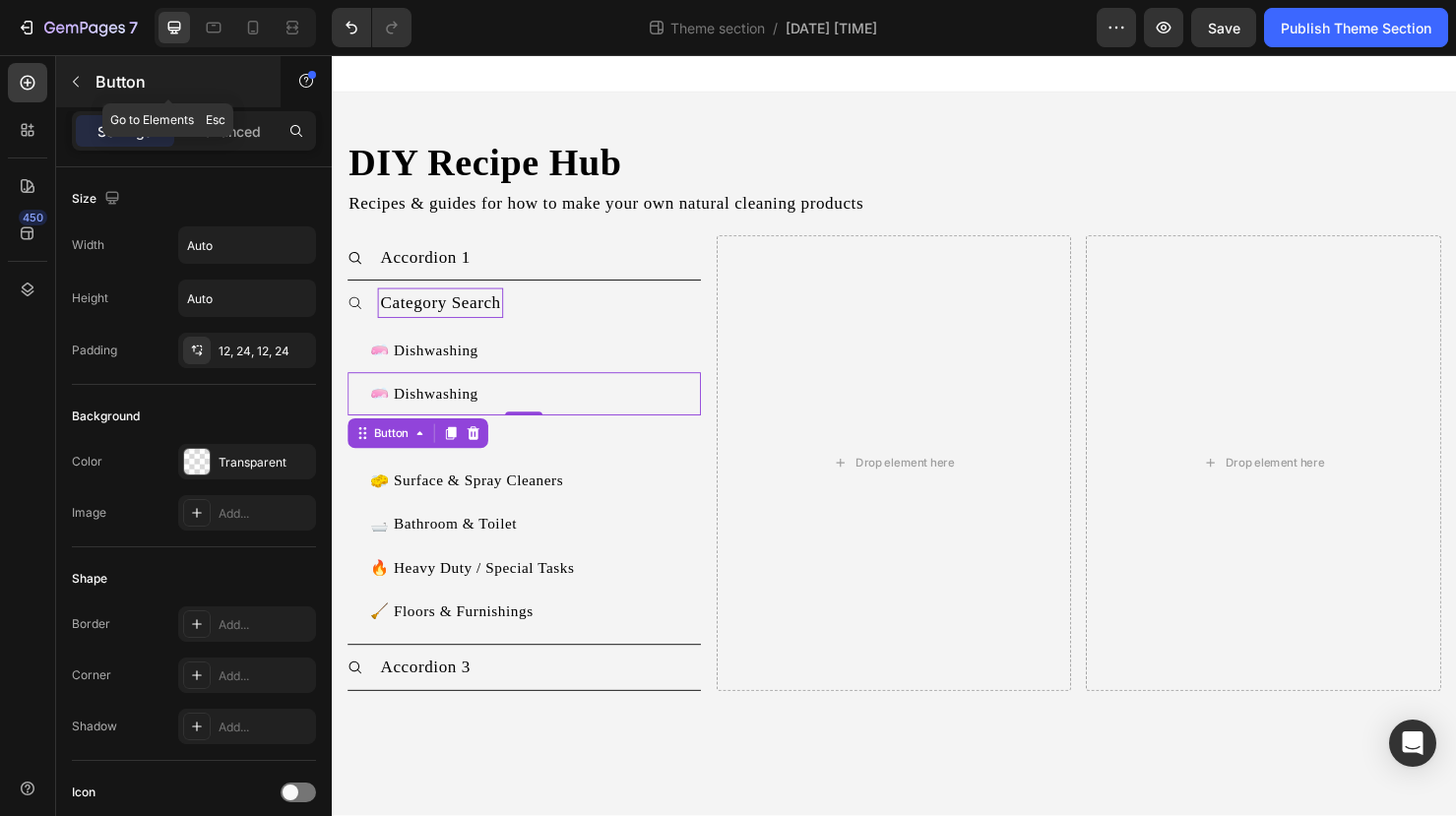 click on "Button" at bounding box center [168, 82] 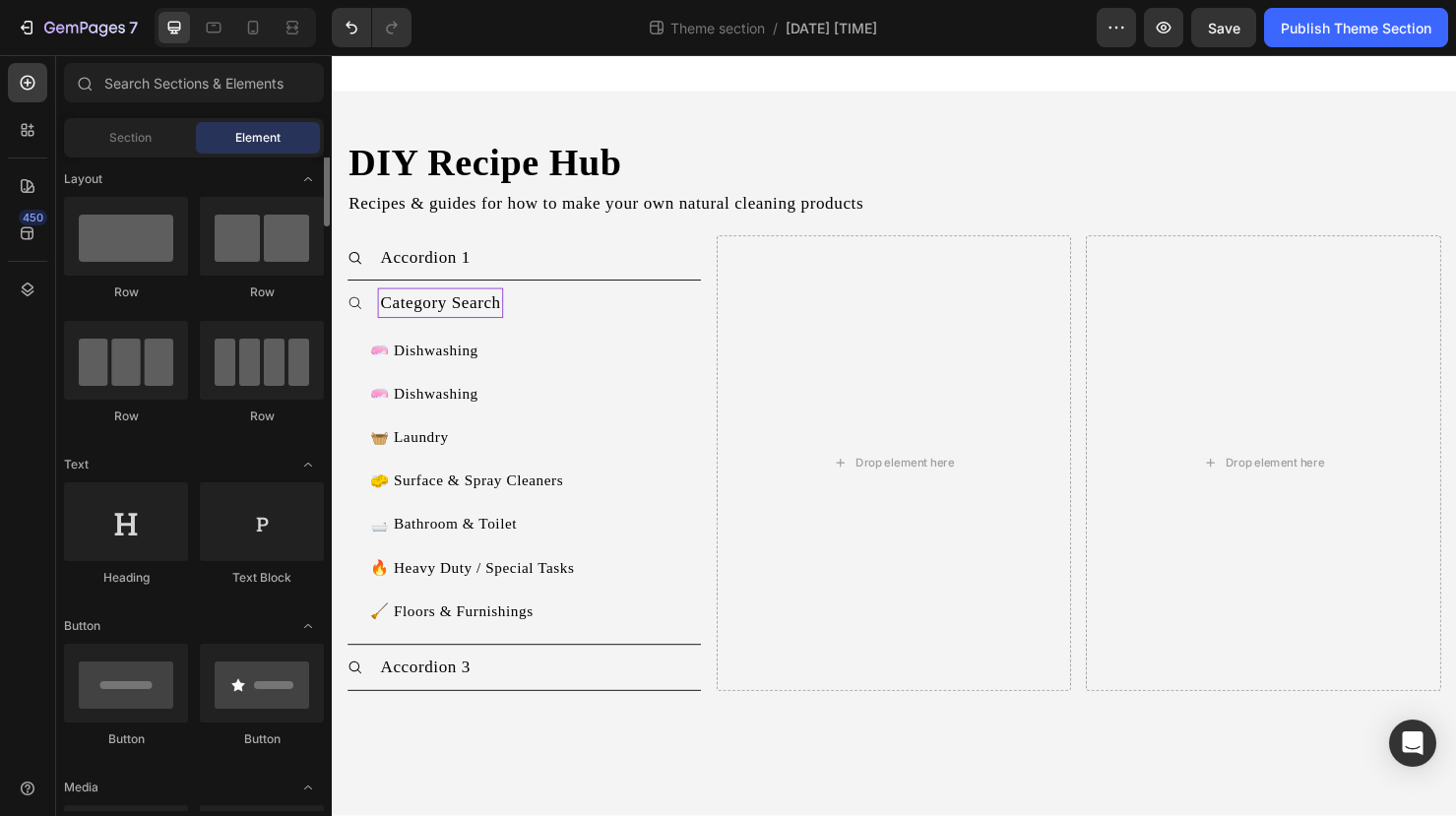 scroll, scrollTop: 0, scrollLeft: 0, axis: both 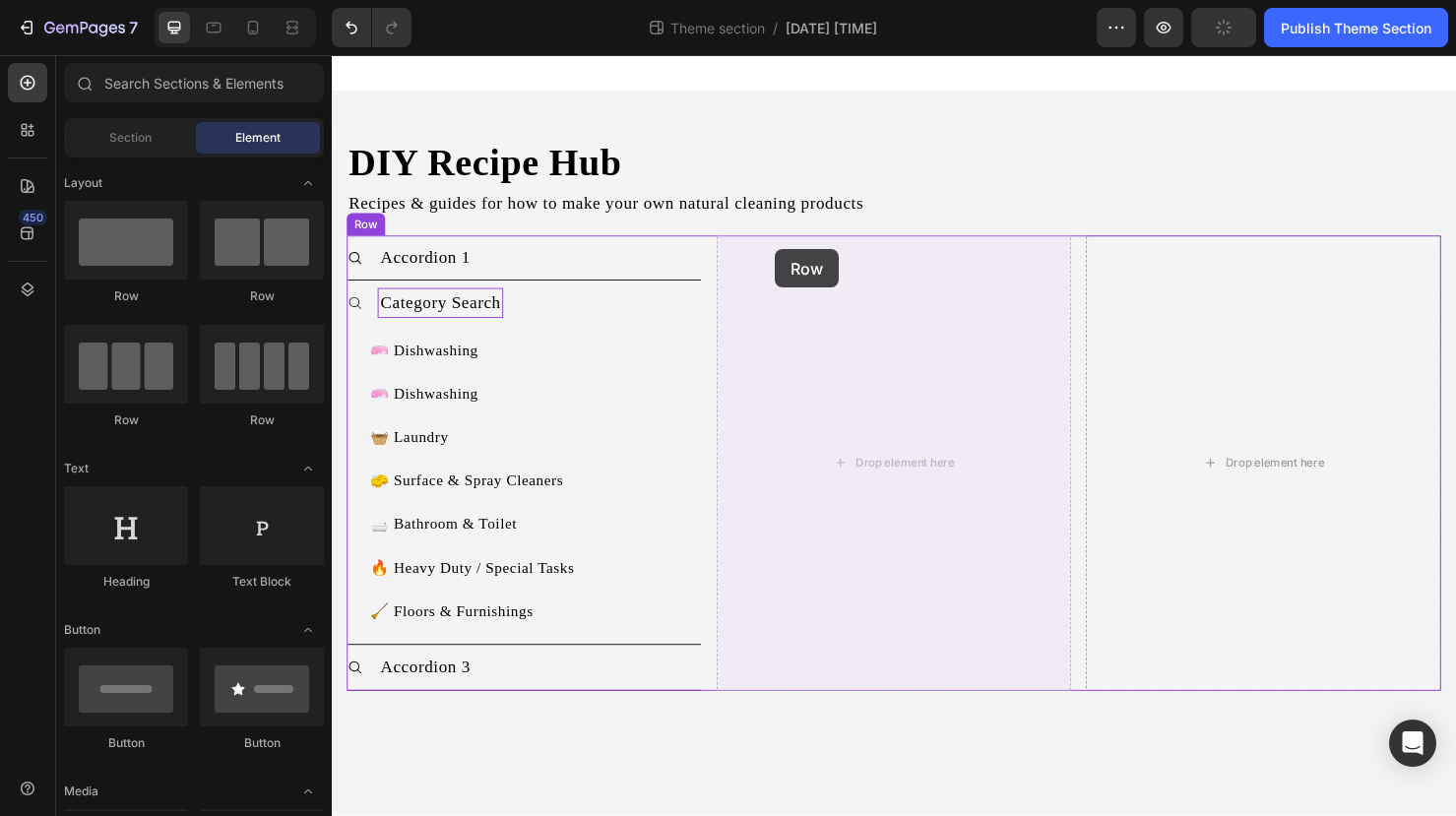 drag, startPoint x: 468, startPoint y: 303, endPoint x: 797, endPoint y: 259, distance: 331.92921 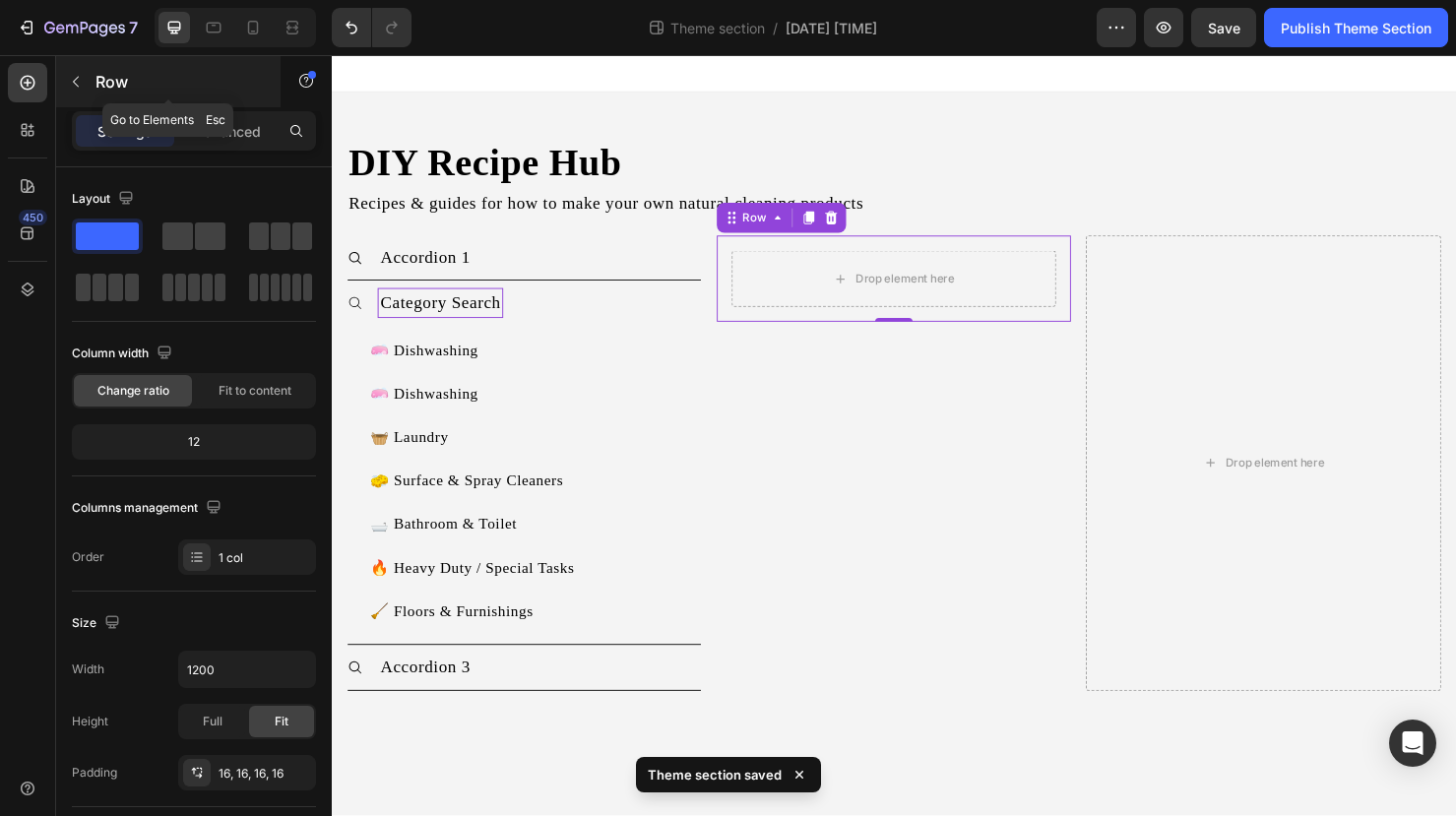 click 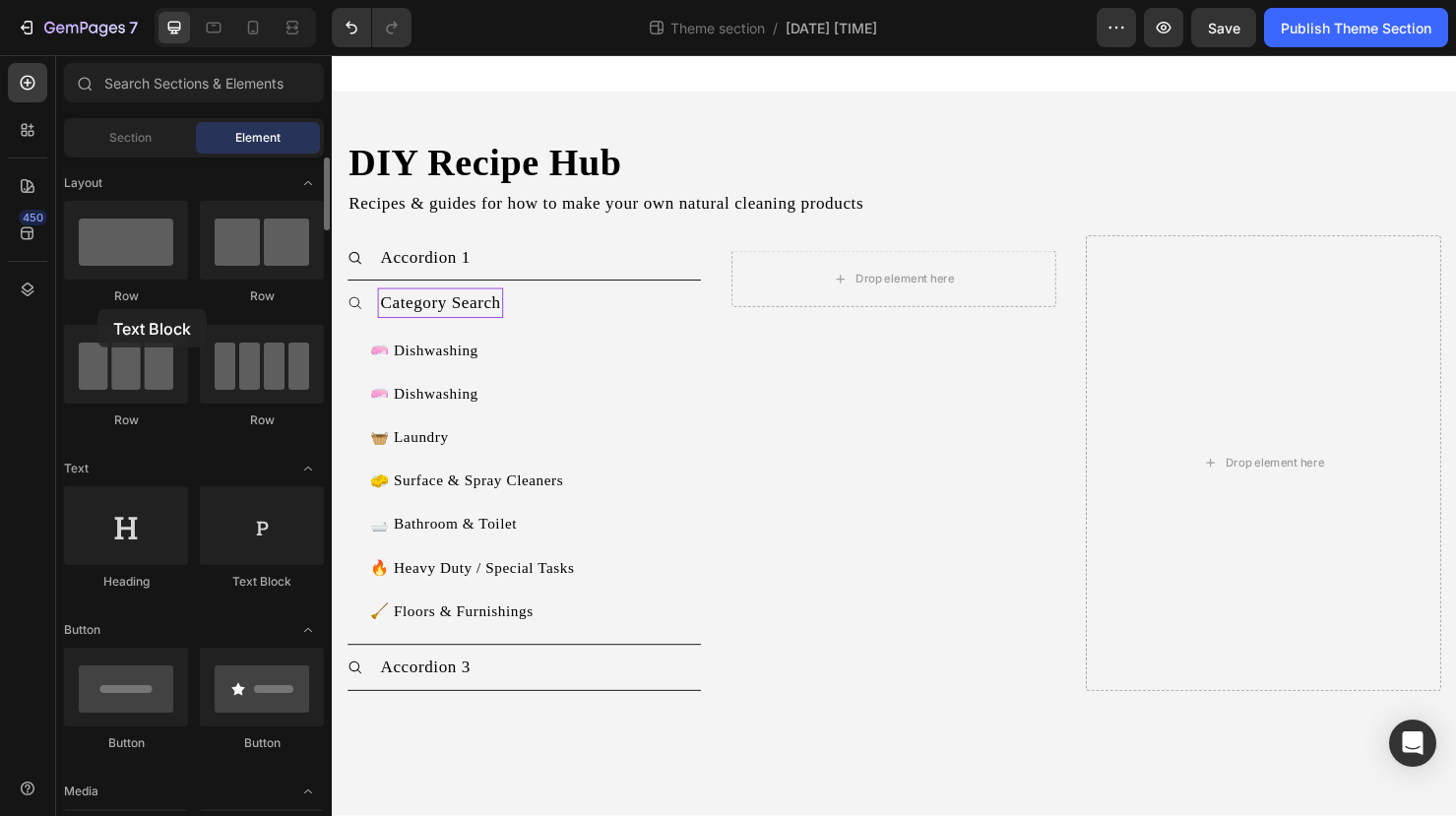 drag, startPoint x: 256, startPoint y: 539, endPoint x: 97, endPoint y: 309, distance: 279.60866 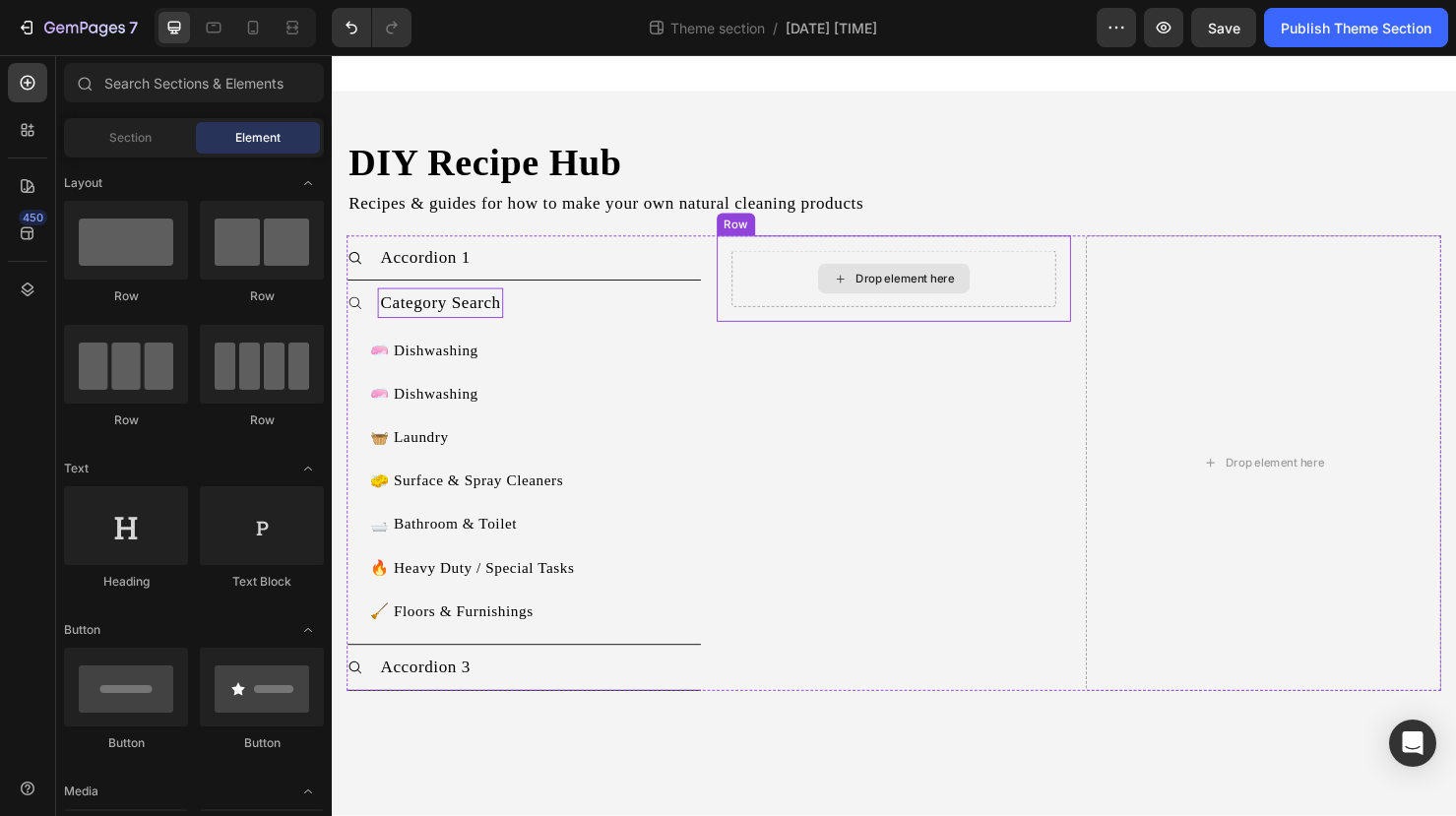 click on "Drop element here" at bounding box center [922, 290] 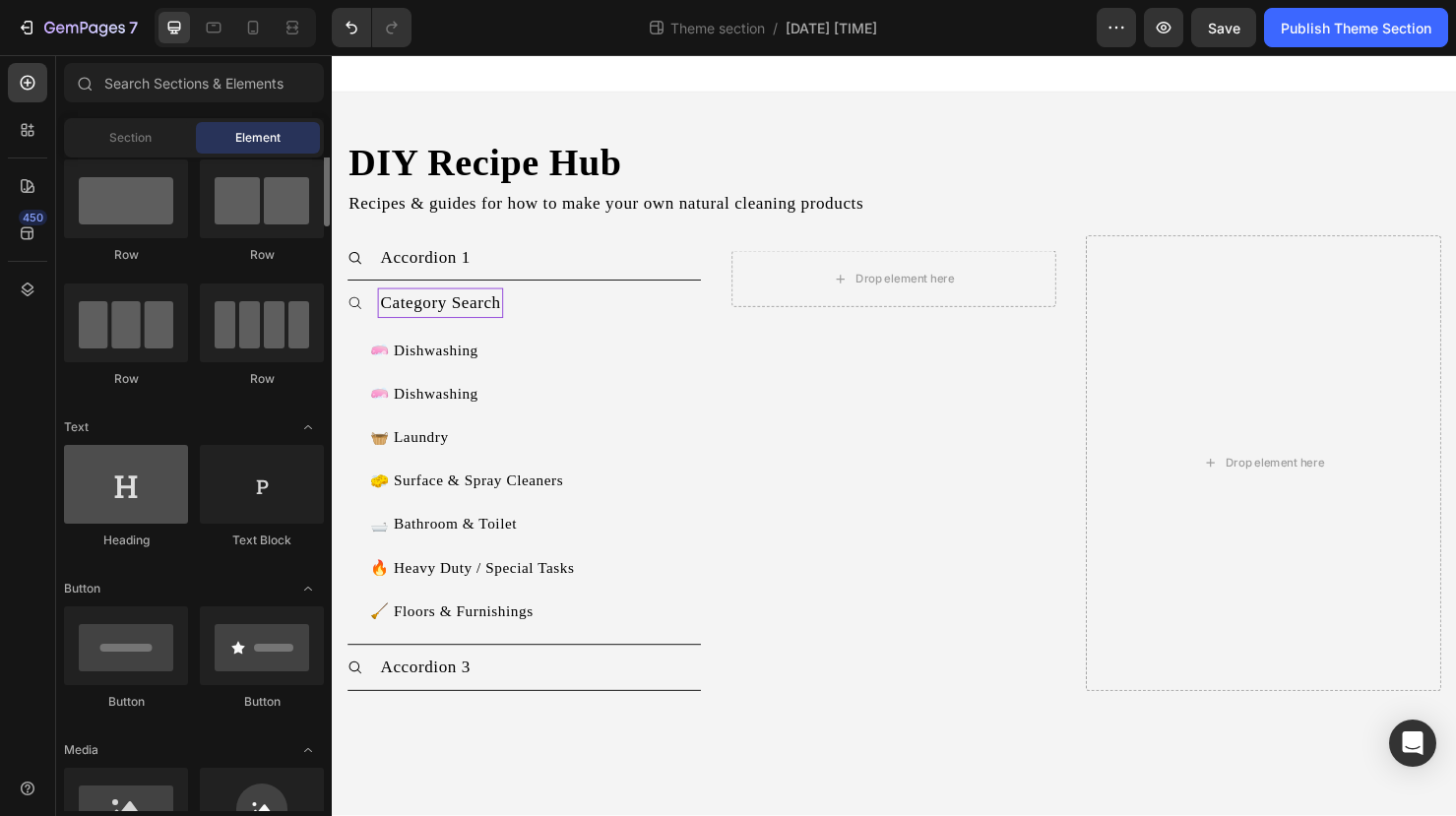 scroll, scrollTop: 50, scrollLeft: 0, axis: vertical 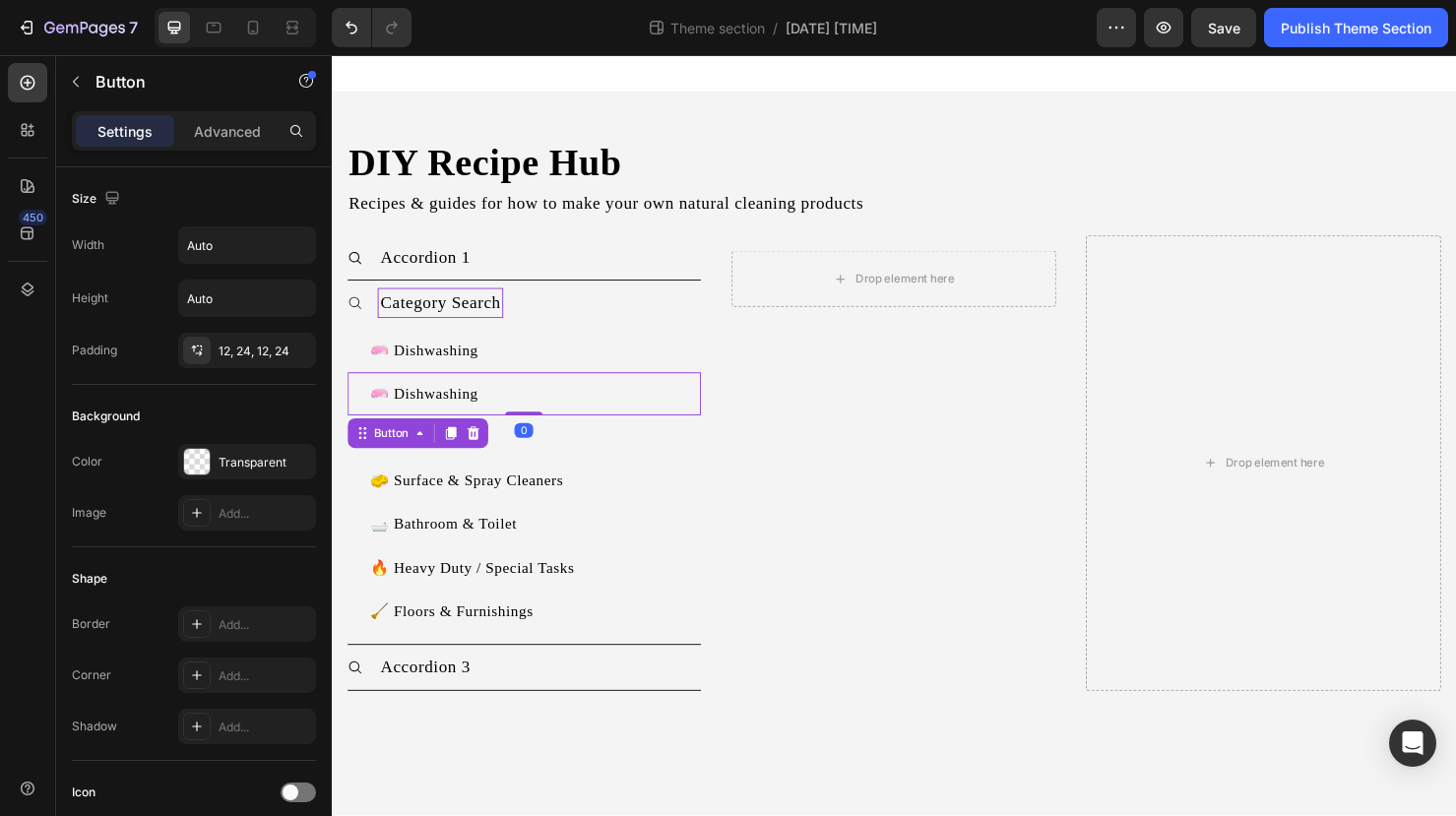 click on "🧼 Dishwashing Button   0" at bounding box center (534, 411) 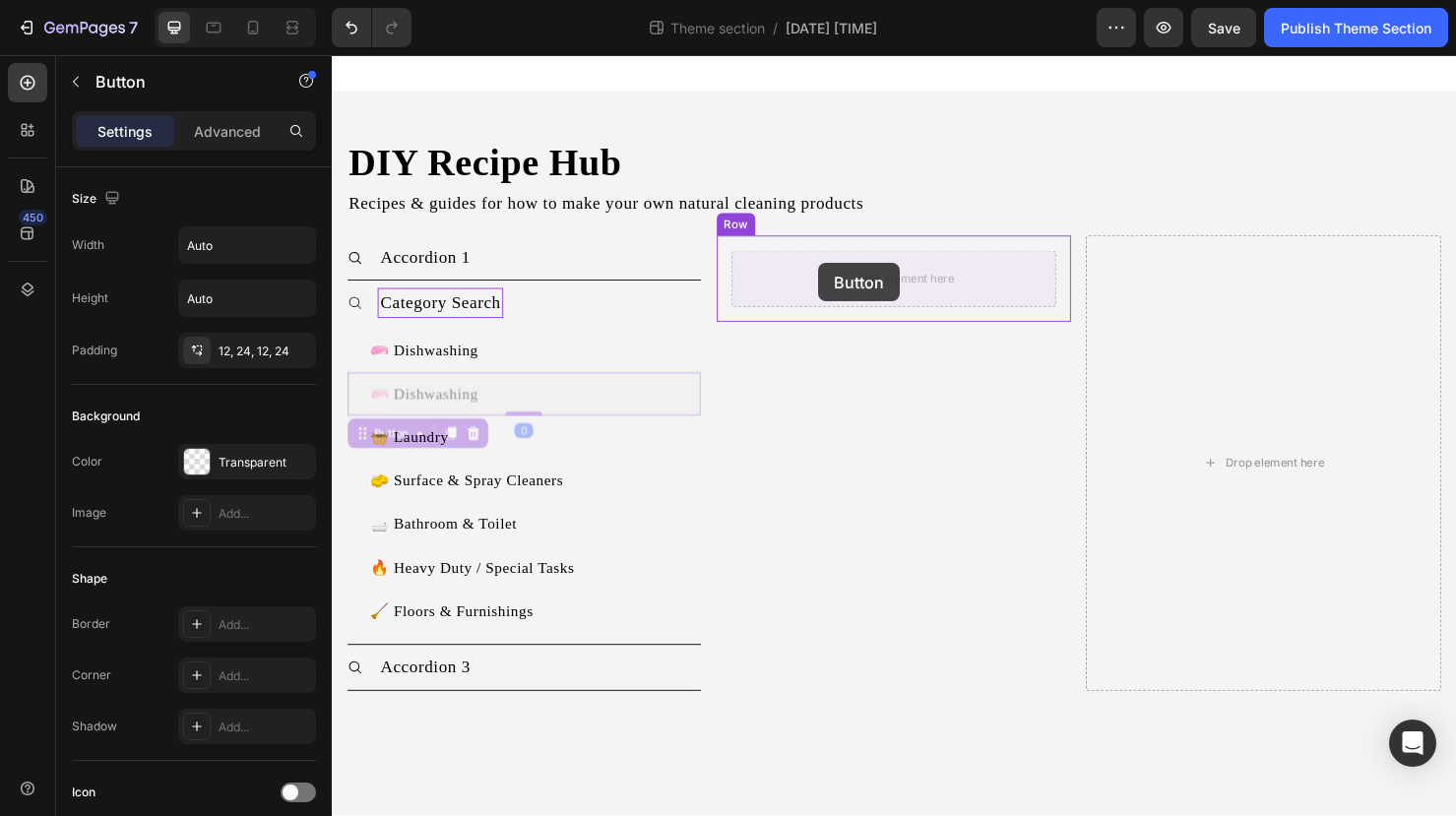 drag, startPoint x: 369, startPoint y: 451, endPoint x: 843, endPoint y: 274, distance: 505.96937 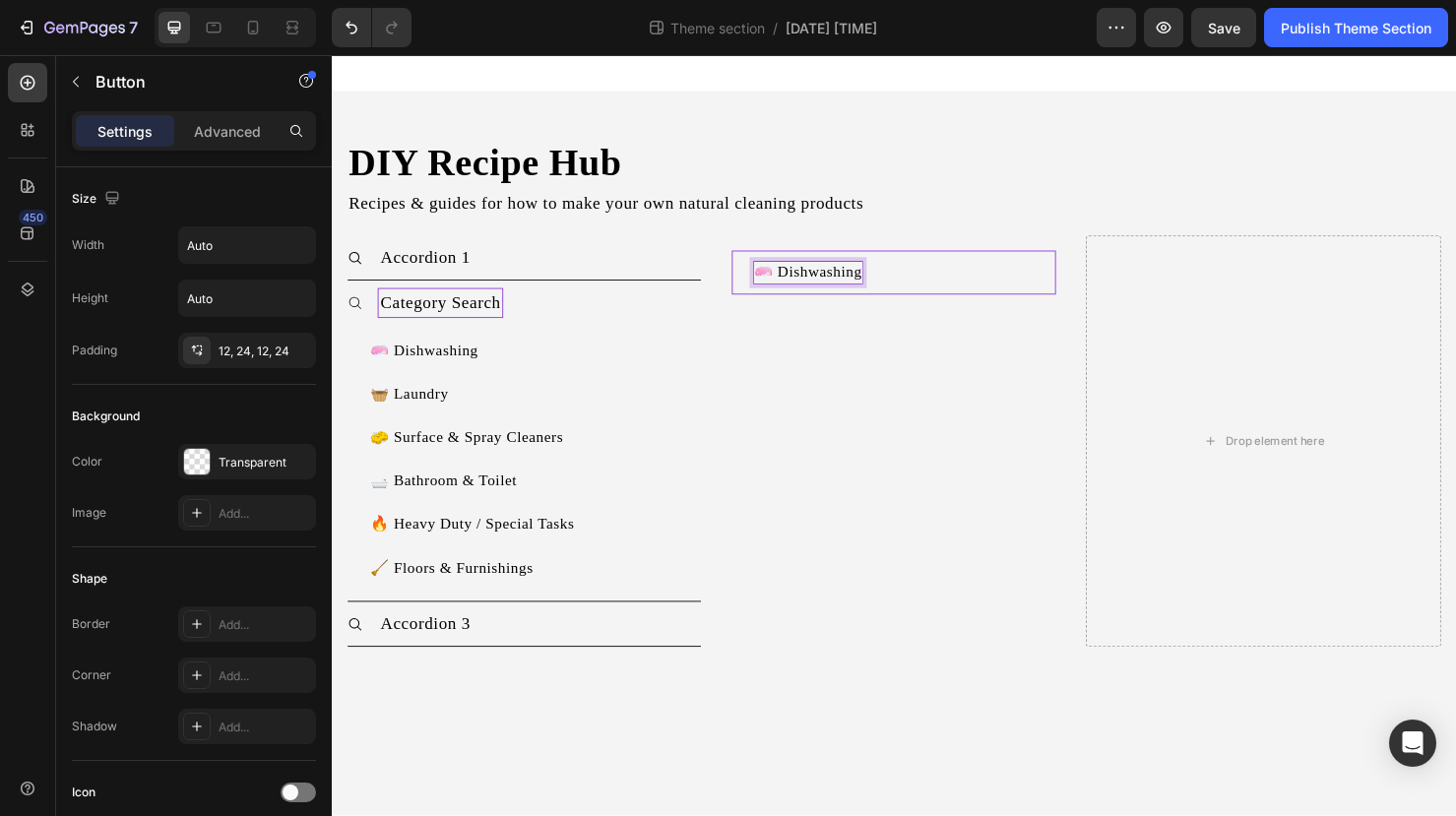 click on "🧼 Dishwashing" at bounding box center (832, 283) 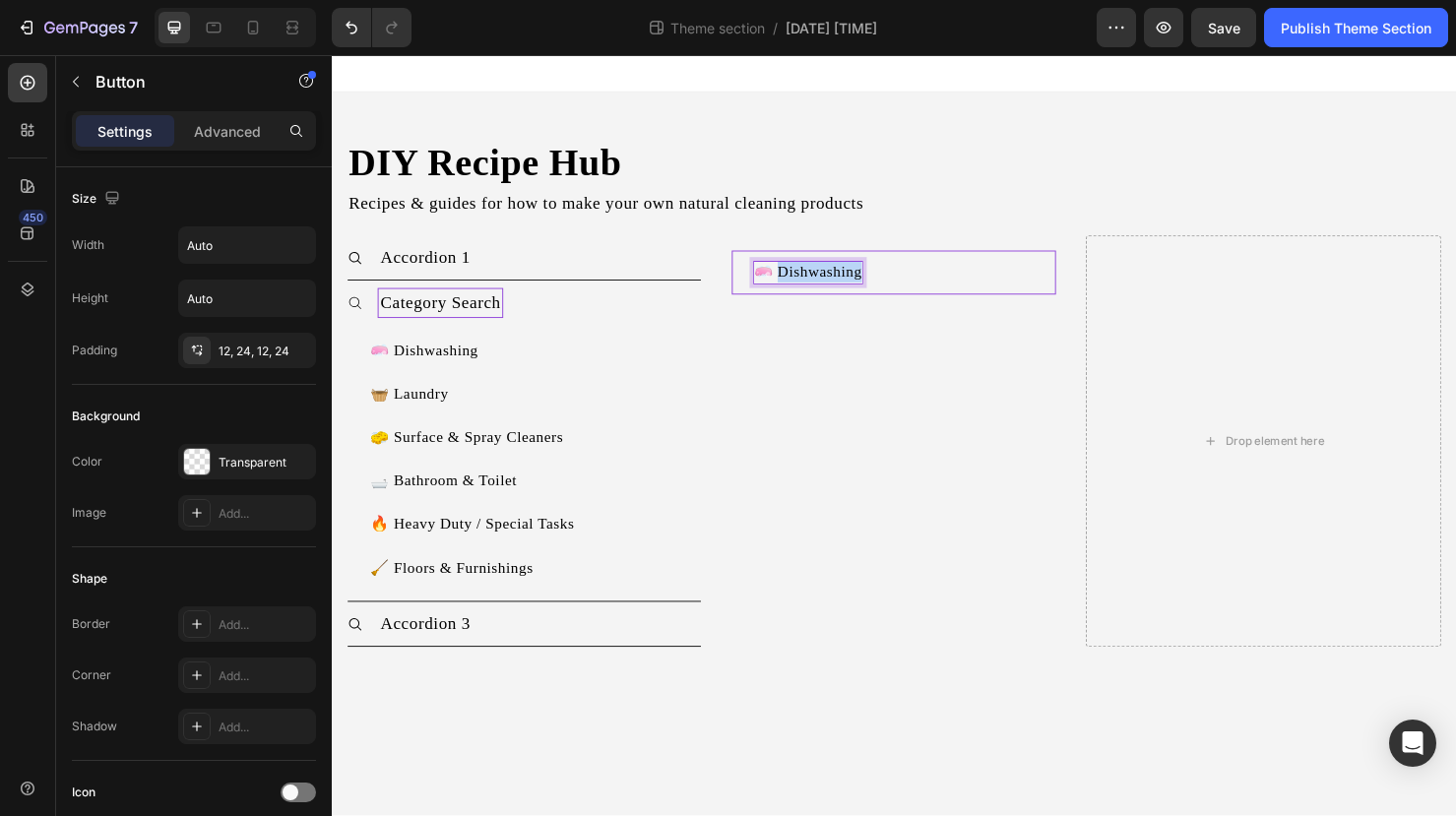click on "🧼 Dishwashing" at bounding box center (832, 283) 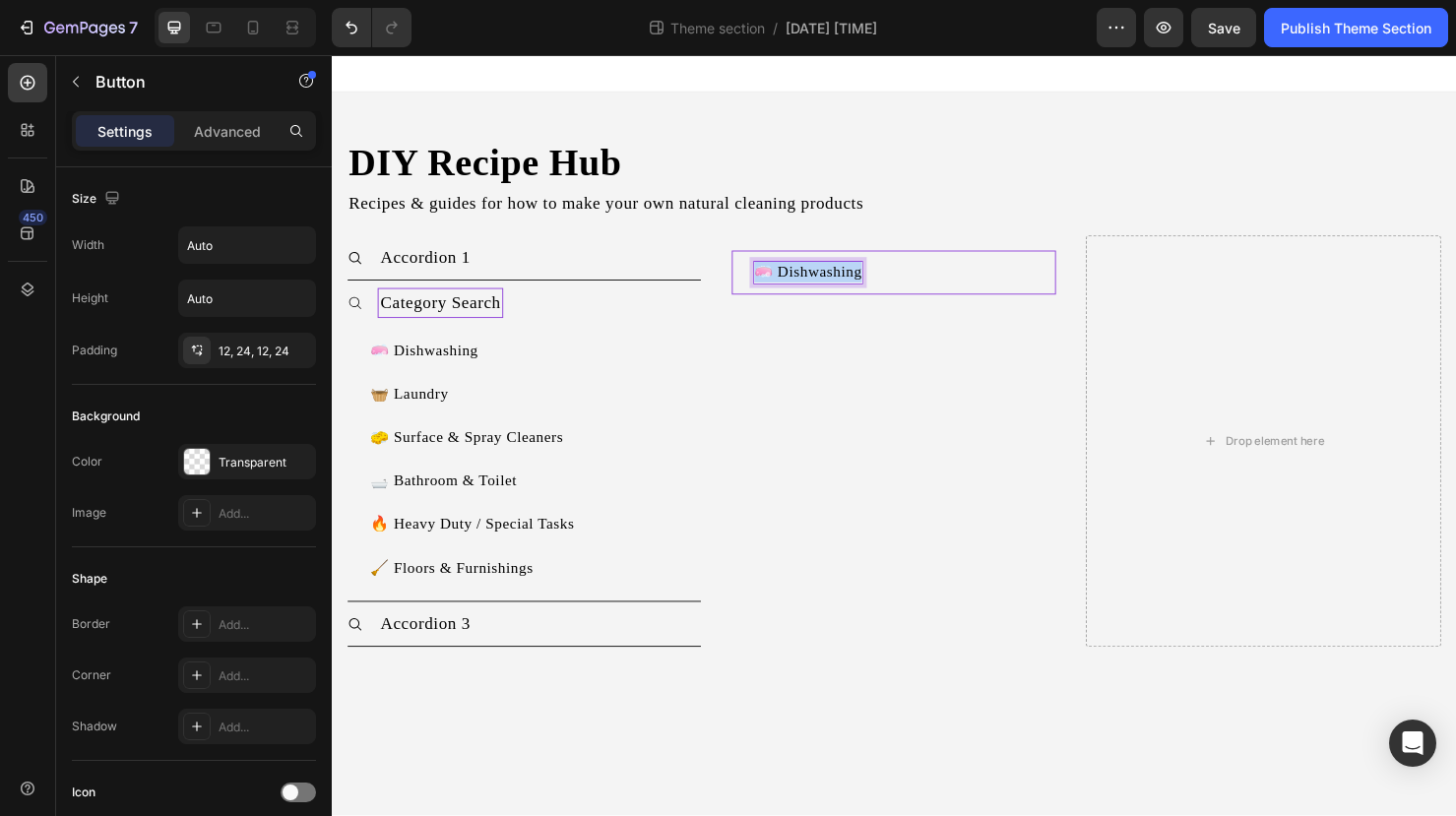 click on "🧼 Dishwashing" at bounding box center [832, 283] 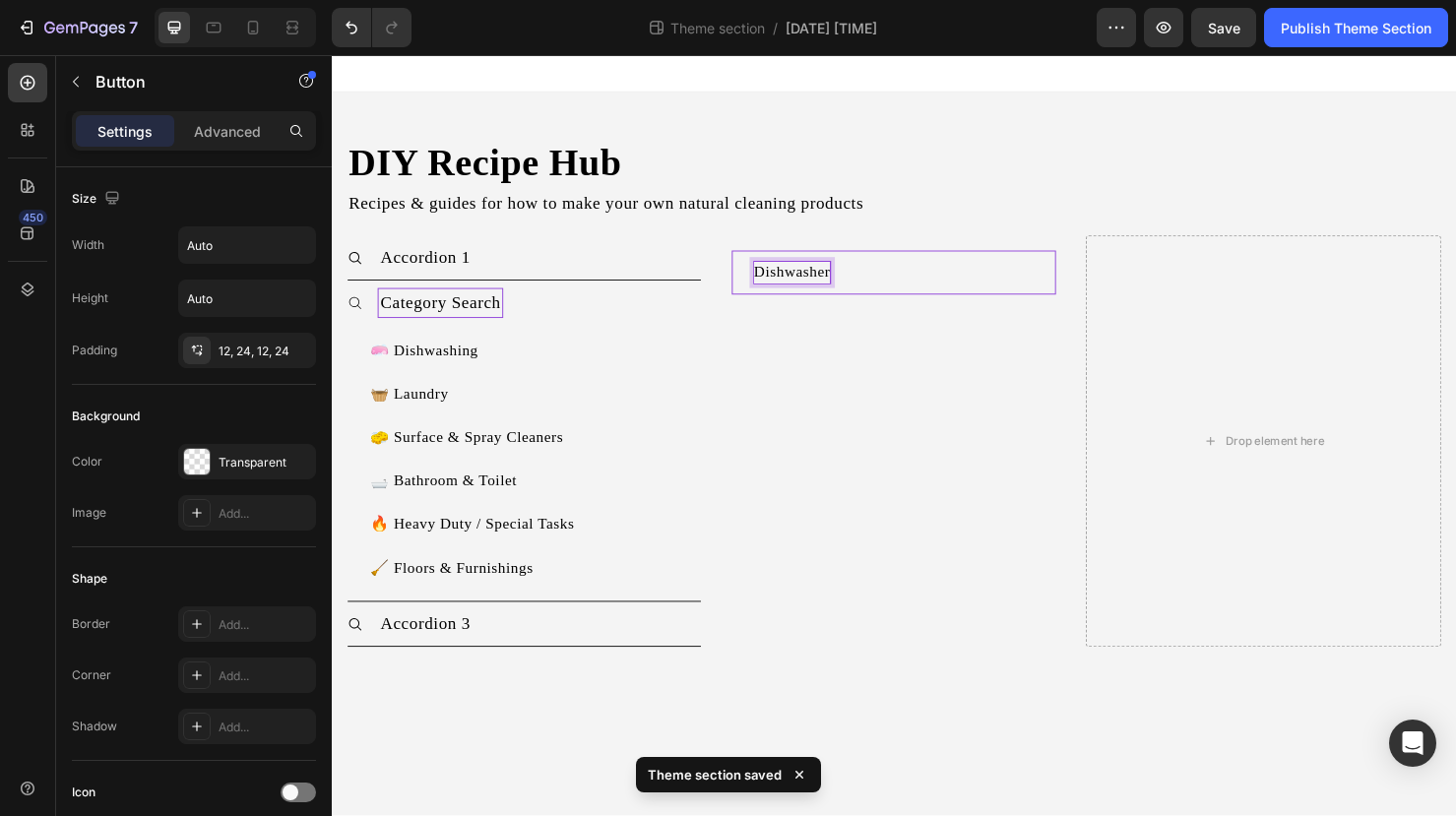 click on "Dishwasher" at bounding box center (816, 283) 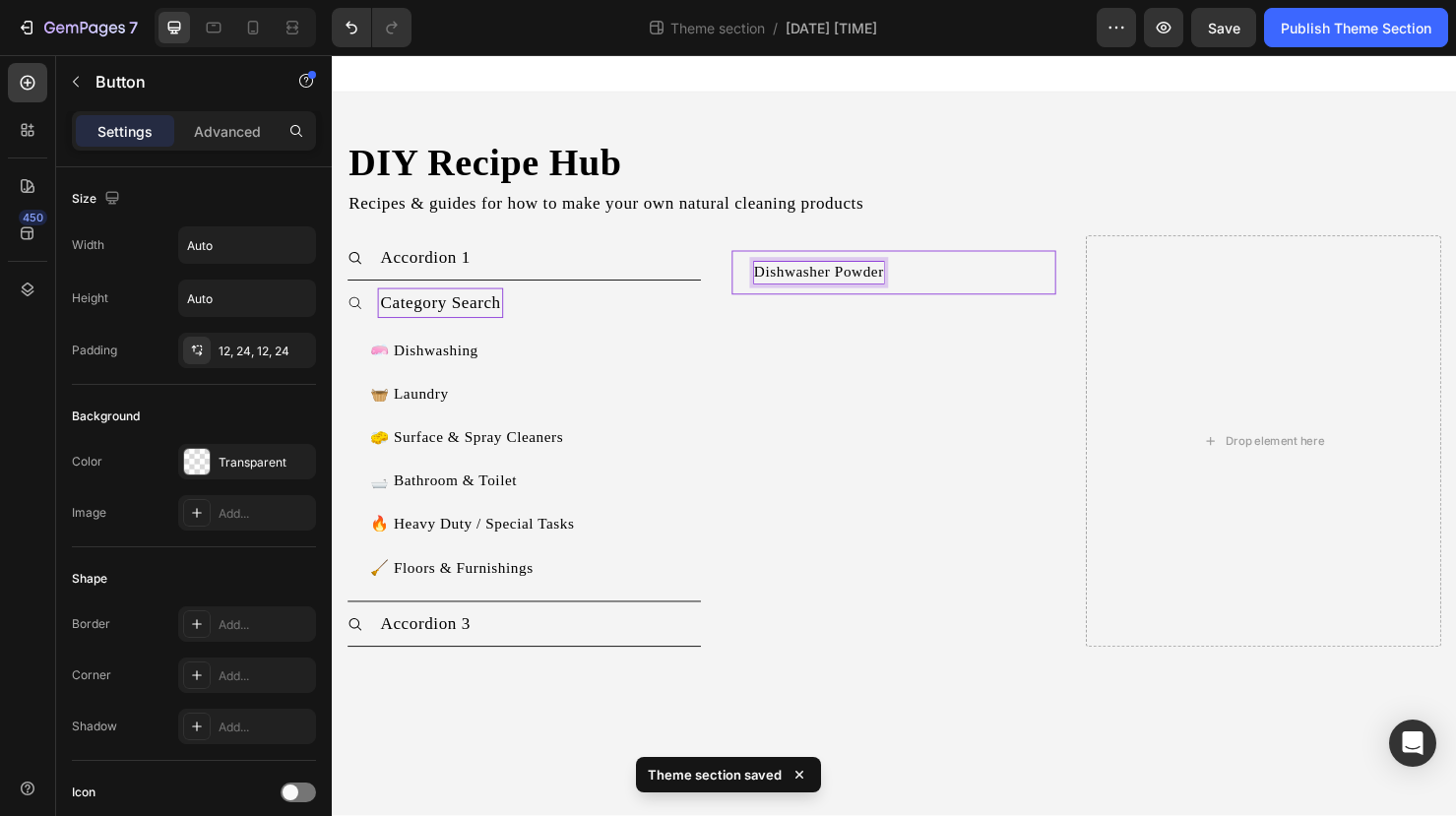 click on "Dishwasher Powder" at bounding box center (844, 283) 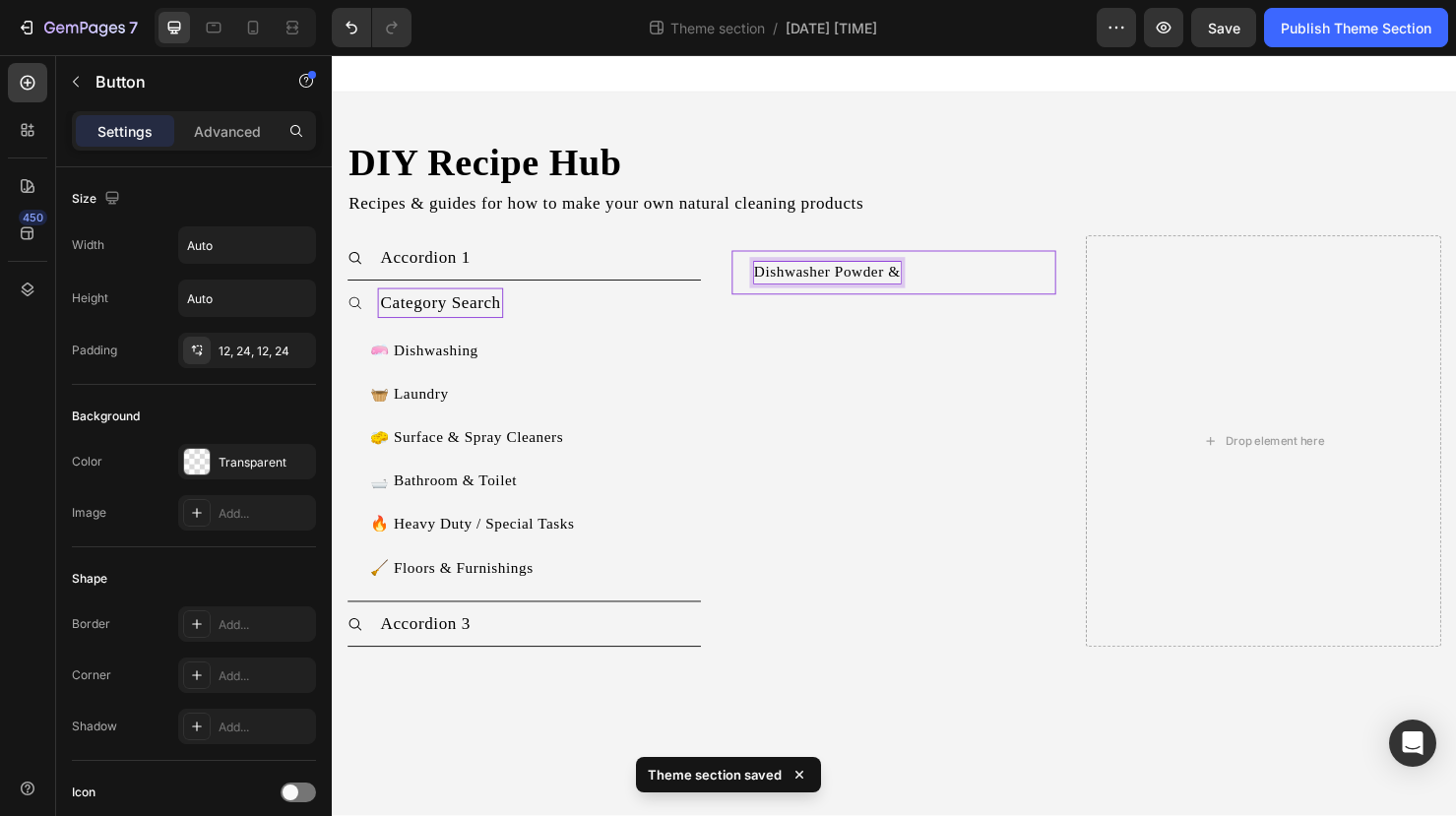 click on "Dishwasher Powder &" at bounding box center (853, 283) 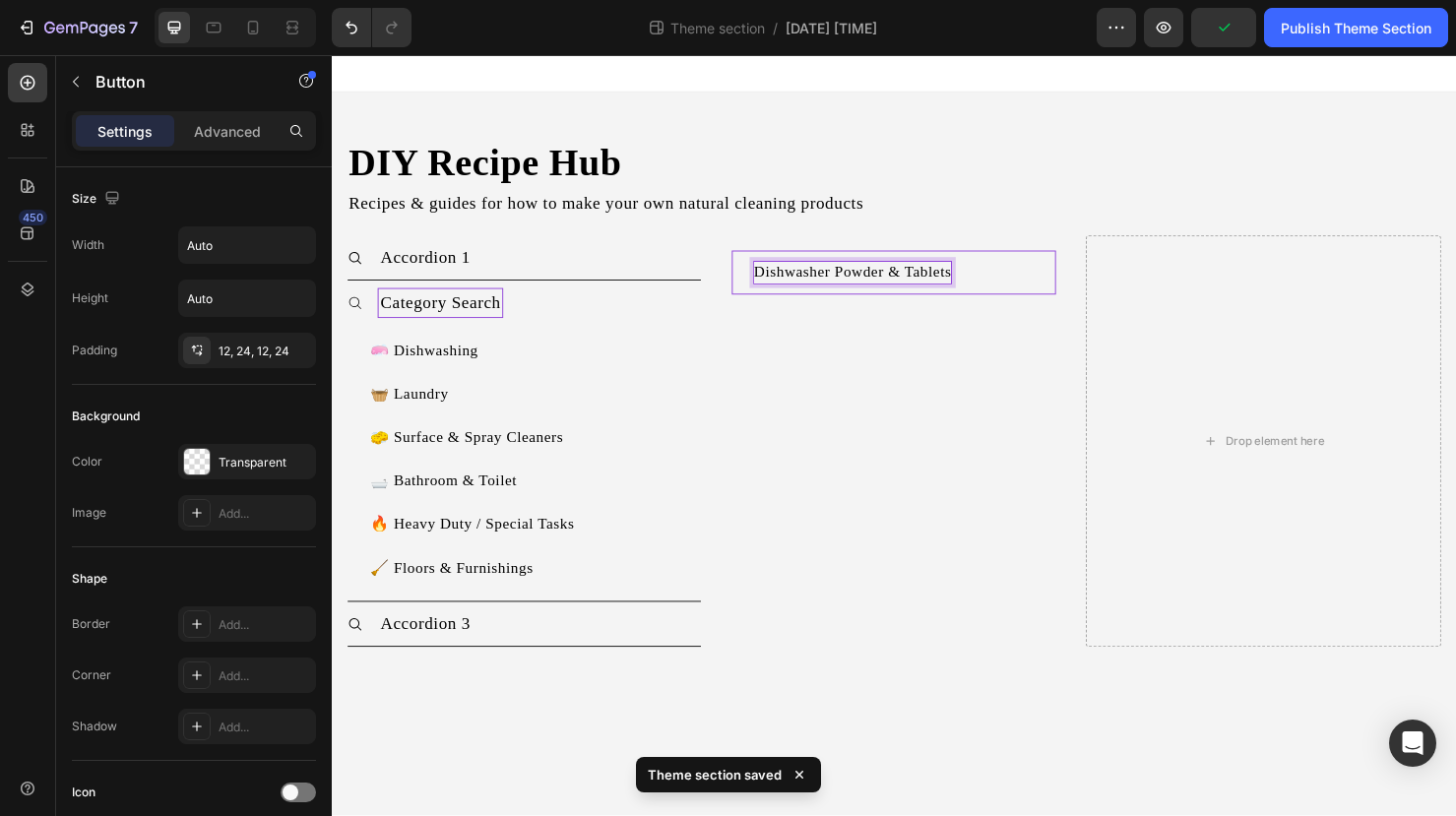 click on "Dishwasher Powder & Tablets" at bounding box center [879, 283] 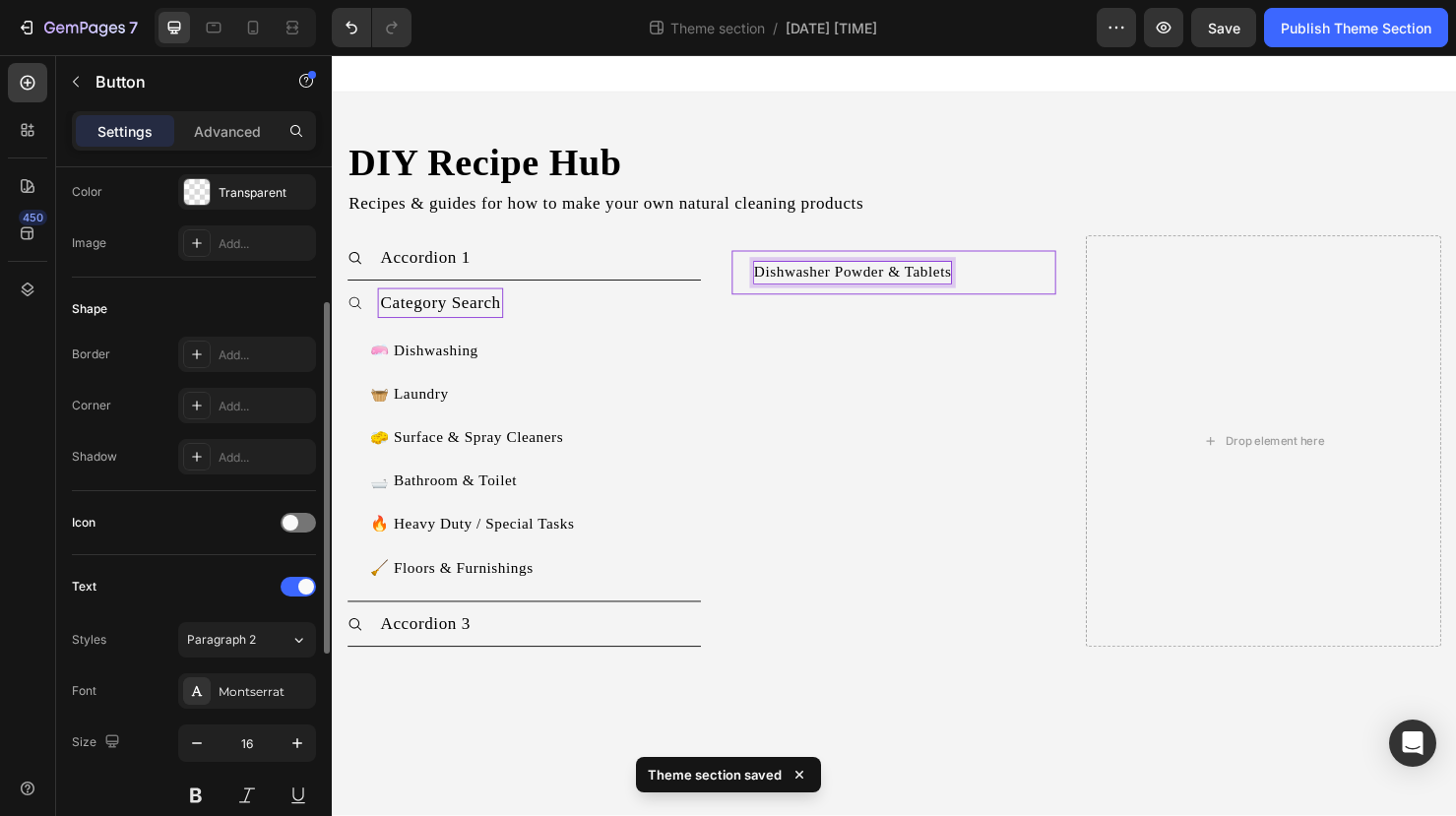 scroll, scrollTop: 273, scrollLeft: 0, axis: vertical 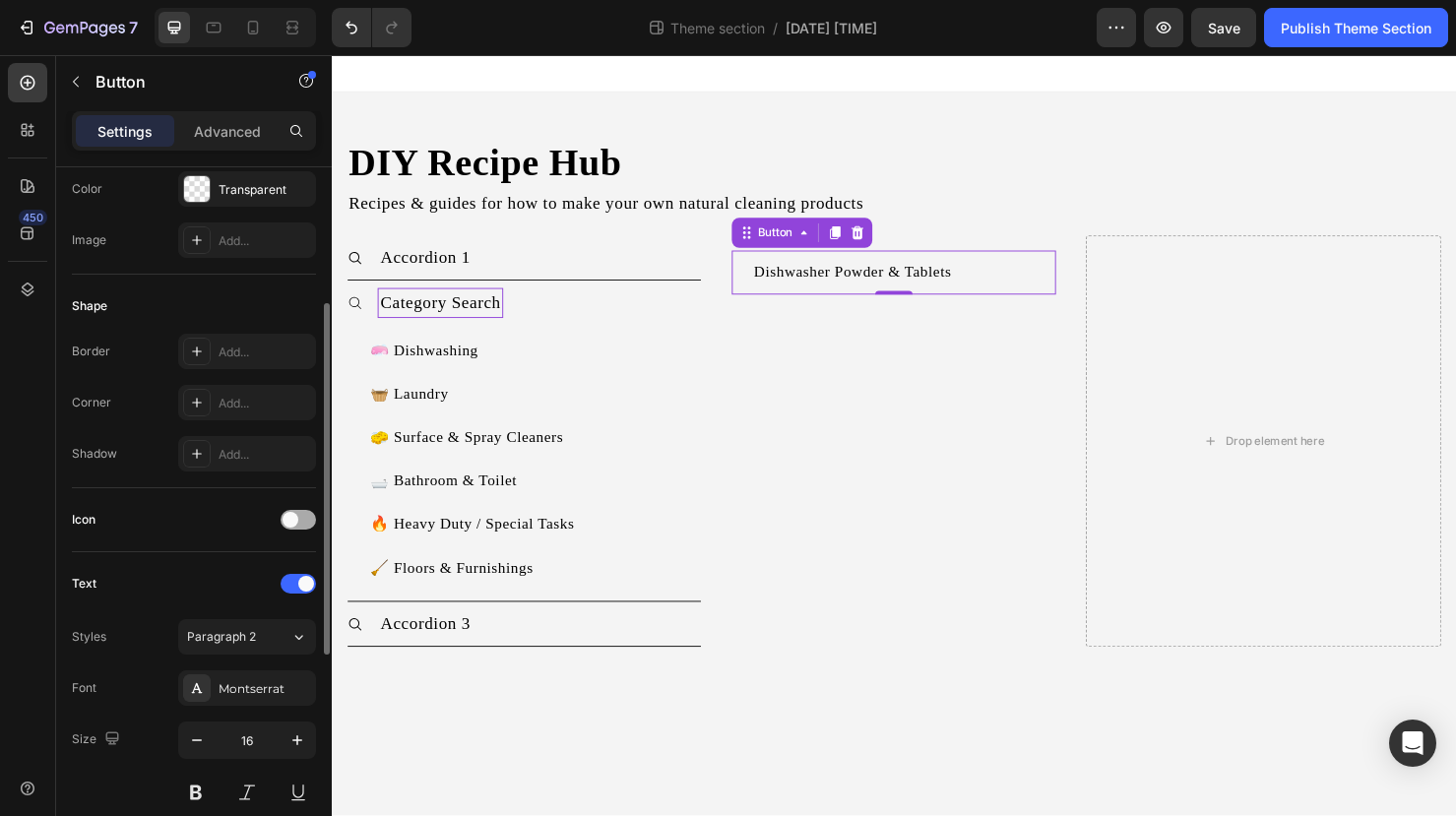 click at bounding box center (298, 520) 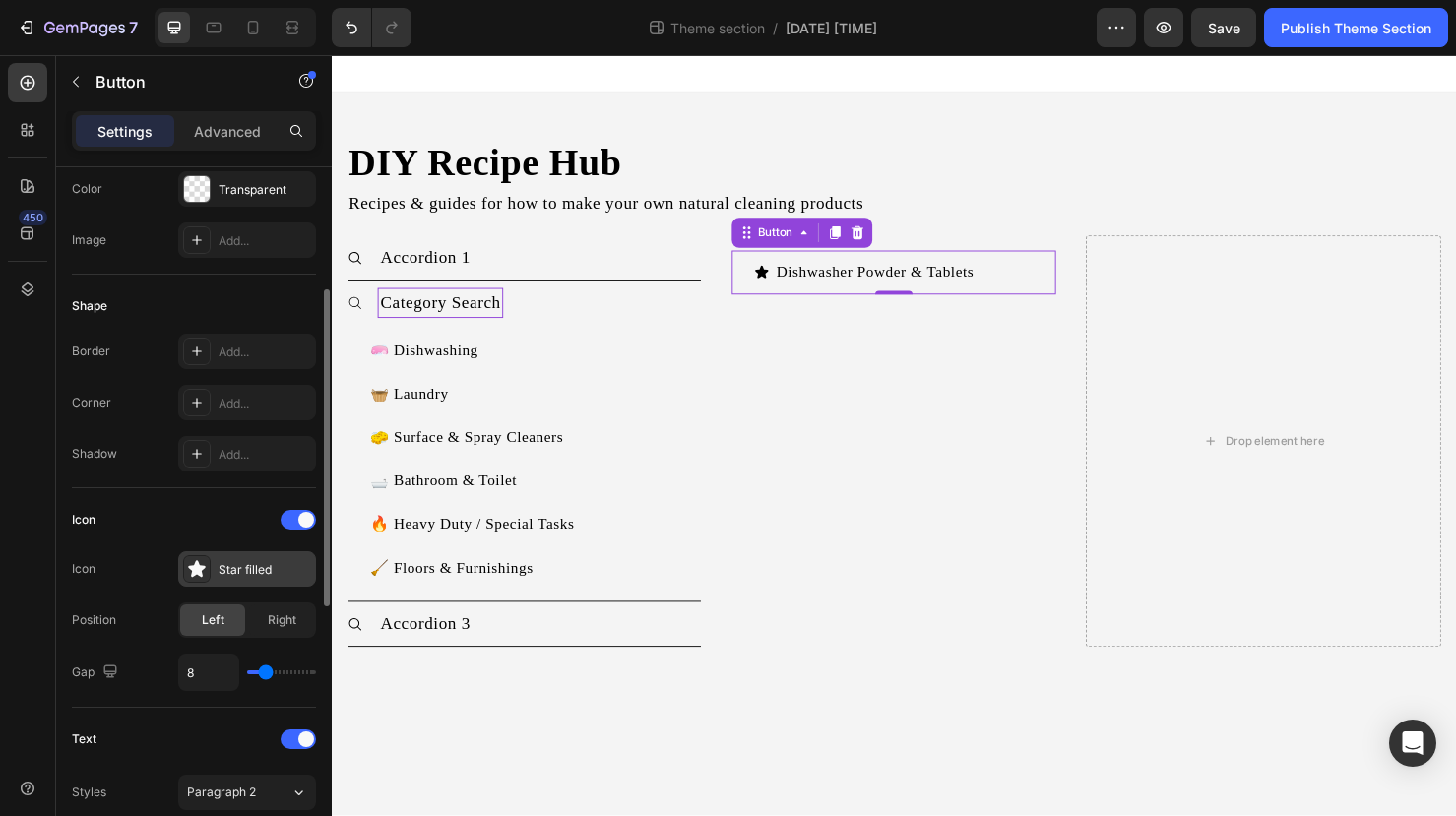 click at bounding box center (197, 569) 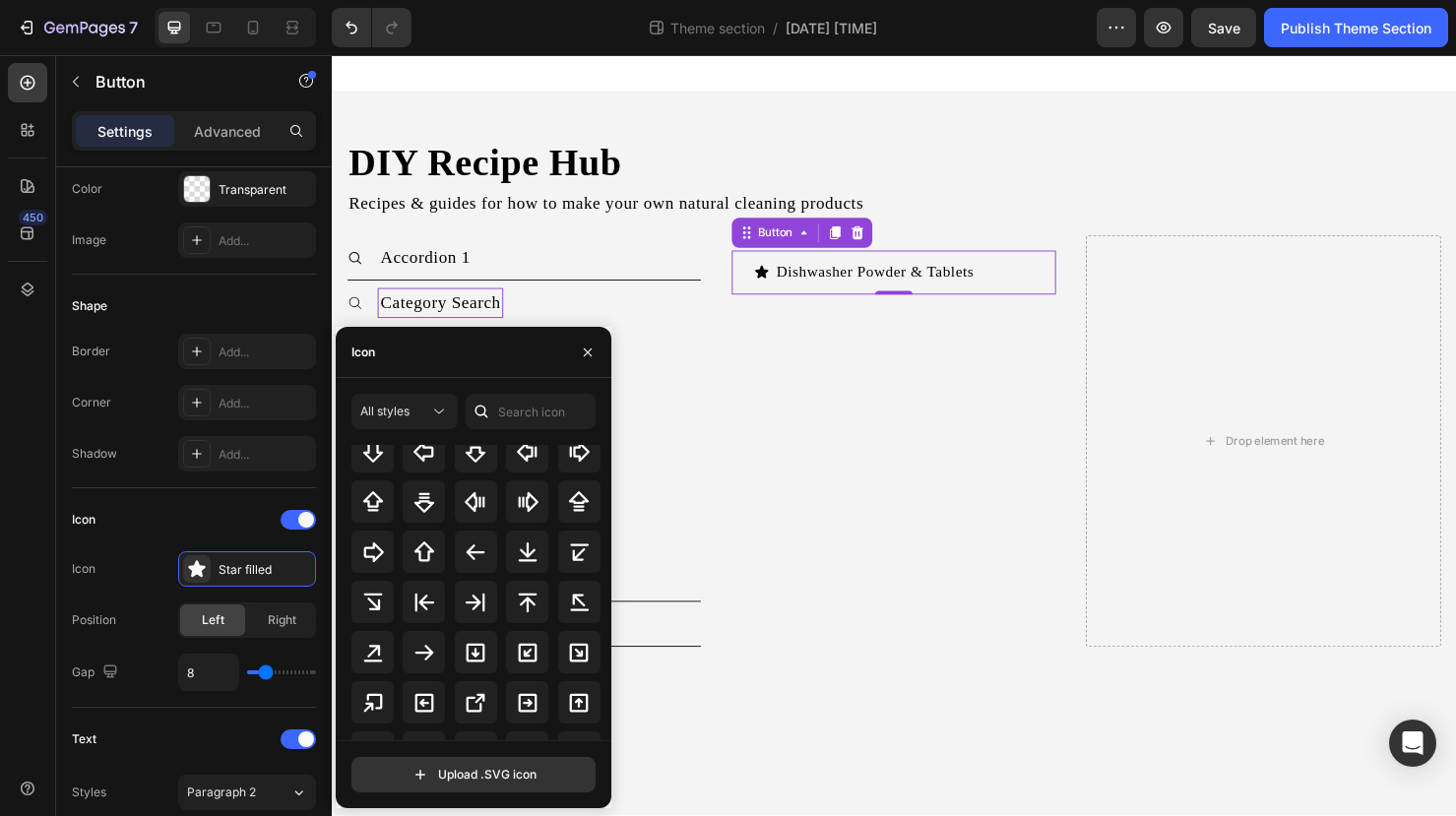 scroll, scrollTop: 799, scrollLeft: 0, axis: vertical 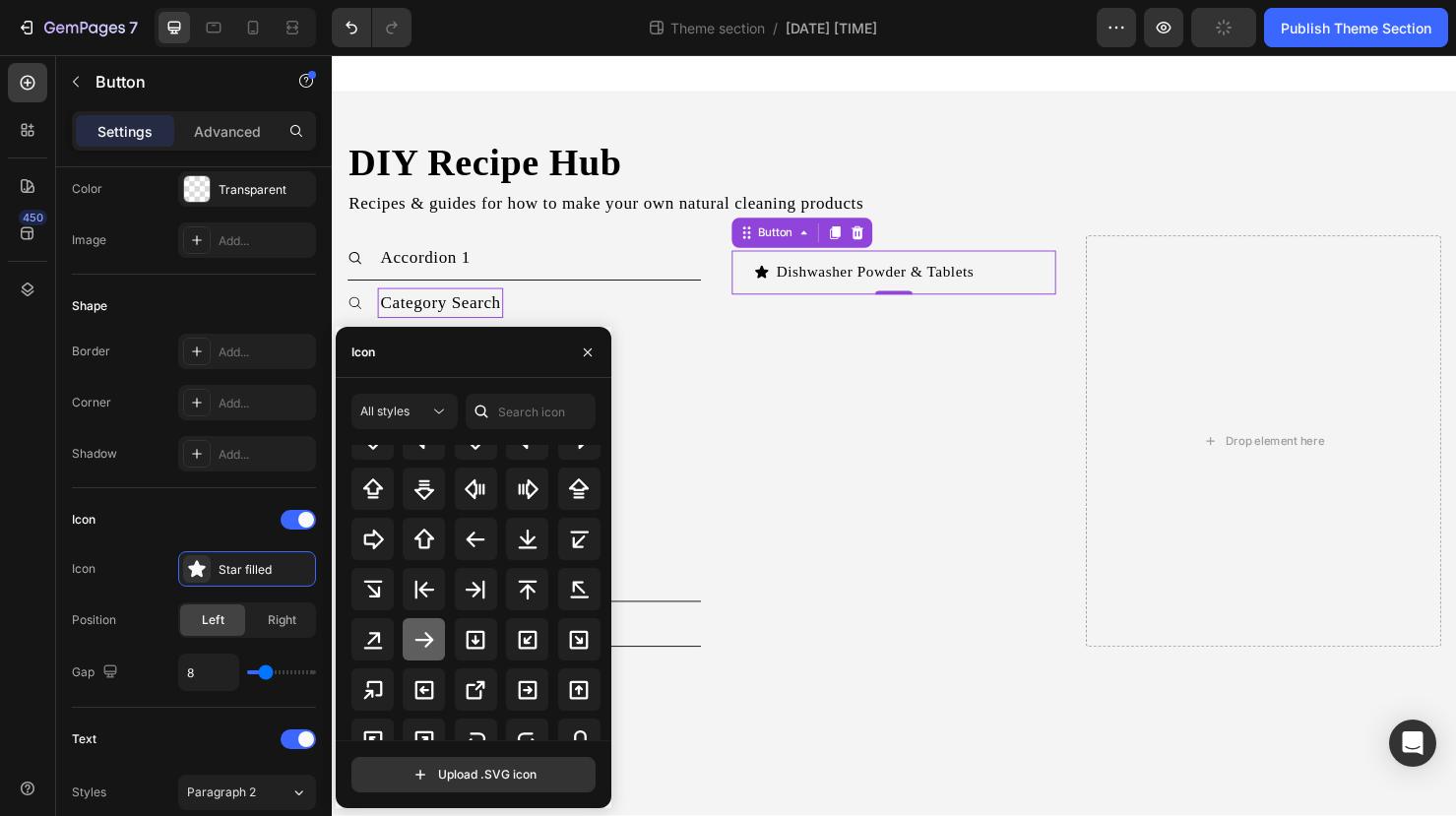 click 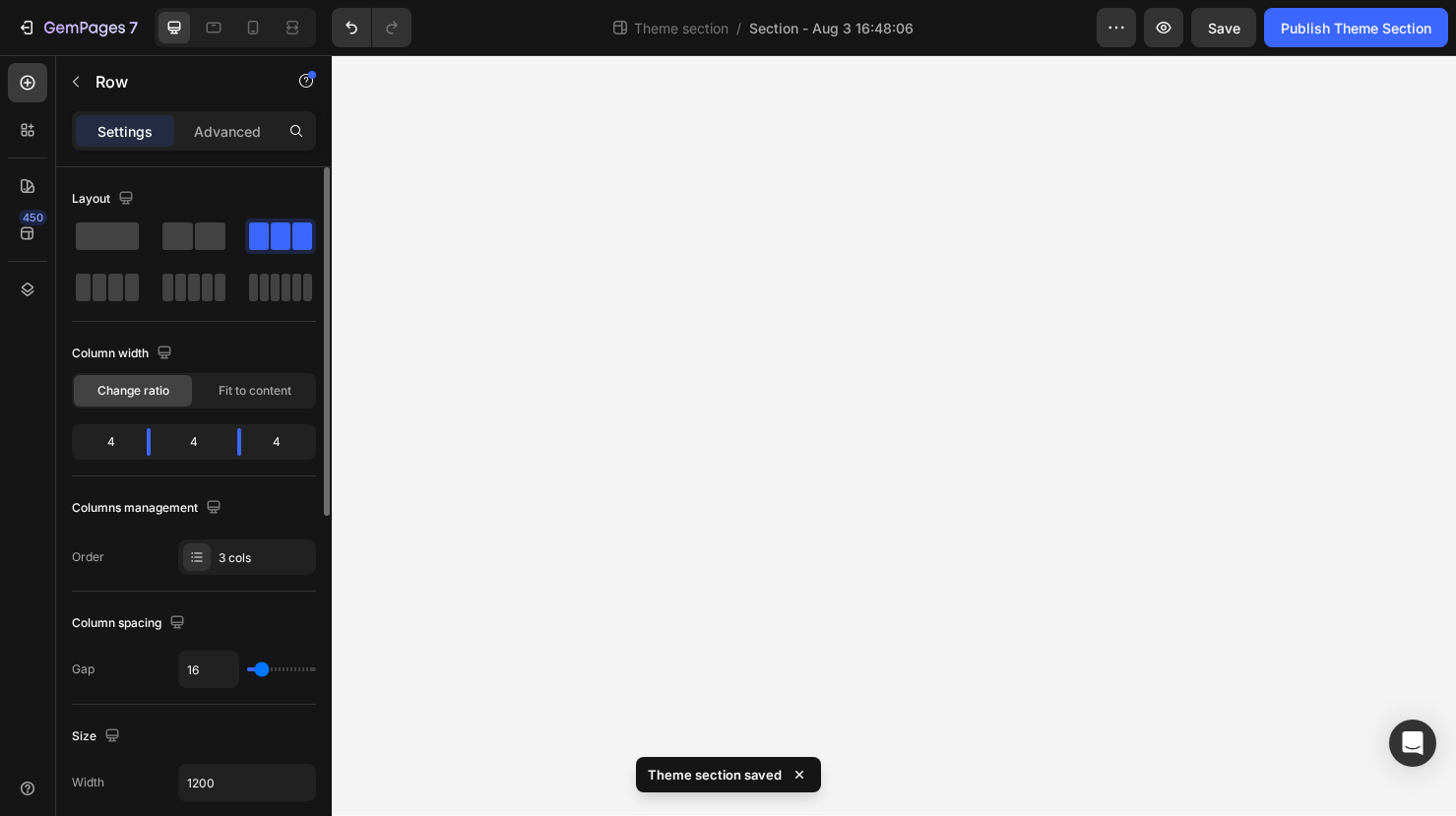 scroll, scrollTop: 0, scrollLeft: 0, axis: both 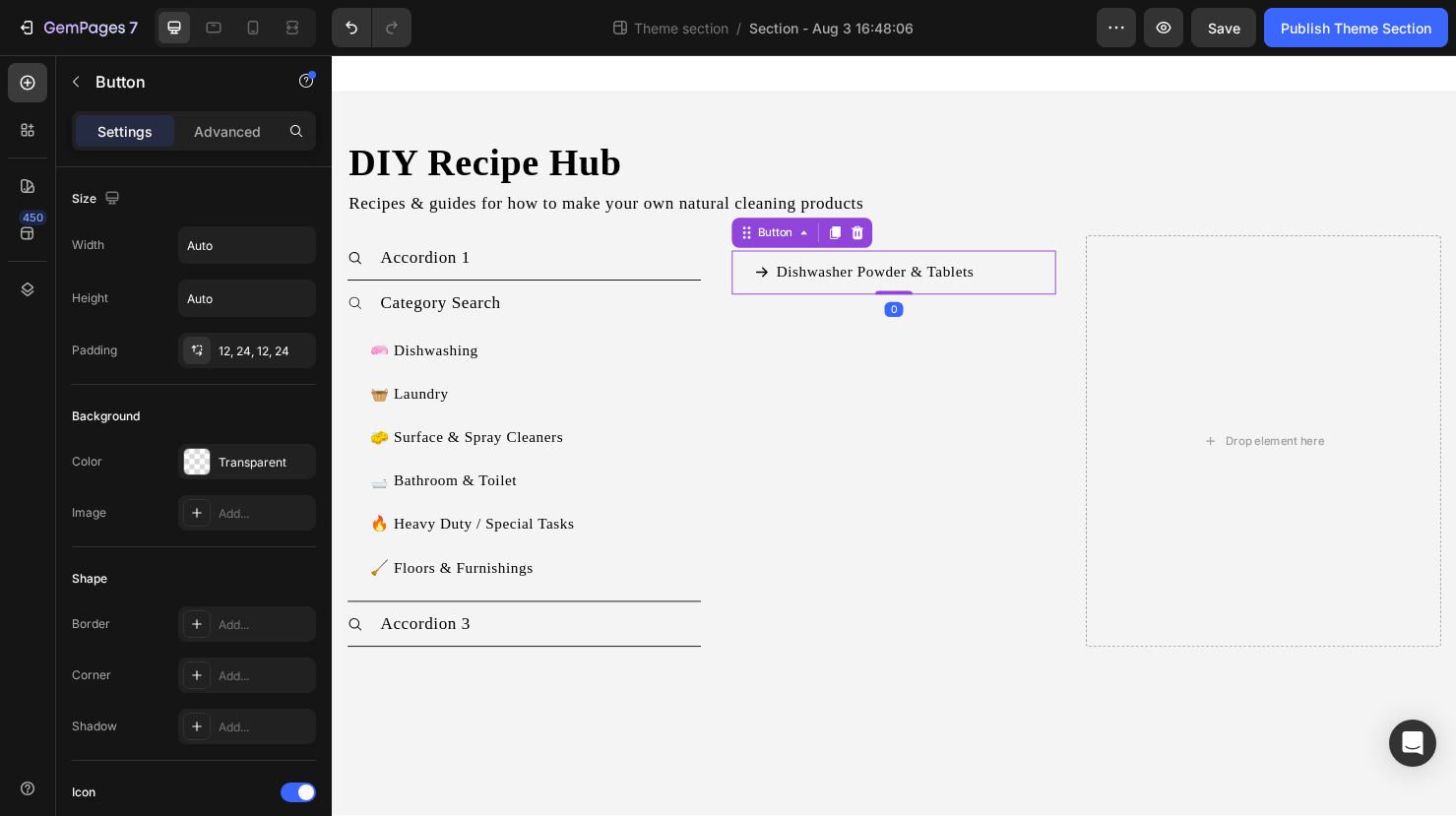 click on "Dishwasher Powder & Tablets" at bounding box center [891, 283] 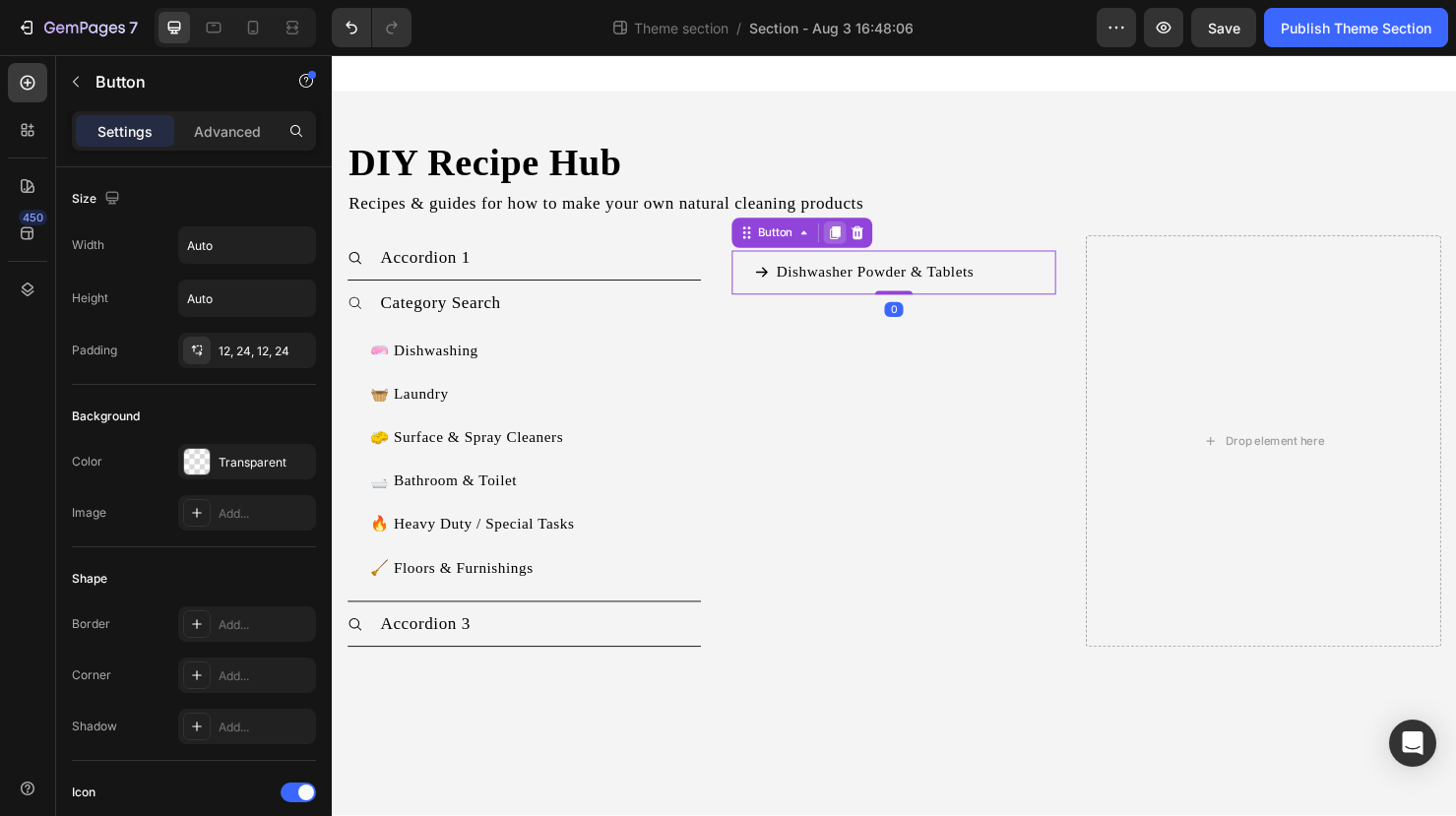 click 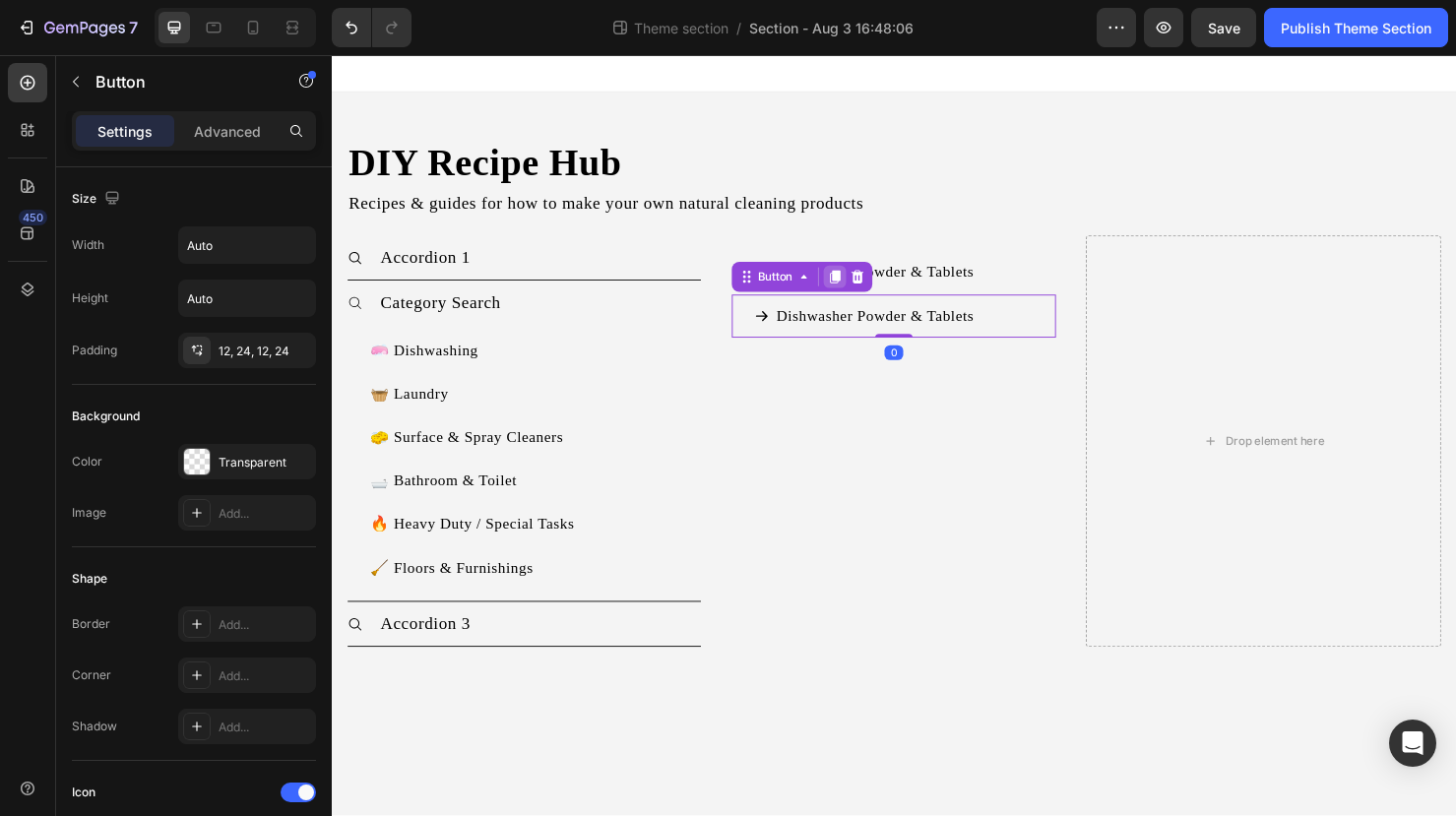 click 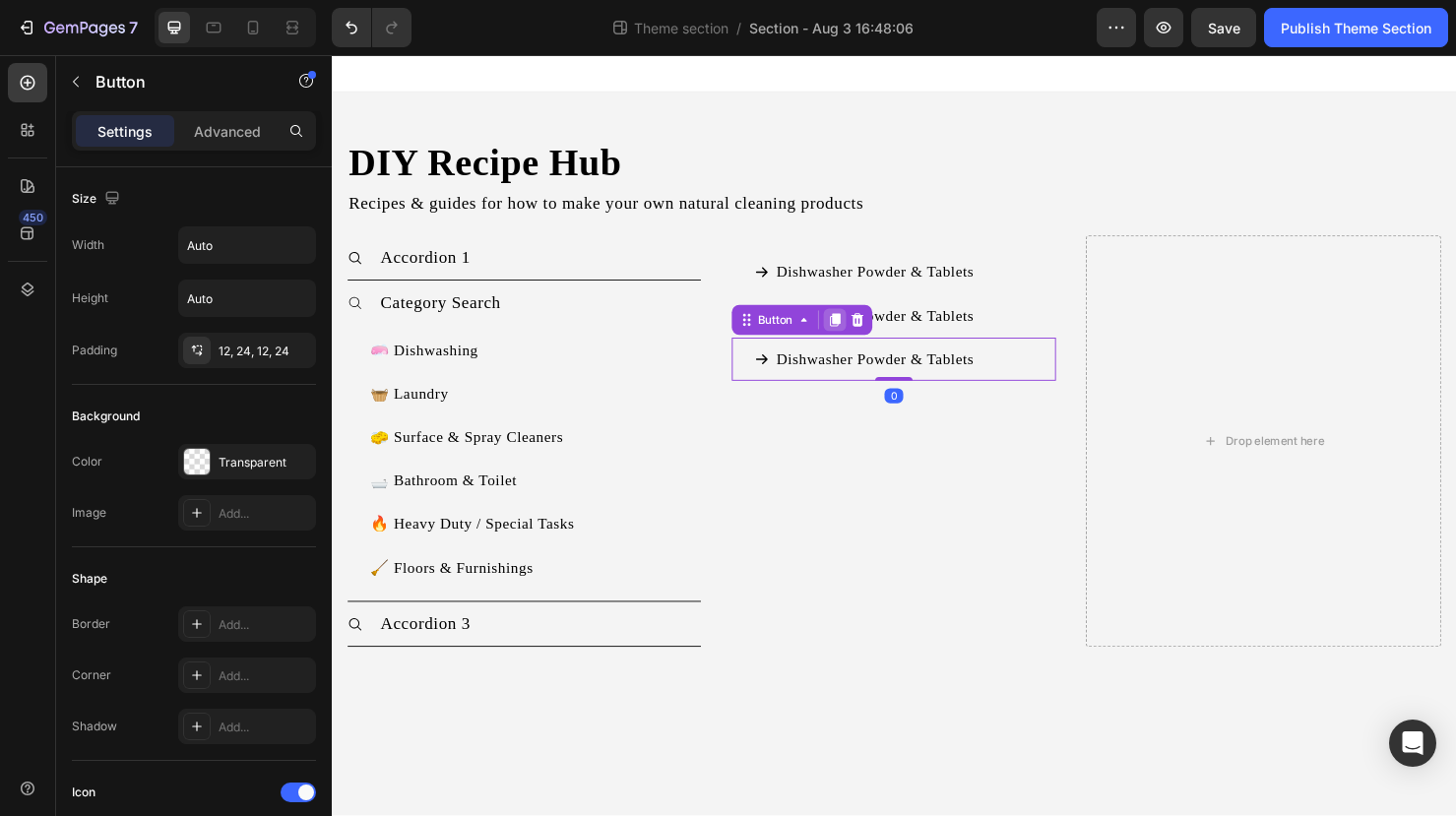 click 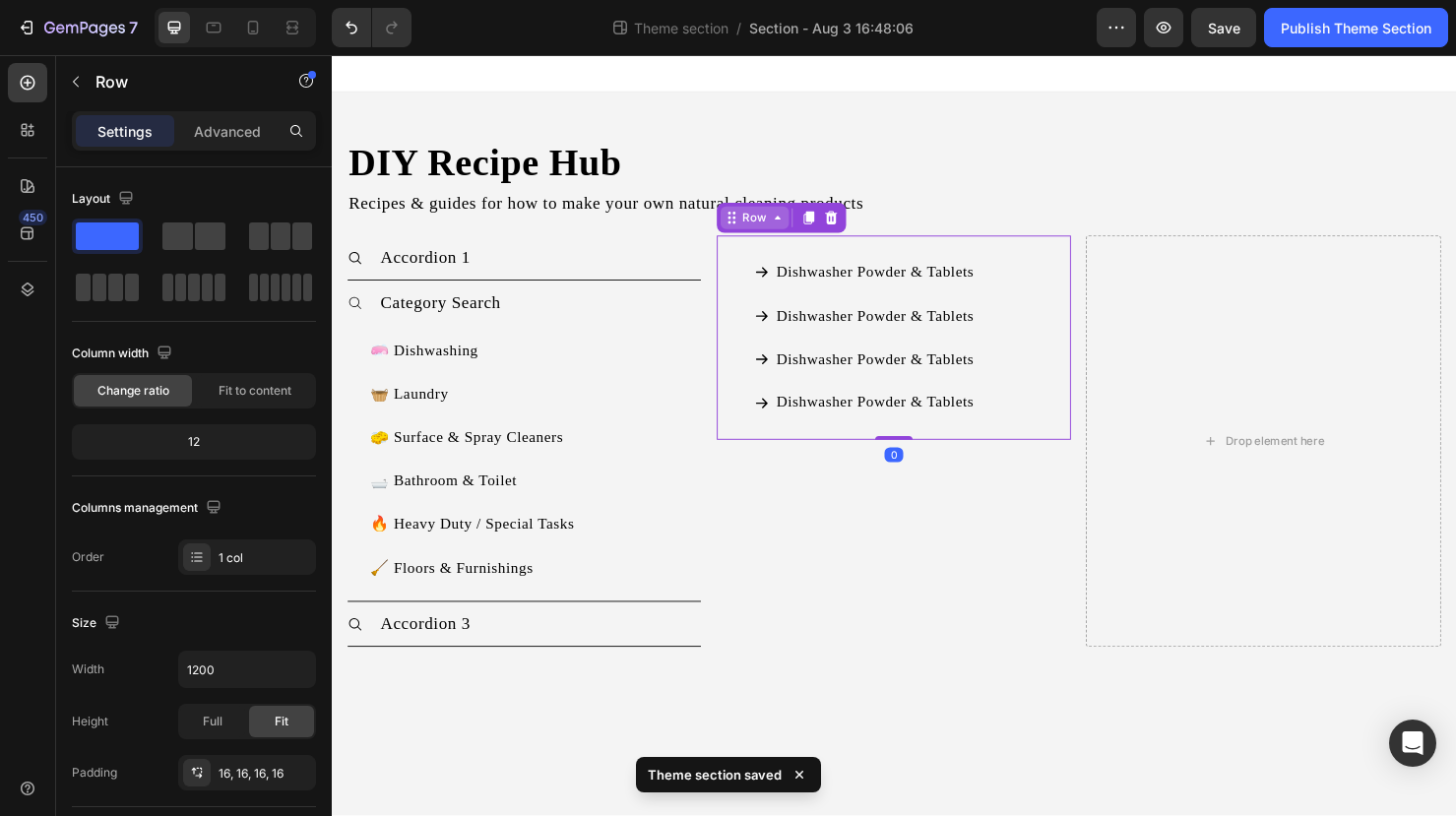 click on "Row" at bounding box center (776, 226) 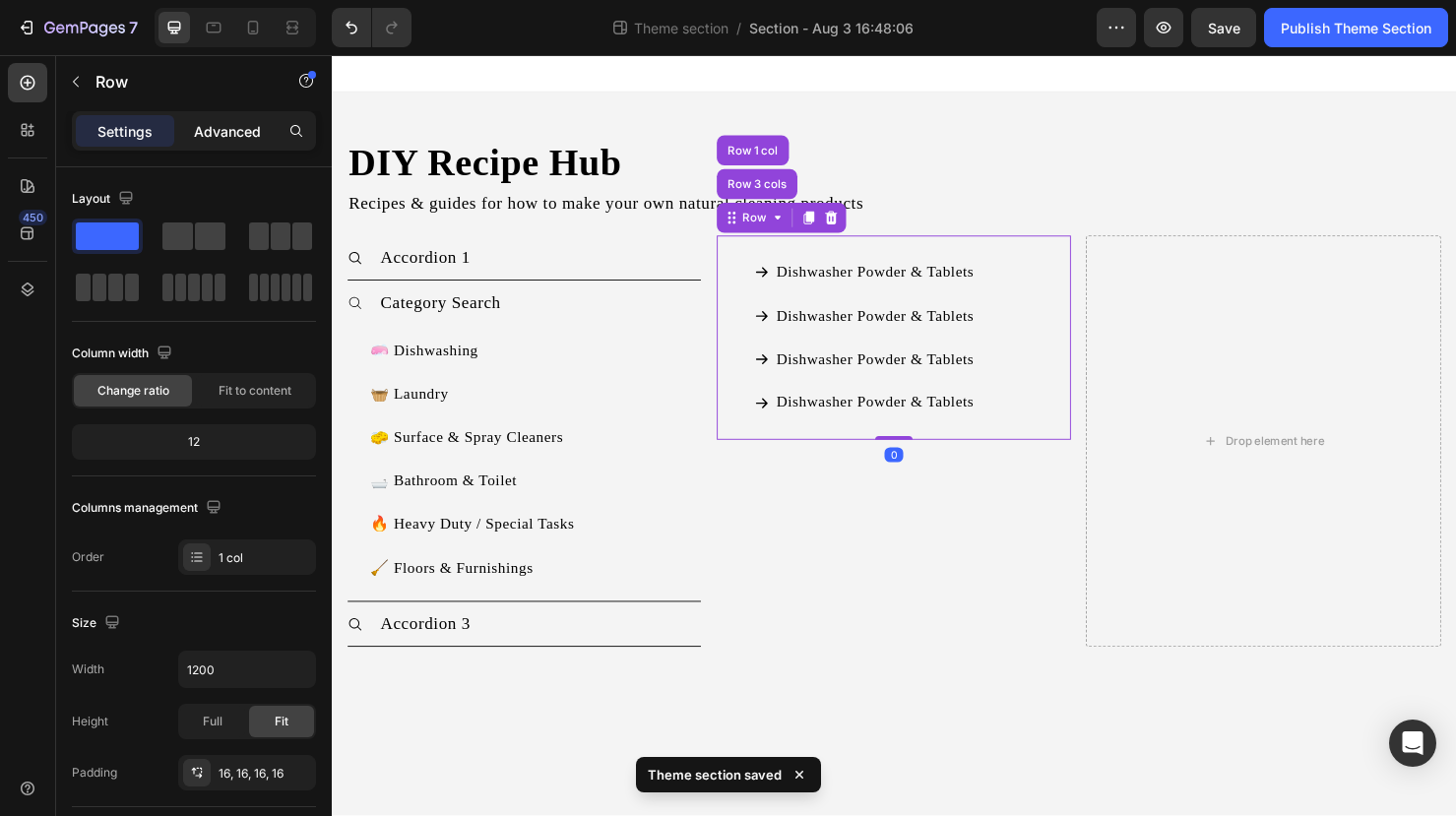 click on "Advanced" at bounding box center [227, 131] 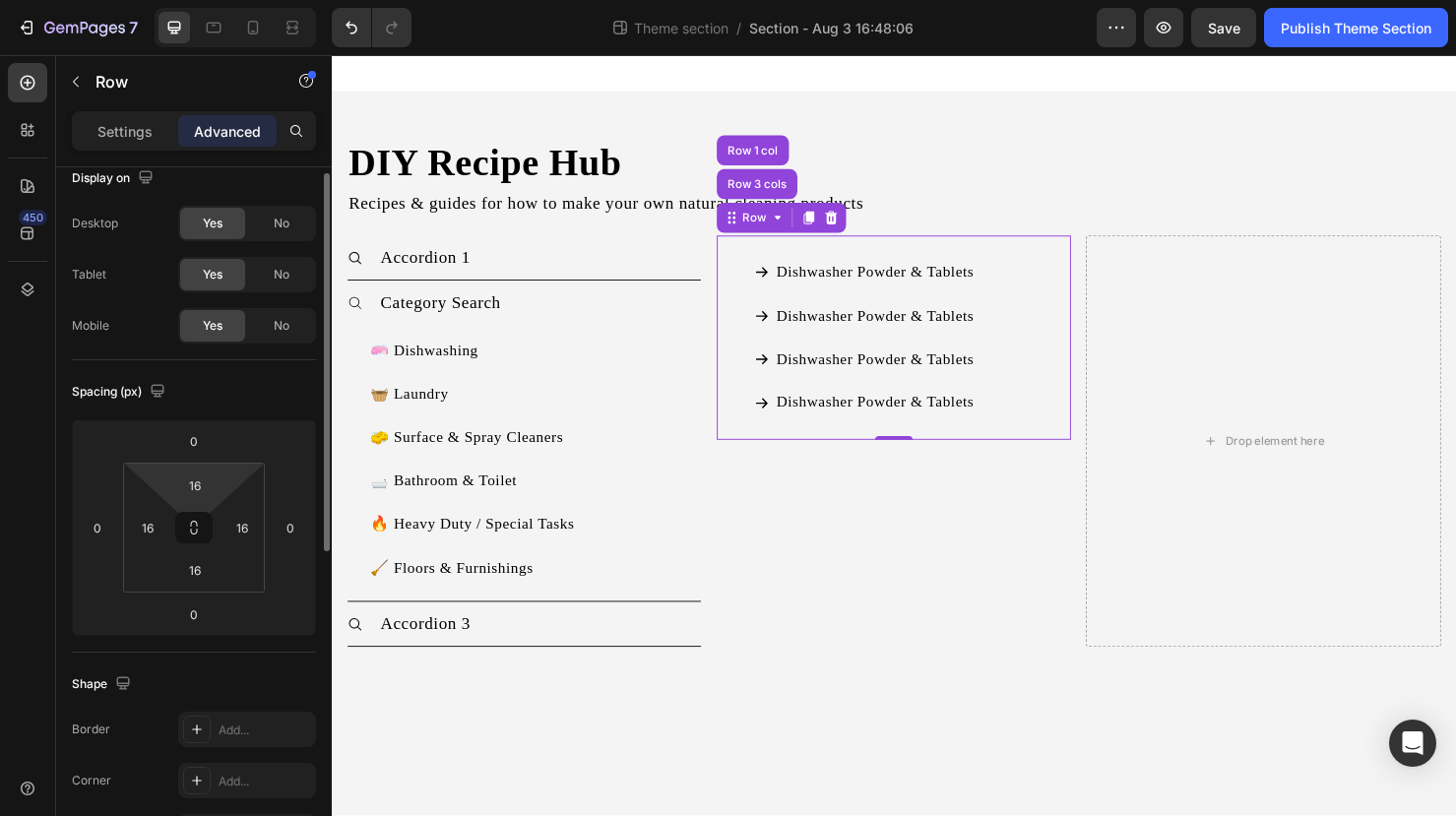 scroll, scrollTop: 0, scrollLeft: 0, axis: both 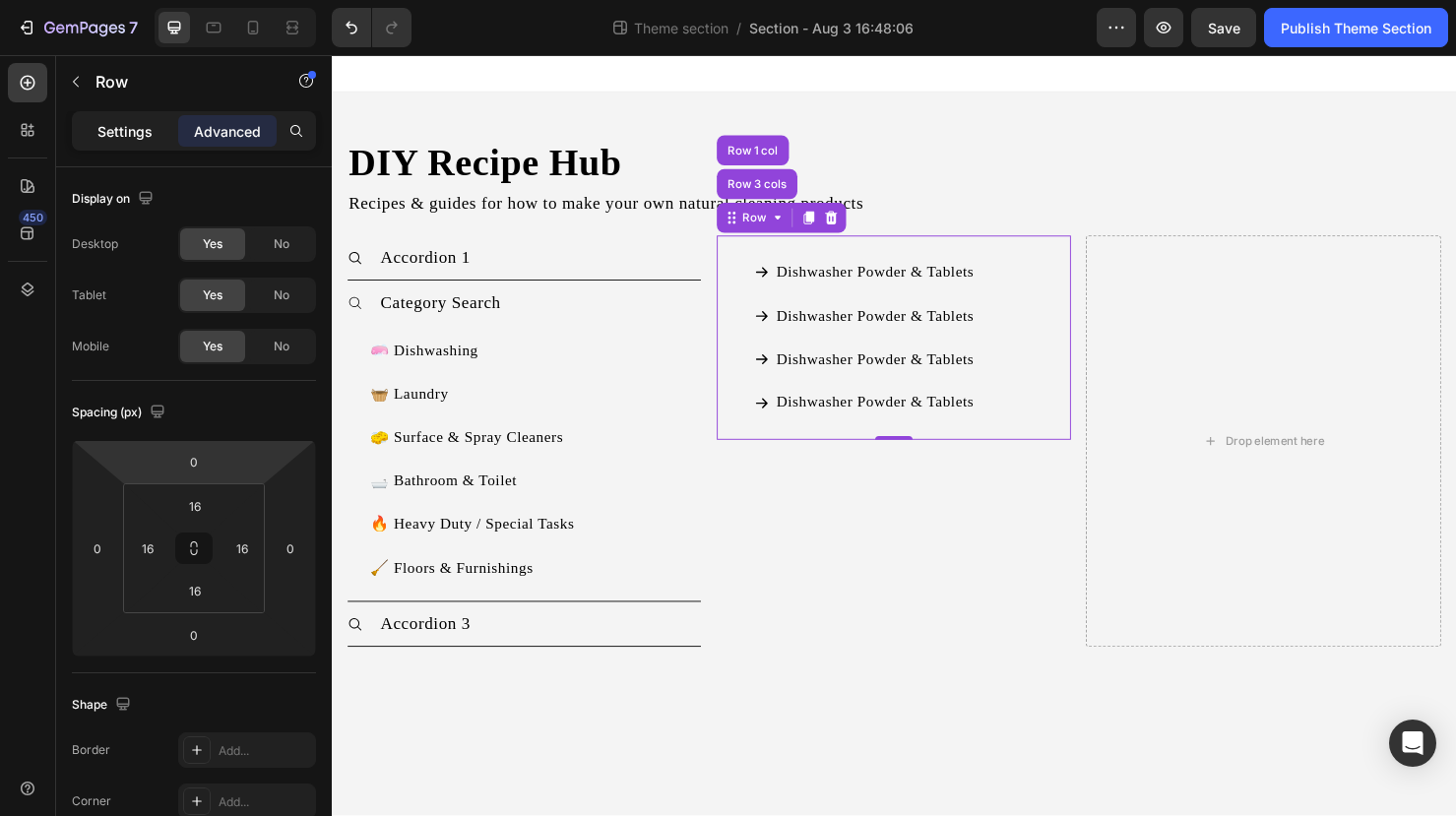 click on "Settings" at bounding box center [125, 131] 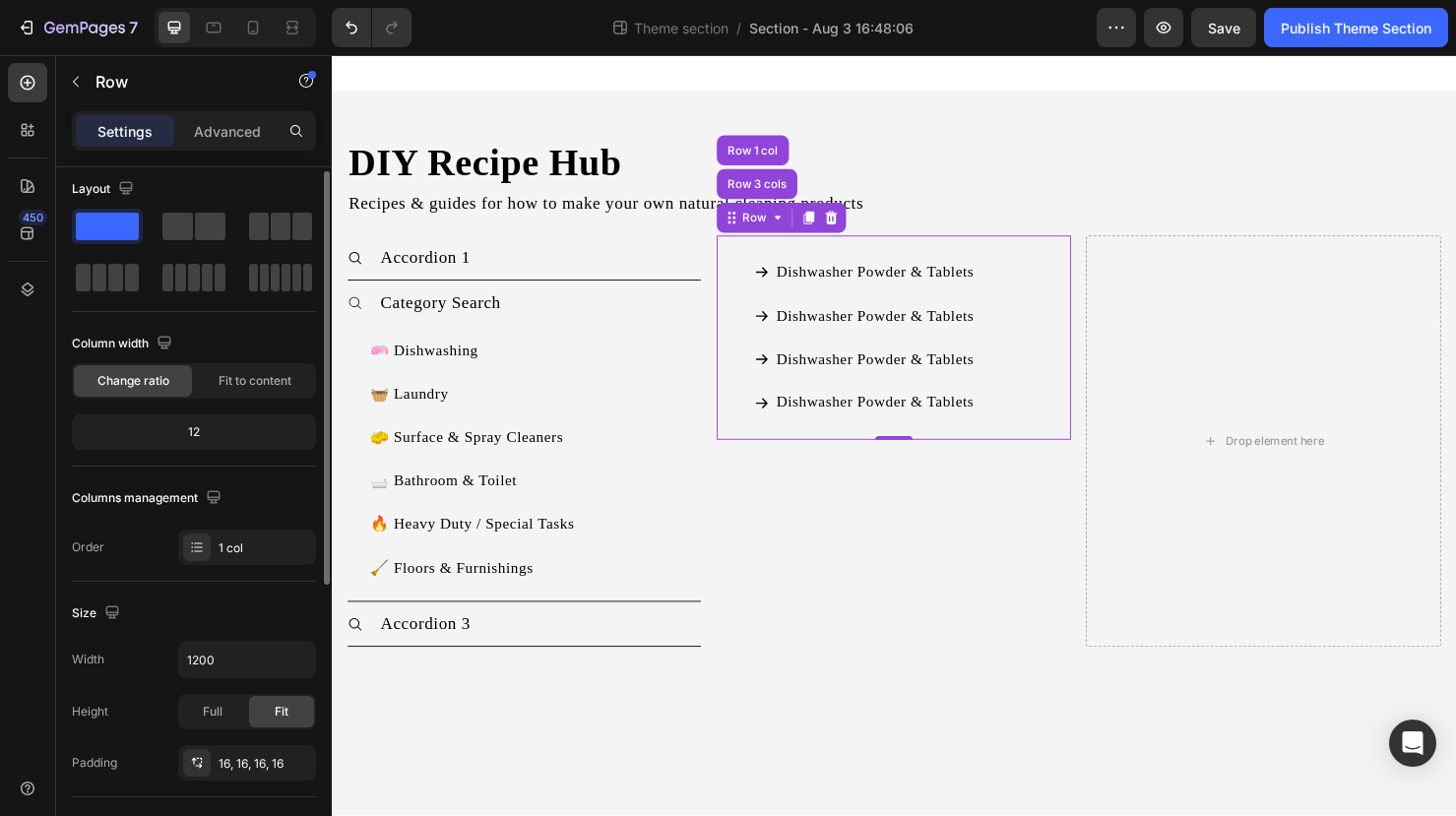 scroll, scrollTop: 0, scrollLeft: 0, axis: both 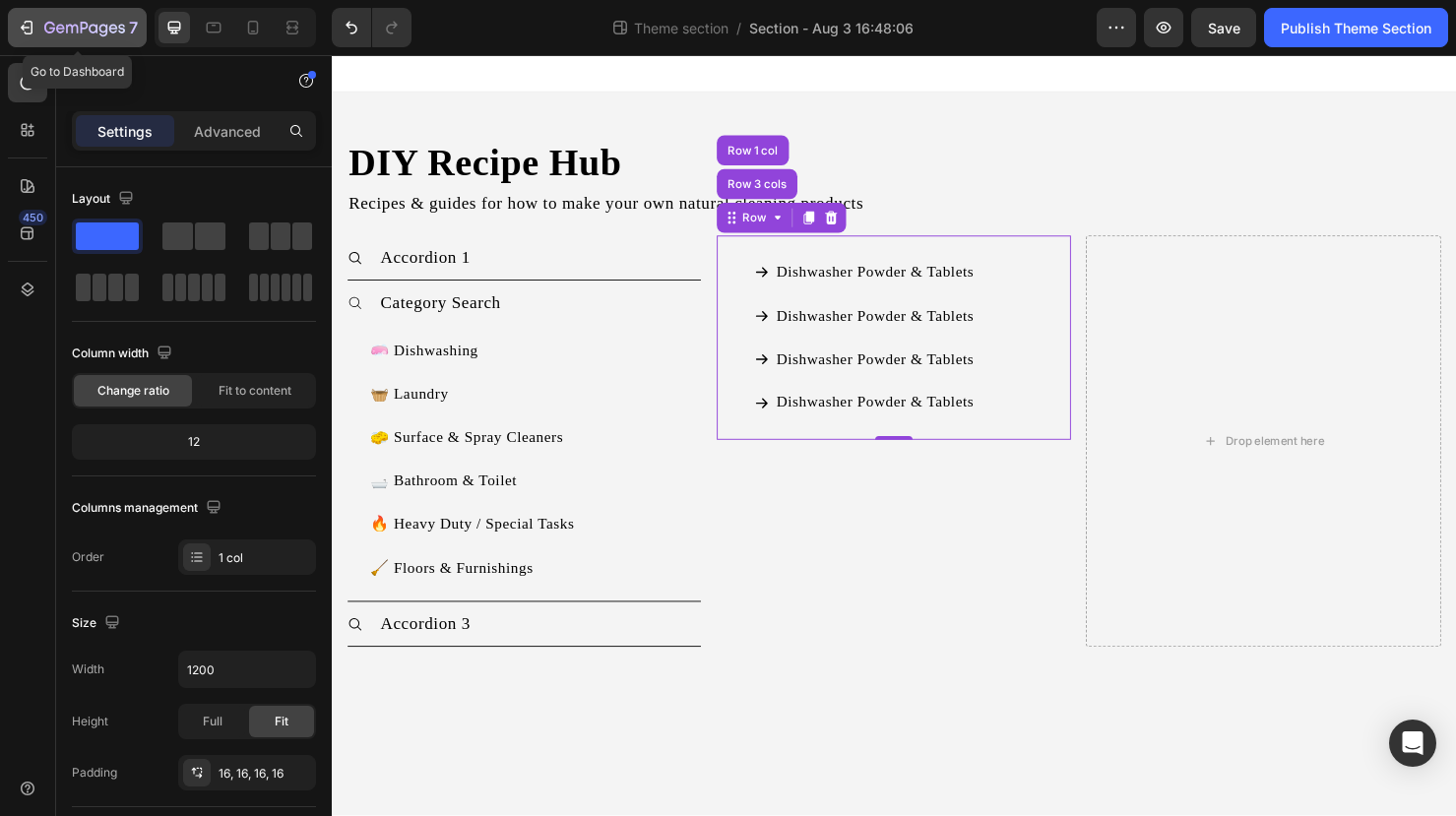 click 